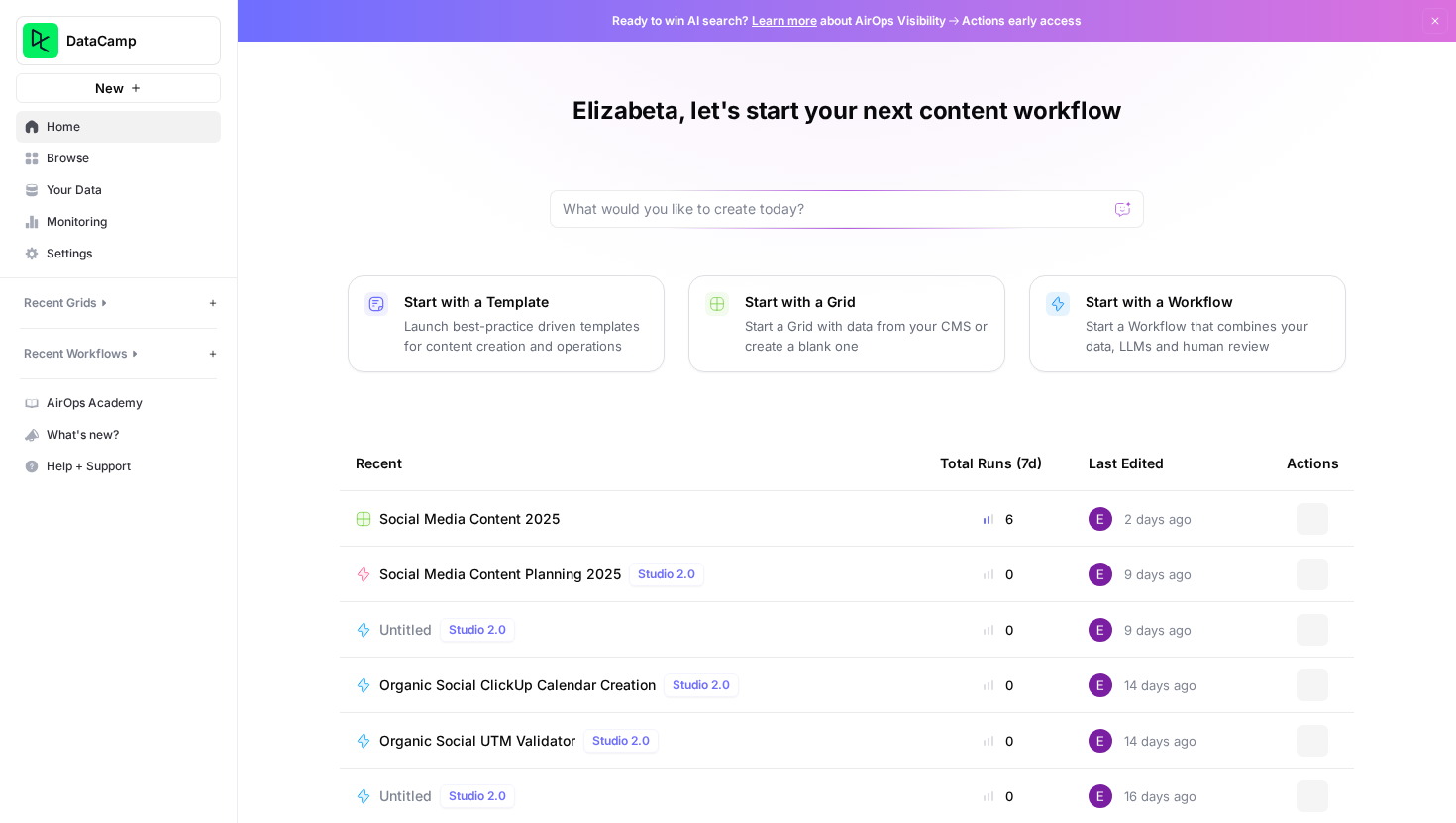 scroll, scrollTop: 0, scrollLeft: 0, axis: both 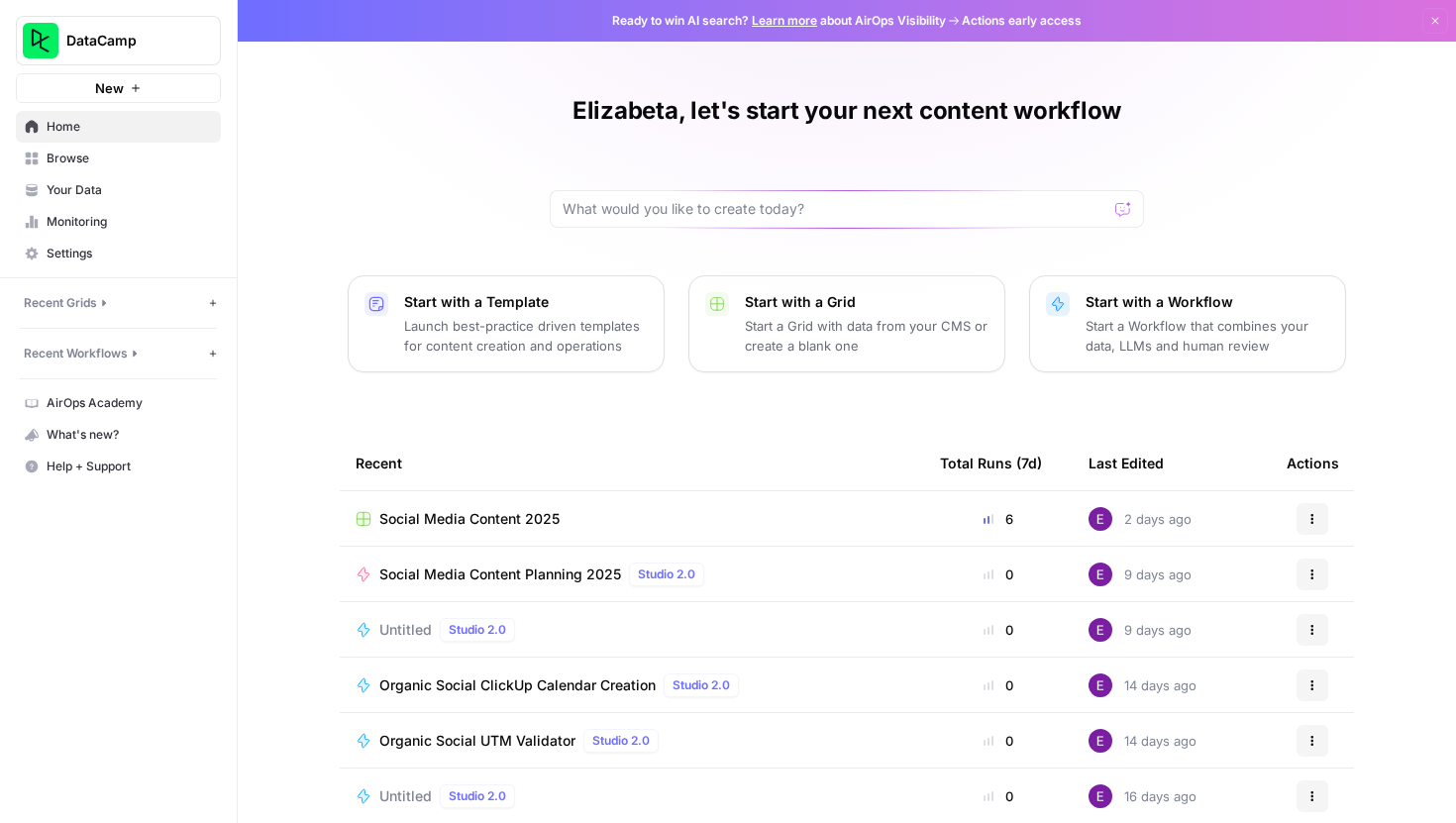 click on "Social Media Content 2025" at bounding box center (469, 519) 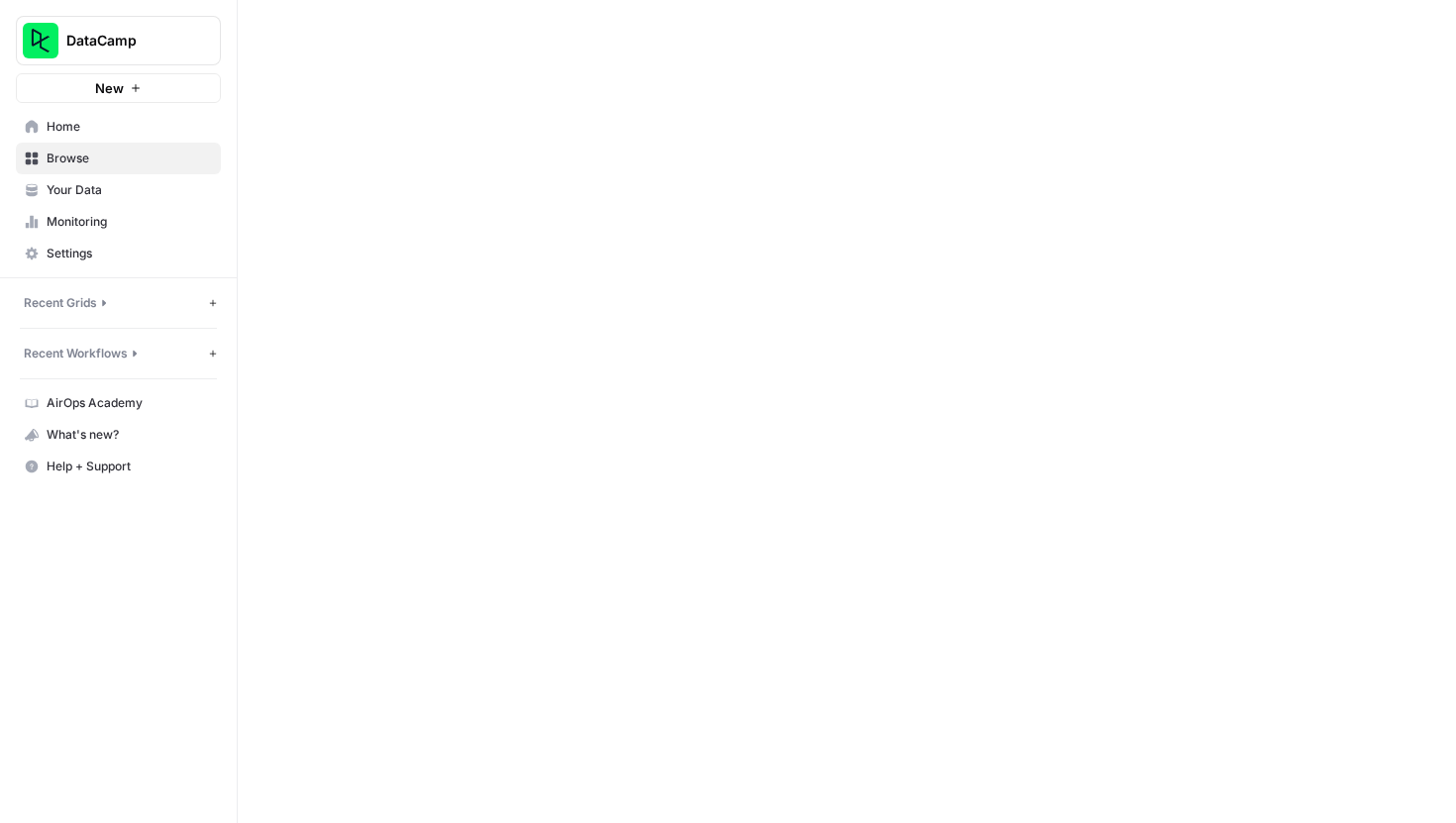 click at bounding box center (847, 411) 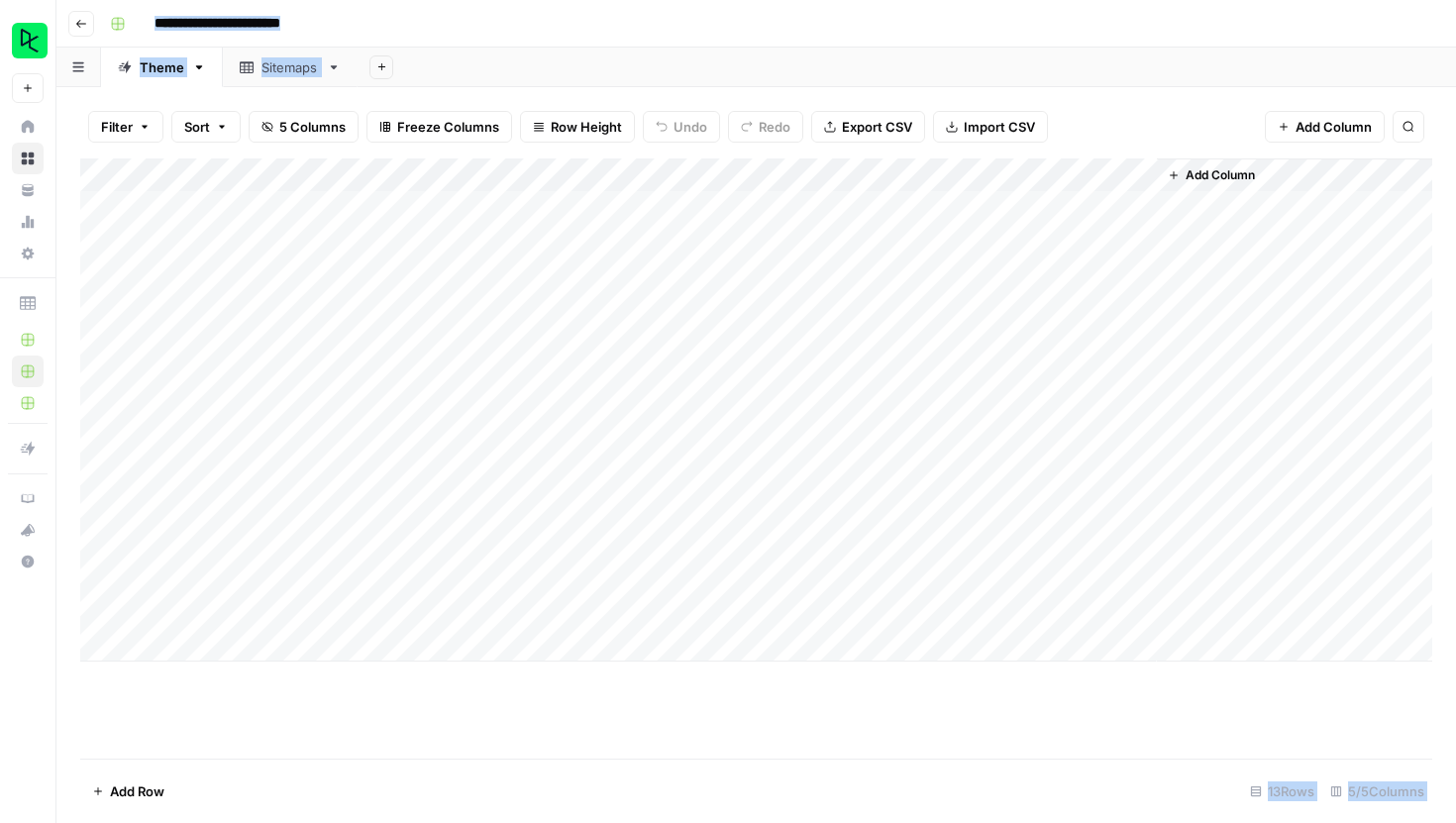 click on "Add Column" at bounding box center (756, 410) 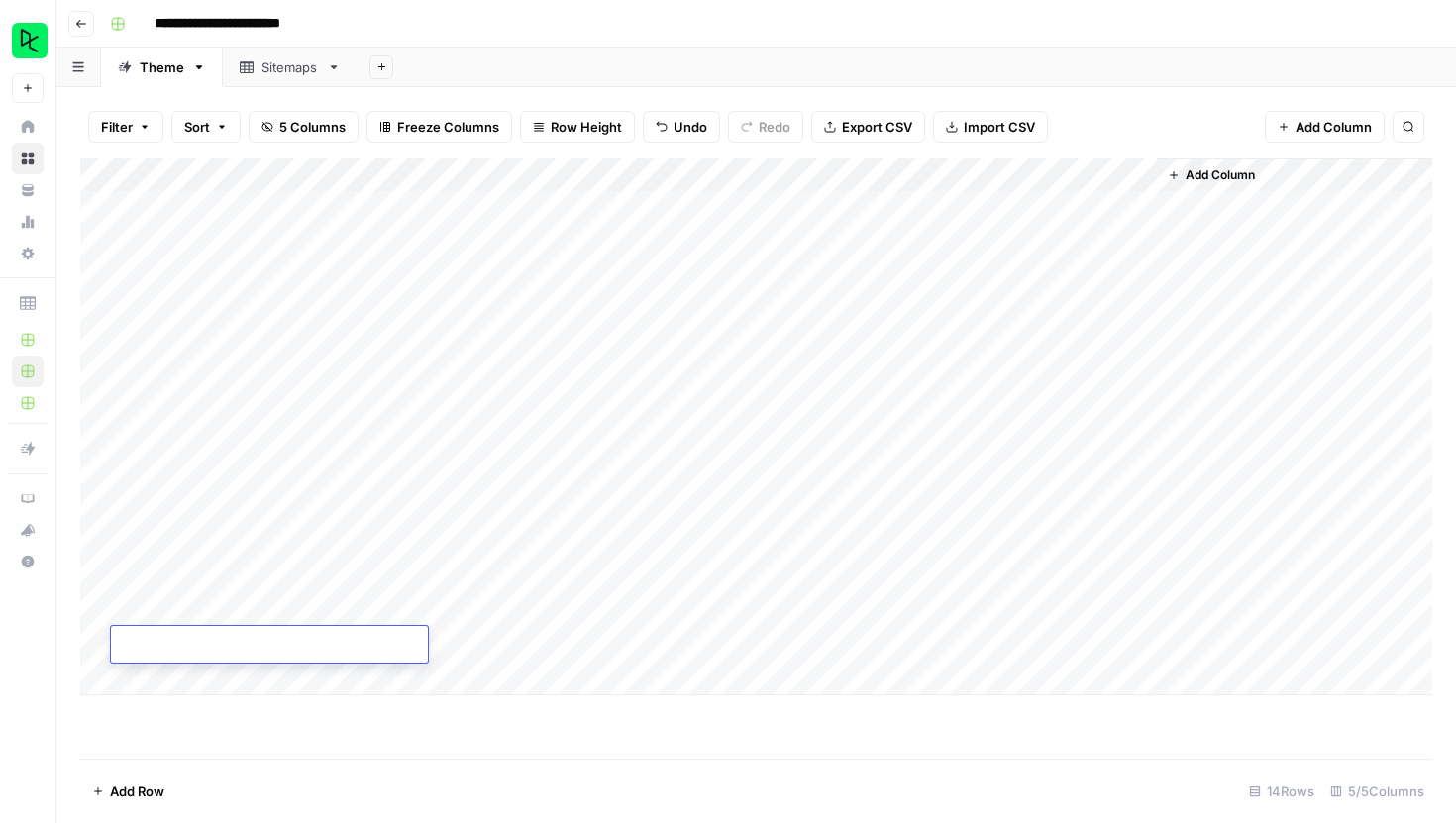 click on "Add Column" at bounding box center (756, 427) 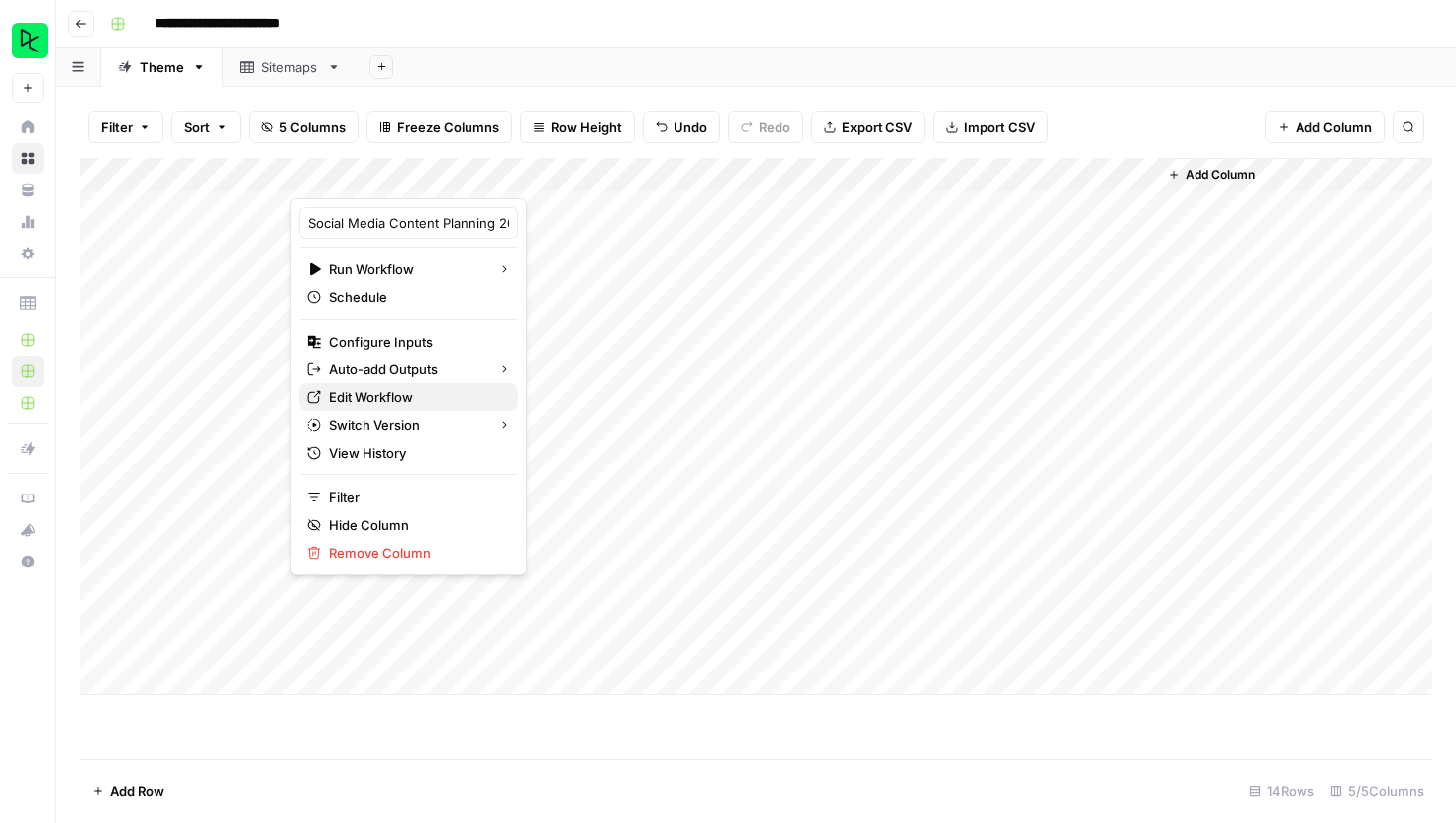 click on "Edit Workflow" at bounding box center (415, 397) 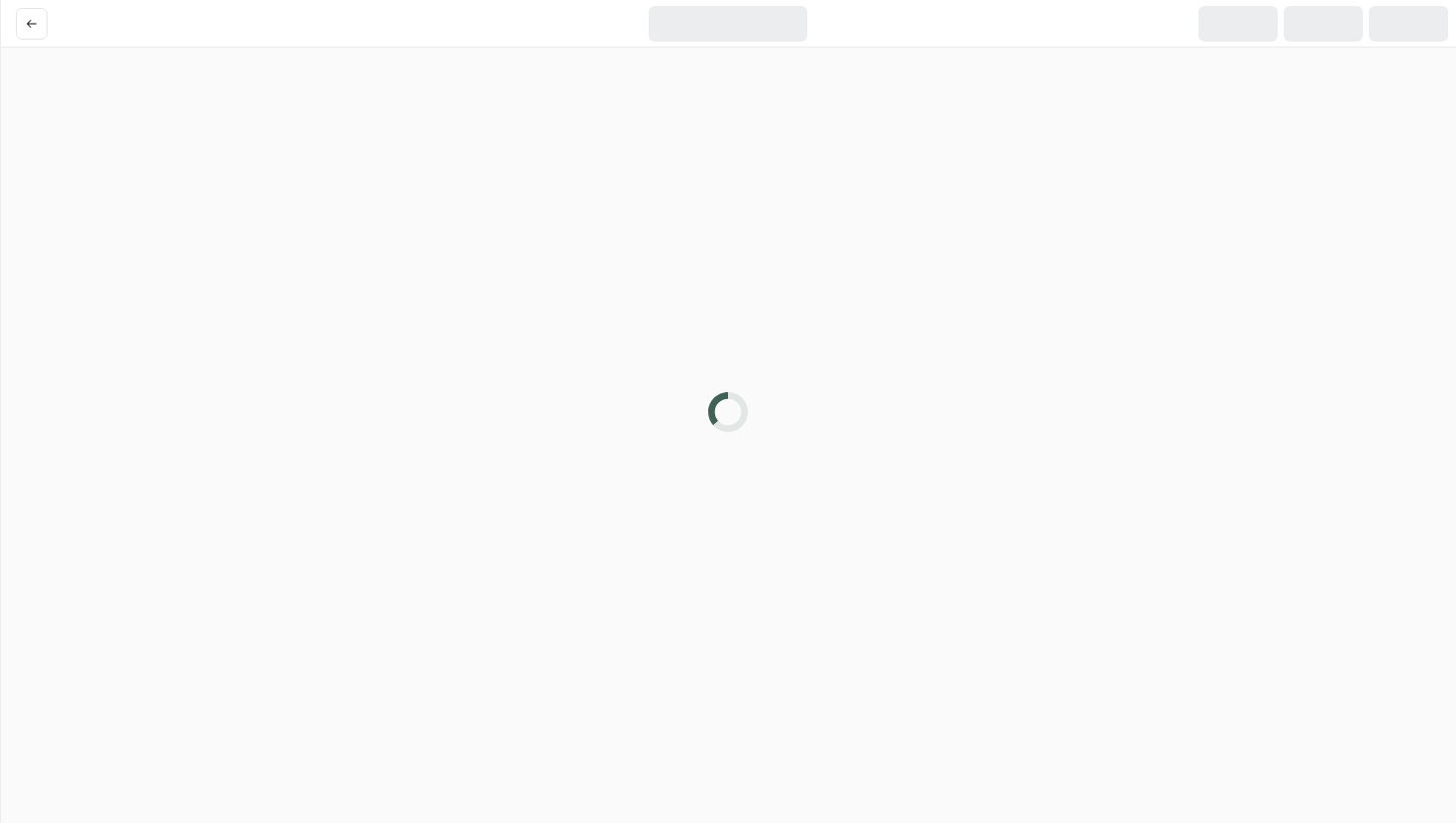 scroll, scrollTop: 0, scrollLeft: 0, axis: both 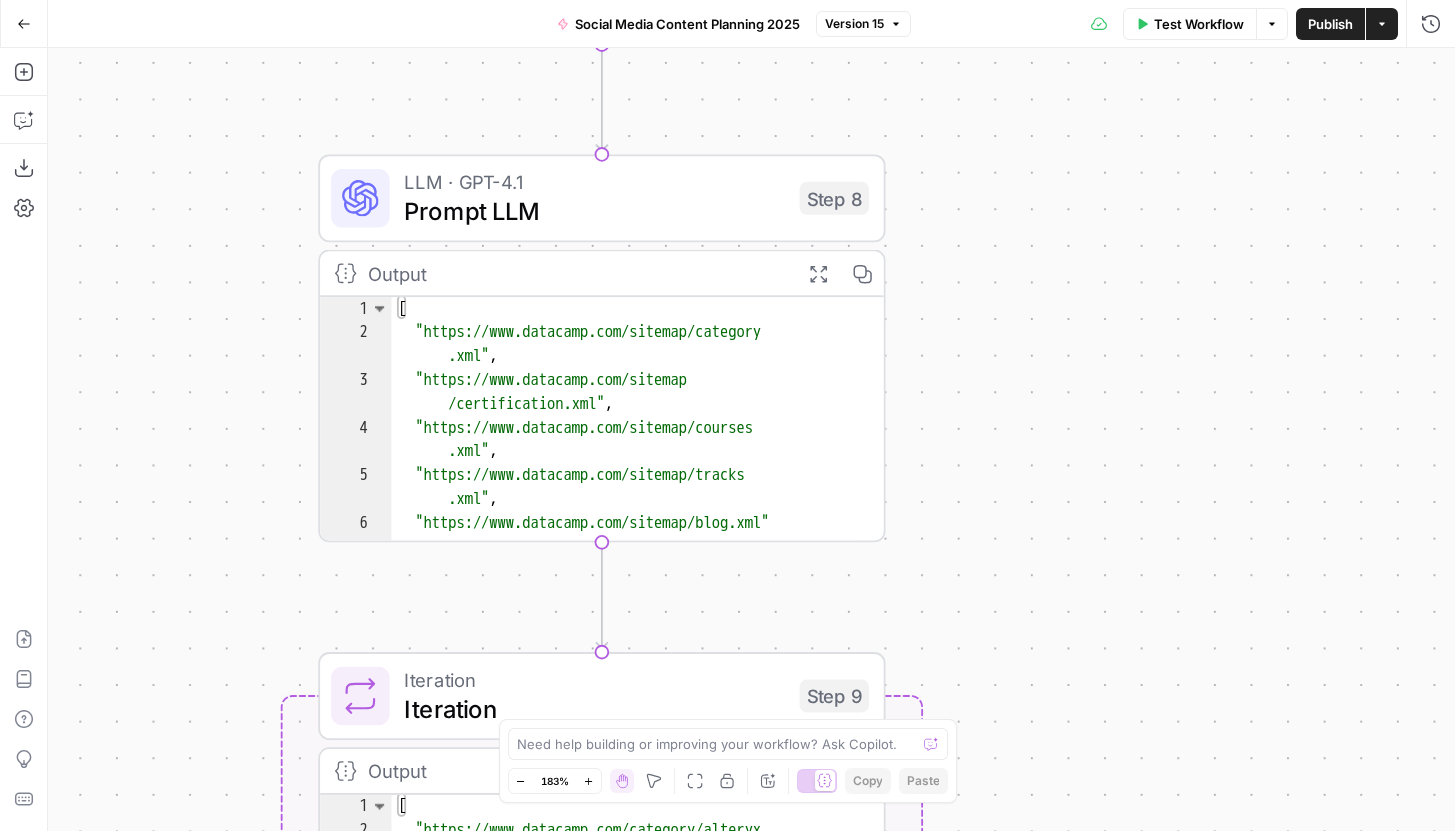 drag, startPoint x: 928, startPoint y: 178, endPoint x: 1004, endPoint y: 493, distance: 324.03857 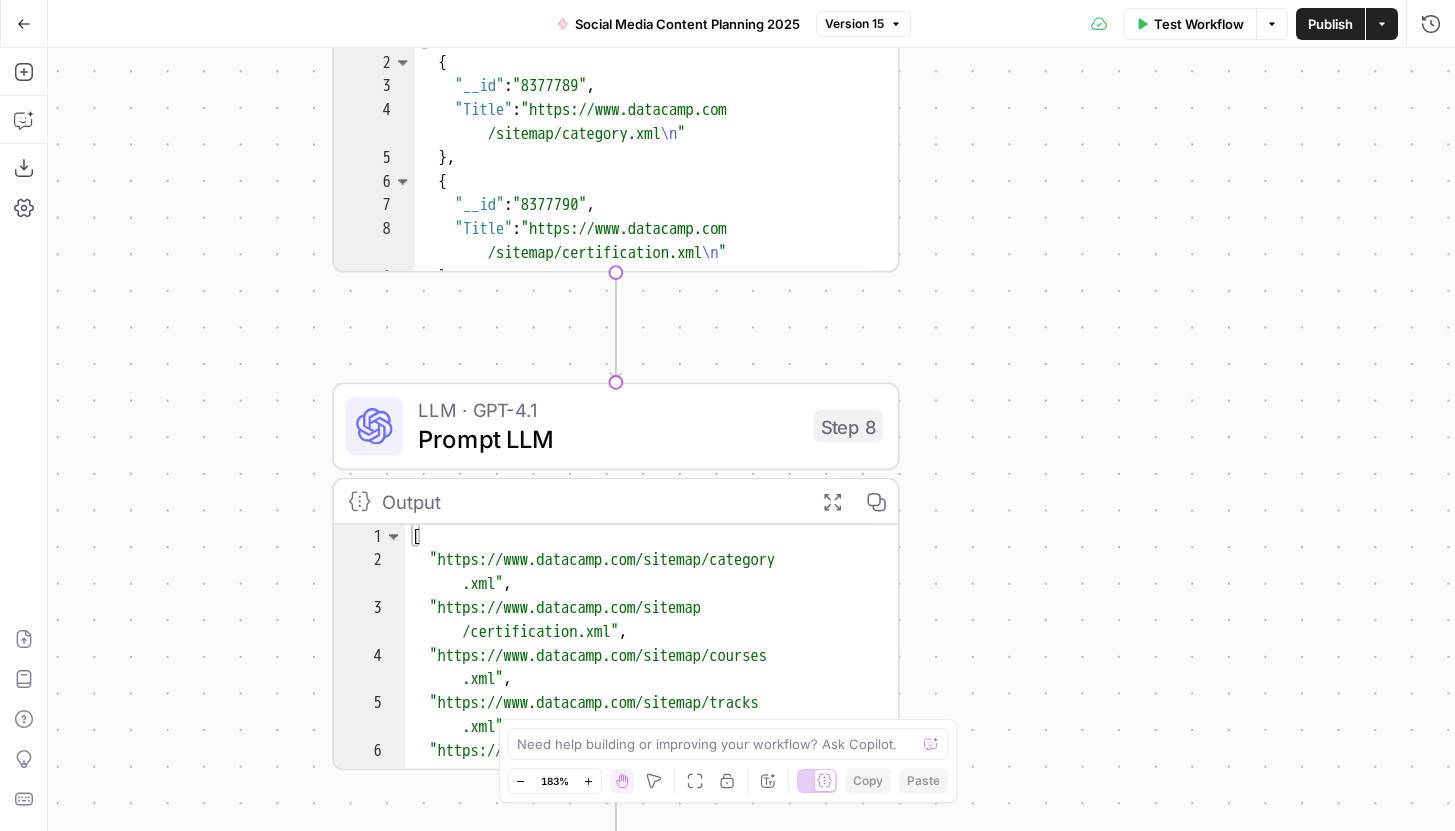 drag, startPoint x: 1004, startPoint y: 506, endPoint x: 1001, endPoint y: 673, distance: 167.02695 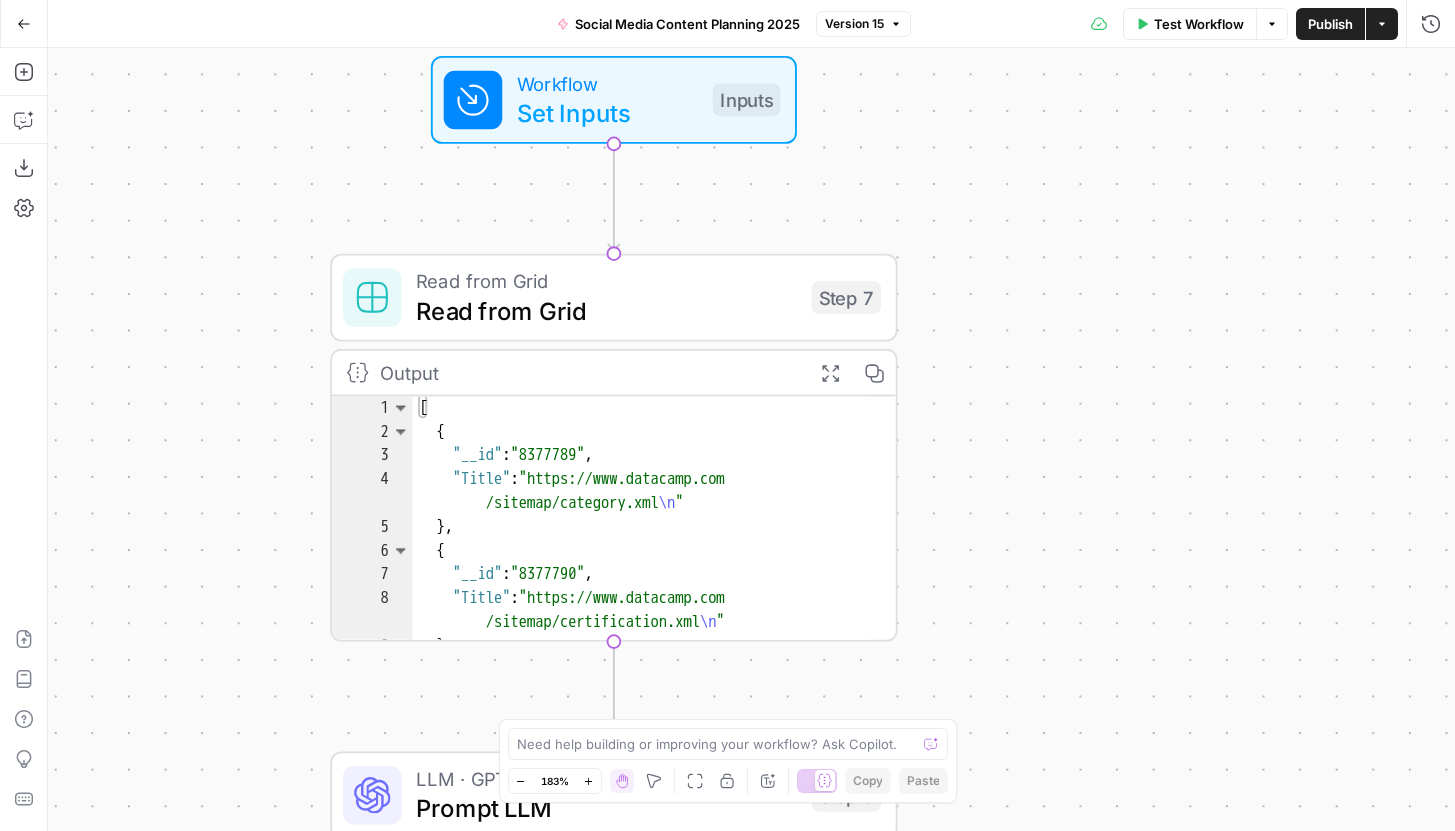 drag, startPoint x: 1030, startPoint y: 325, endPoint x: 1027, endPoint y: 696, distance: 371.01212 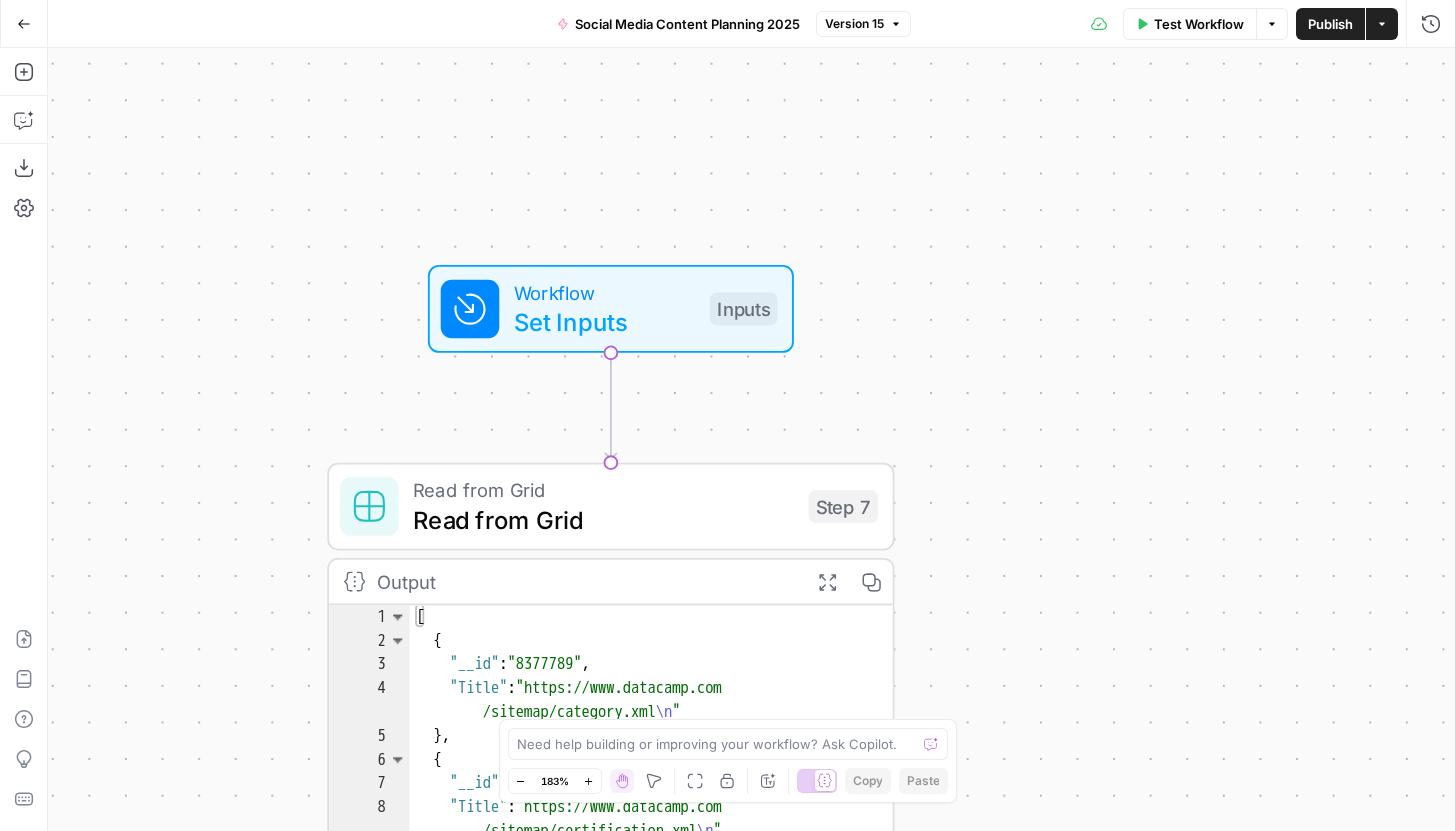 drag, startPoint x: 1020, startPoint y: 391, endPoint x: 1018, endPoint y: 580, distance: 189.01057 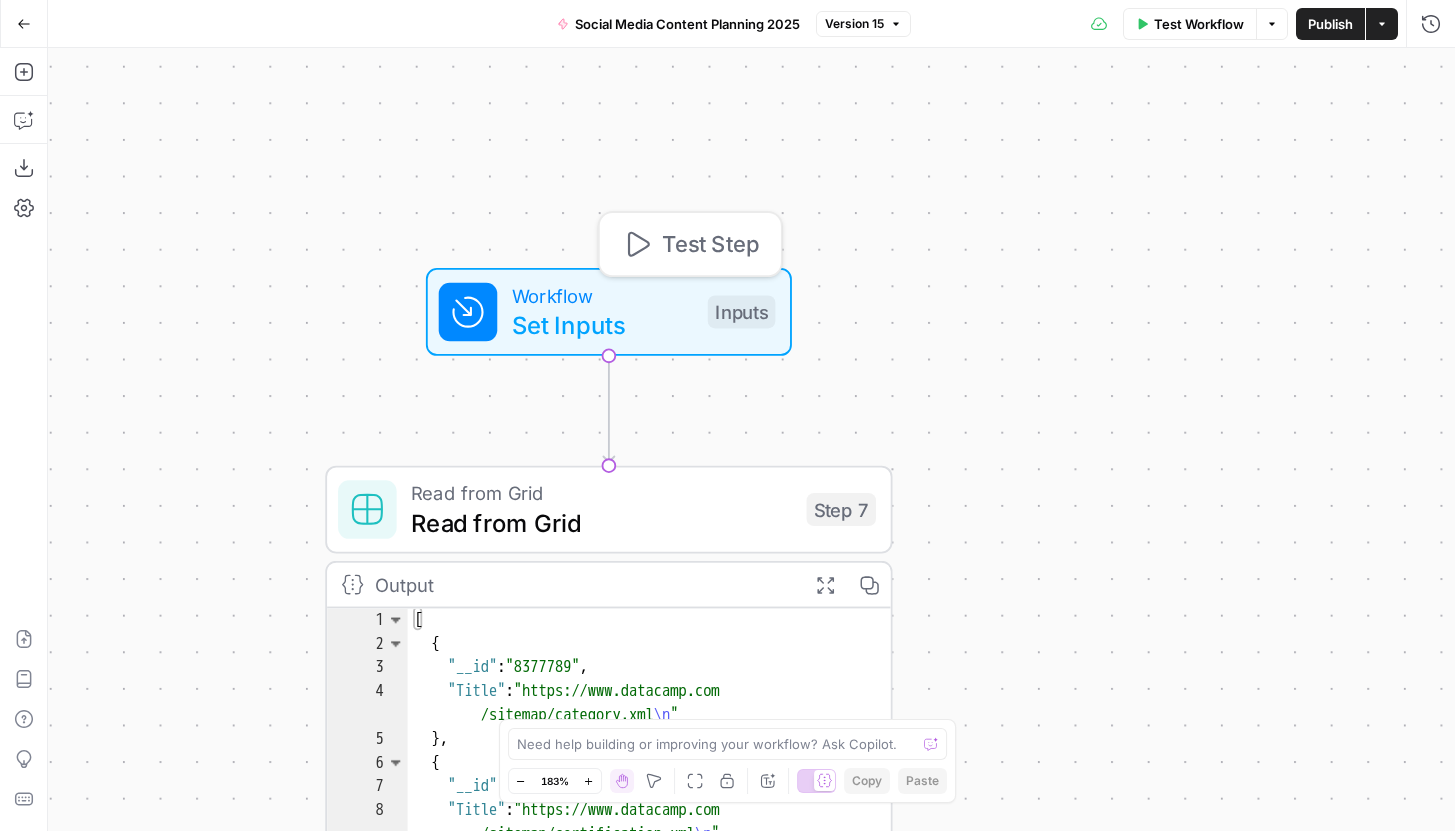 click on "Set Inputs" at bounding box center (602, 324) 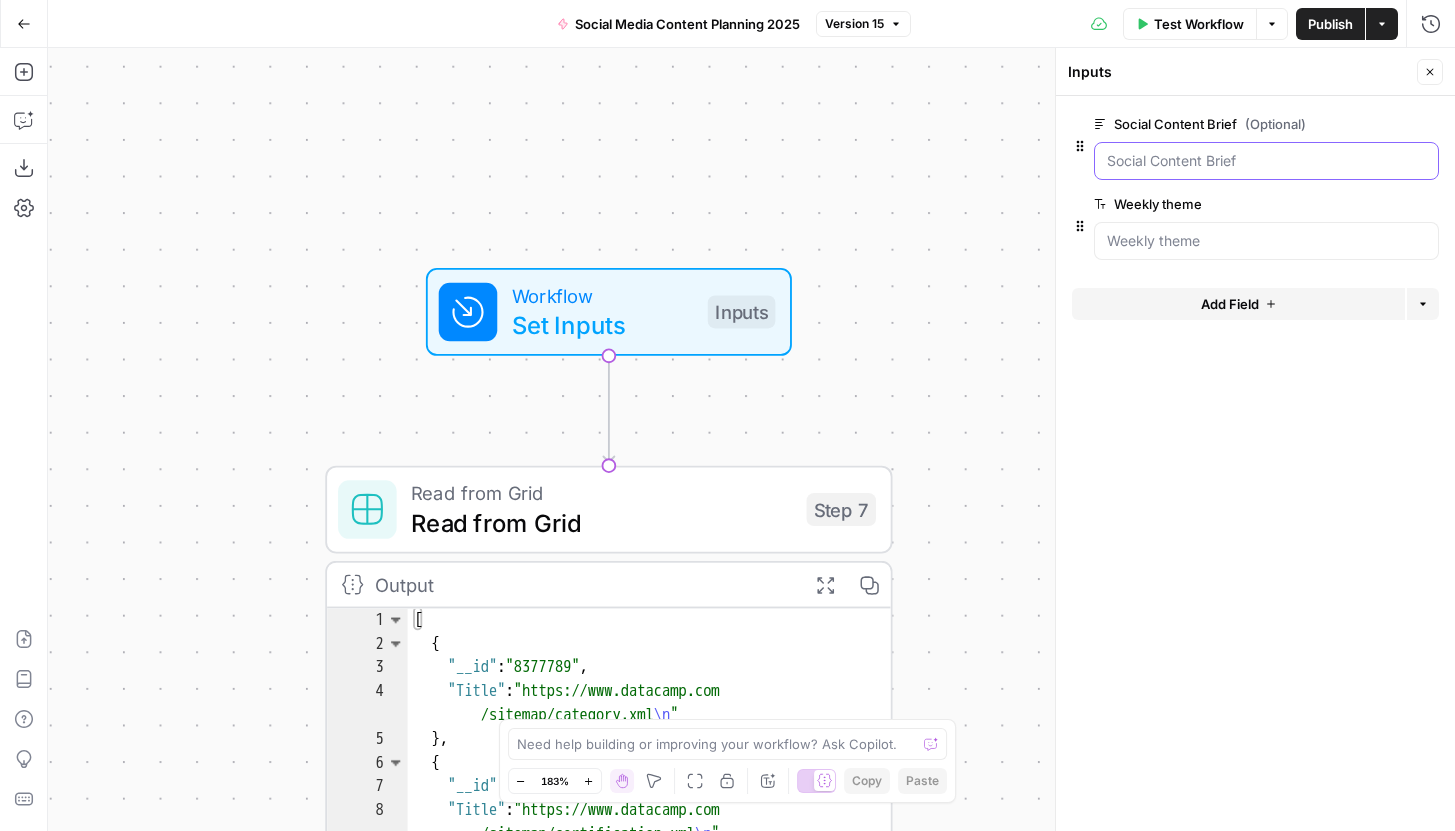 click on "Social Content Brief   (Optional)" at bounding box center [1266, 161] 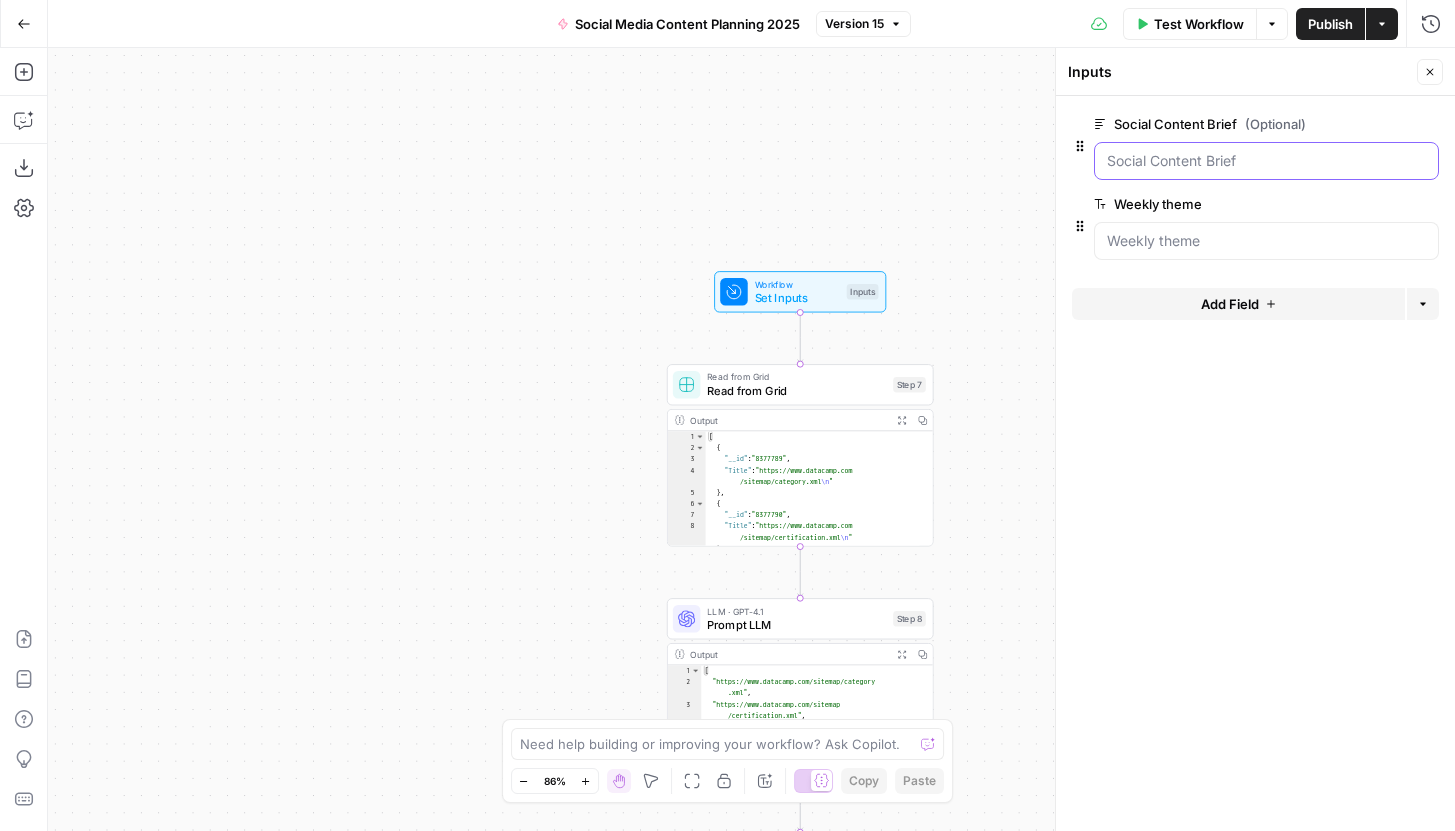 click on "Social Content Brief   (Optional)" at bounding box center [1266, 161] 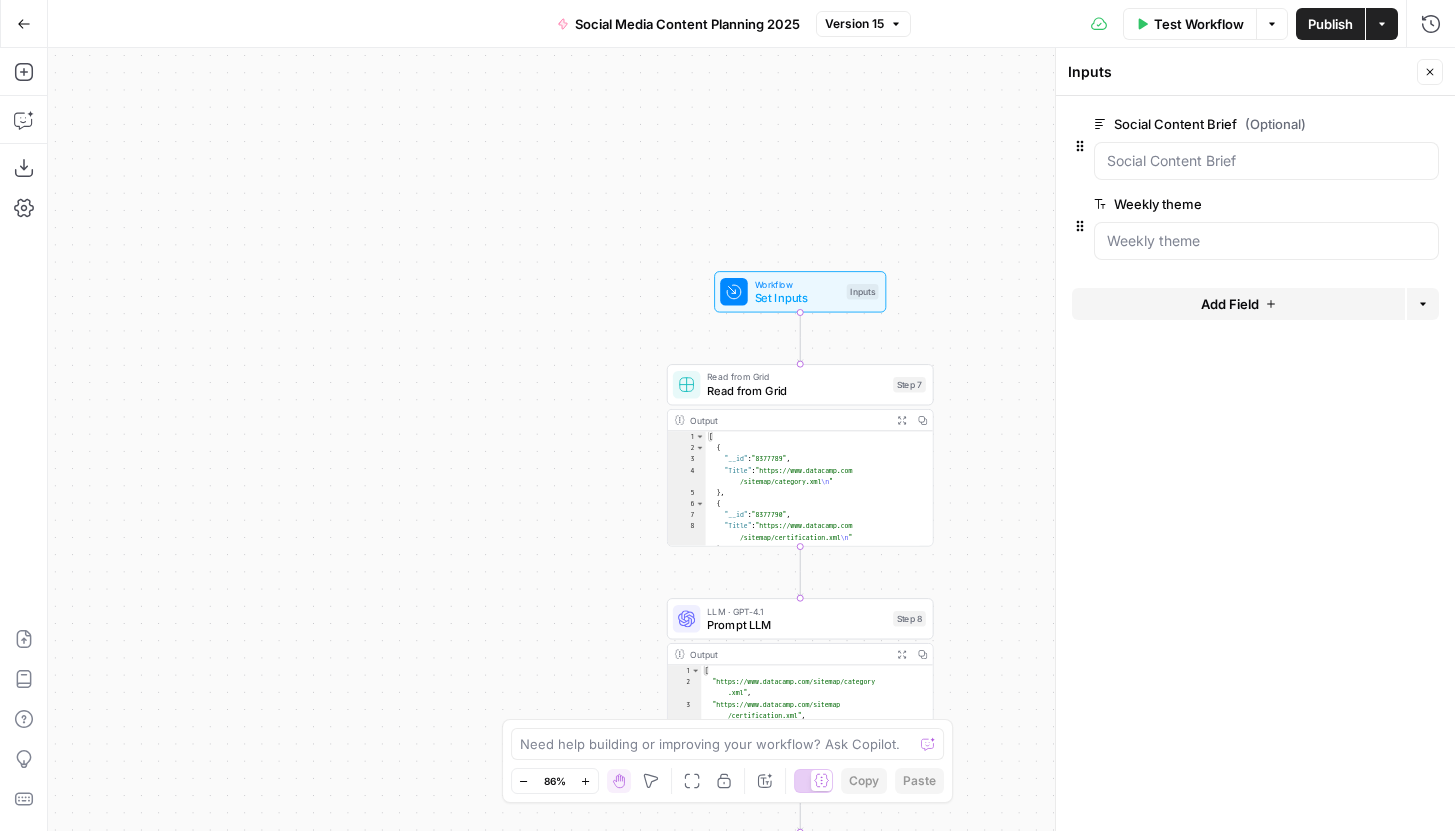 click on "edit field" at bounding box center [1364, 124] 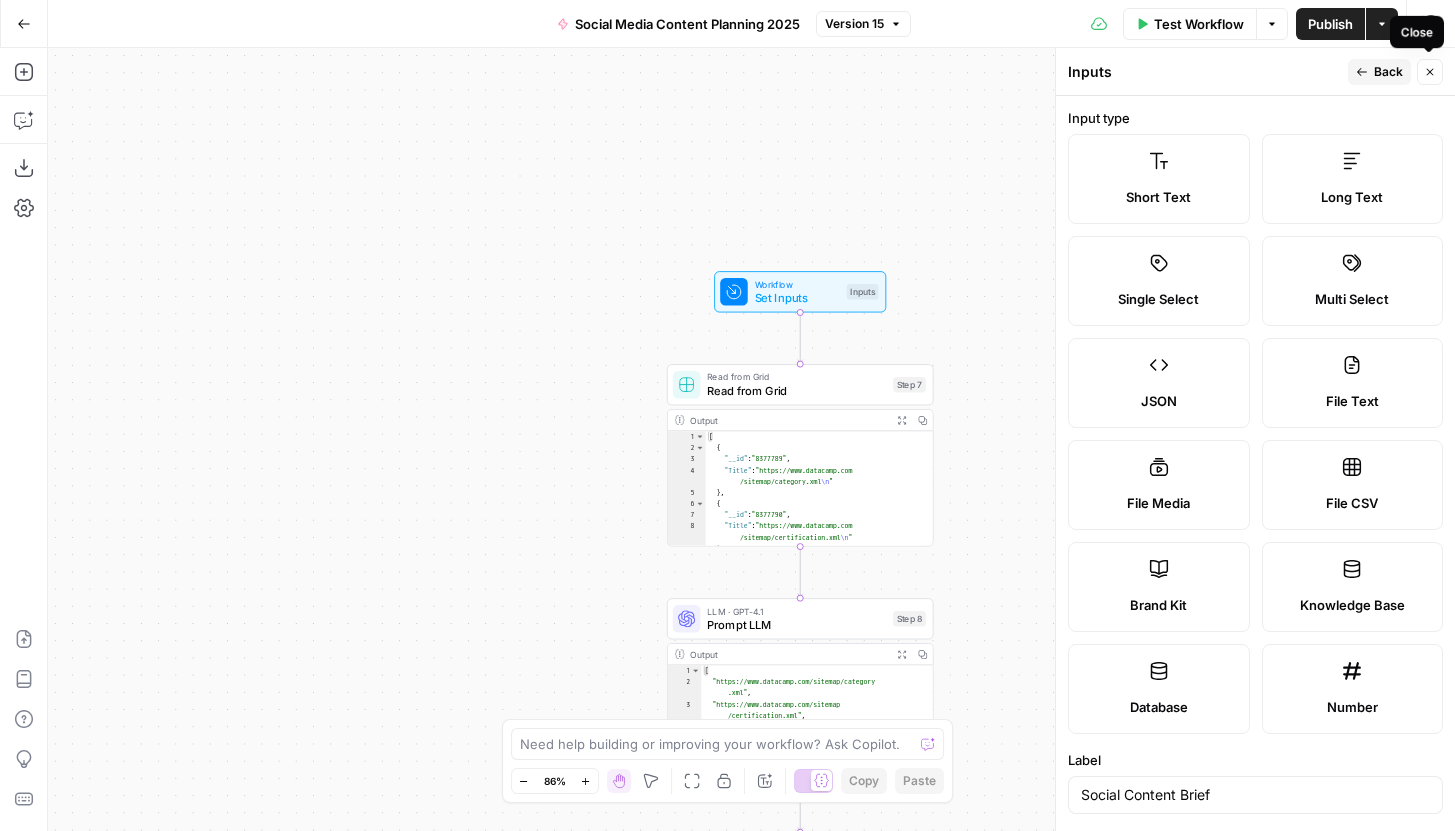 click on "Close" at bounding box center [1430, 72] 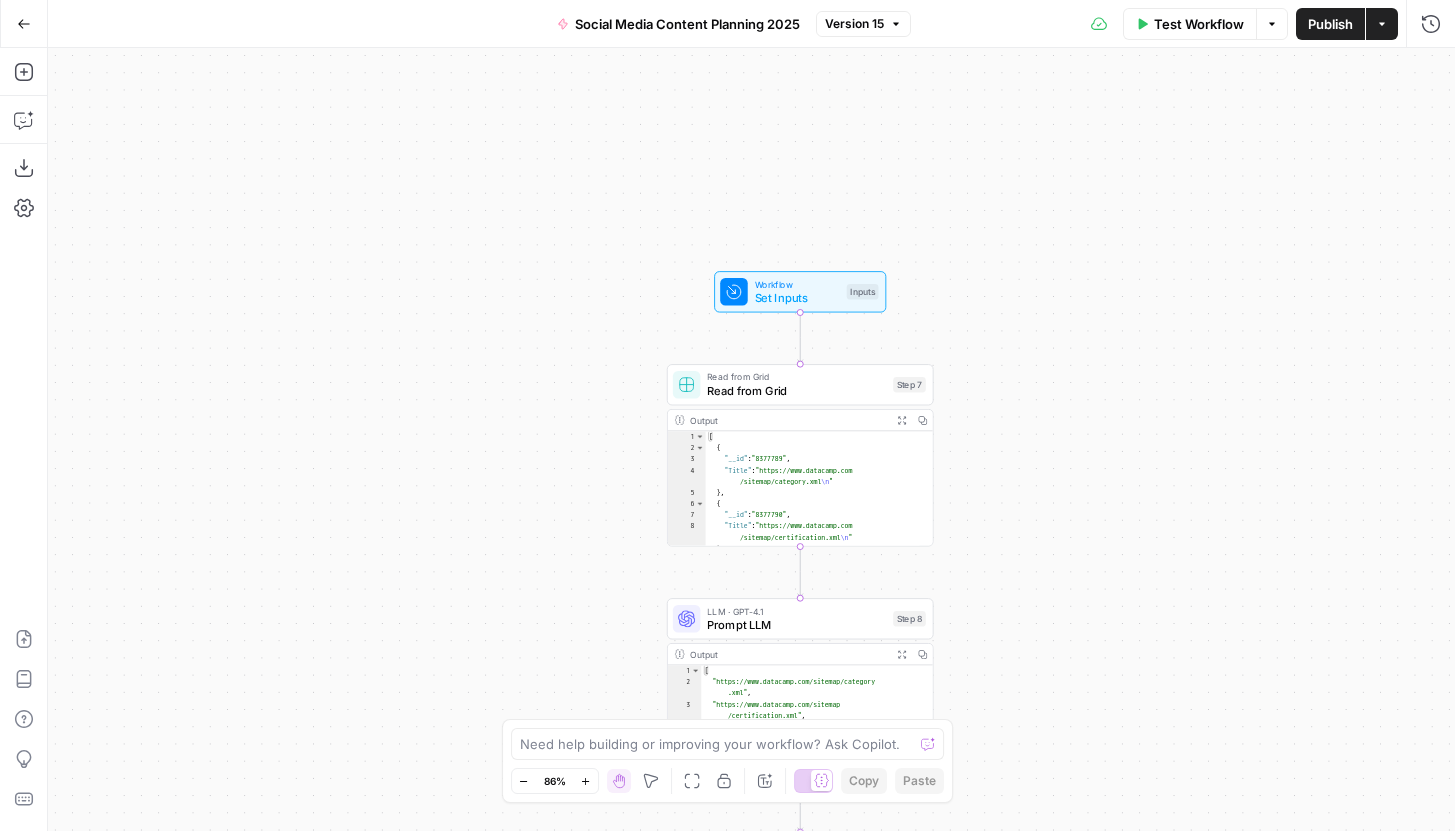 click on "Set Inputs" at bounding box center (797, 297) 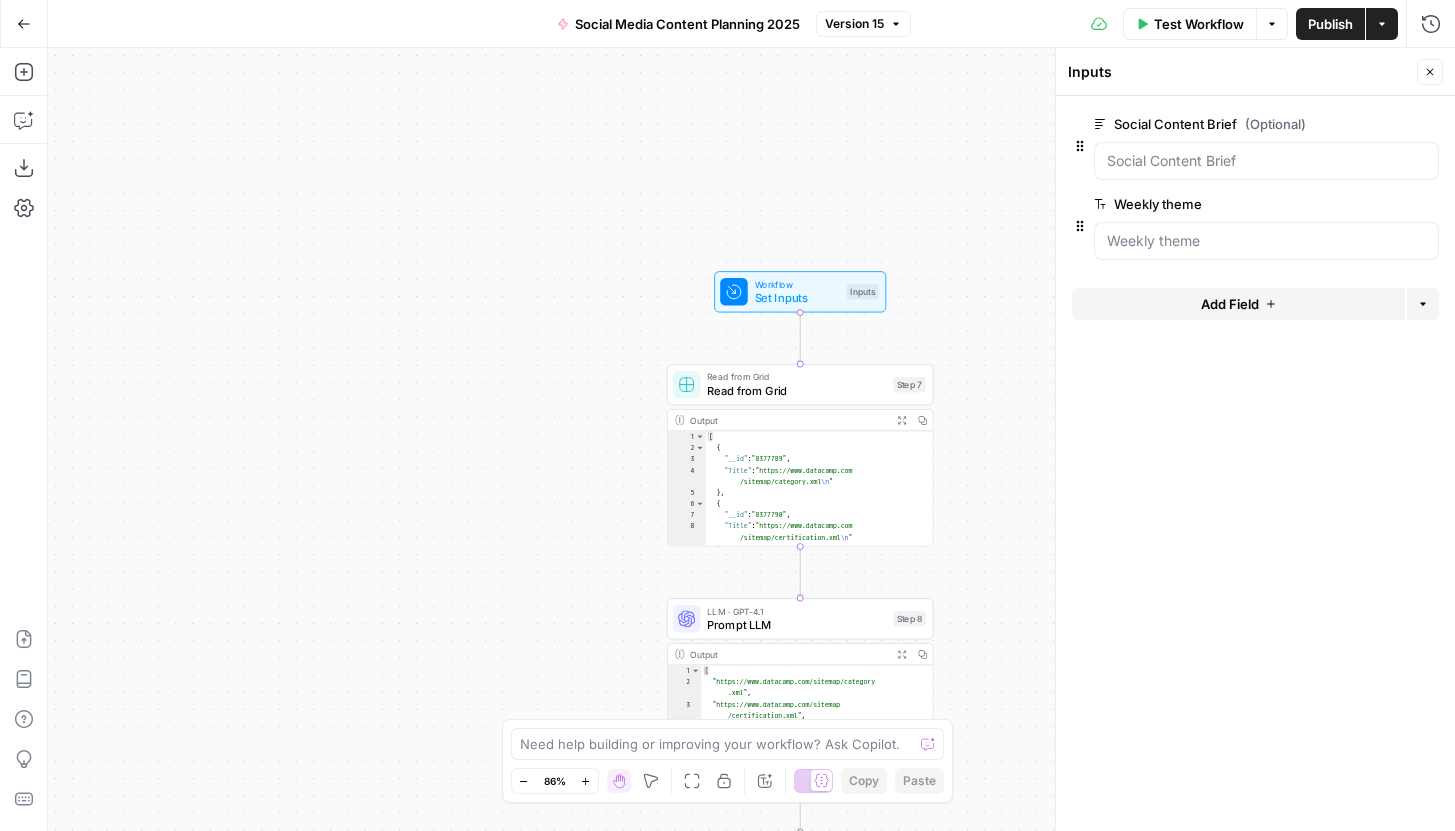 click on "edit field" at bounding box center [1364, 124] 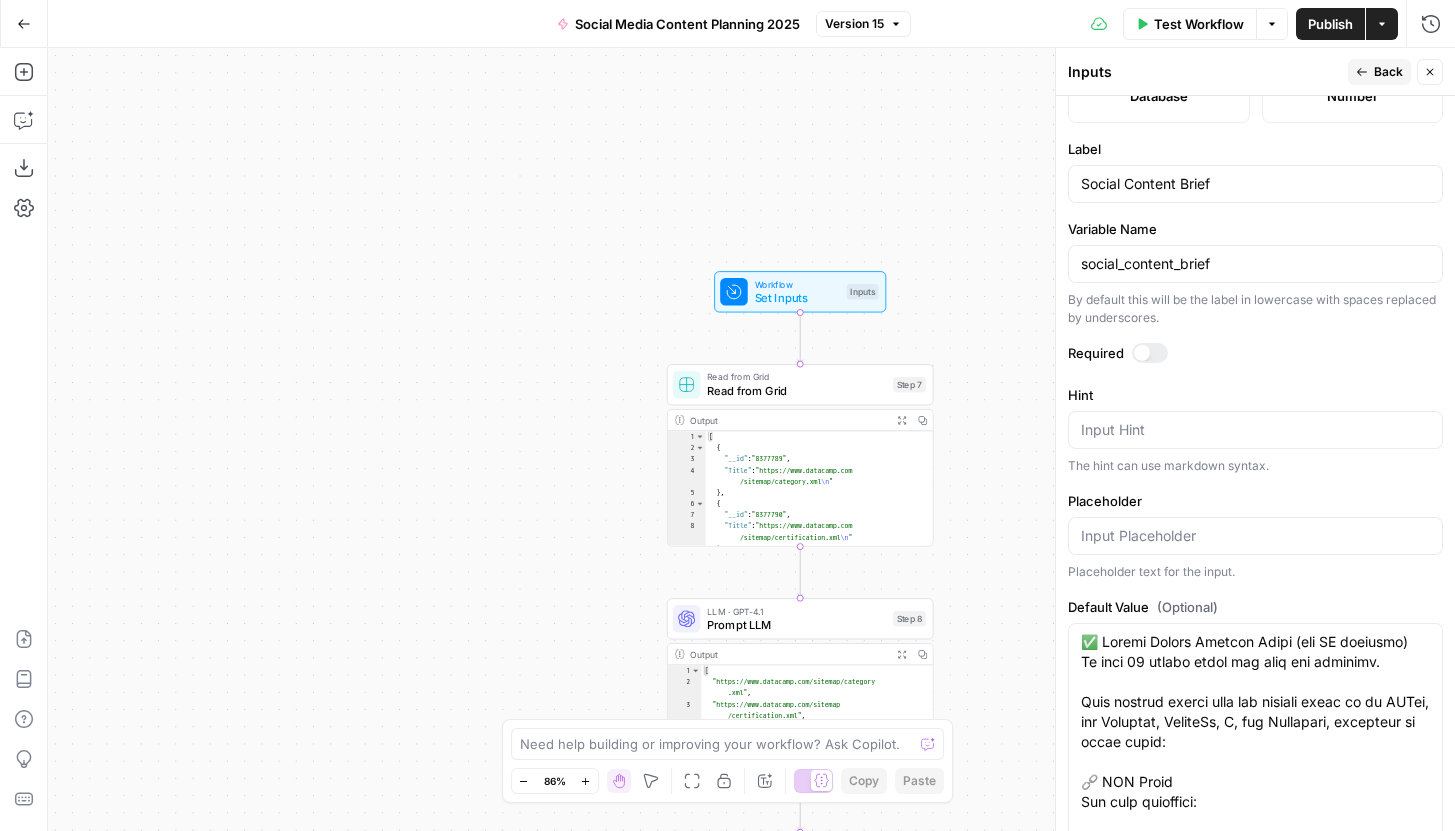 scroll, scrollTop: 860, scrollLeft: 0, axis: vertical 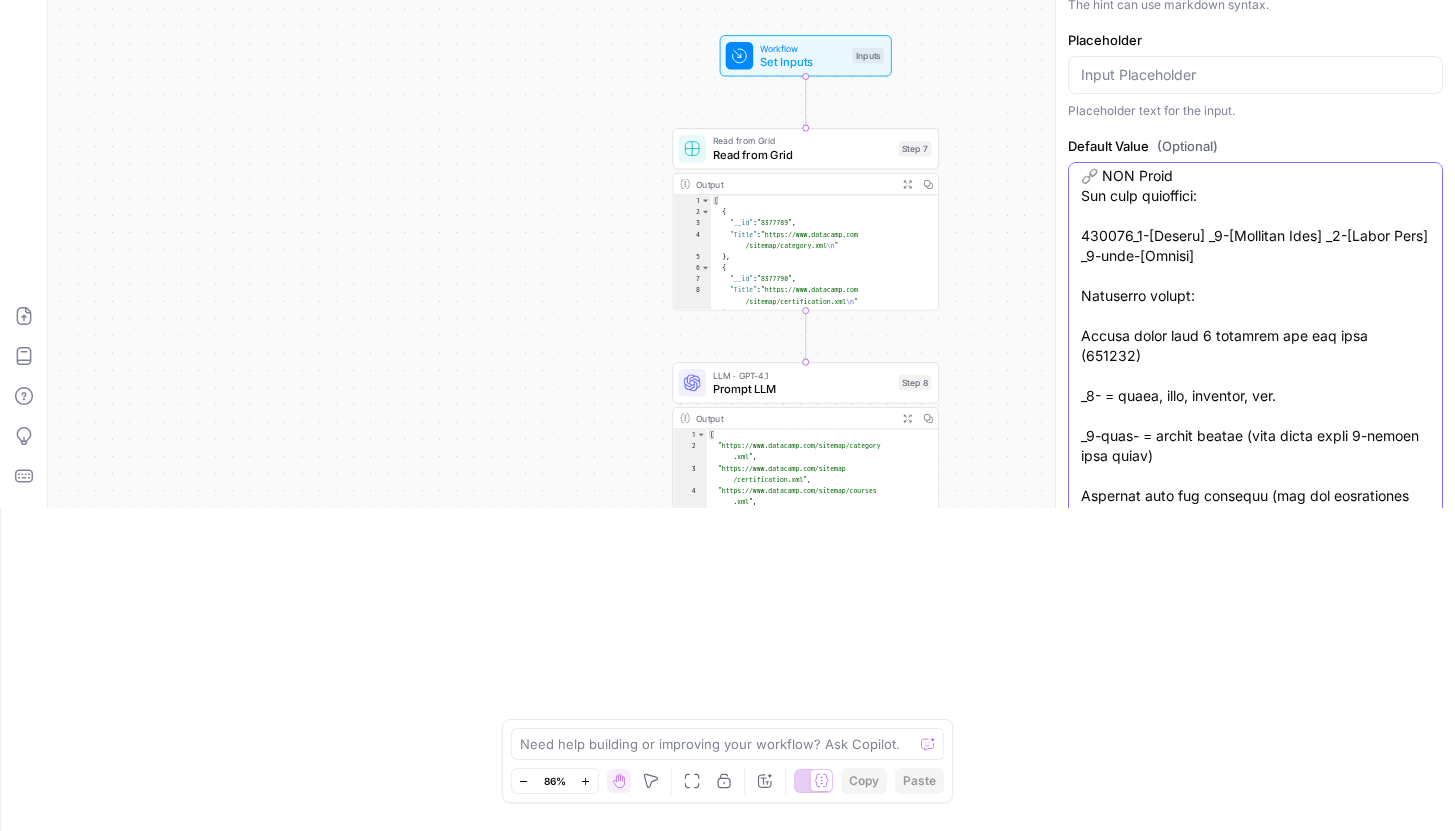 click on "Default Value   (Optional)" at bounding box center [1255, 1706] 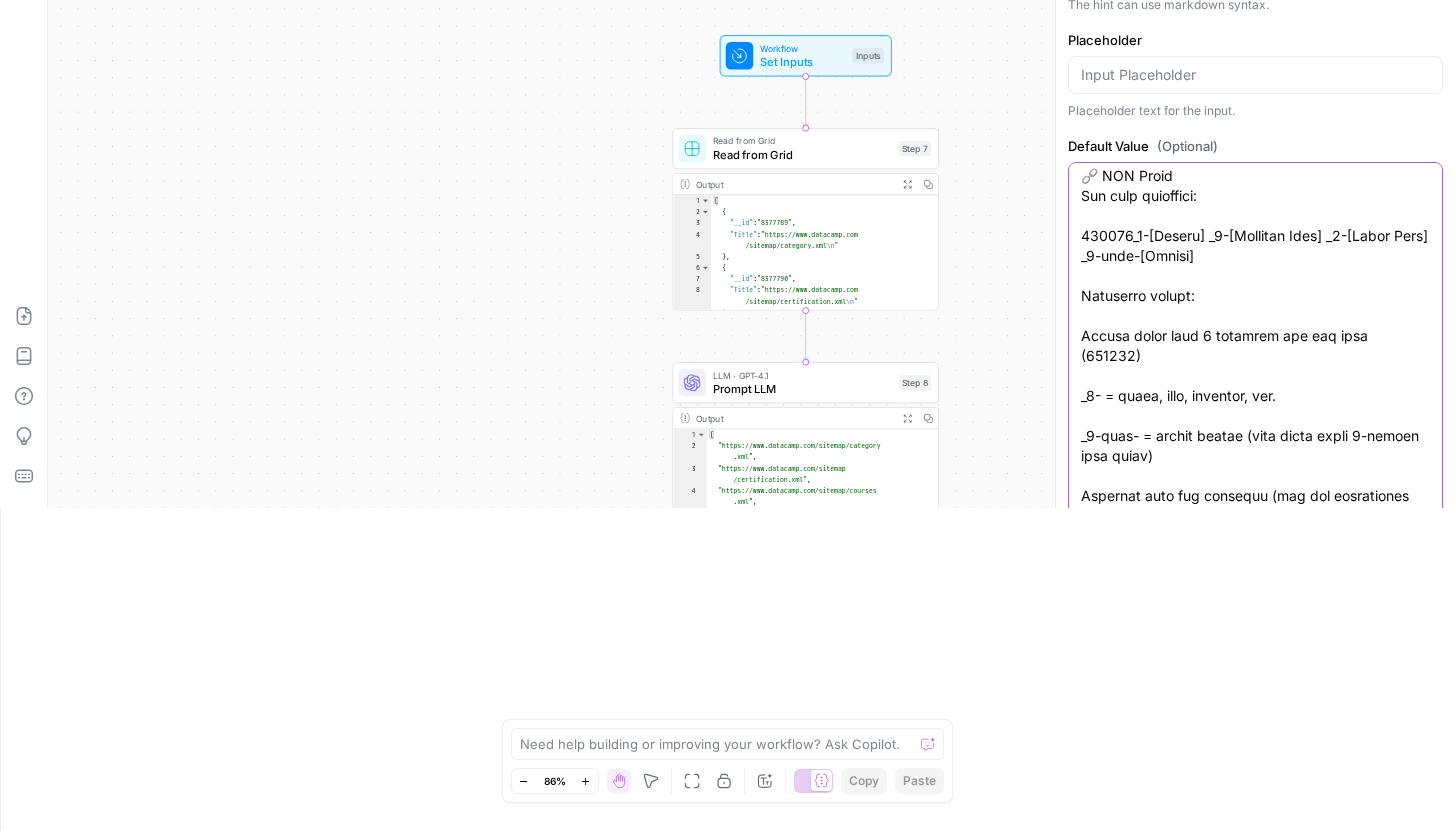 click on "Default Value   (Optional)" at bounding box center (1255, 1706) 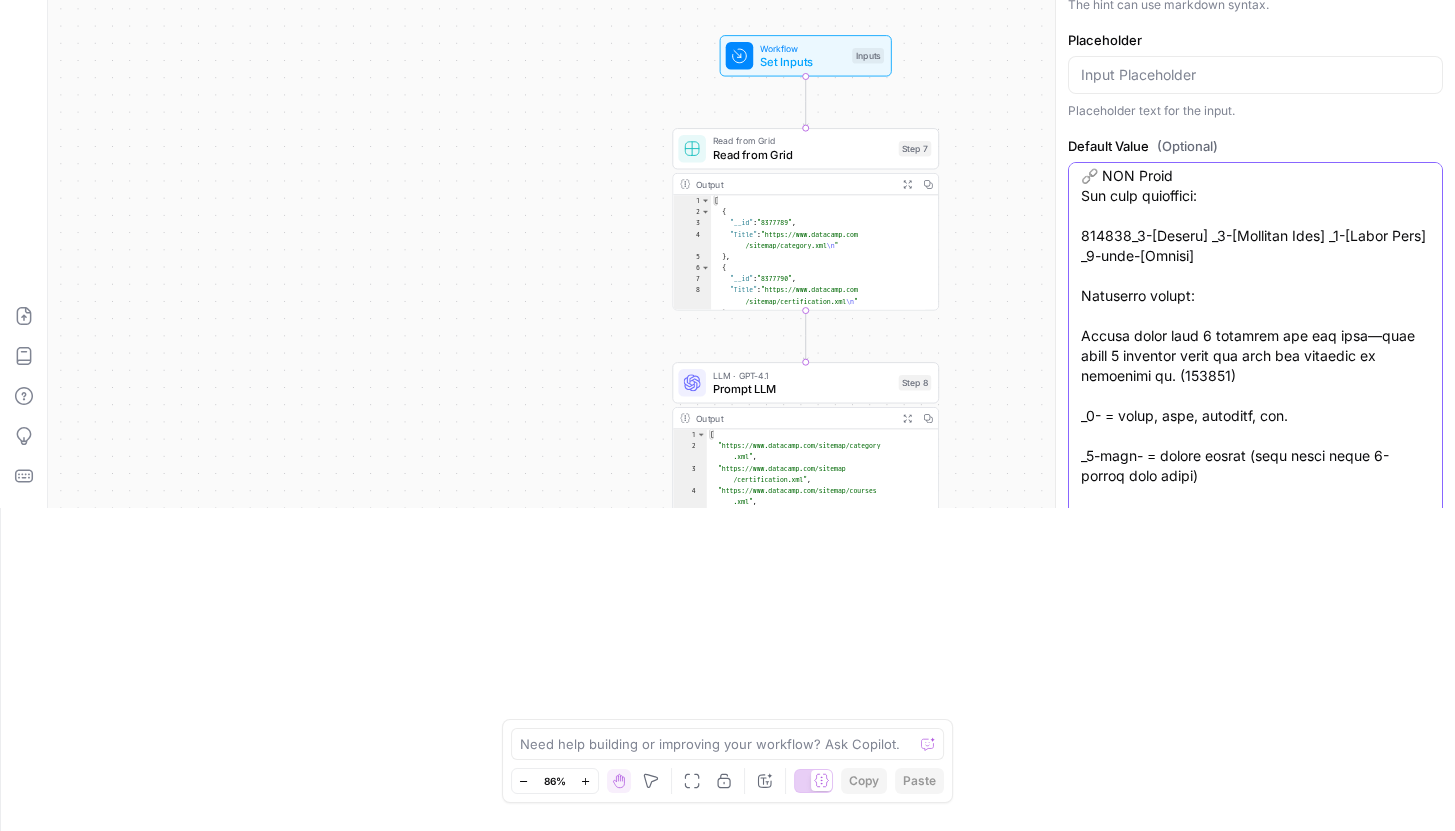 drag, startPoint x: 1331, startPoint y: 378, endPoint x: 1264, endPoint y: 378, distance: 67 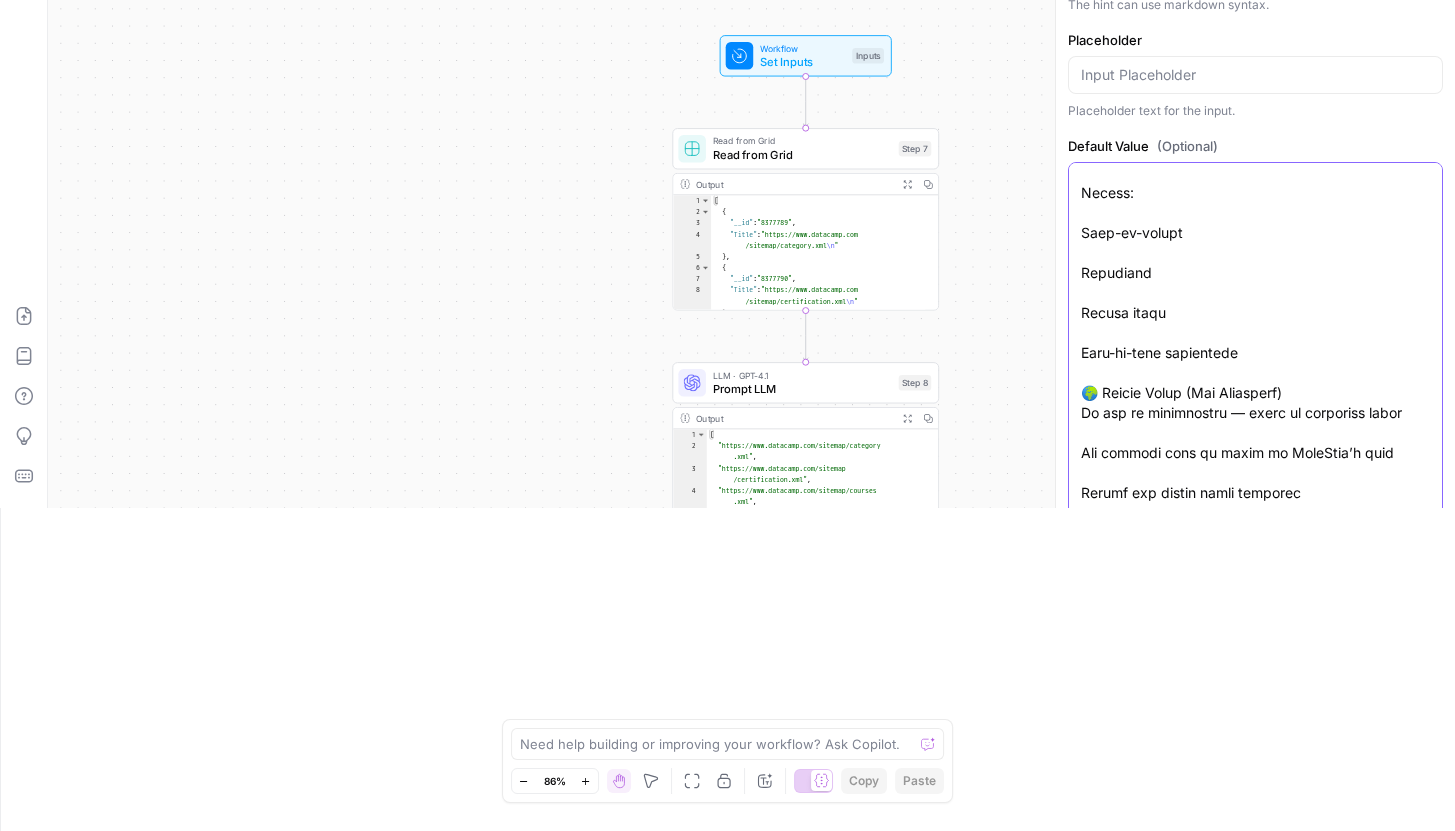 scroll, scrollTop: 3160, scrollLeft: 0, axis: vertical 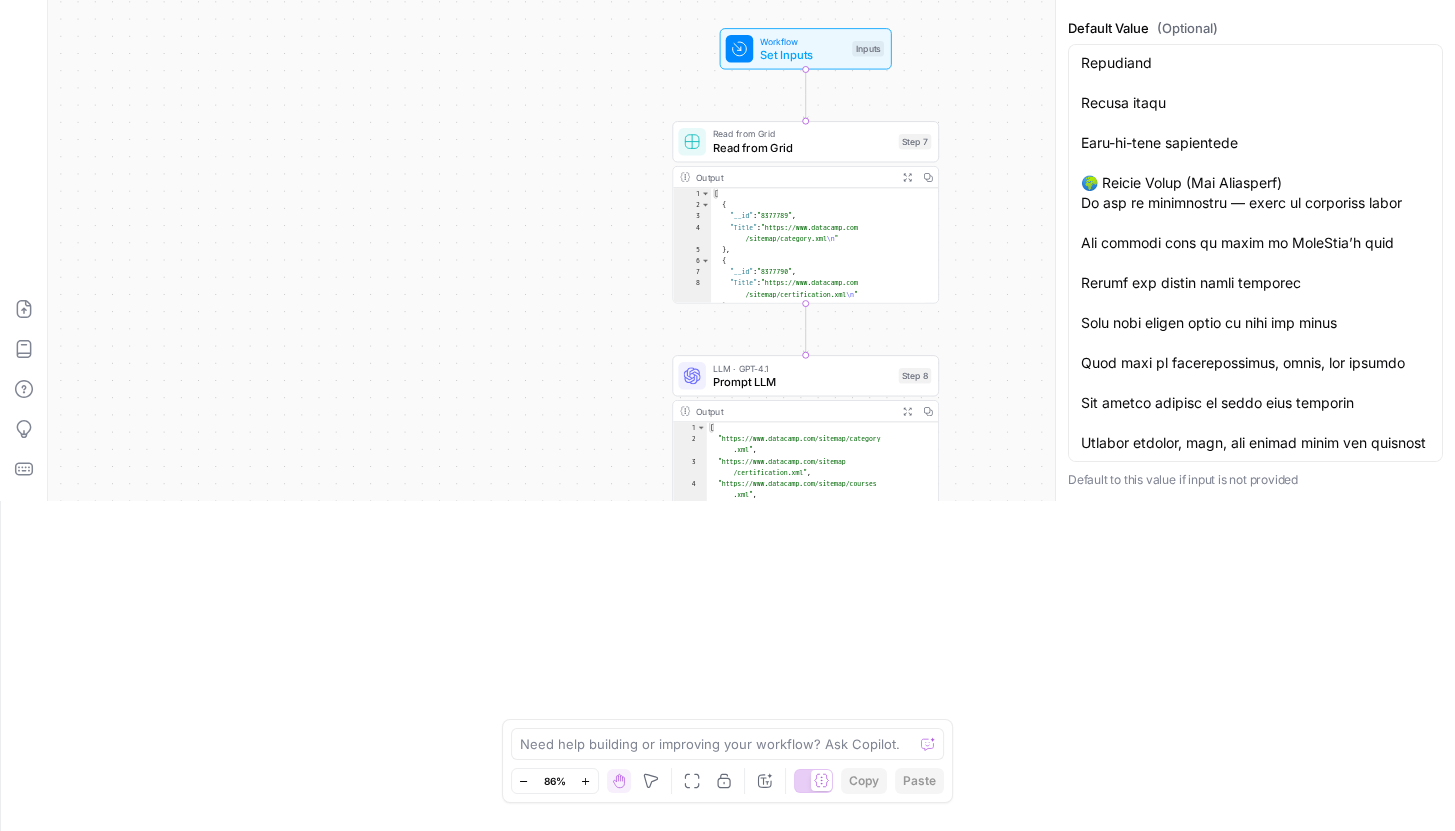 click at bounding box center (1255, 253) 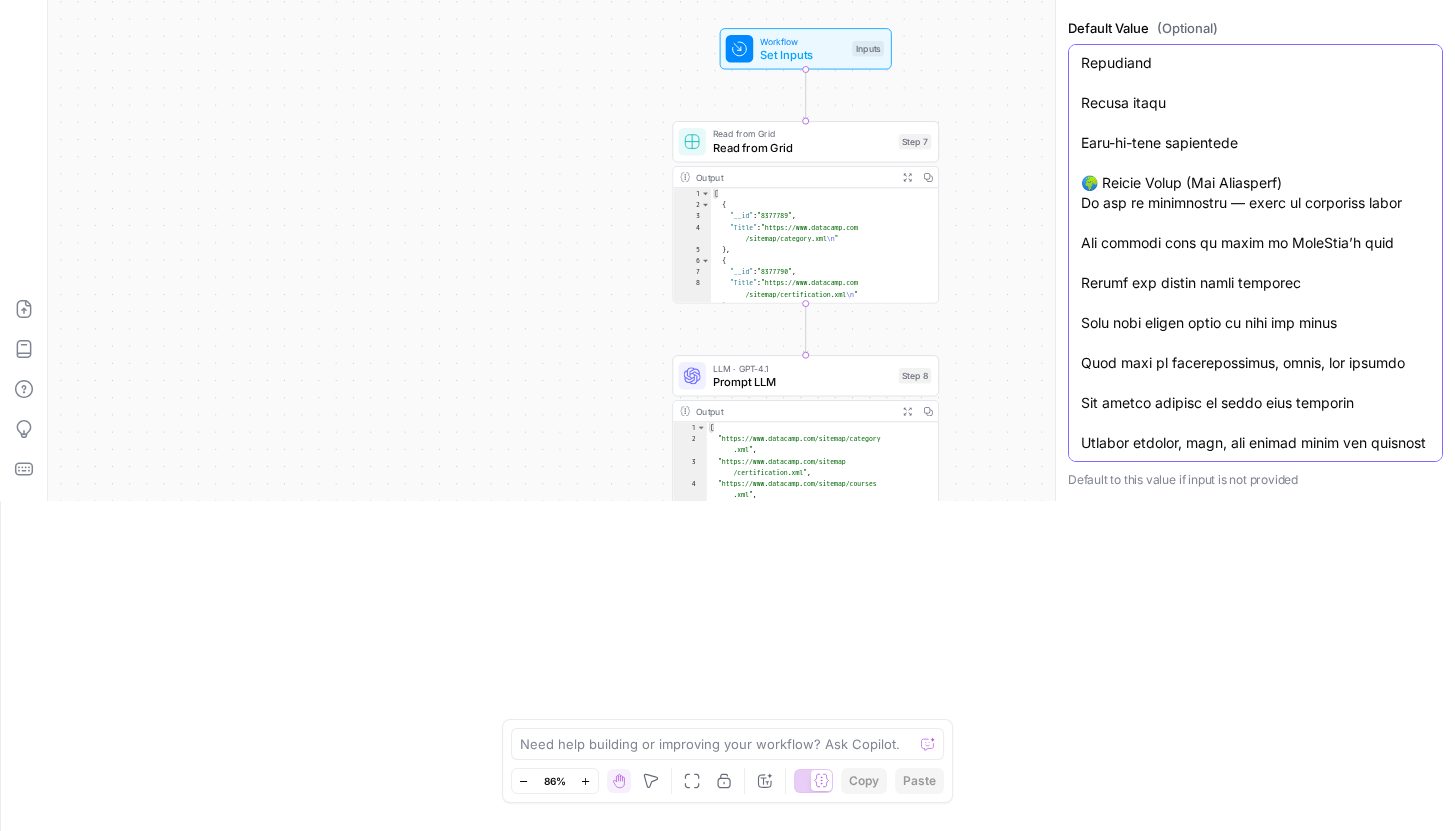 scroll, scrollTop: 3160, scrollLeft: 0, axis: vertical 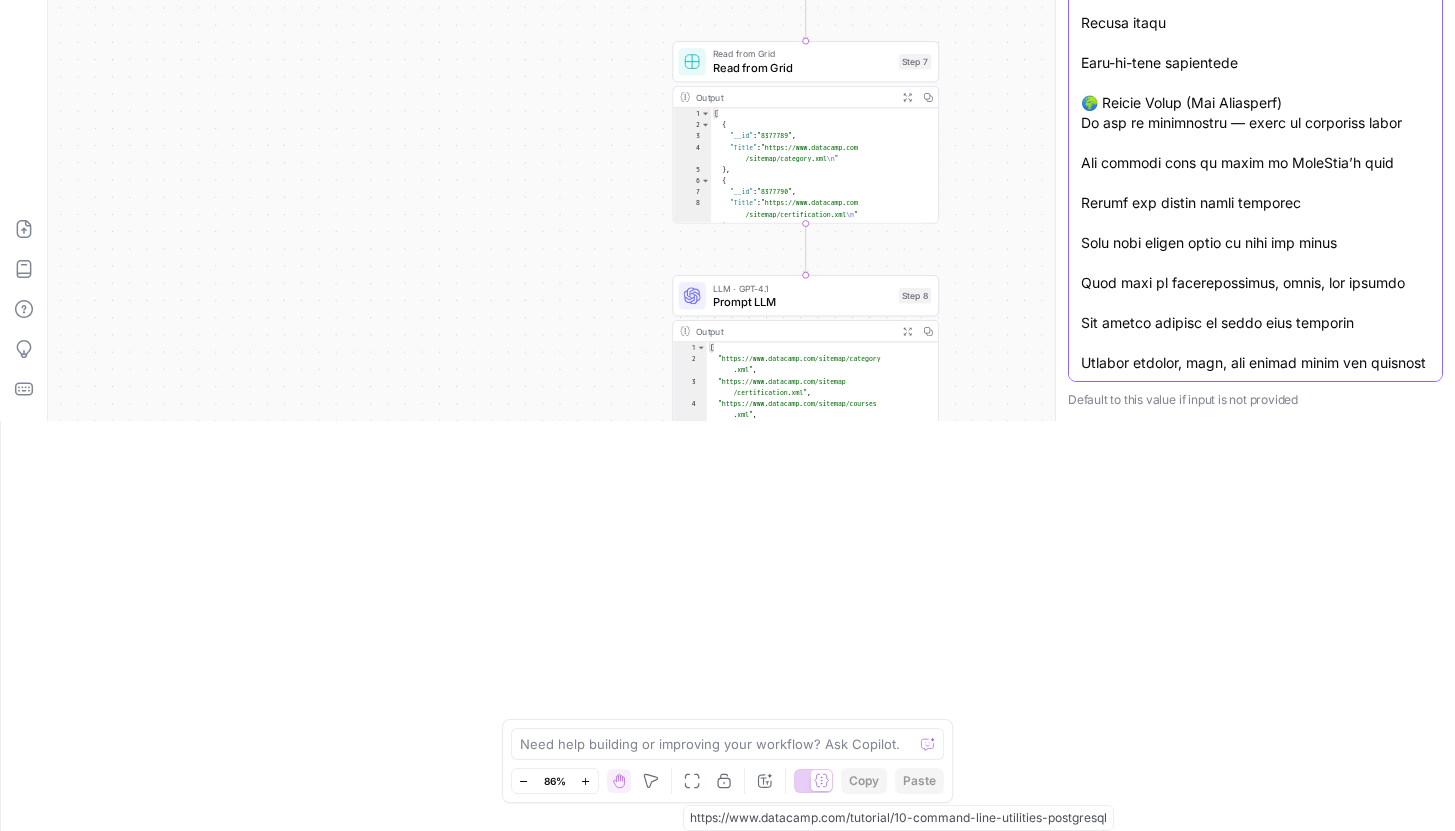 click on "Default Value   (Optional)" at bounding box center (1255, -1317) 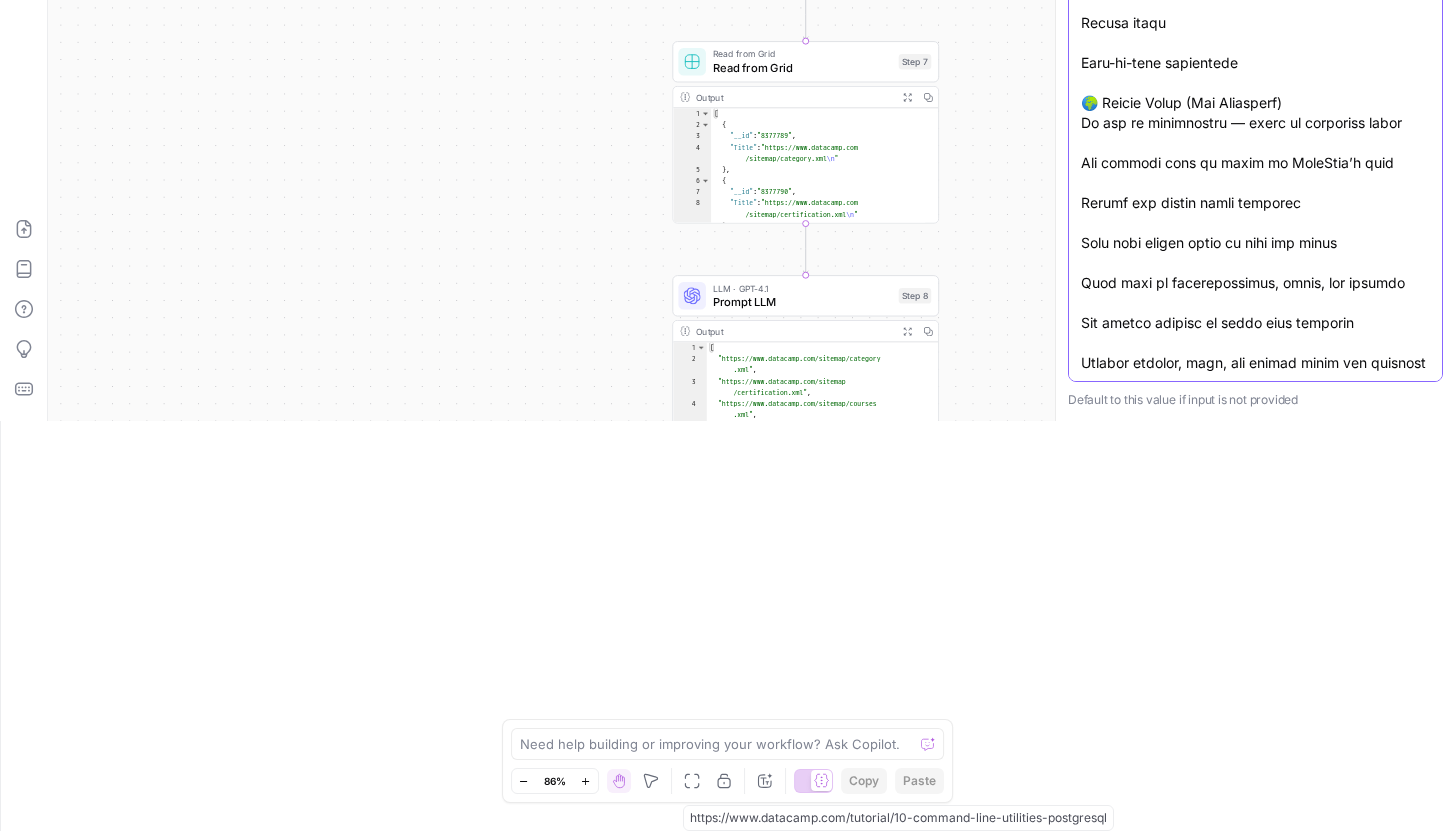 click on "Default Value   (Optional)" at bounding box center [1255, -1317] 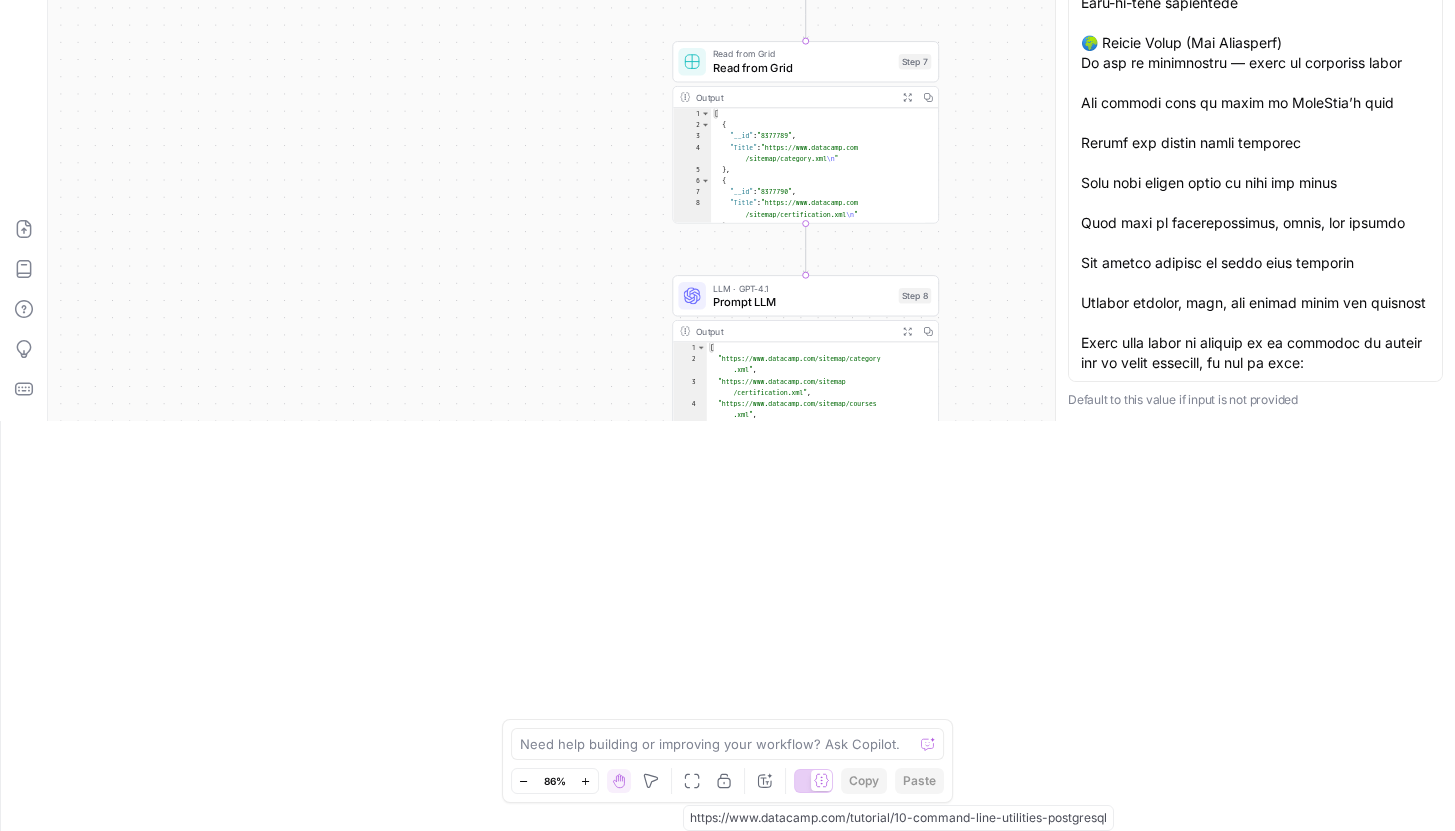 scroll, scrollTop: 0, scrollLeft: 0, axis: both 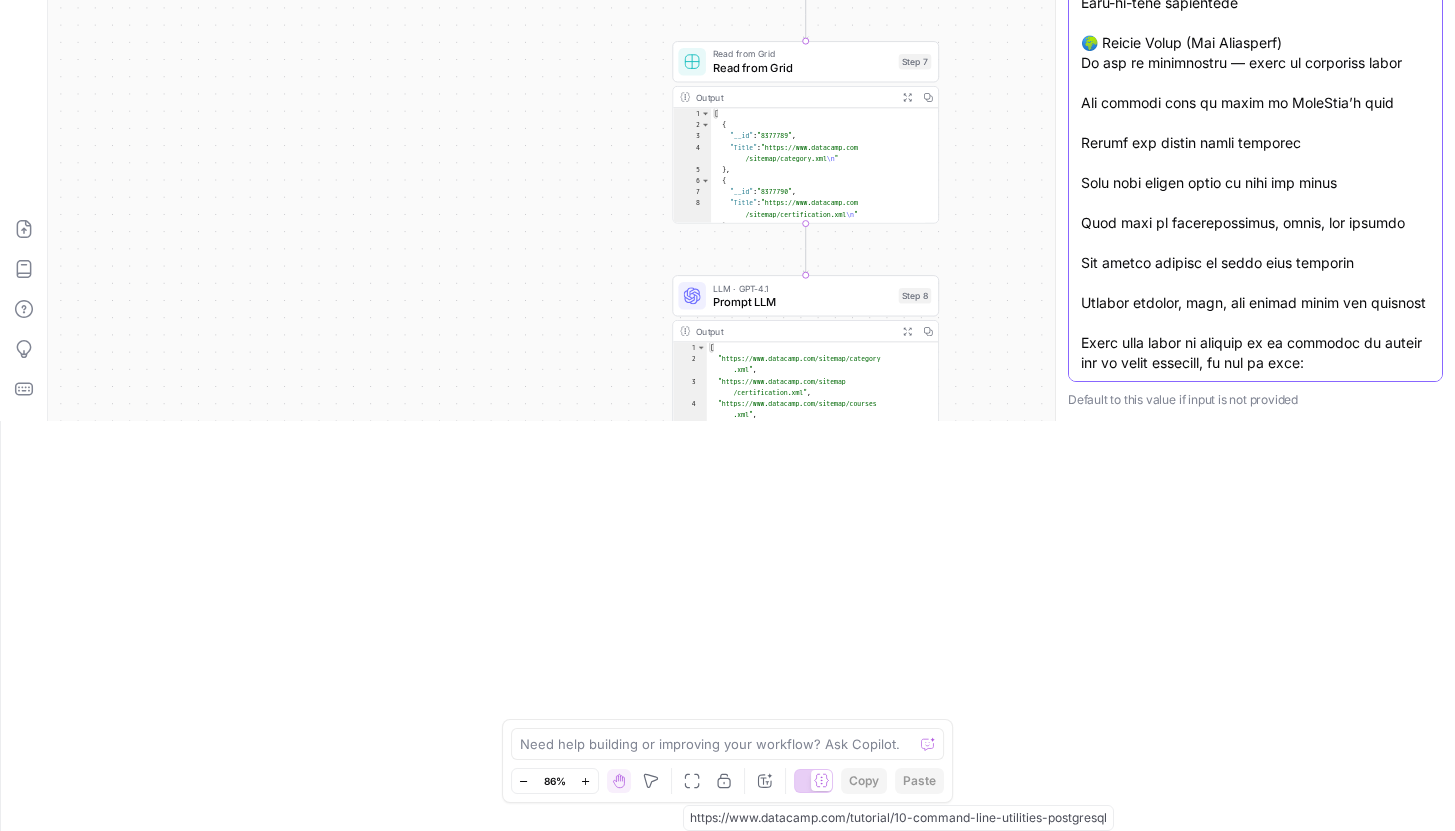 paste on "B2C Personas
Persona
Pain Points
DataCamp Solutions
Primary Message & Channels
Career Transformer
Non-technical professional seeking tech role
"When I started, I had a fear of coding. DataCamp helped me overcome that fear without even realizing it." - Ellis, Engineering Graduate to Data Analyst
Overwhelmed by learning paths
Unsure which skills matter most
Limited time while working
Needs structured guidance
Lacks practical experience
Structured career tracks with clear progression
Bite-sized learning (3-min videos followed by practice)
Interactive projects for portfolio building
Mobile learning for busy professionals
AI-powered guidance and recommendations
Start Your Tech Career With Real-World Skills
Search marketing (career change keywords)
LinkedIn career transition content
Success story showcase
YouTube tutorials
Technical Upskiller
Current SWE/Data/IT Professional
"At first, you think step by step. But with experience, you learn to think of the final output and work backwards—that..." 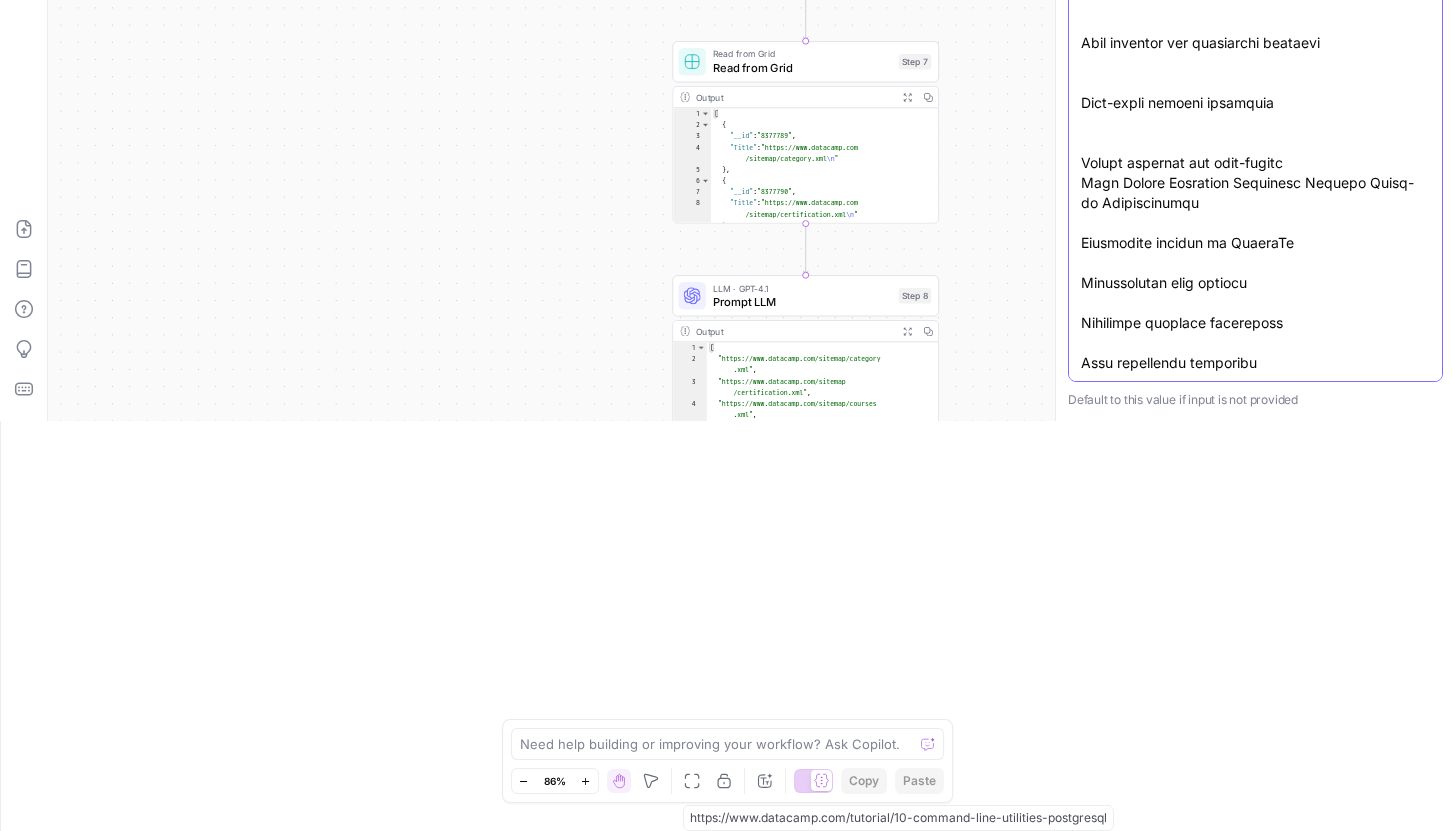 scroll, scrollTop: 5910, scrollLeft: 0, axis: vertical 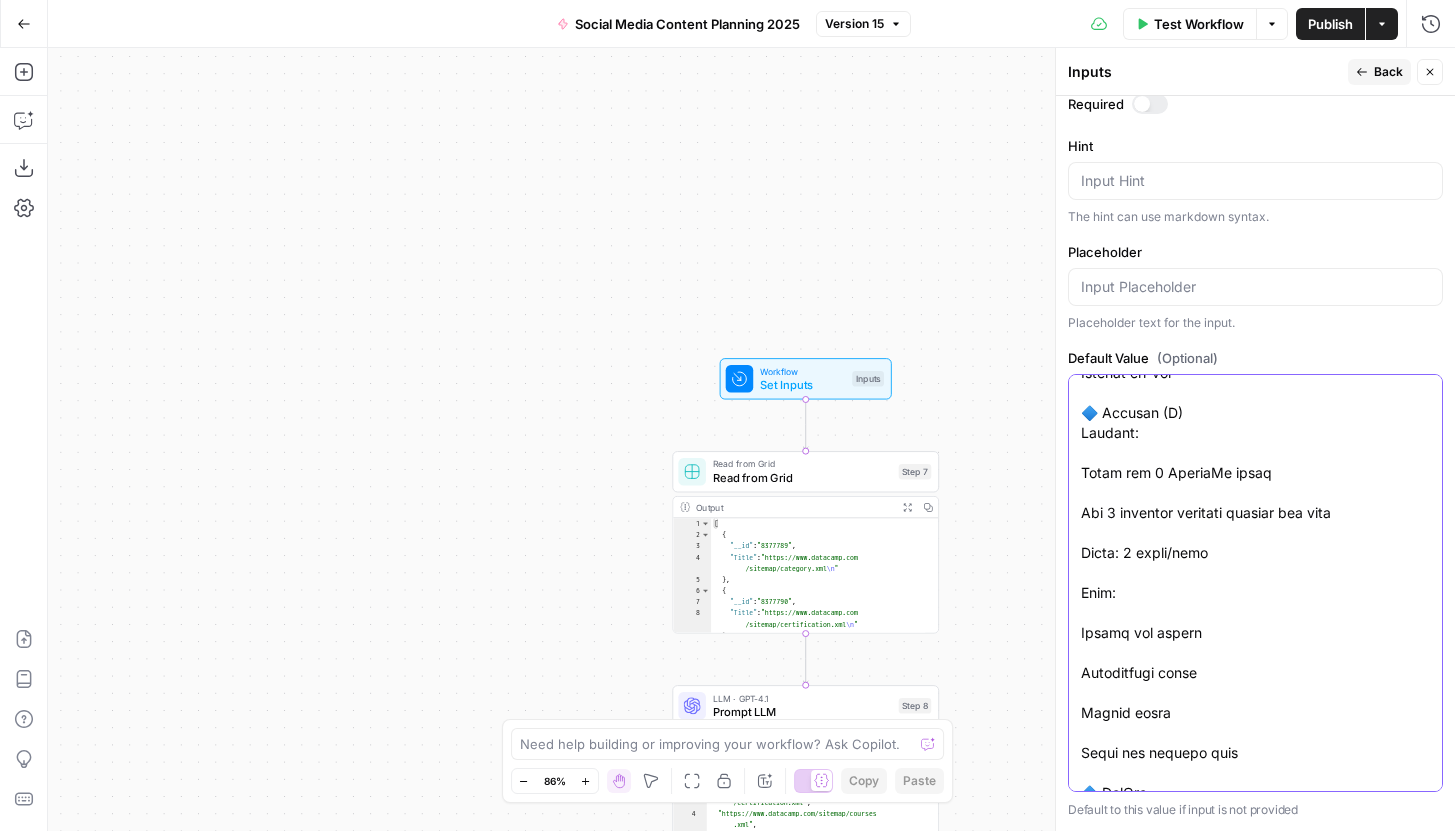 type on "✅ Weekly Social Content Brief (for AI workflow)
We need 15 social posts per week per platform.
Each content source link you provide needs to be UTMed, for Facebook, LinkedIn, X, and Instagram, according to these rules:
🔗 UTM Rules
Use this structure:
000000_1-[Detail] _2-[Business Unit] _6-[Asset Name] _8-ogsl-[Source]
Mandatory fields:
Always start with 6 numerals for the date—make those 6 numerals match the date the workflow is activated on. For example, if the workflow is activated on July 31st, 2025, the 6 numerals will be 250731
_1- = promo, blog, tutorial, etc.
_8-ogsl- = social source (must match exact 2-letter code below)
Commonly used and expected (but not technically required):
_2- = business unit: one of b2b, b2c, b2bss, mix, na
_6- = asset name
Valid social source codes (for _8-ogsl-XX):
dd, fb, ig, li, pi, qu, rd, sn, tk, tw, yt
(Use the correct two-letter platform code. Always use 000000 as the date.)
Fully generate all UTMed URLs for all networks.
📚 Content Source
Use only exis..." 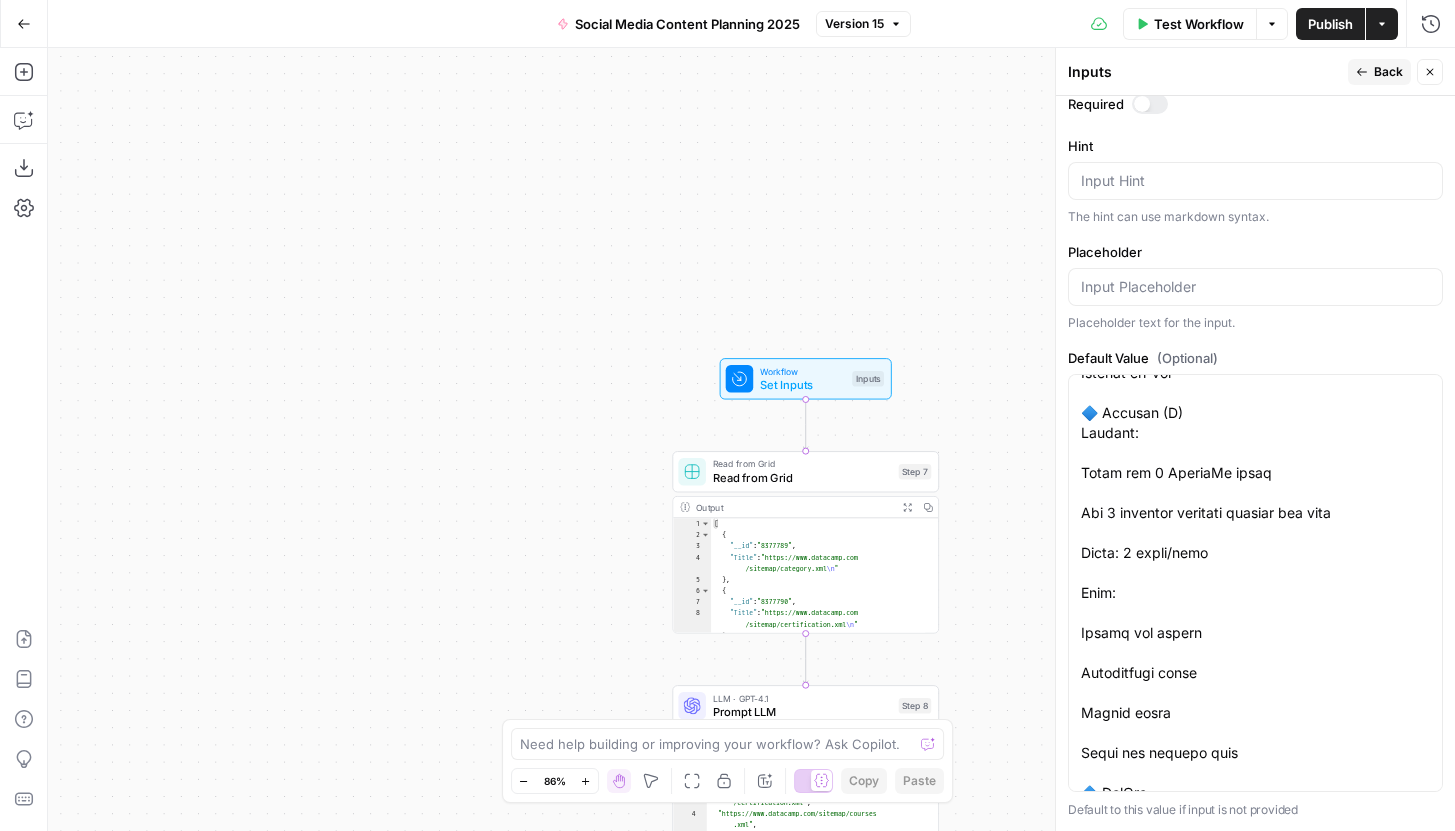 scroll, scrollTop: 0, scrollLeft: 0, axis: both 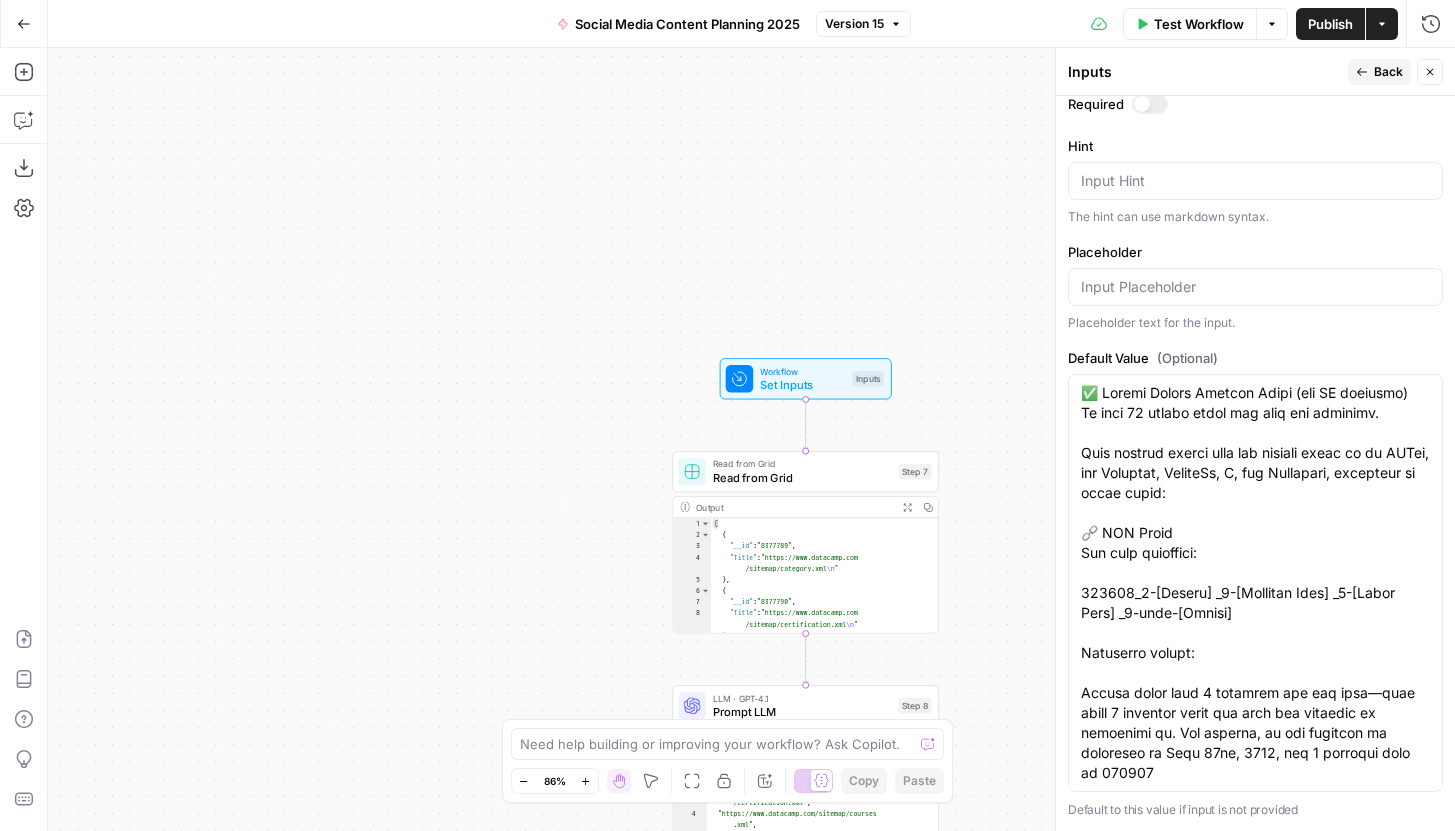 click on "Publish" at bounding box center (1330, 24) 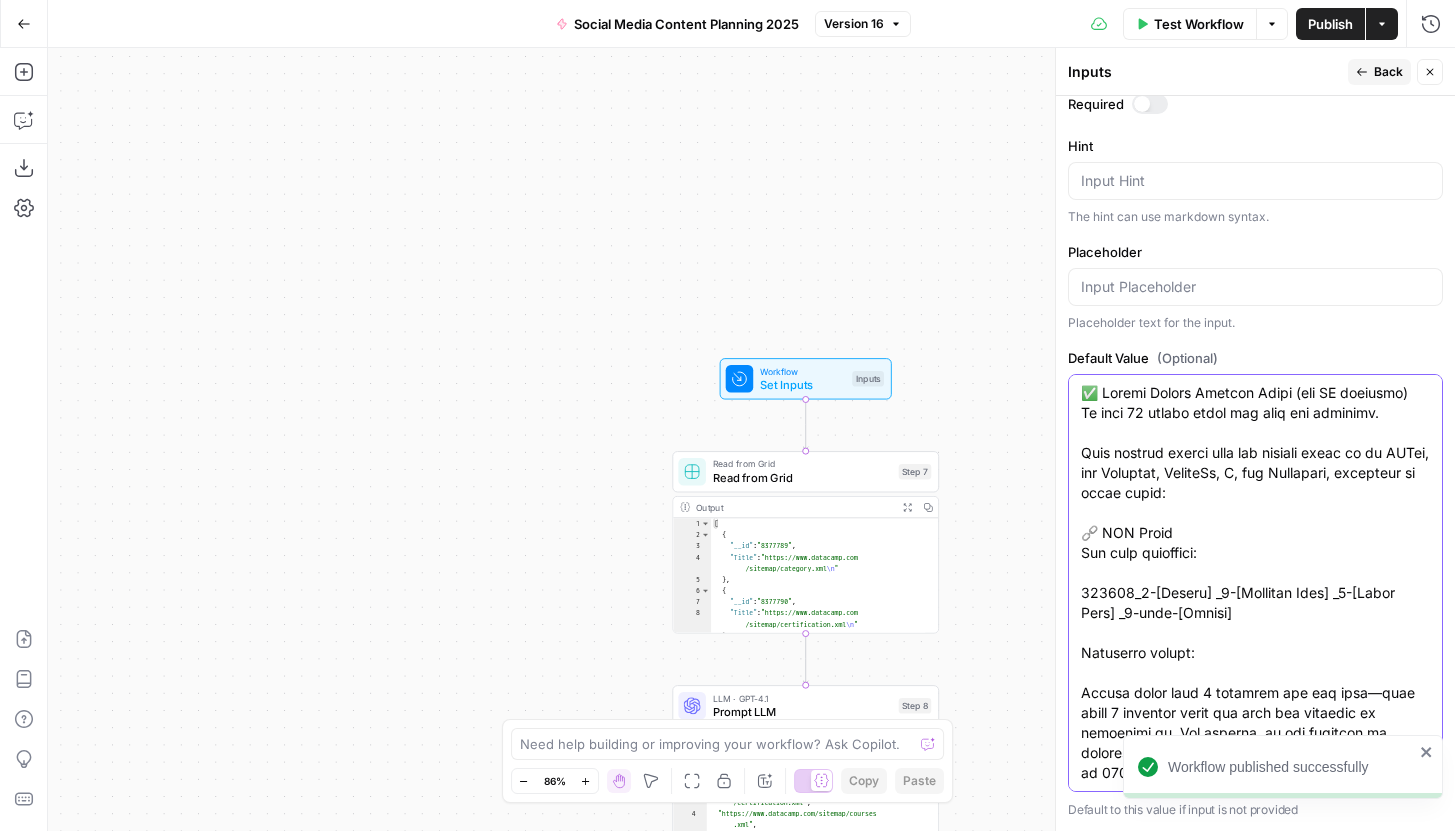 click on "Default Value   (Optional)" at bounding box center [1255, 4413] 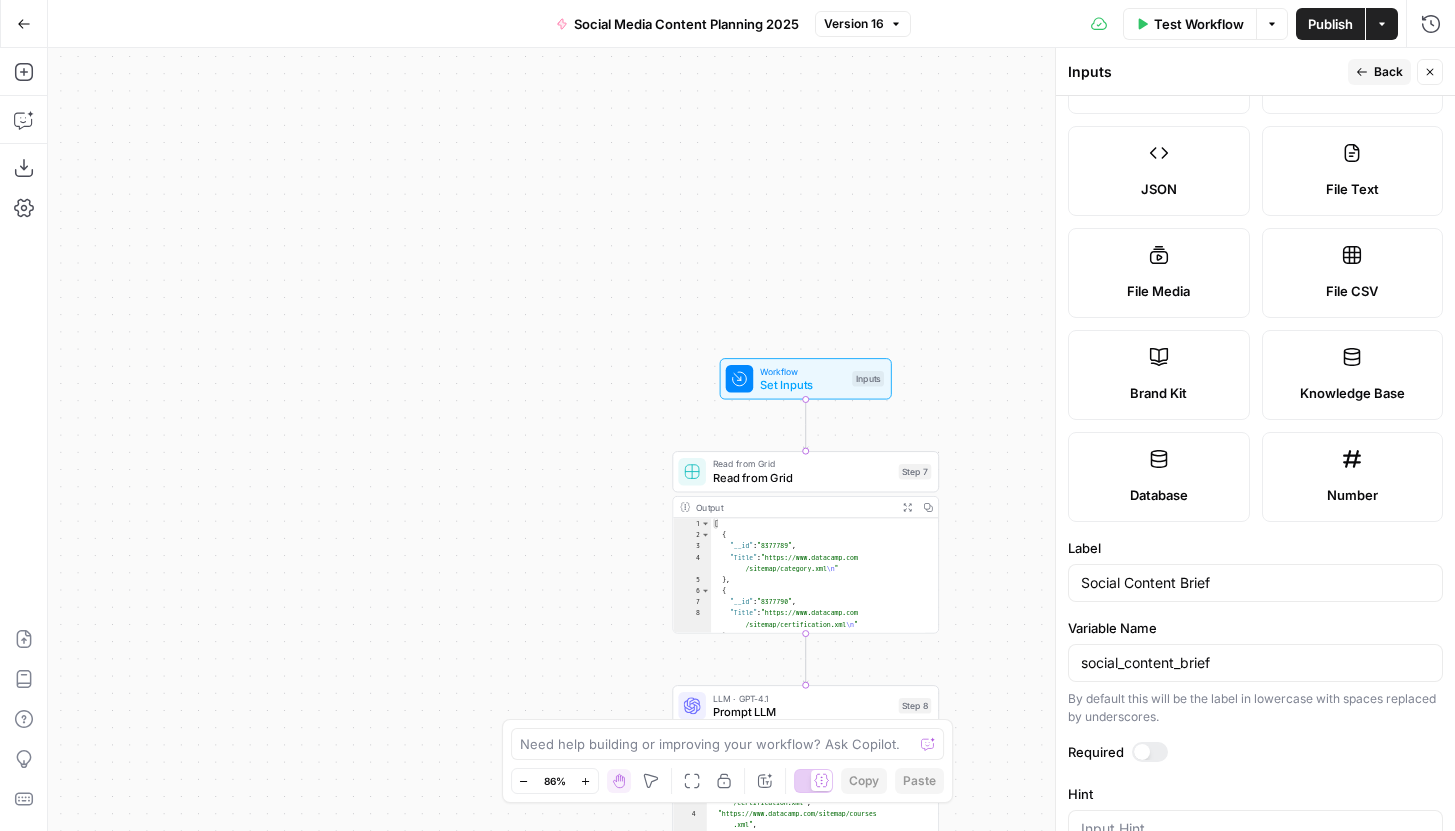 scroll, scrollTop: 0, scrollLeft: 0, axis: both 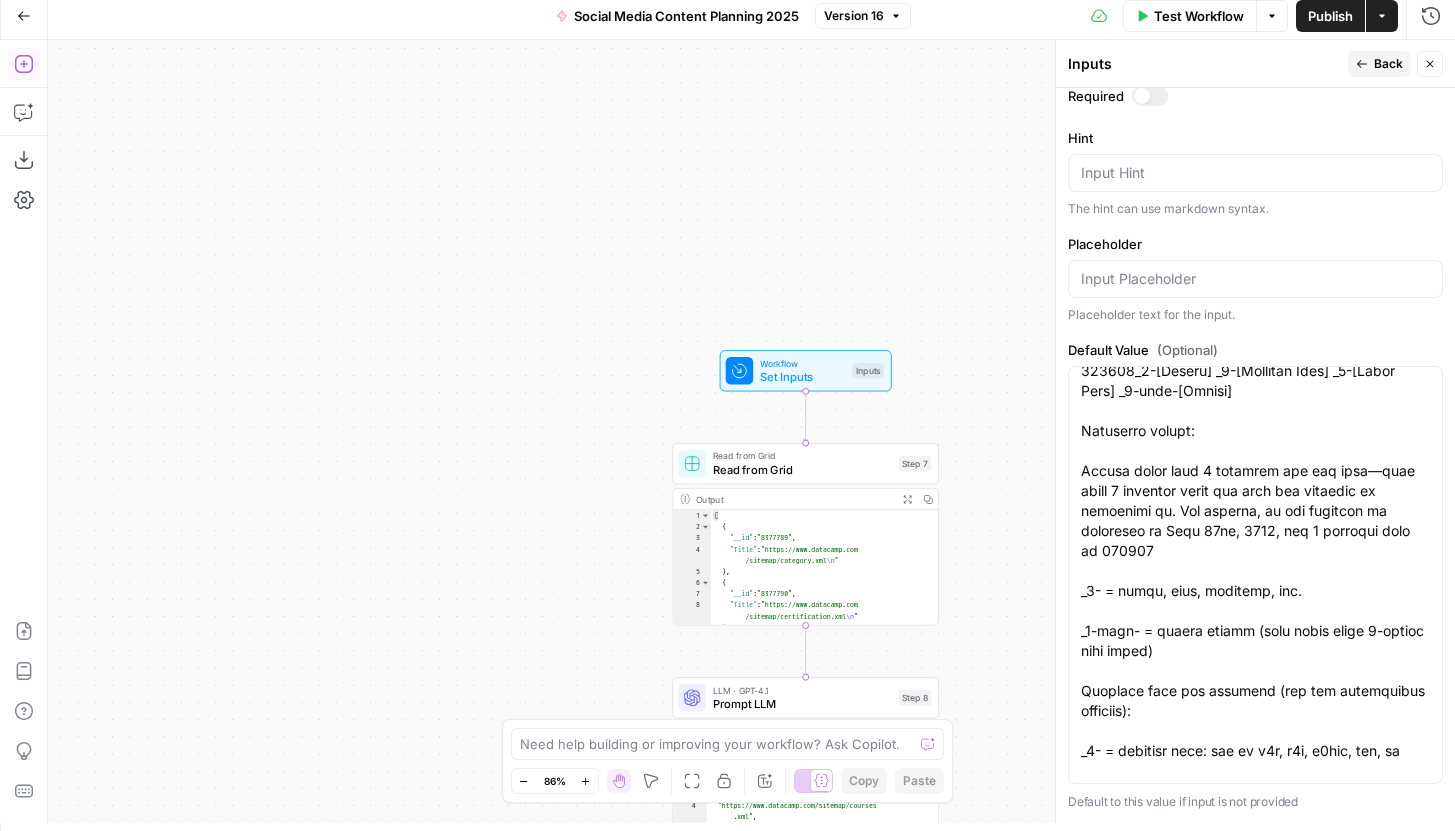 click on "Add Steps" at bounding box center (24, 64) 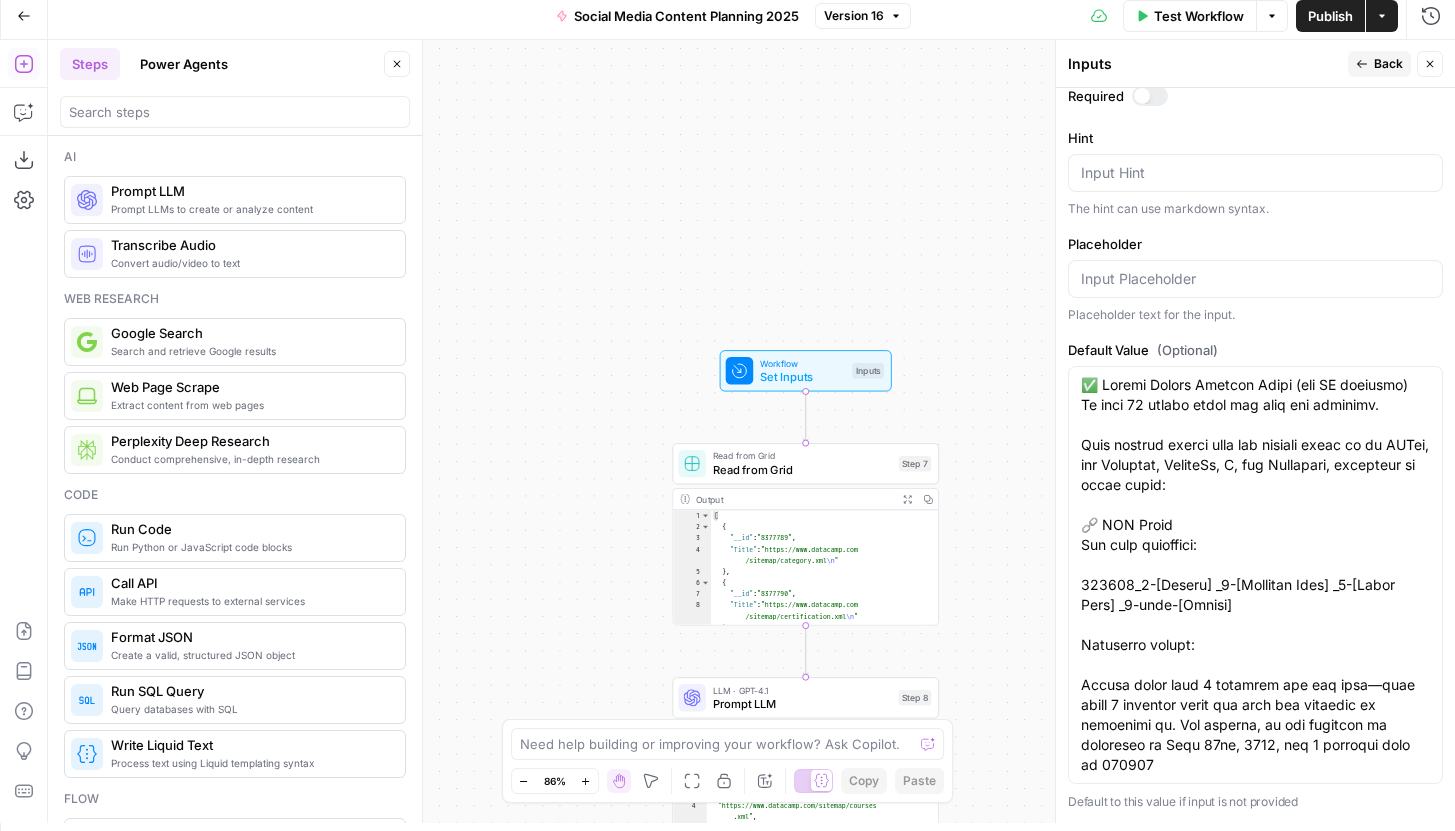 click 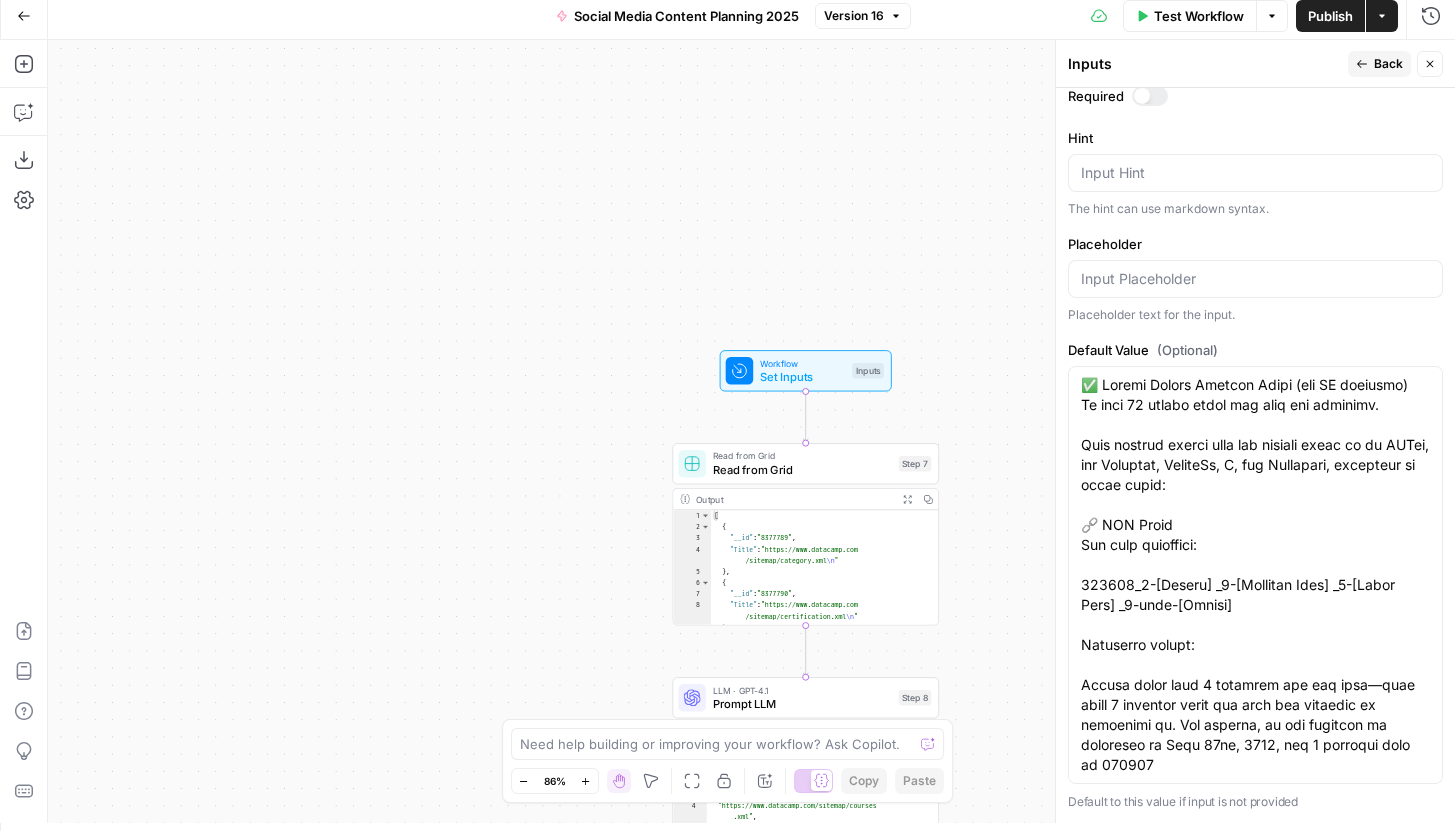 click 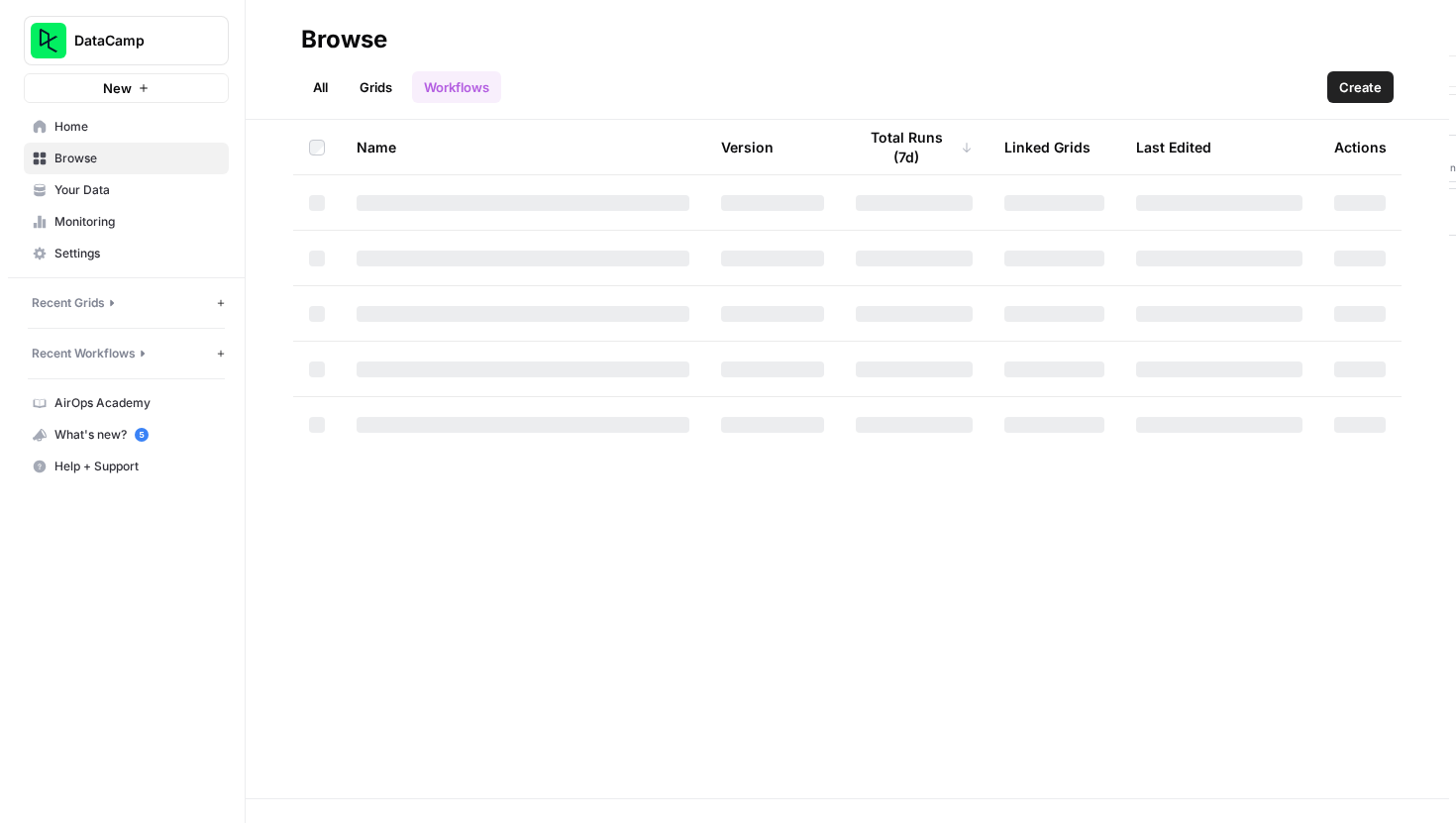 scroll, scrollTop: 0, scrollLeft: 0, axis: both 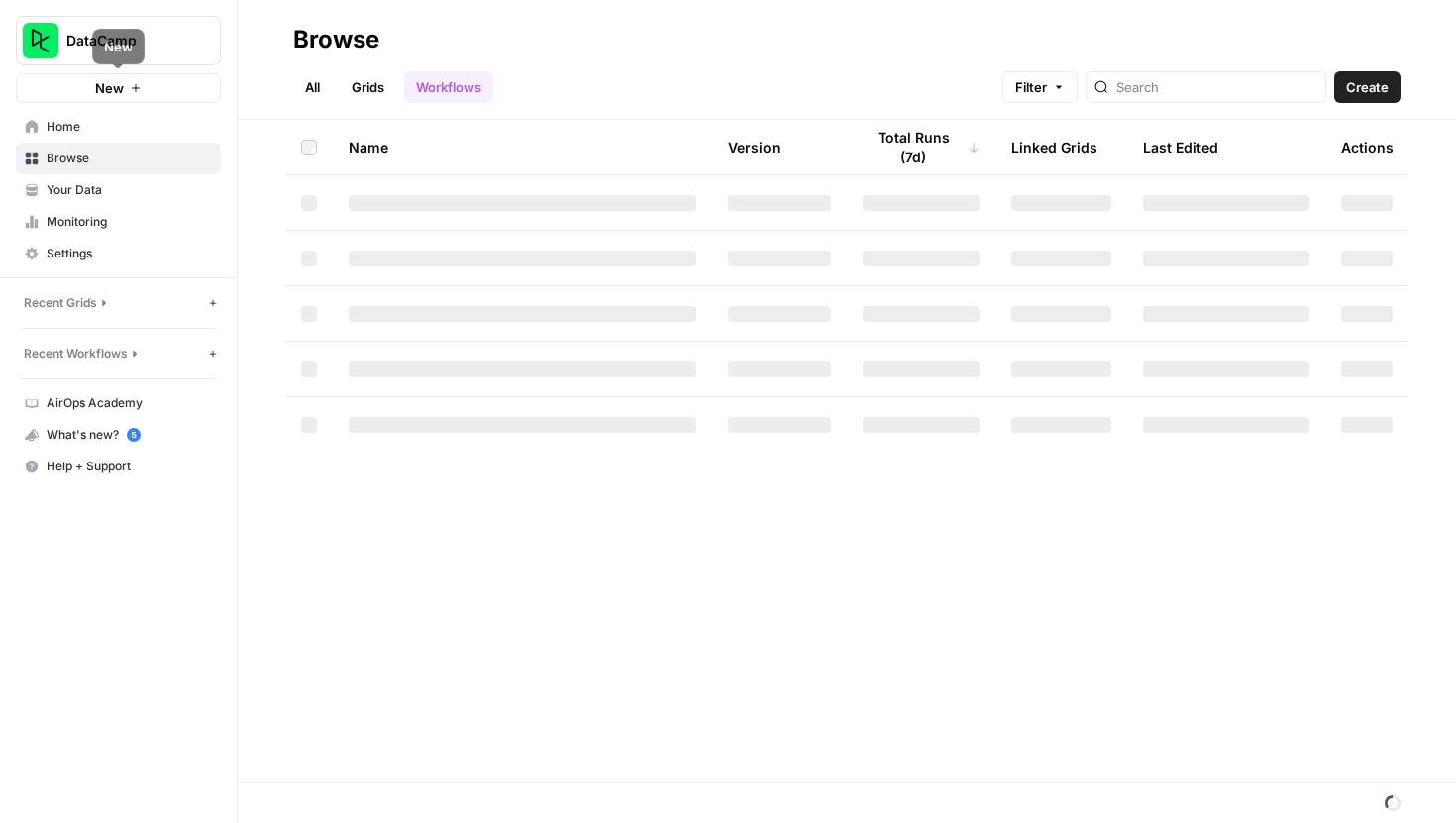 click on "New" at bounding box center (118, 88) 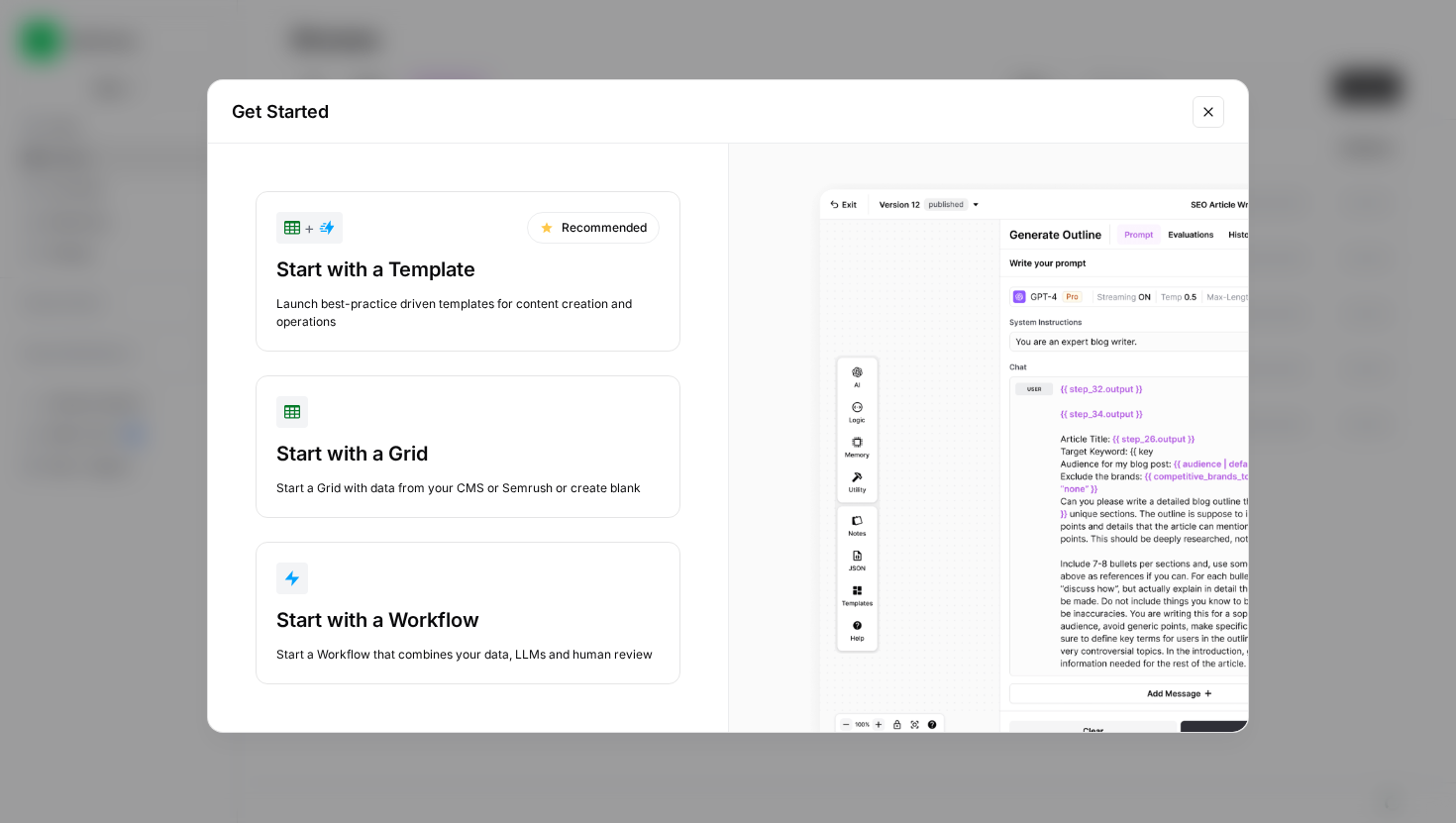 click on "Start with a Workflow Start a Workflow that combines your data, LLMs and human review" at bounding box center [468, 613] 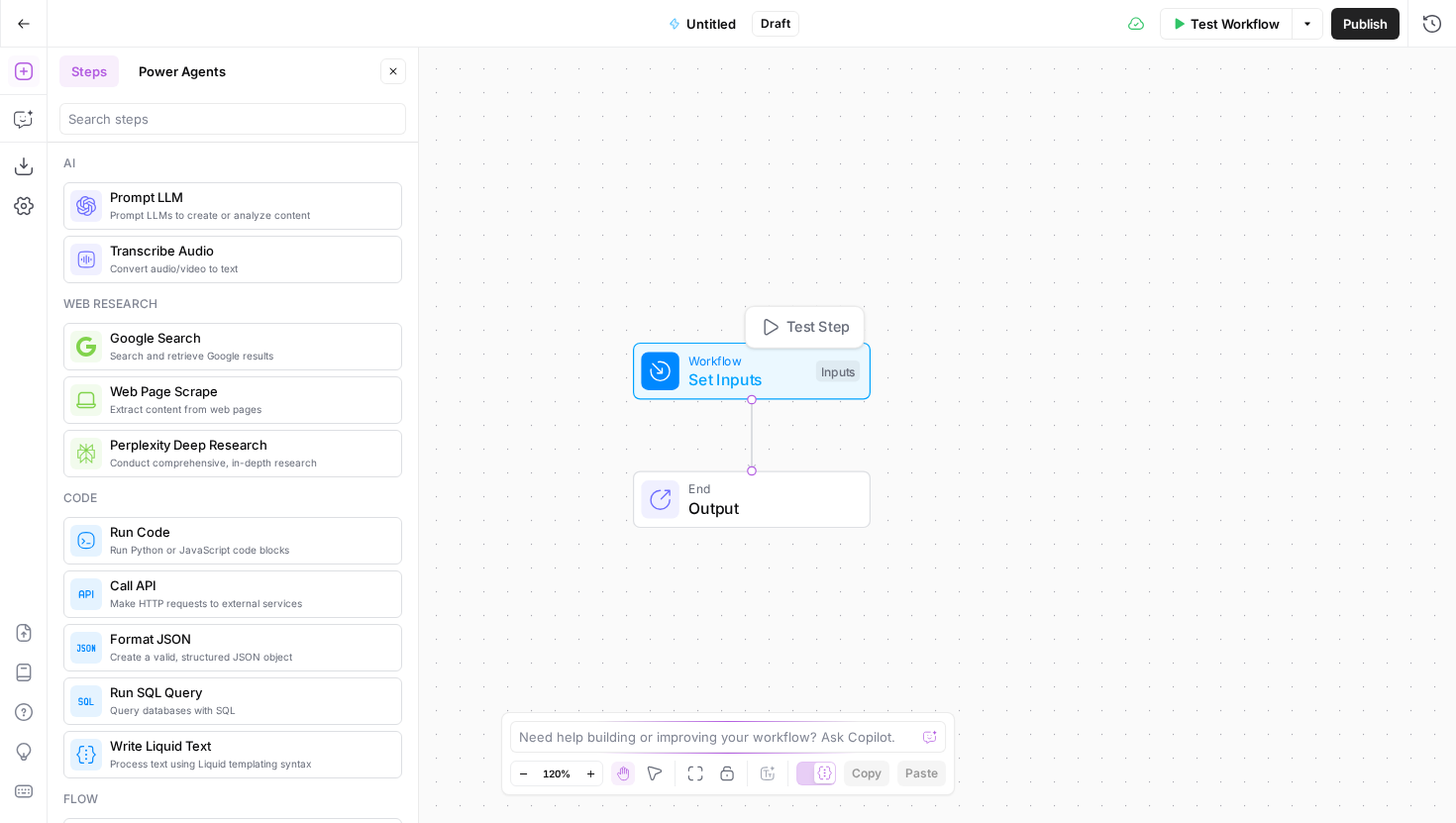 click on "Workflow" at bounding box center (747, 360) 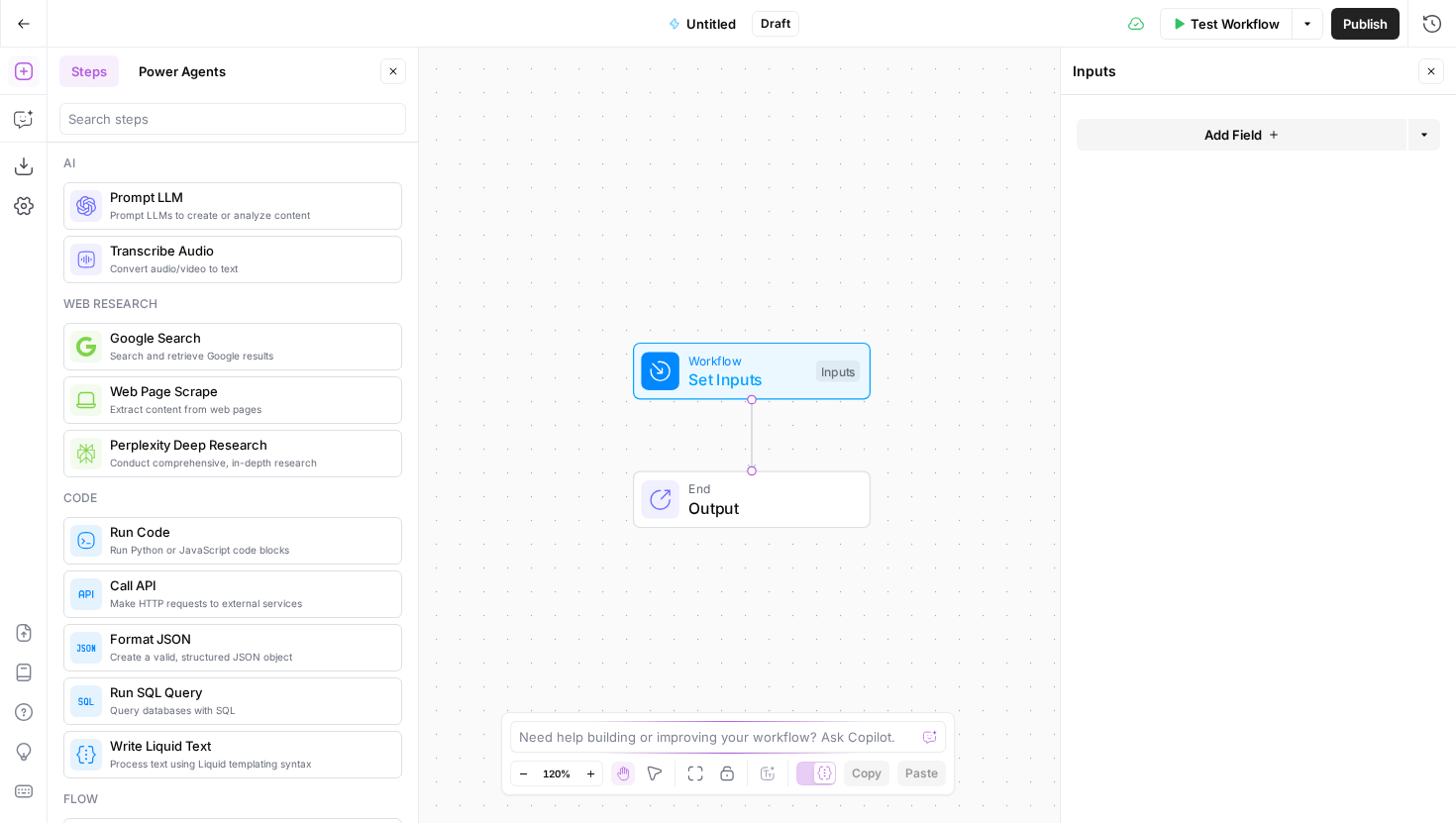 click on "Add Field" at bounding box center (1233, 135) 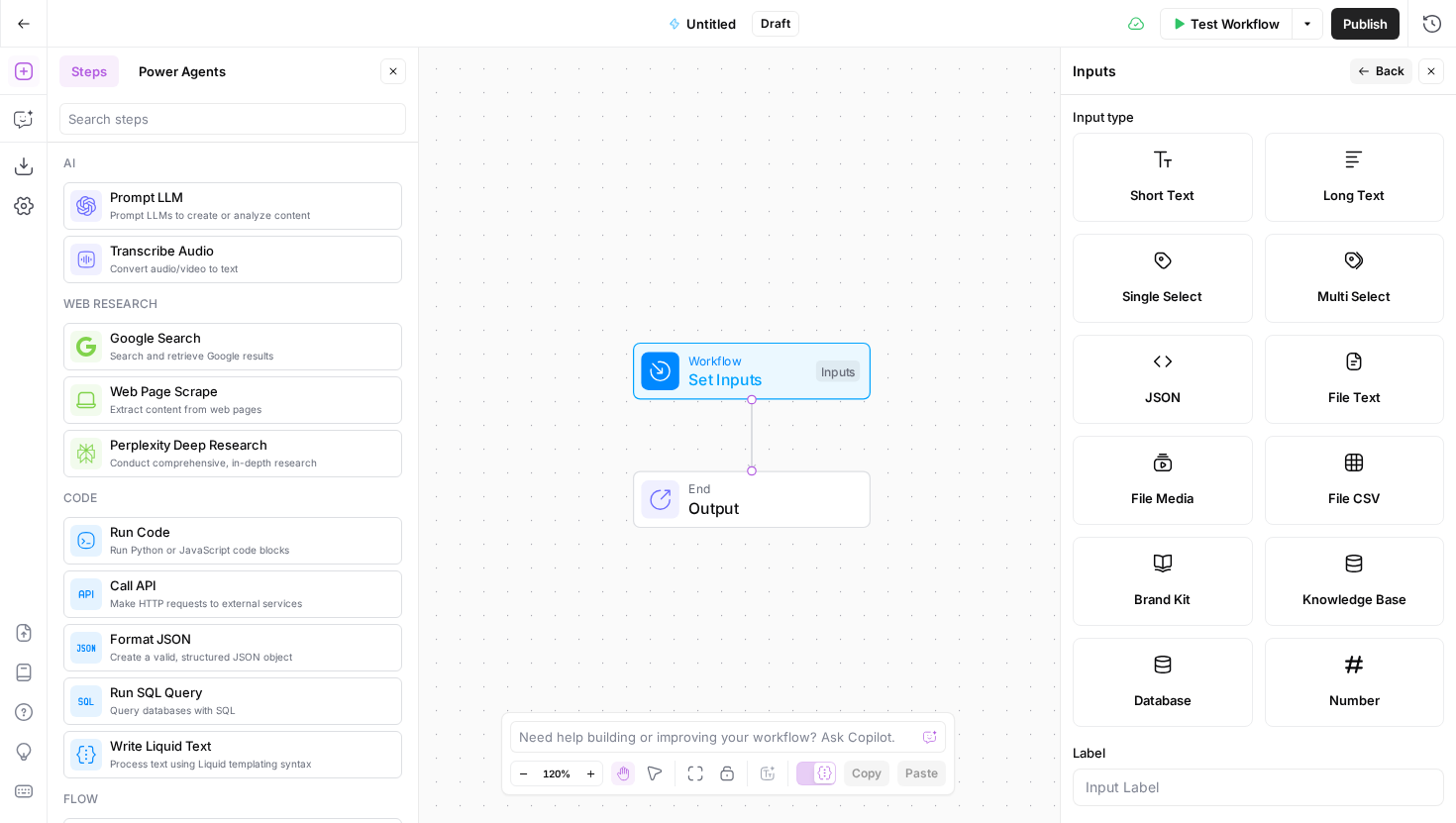 click on "Untitled" at bounding box center (711, 24) 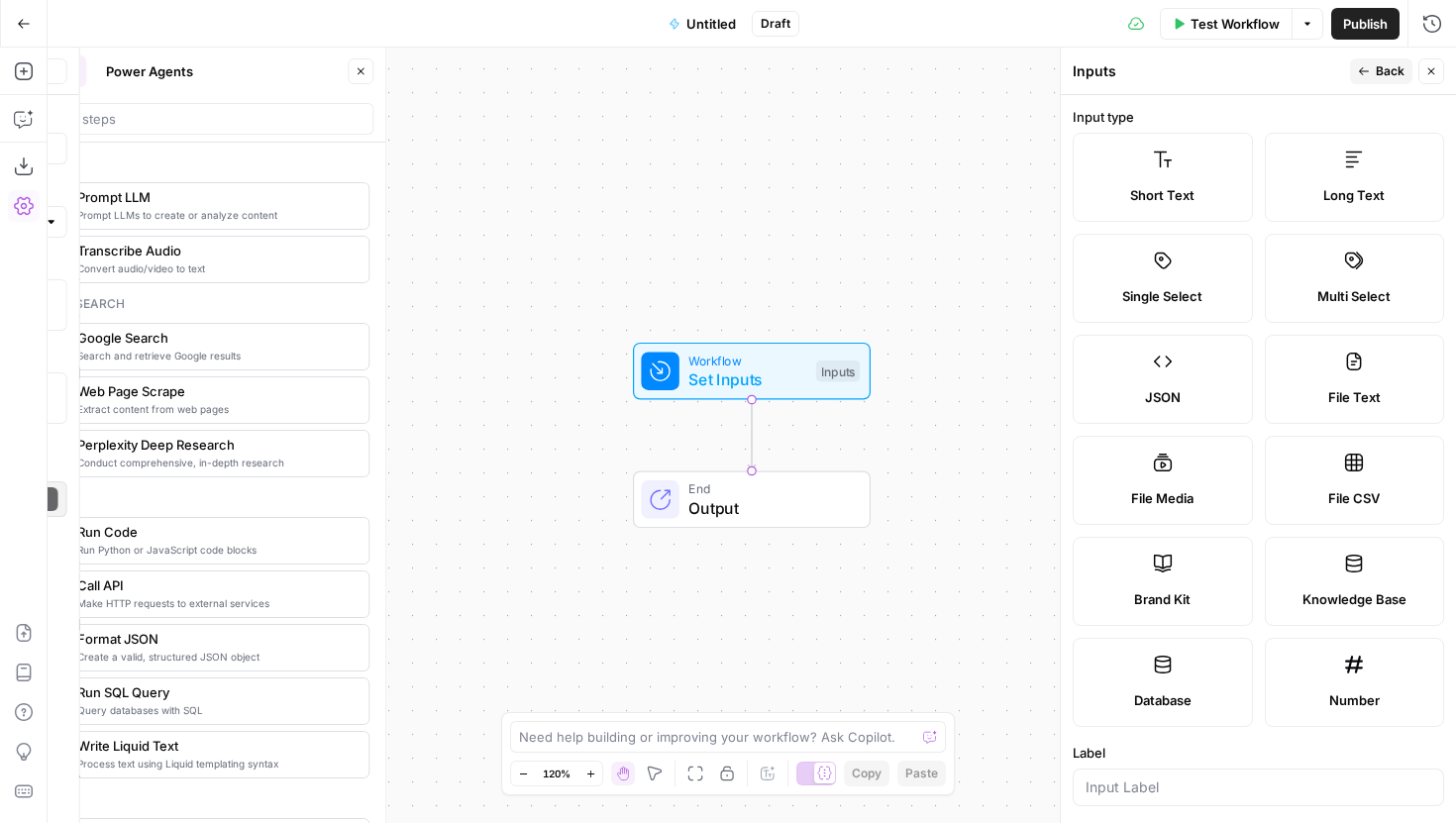 click on "Untitled" at bounding box center (711, 24) 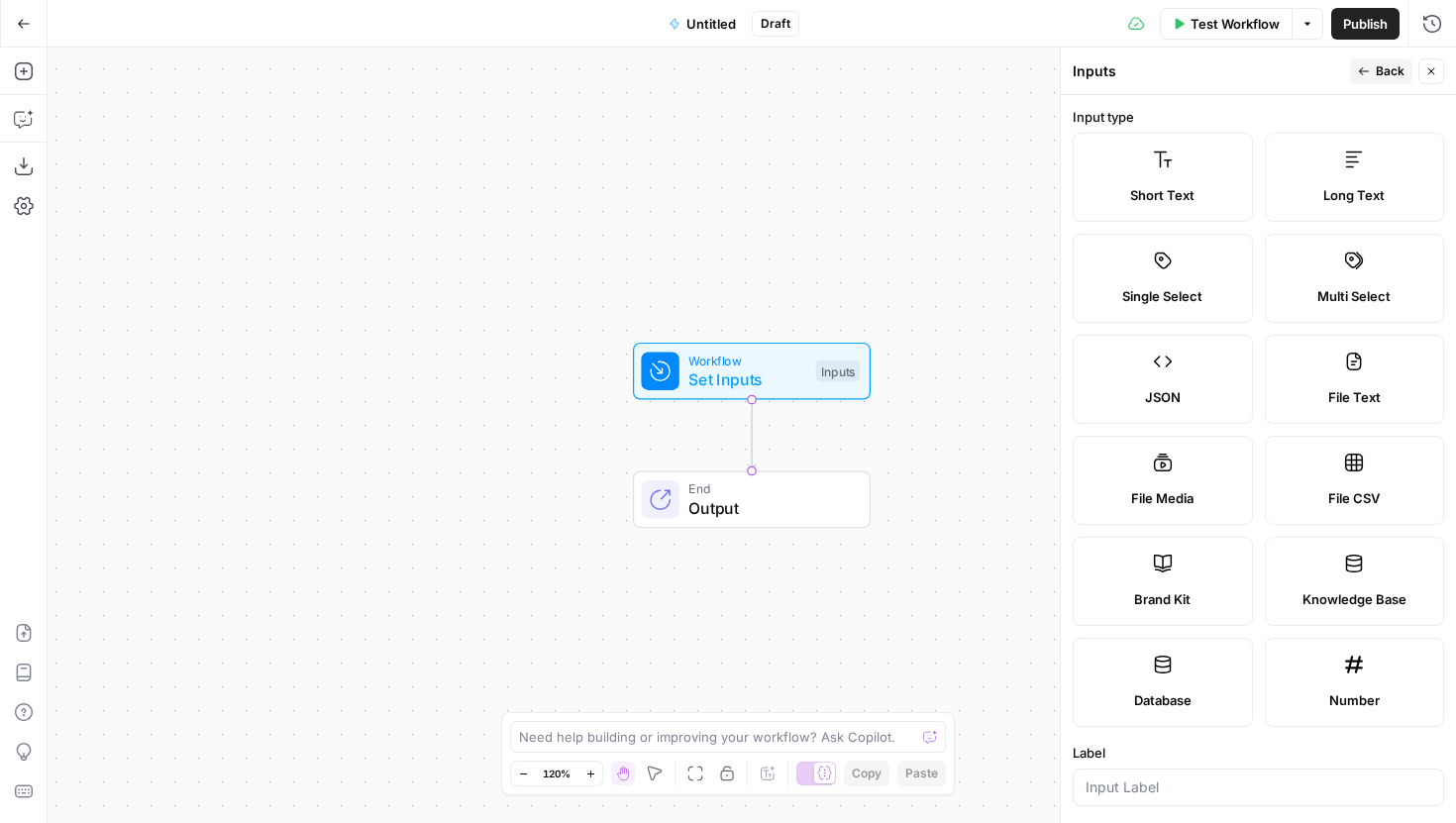 click on "Untitled" at bounding box center [711, 24] 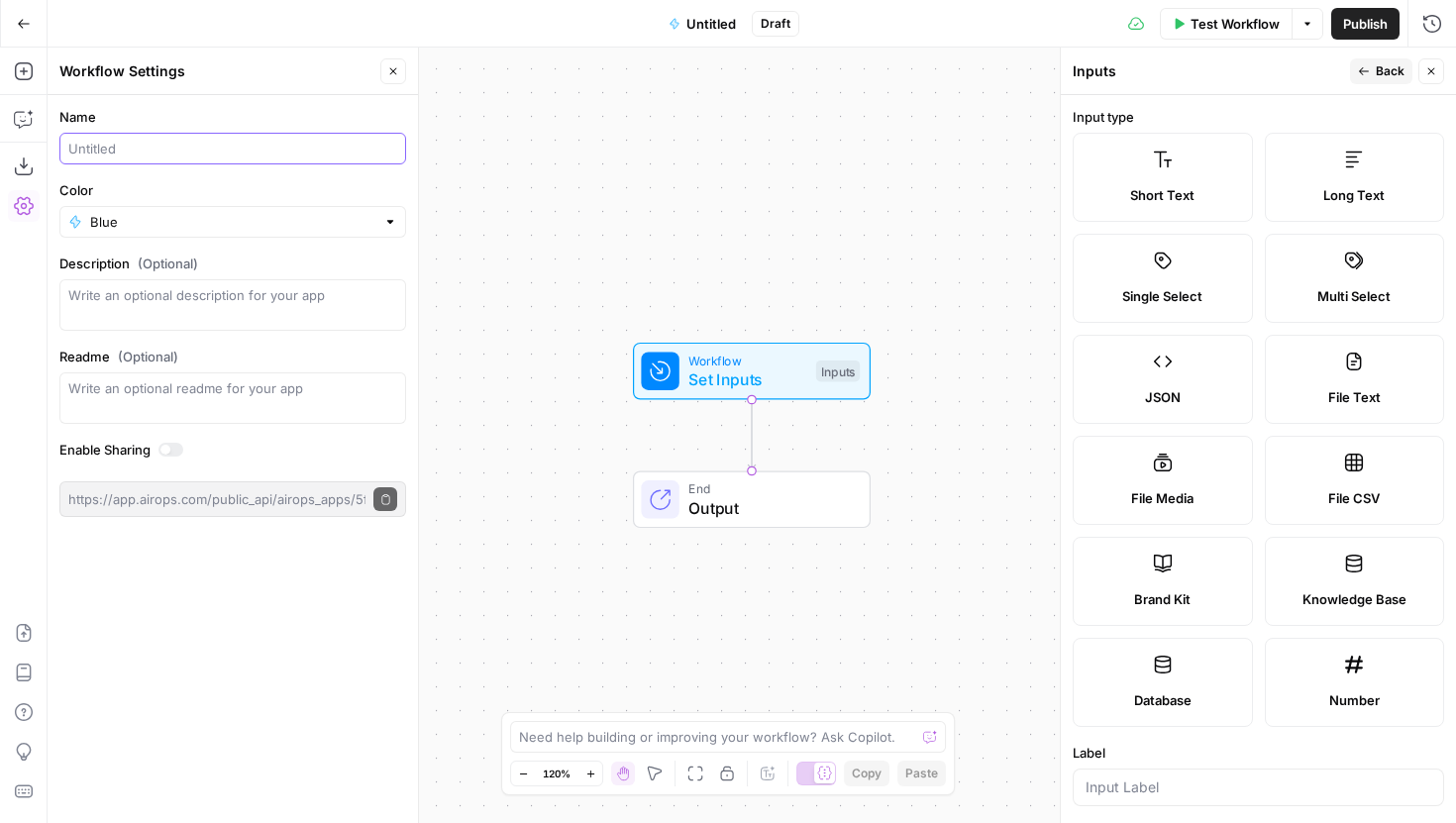 click on "Name" at bounding box center [233, 149] 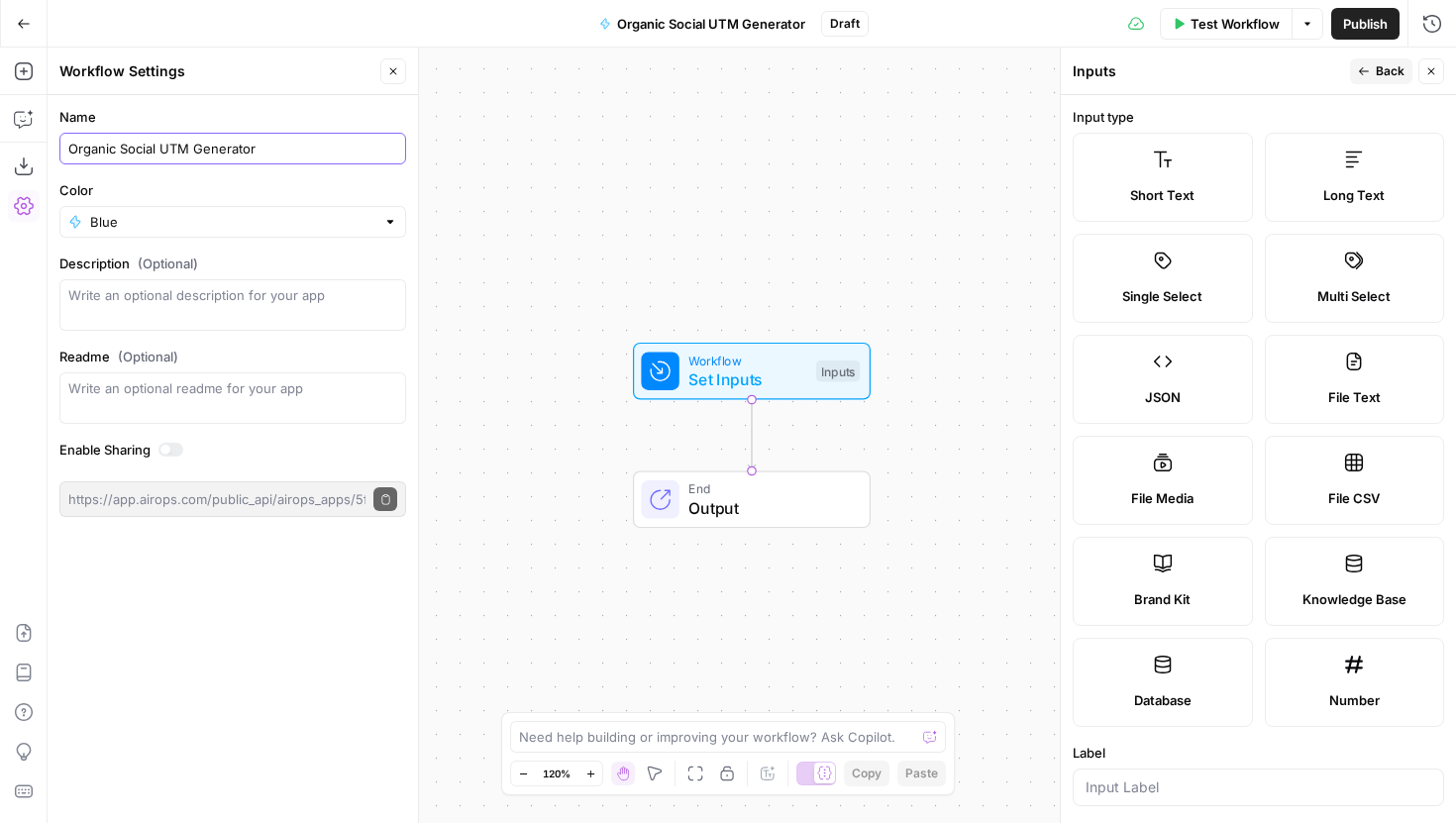 type on "Organic Social UTM Generator" 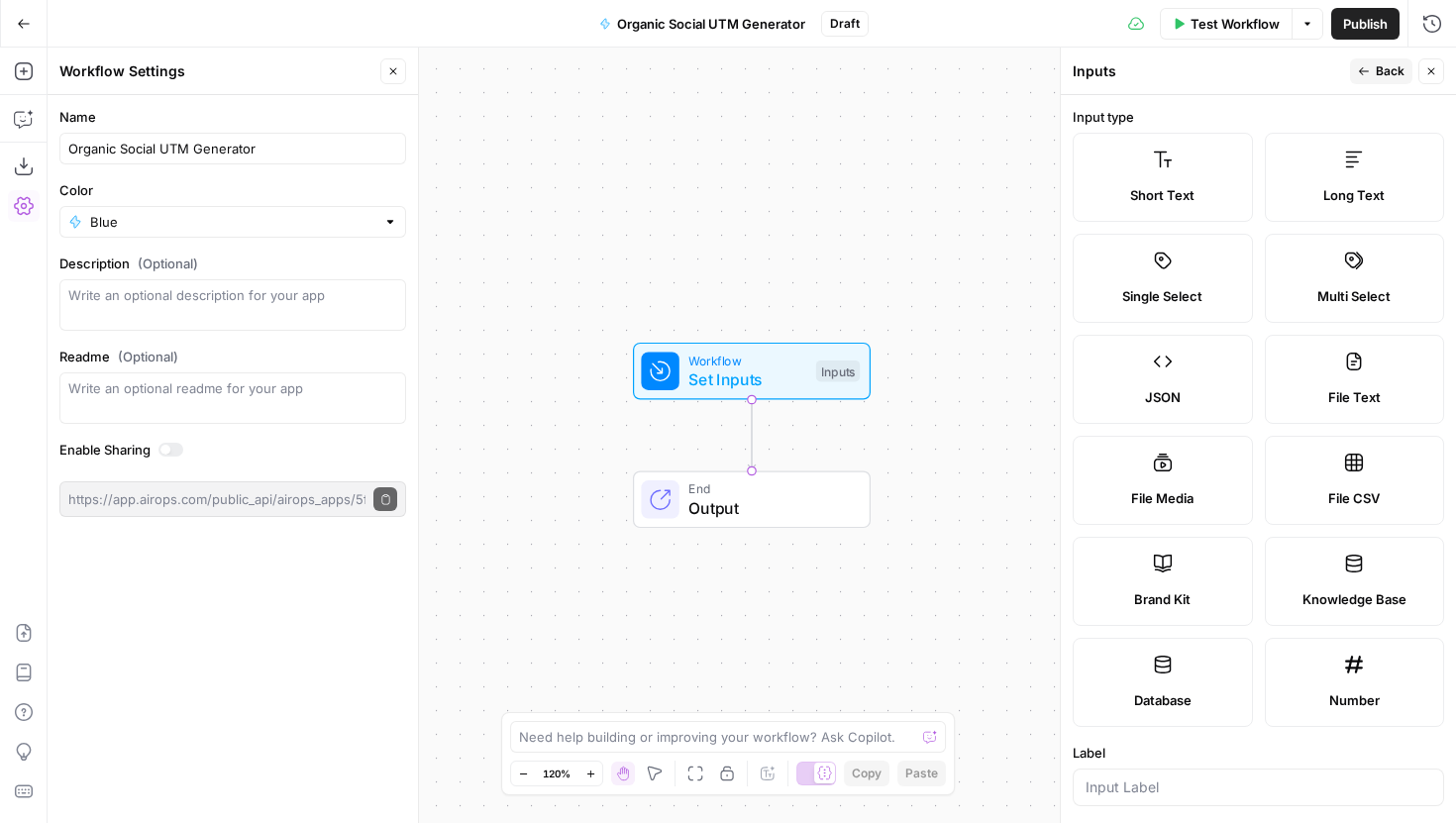 click on "Workflow Set Inputs Inputs End Output" at bounding box center [752, 435] 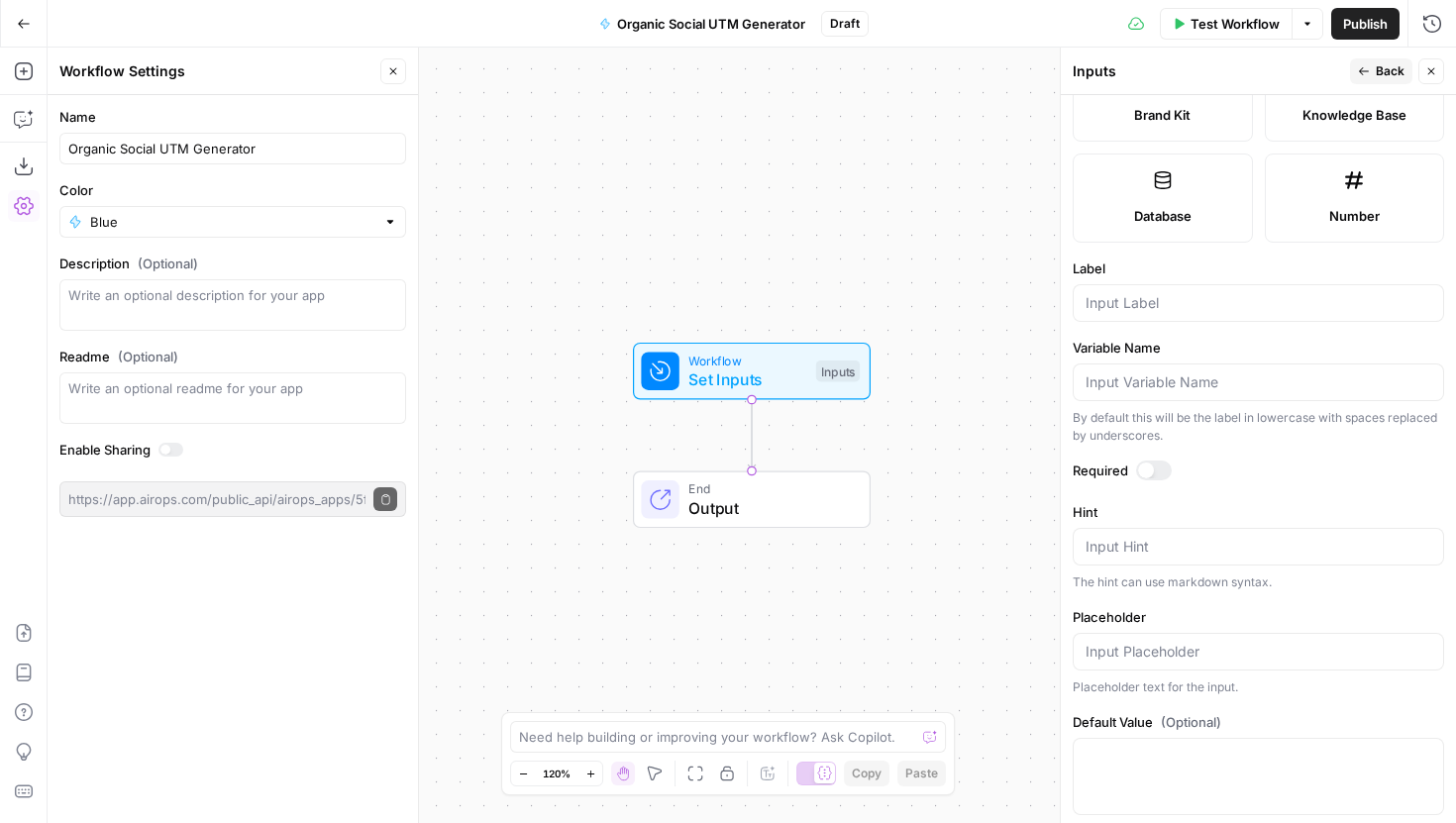 scroll, scrollTop: 504, scrollLeft: 0, axis: vertical 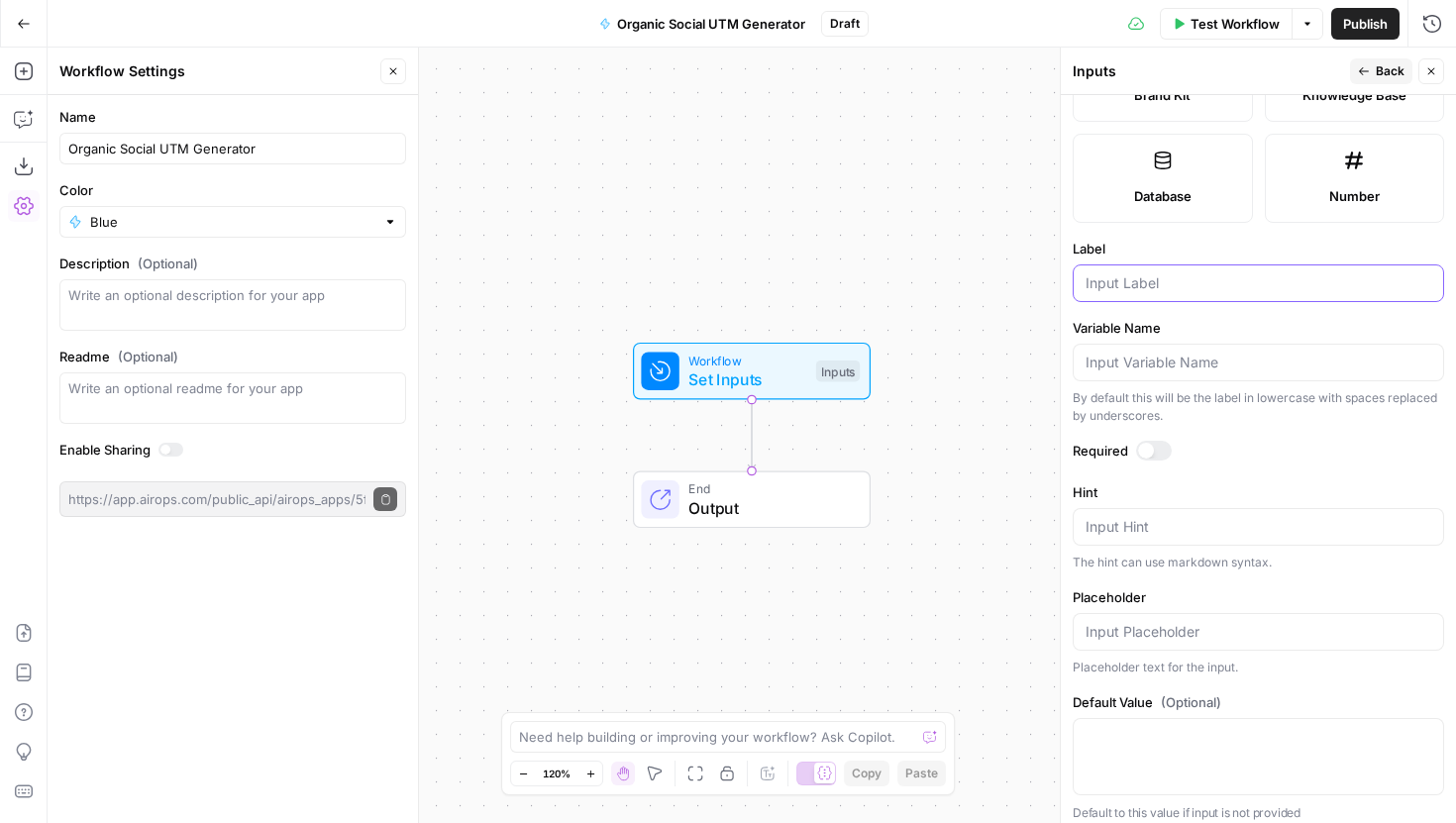 click on "Label" at bounding box center (1258, 283) 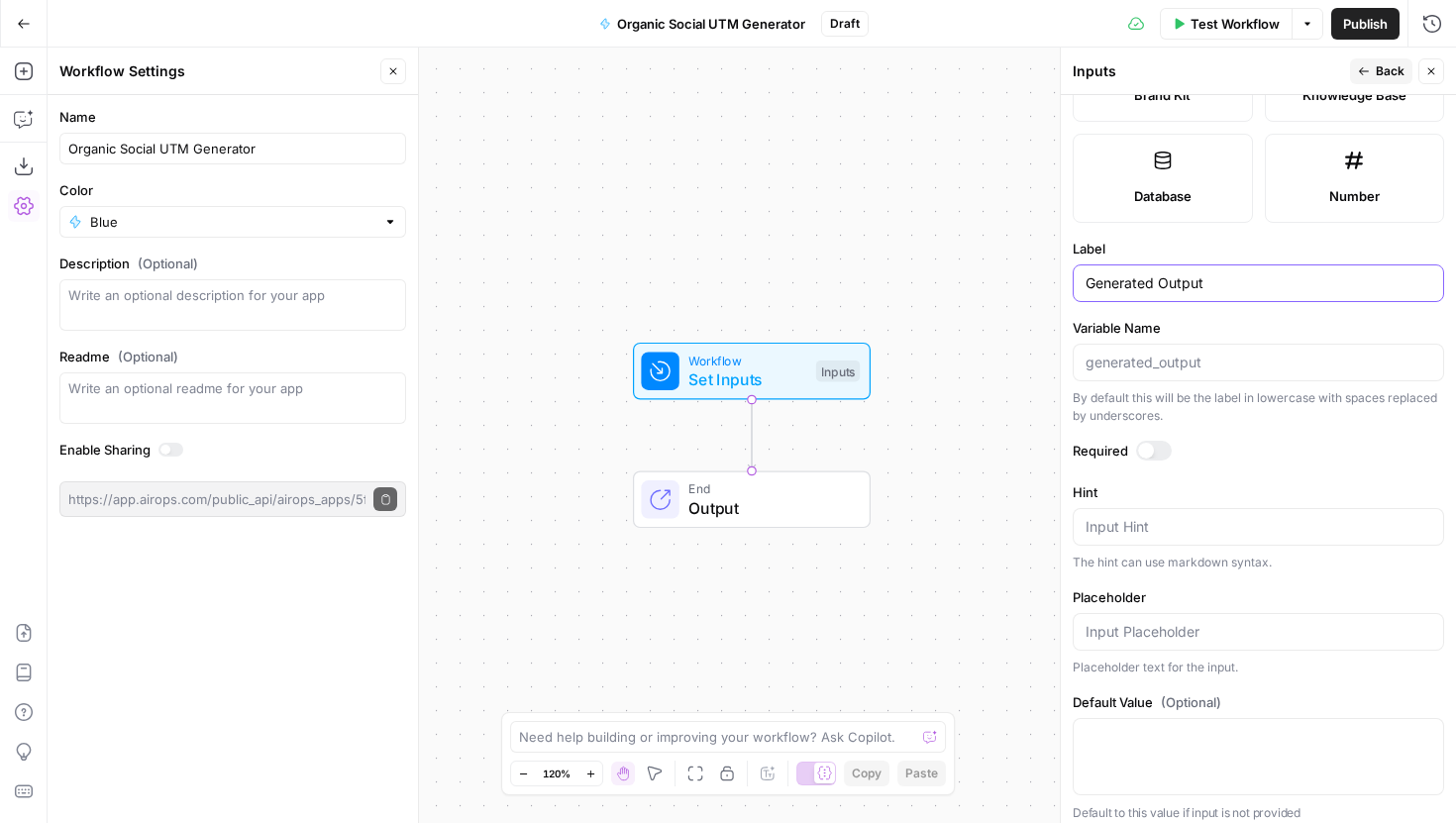 scroll, scrollTop: 515, scrollLeft: 0, axis: vertical 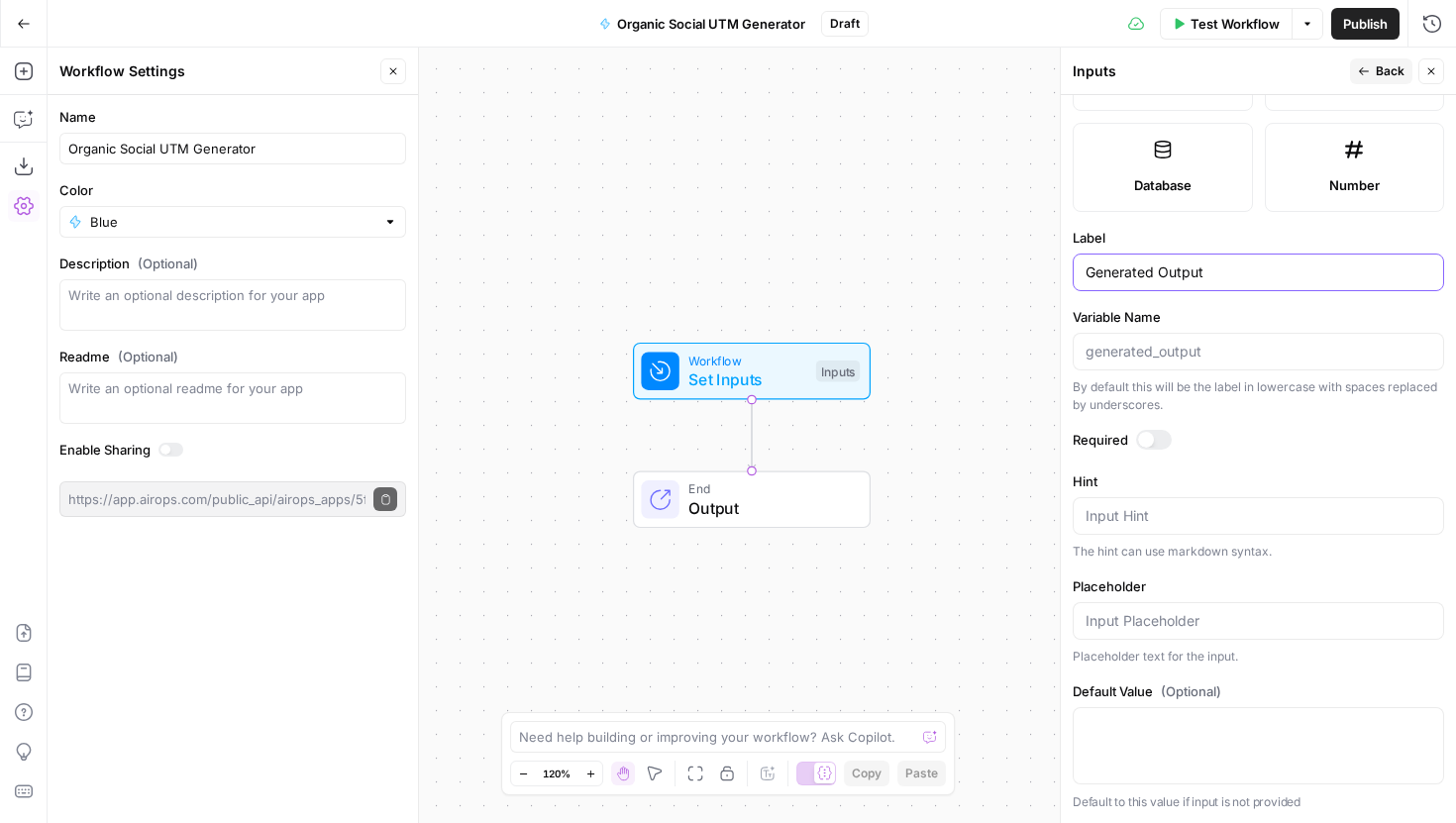 type on "Generated Output" 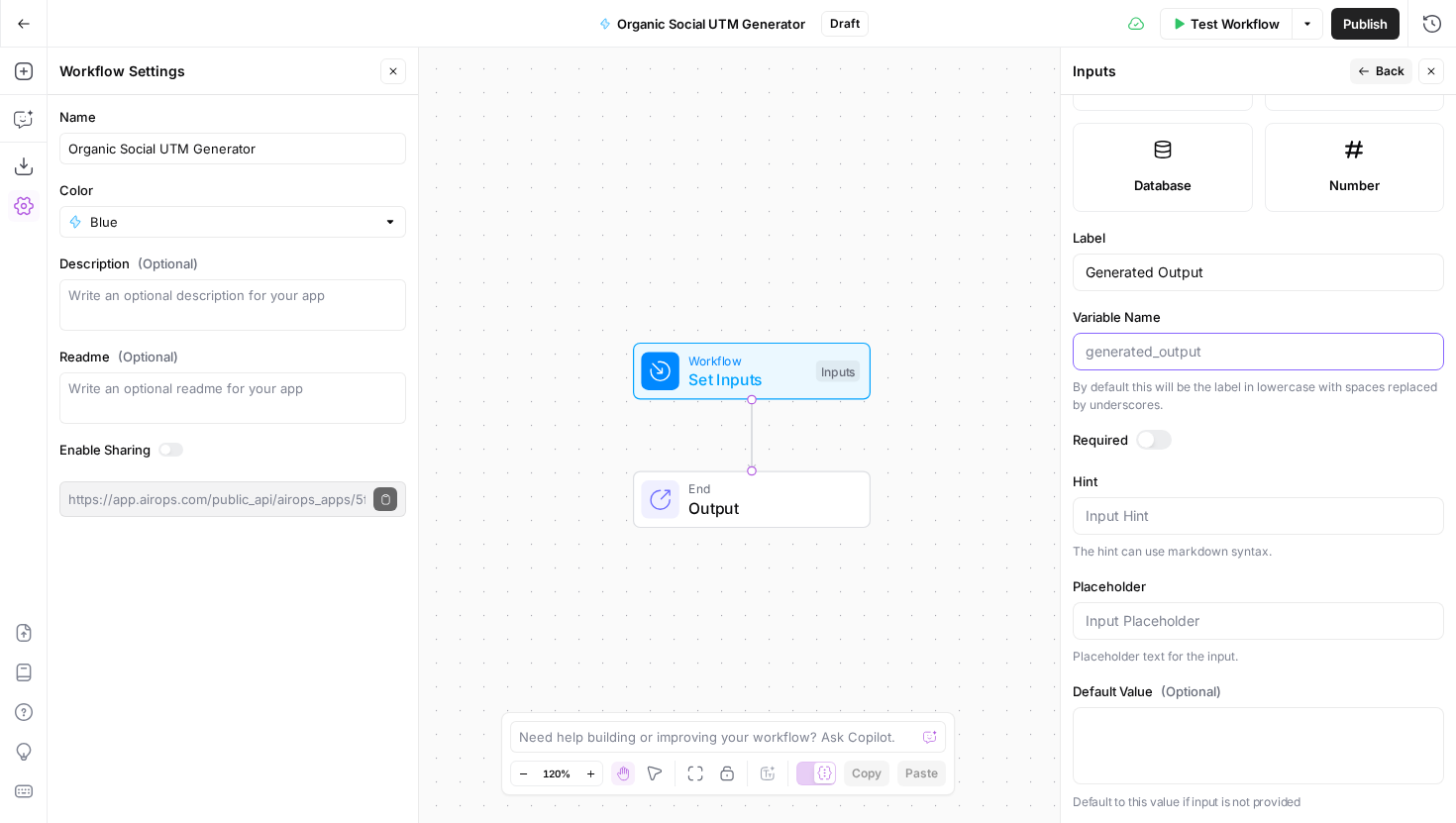 click on "Variable Name" at bounding box center [1258, 352] 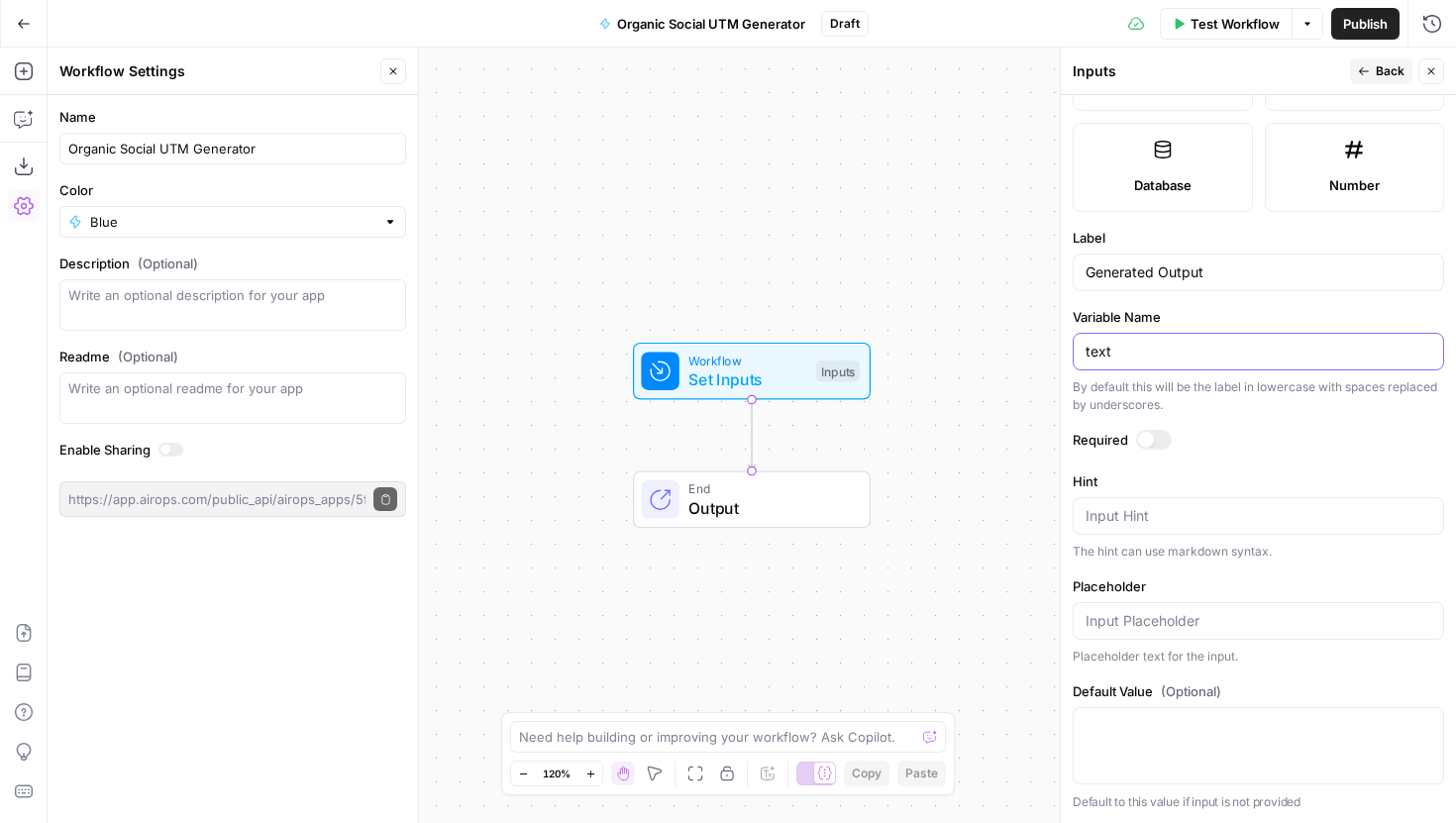 type on "text" 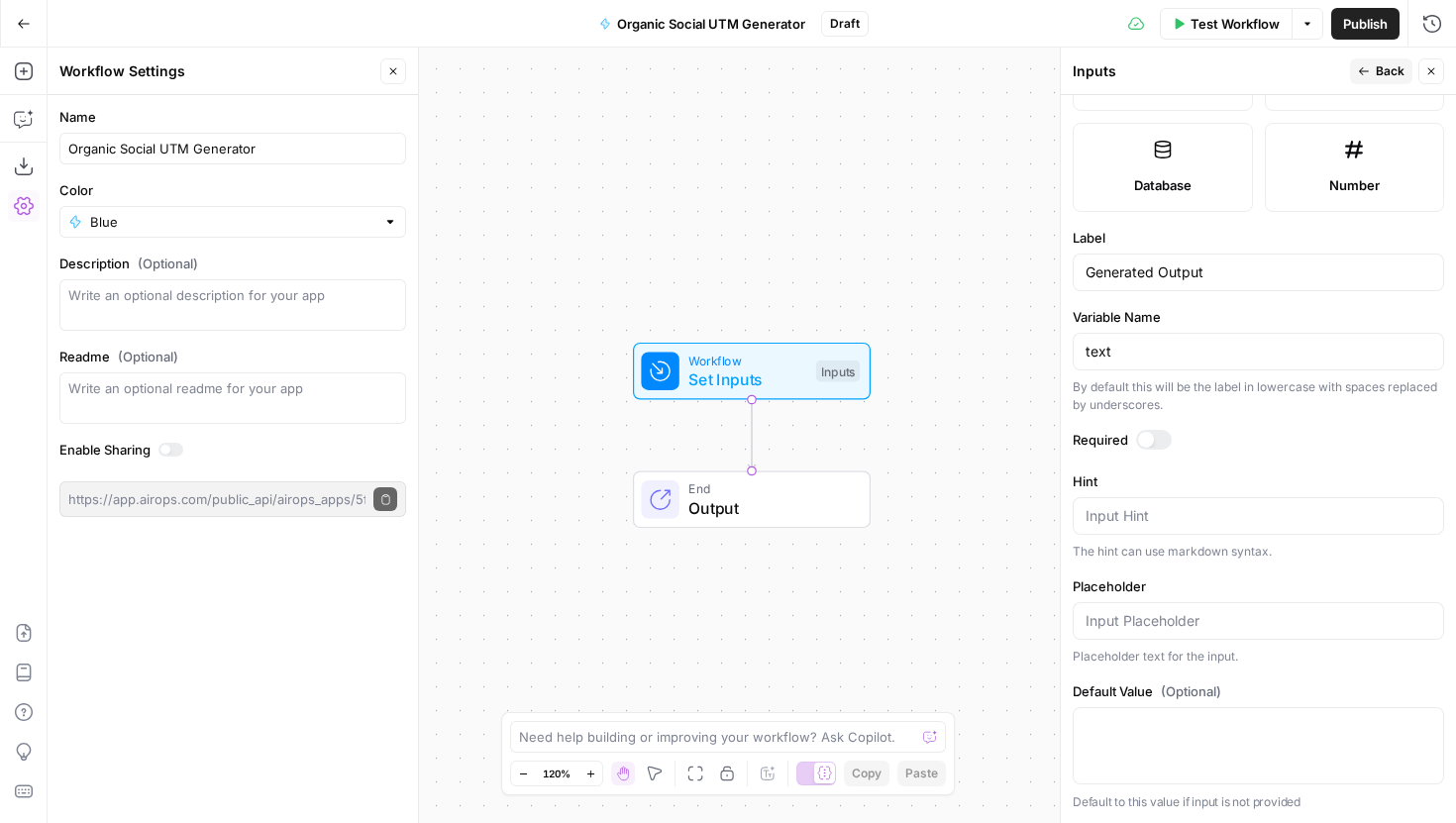 click on "Workflow Set Inputs Inputs End Output" at bounding box center (752, 435) 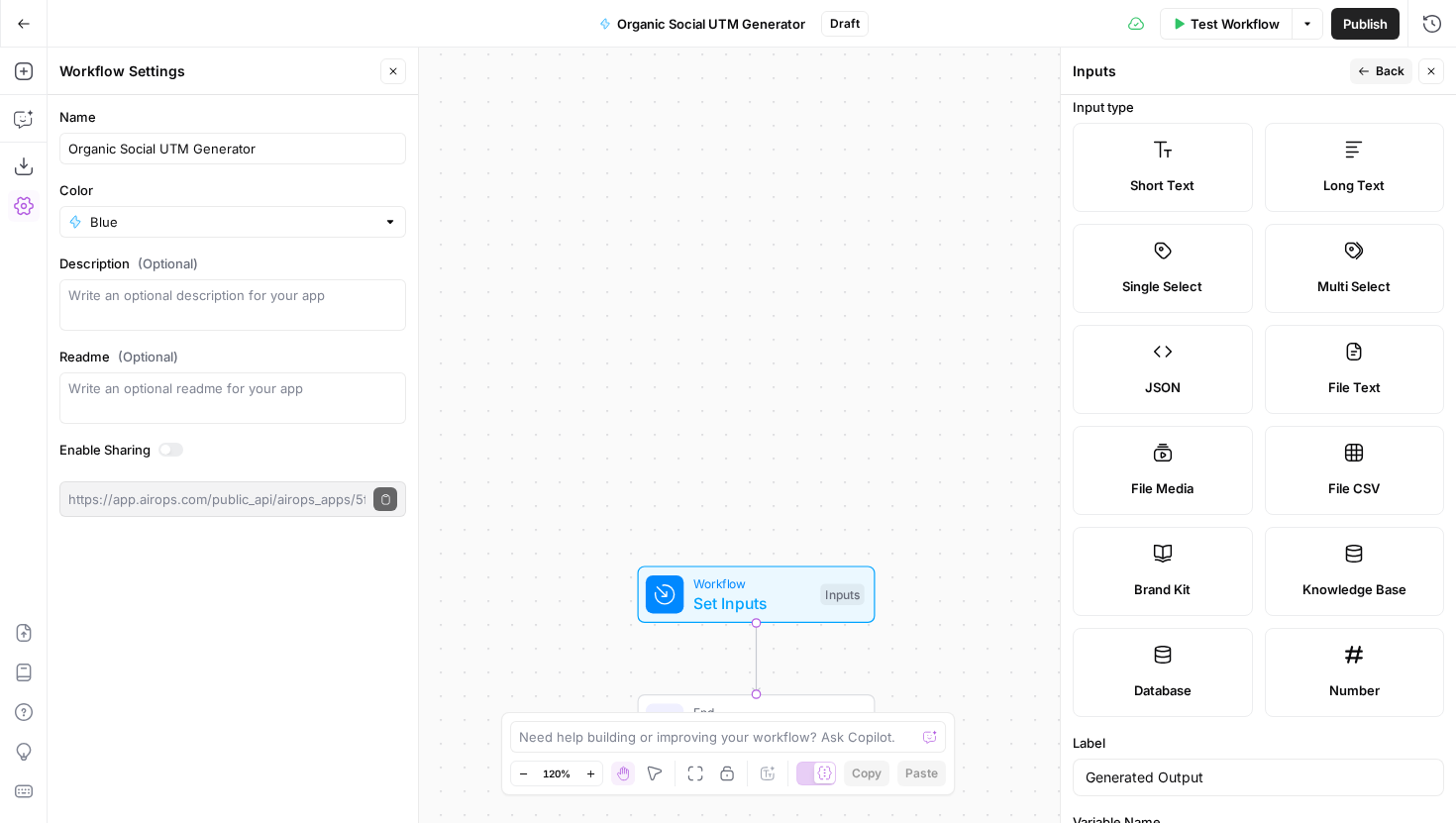 scroll, scrollTop: 515, scrollLeft: 0, axis: vertical 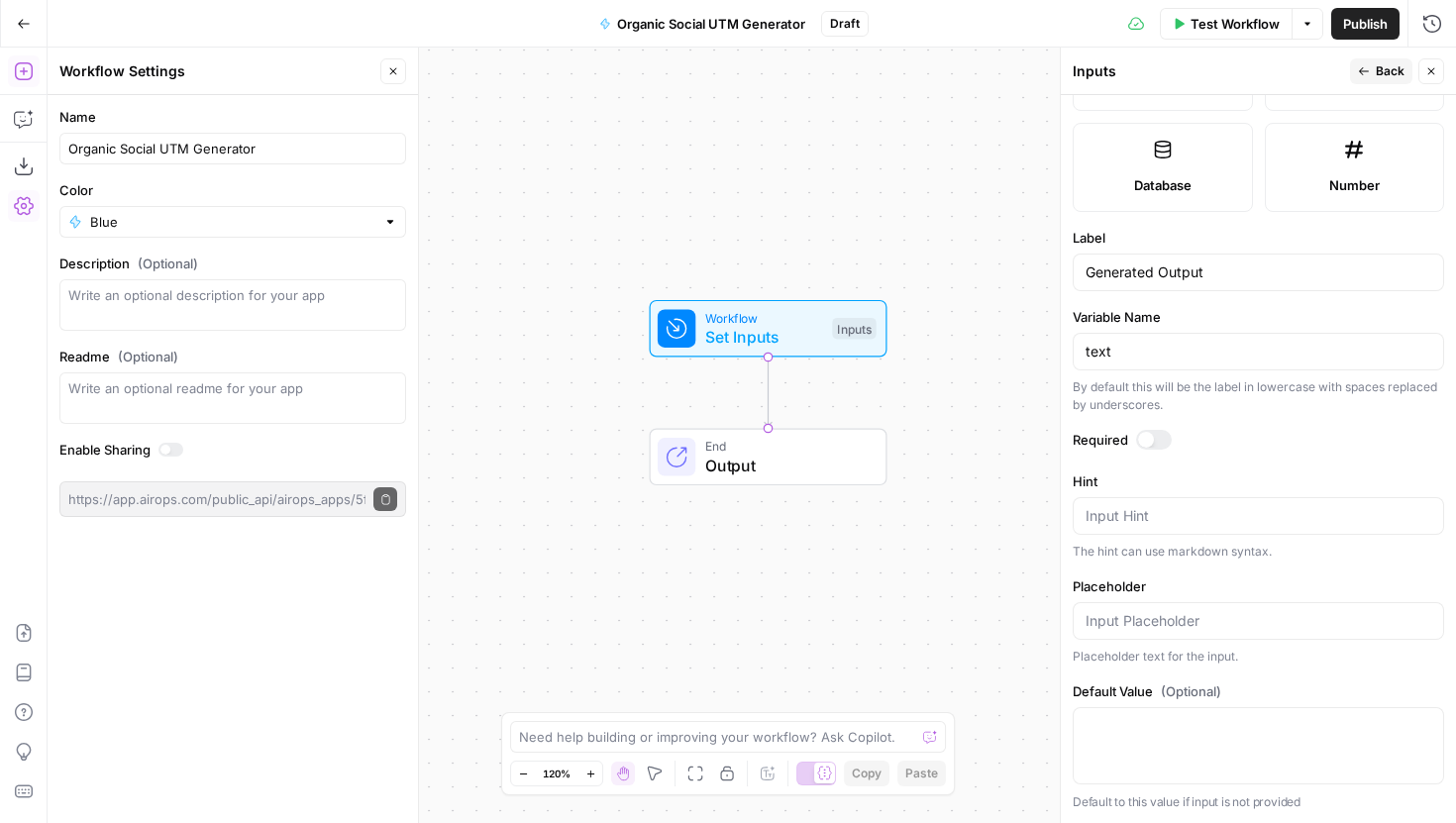 click 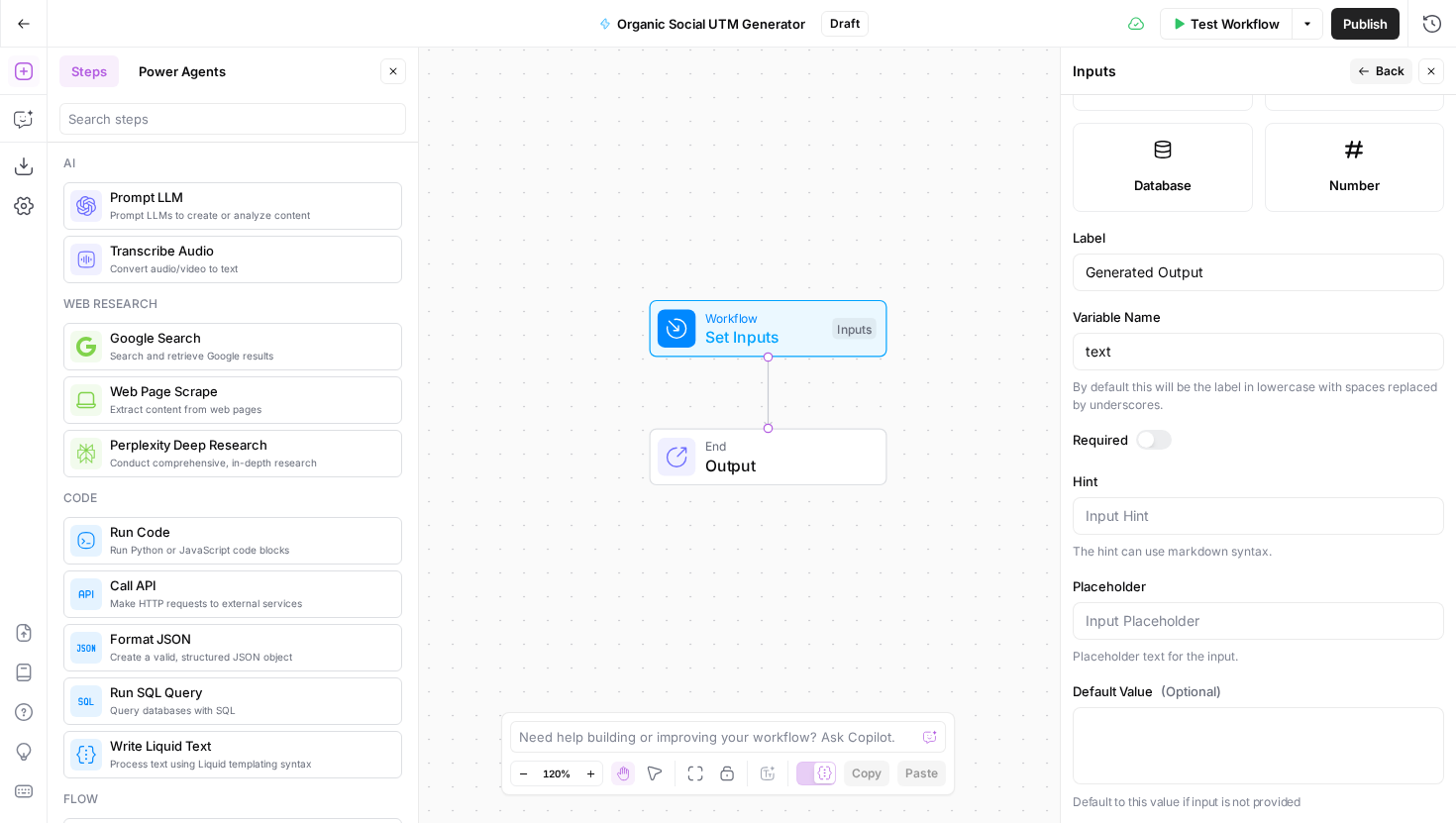 click on "Prompt LLM" at bounding box center [248, 197] 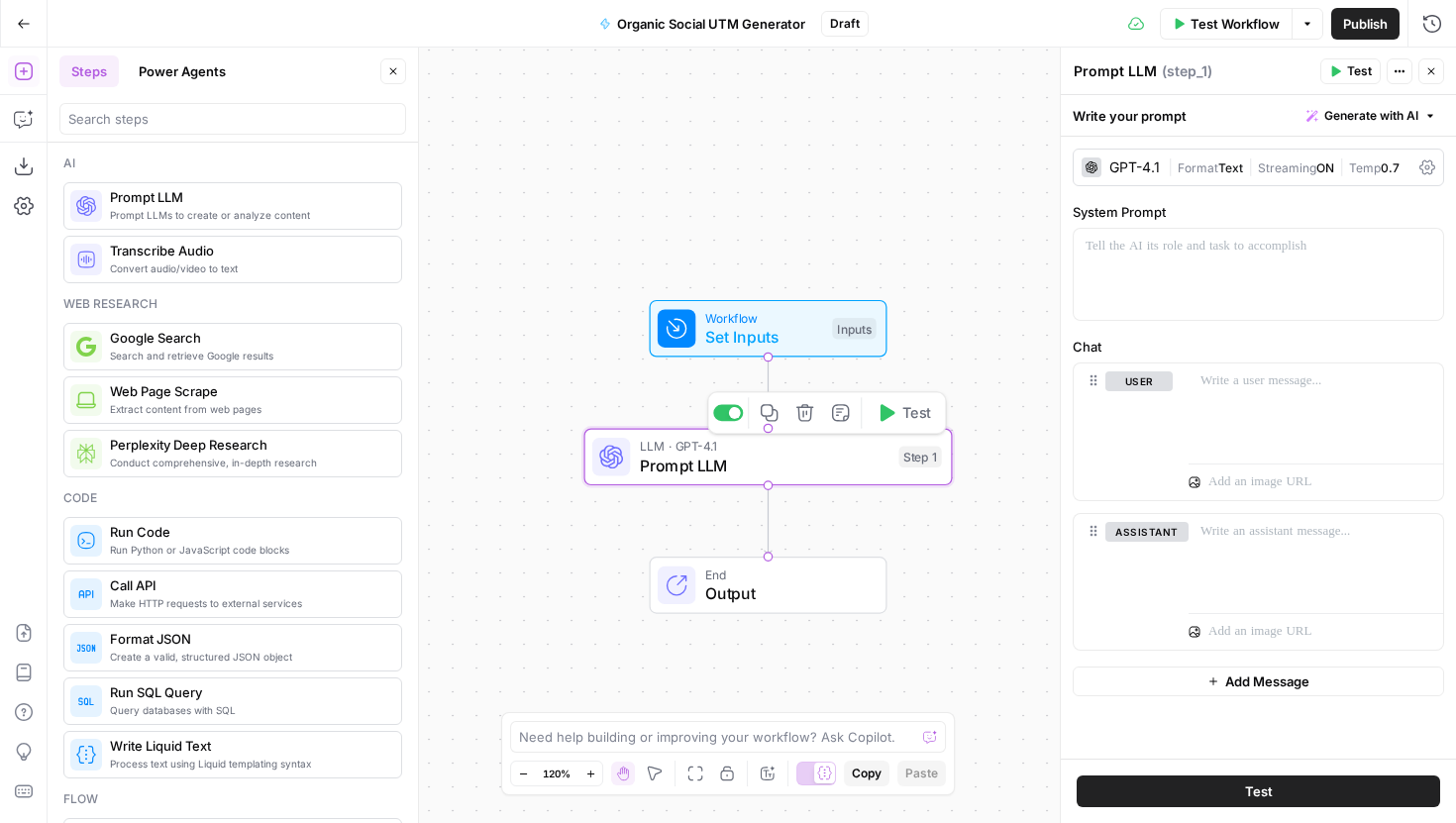 click on "Prompt LLM" at bounding box center (765, 465) 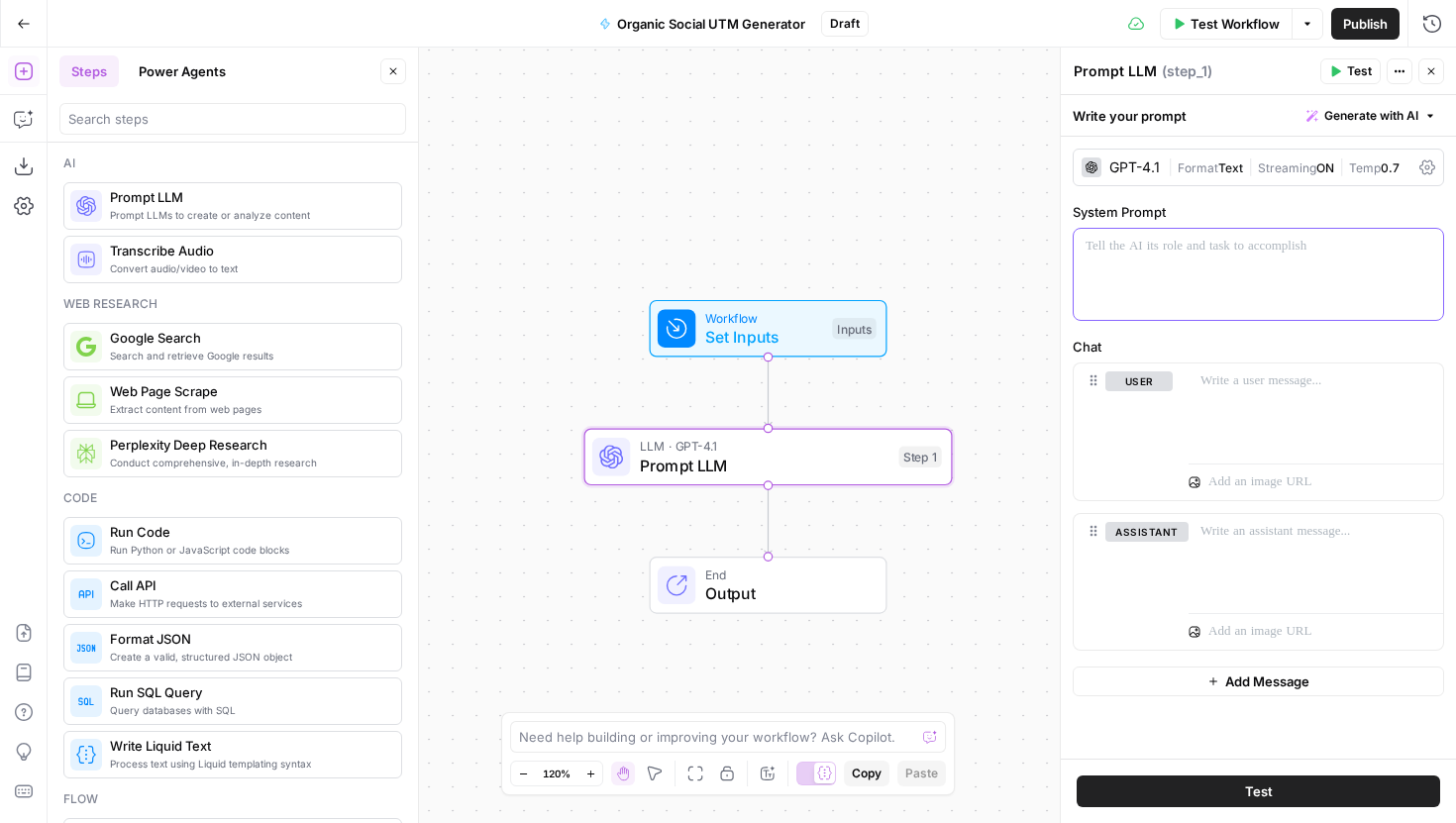 click at bounding box center (1258, 274) 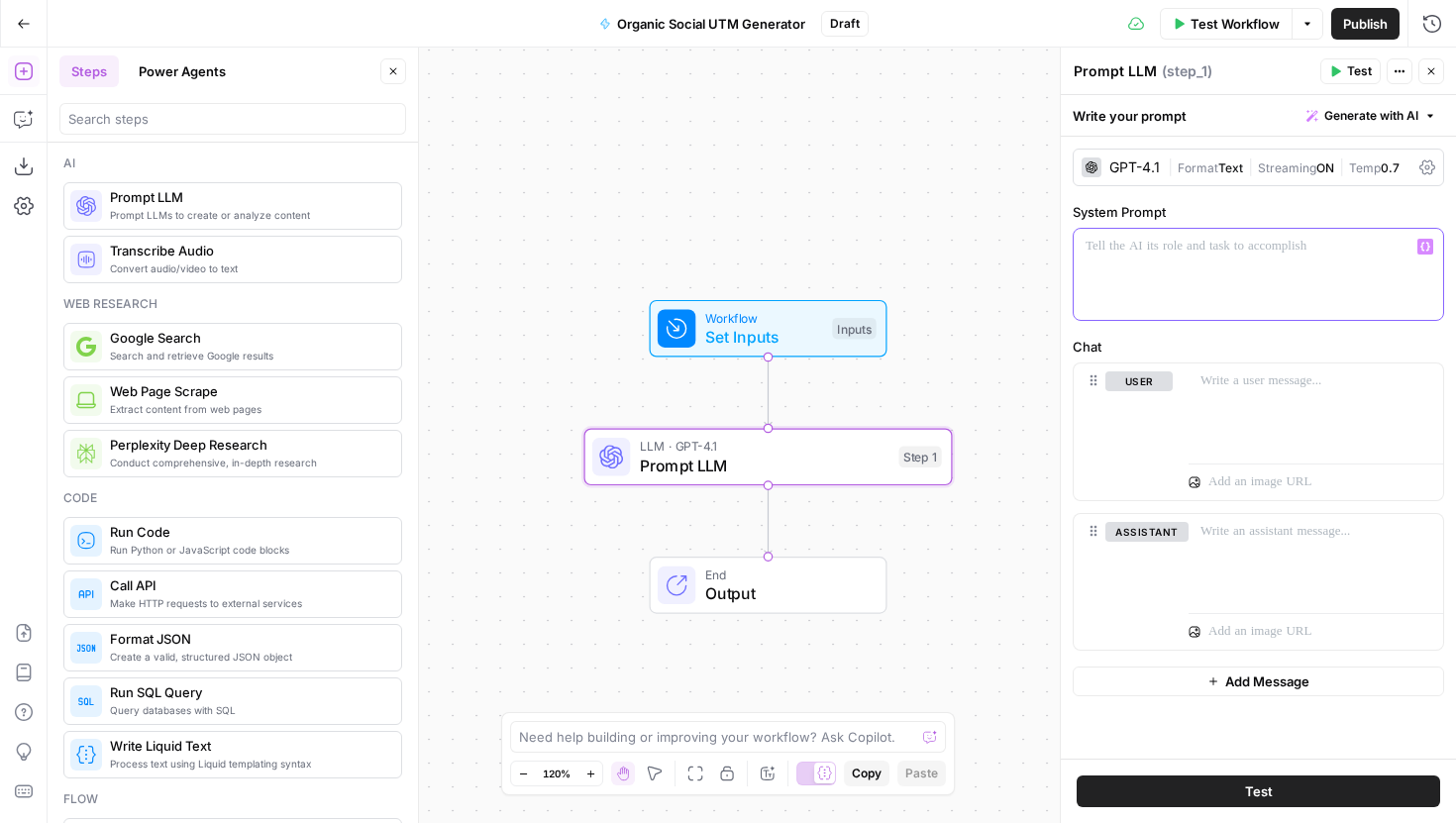 click at bounding box center (1258, 274) 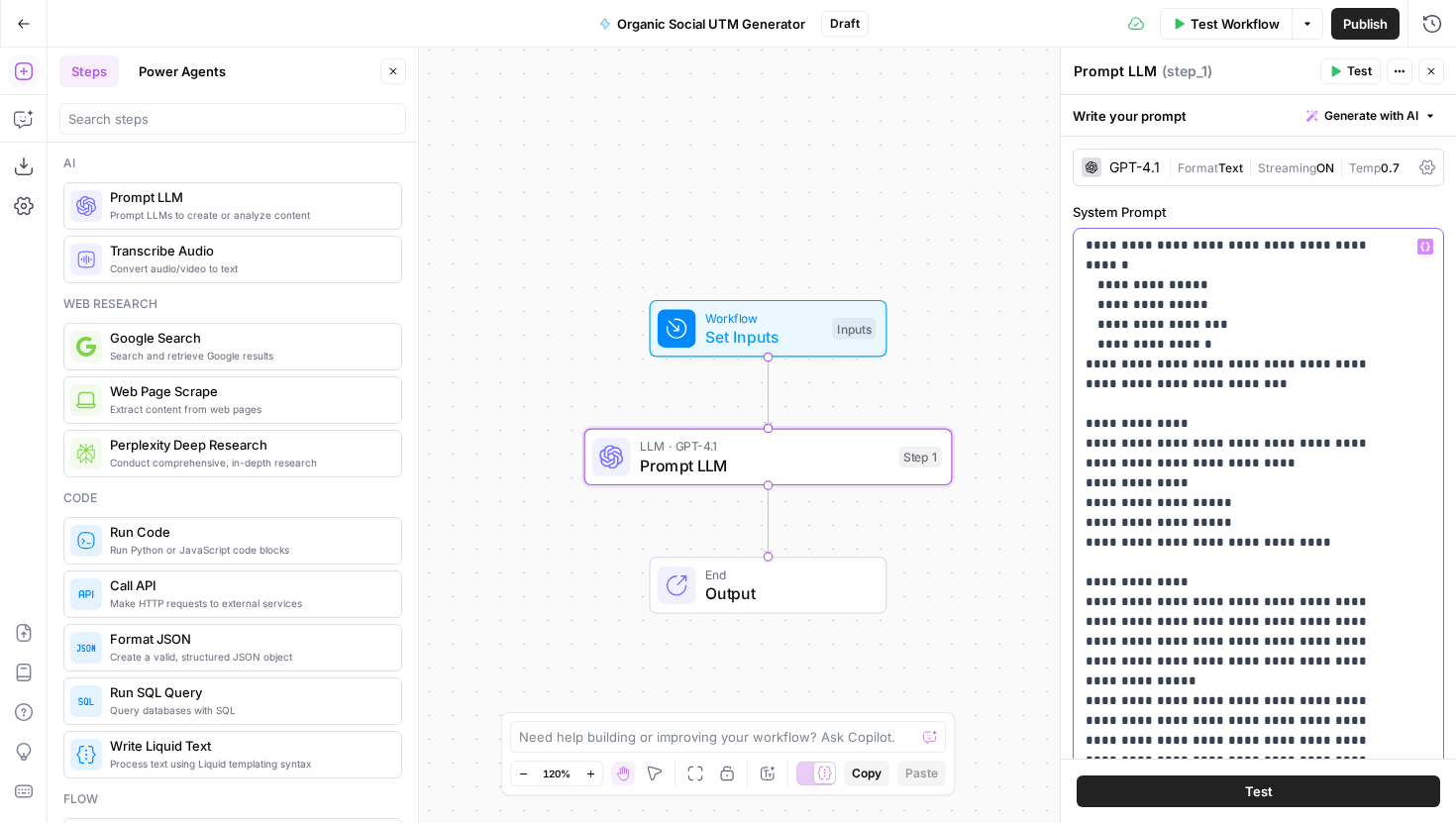 scroll, scrollTop: 536, scrollLeft: 0, axis: vertical 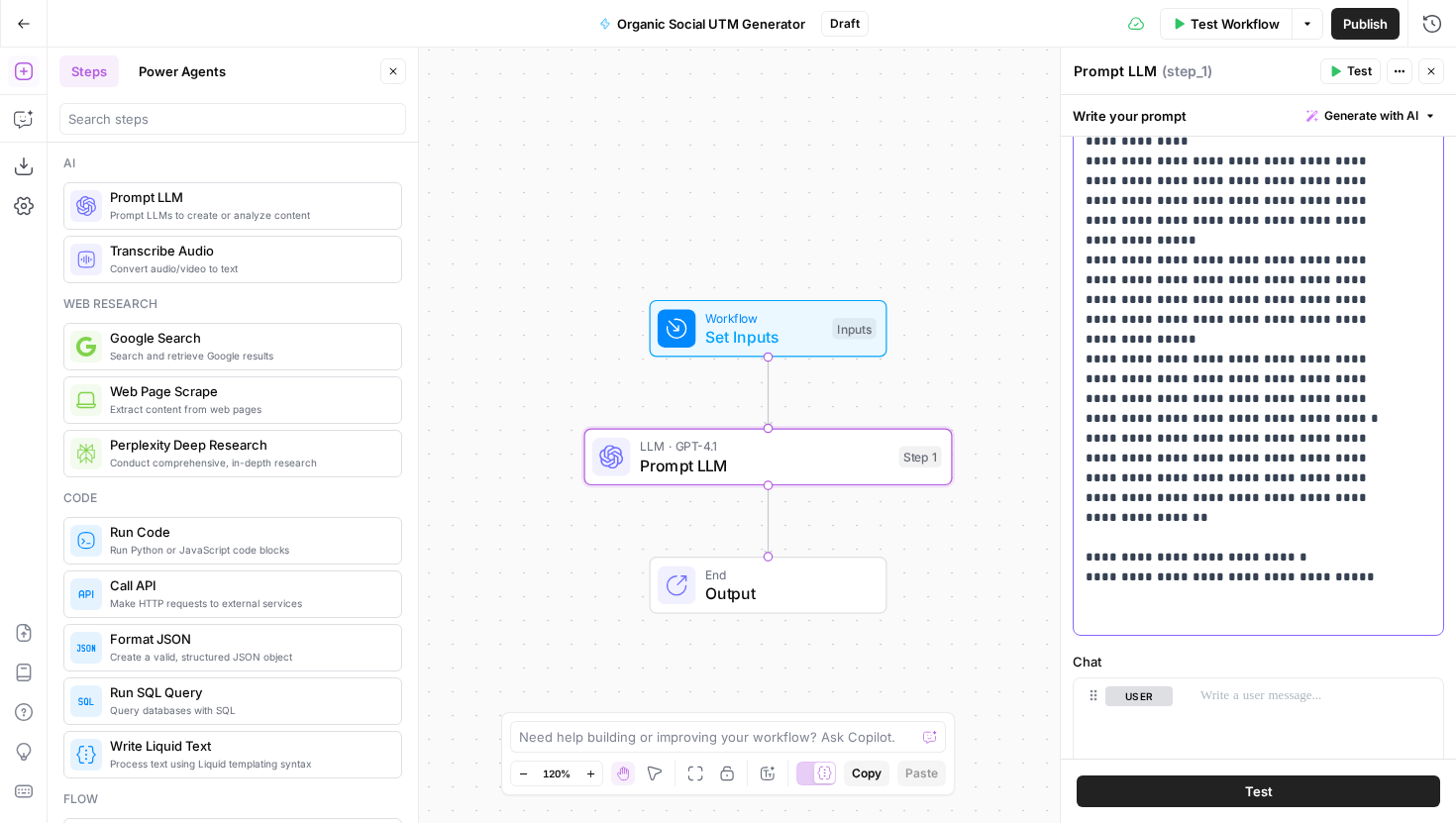 drag, startPoint x: 1174, startPoint y: 626, endPoint x: 1055, endPoint y: 580, distance: 127.58135 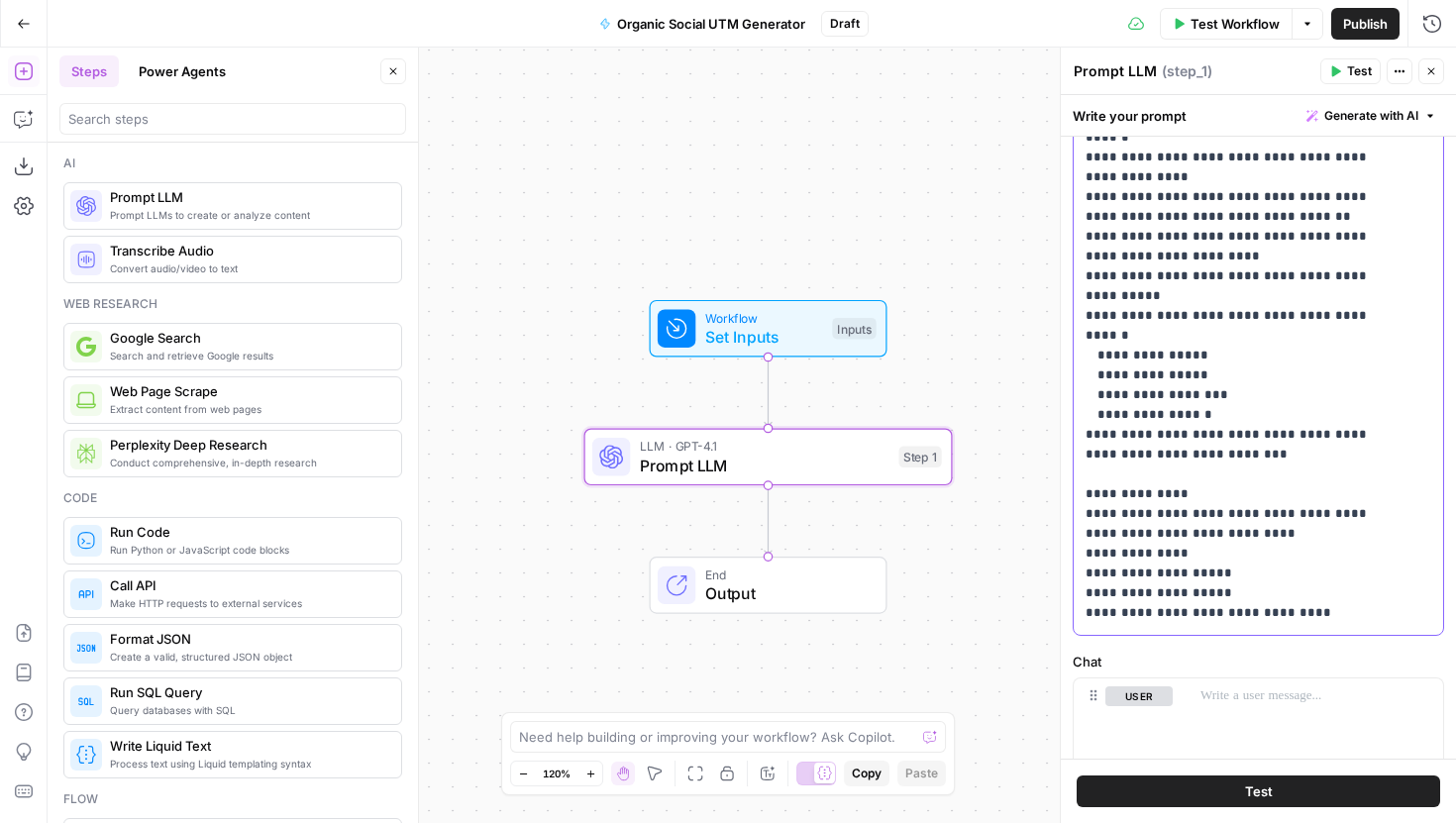 scroll, scrollTop: 0, scrollLeft: 0, axis: both 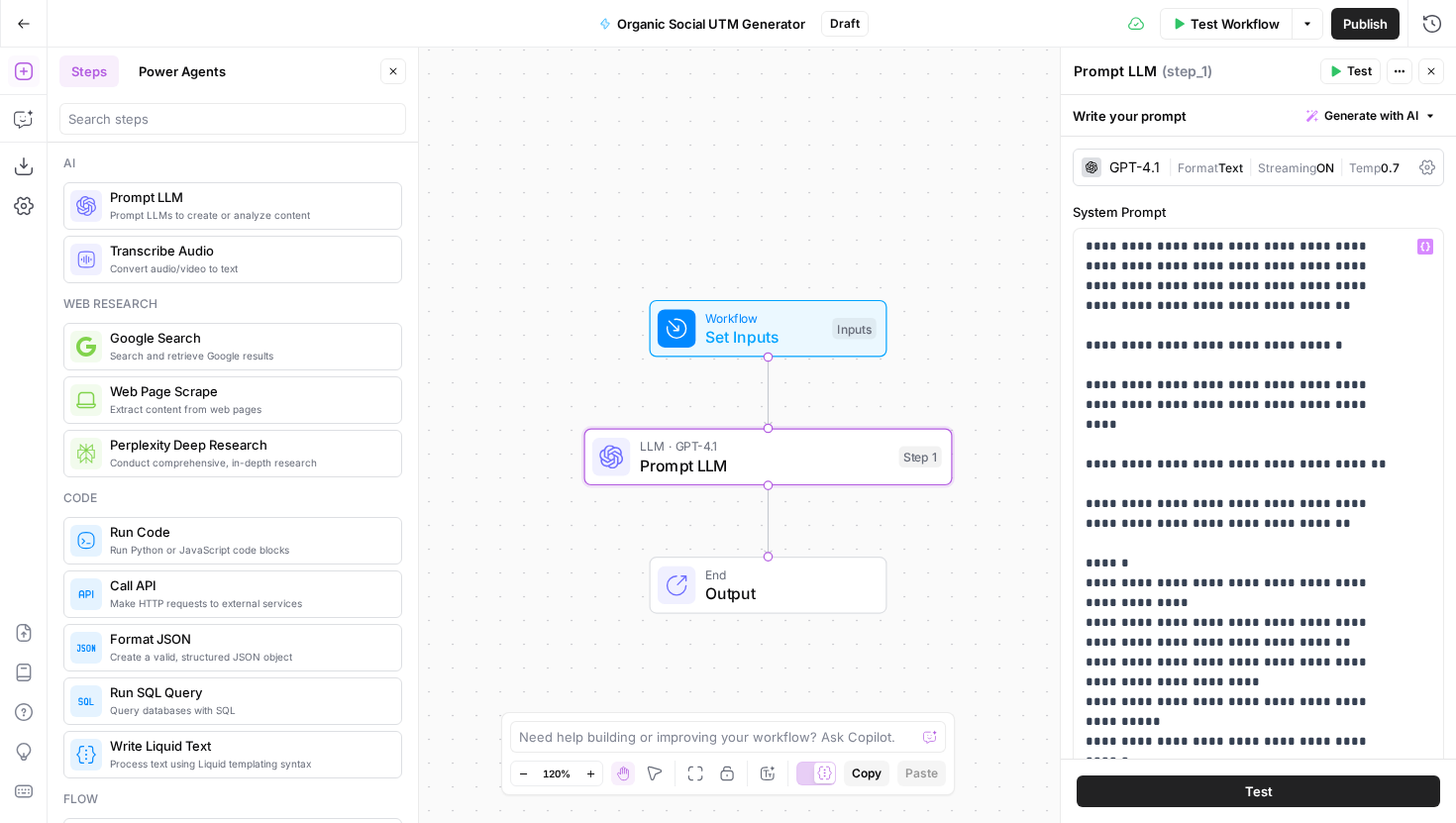 click on "Workflow Set Inputs Inputs LLM · GPT-4.1 Prompt LLM Step 1 End Output" at bounding box center [752, 435] 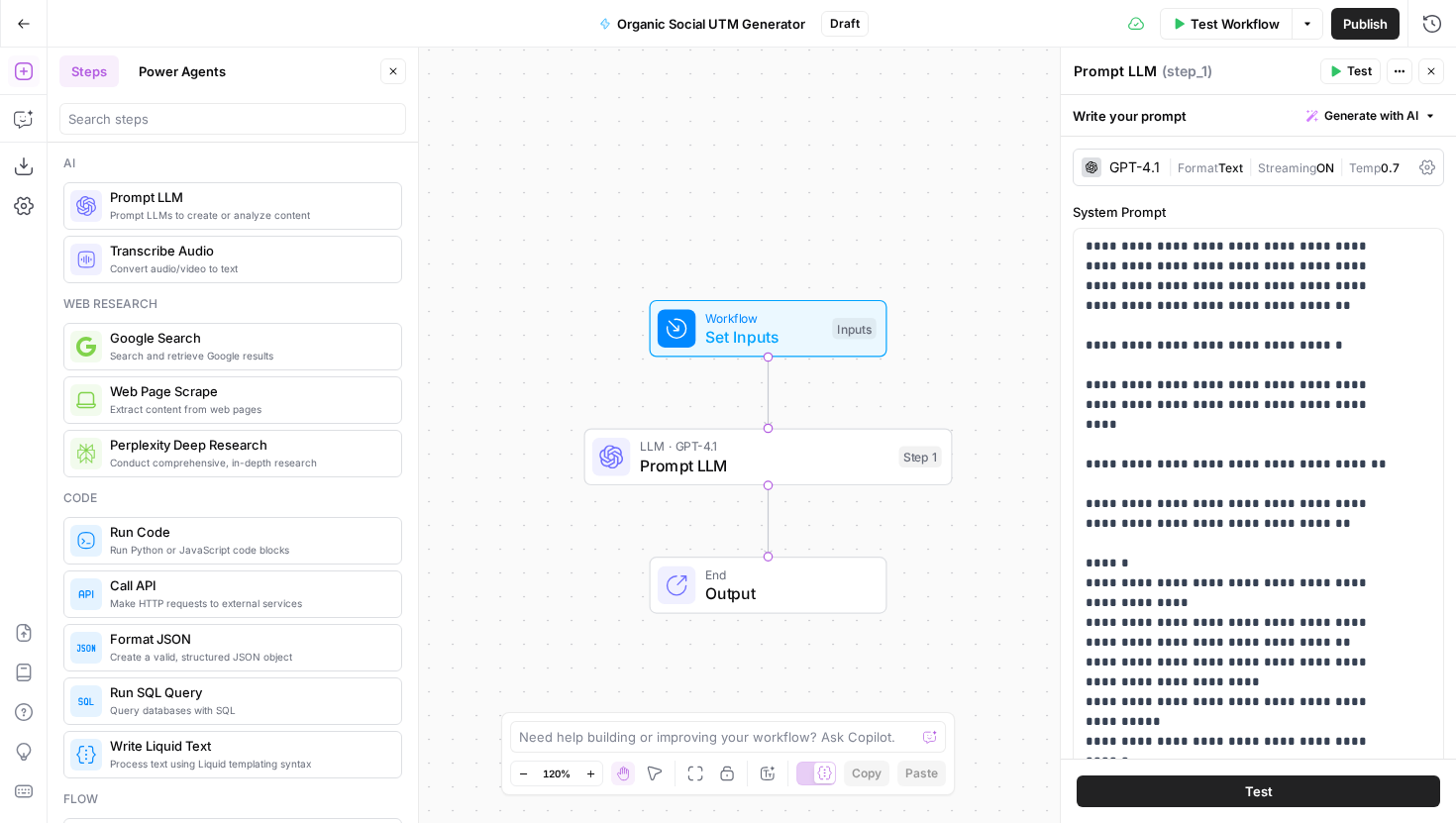 click on "Workflow" at bounding box center [764, 317] 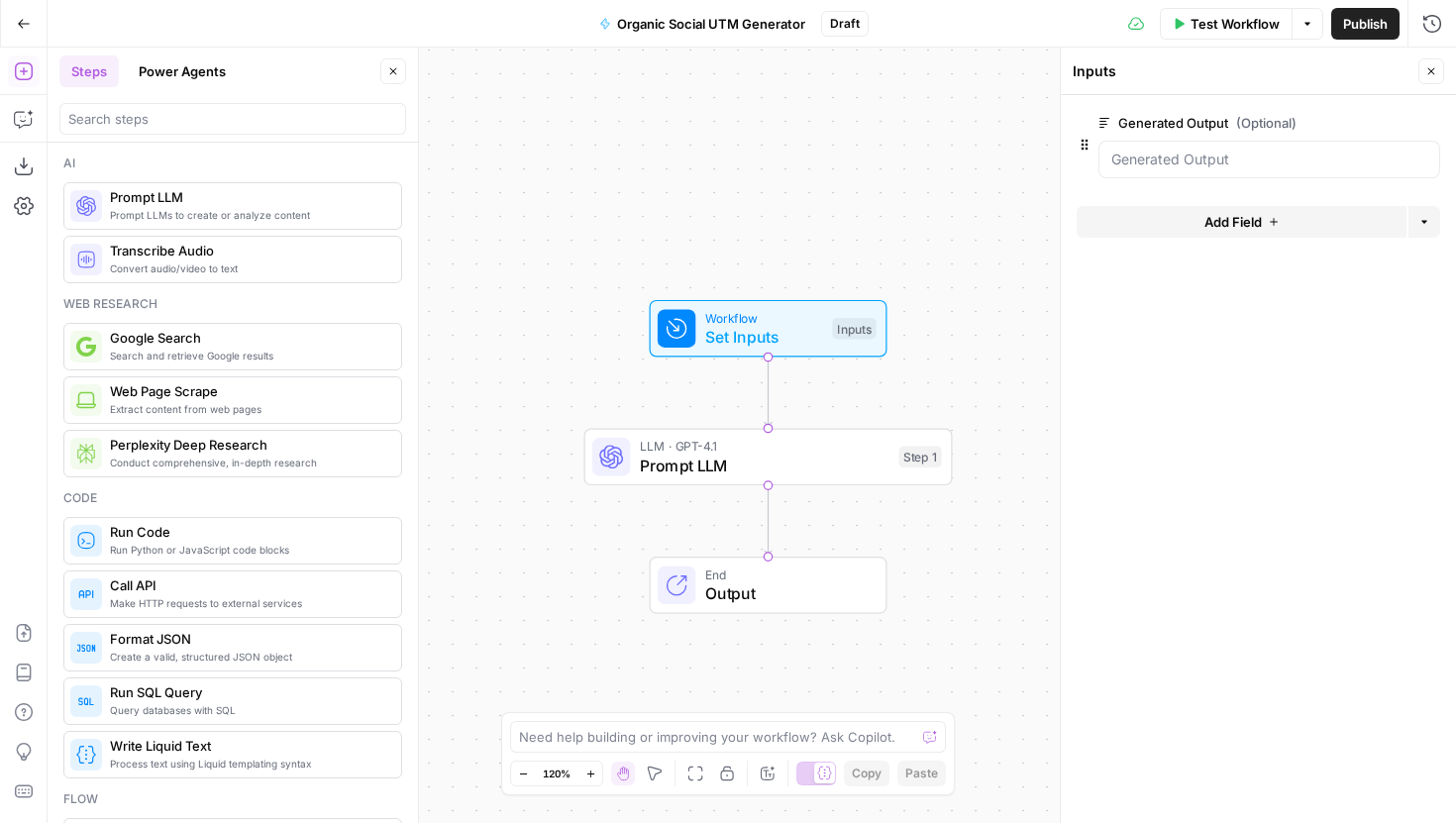 click on "Add Field" at bounding box center (1233, 222) 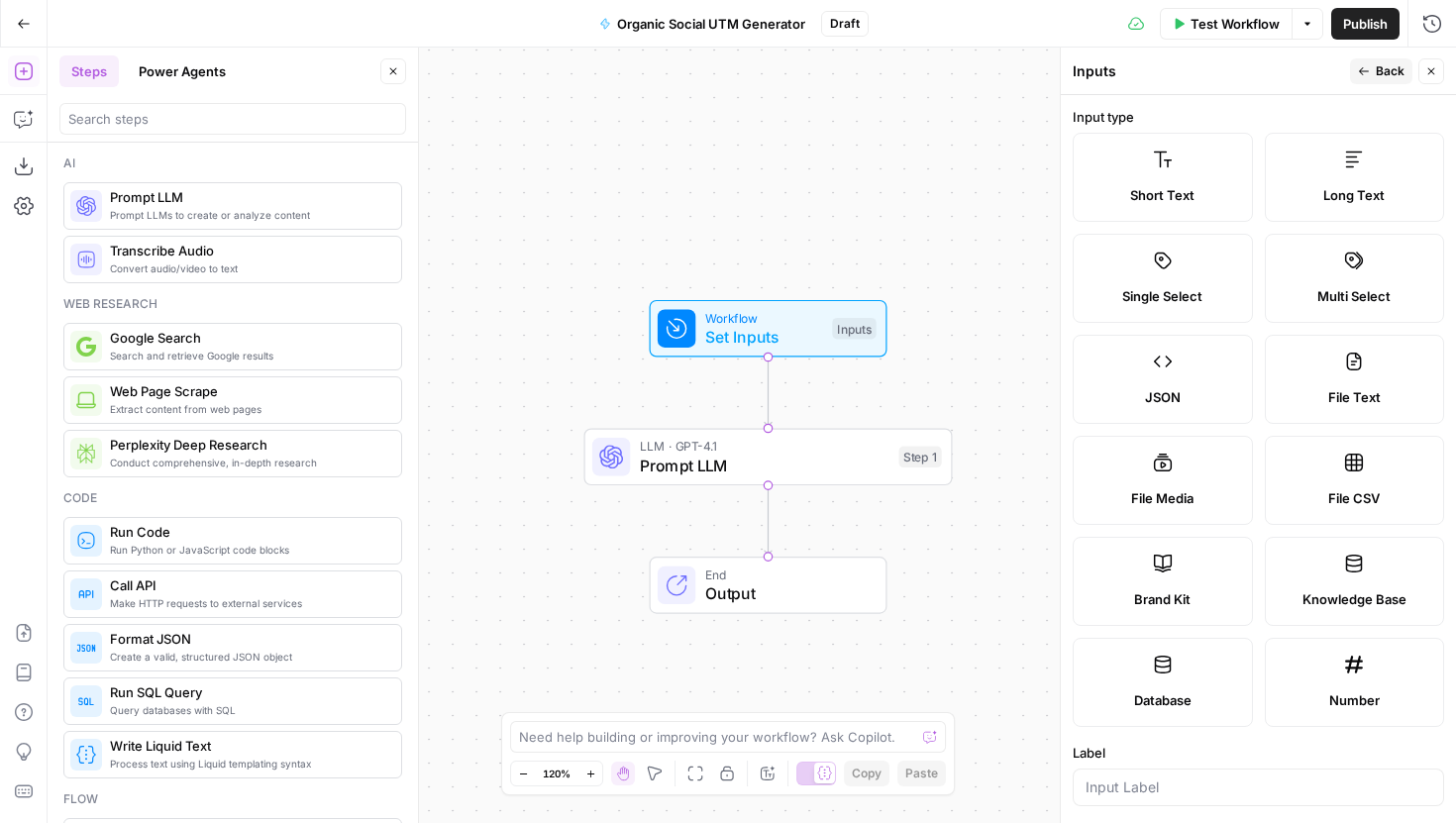 scroll, scrollTop: 51, scrollLeft: 0, axis: vertical 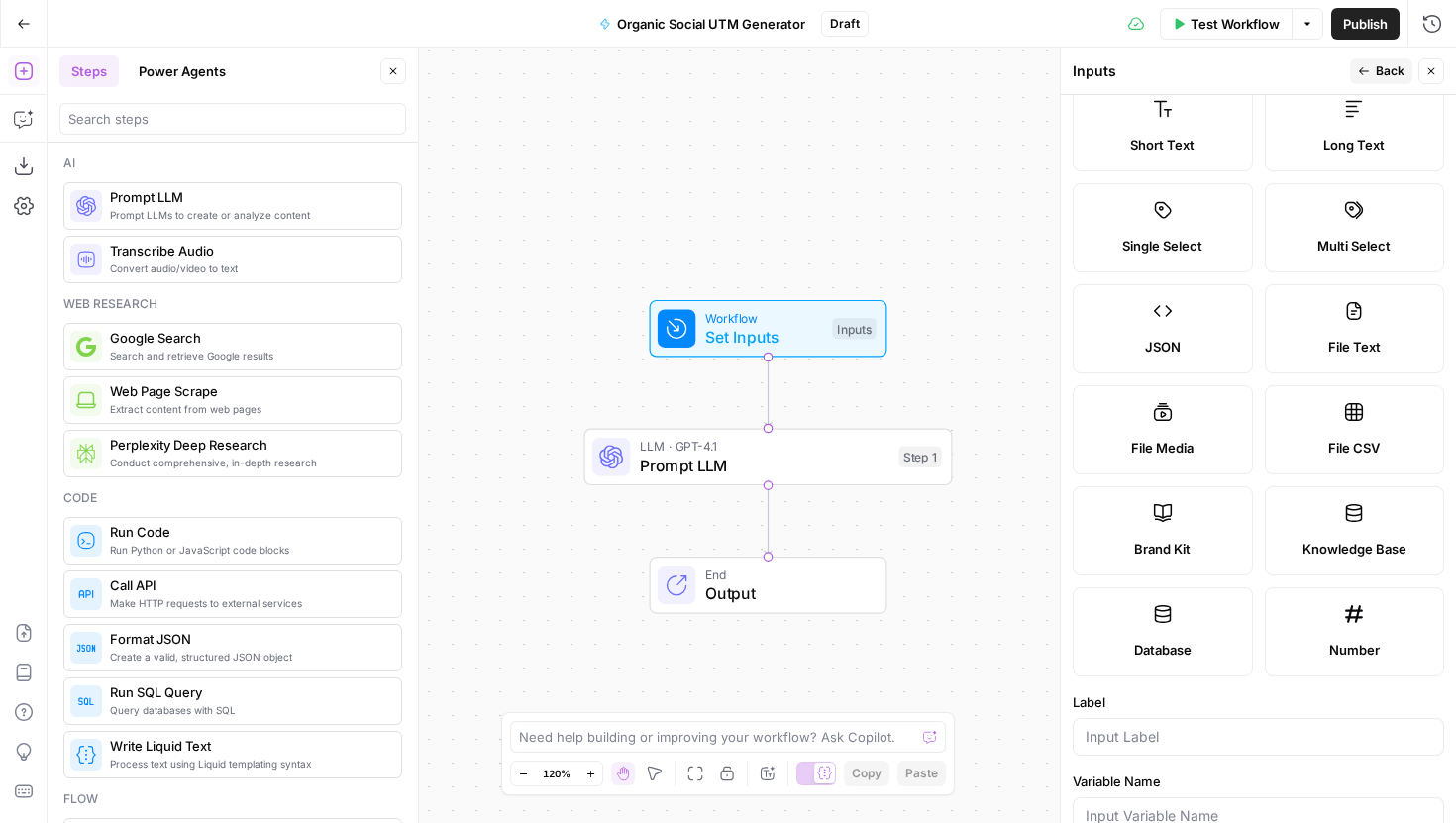 click on "Number" at bounding box center [1354, 650] 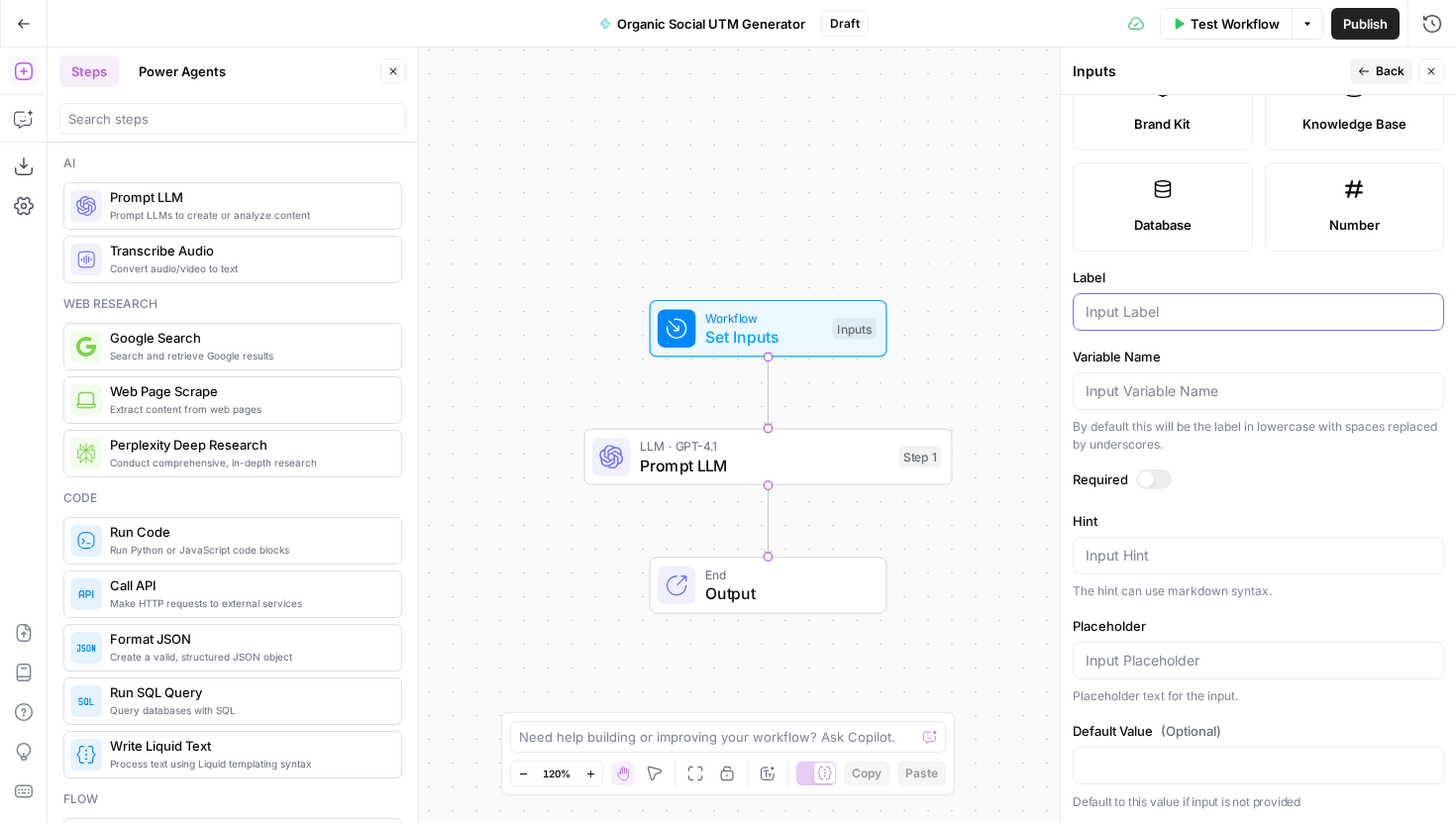 click on "Label" at bounding box center (1258, 312) 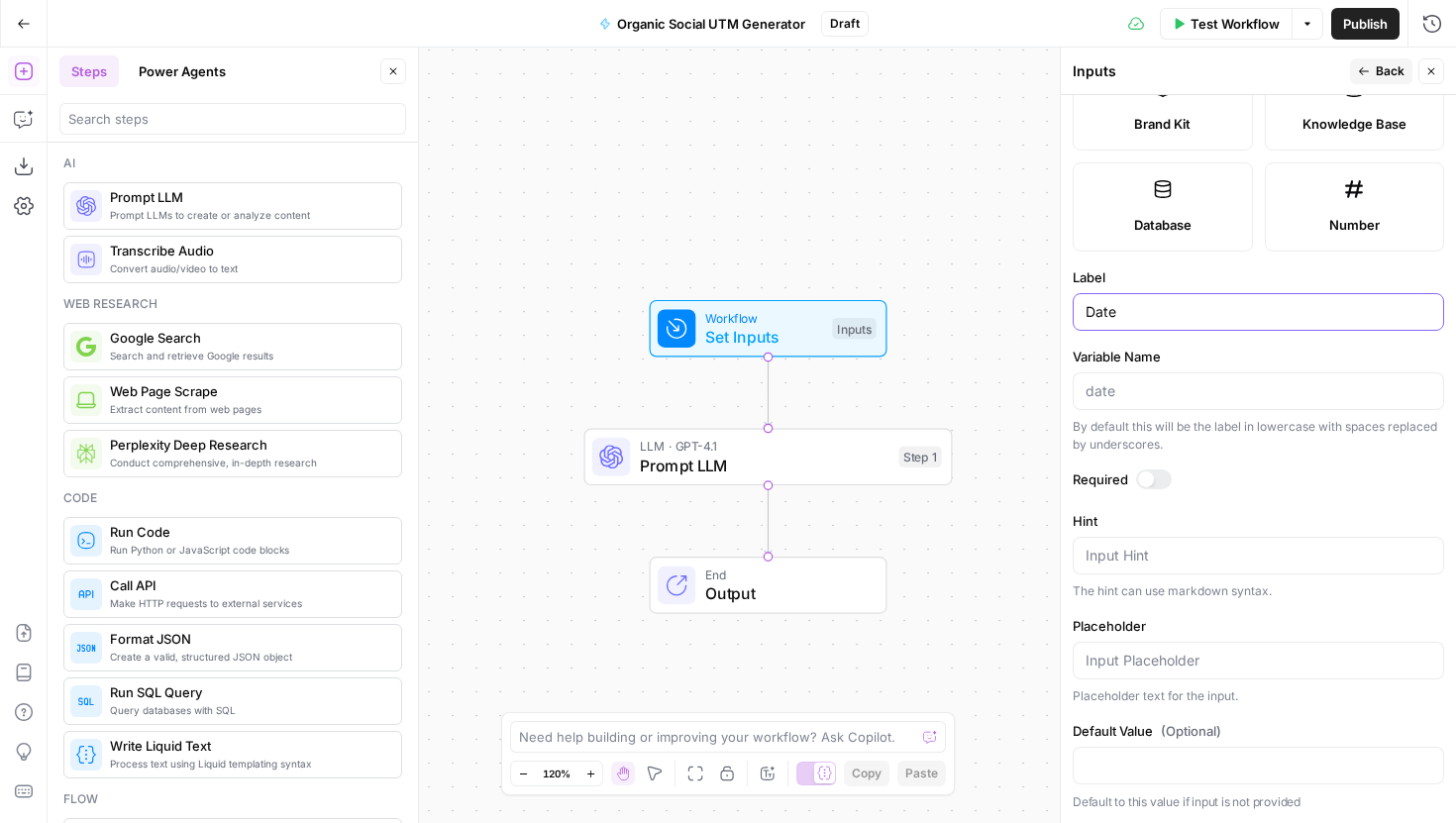 scroll, scrollTop: 0, scrollLeft: 0, axis: both 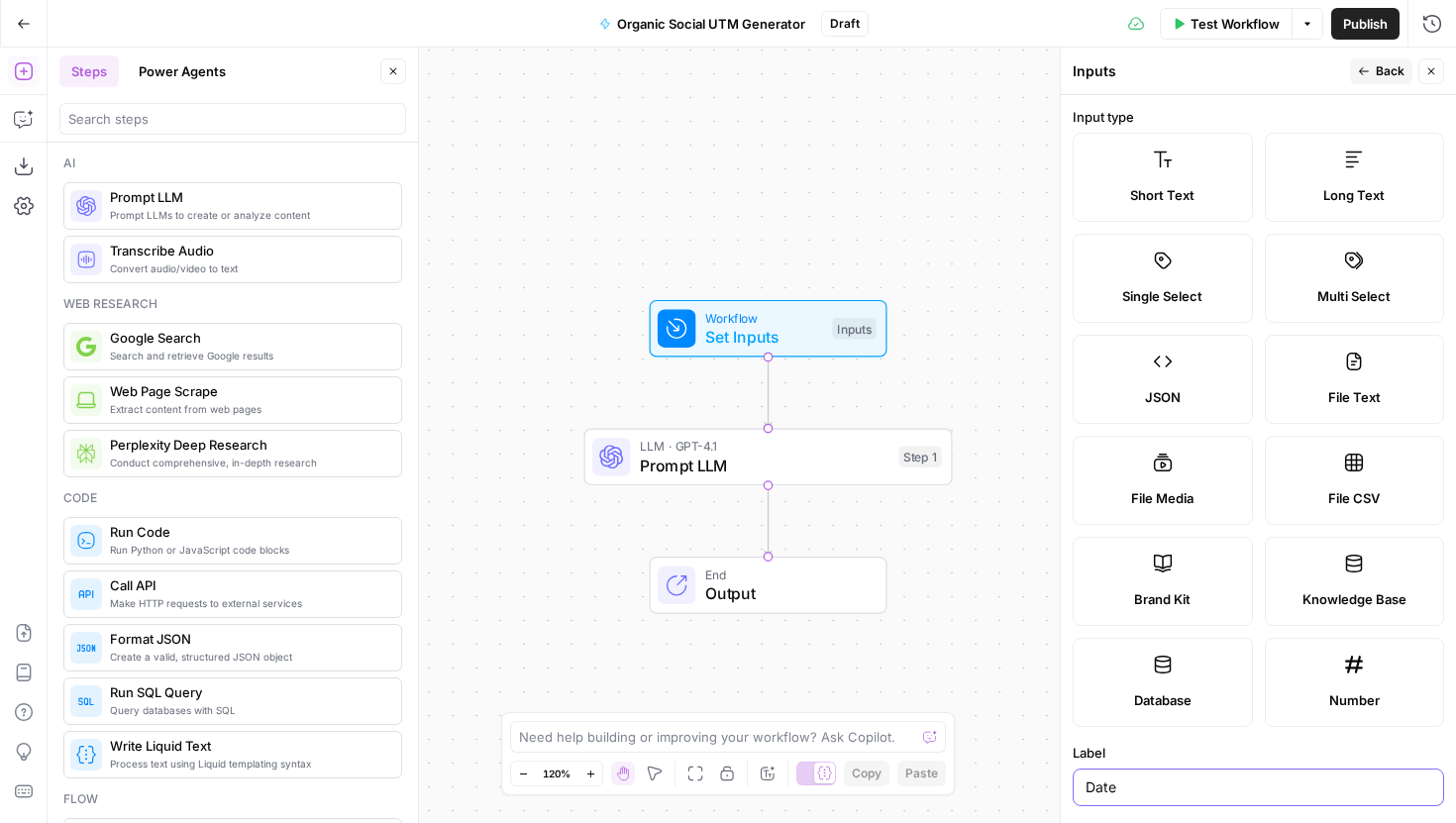 type on "Date" 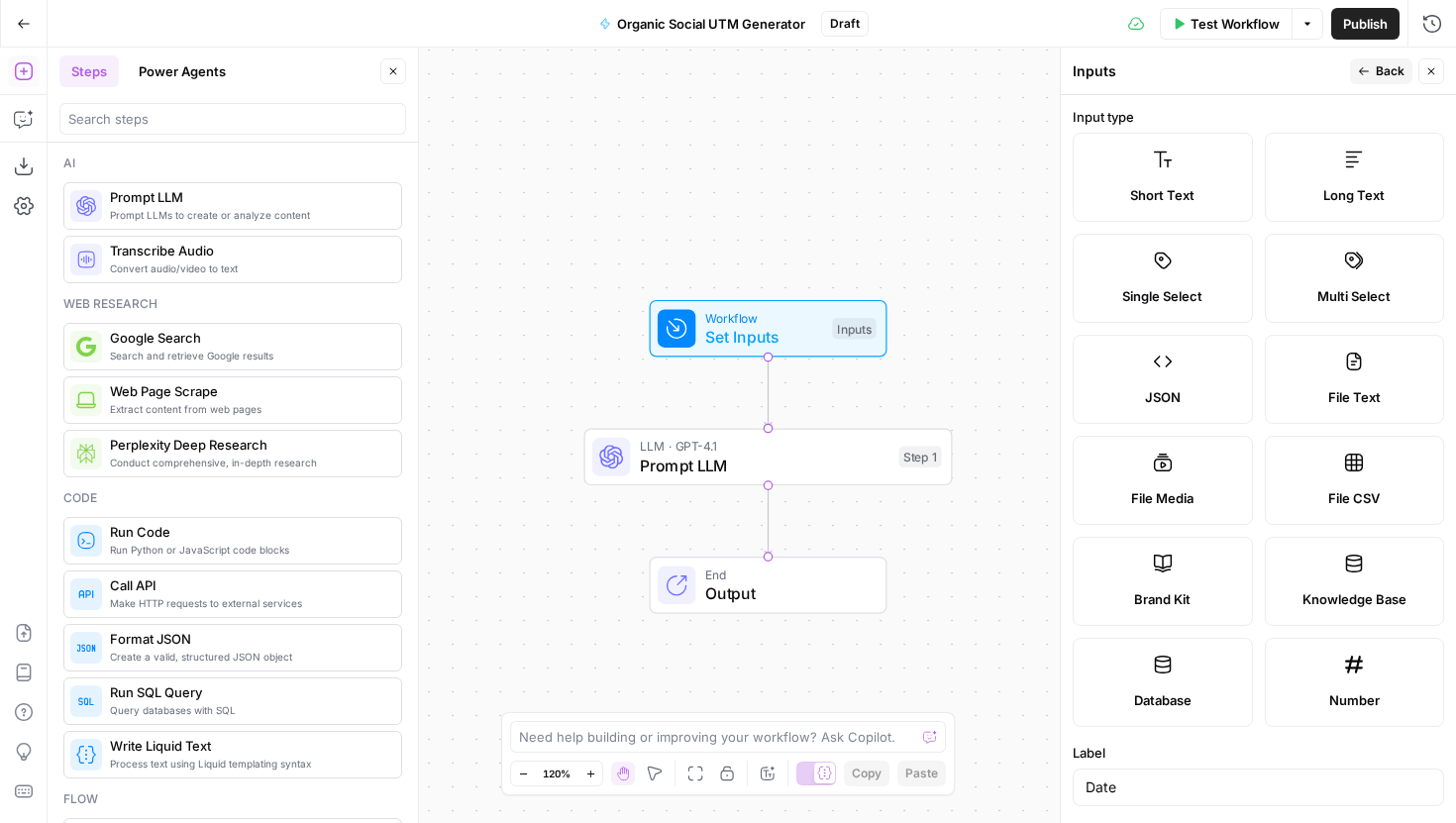 click on "Back" at bounding box center [1390, 71] 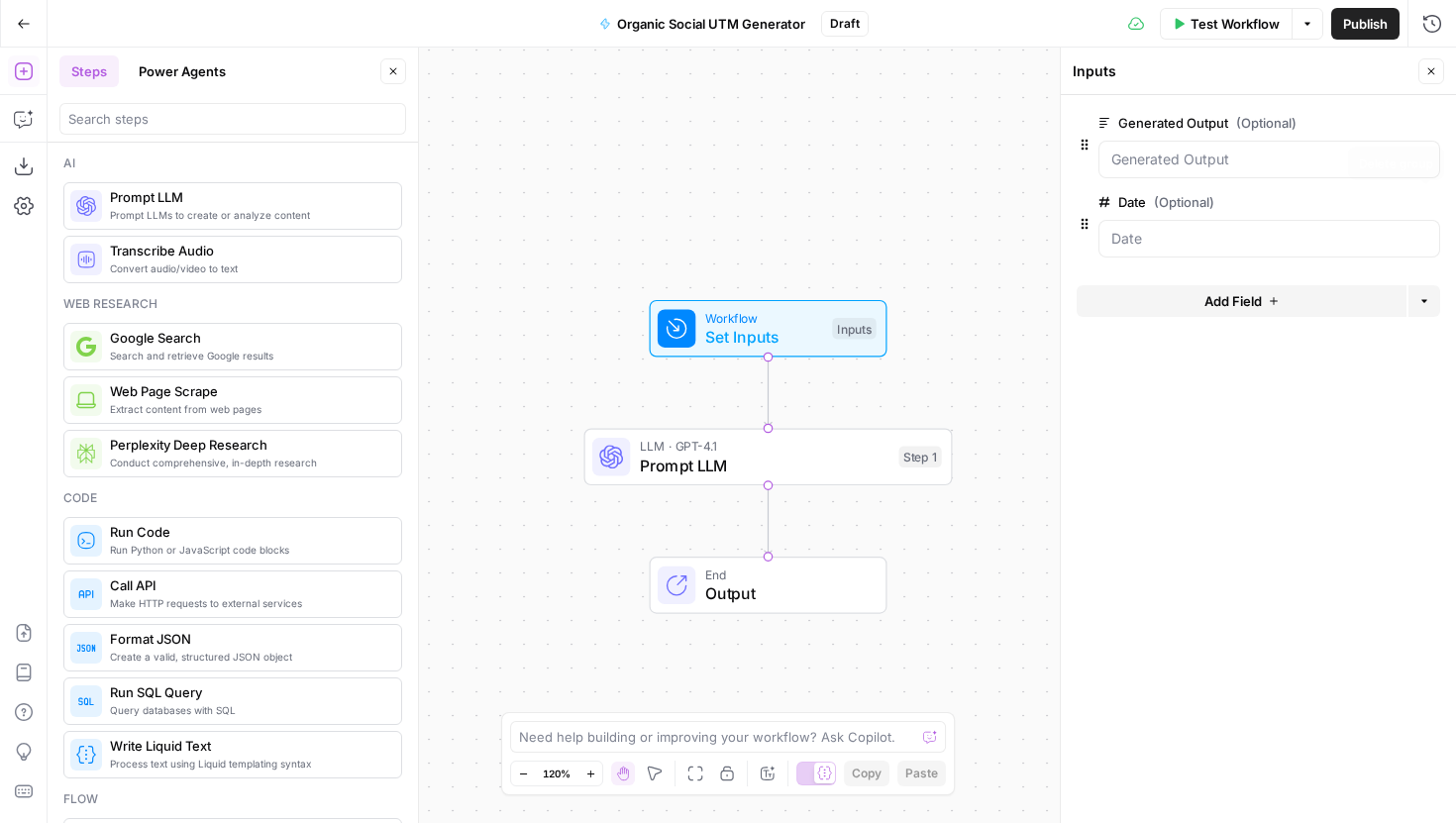 click 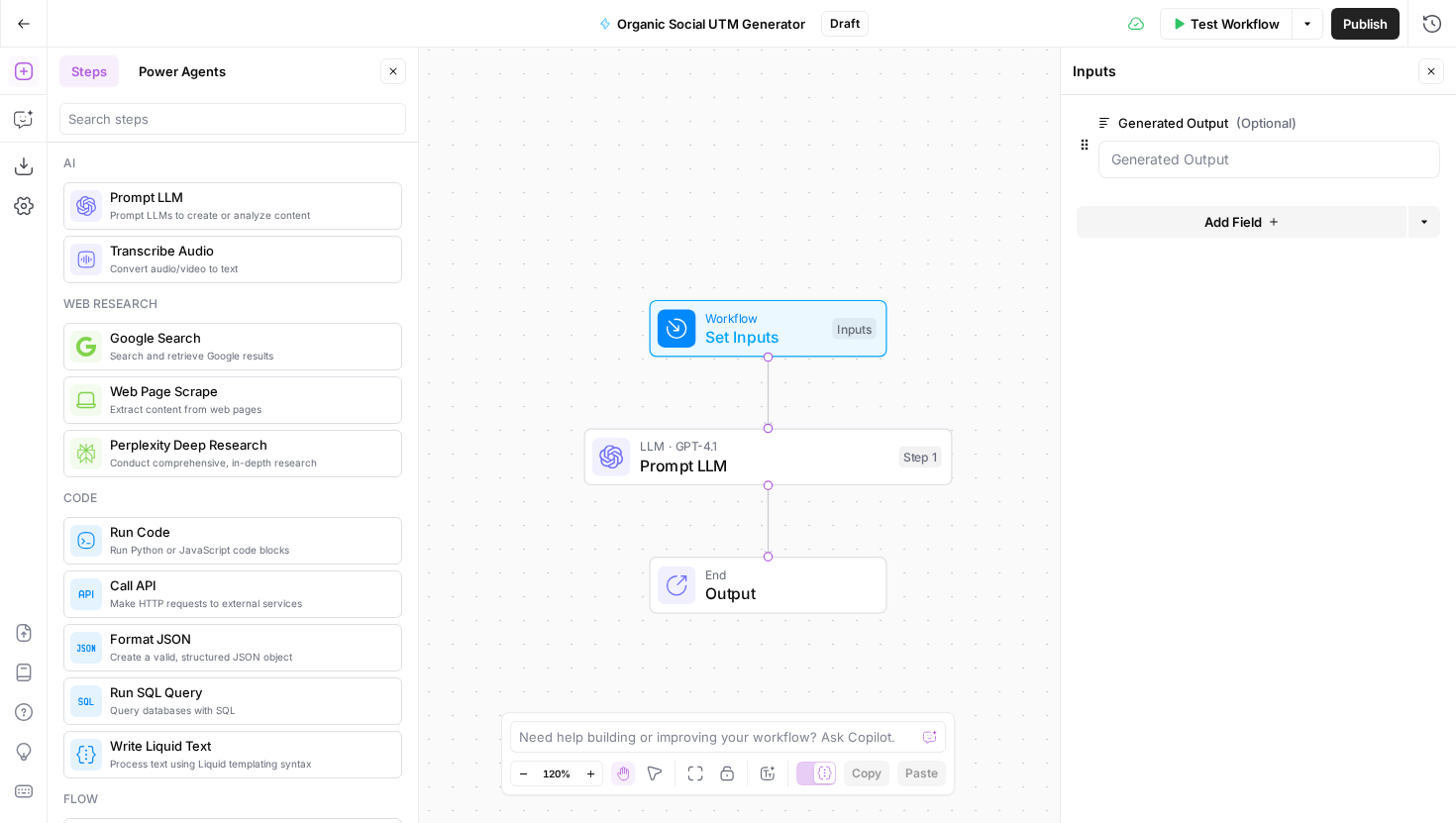 click at bounding box center (233, 119) 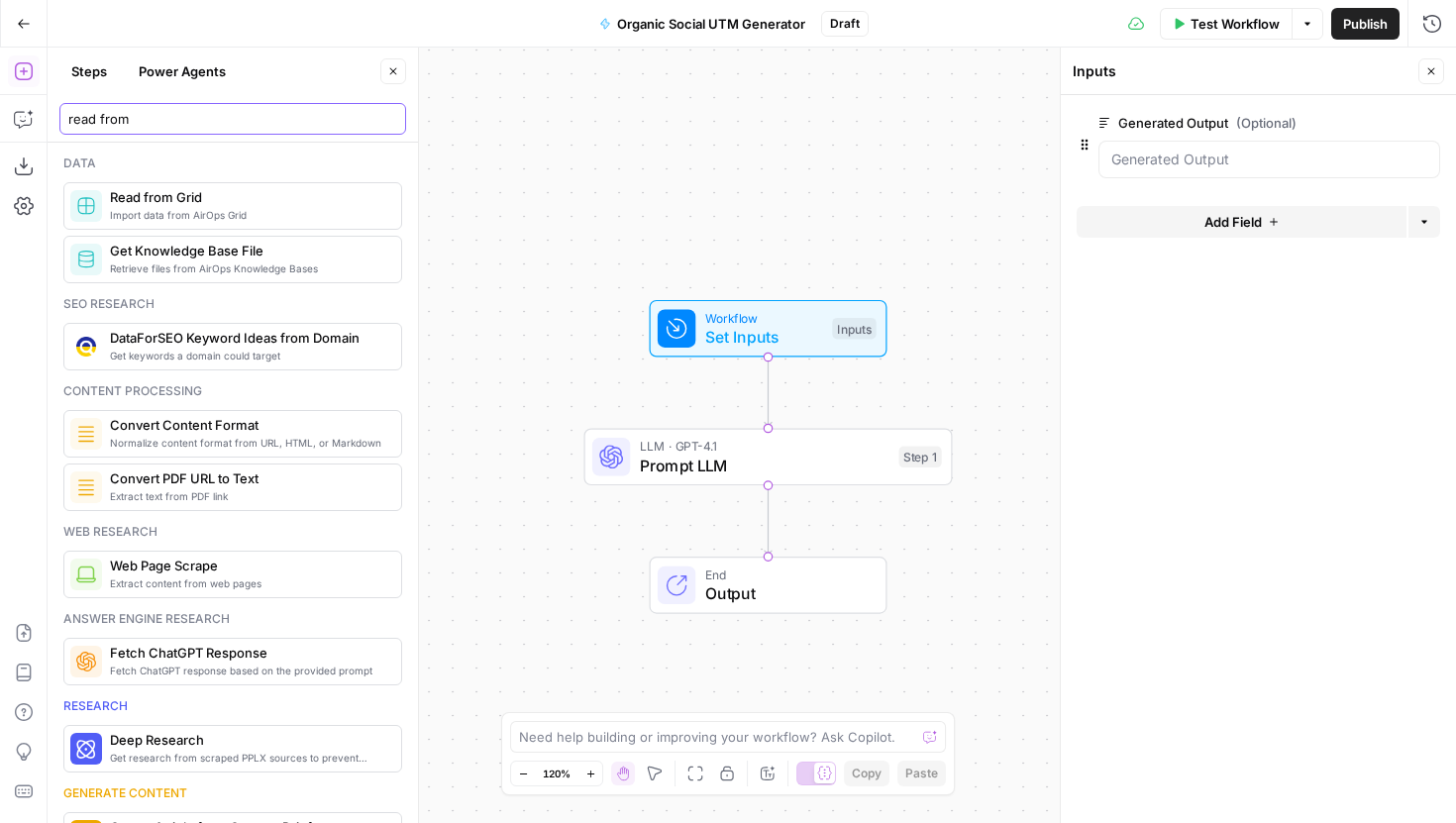 type on "read from" 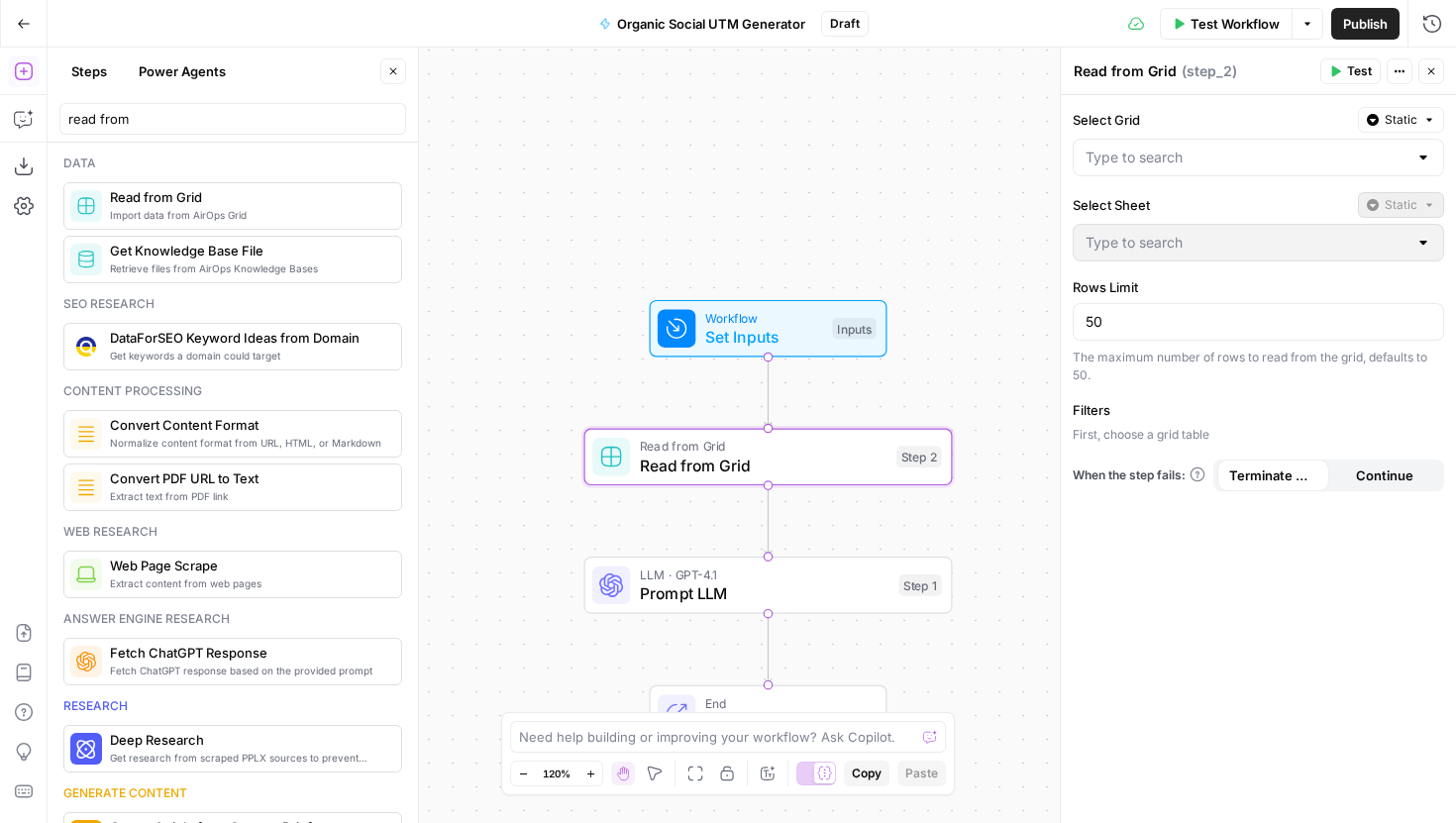 click on "Read from Grid" at bounding box center (764, 465) 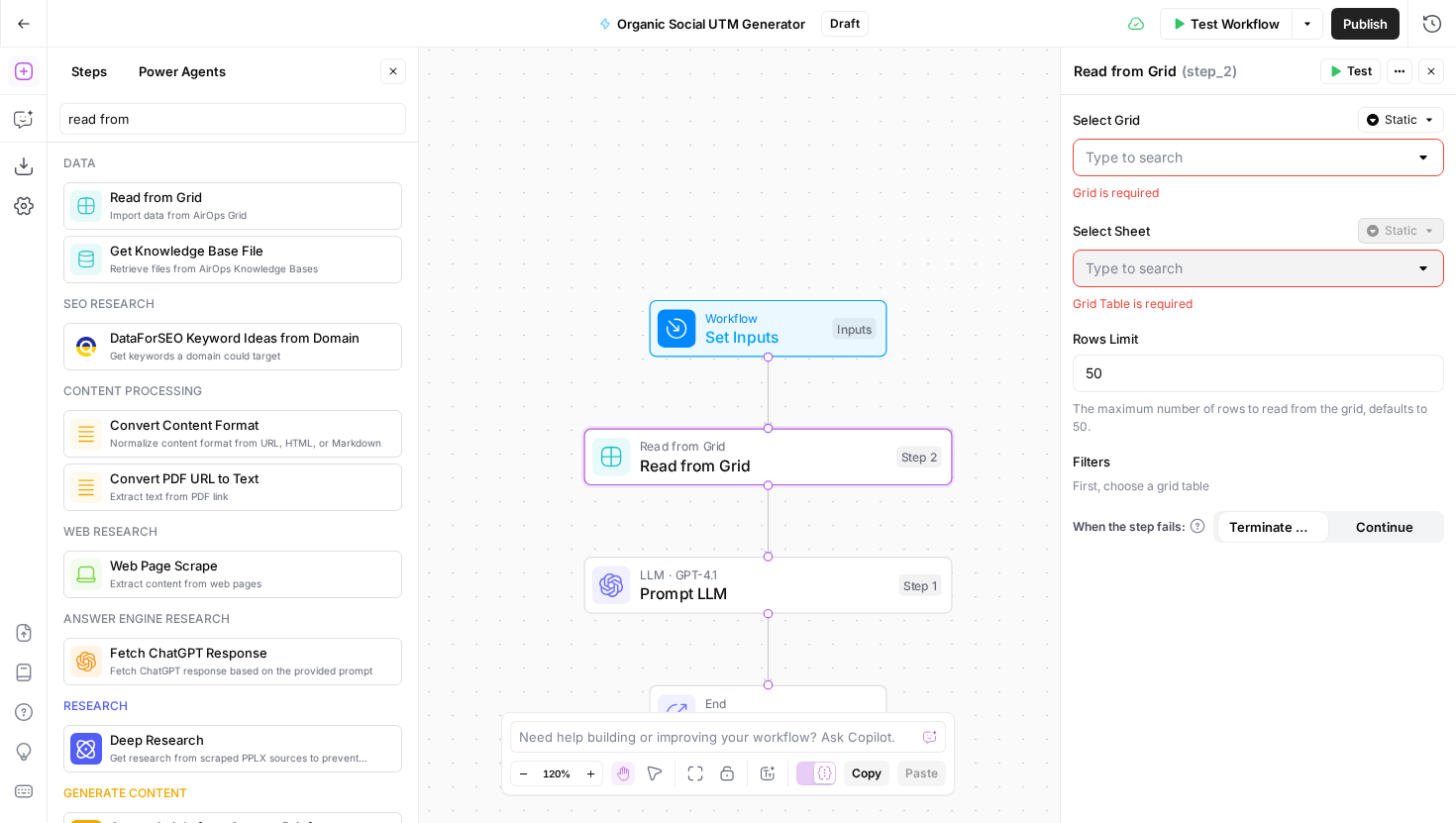 click on "Select Grid" at bounding box center (1246, 157) 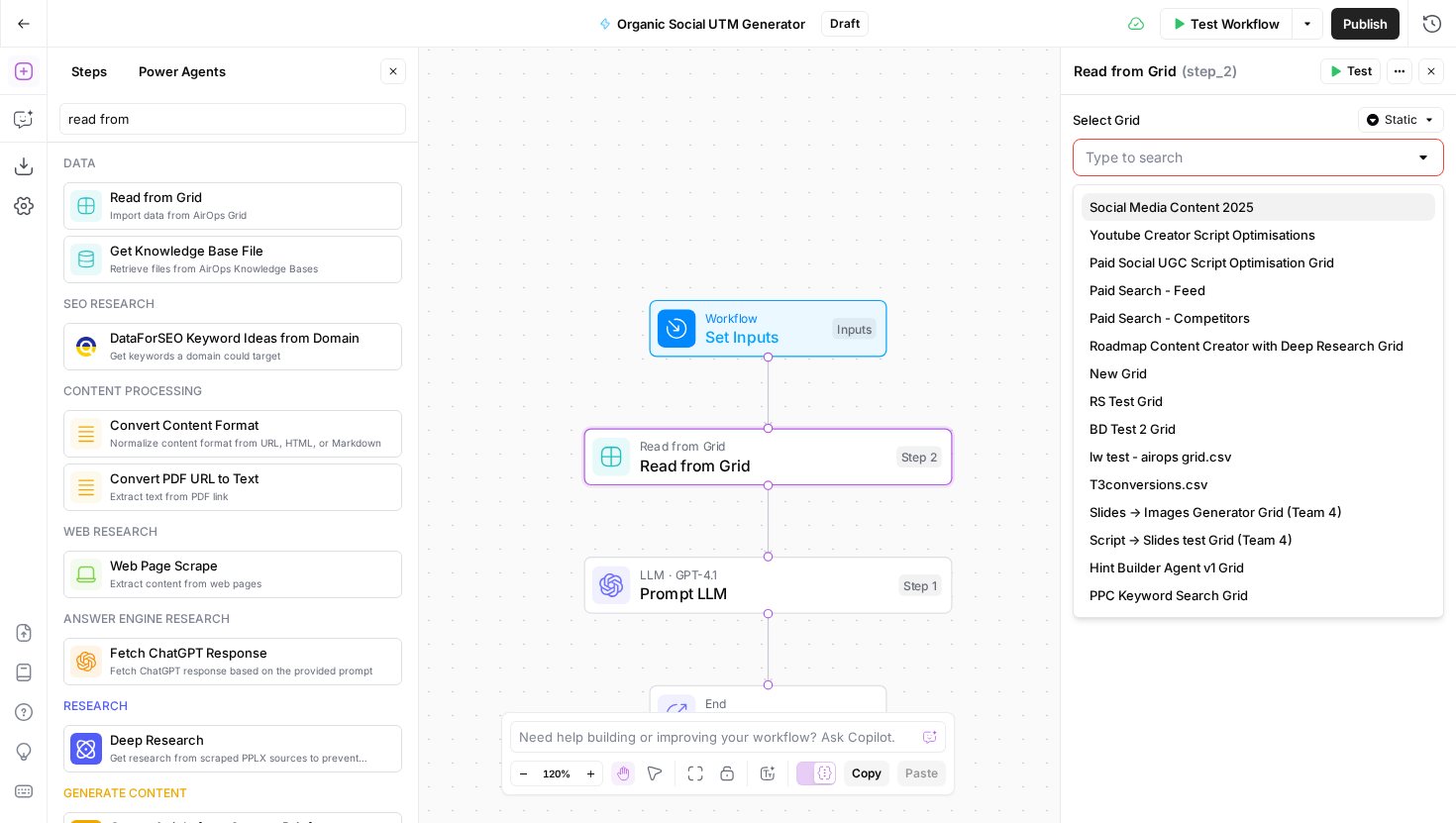 click on "Social Media Content 2025" at bounding box center [1254, 207] 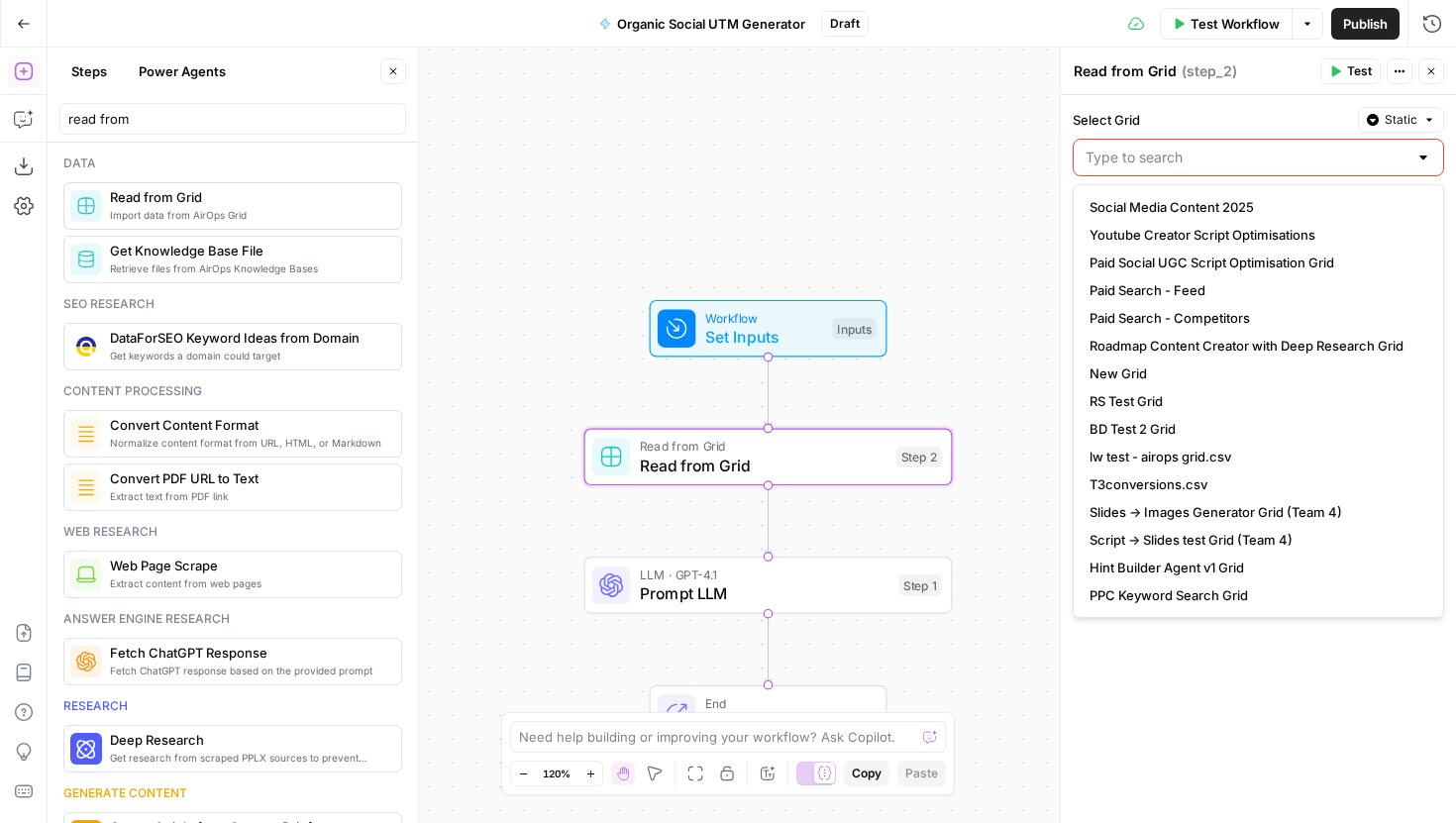 type on "Social Media Content 2025" 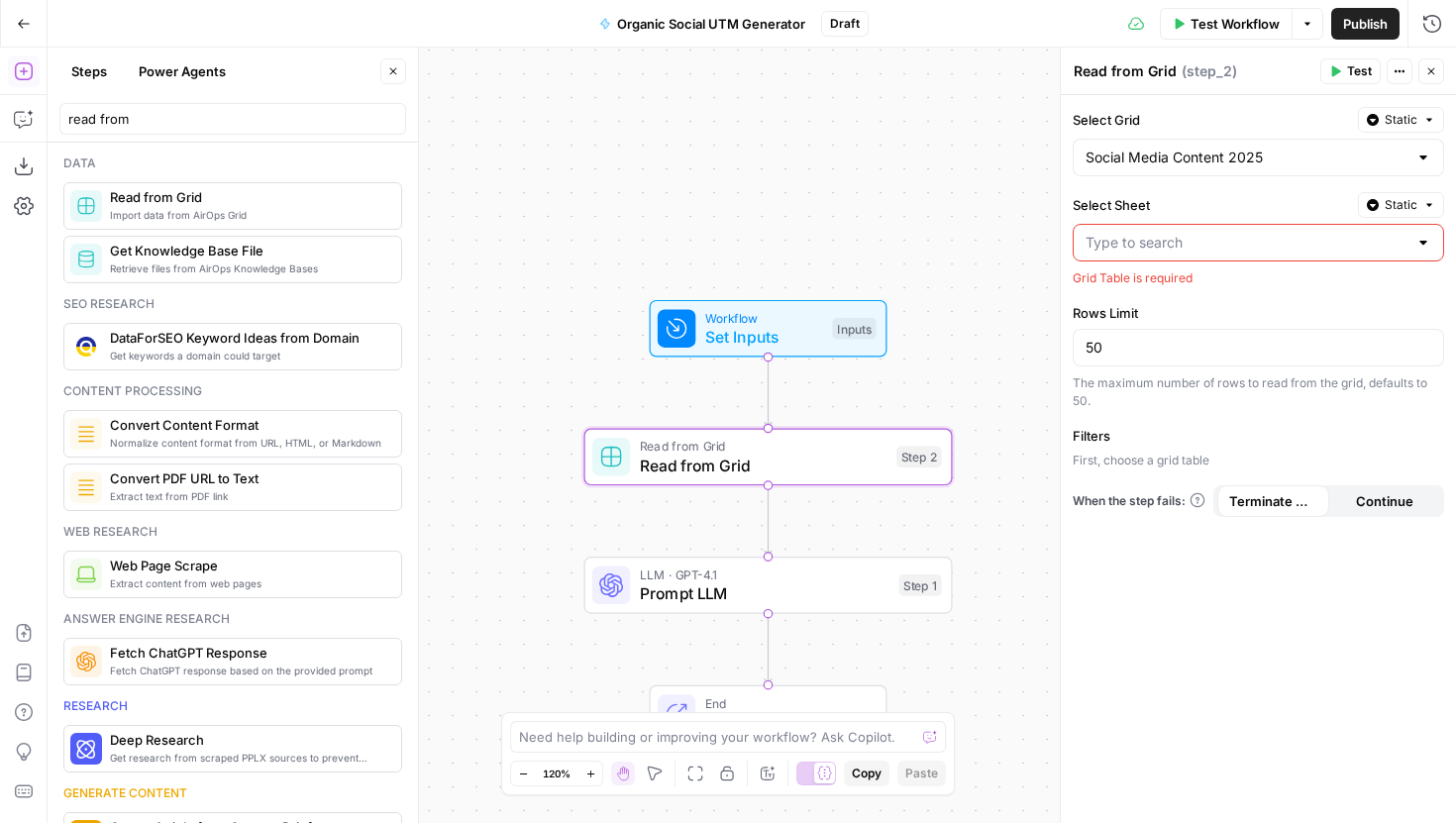 click at bounding box center (1423, 243) 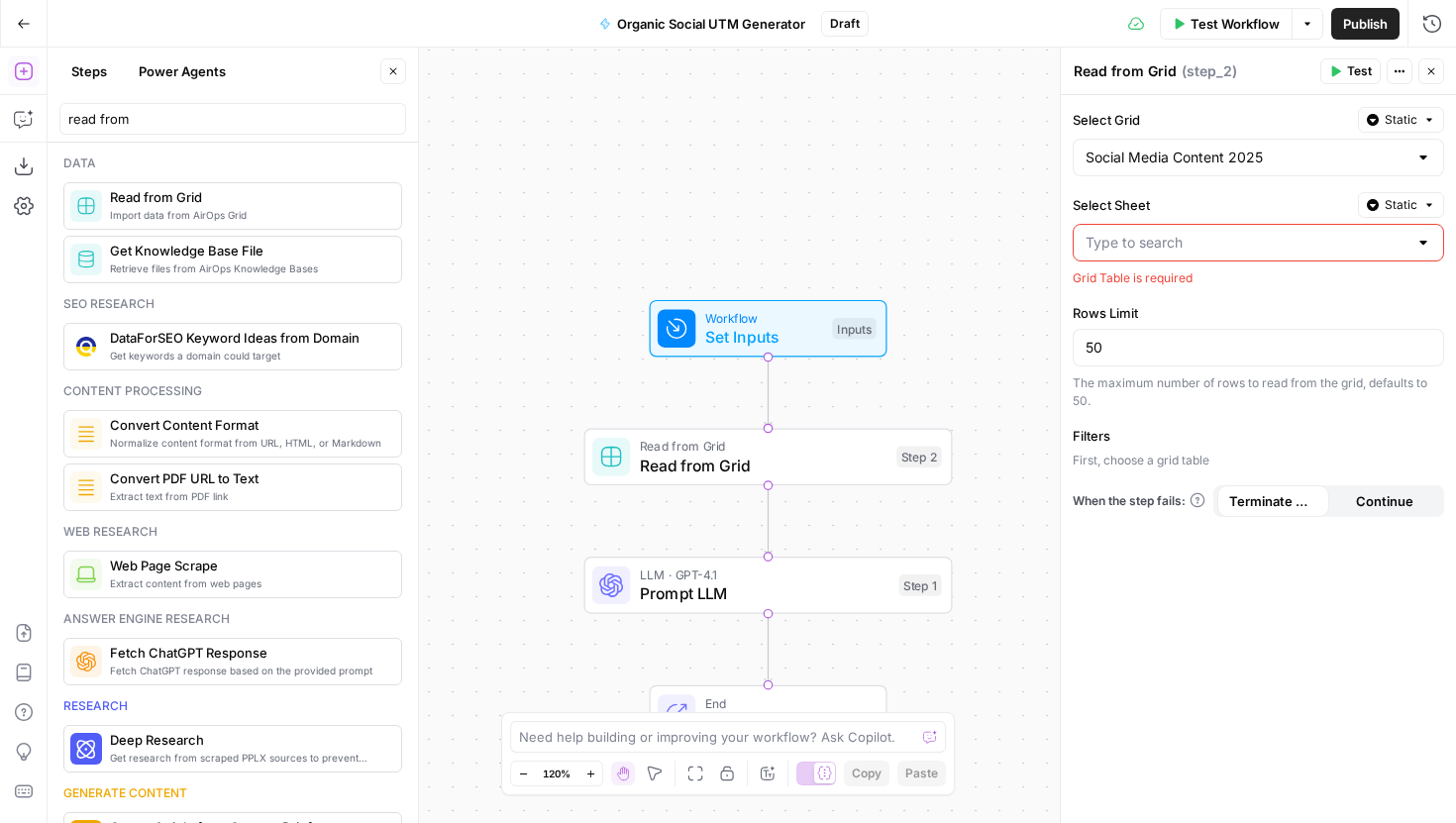click on "First, choose a grid table" at bounding box center (1258, 461) 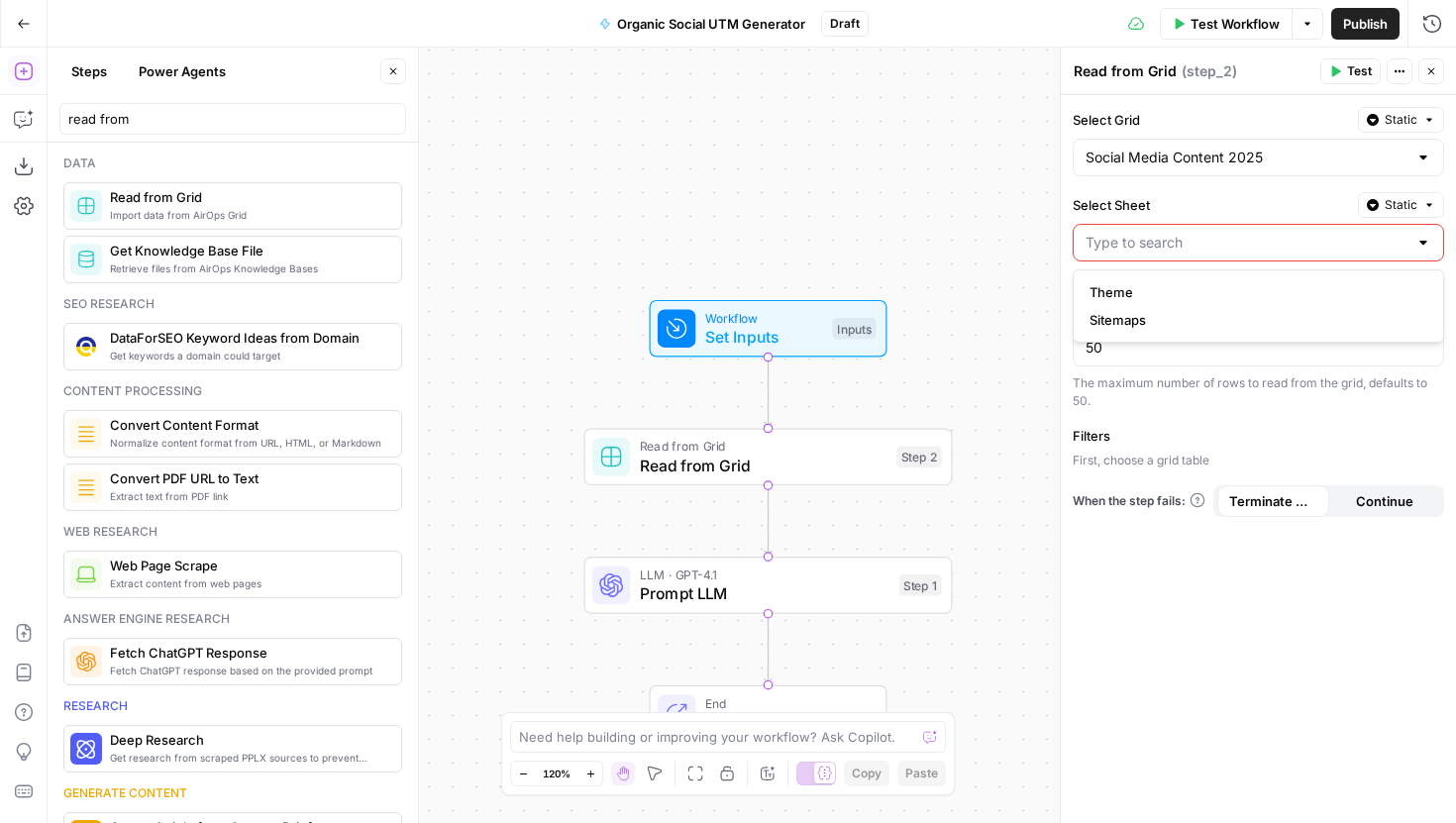 click on "Select Sheet" at bounding box center [1246, 243] 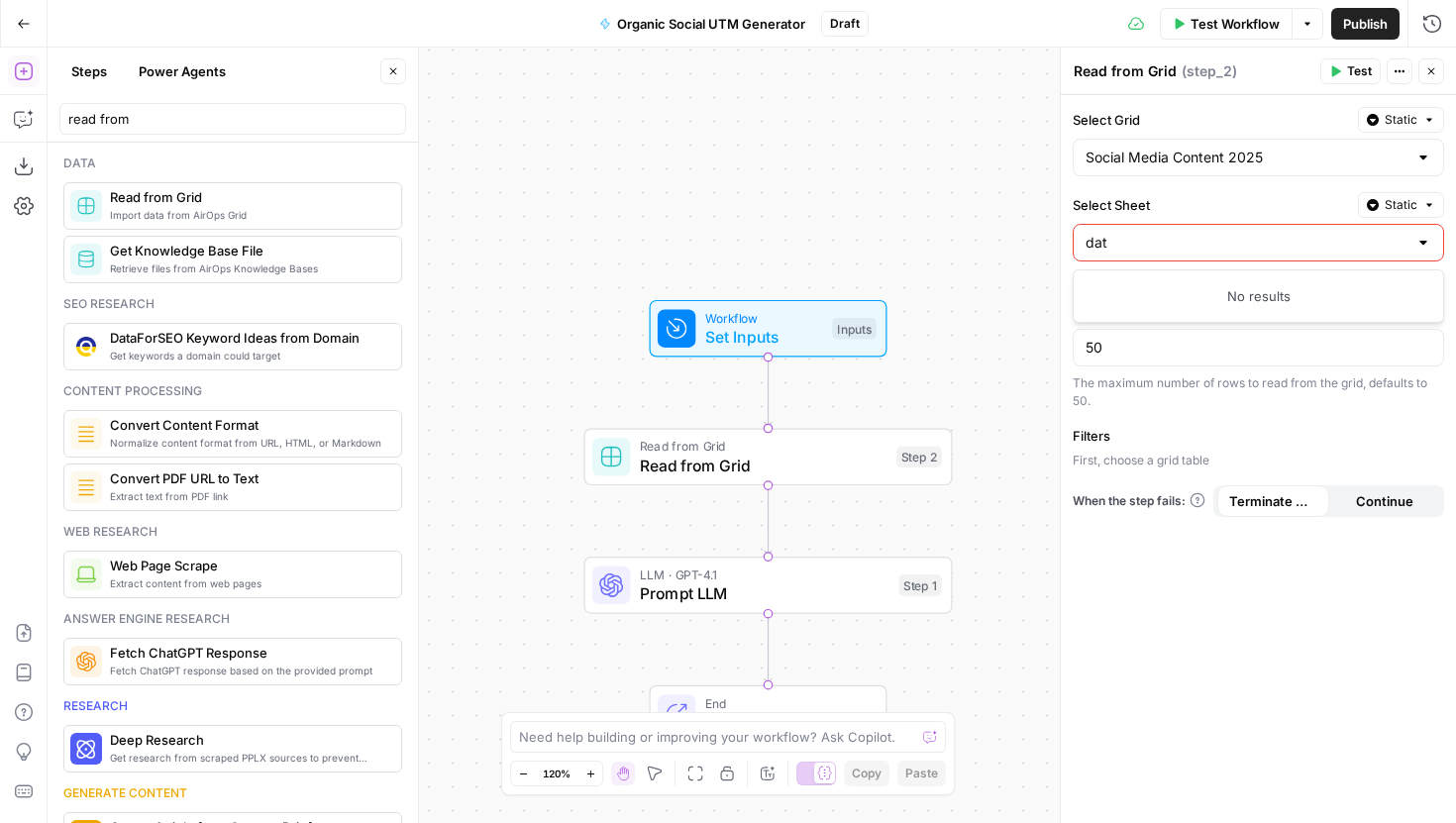 type on "date" 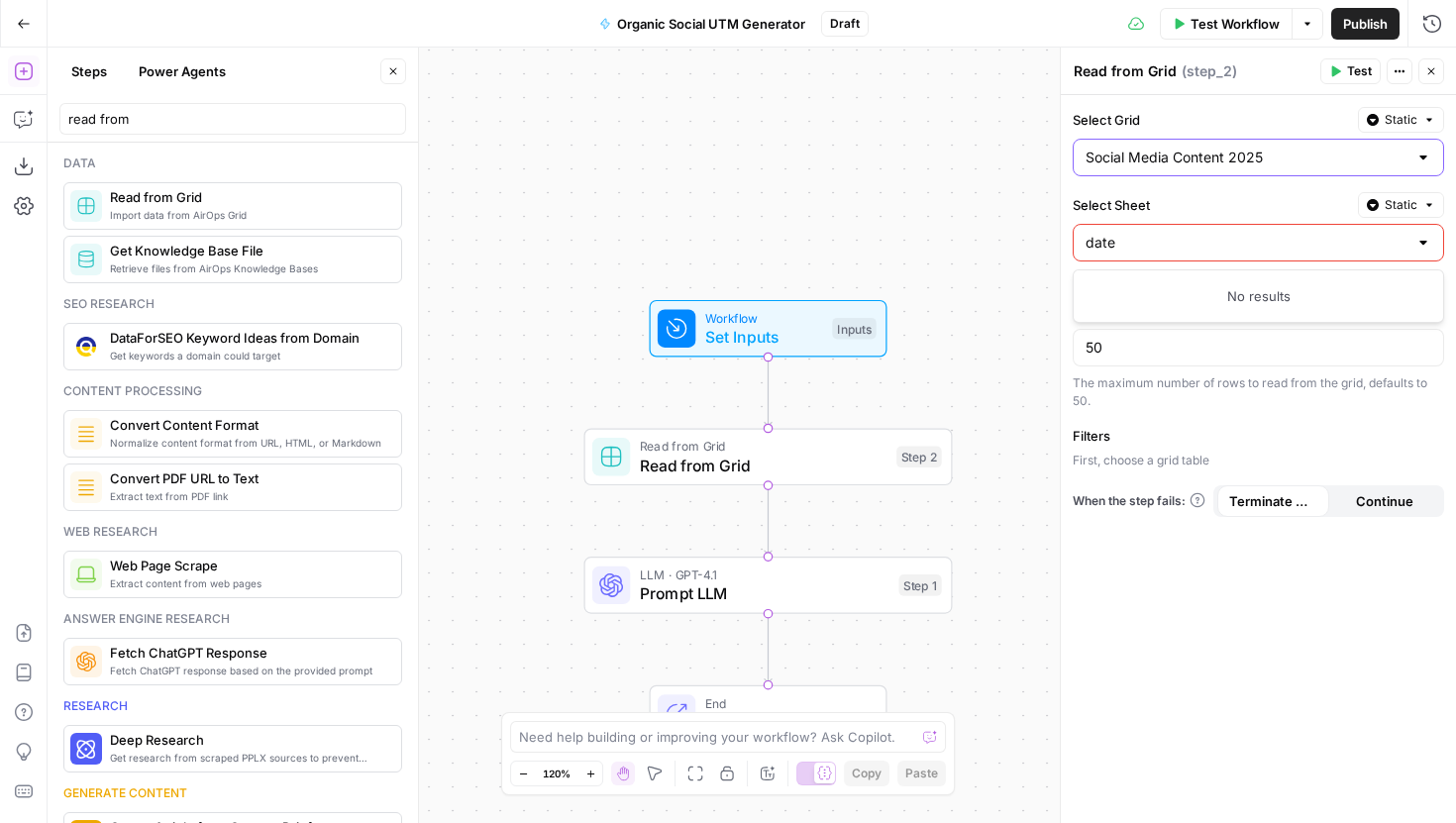 type 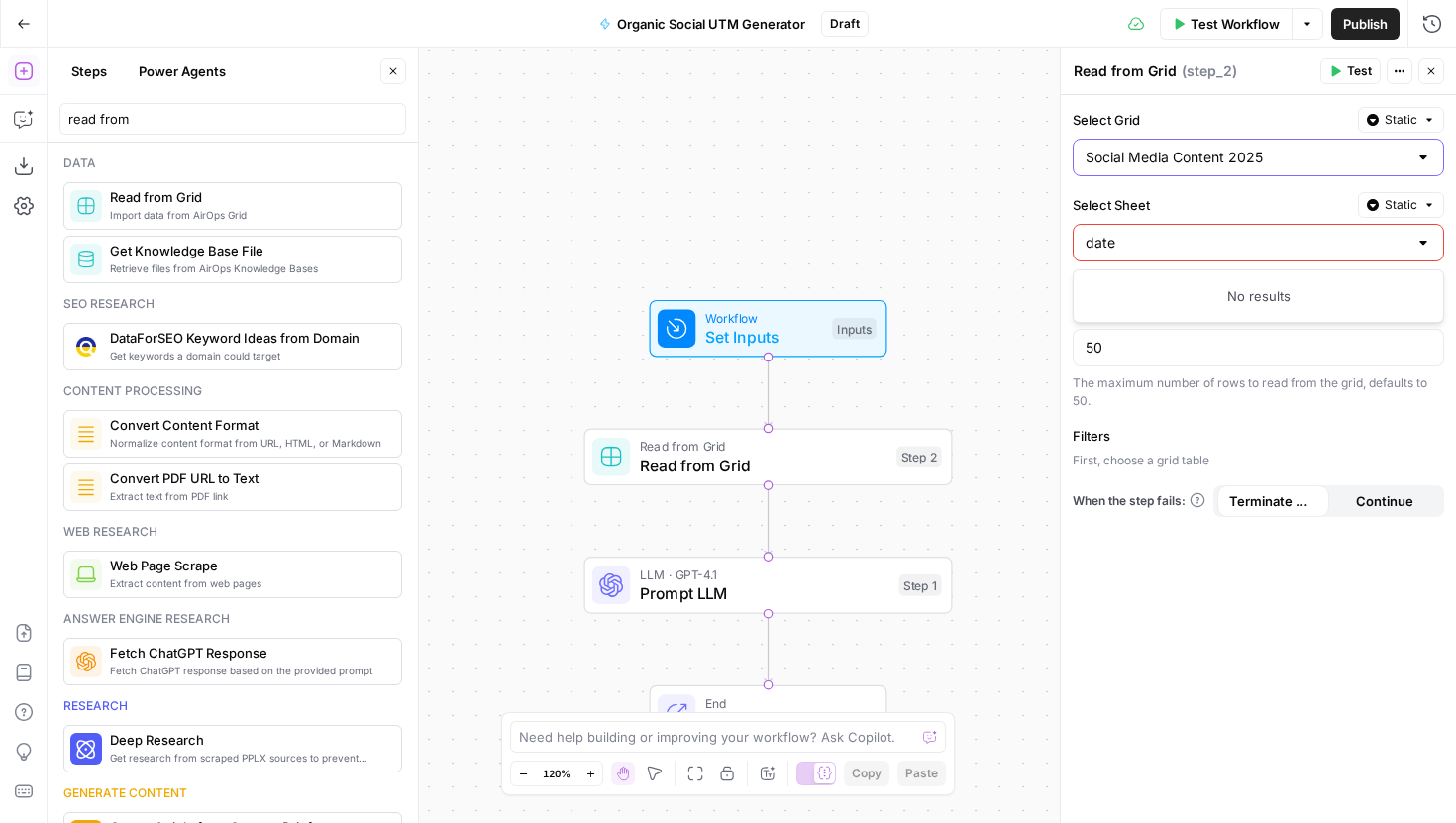 type 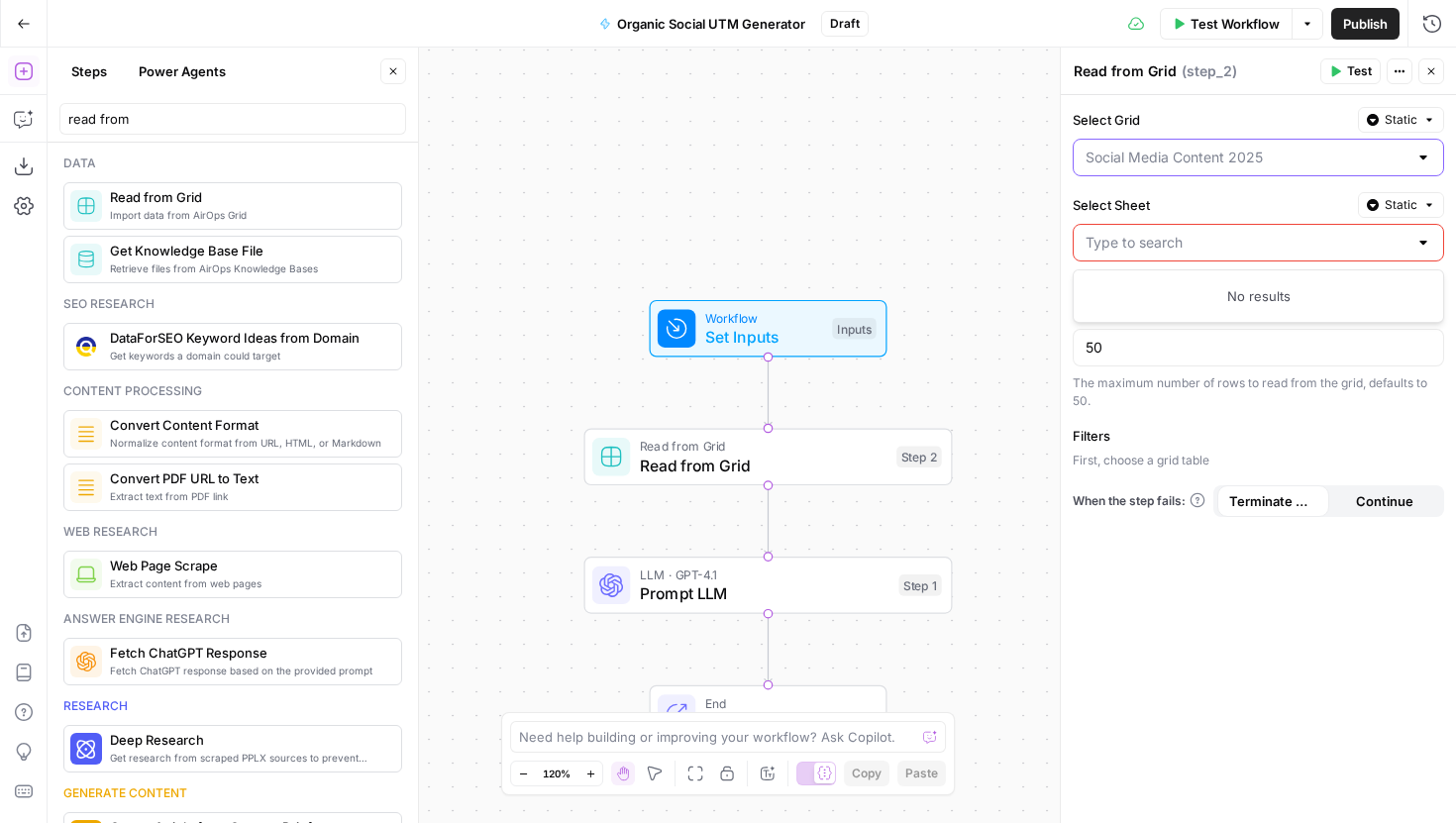 click on "Select Grid" at bounding box center (1246, 157) 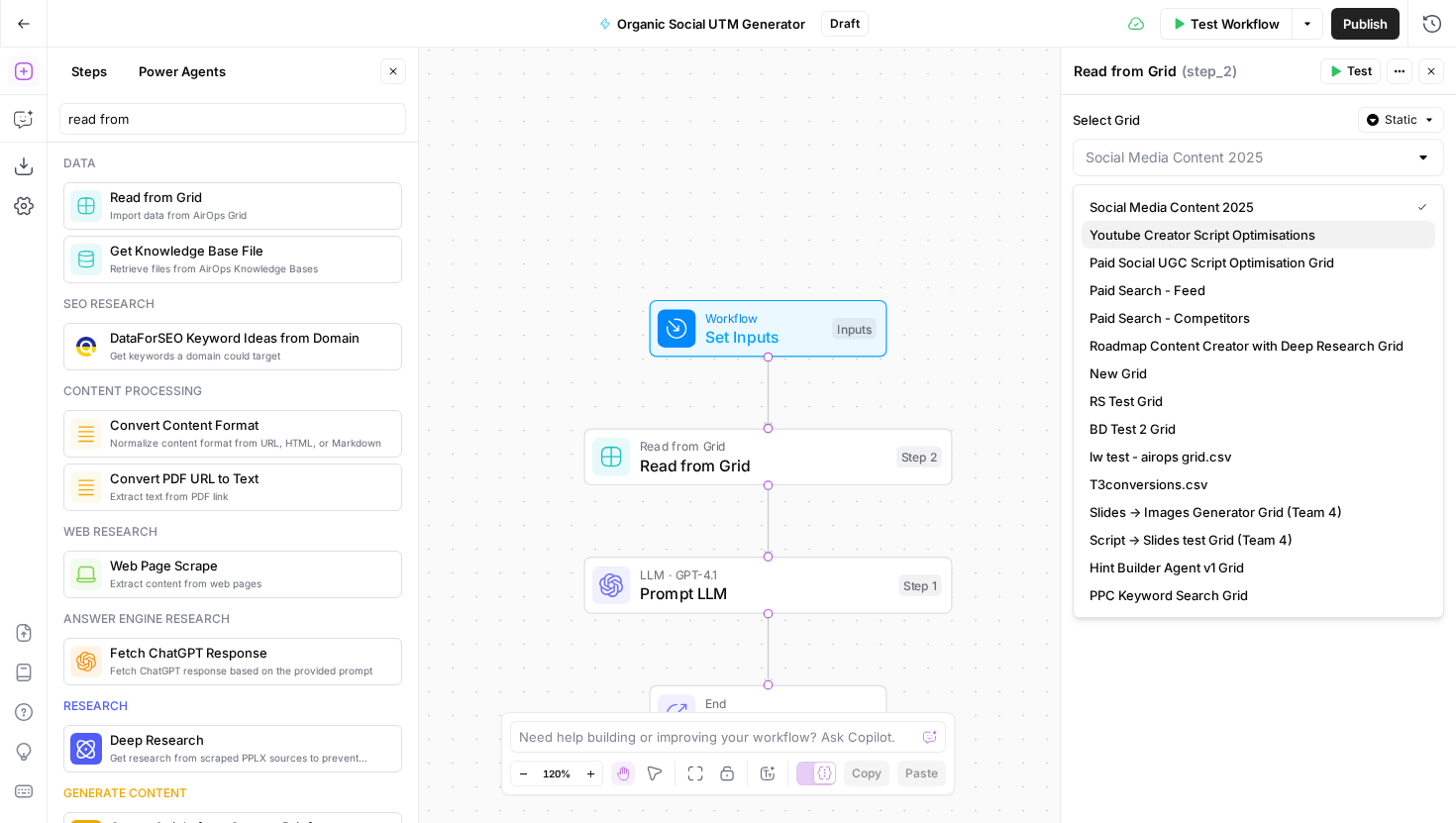 click on "Youtube Creator Script Optimisations" at bounding box center [1254, 235] 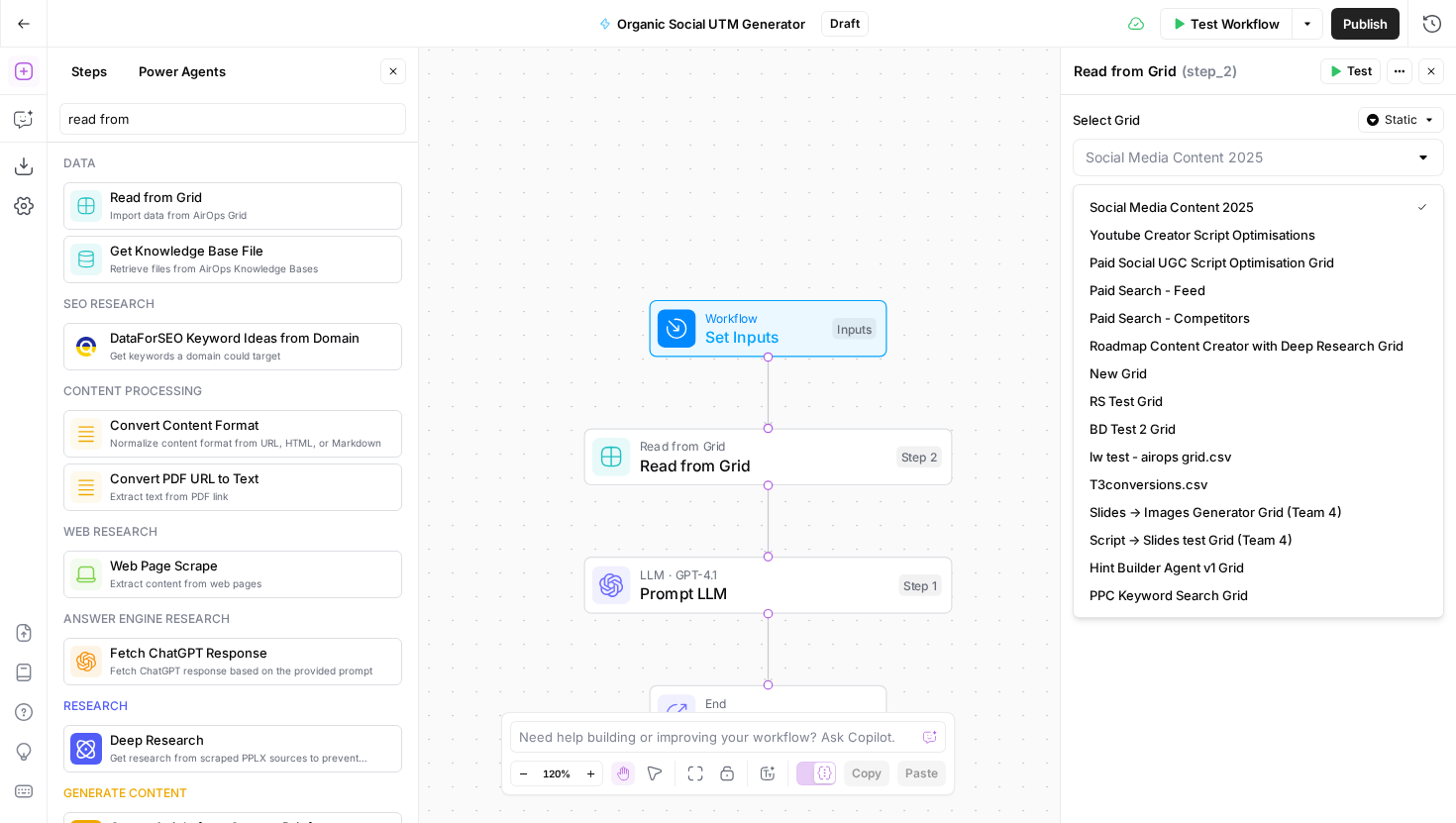 type on "Youtube Creator Script Optimisations" 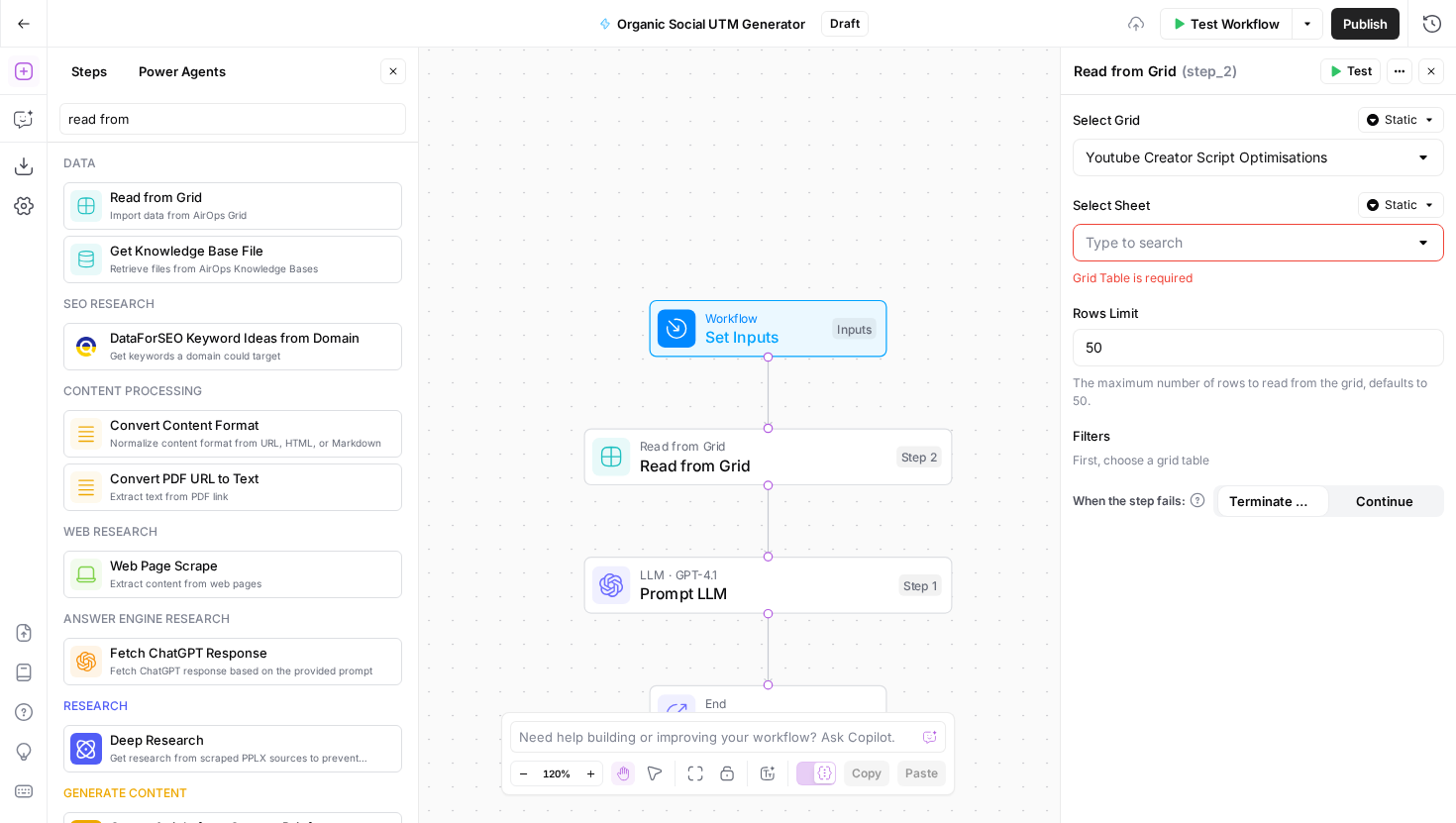click on "Youtube Creator Script Optimisations" at bounding box center (1258, 157) 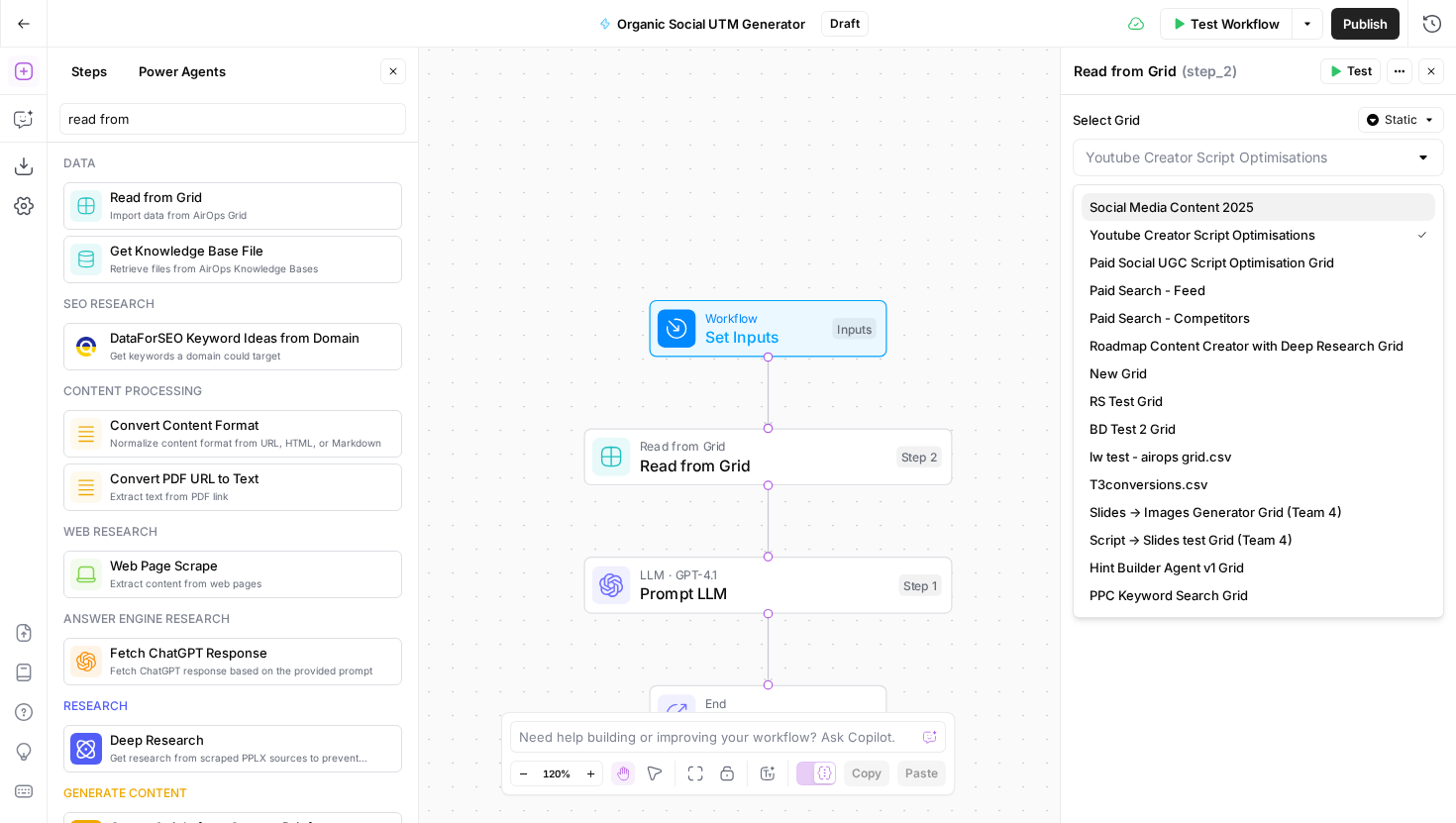 click on "Social Media Content 2025" at bounding box center (1254, 207) 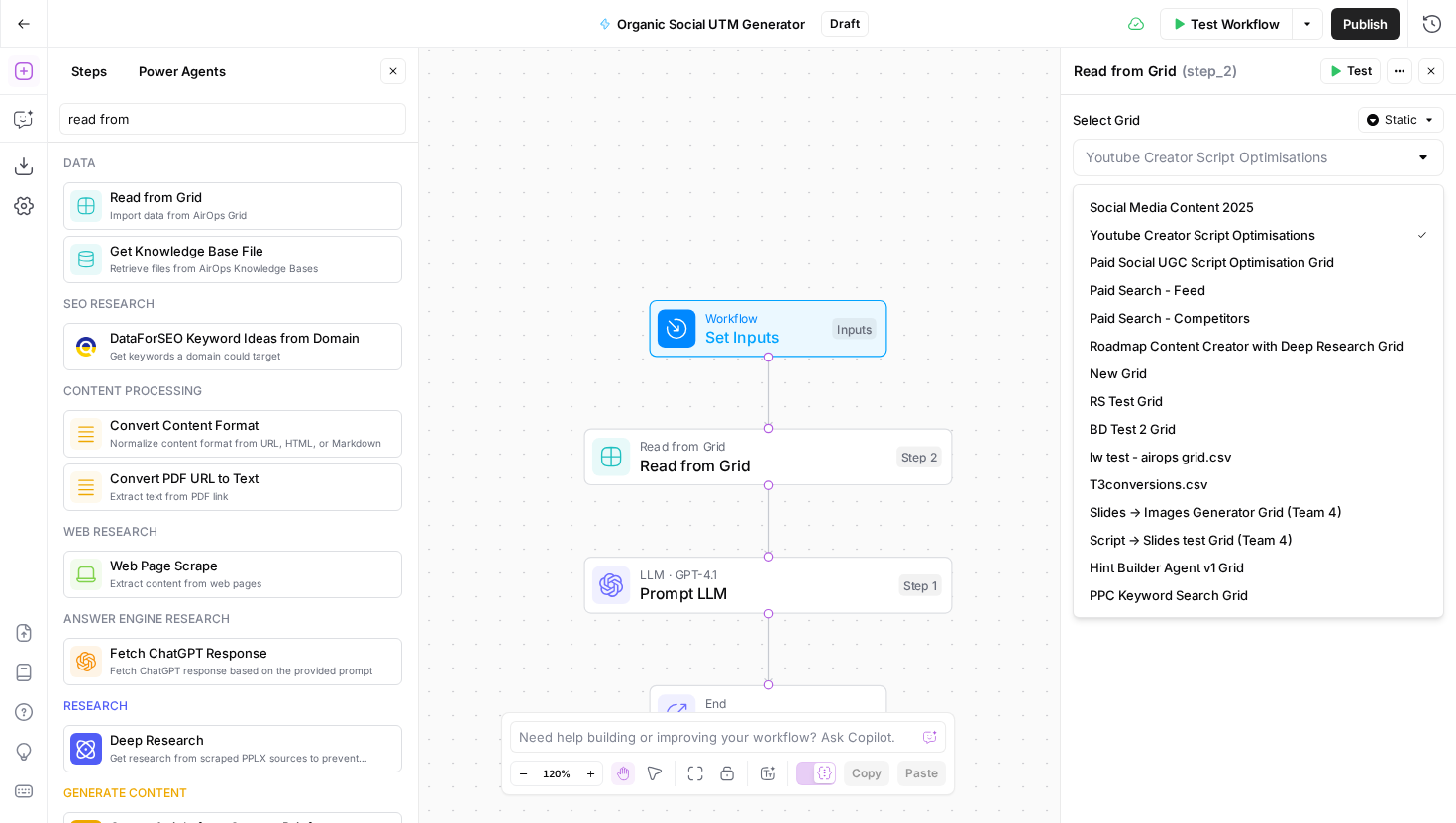 type on "Social Media Content 2025" 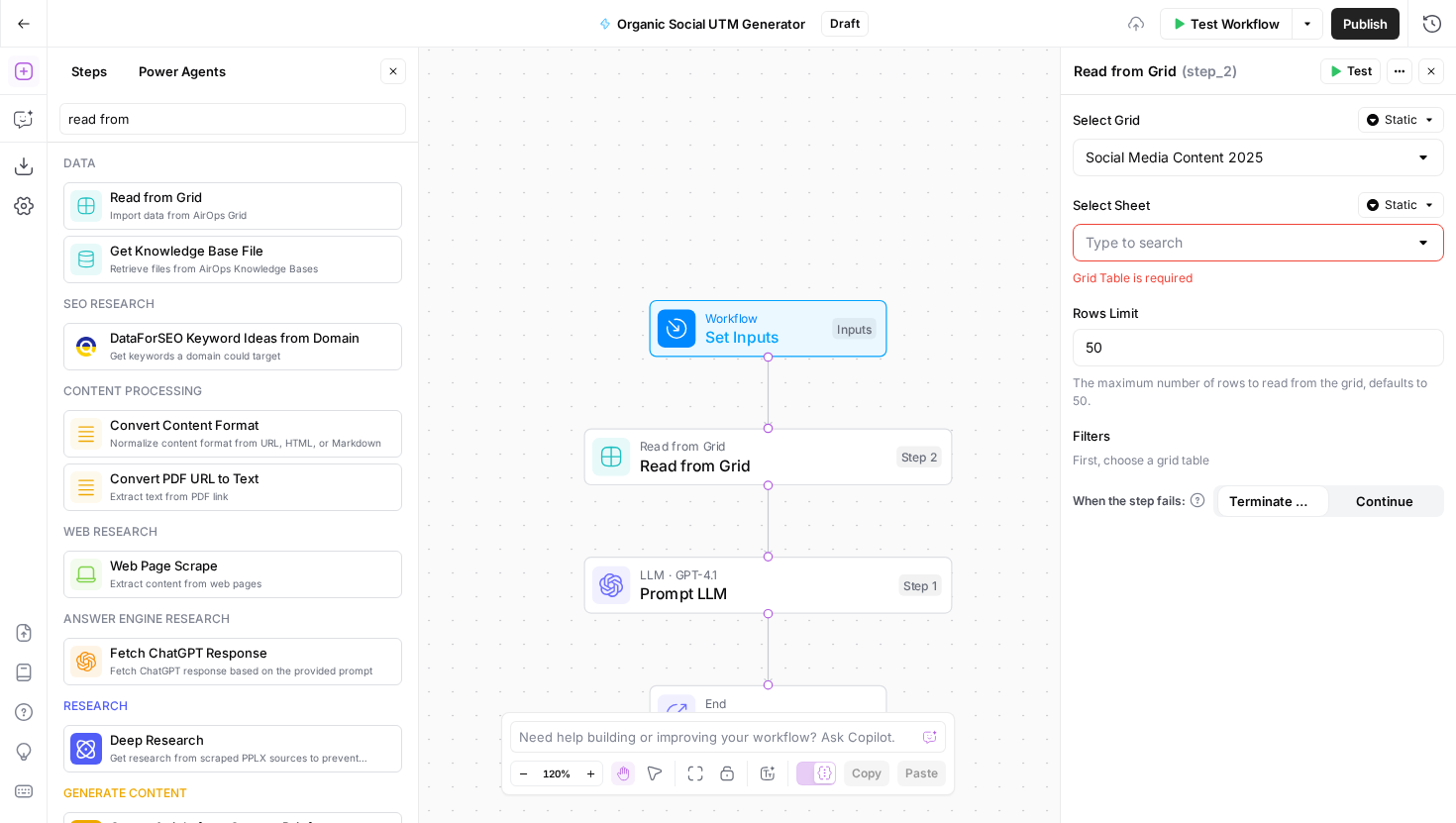 click on "Select Sheet" at bounding box center (1246, 243) 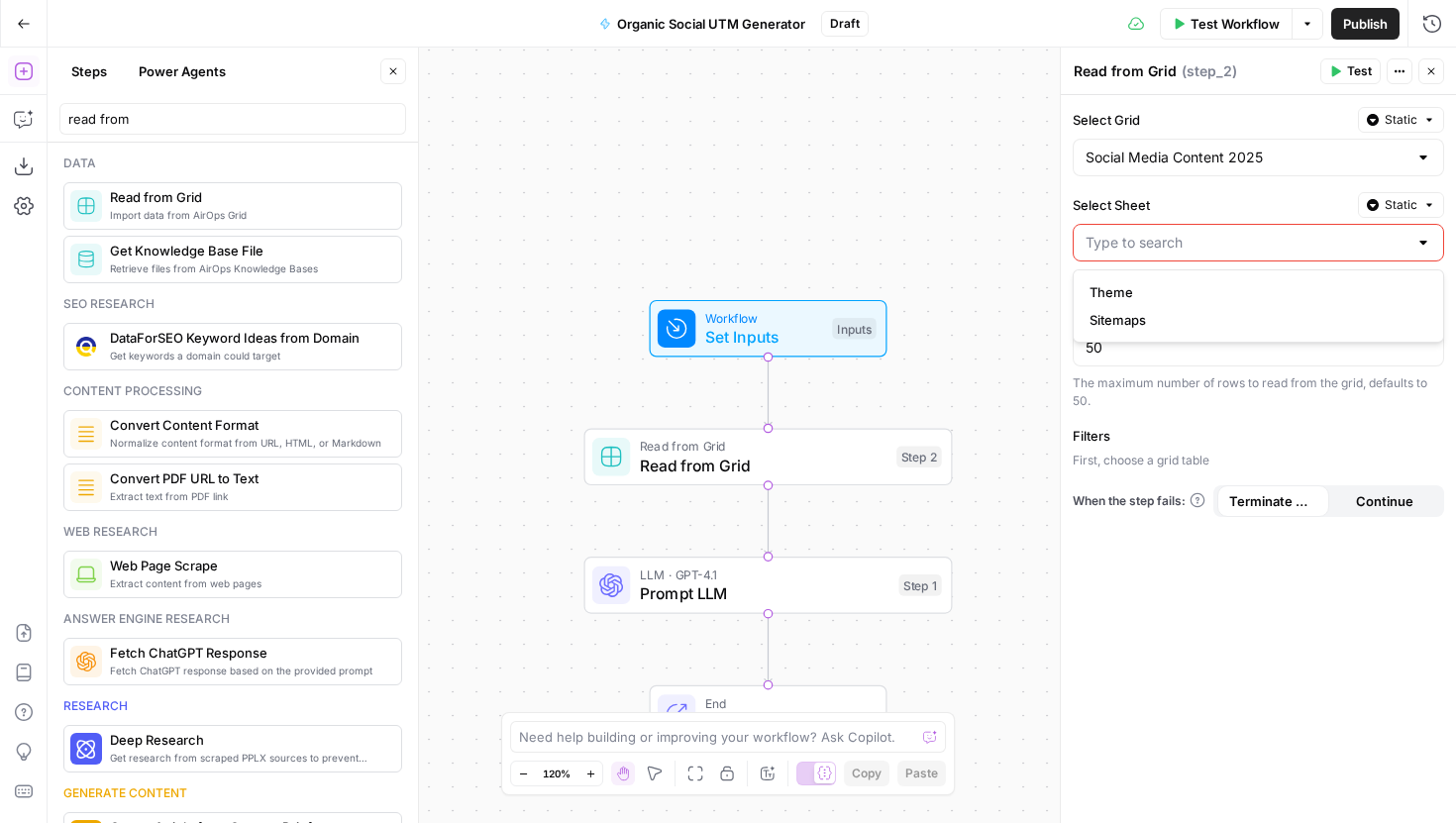 click on "Select Grid Static Social Media Content 2025 Select Sheet Static Grid Table is required Rows Limit 50 The maximum number of rows to read from the grid, defaults to 50. Filters First, choose a grid table When the step fails: Terminate Workflow Continue" at bounding box center (1258, 459) 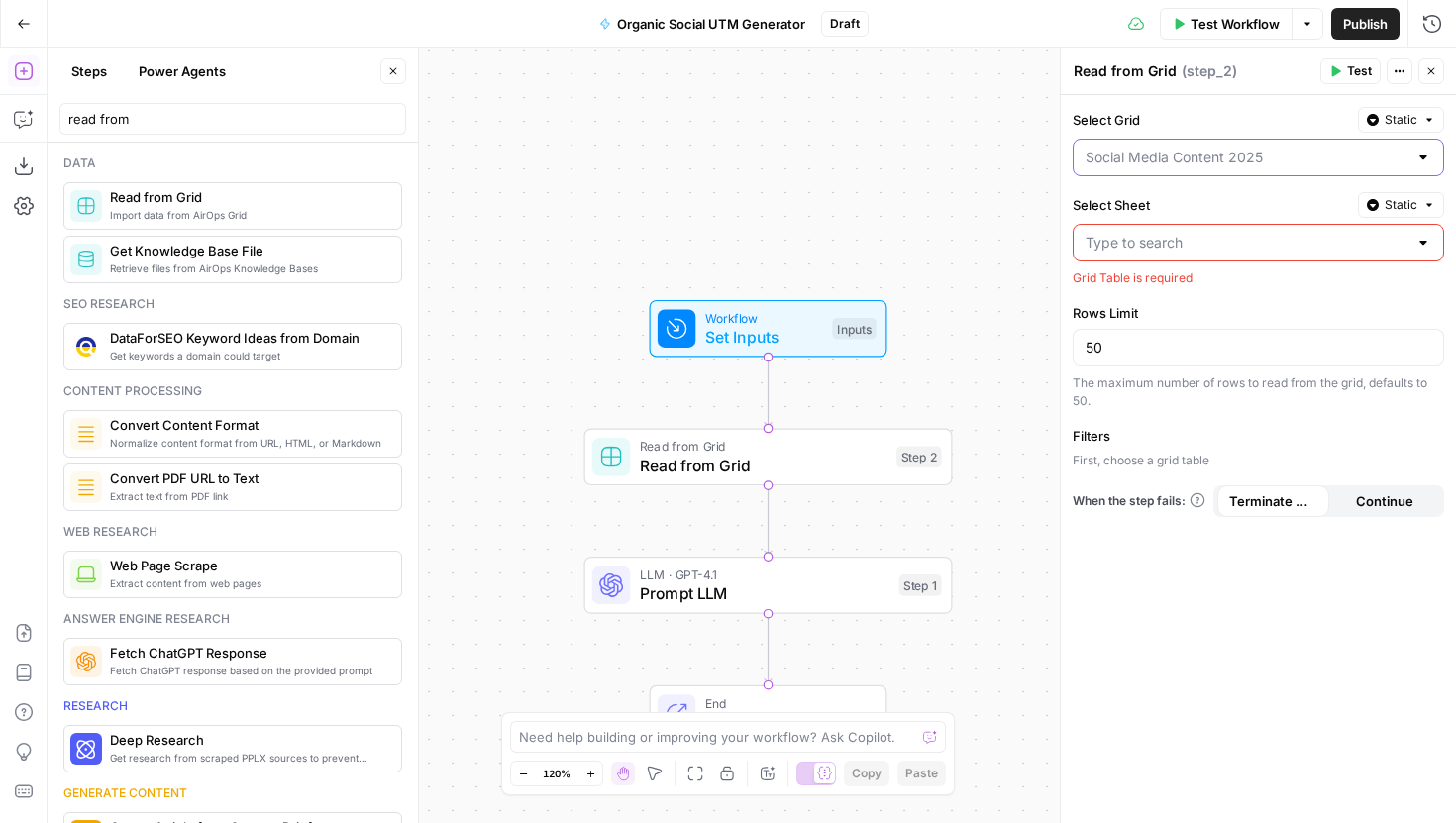 click on "Select Grid" at bounding box center [1246, 157] 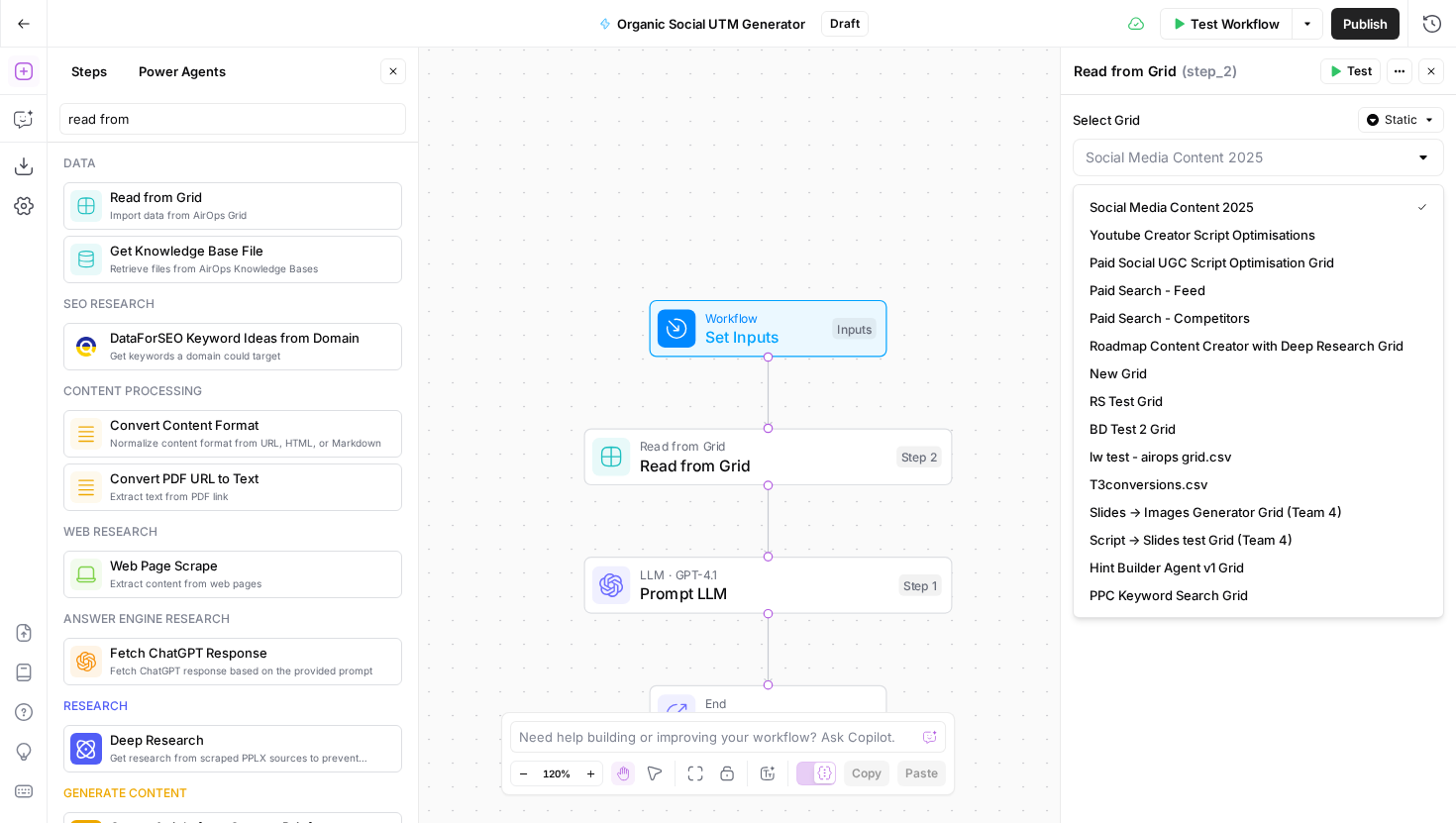type on "Social Media Content 2025" 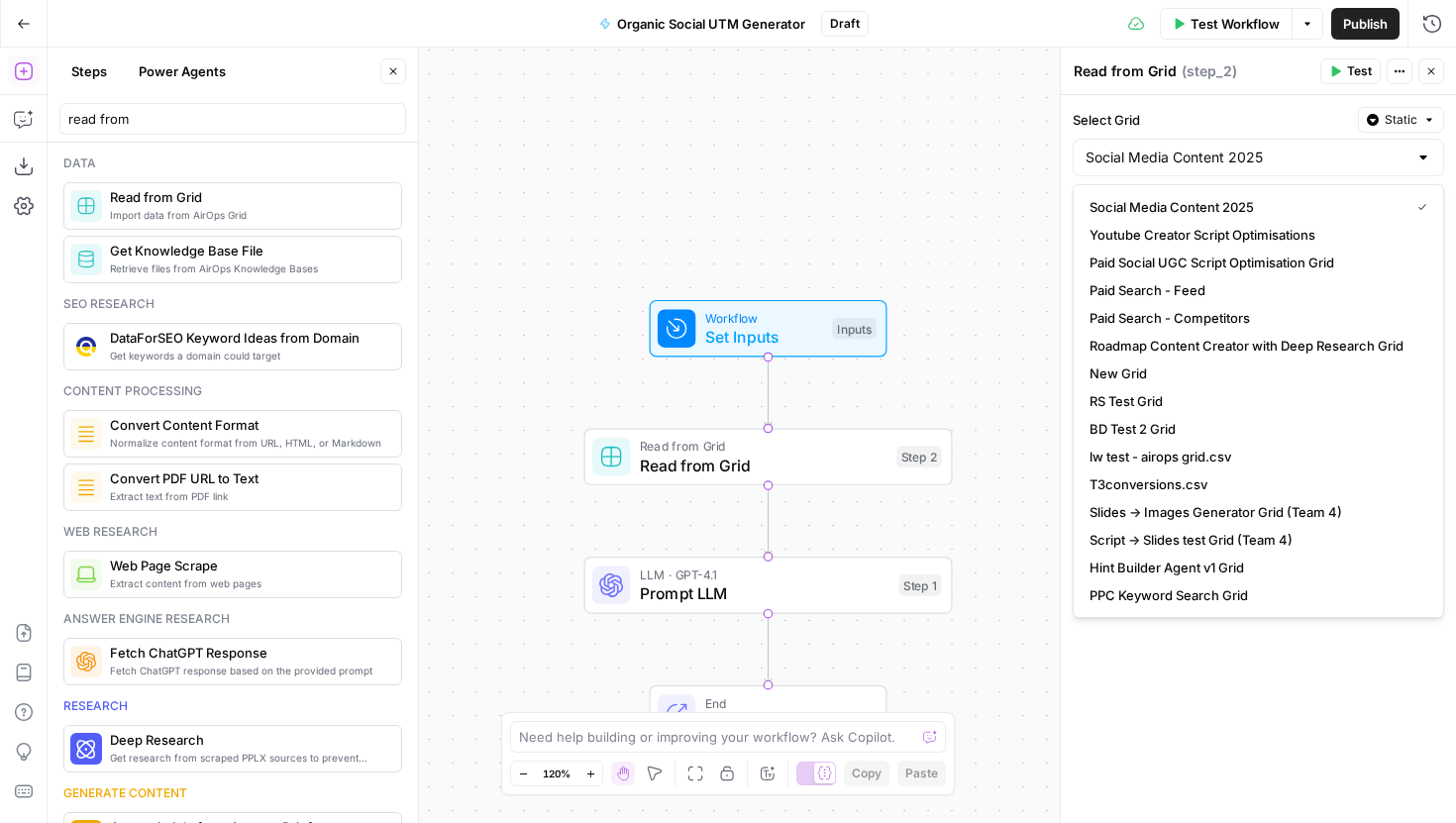 click 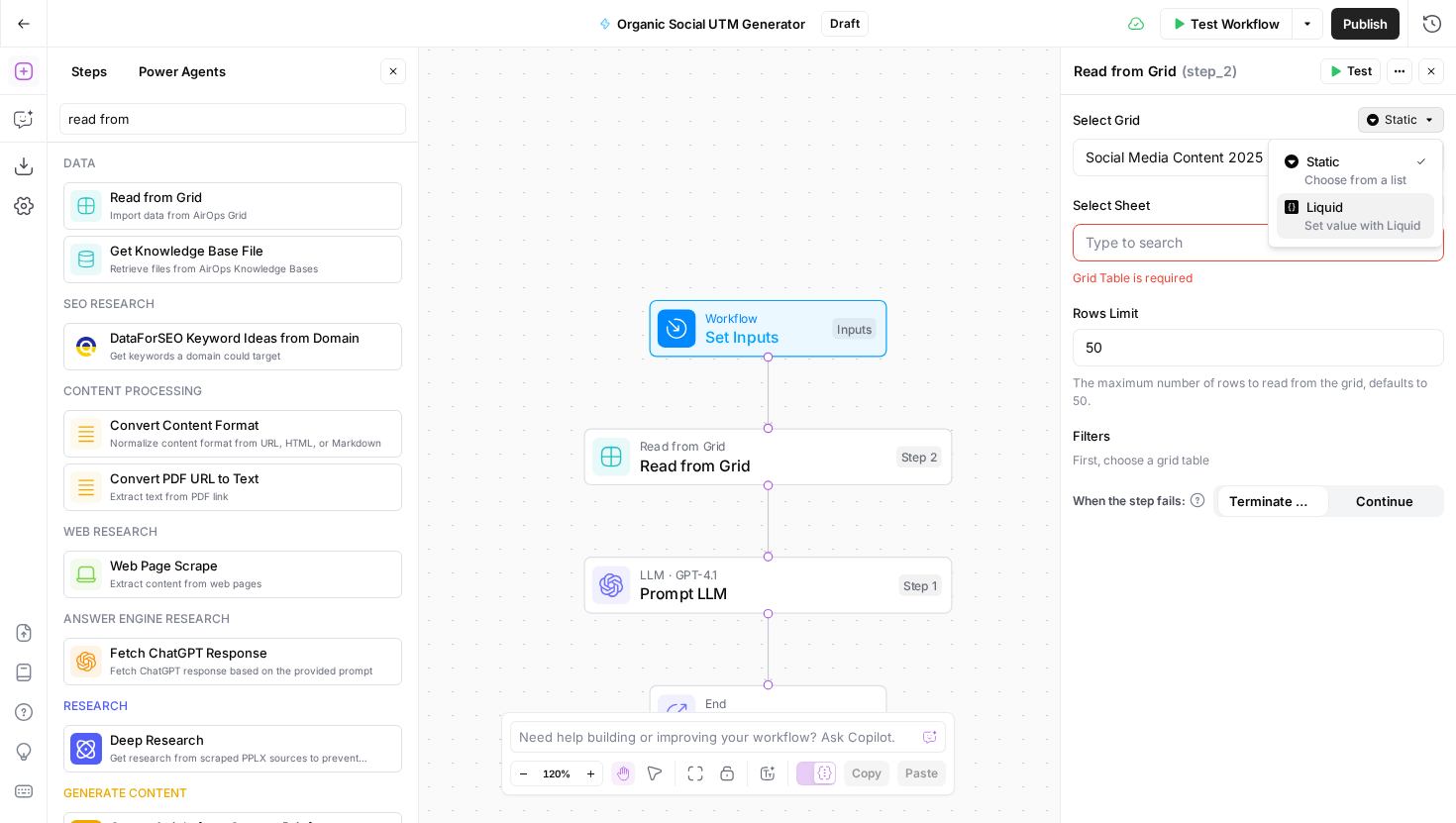 click on "Set value with Liquid" at bounding box center [1355, 226] 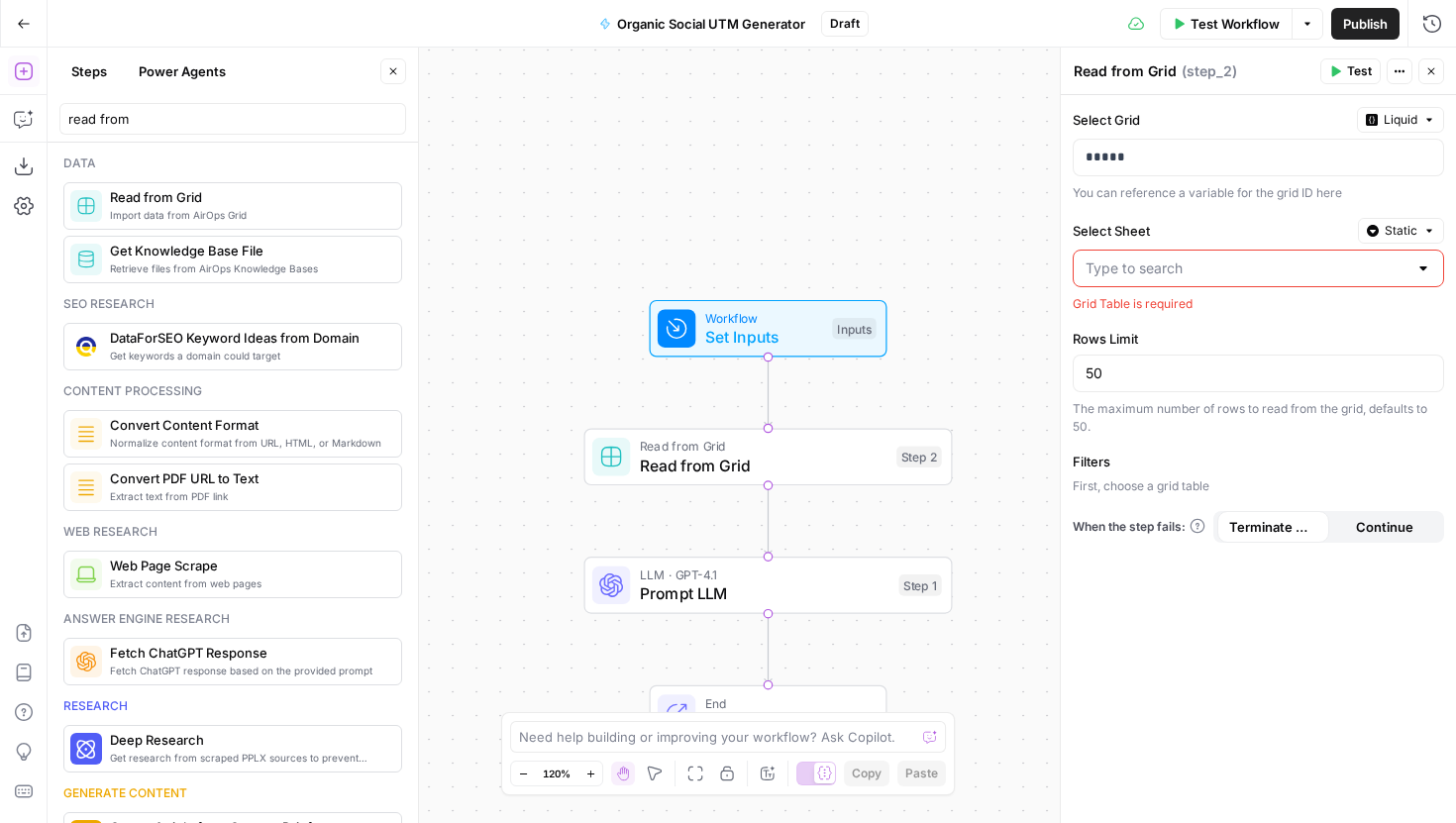 click at bounding box center [1423, 268] 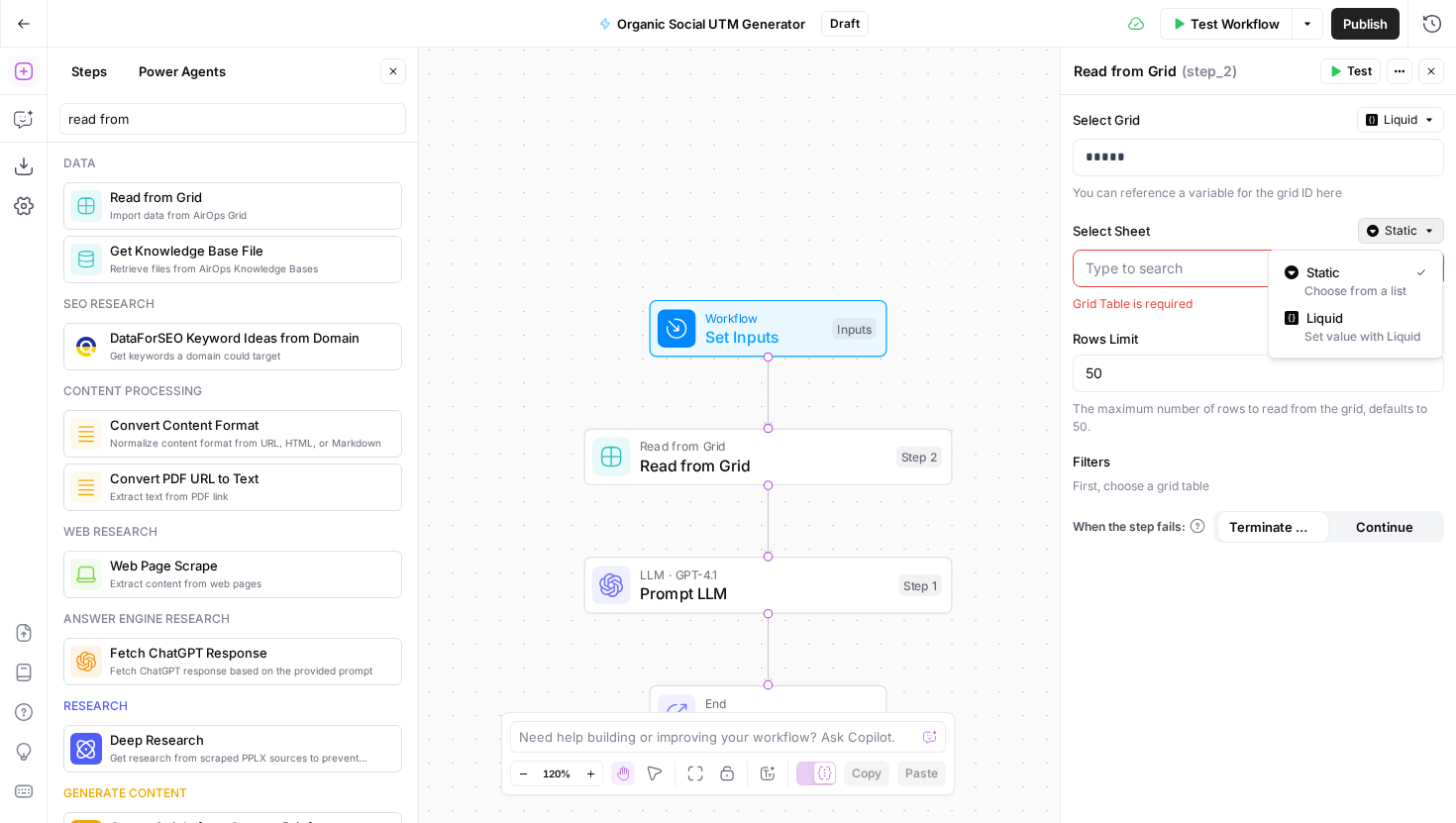 click on "Static" at bounding box center (1401, 231) 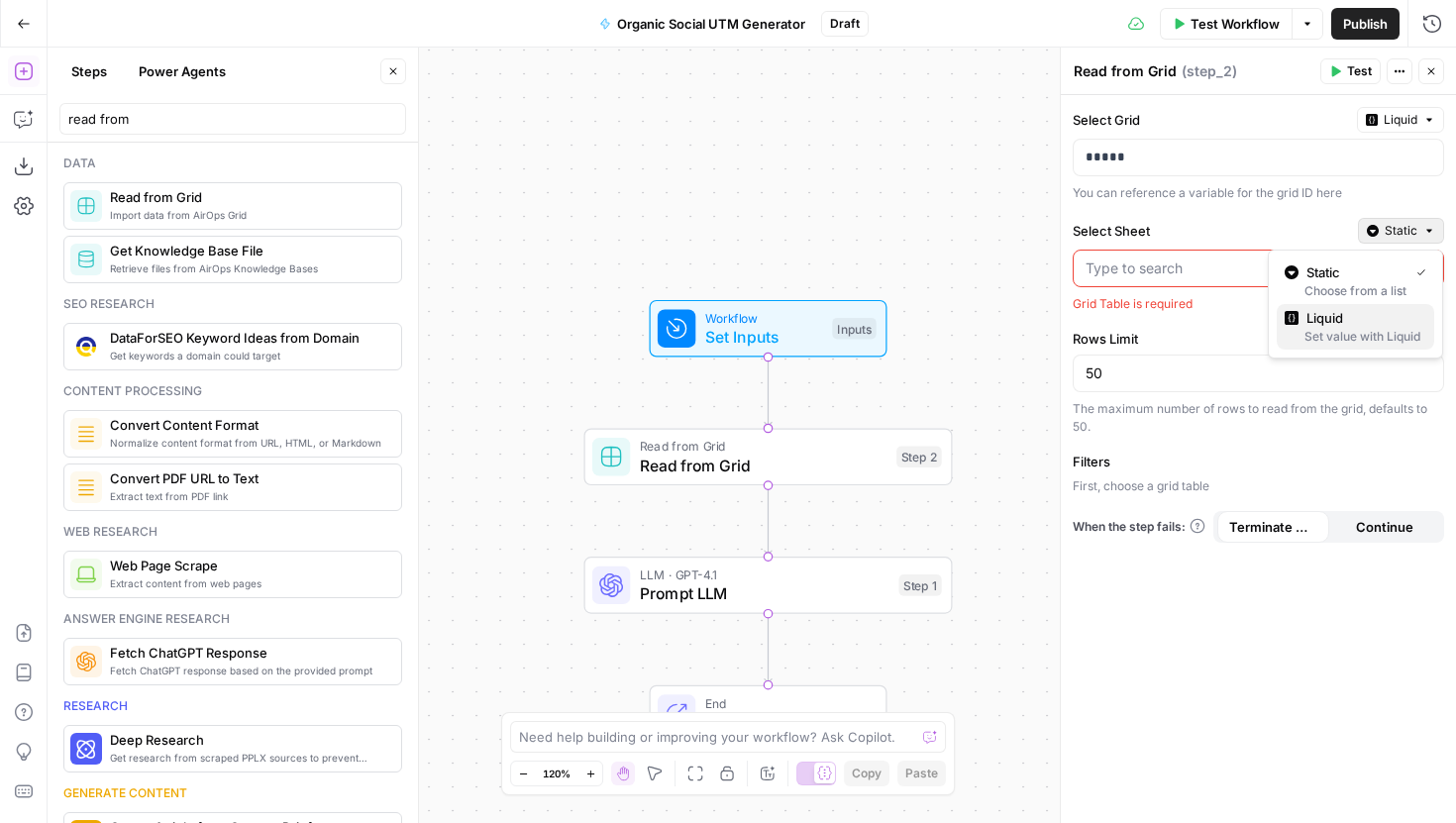 click on "Set value with Liquid" at bounding box center [1355, 337] 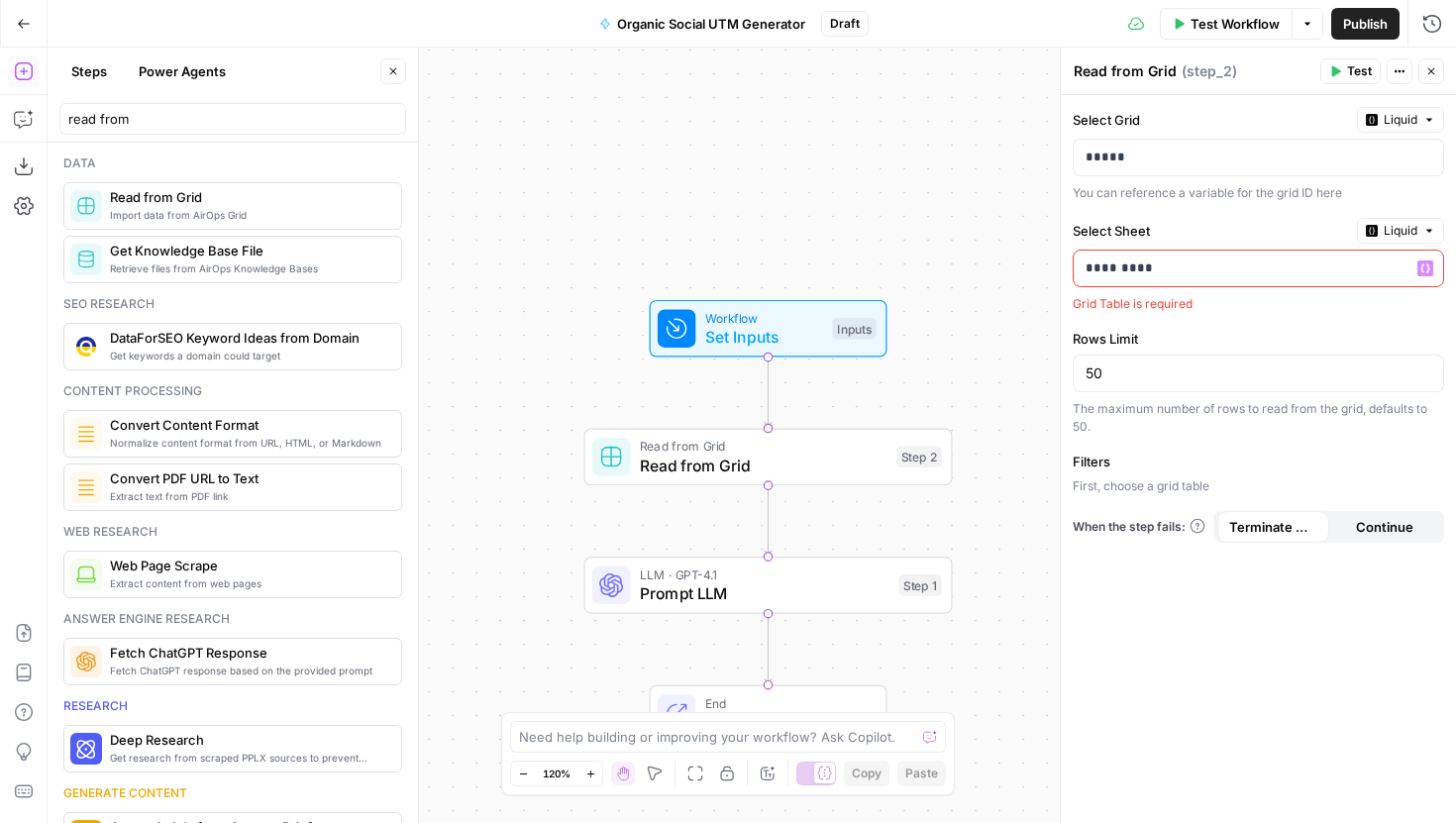 click 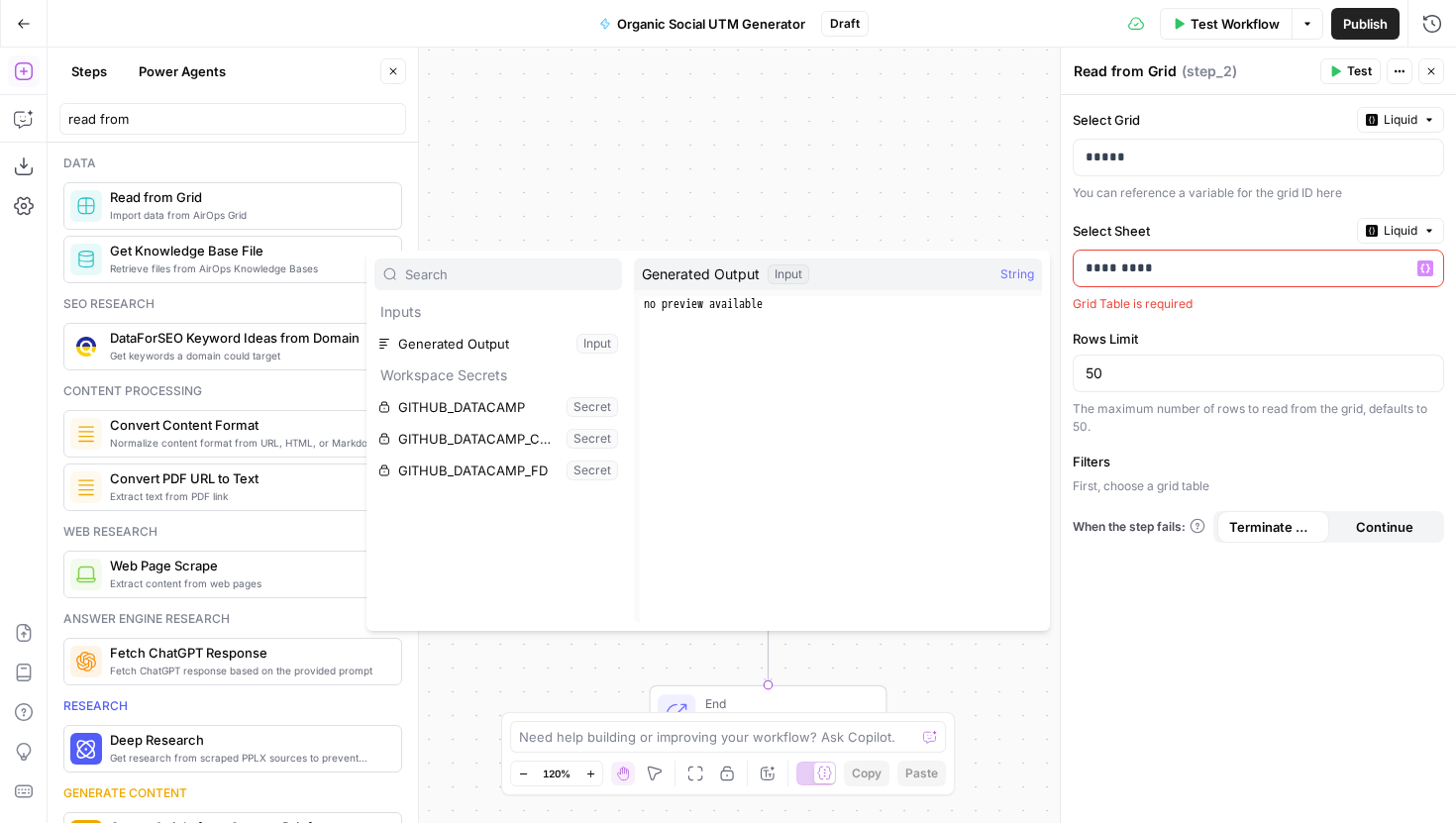 click on "*********" at bounding box center (1258, 268) 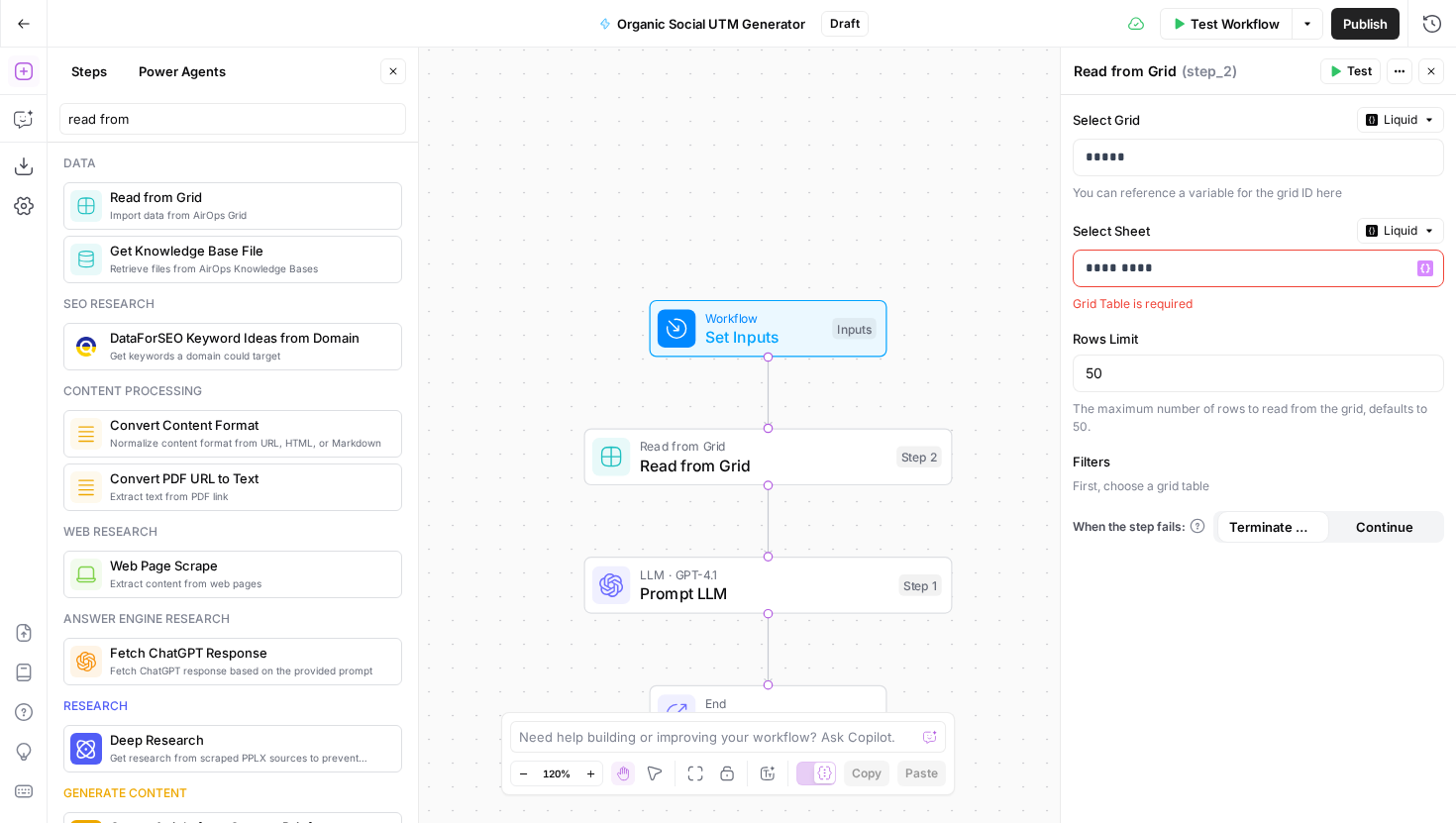 drag, startPoint x: 1186, startPoint y: 269, endPoint x: 1043, endPoint y: 269, distance: 143 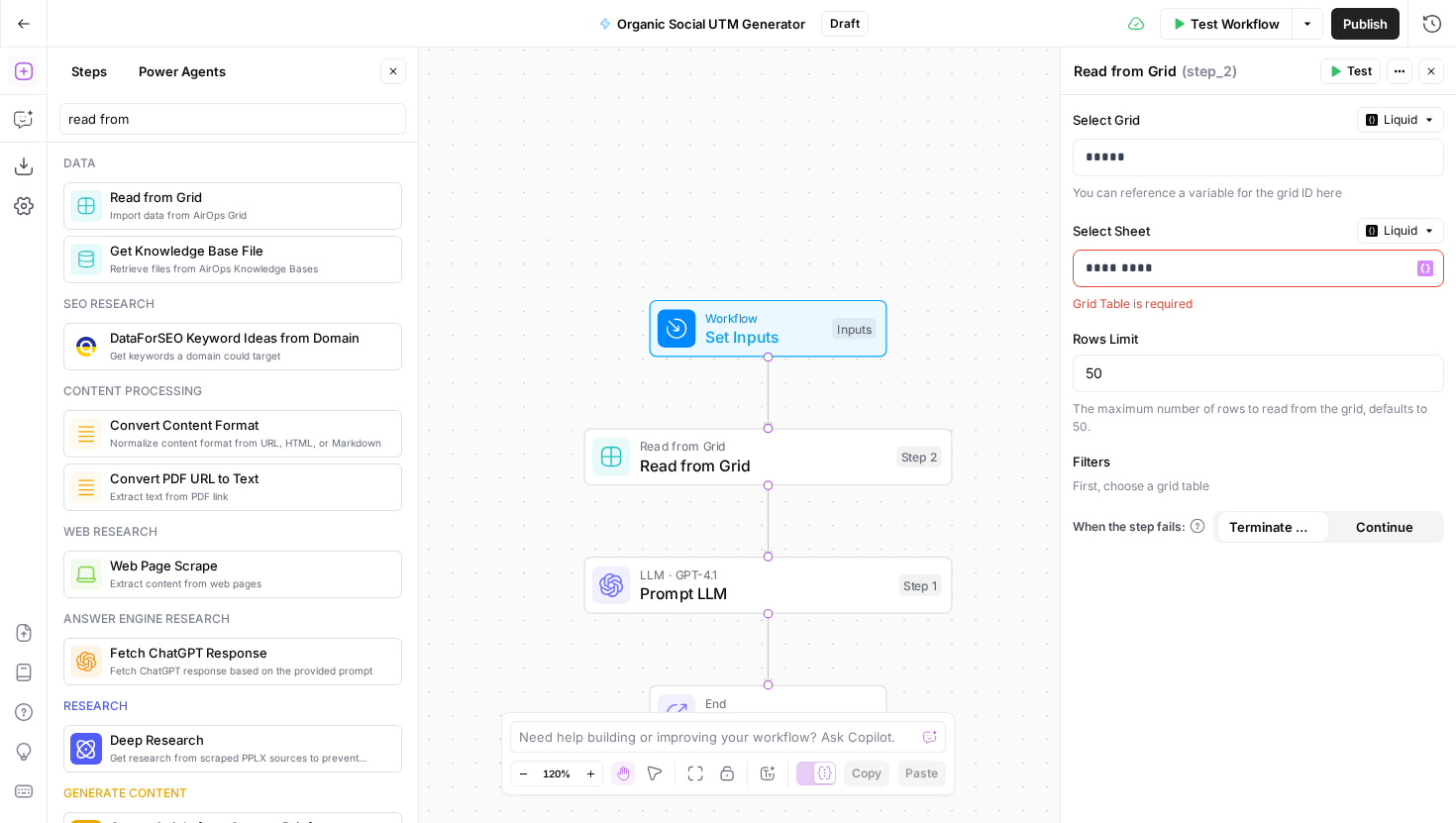 click on "DataCamp New Home Browse Your Data Monitoring Settings Recent Grids New grid Social Media Content 2025 Youtube Creator Script Optimisations Paid Social UGC Script Optimisation Grid Recent Workflows New Workflow translato3000 Organic Social UTM Generator Social Media Content Planning 2025 AirOps Academy What's new?
5
Help + Support Go Back Organic Social UTM Generator Draft Test Workflow Options Publish Run History Add Steps Copilot Download as JSON Settings Import JSON AirOps Academy Help Give Feedback Shortcuts Workflow Set Inputs Inputs Read from Grid Read from Grid Step 2 LLM · GPT-4.1 Prompt LLM Step 1 End Output Press enter or space to select a node. You can then use the arrow keys to move the node around.  Press delete to remove it and escape to cancel.   Press enter or space to select an edge. You can then press delete to remove it or escape to cancel. Oops! Your window is too small Go Back
120%" at bounding box center [728, 411] 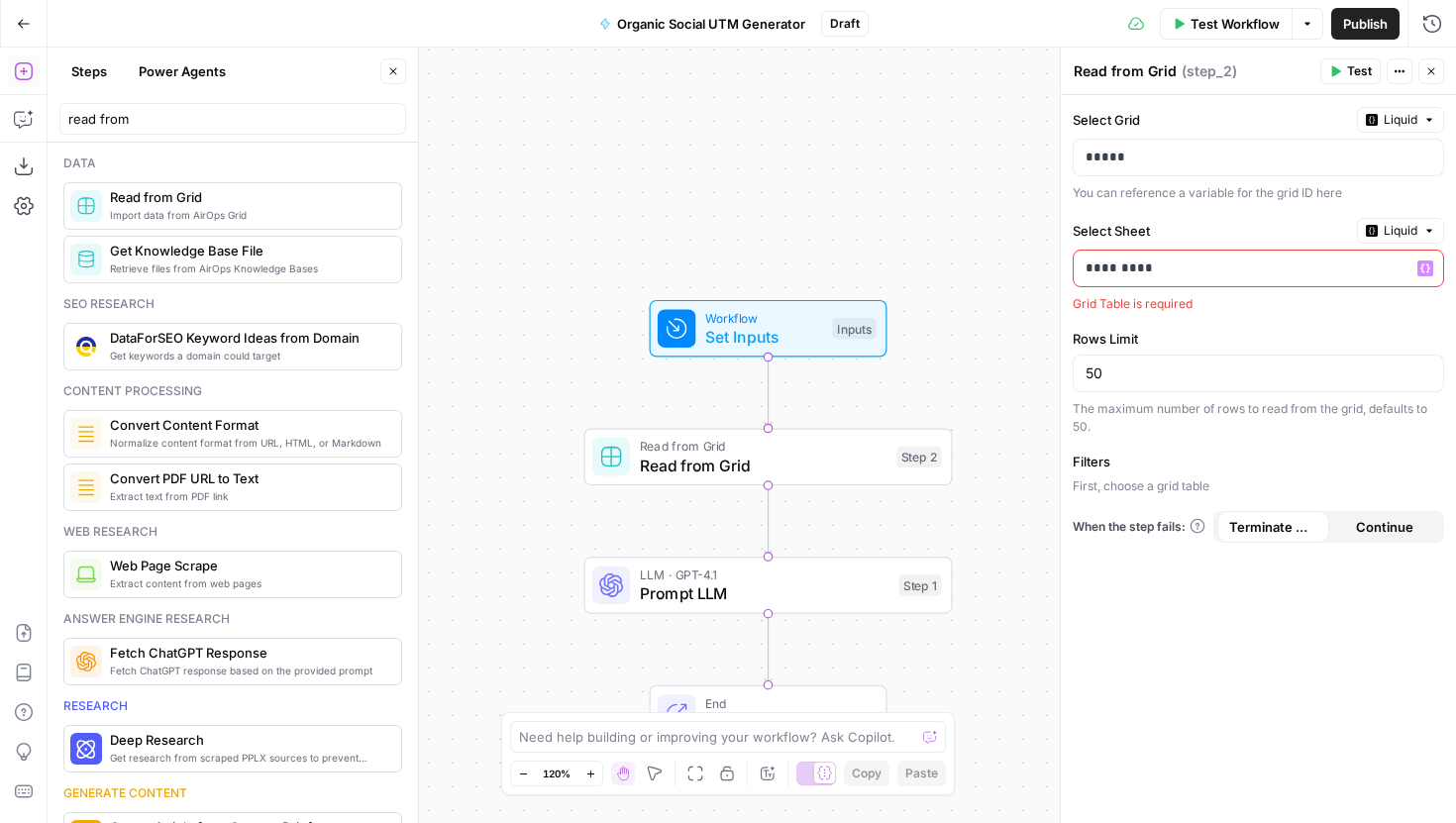 drag, startPoint x: 1159, startPoint y: 271, endPoint x: 1034, endPoint y: 267, distance: 125.06398 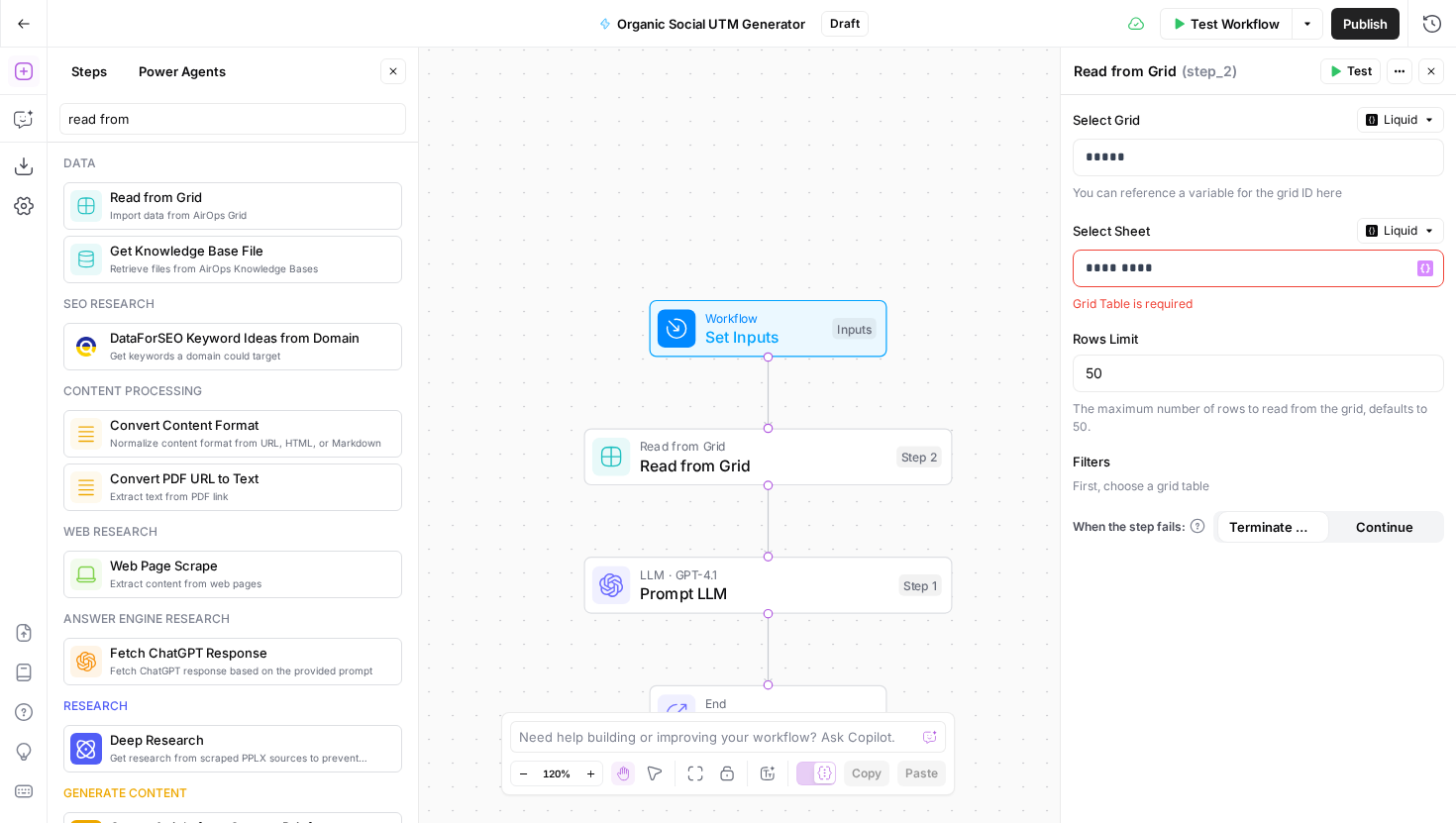 click on "DataCamp New Home Browse Your Data Monitoring Settings Recent Grids New grid Social Media Content 2025 Youtube Creator Script Optimisations Paid Social UGC Script Optimisation Grid Recent Workflows New Workflow translato3000 Organic Social UTM Generator Social Media Content Planning 2025 AirOps Academy What's new?
5
Help + Support Go Back Organic Social UTM Generator Draft Test Workflow Options Publish Run History Add Steps Copilot Download as JSON Settings Import JSON AirOps Academy Help Give Feedback Shortcuts Workflow Set Inputs Inputs Read from Grid Read from Grid Step 2 LLM · GPT-4.1 Prompt LLM Step 1 End Output Press enter or space to select a node. You can then use the arrow keys to move the node around.  Press delete to remove it and escape to cancel.   Press enter or space to select an edge. You can then press delete to remove it or escape to cancel. Oops! Your window is too small Go Back
120%" at bounding box center (728, 411) 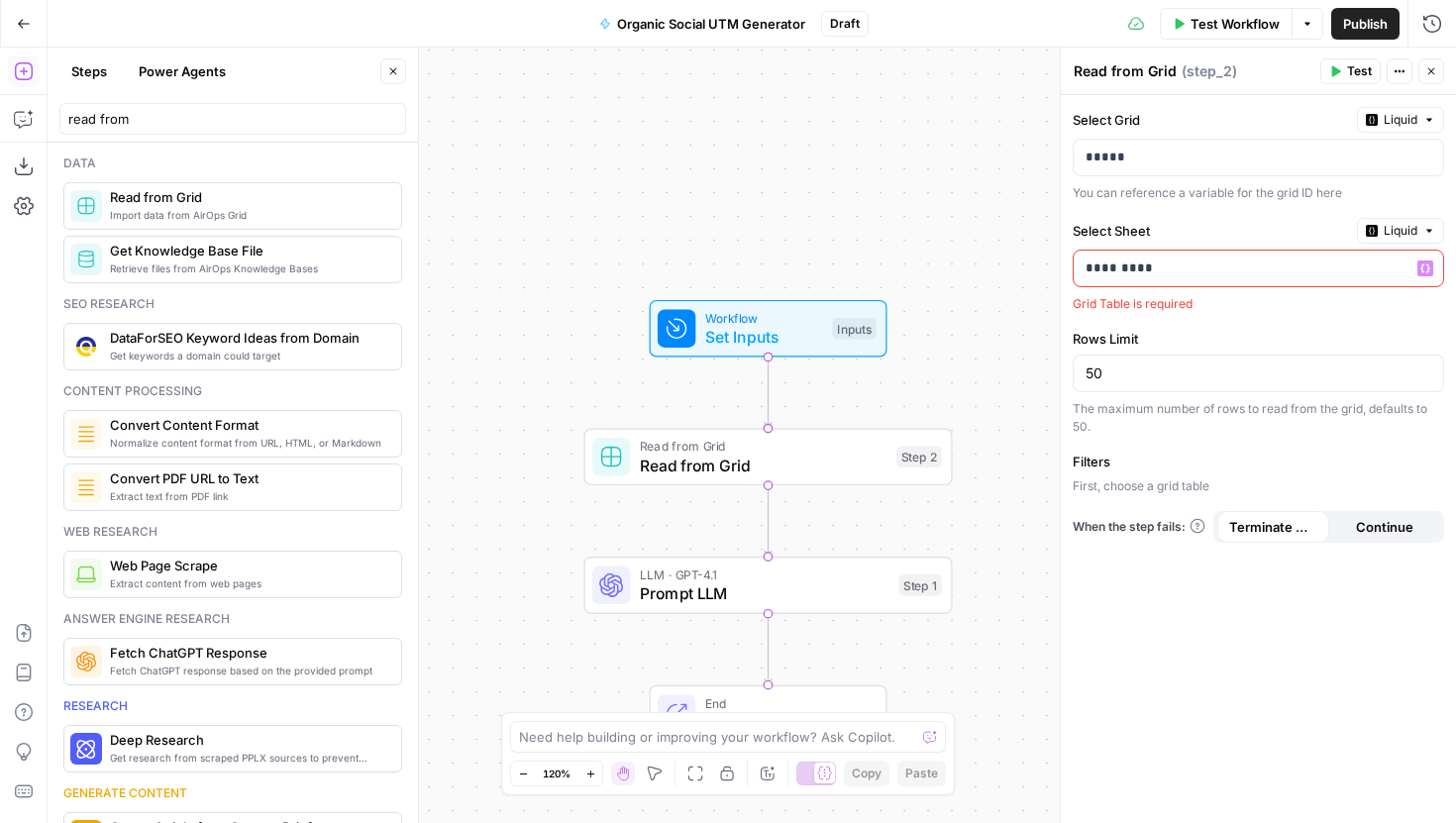 click on "*********" at bounding box center (1242, 268) 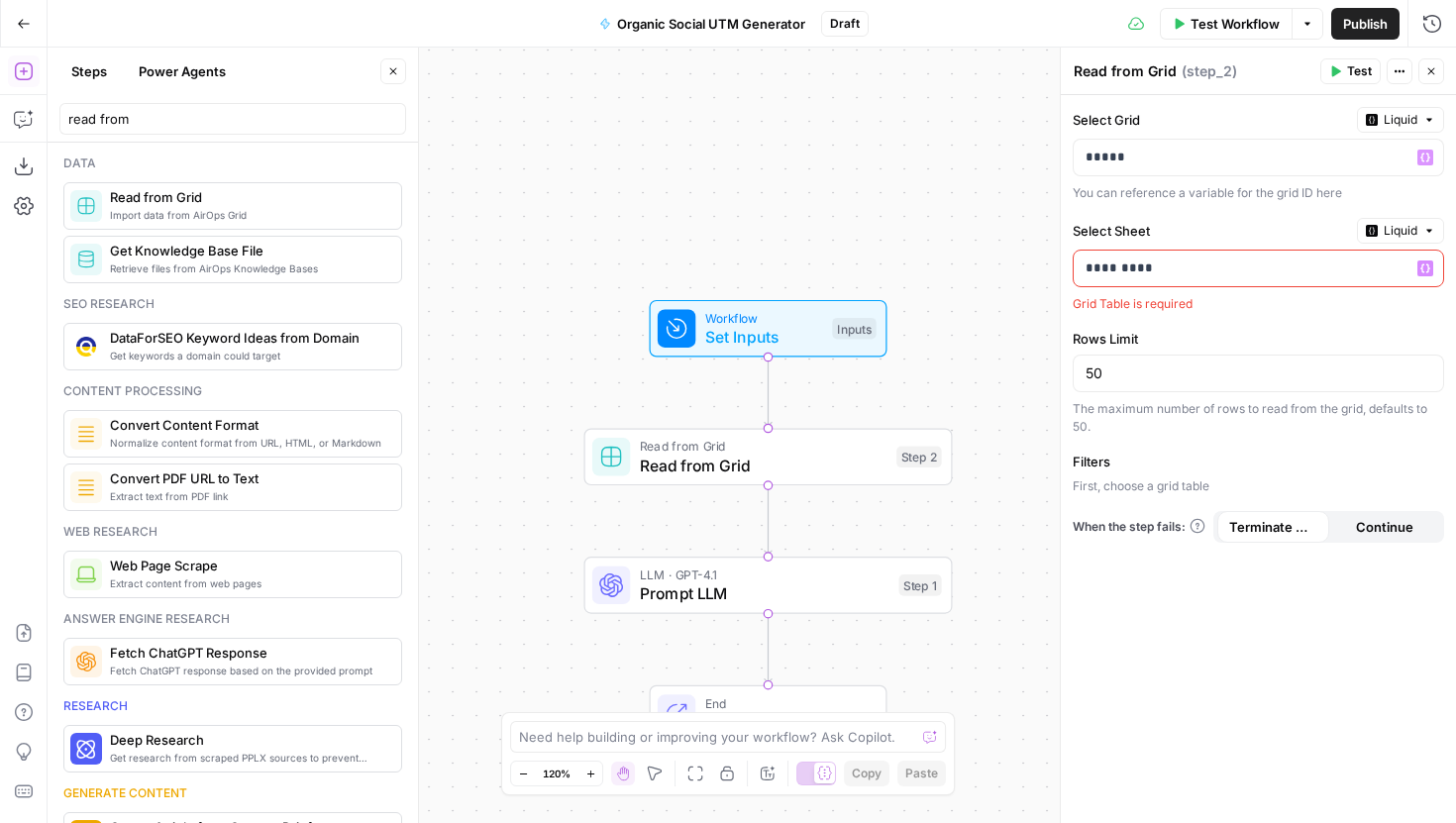 click on "Liquid" at bounding box center [1401, 120] 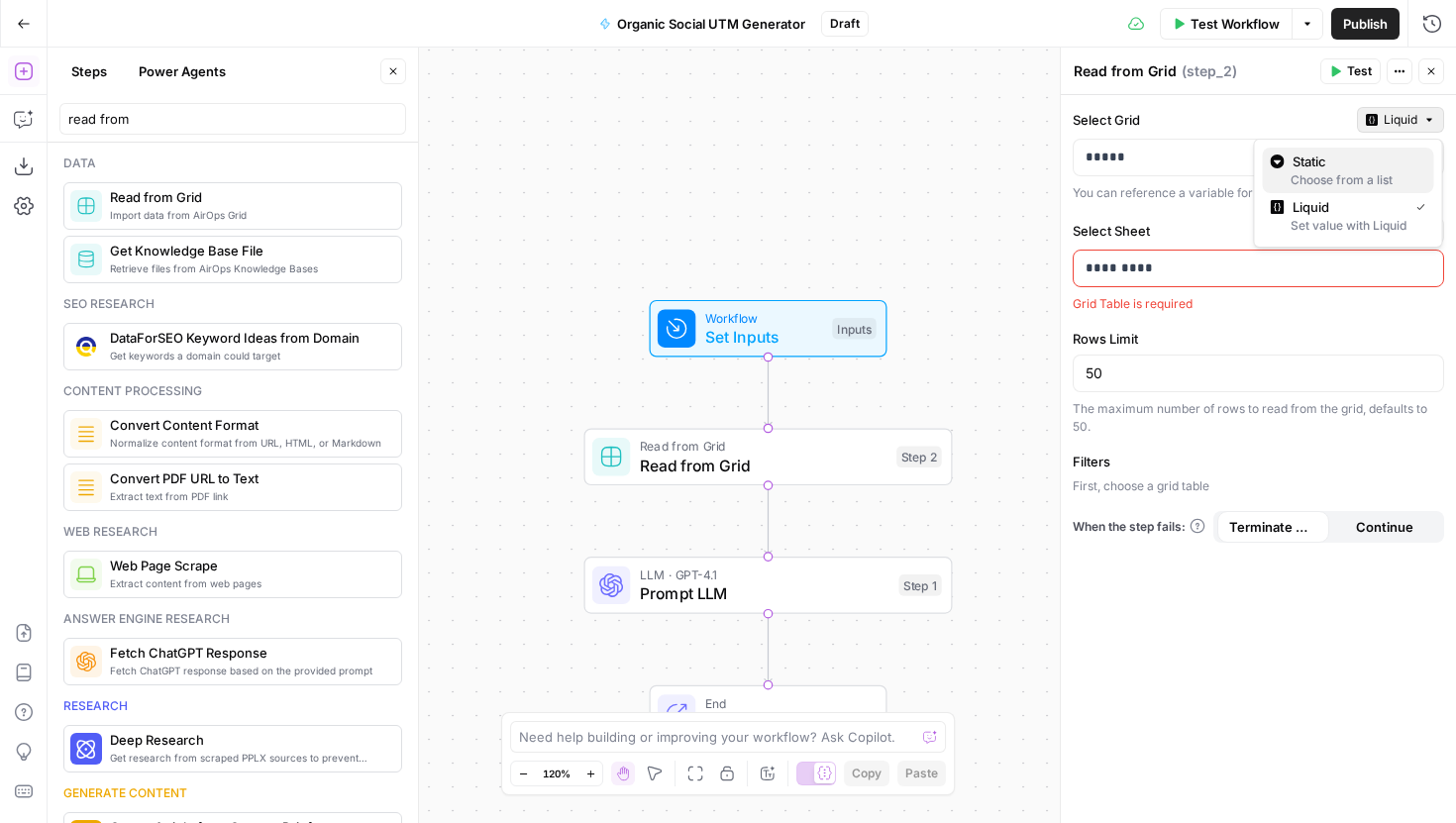 click on "Static" at bounding box center (1355, 161) 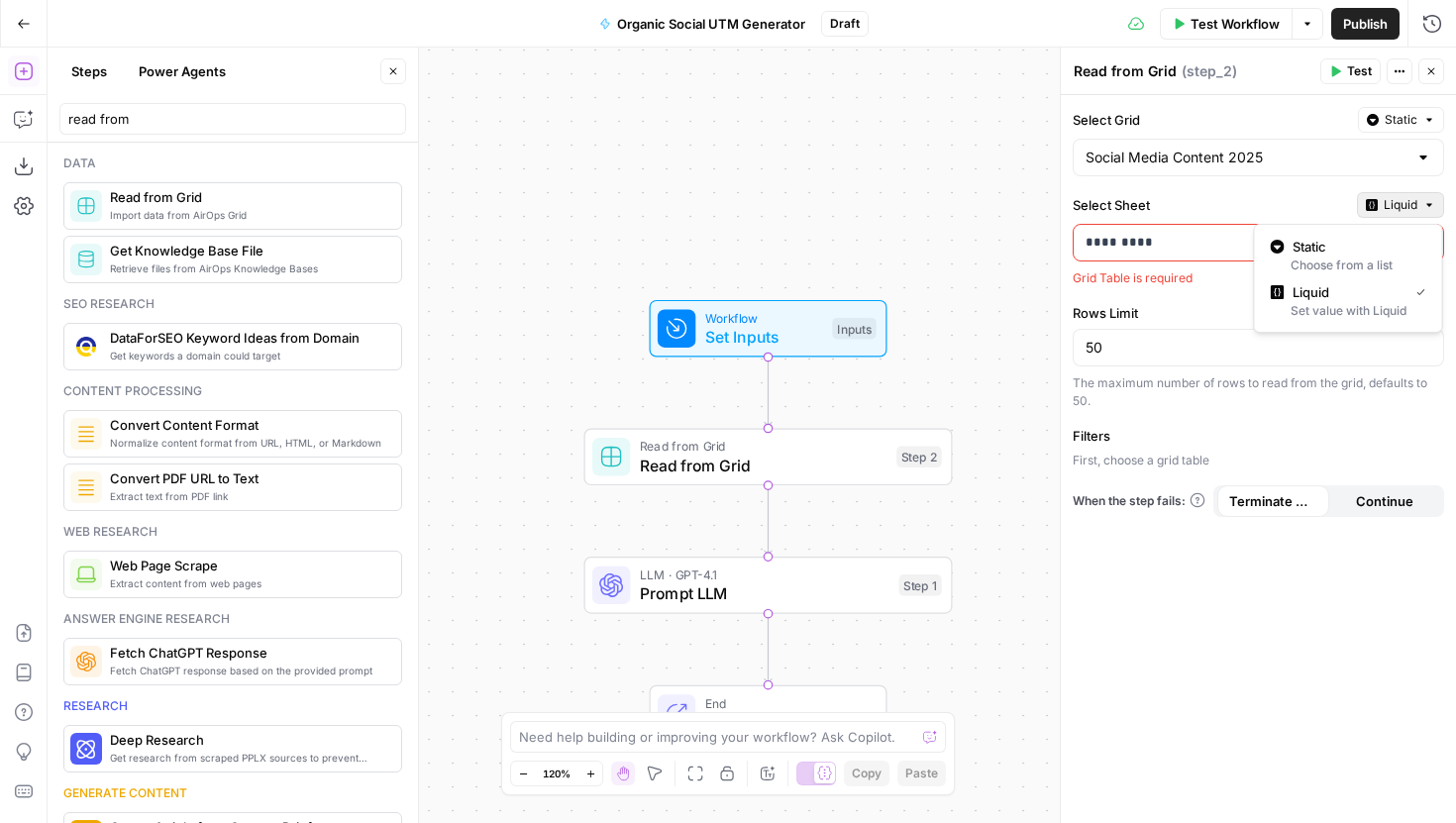 click 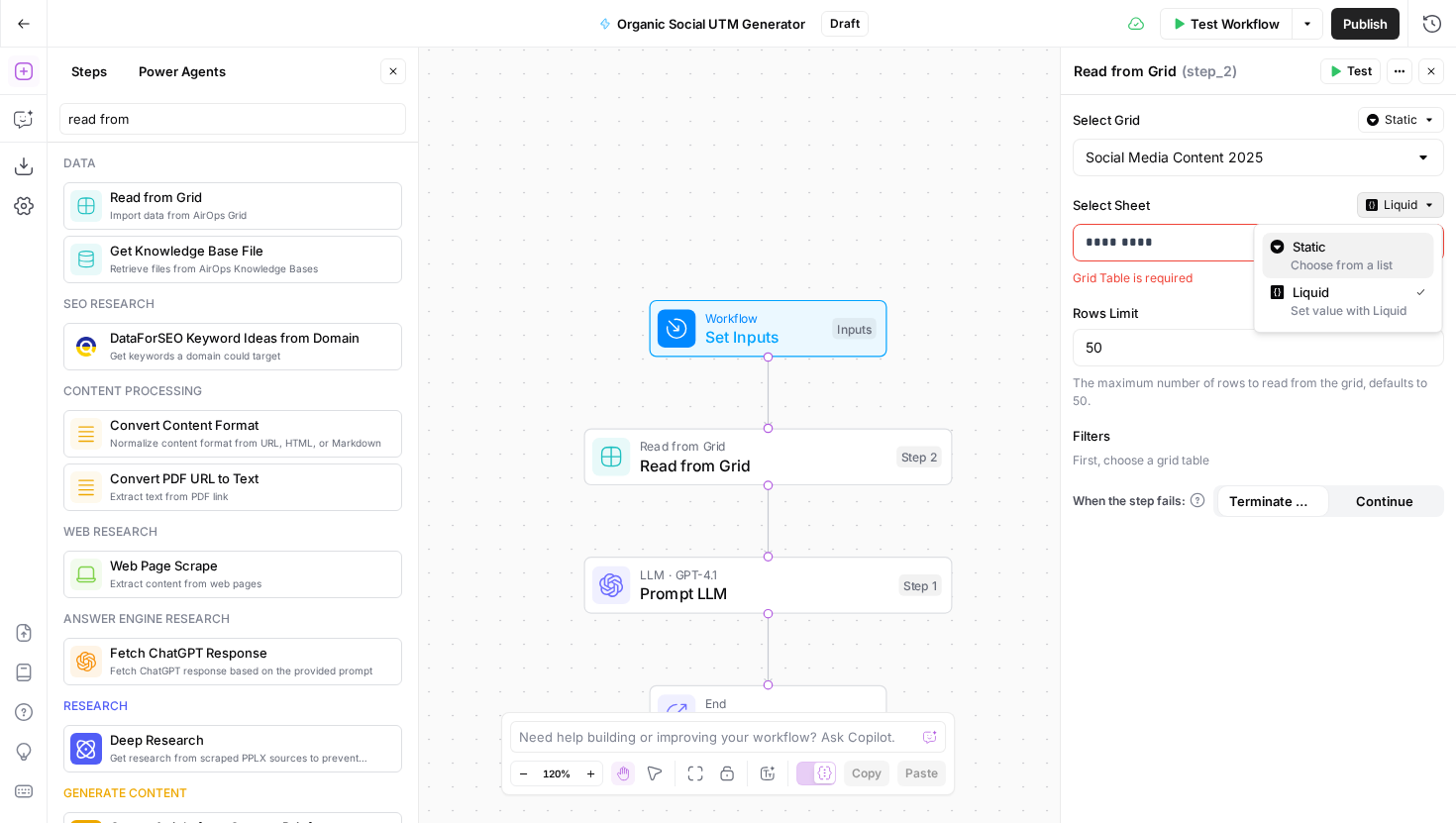 click on "Static" at bounding box center (1355, 247) 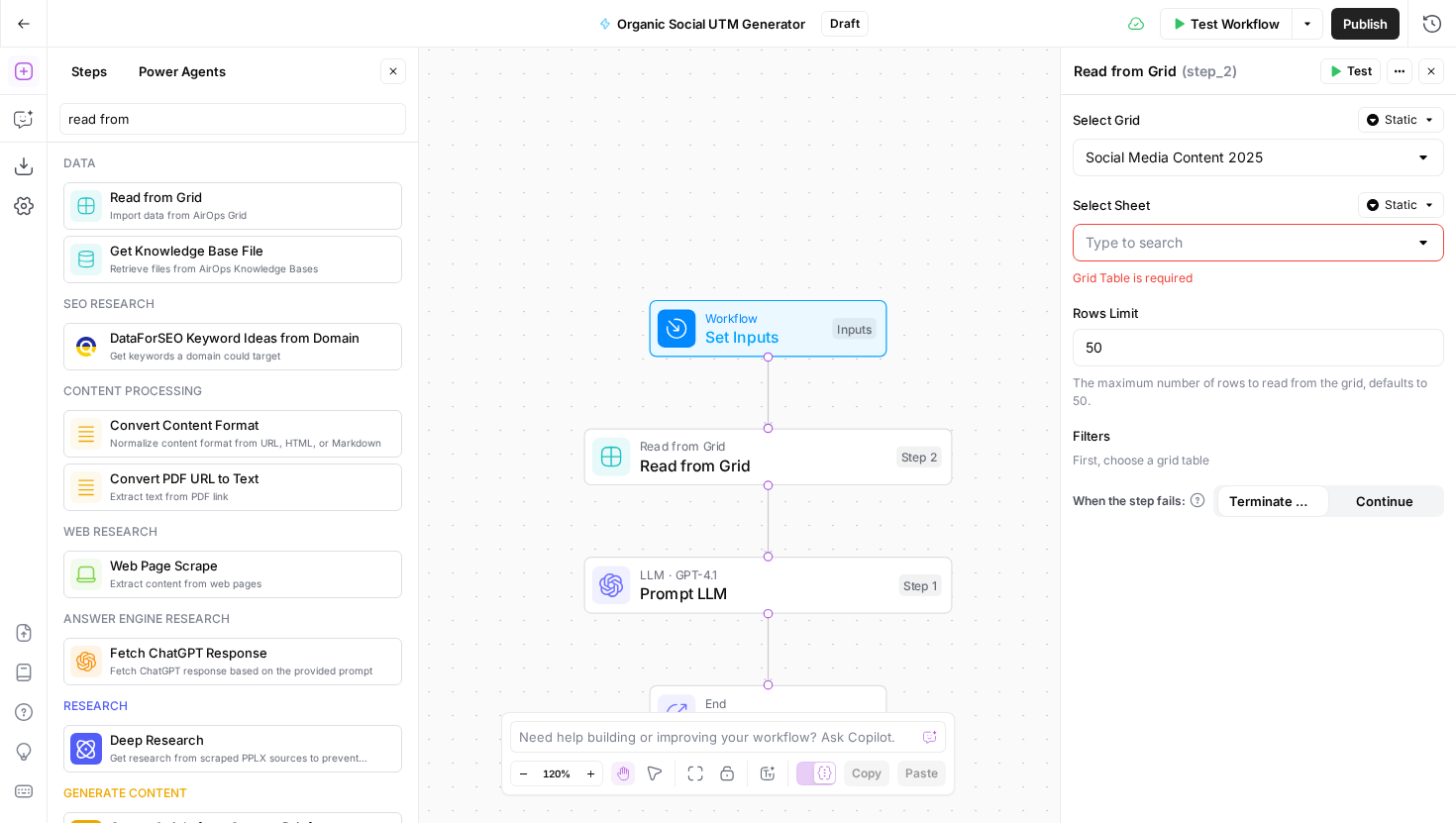 click on "Social Media Content 2025" at bounding box center (1258, 157) 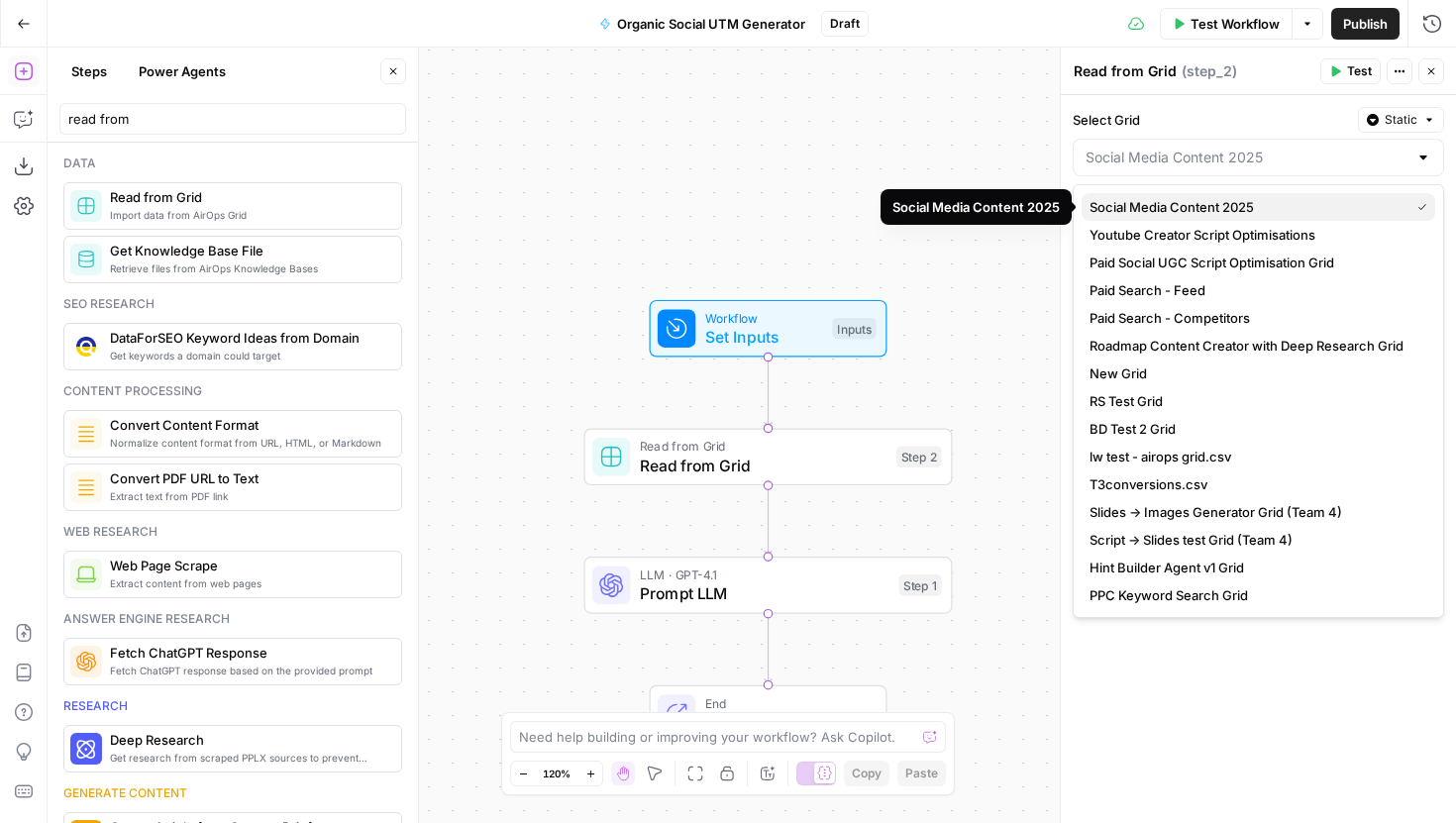 click on "Social Media Content 2025" at bounding box center [1245, 207] 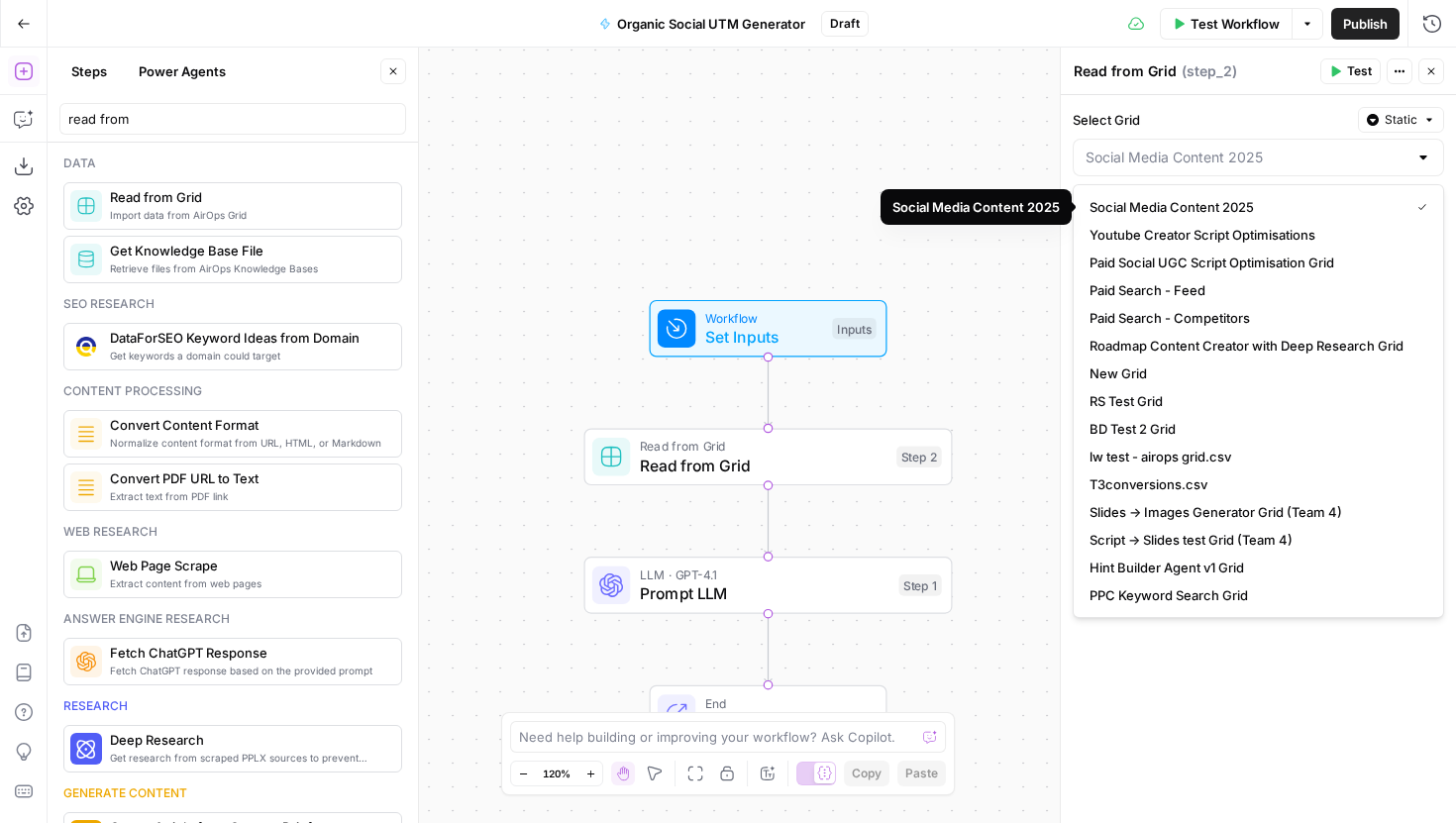 type on "Social Media Content 2025" 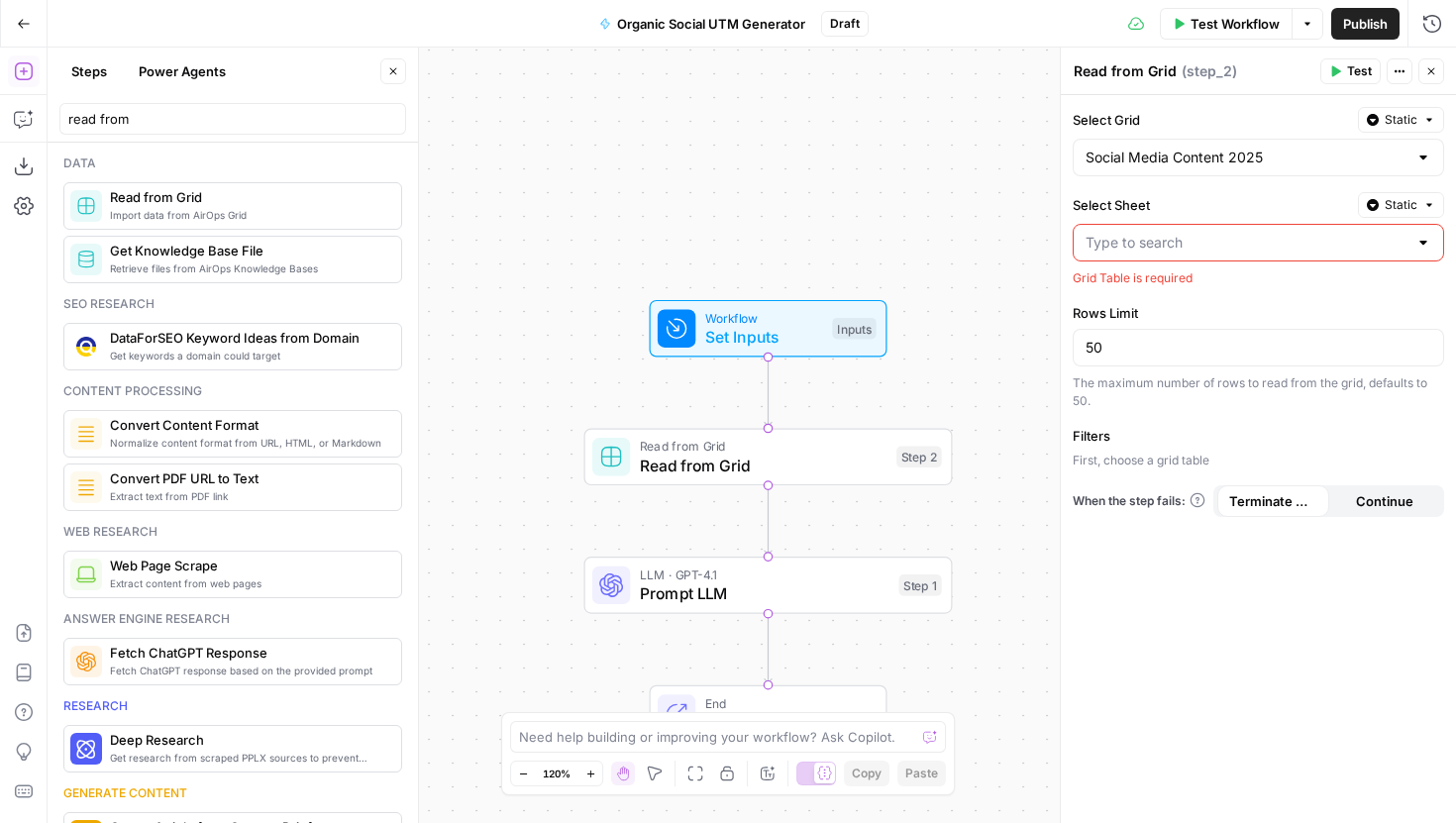 click on "Select Sheet" at bounding box center (1246, 243) 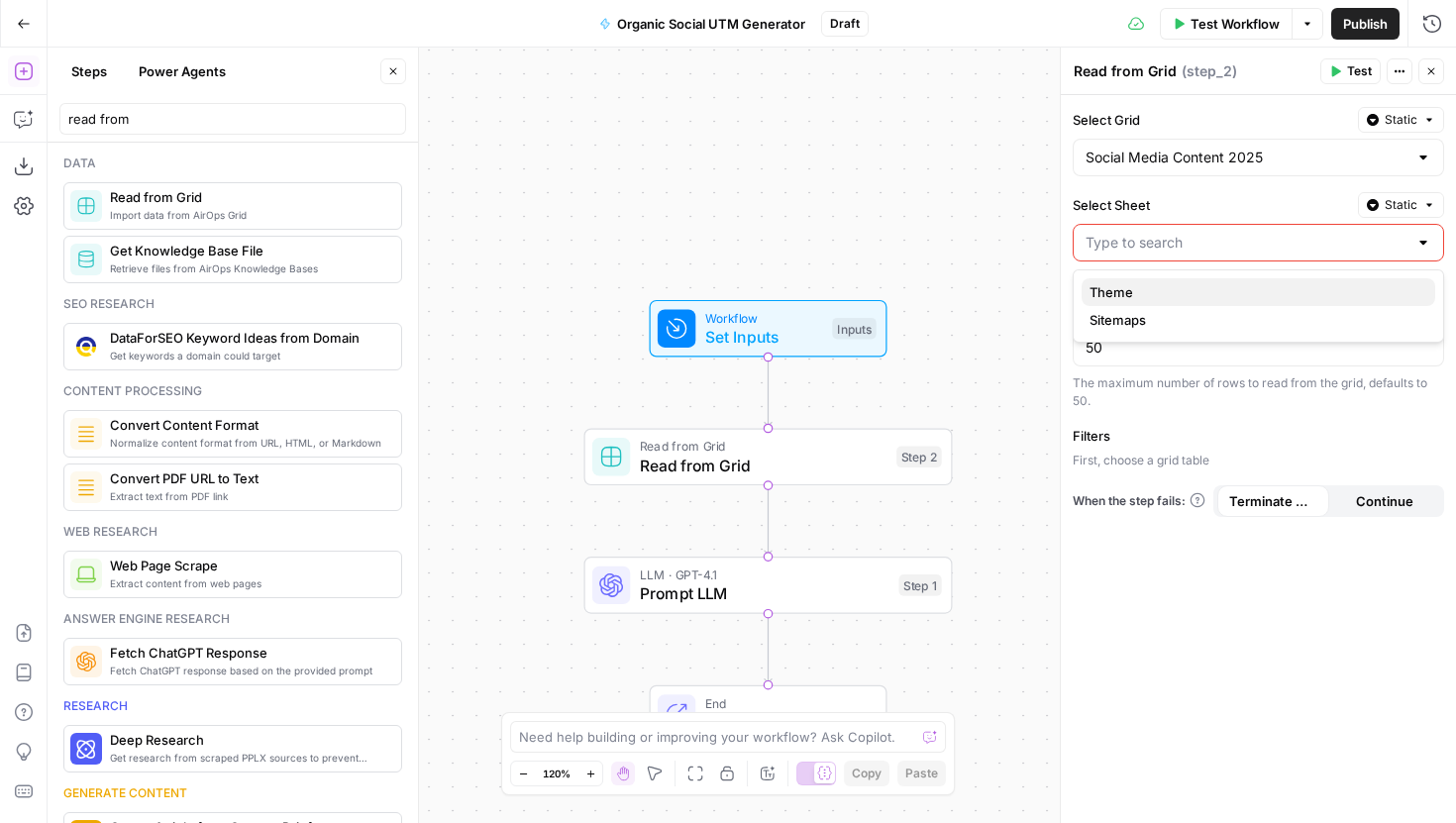 click on "Theme" at bounding box center [1254, 292] 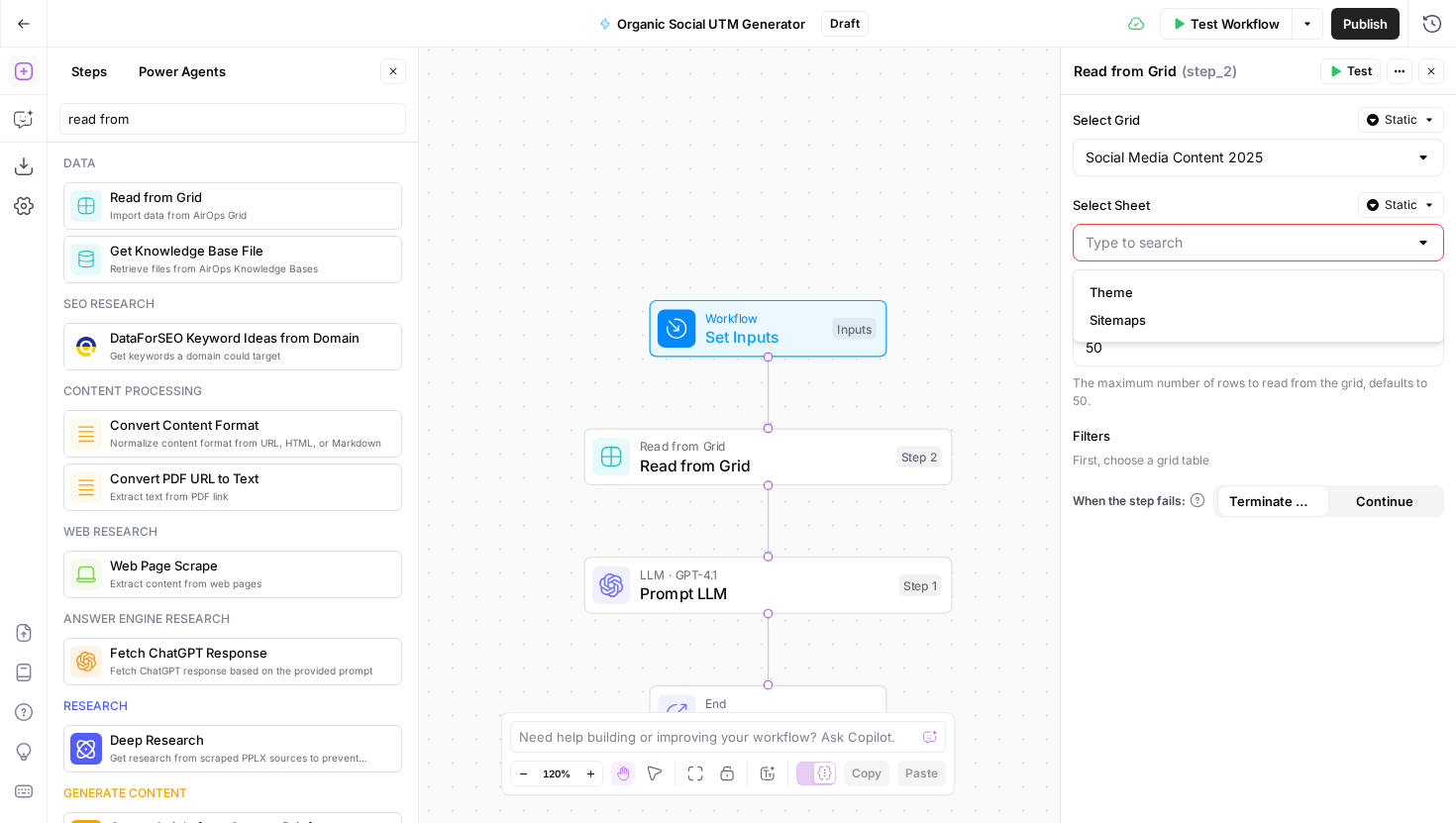 type on "Theme" 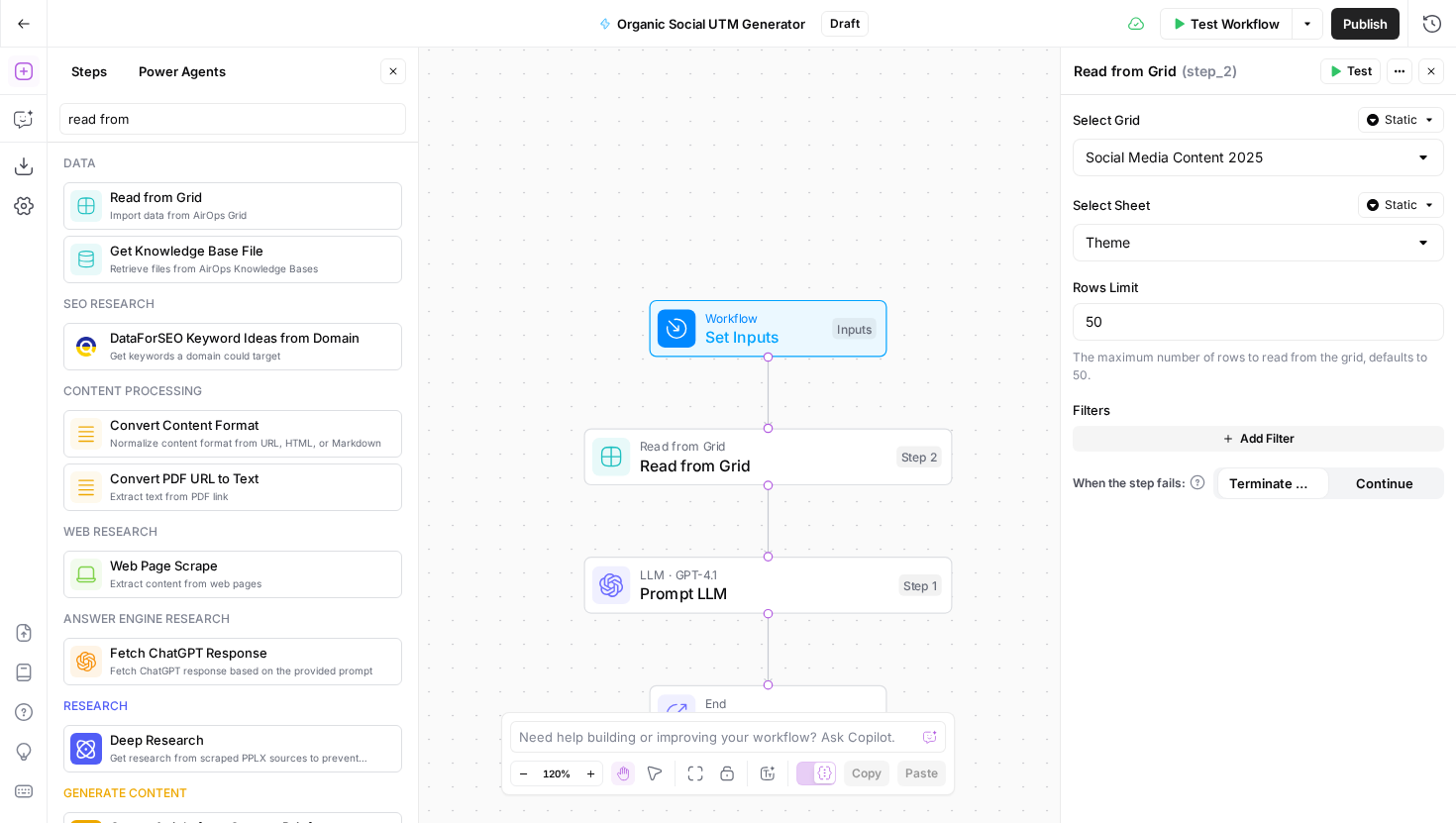 click on "Static" at bounding box center [1401, 120] 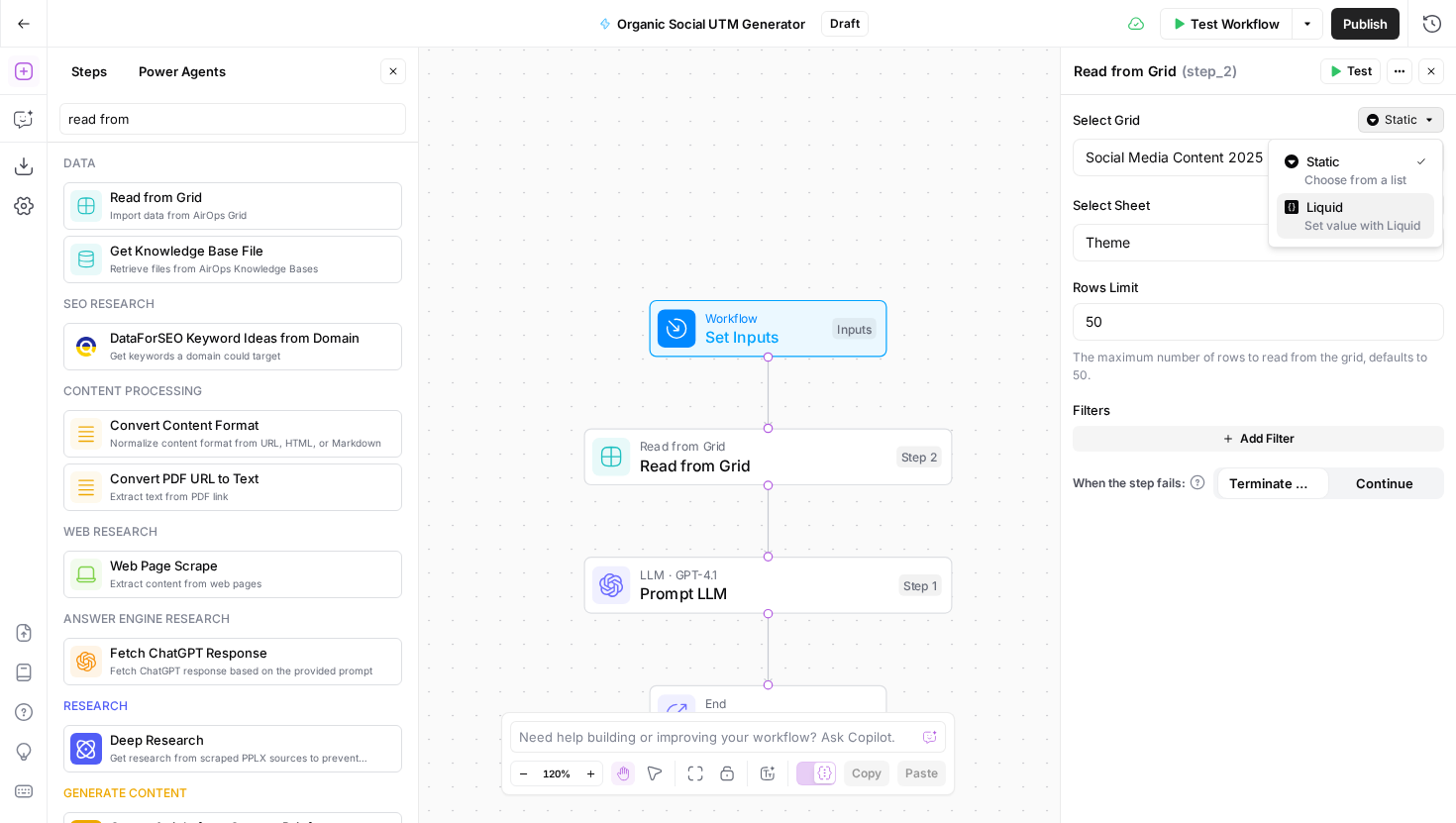 click on "Liquid" at bounding box center [1362, 207] 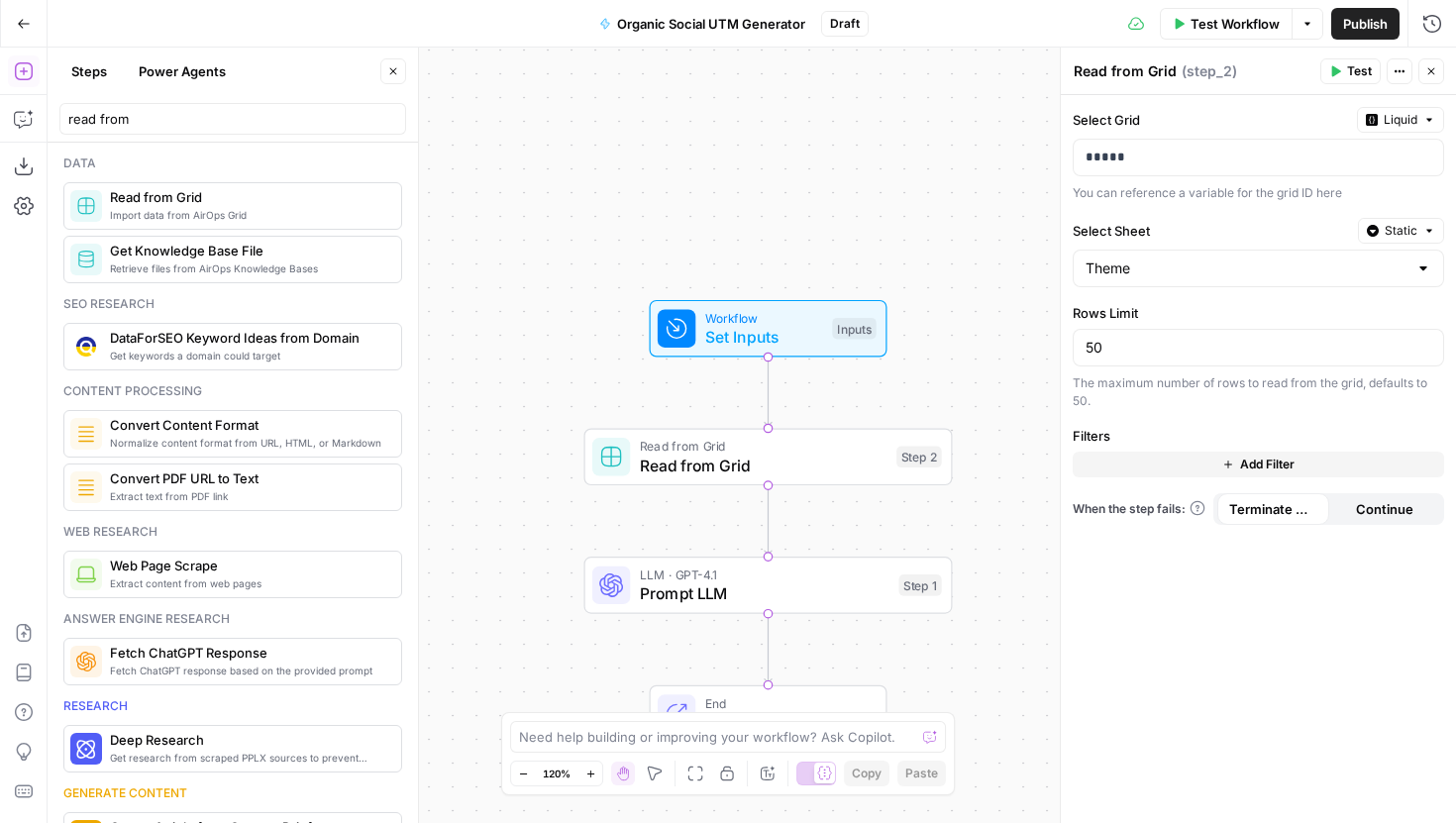 click on "Static" at bounding box center (1401, 231) 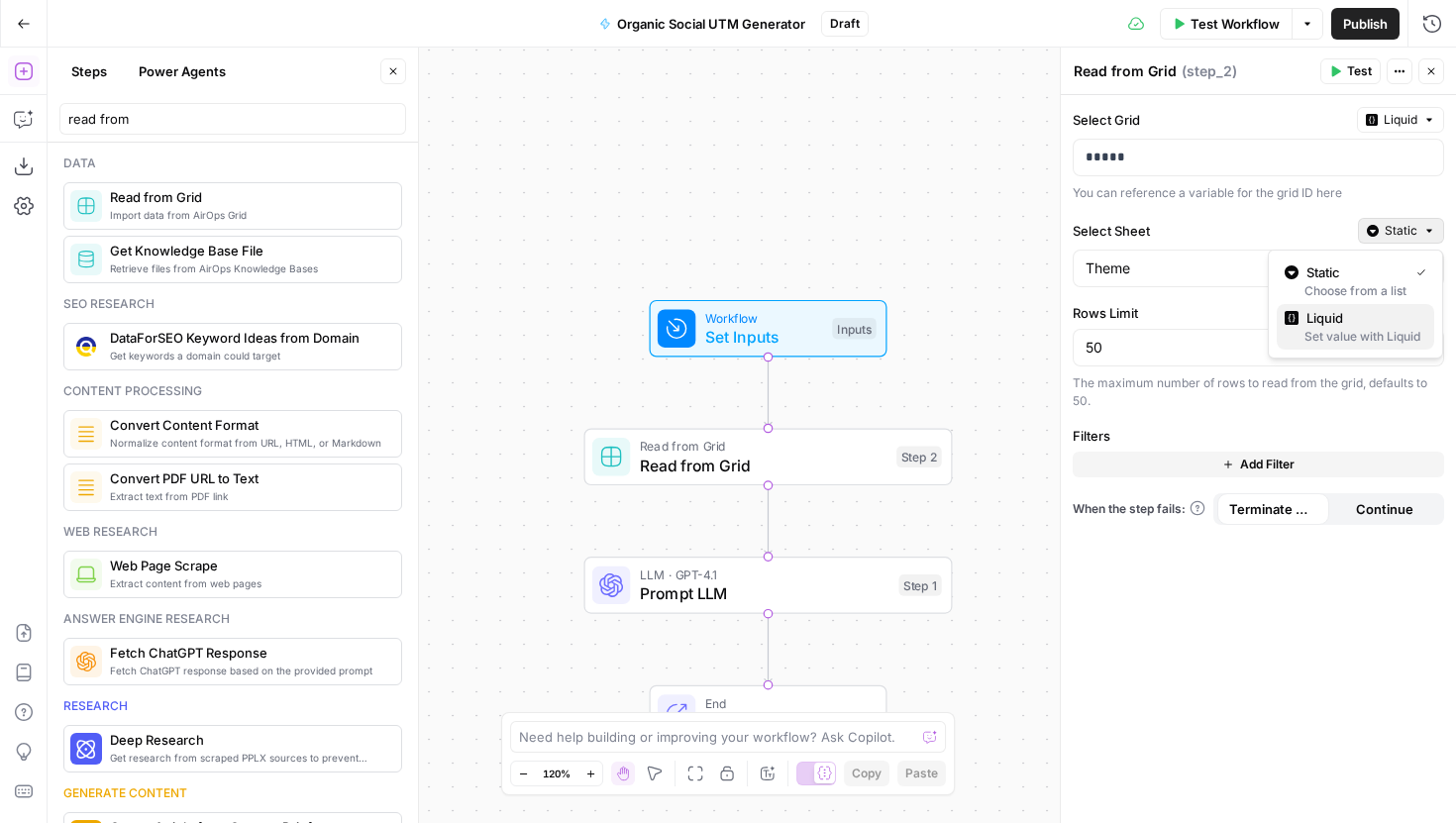 click on "Liquid" at bounding box center [1362, 318] 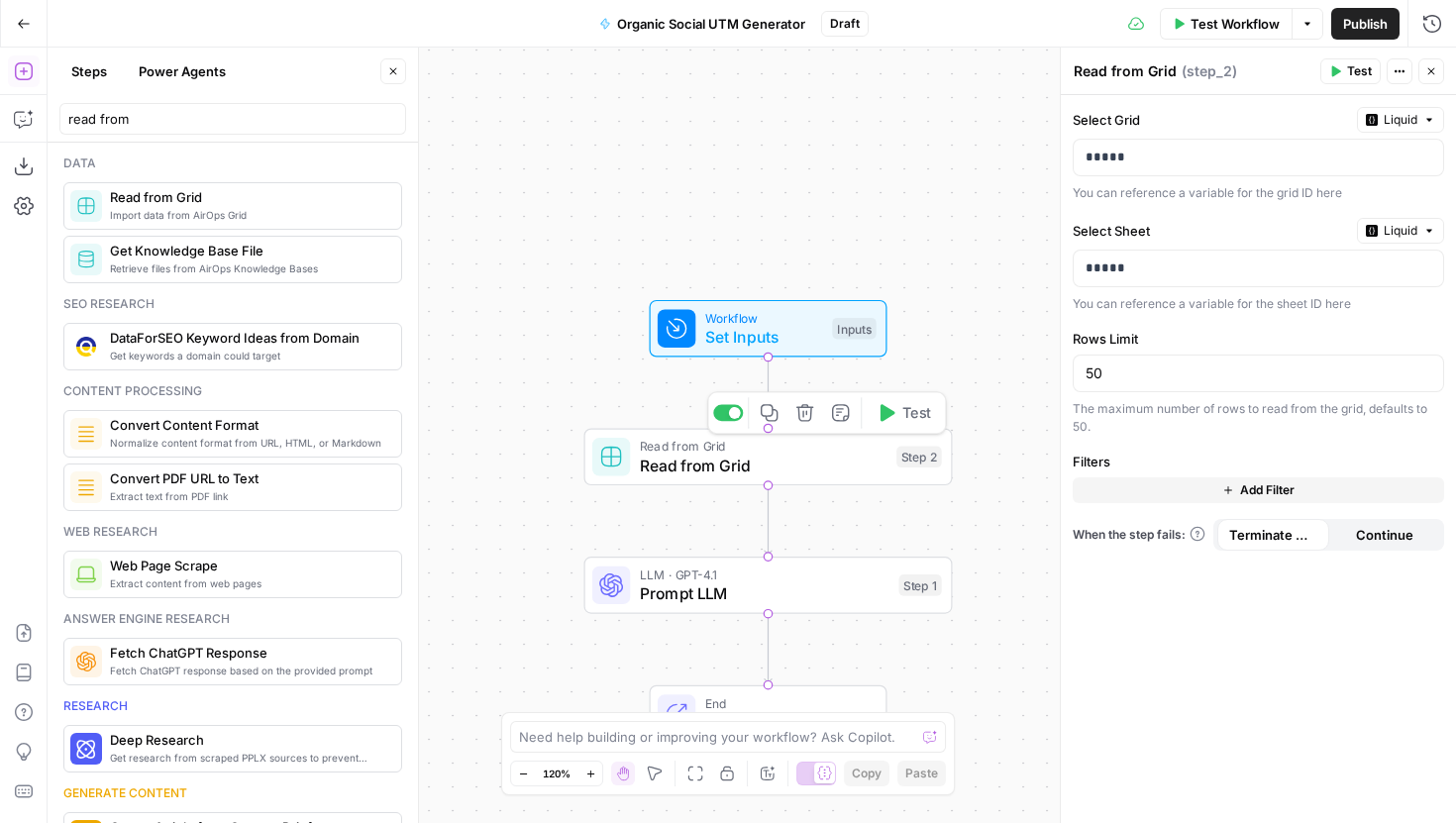 click 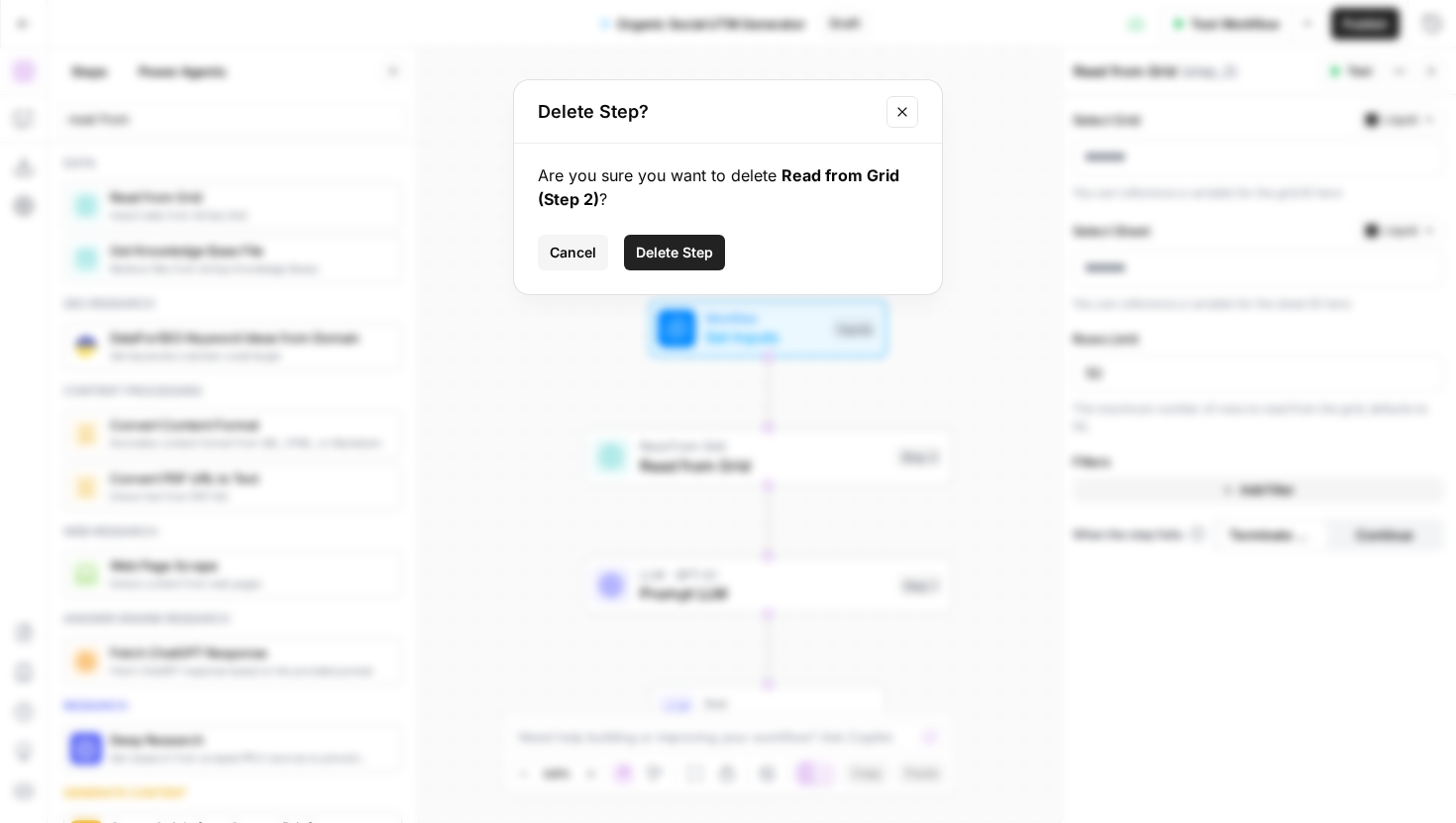 click on "Delete Step" at bounding box center (675, 253) 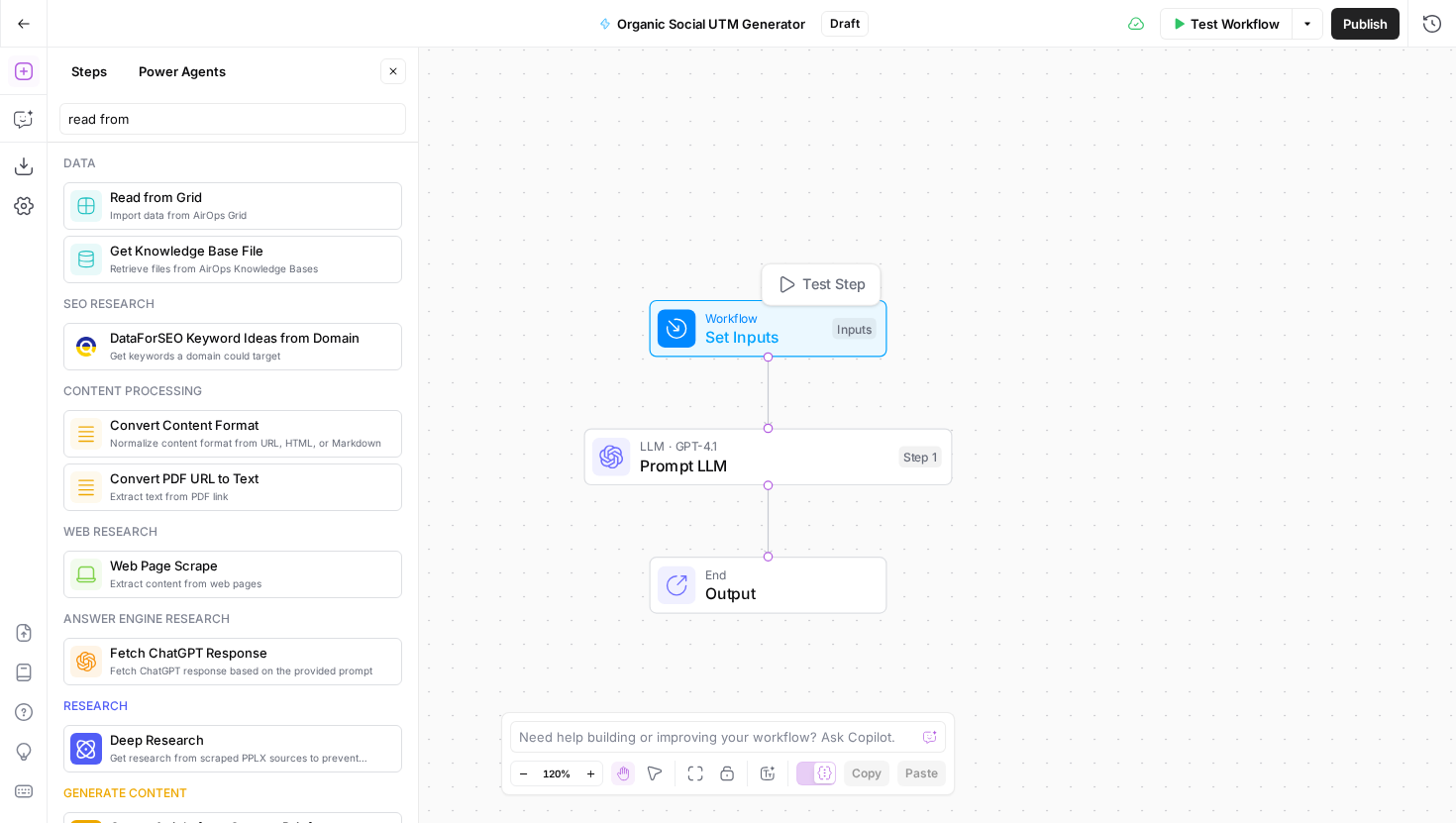 click on "Set Inputs" at bounding box center (764, 337) 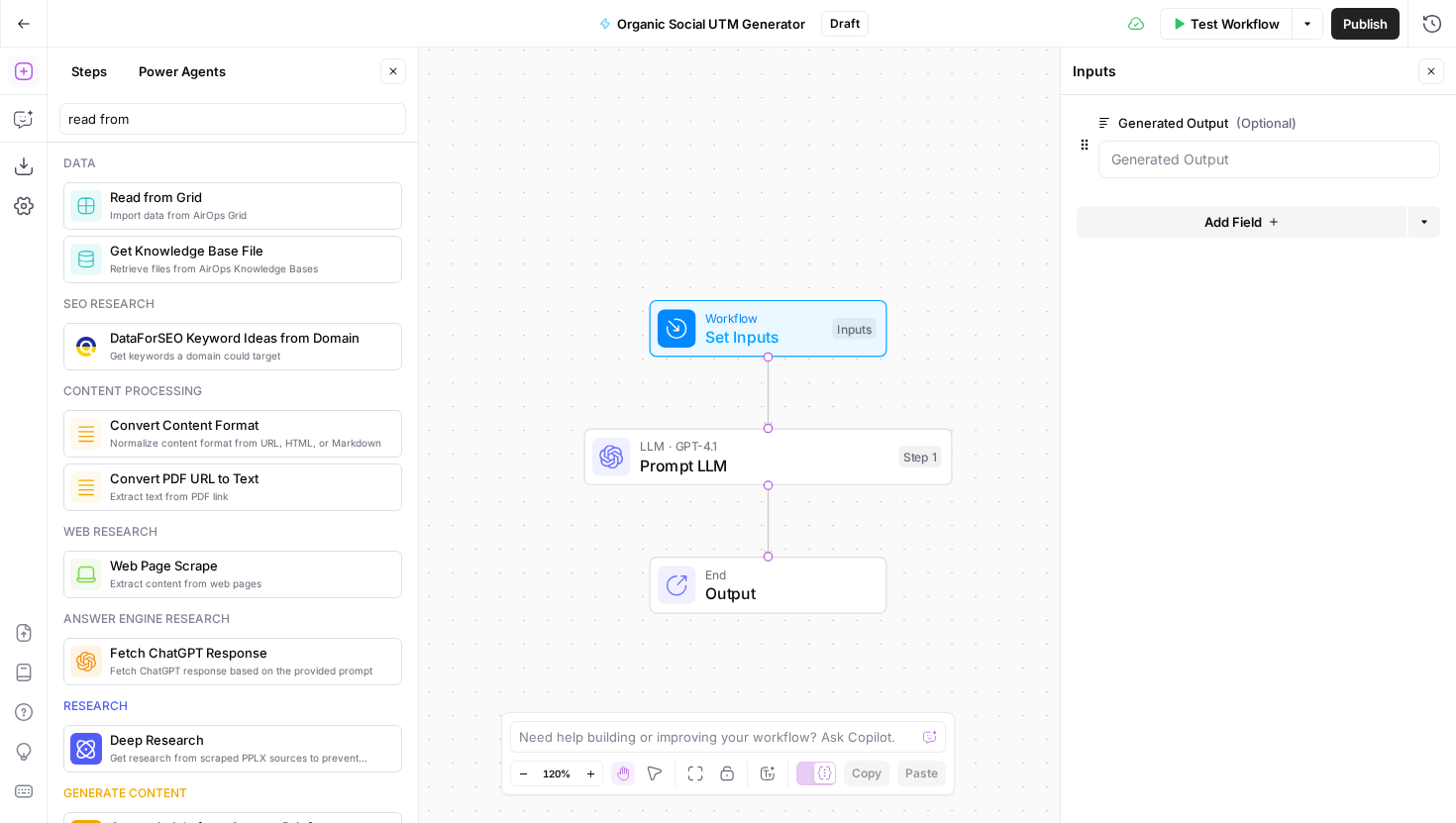 click on "Add Field" at bounding box center [1241, 222] 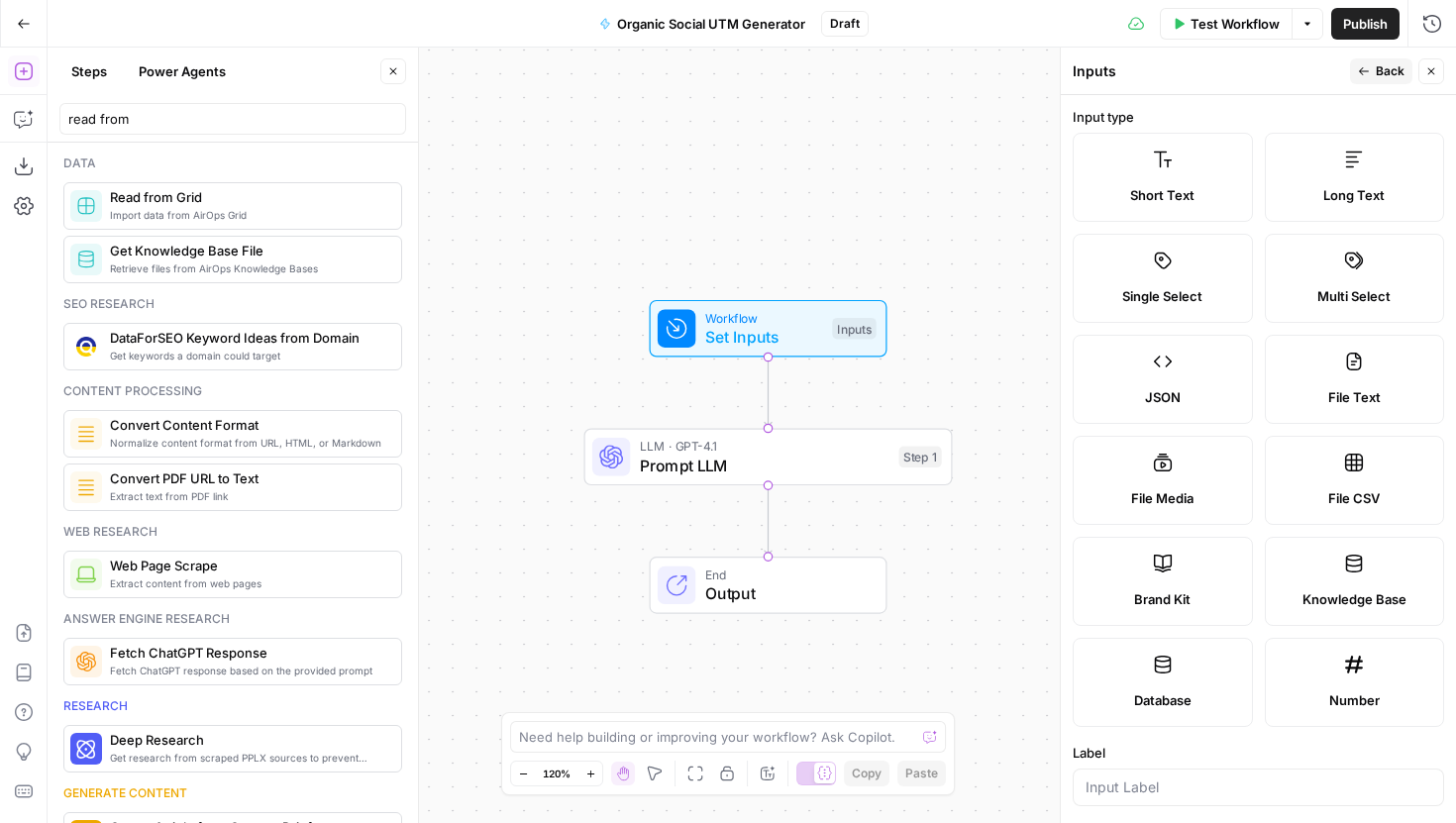 click on "Set Inputs" at bounding box center [764, 337] 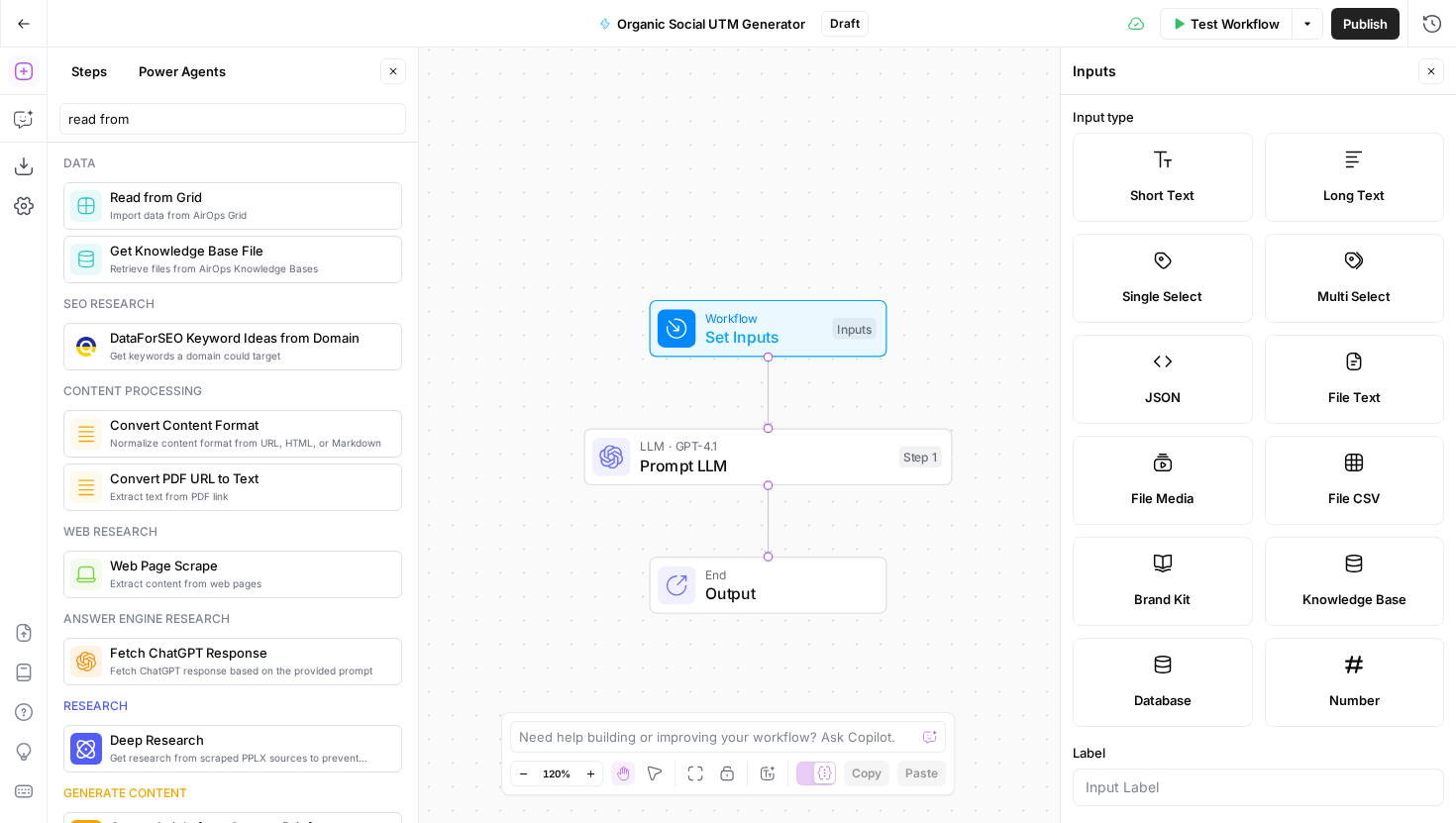 click on "Long Text" at bounding box center [1355, 195] 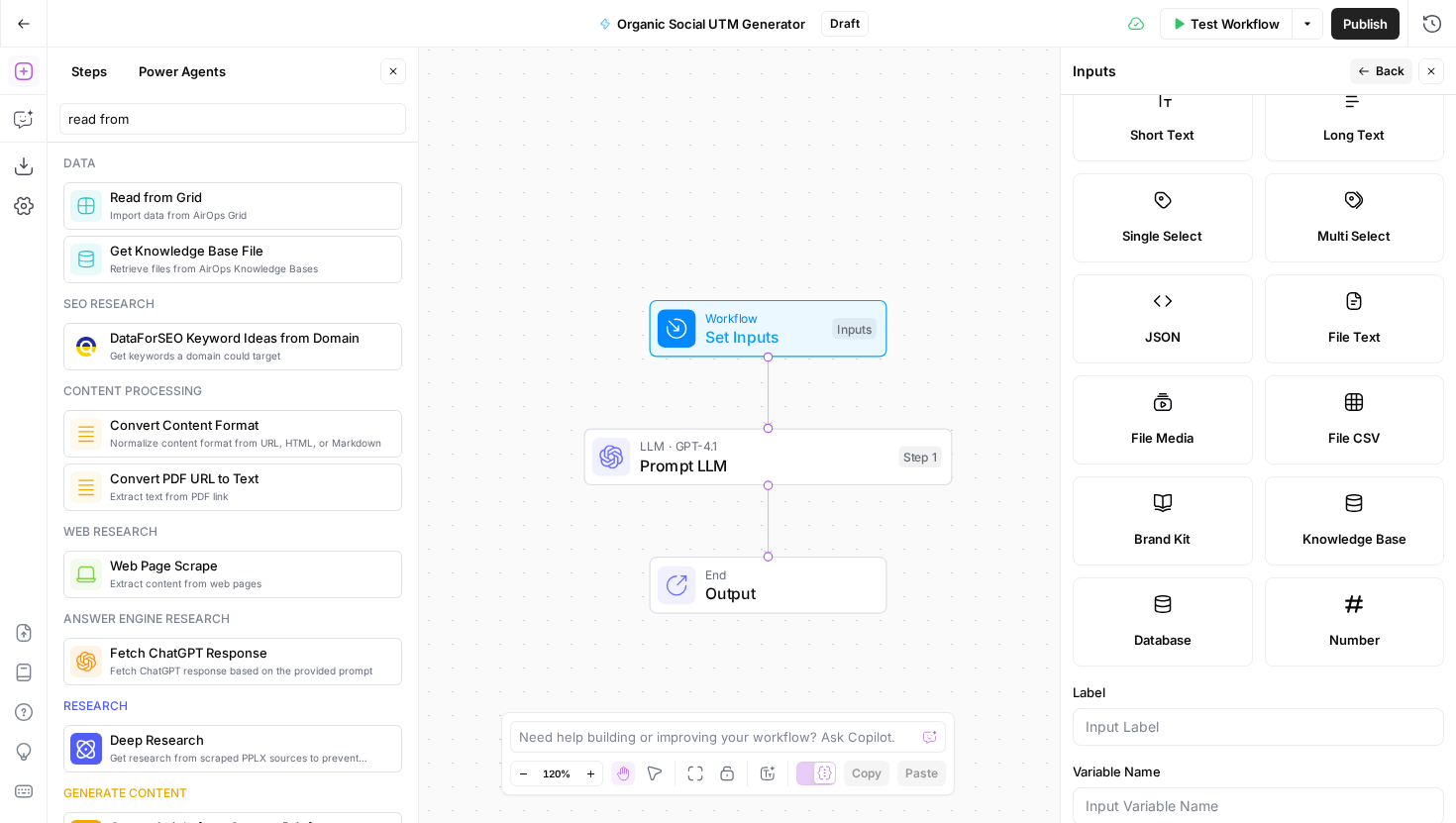 scroll, scrollTop: 0, scrollLeft: 0, axis: both 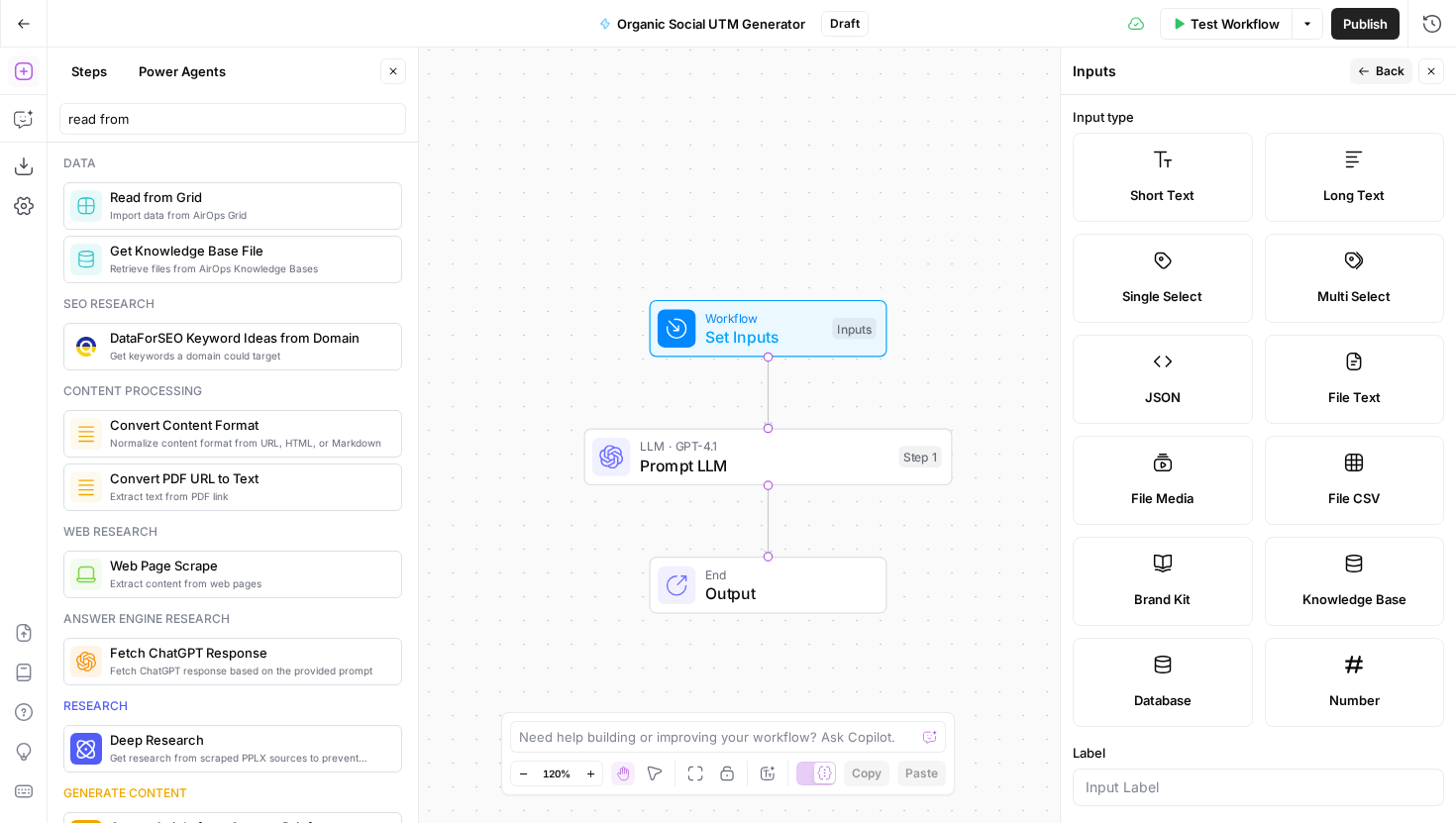 click on "Back" at bounding box center [1390, 71] 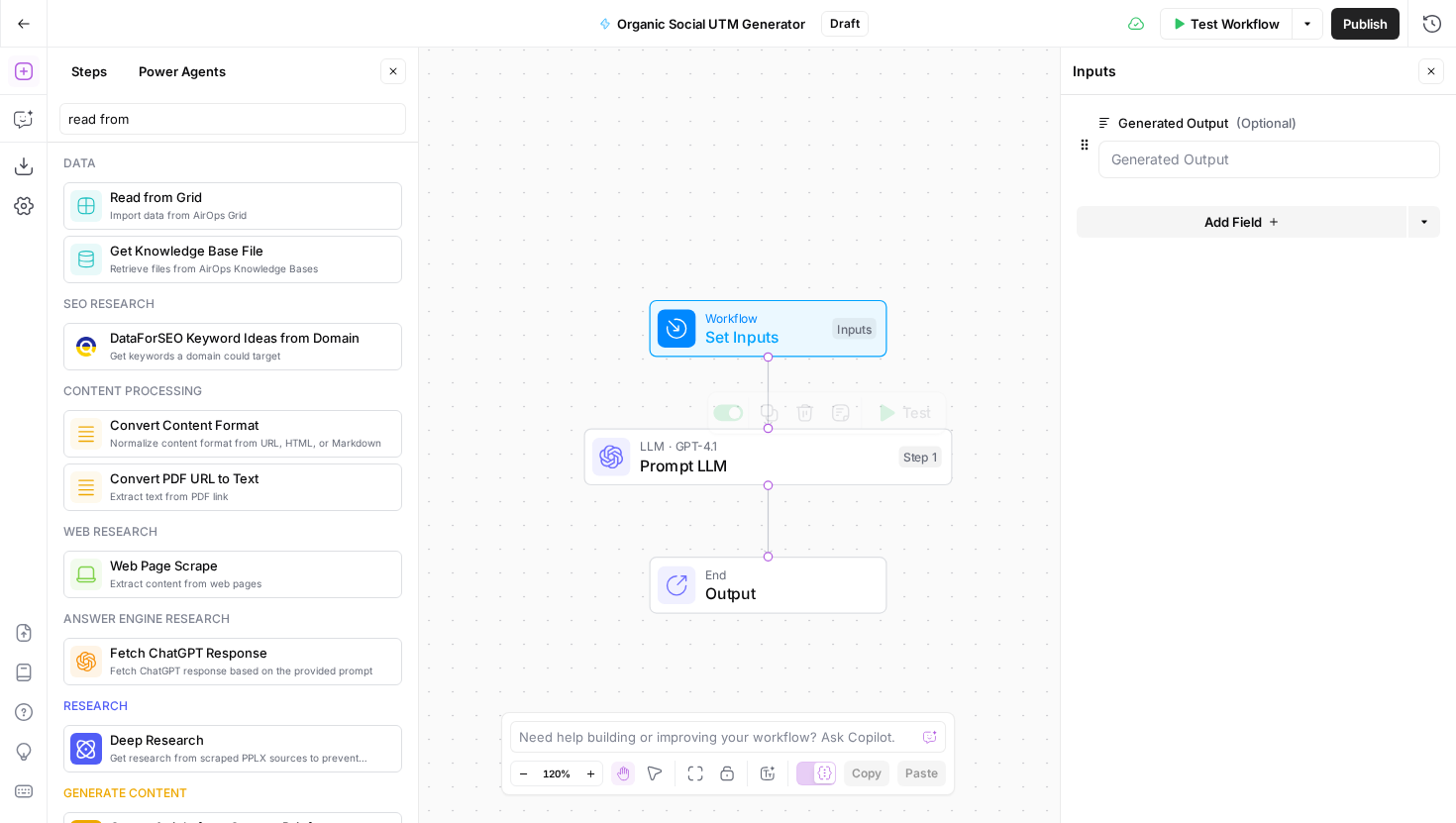 click on "Prompt LLM" at bounding box center (765, 465) 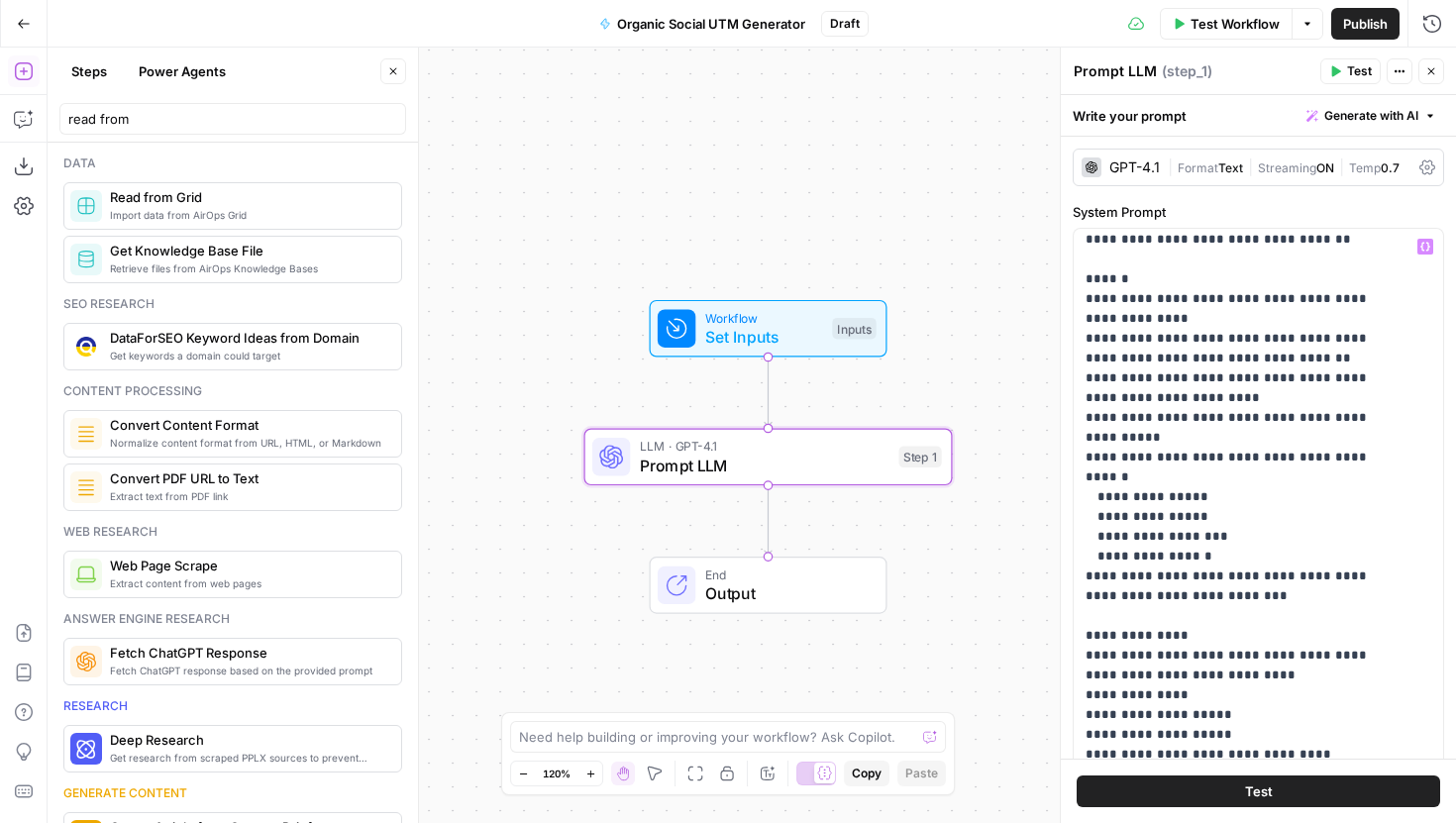 scroll, scrollTop: 457, scrollLeft: 0, axis: vertical 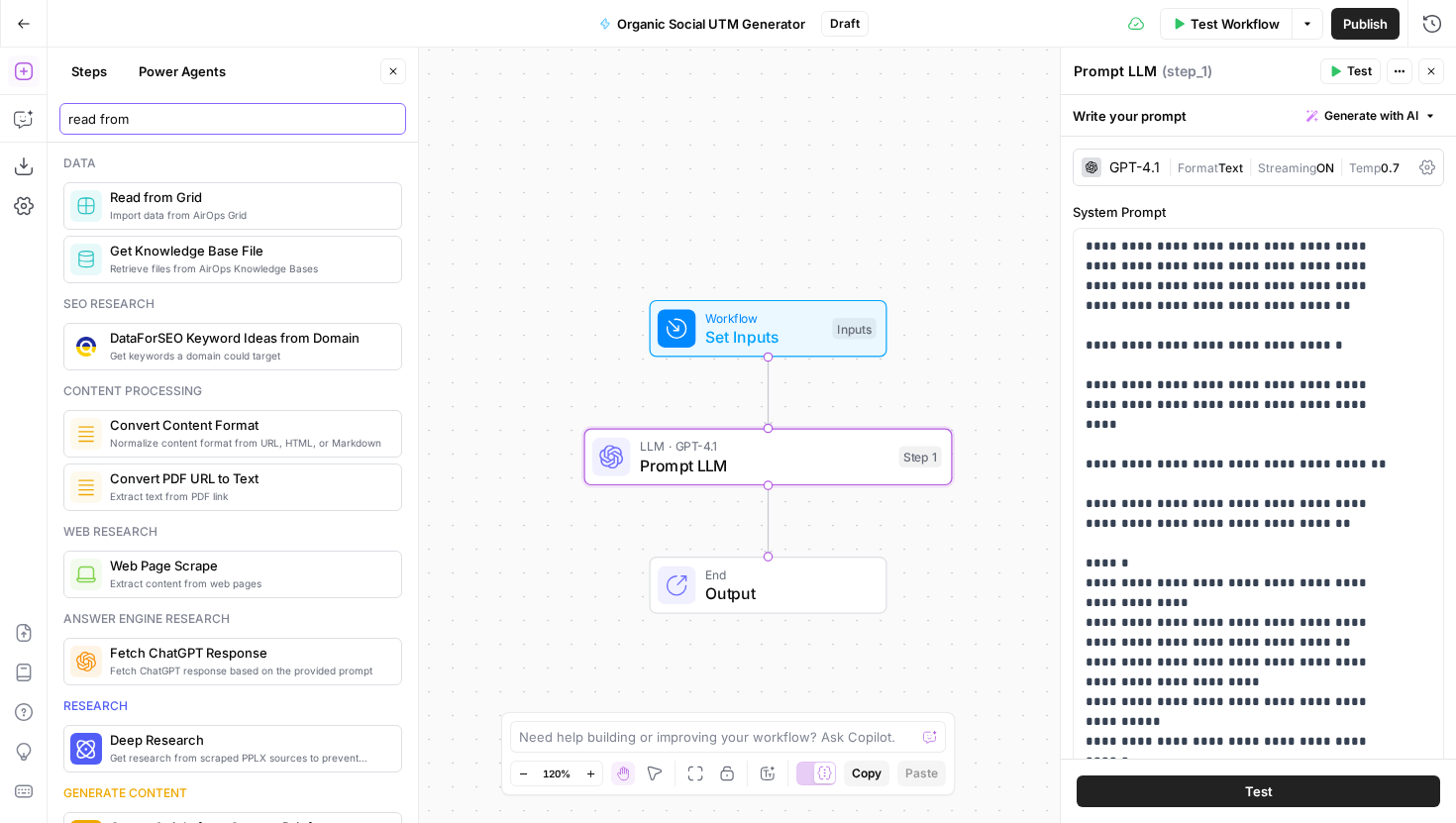 click on "read from" at bounding box center [233, 119] 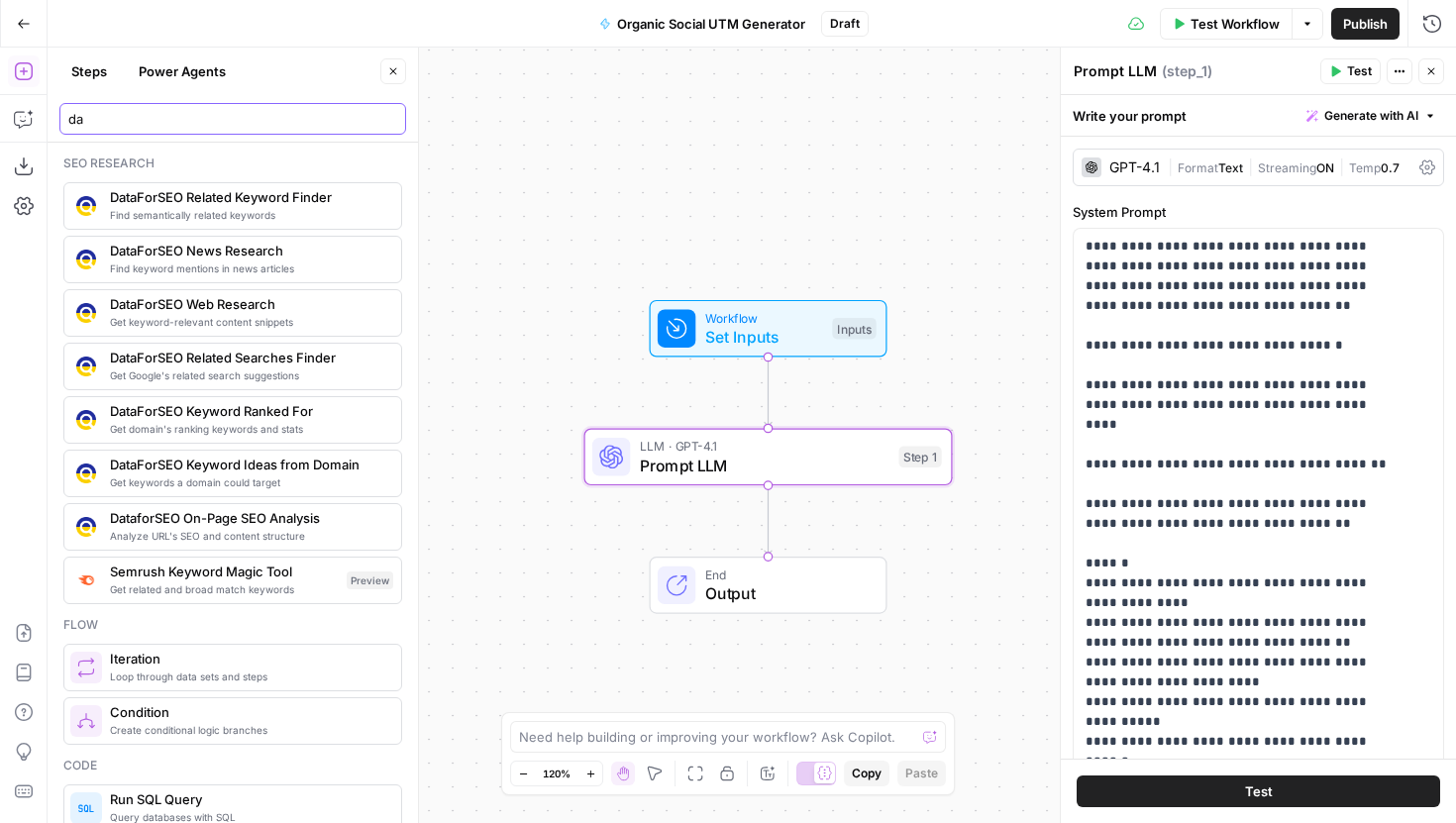 type on "d" 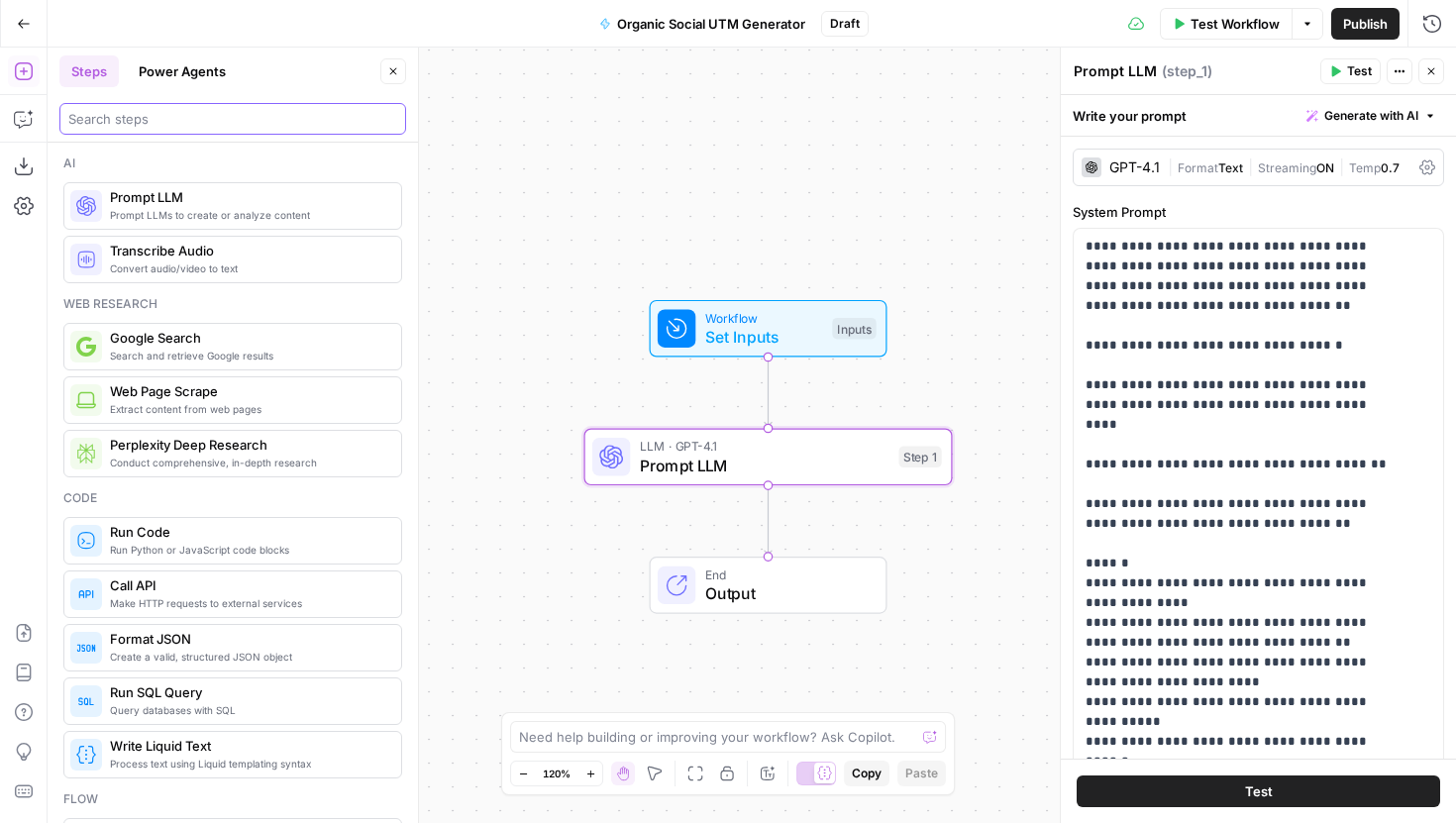 type 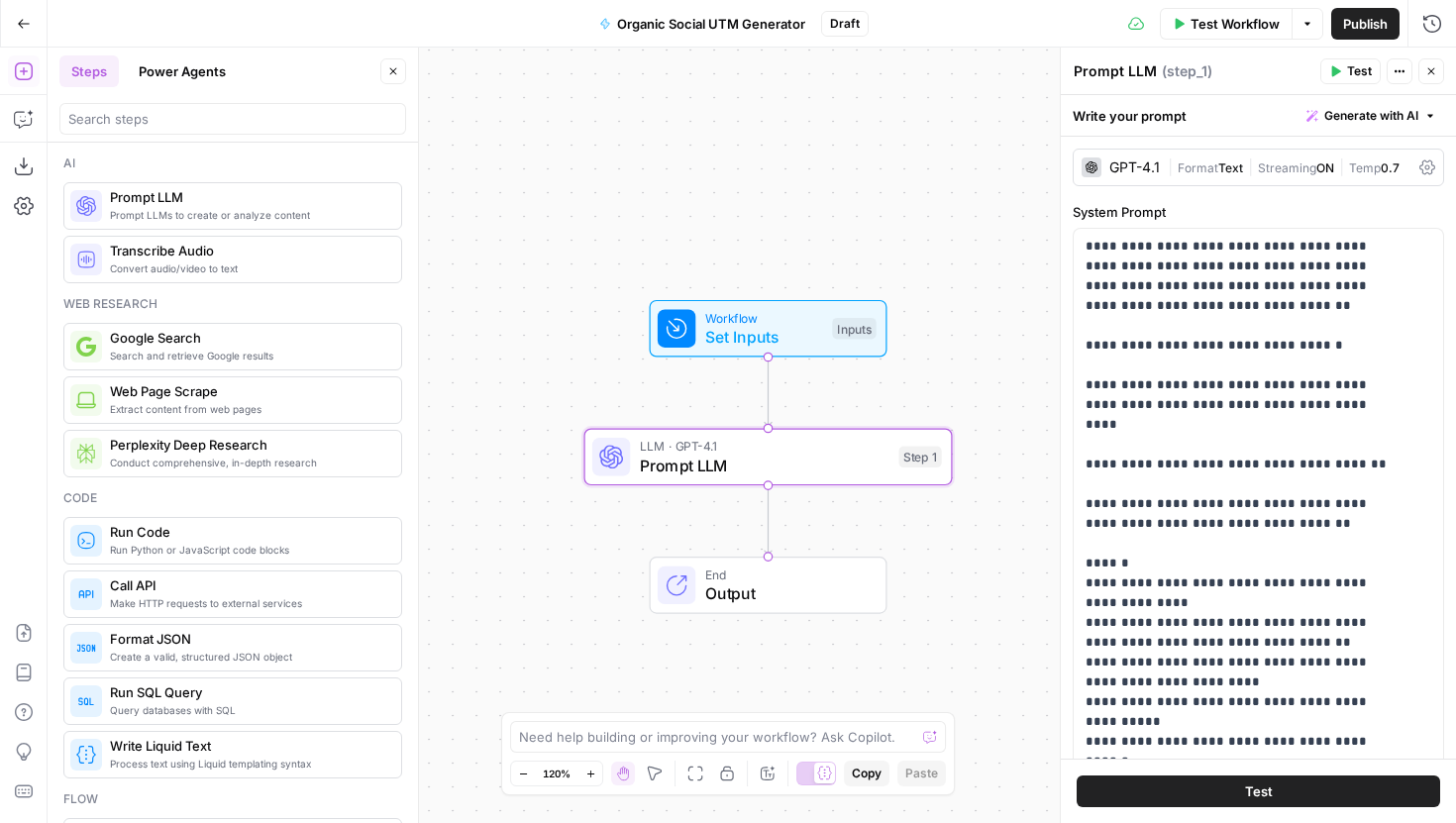 click on "Output" at bounding box center [785, 593] 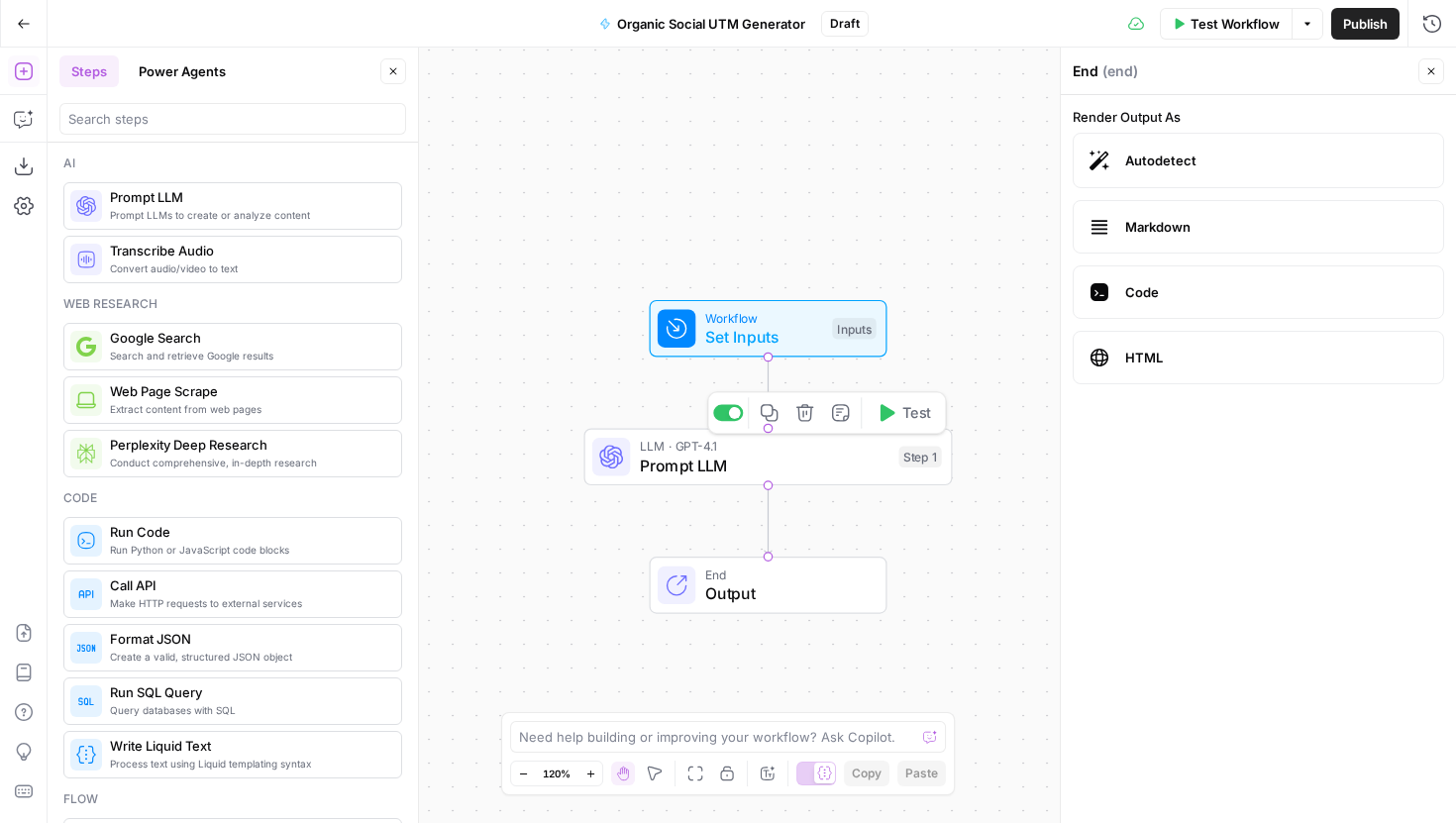 click on "Prompt LLM" at bounding box center [765, 465] 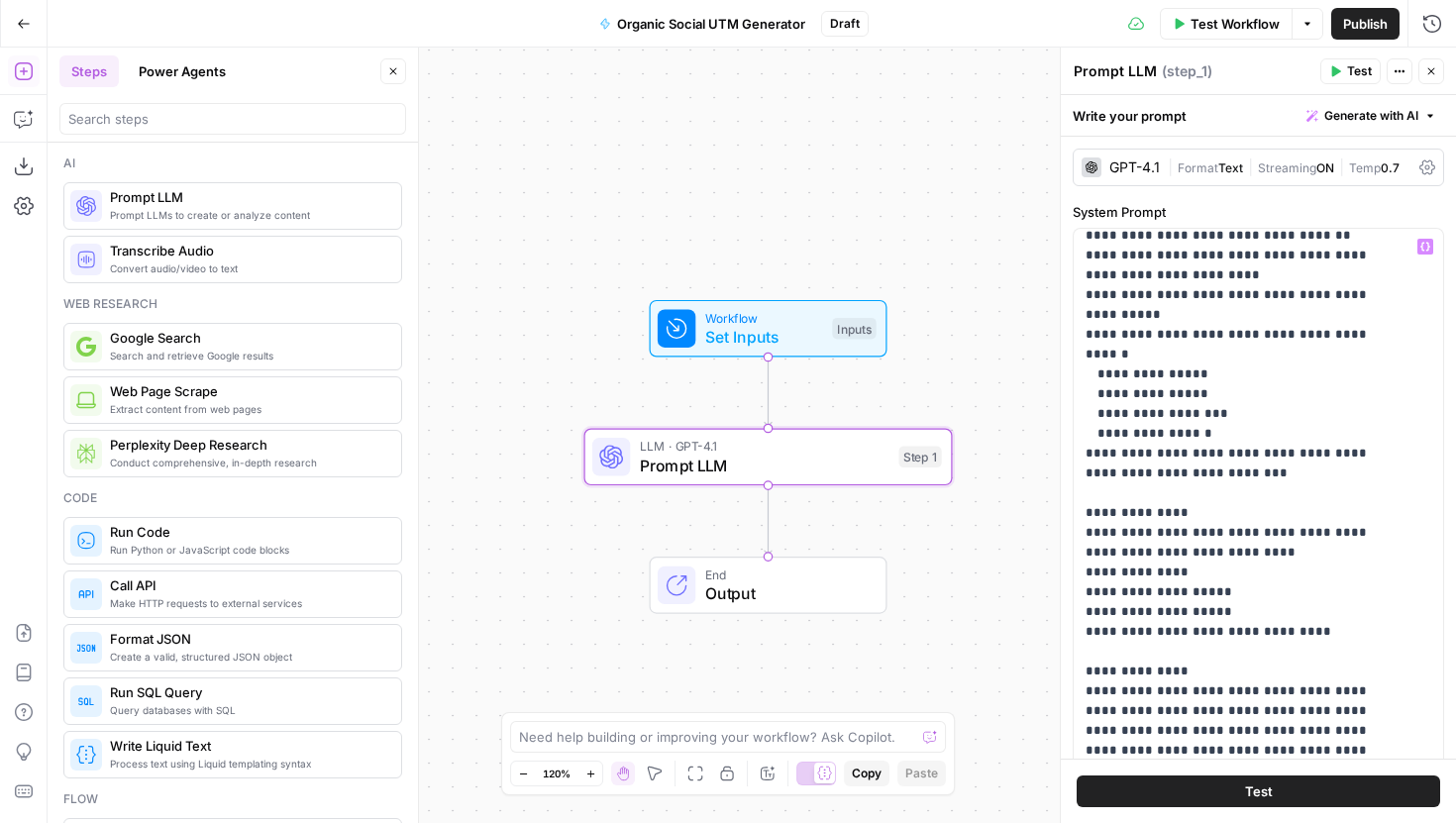 scroll, scrollTop: 457, scrollLeft: 0, axis: vertical 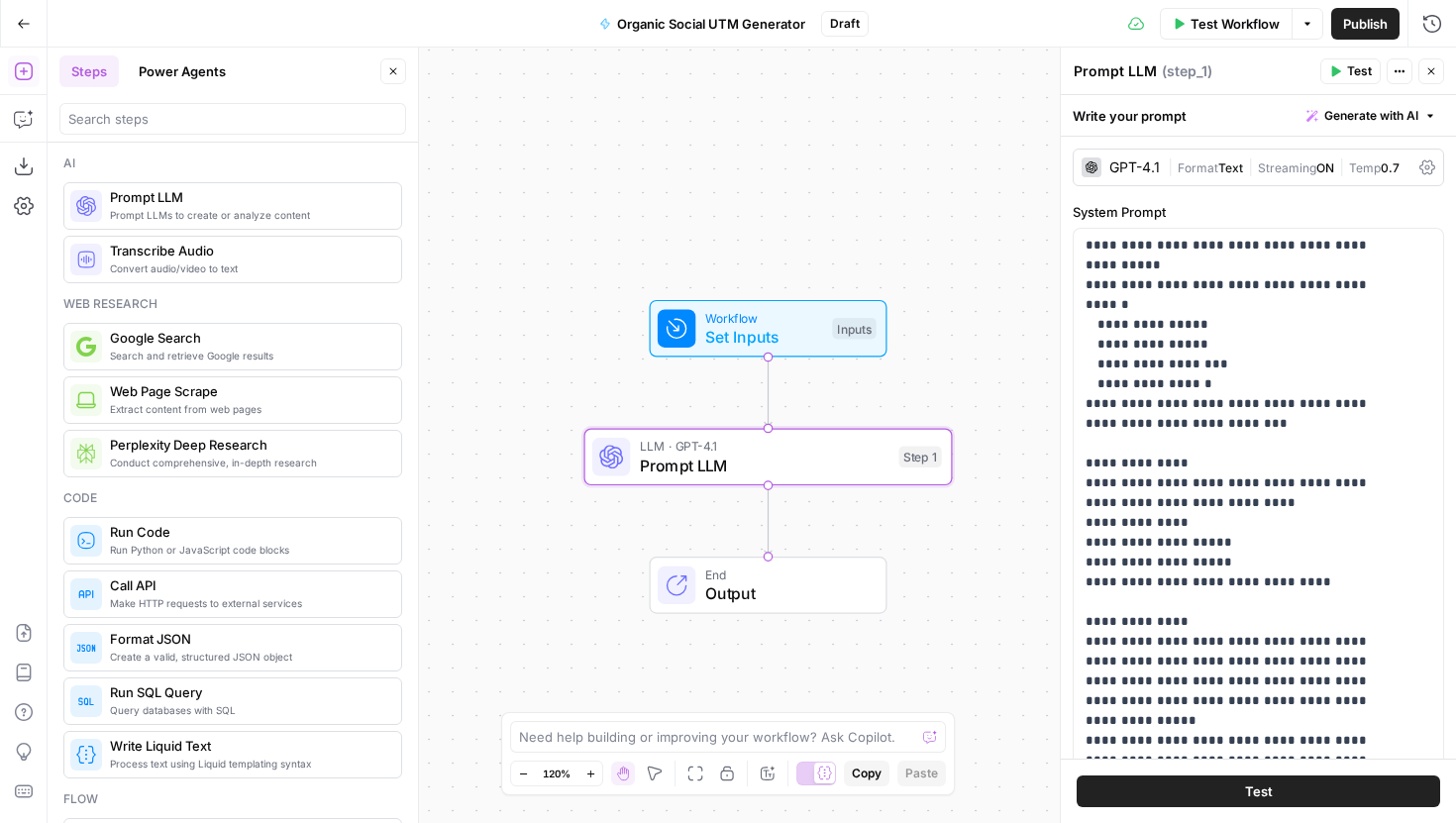 click on "Set Inputs" at bounding box center [764, 337] 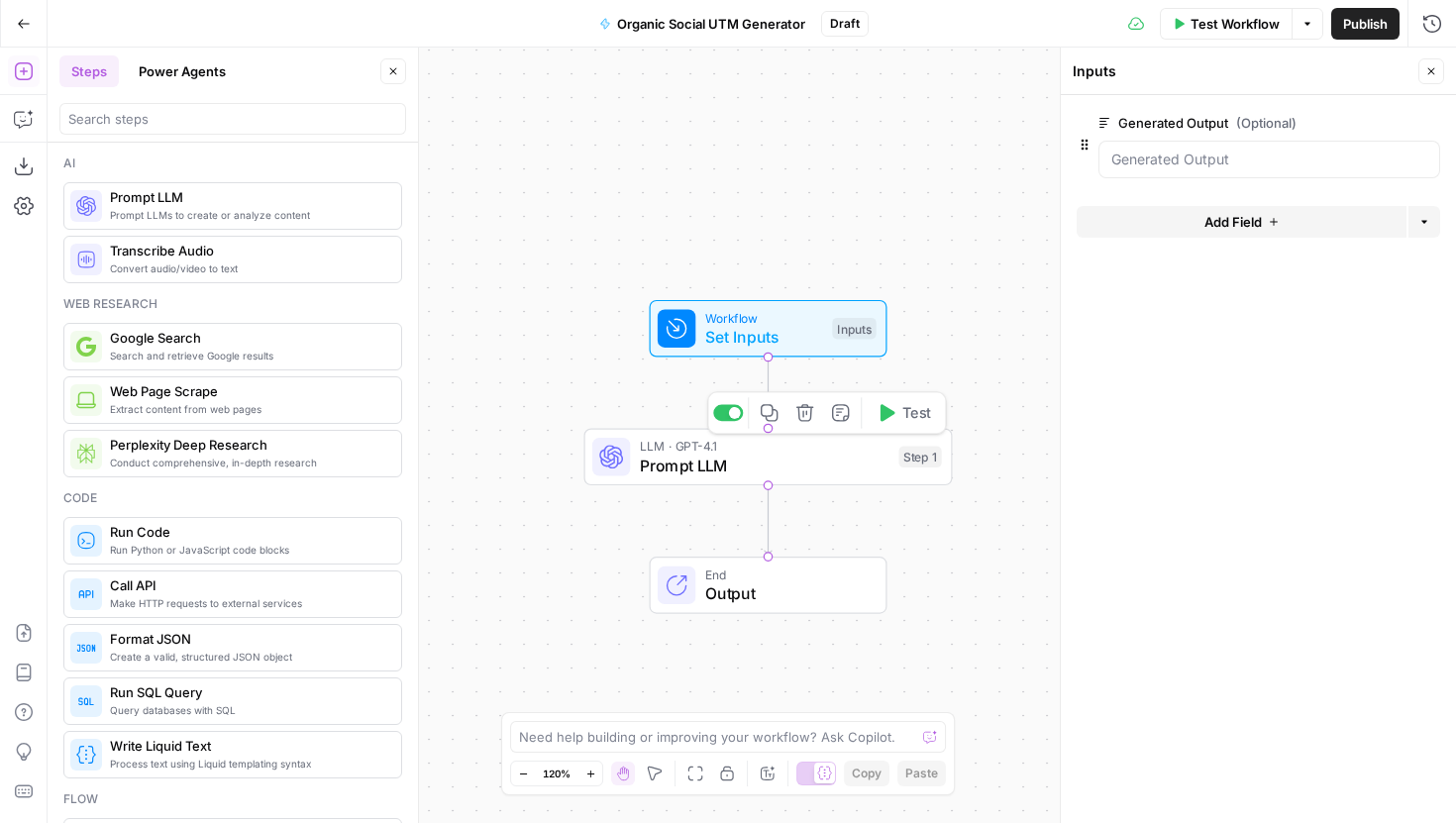 click on "Prompt LLM" at bounding box center [765, 465] 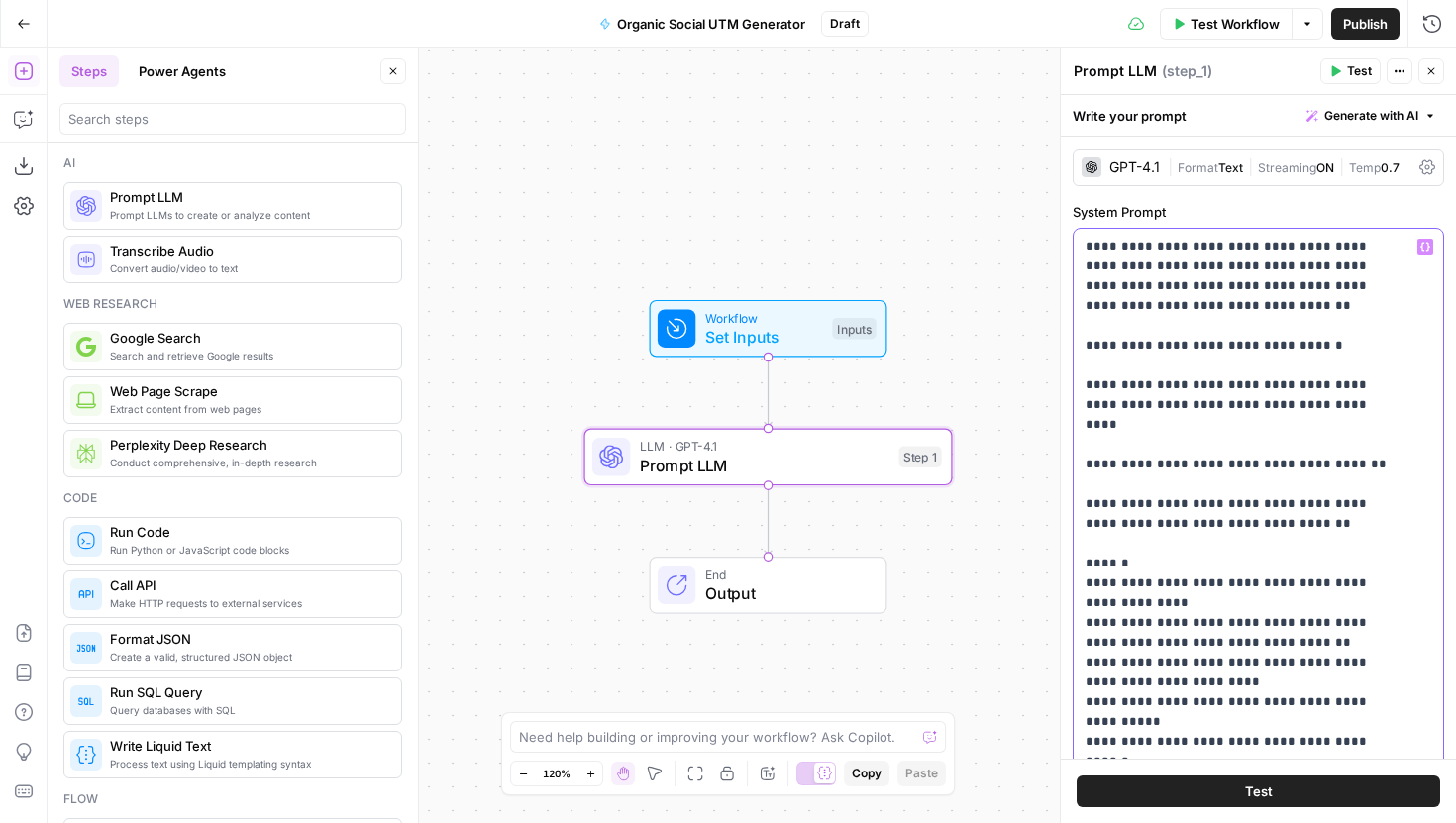 drag, startPoint x: 1358, startPoint y: 242, endPoint x: 1130, endPoint y: 259, distance: 228.63289 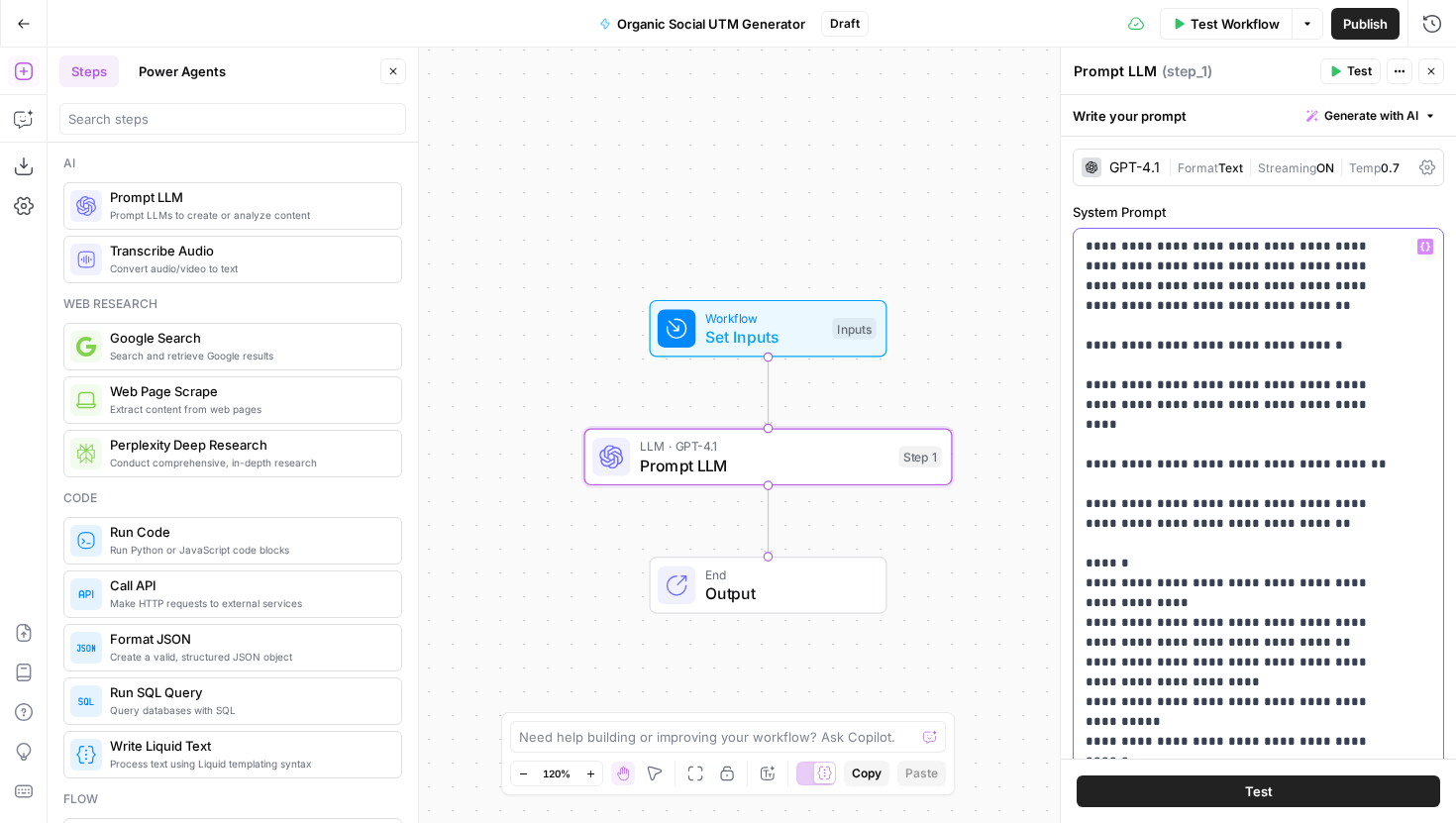 click on "**********" at bounding box center [1243, 861] 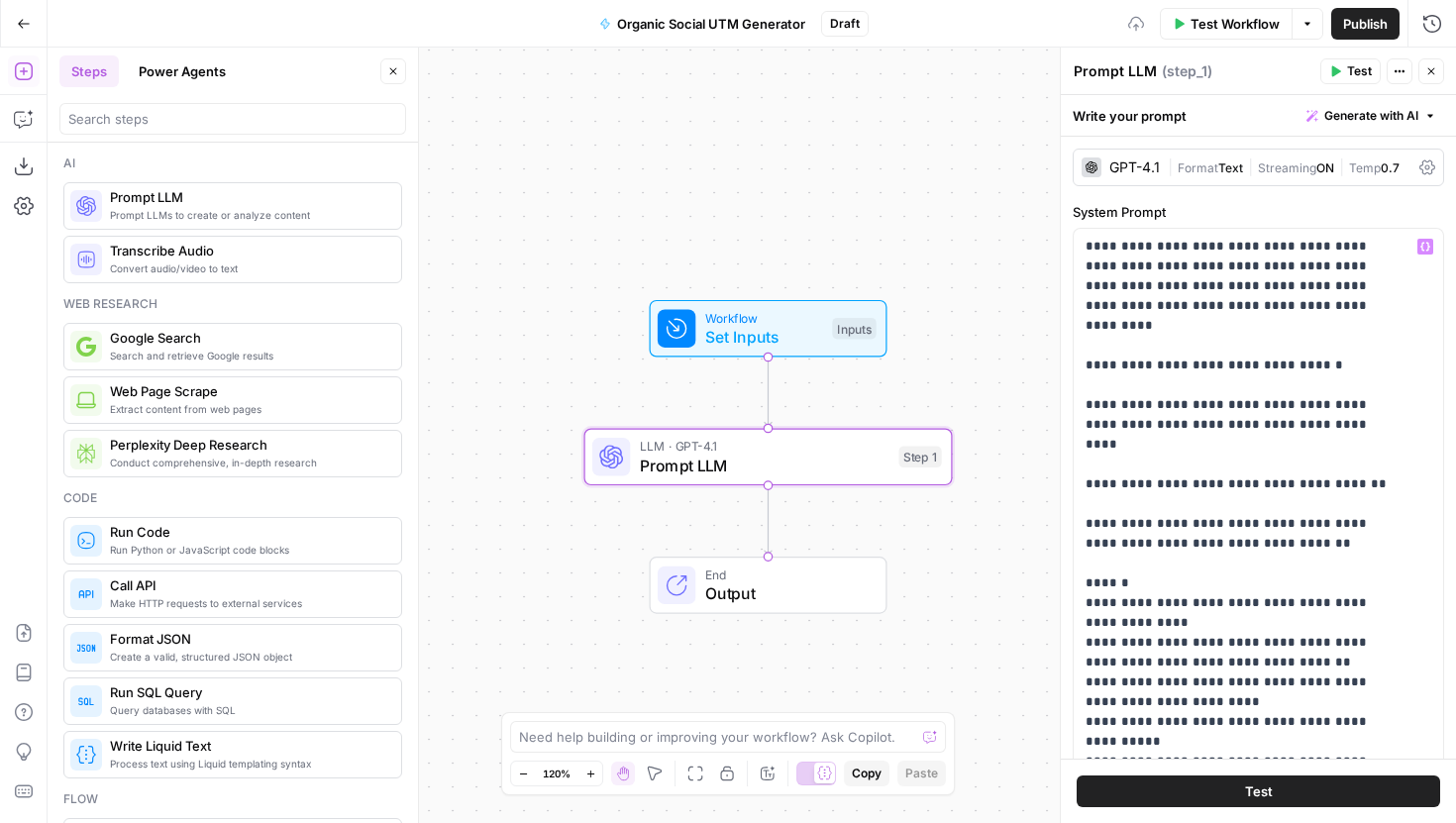 click on "Workflow Set Inputs Inputs LLM · GPT-4.1 Prompt LLM Step 1 End Output" at bounding box center (752, 435) 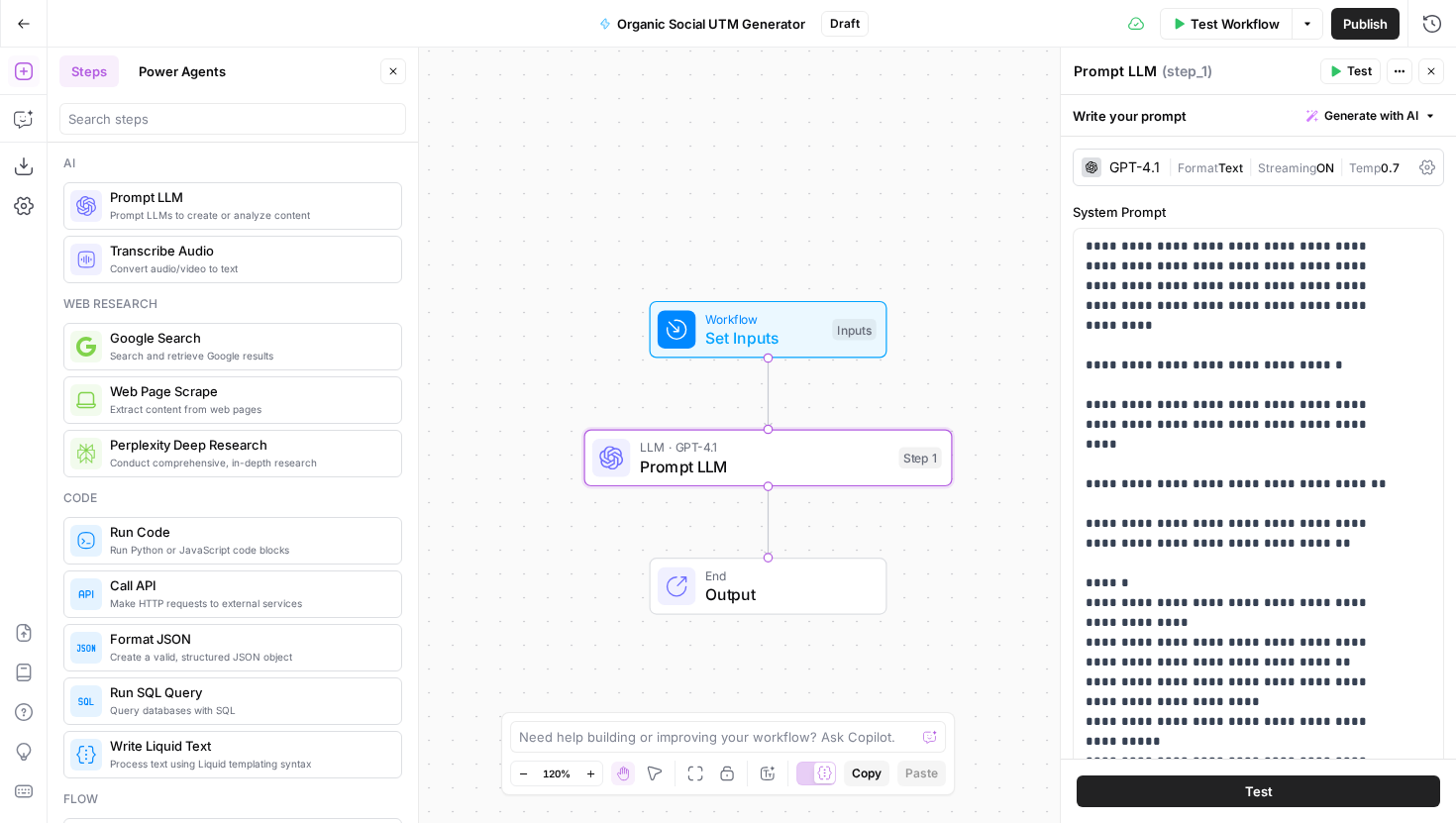 click on "Publish" at bounding box center (1365, 24) 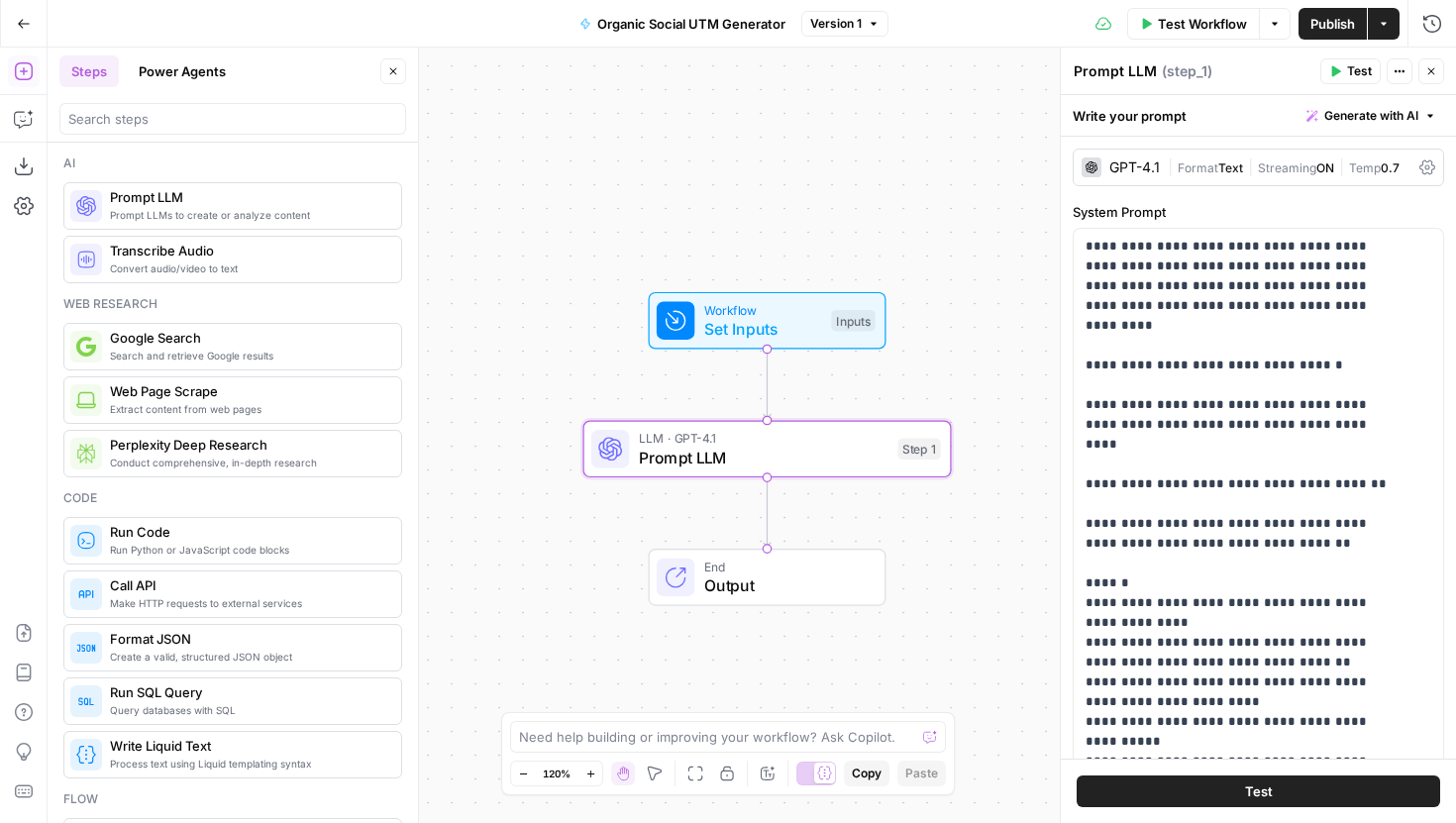 click on "Output" at bounding box center [784, 585] 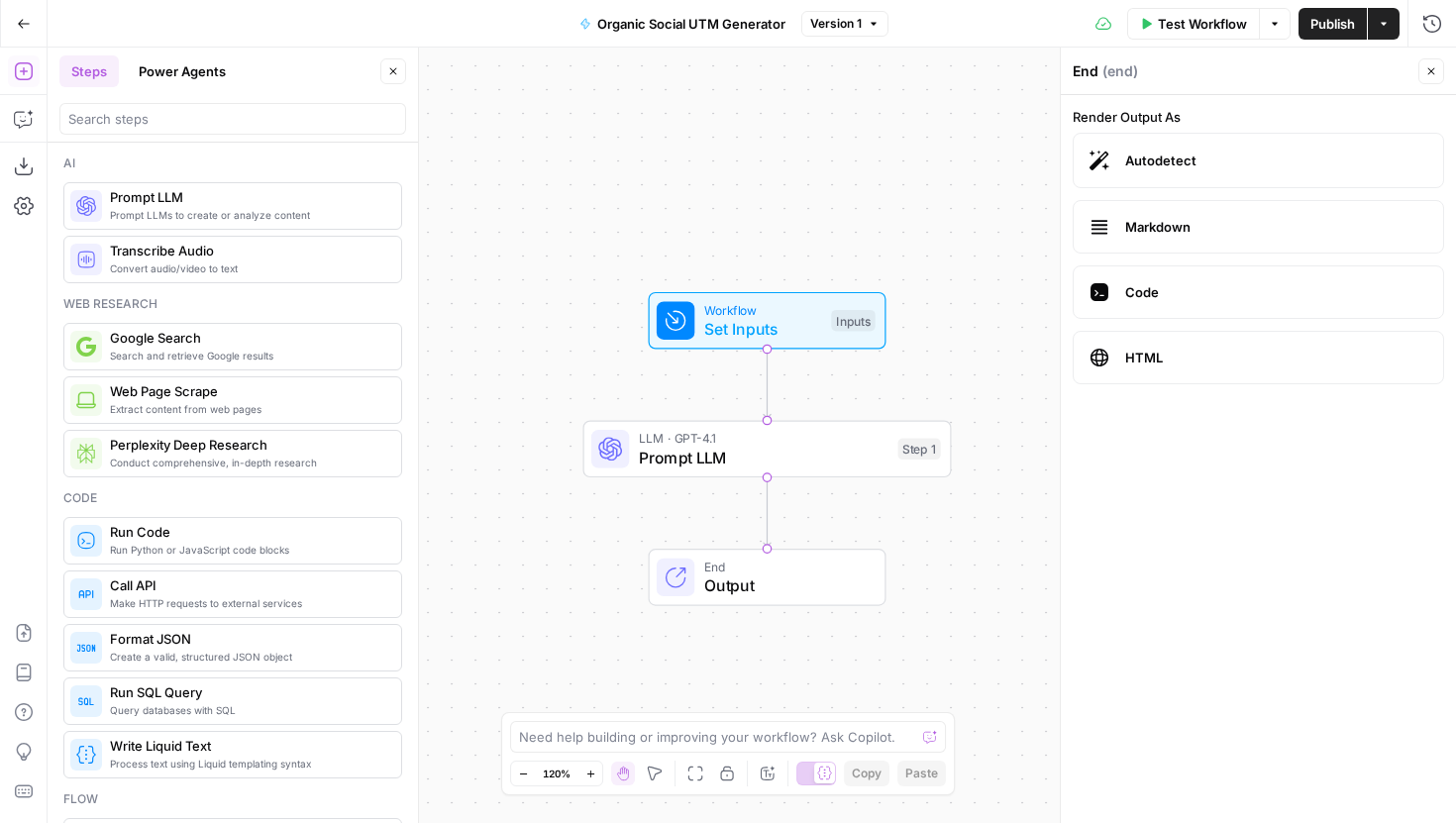click on "Markdown" at bounding box center (1258, 227) 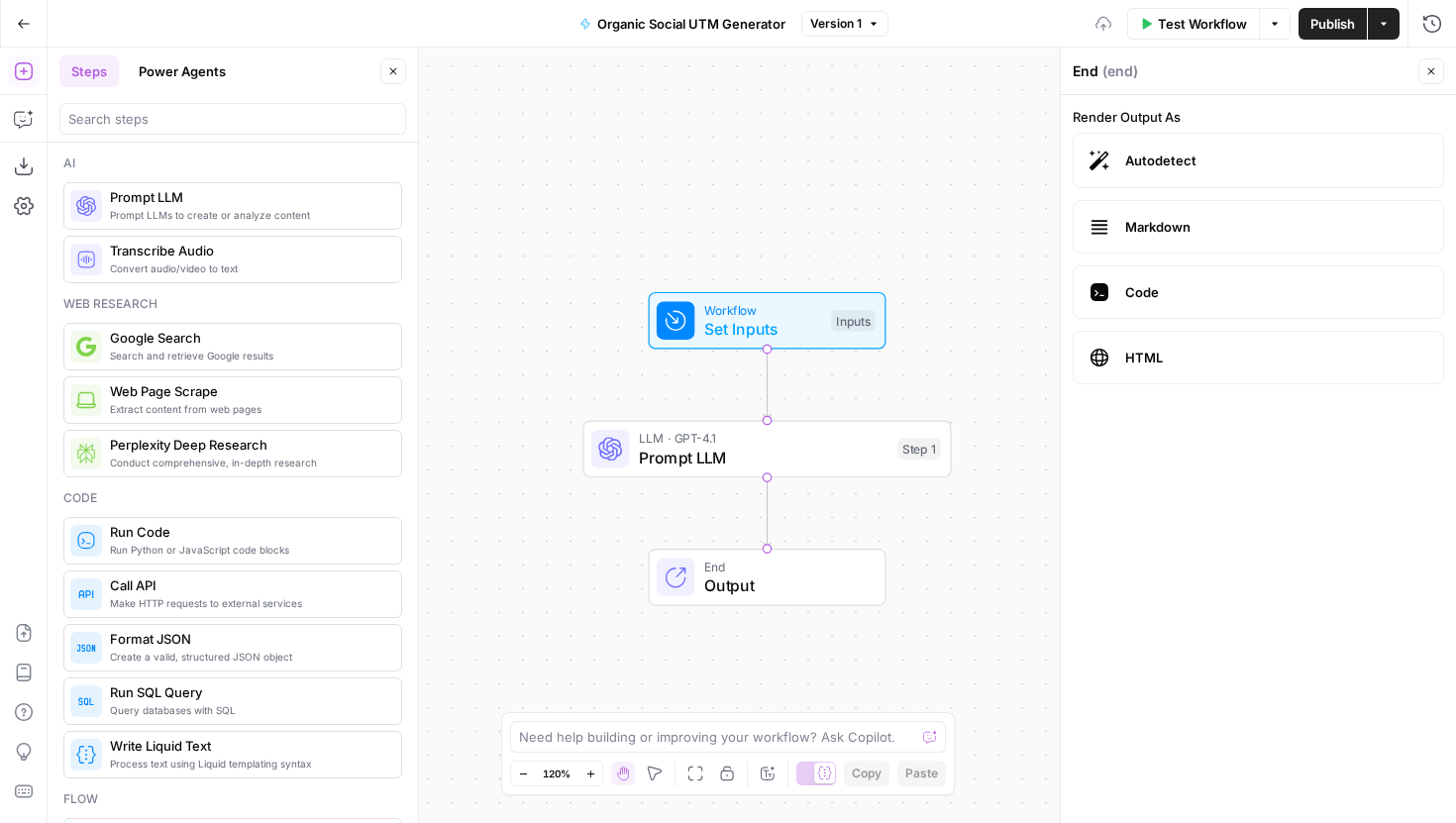 click on "Workflow Set Inputs Inputs LLM · GPT-4.1 Prompt LLM Step 1 End Output" at bounding box center [752, 435] 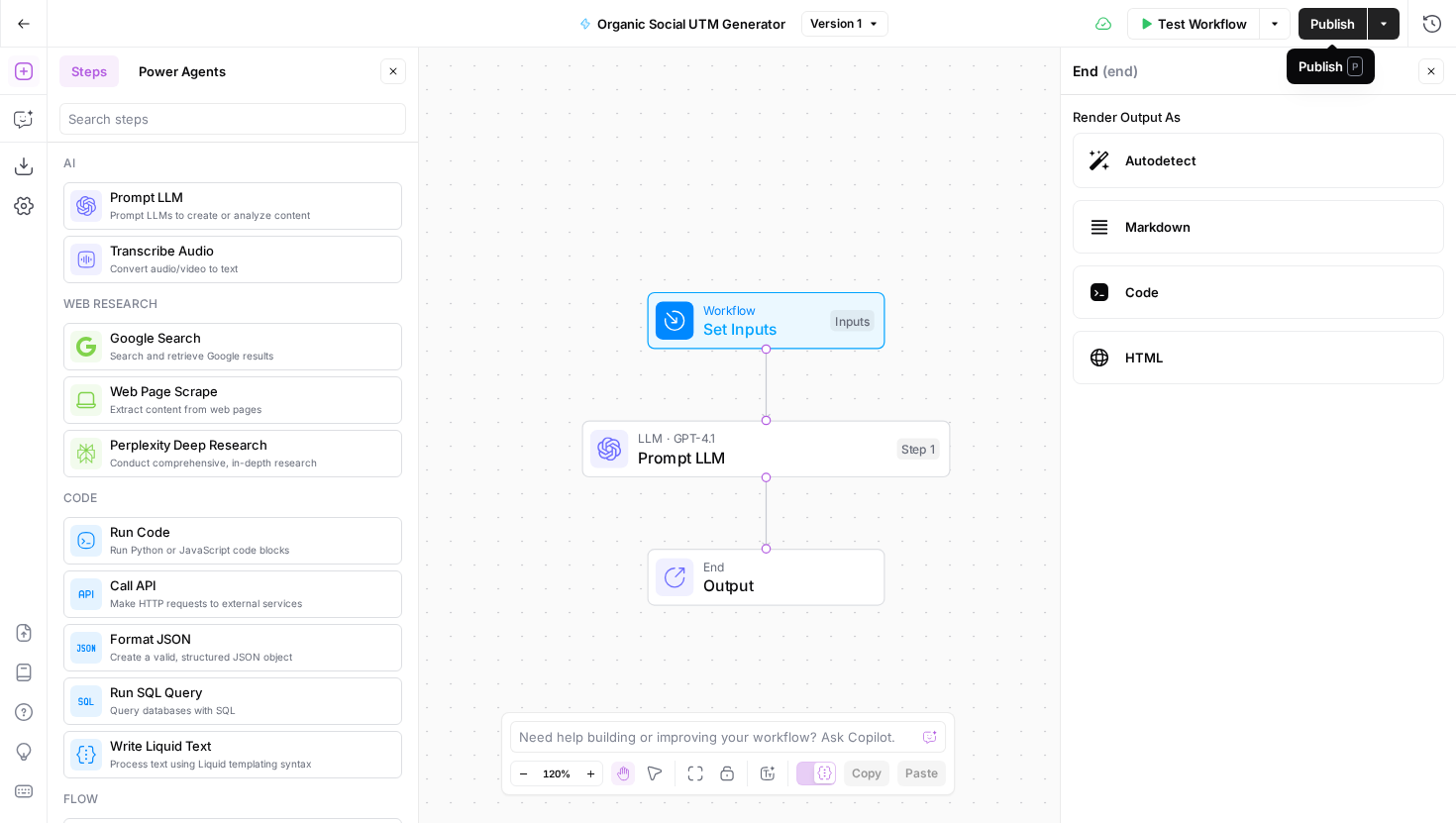 click on "Publish" at bounding box center [1332, 24] 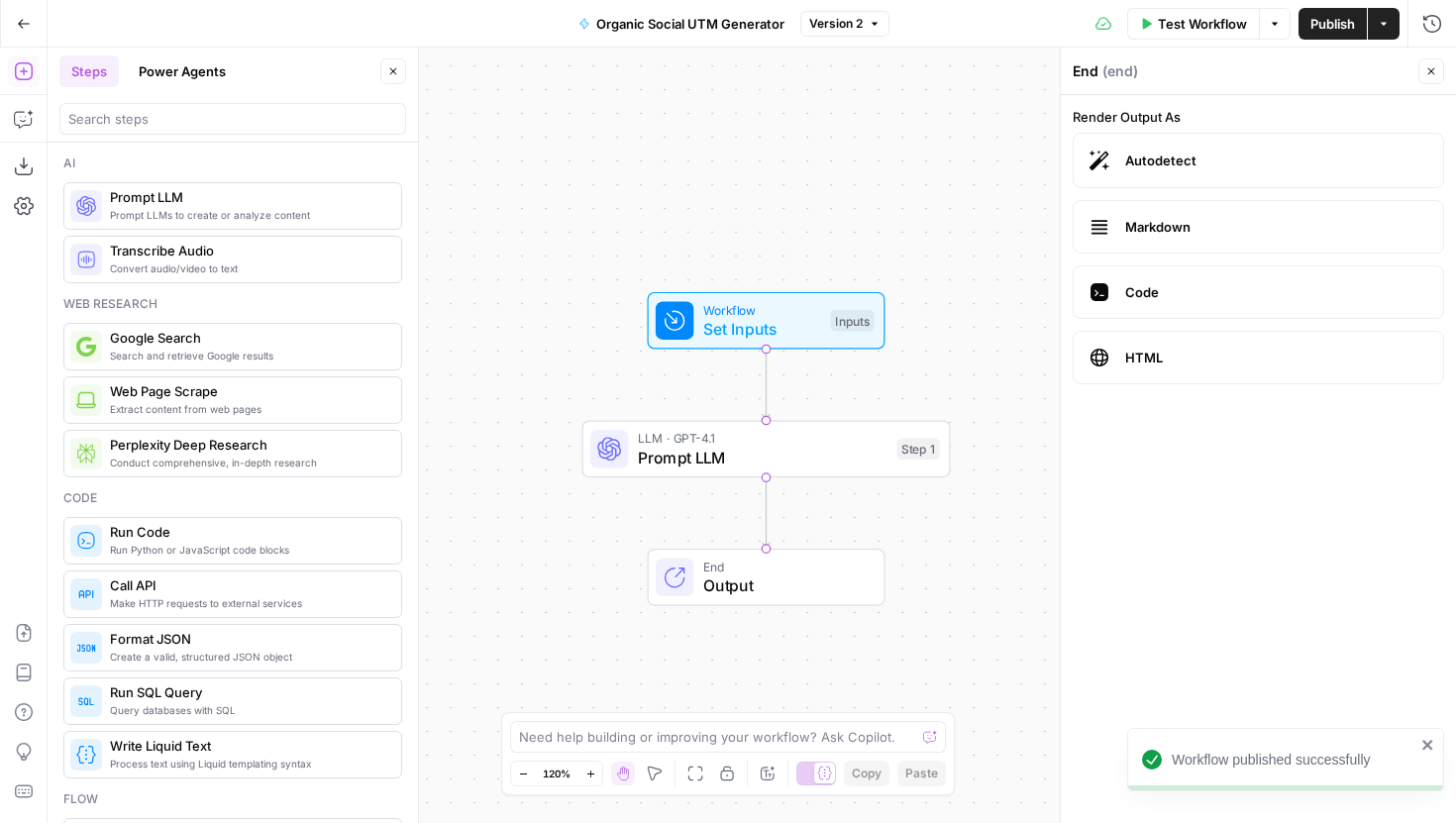 click on "Output" at bounding box center (783, 585) 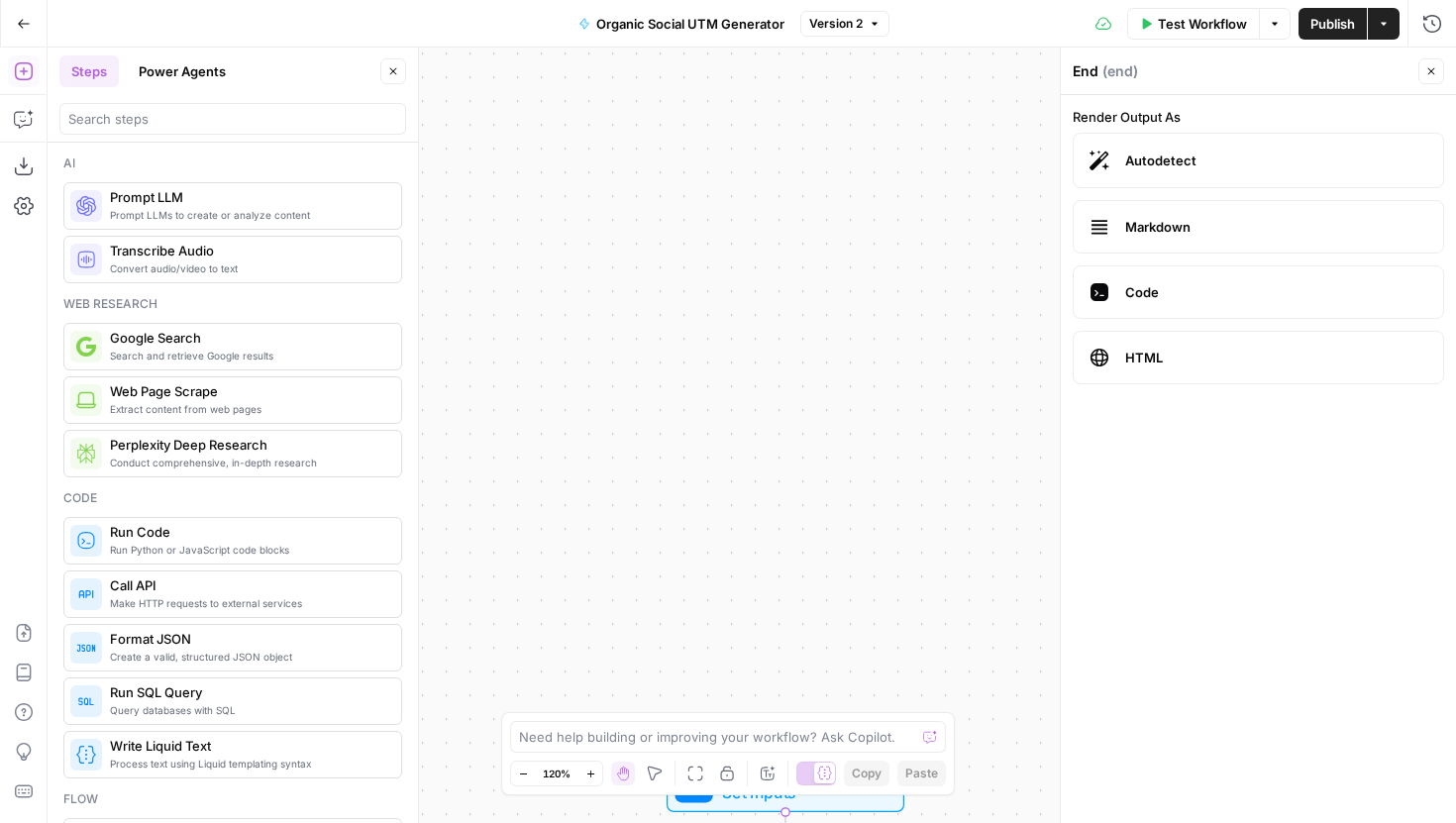 click on "Workflow Set Inputs Inputs LLM · GPT-4.1 Prompt LLM Step 1 End Output" at bounding box center [752, 435] 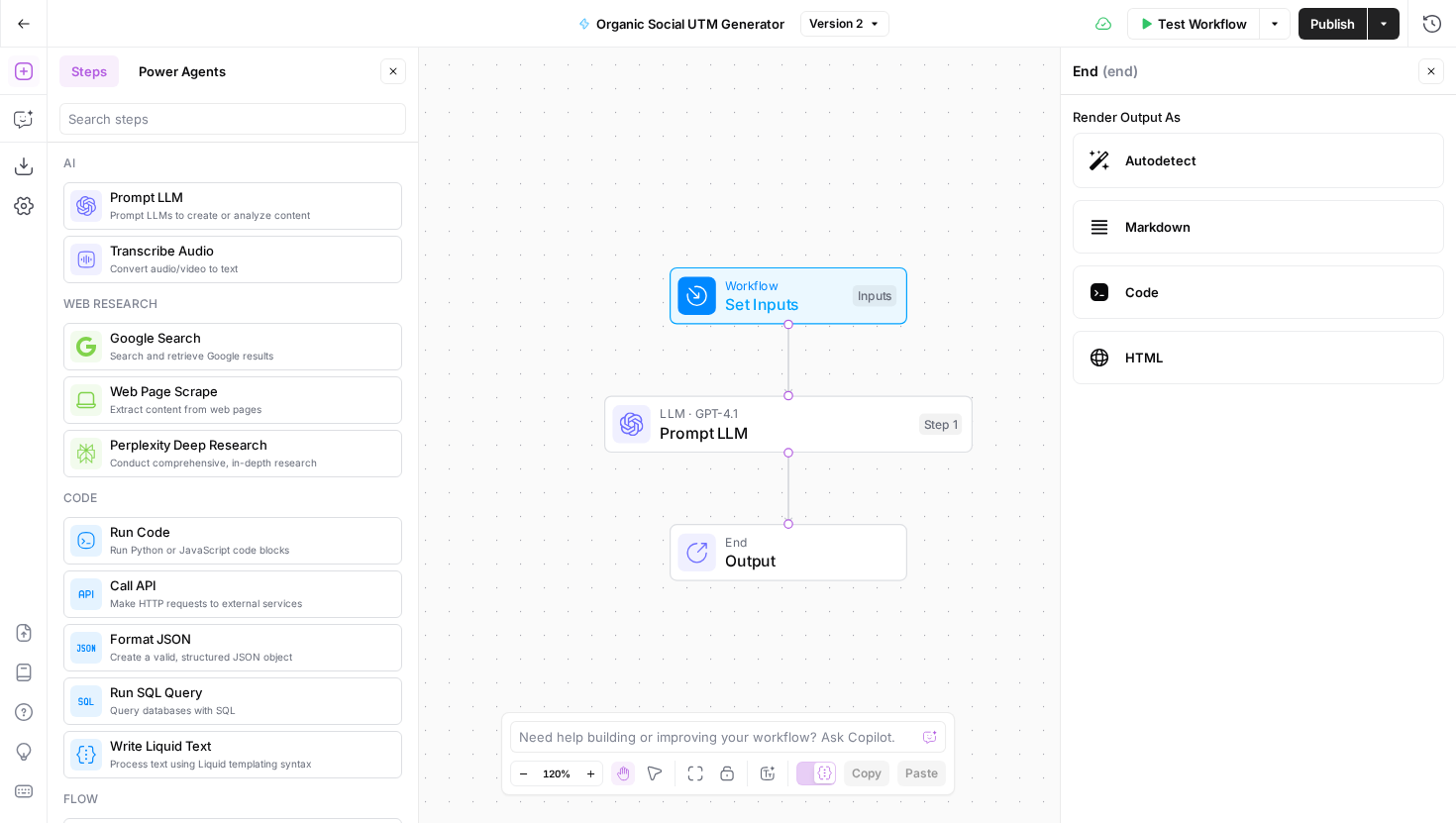 click on "Publish" at bounding box center (1332, 24) 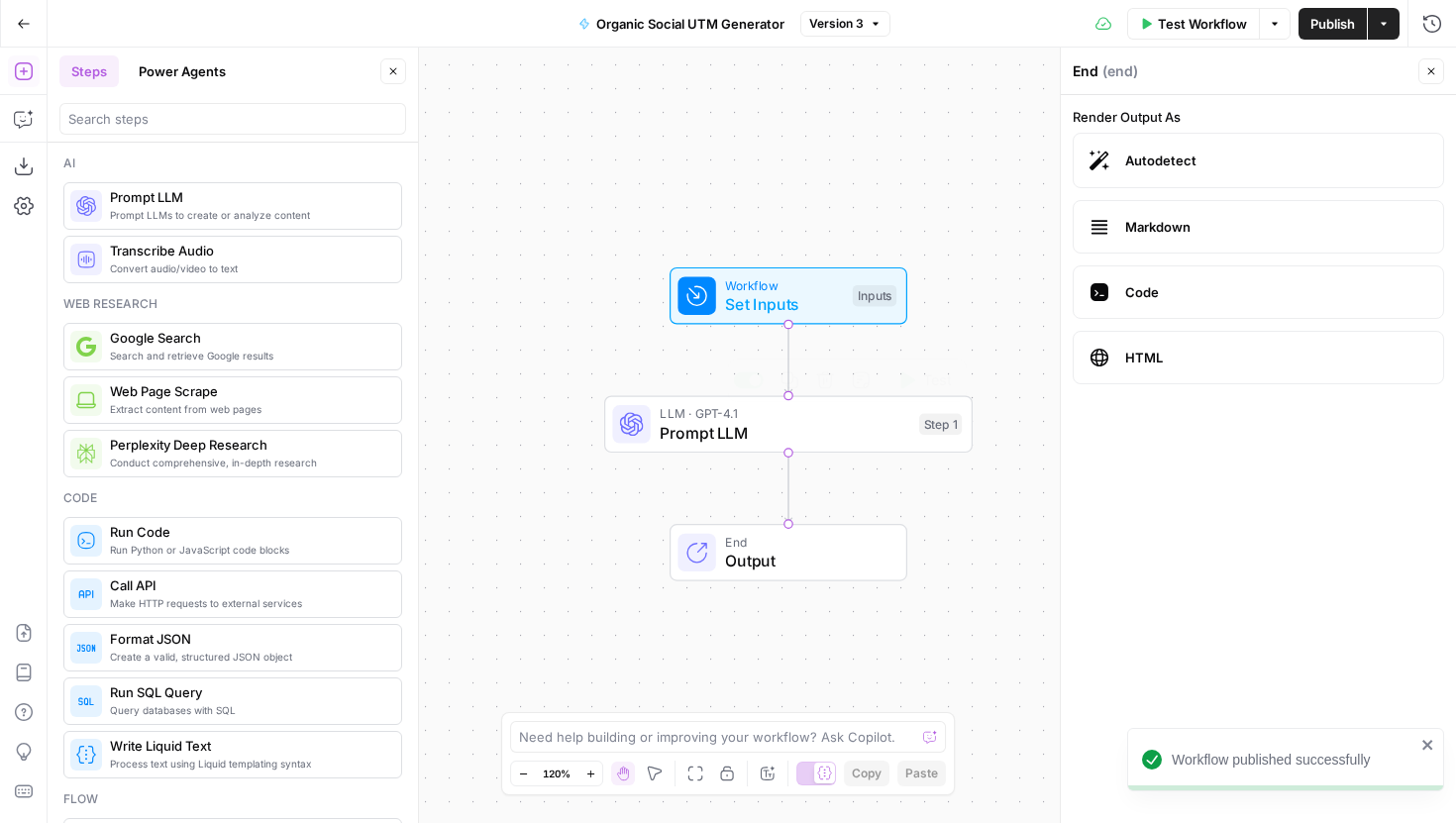 click on "Prompt LLM" at bounding box center [784, 433] 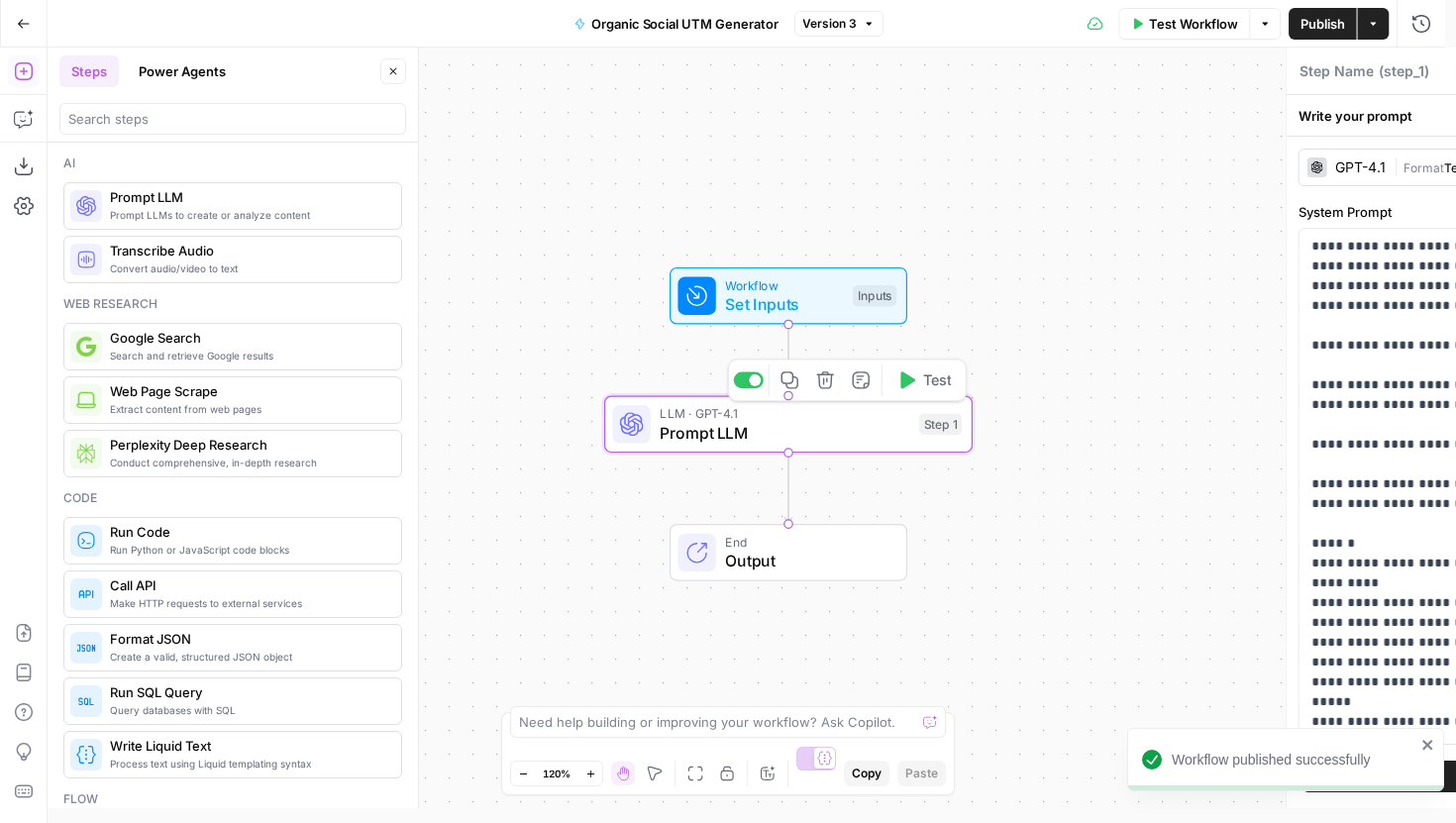 type on "Prompt LLM" 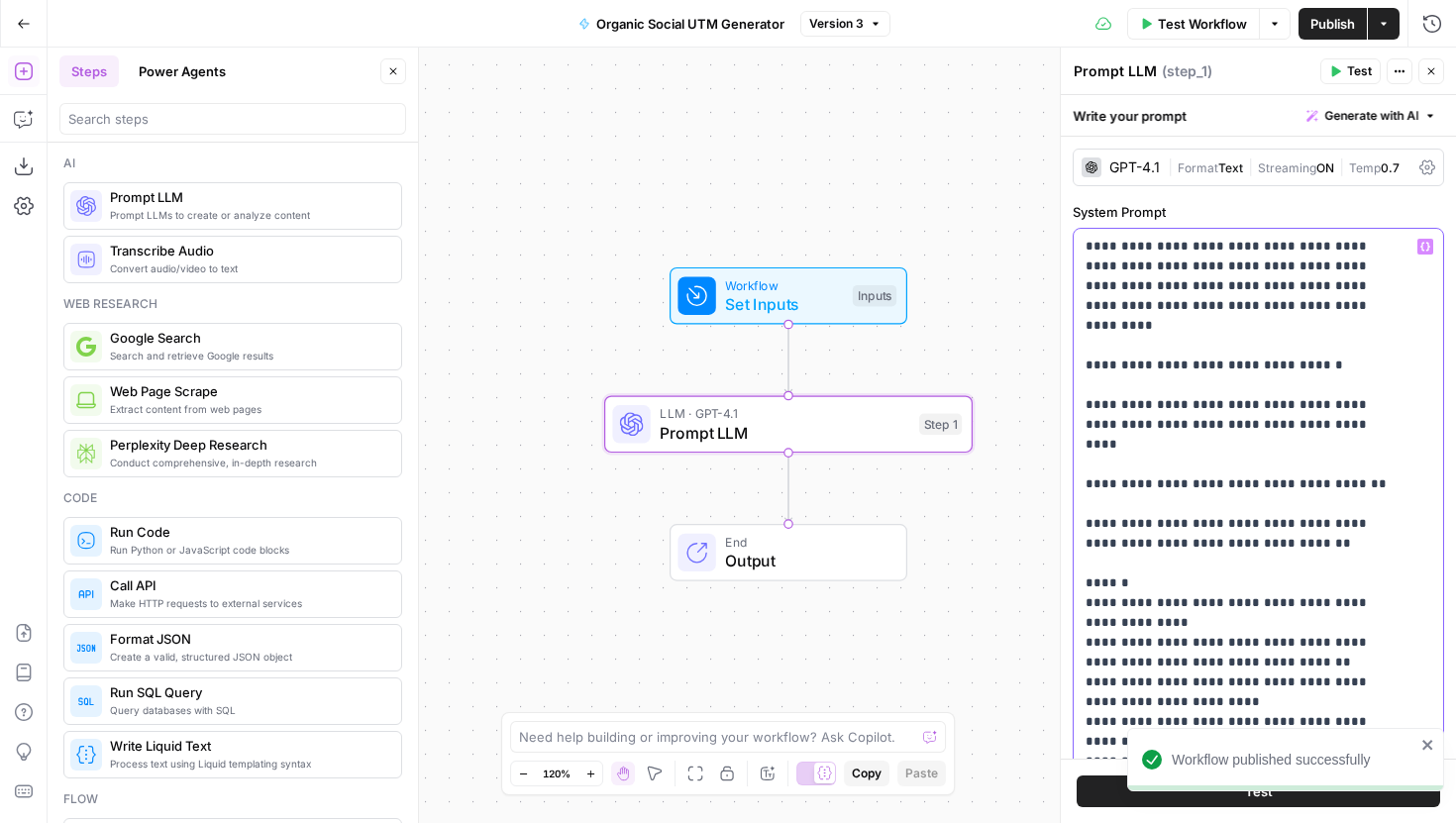 click on "**********" at bounding box center [1243, 861] 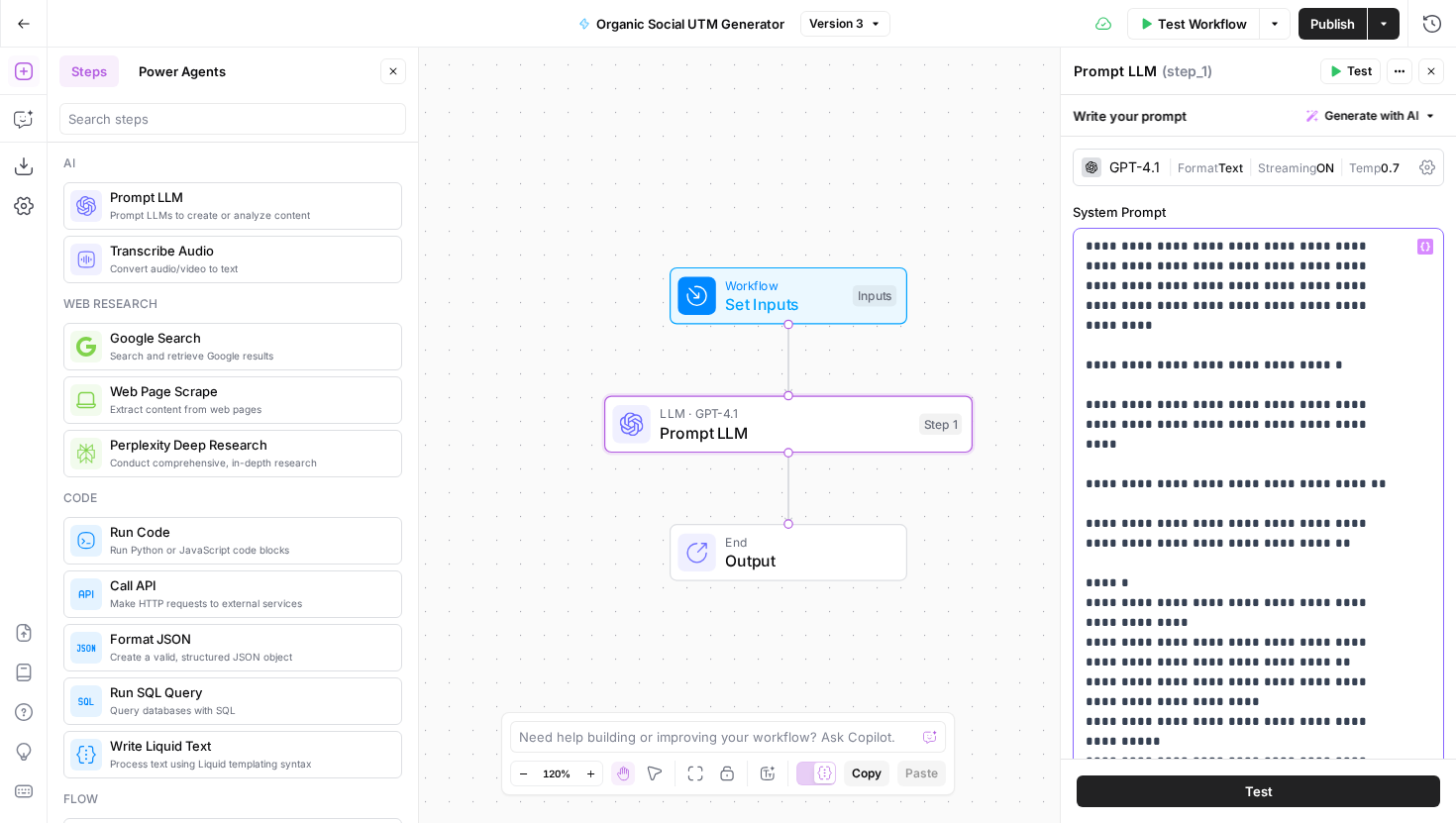 click on "**********" at bounding box center (1243, 861) 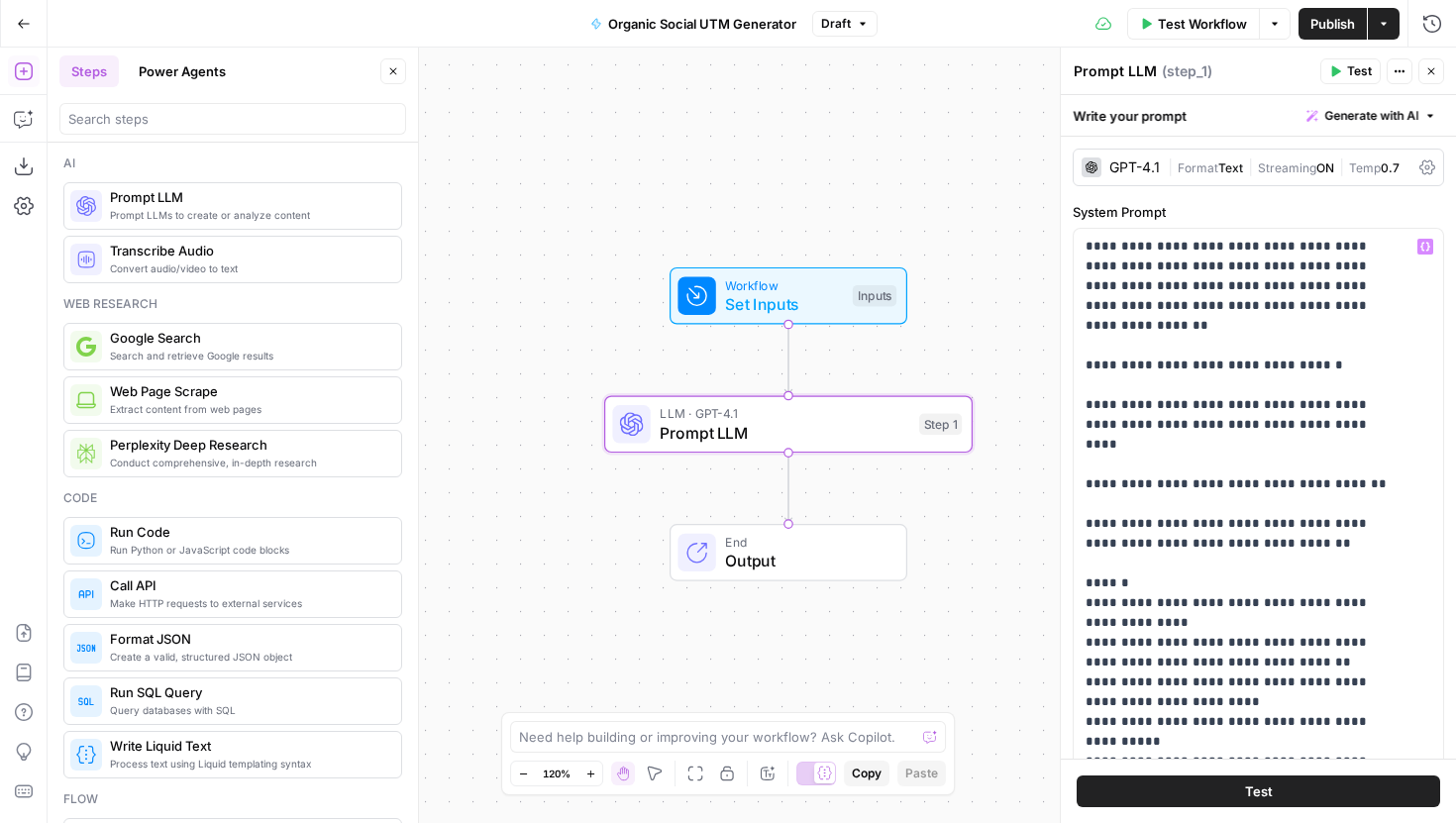 click on "Publish" at bounding box center [1332, 24] 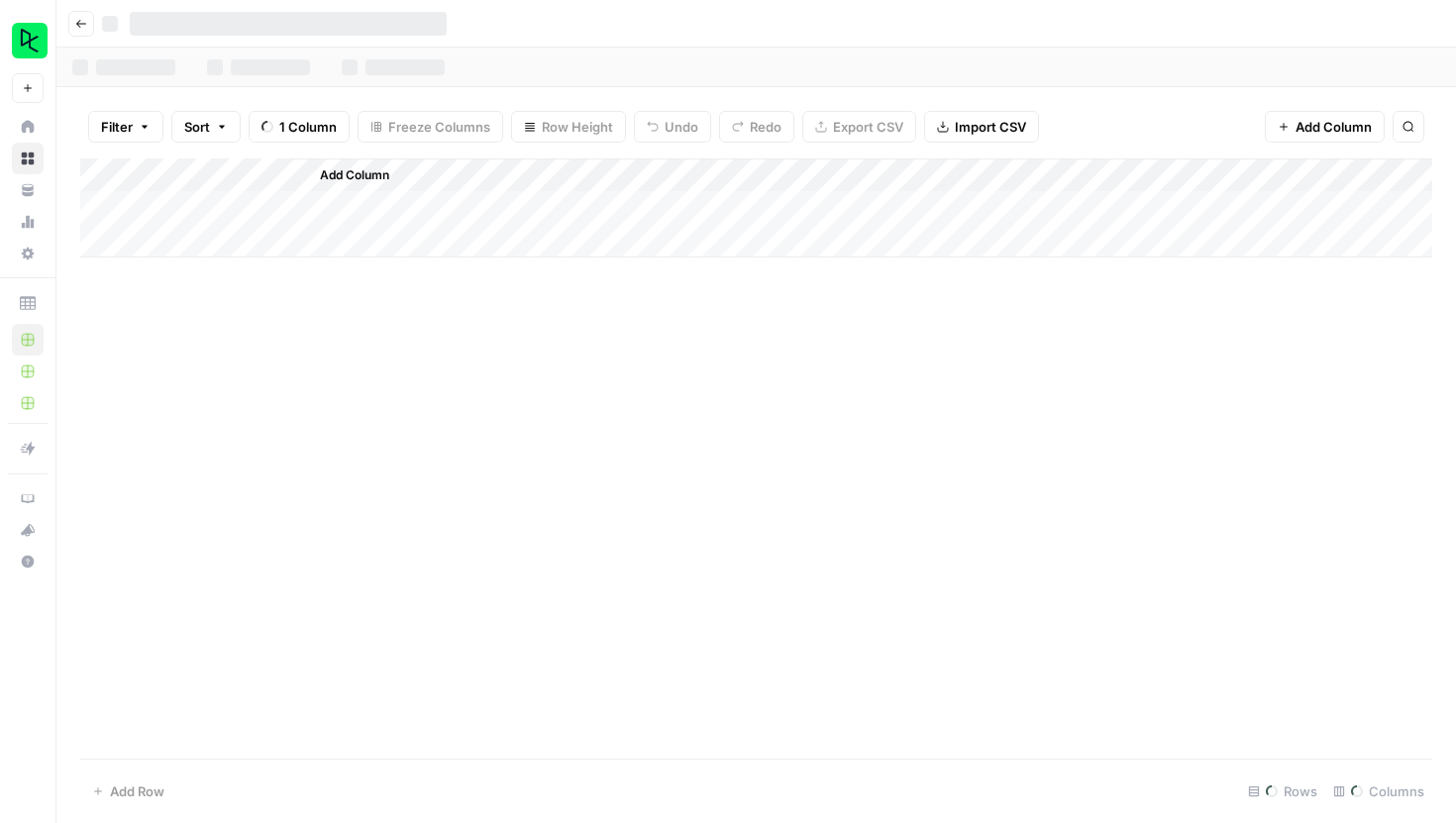 scroll, scrollTop: 0, scrollLeft: 0, axis: both 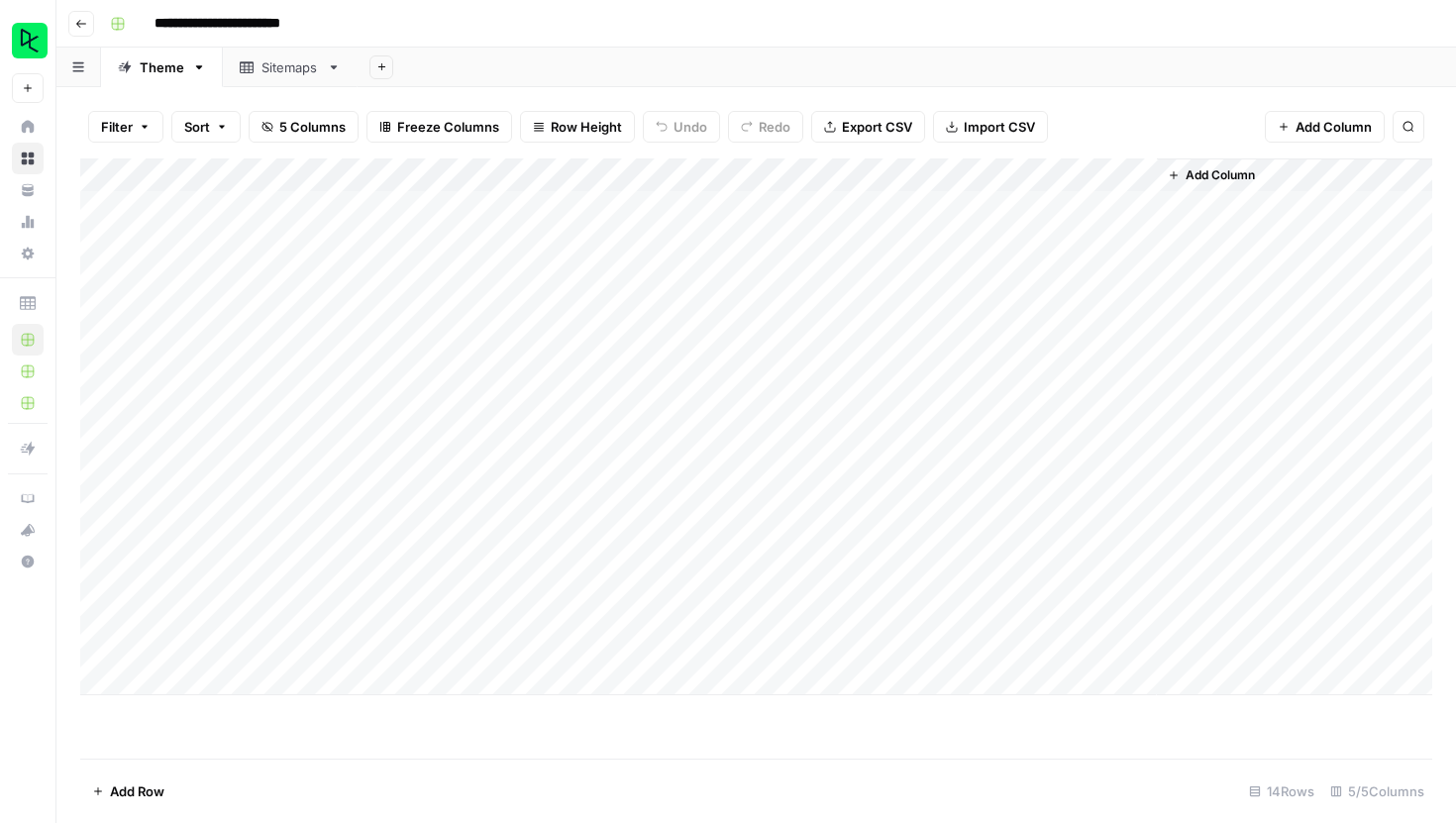 click on "Add Column" at bounding box center [756, 427] 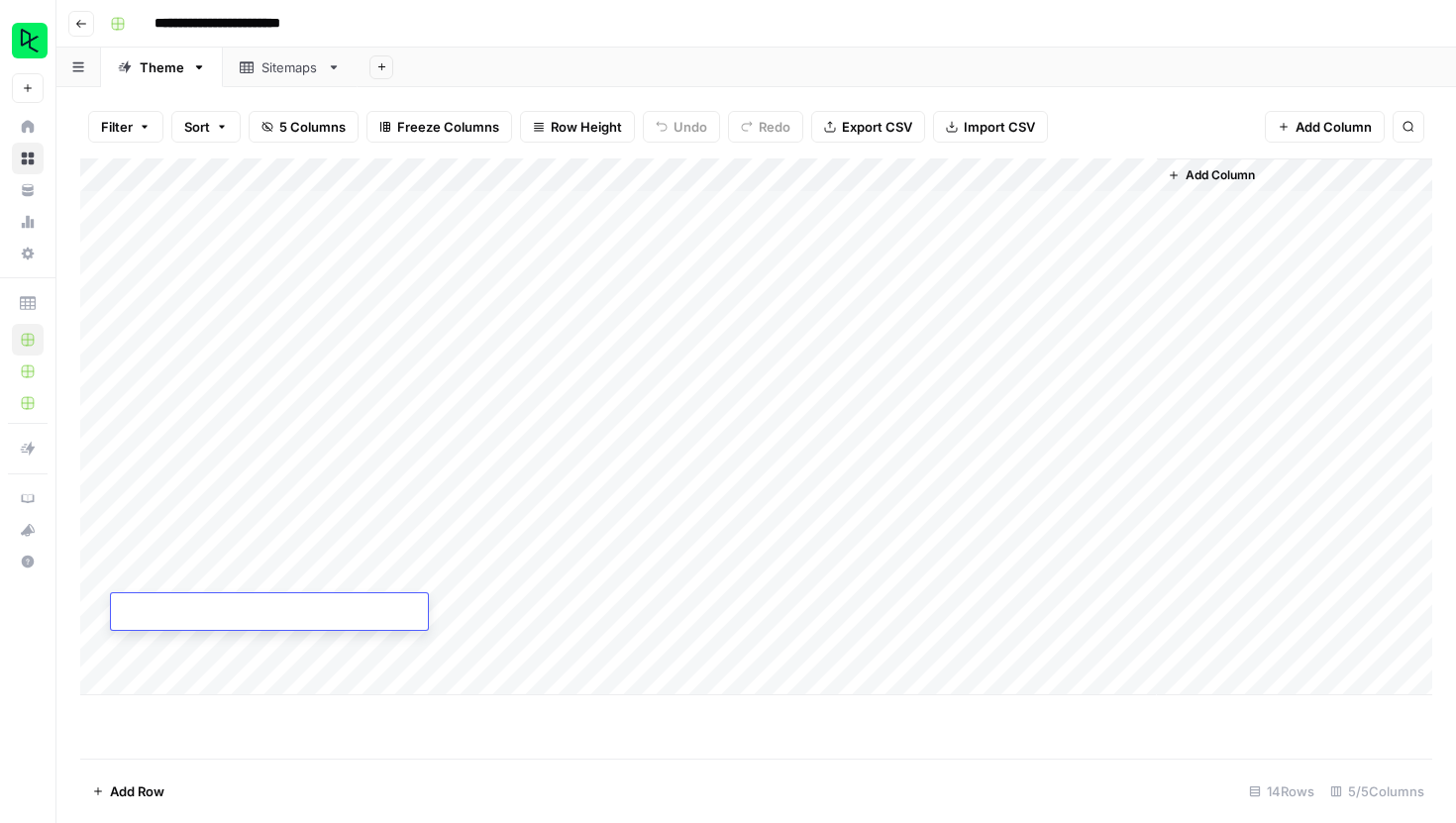 type on "*" 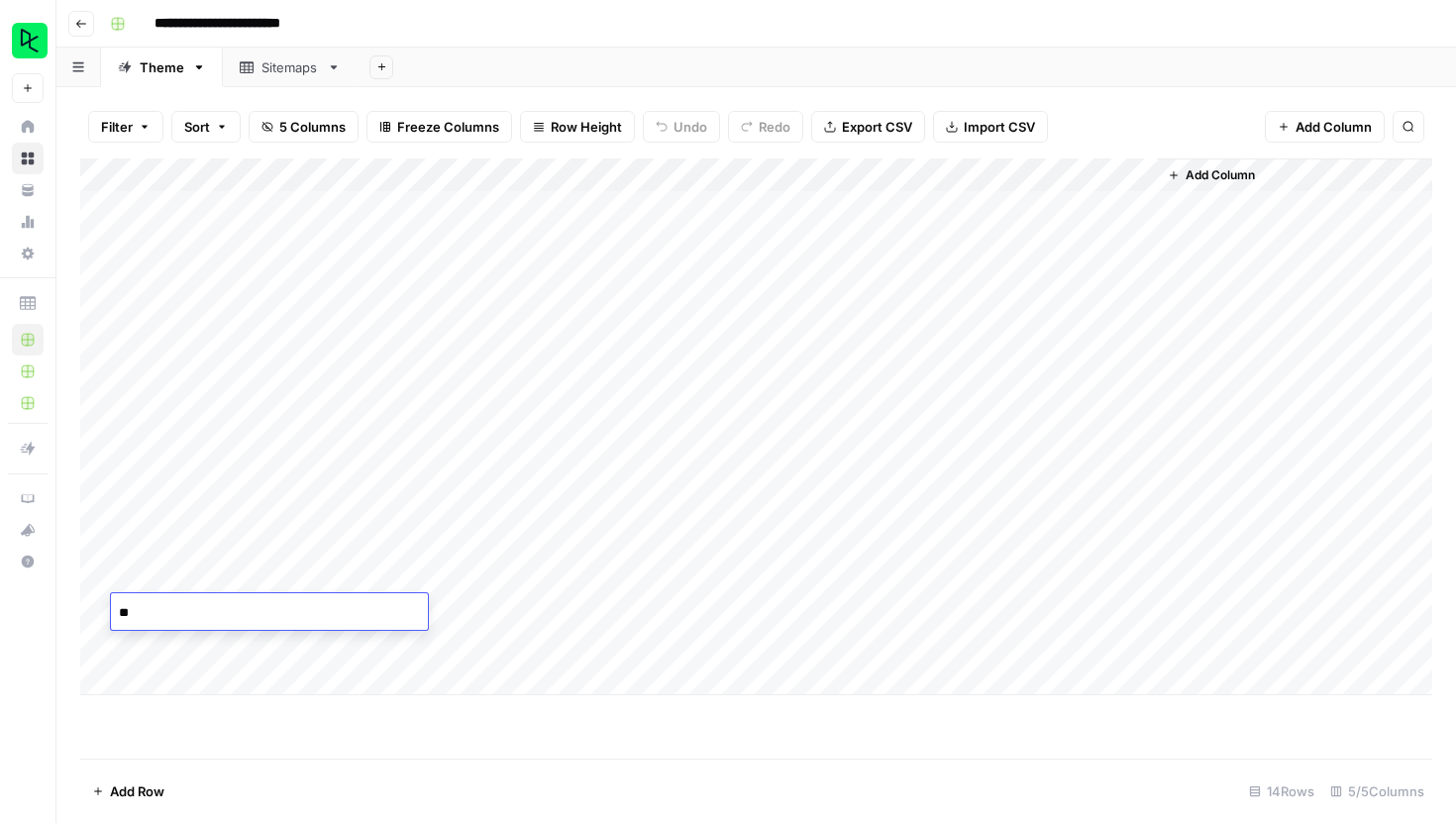 type on "*" 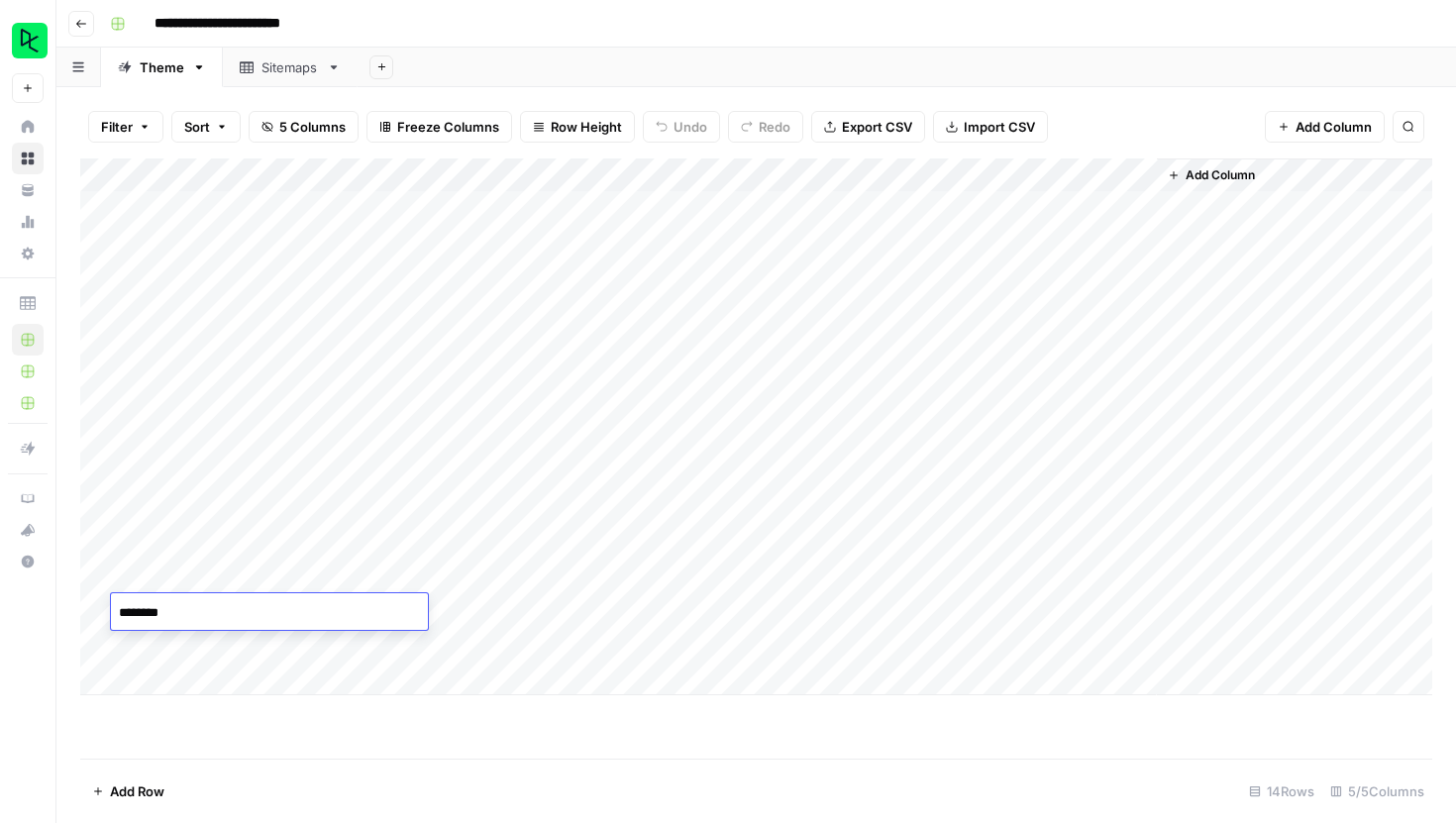 type on "*********" 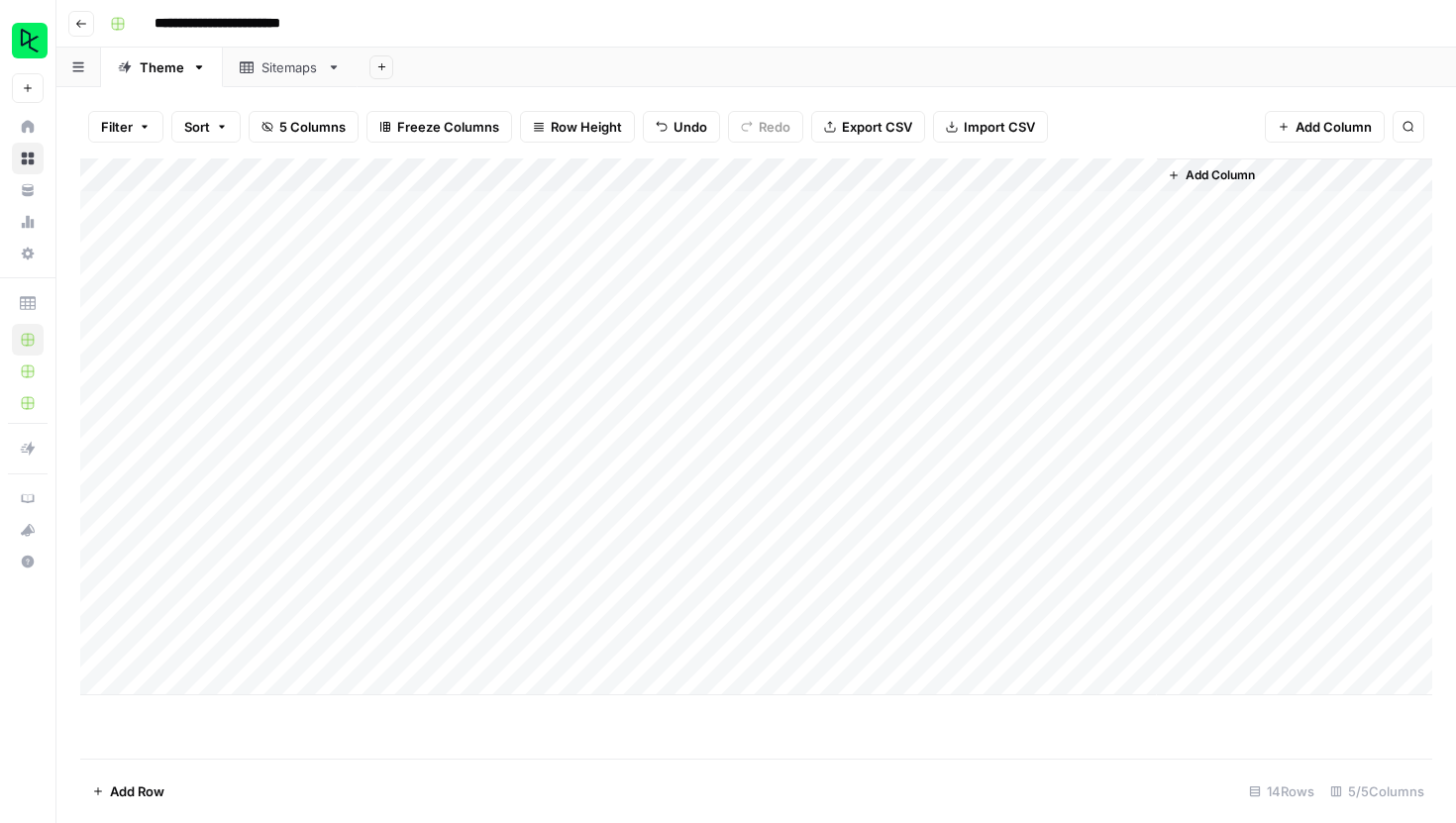 click on "Add Column" at bounding box center [756, 459] 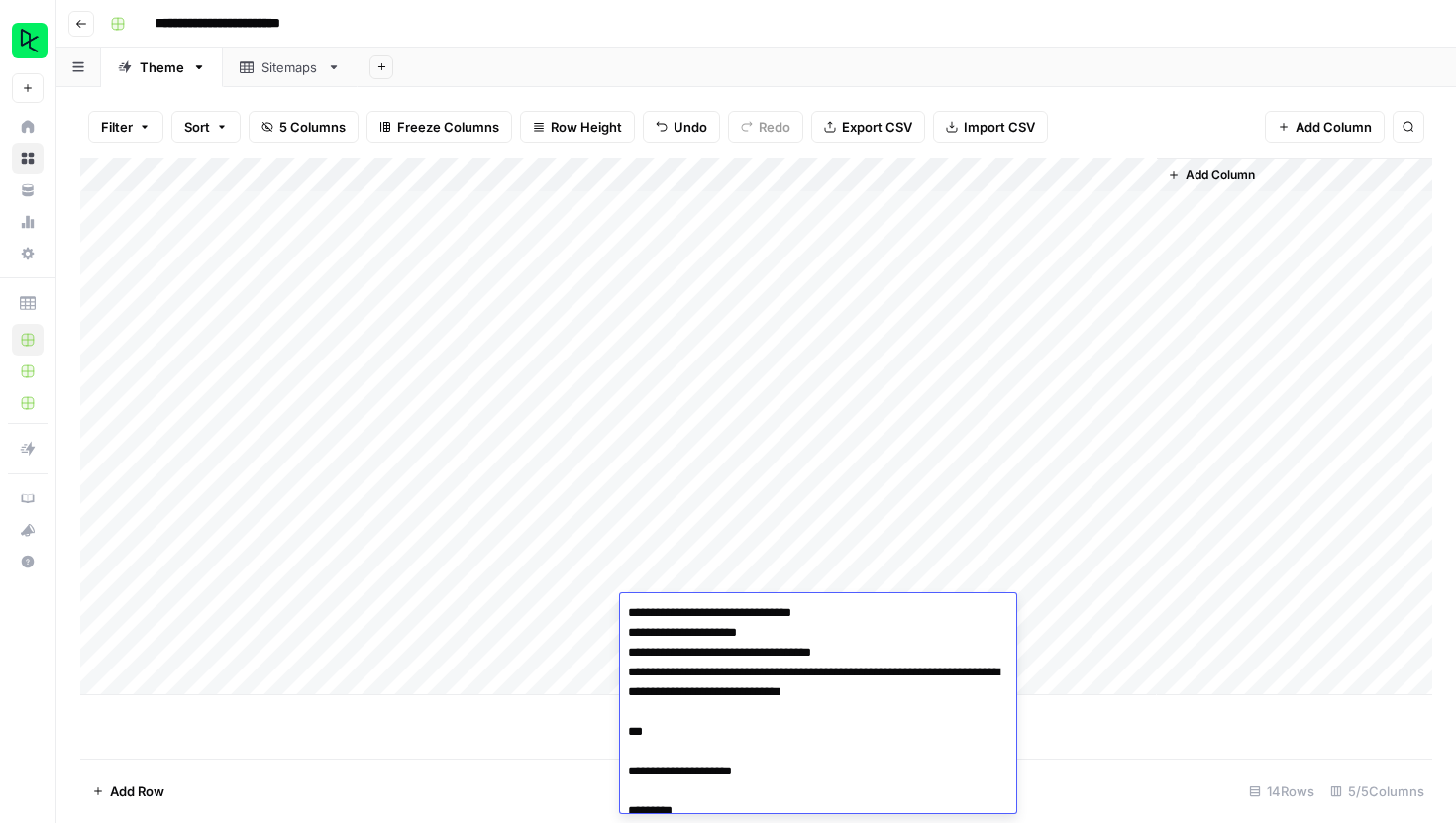 click at bounding box center (818, 3138) 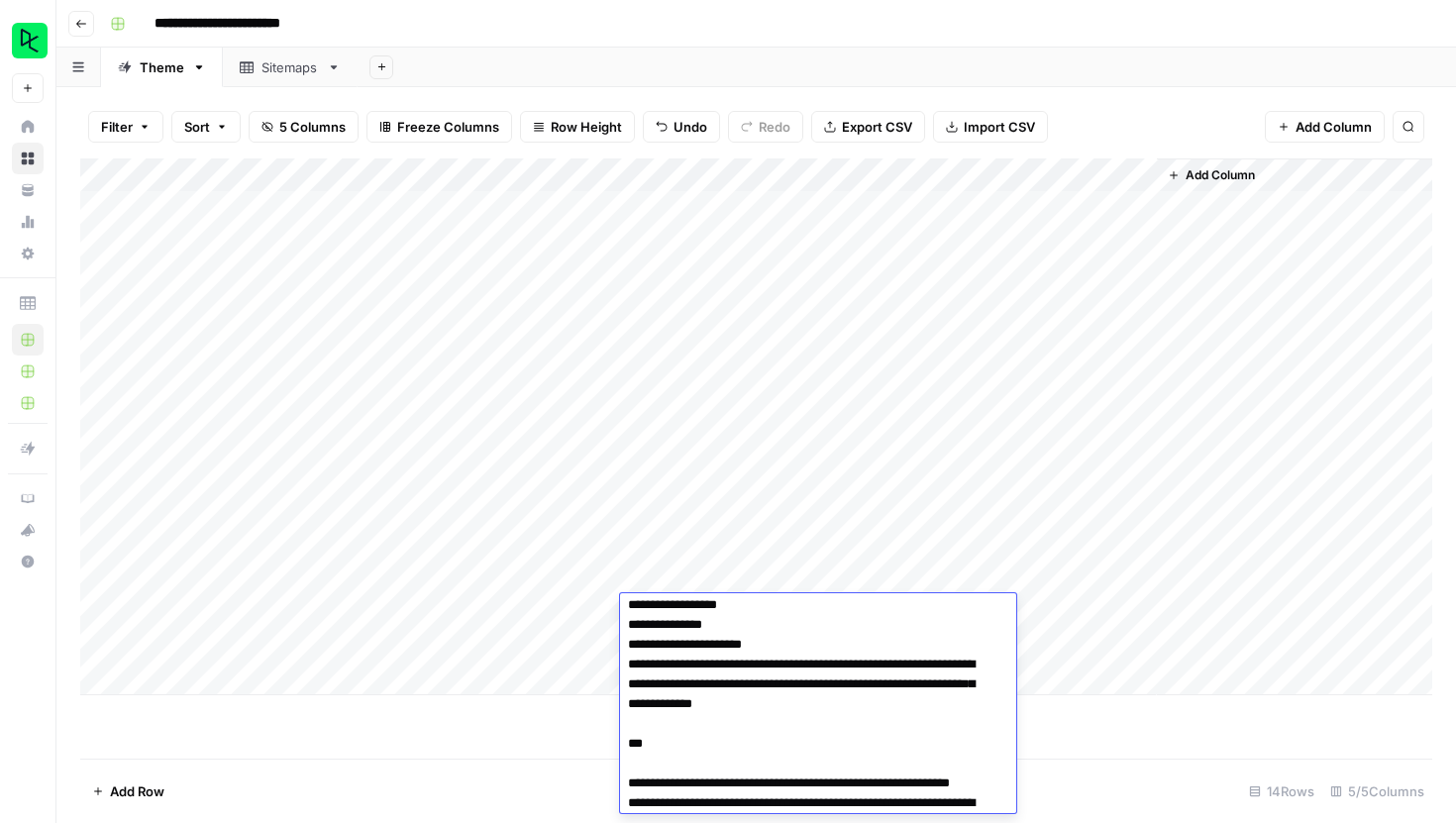 scroll, scrollTop: 1676, scrollLeft: 0, axis: vertical 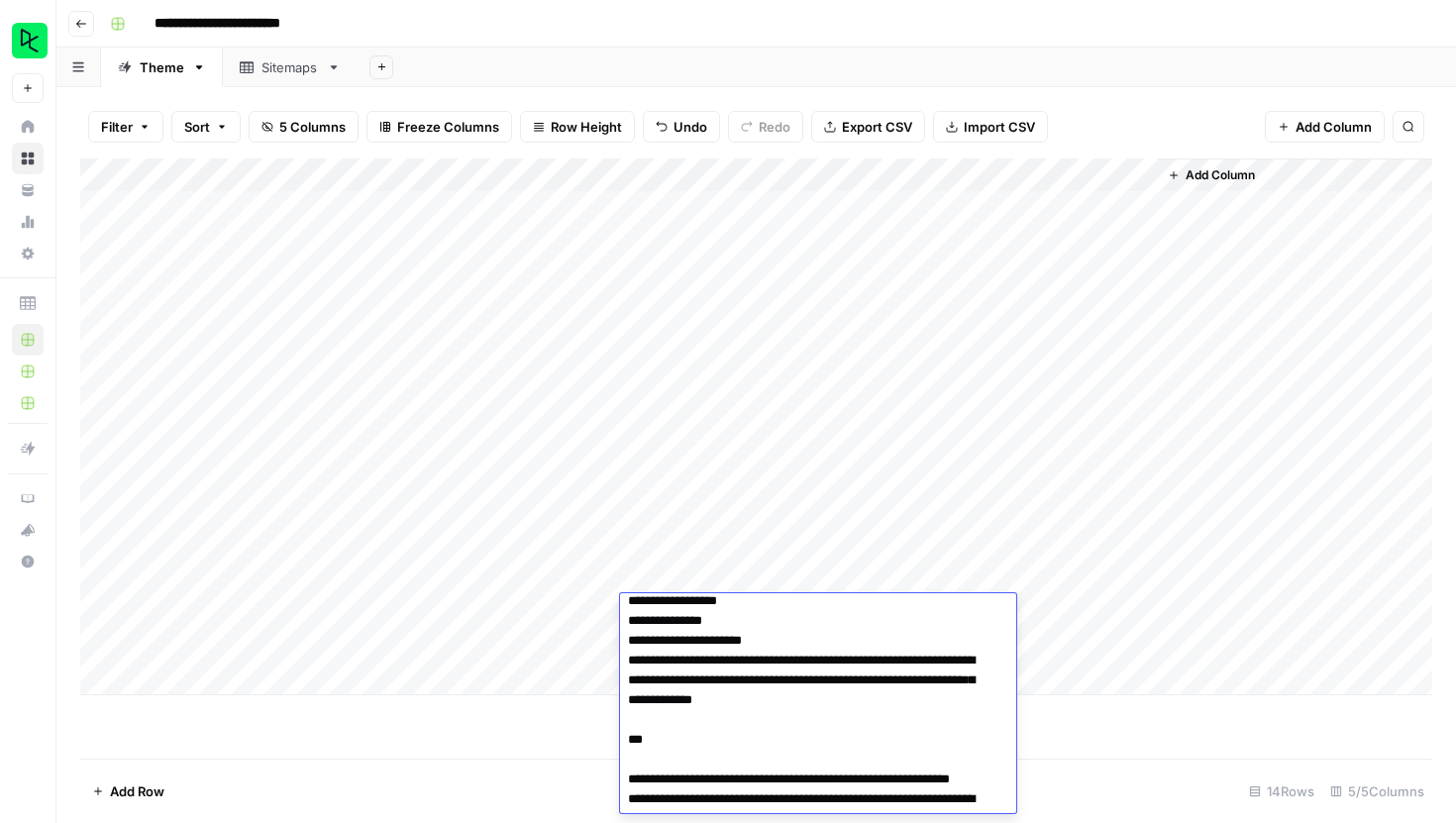 click on "Add Column" at bounding box center (756, 459) 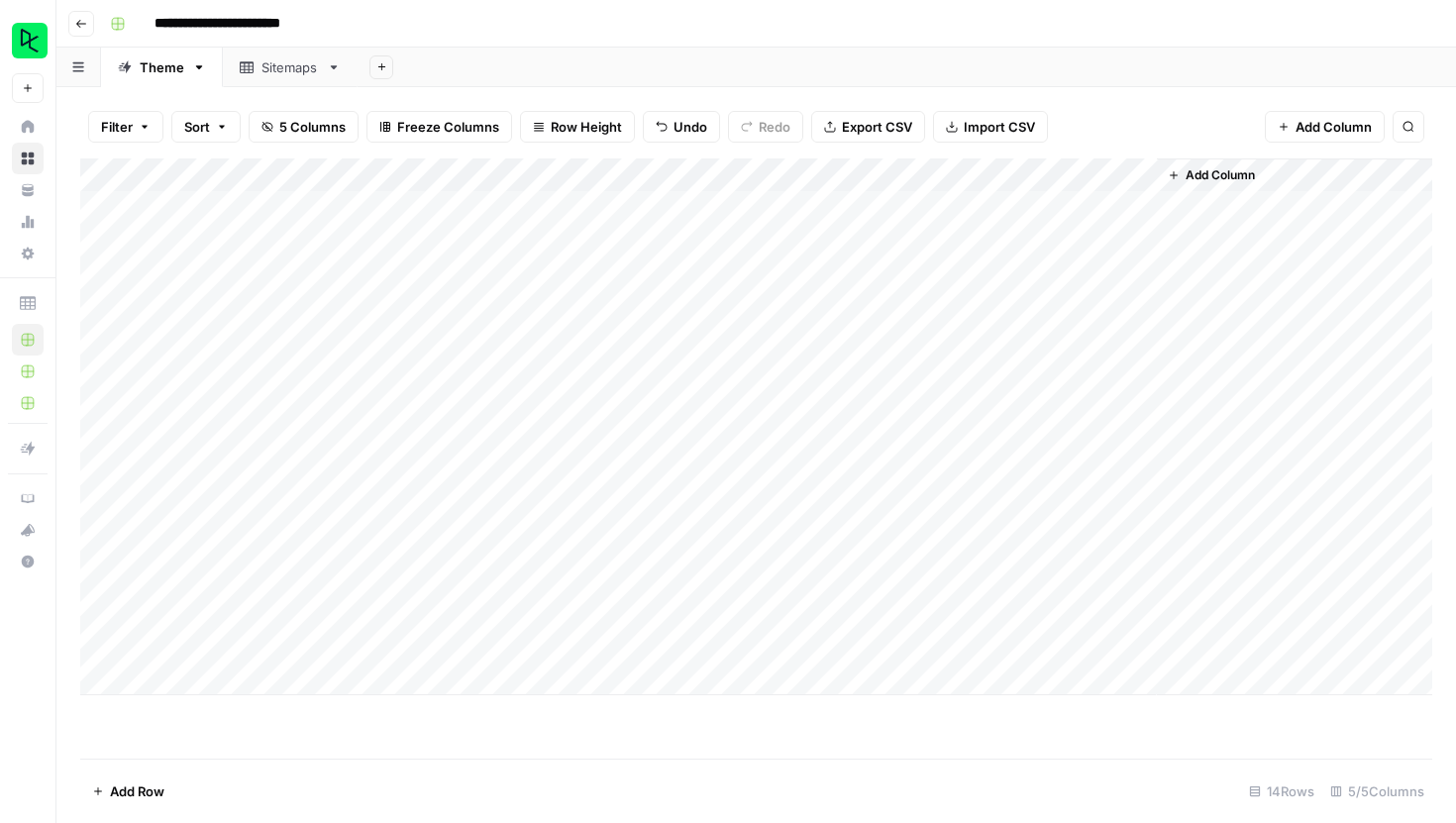 click on "Add Column" at bounding box center (1220, 175) 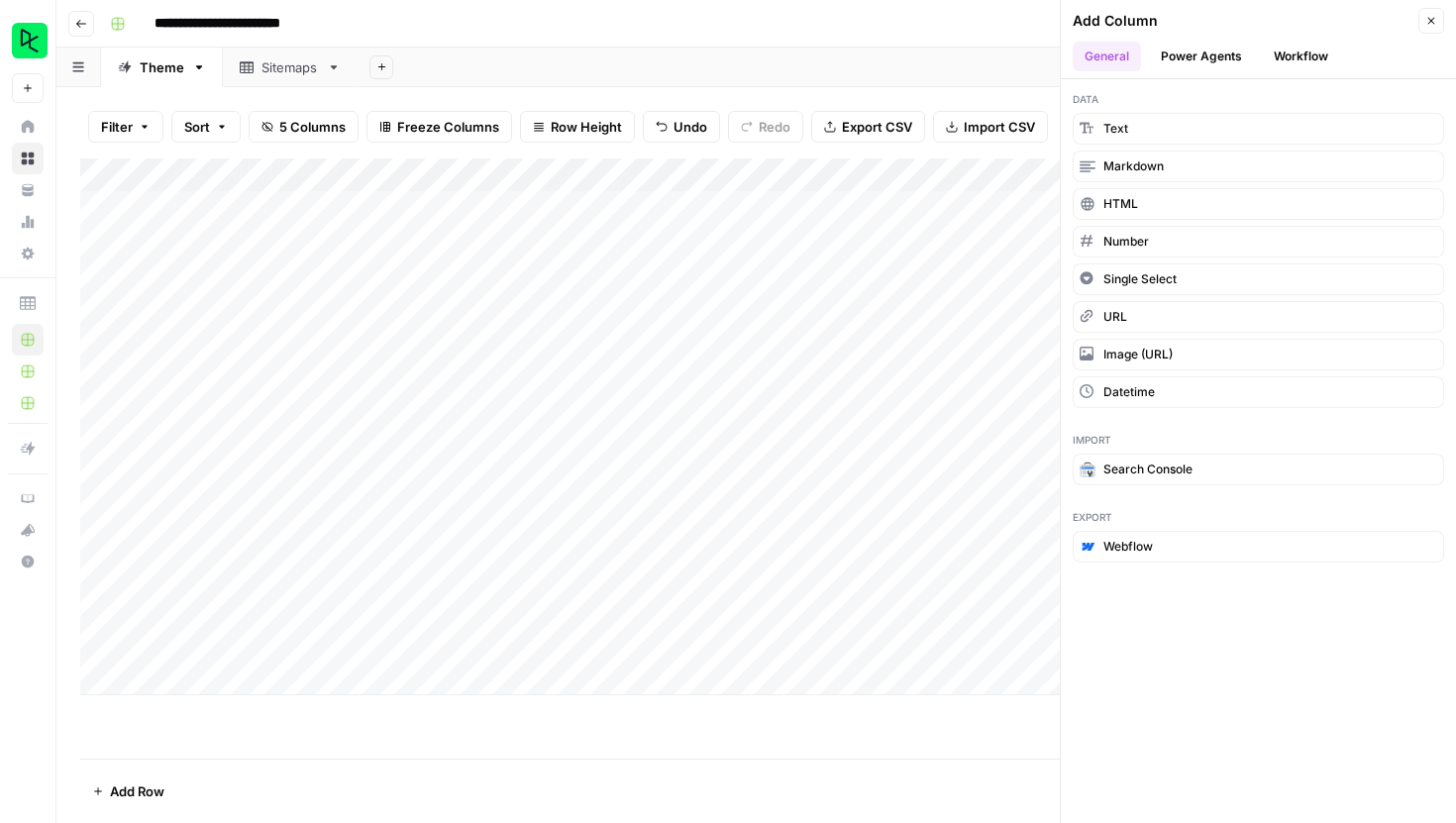 click 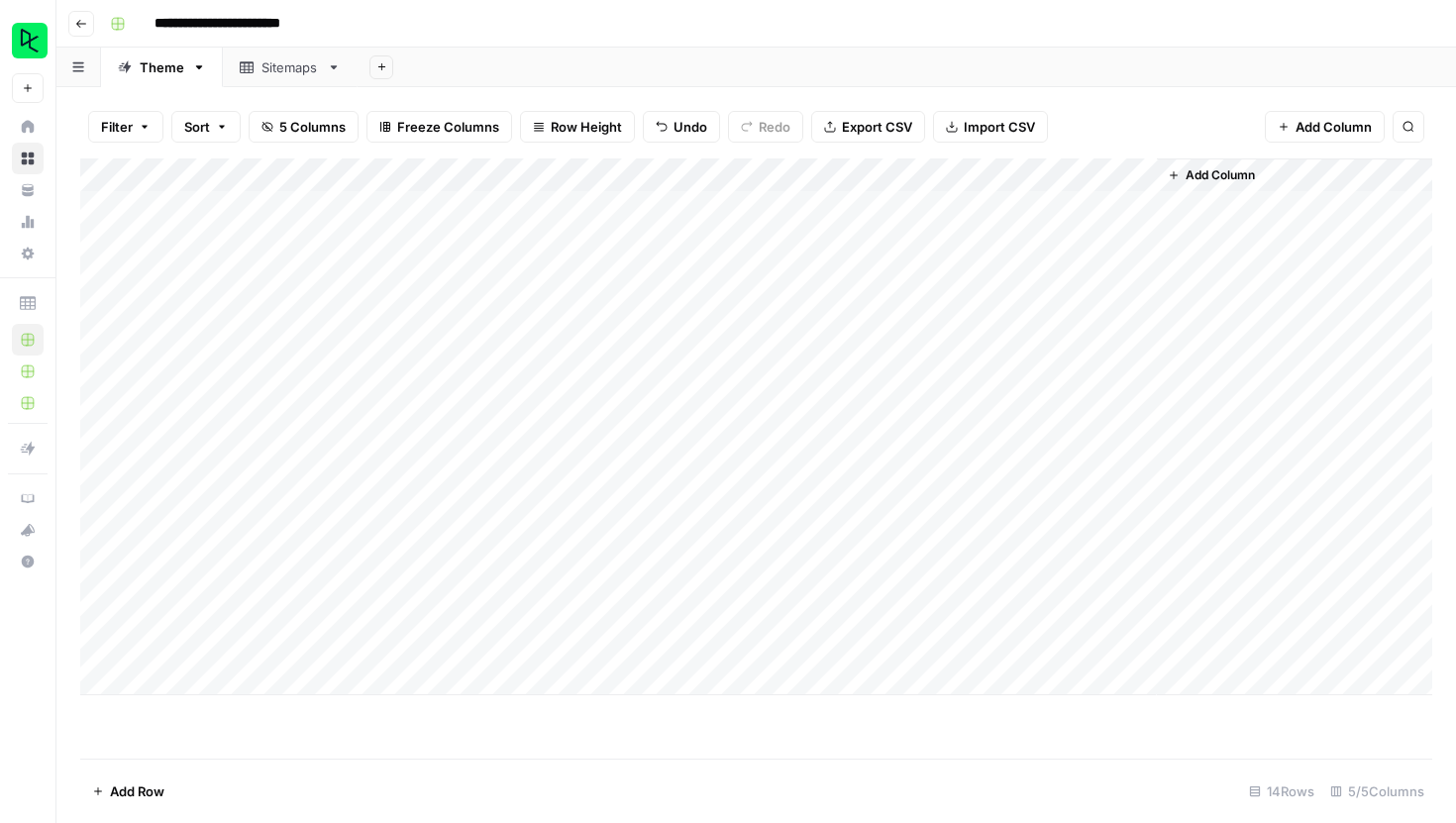 click on "Add Column" at bounding box center (756, 427) 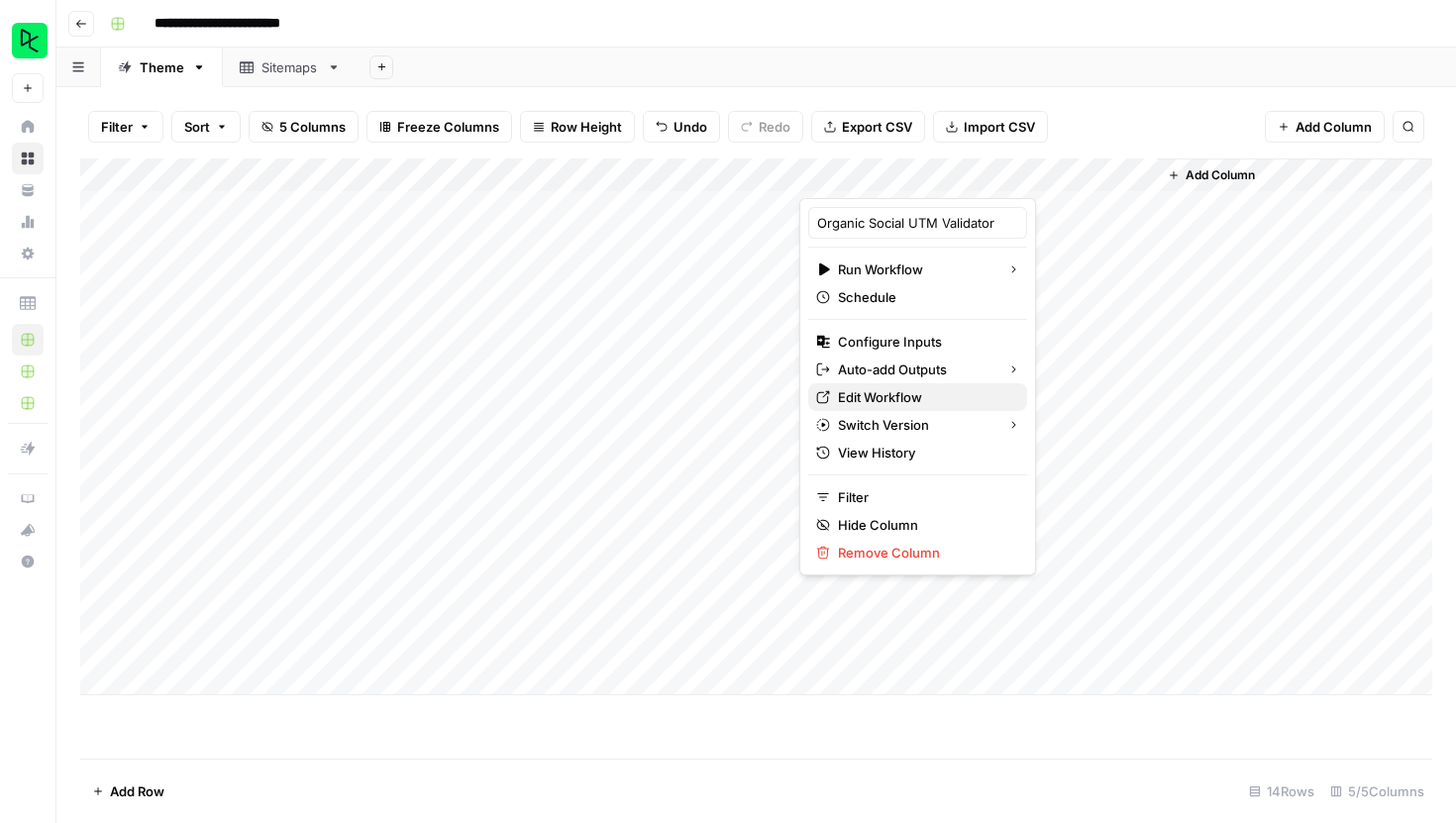 click on "Edit Workflow" at bounding box center (924, 397) 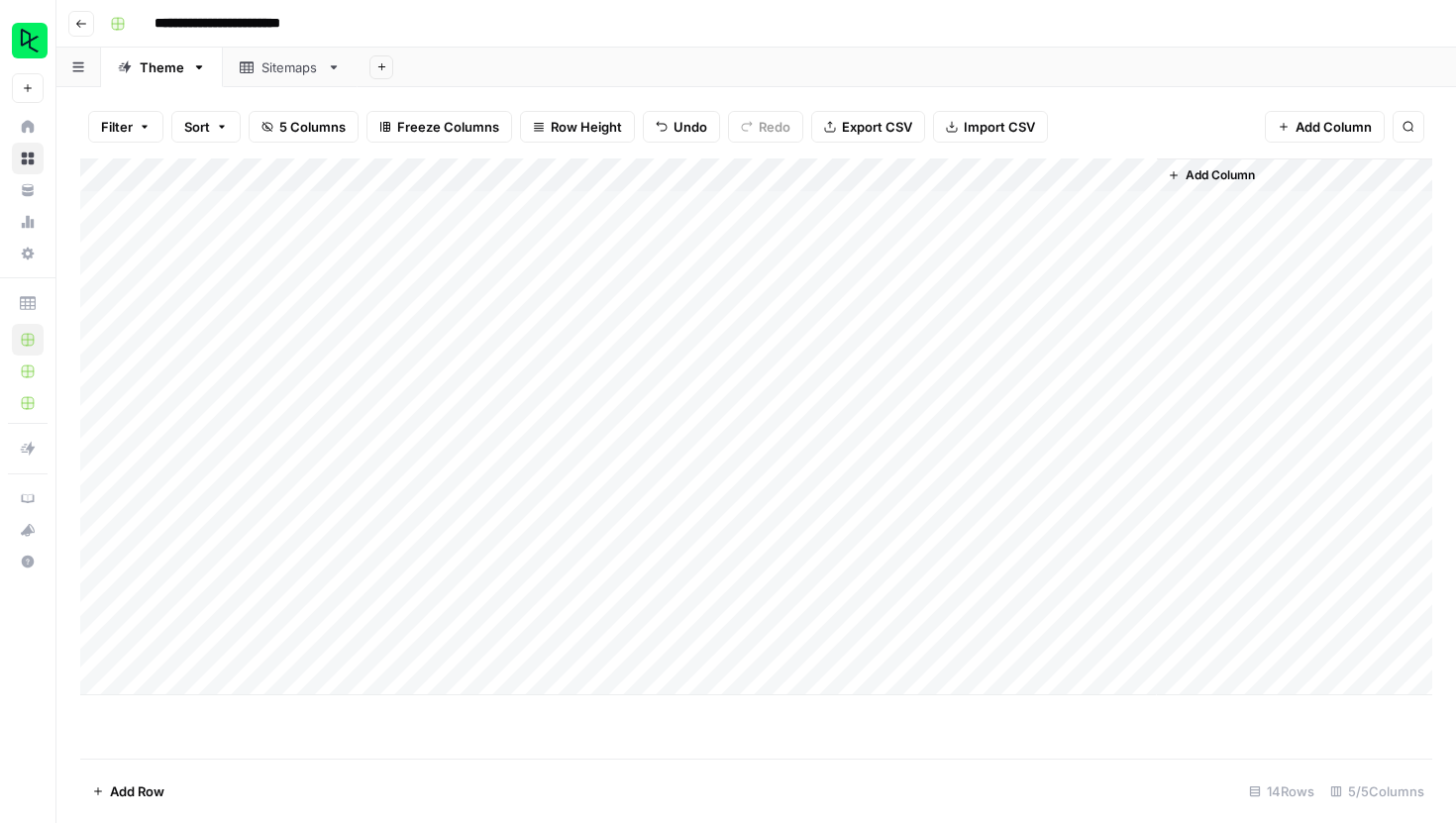 click on "**********" at bounding box center [769, 24] 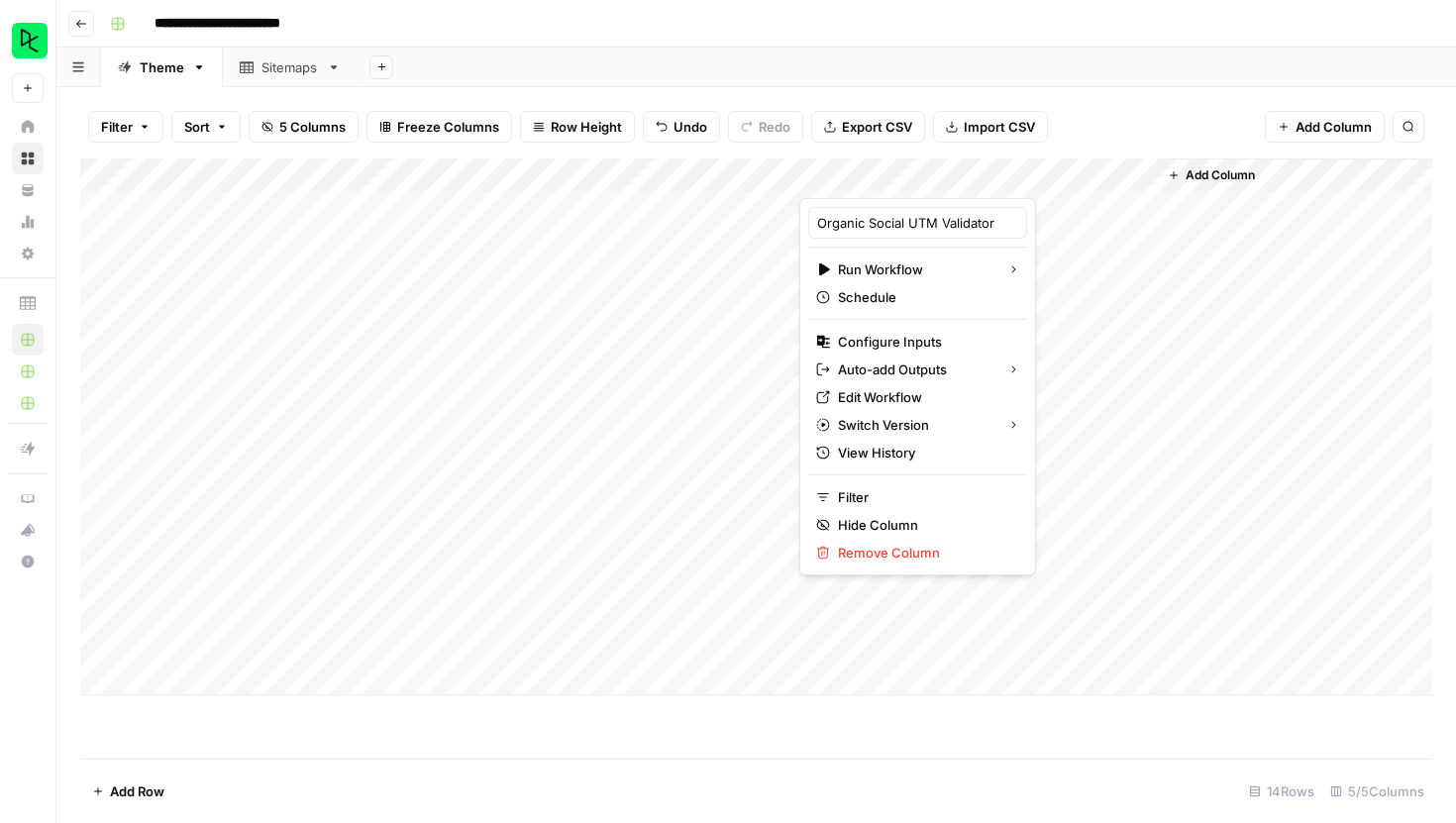 click on "Add Column" at bounding box center [756, 459] 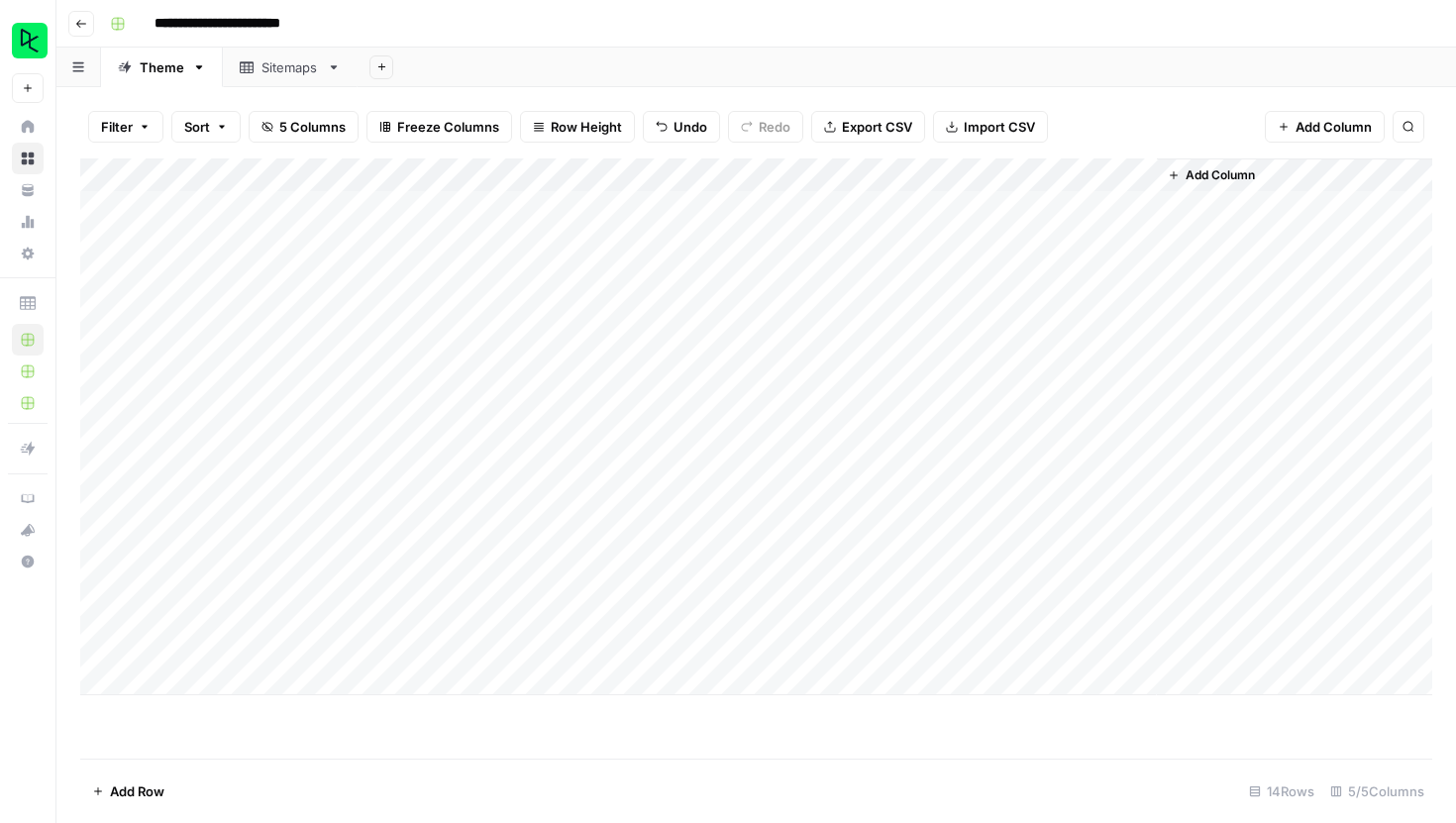 click on "Add Column" at bounding box center [1220, 175] 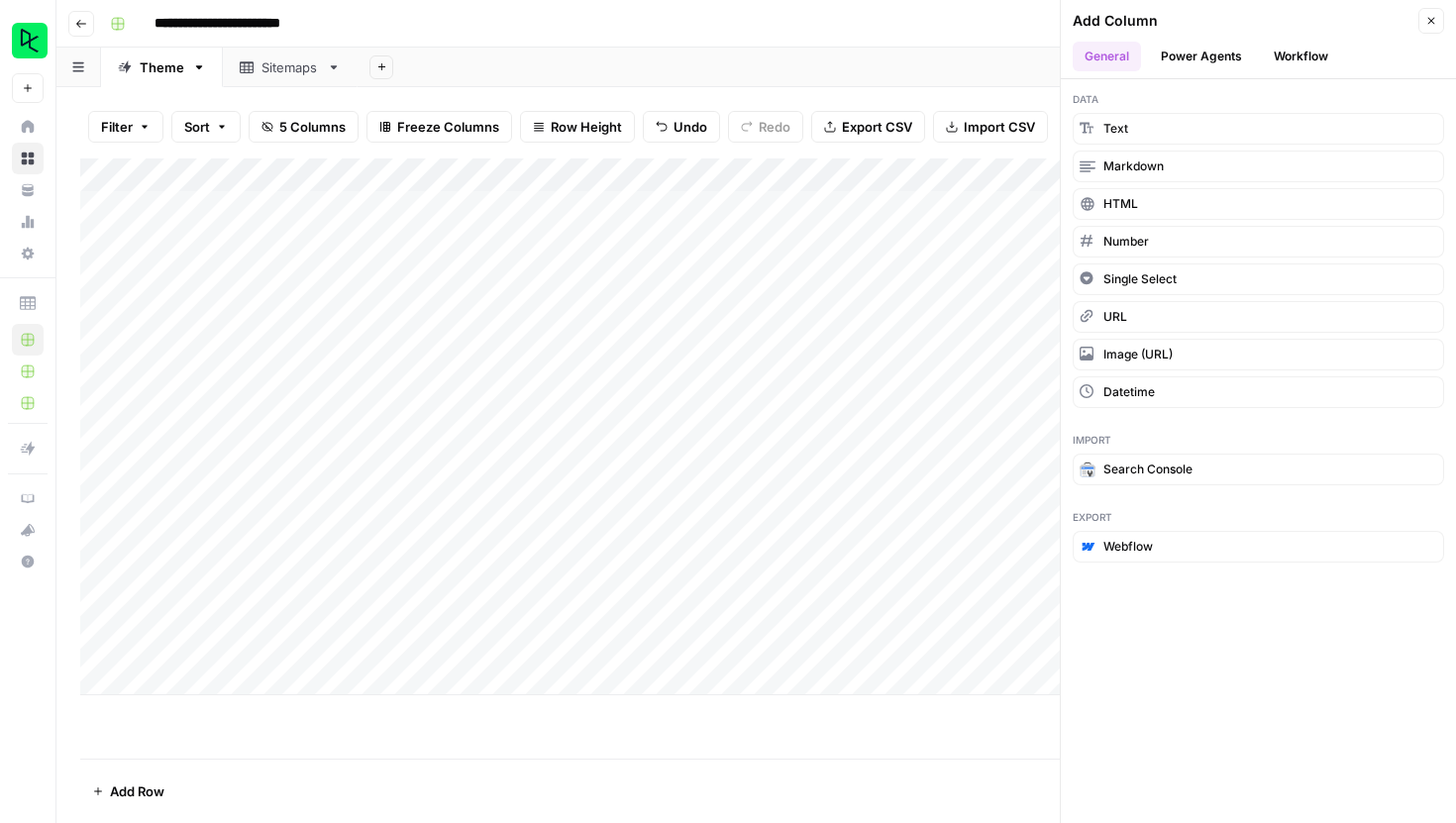 click on "Workflow" at bounding box center (1300, 56) 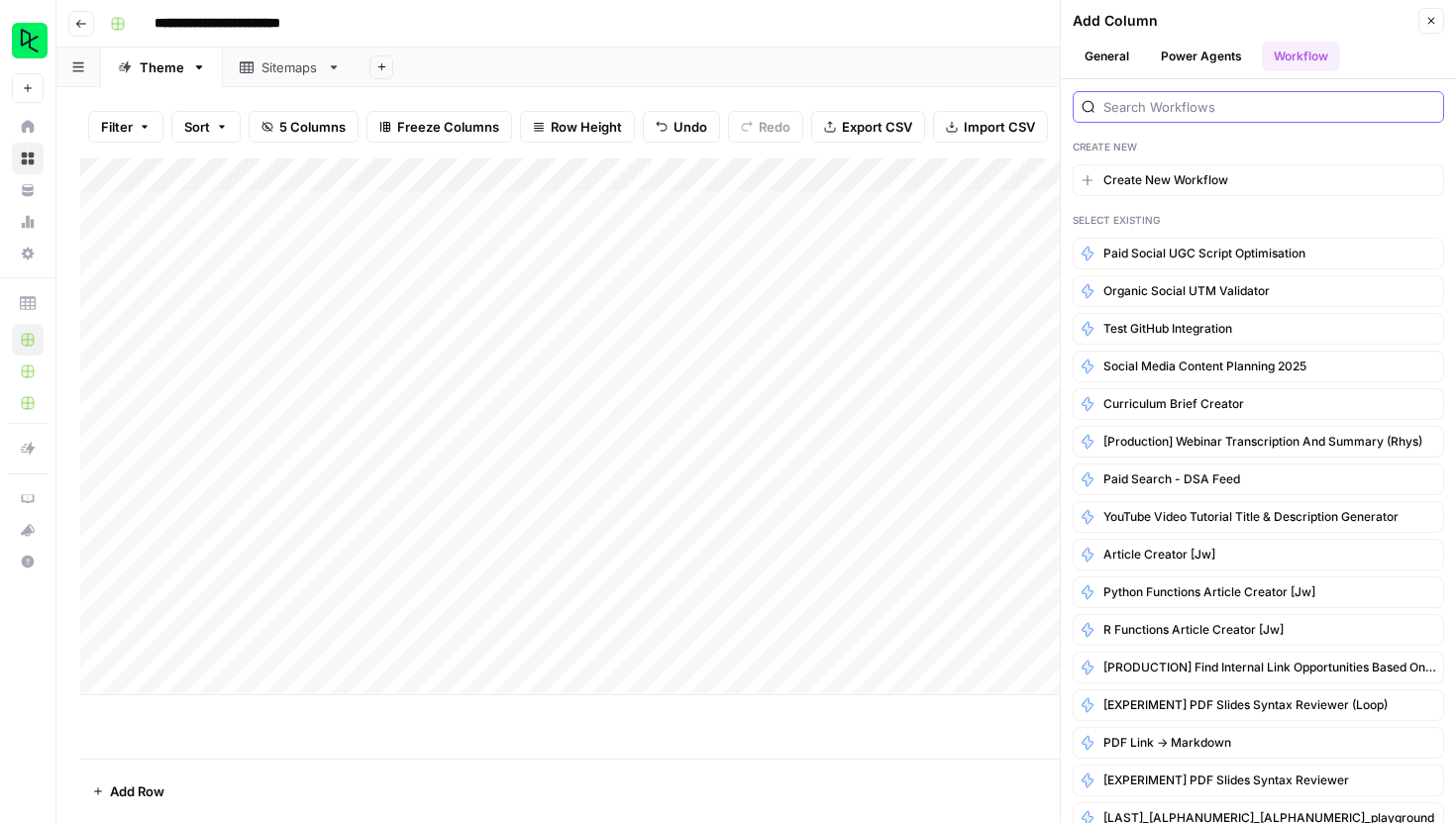 click at bounding box center (1269, 107) 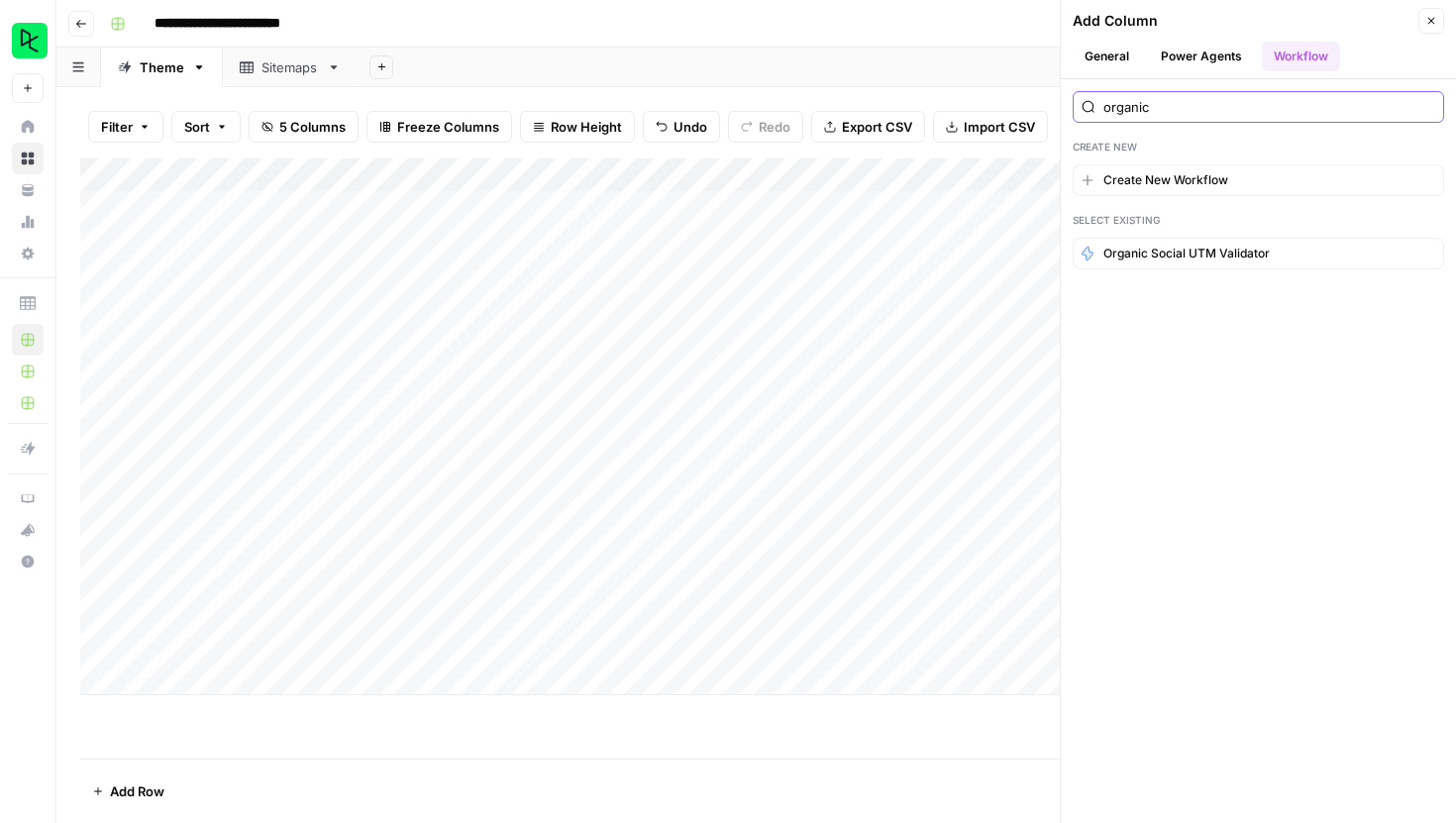 type on "organic" 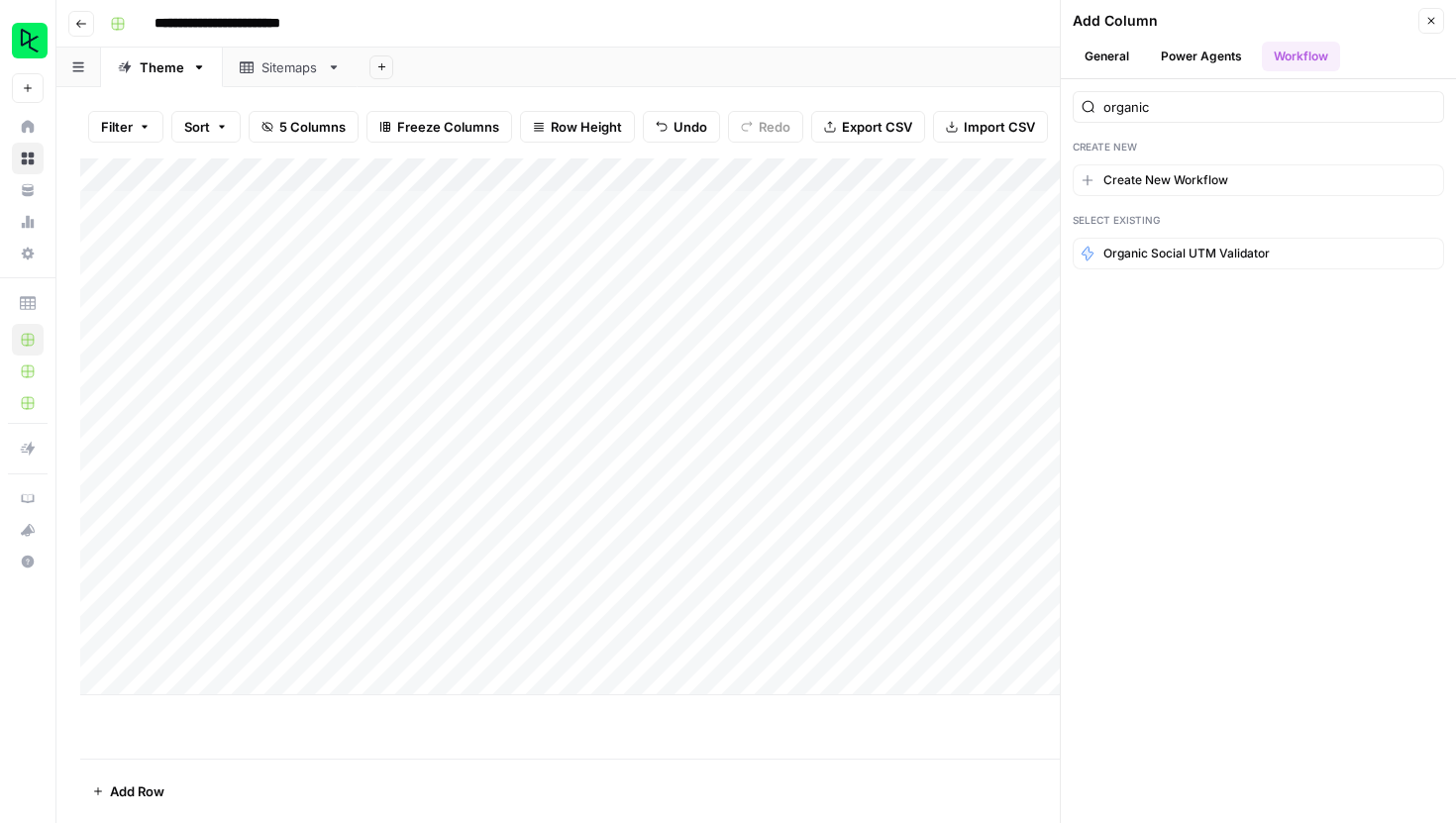 click 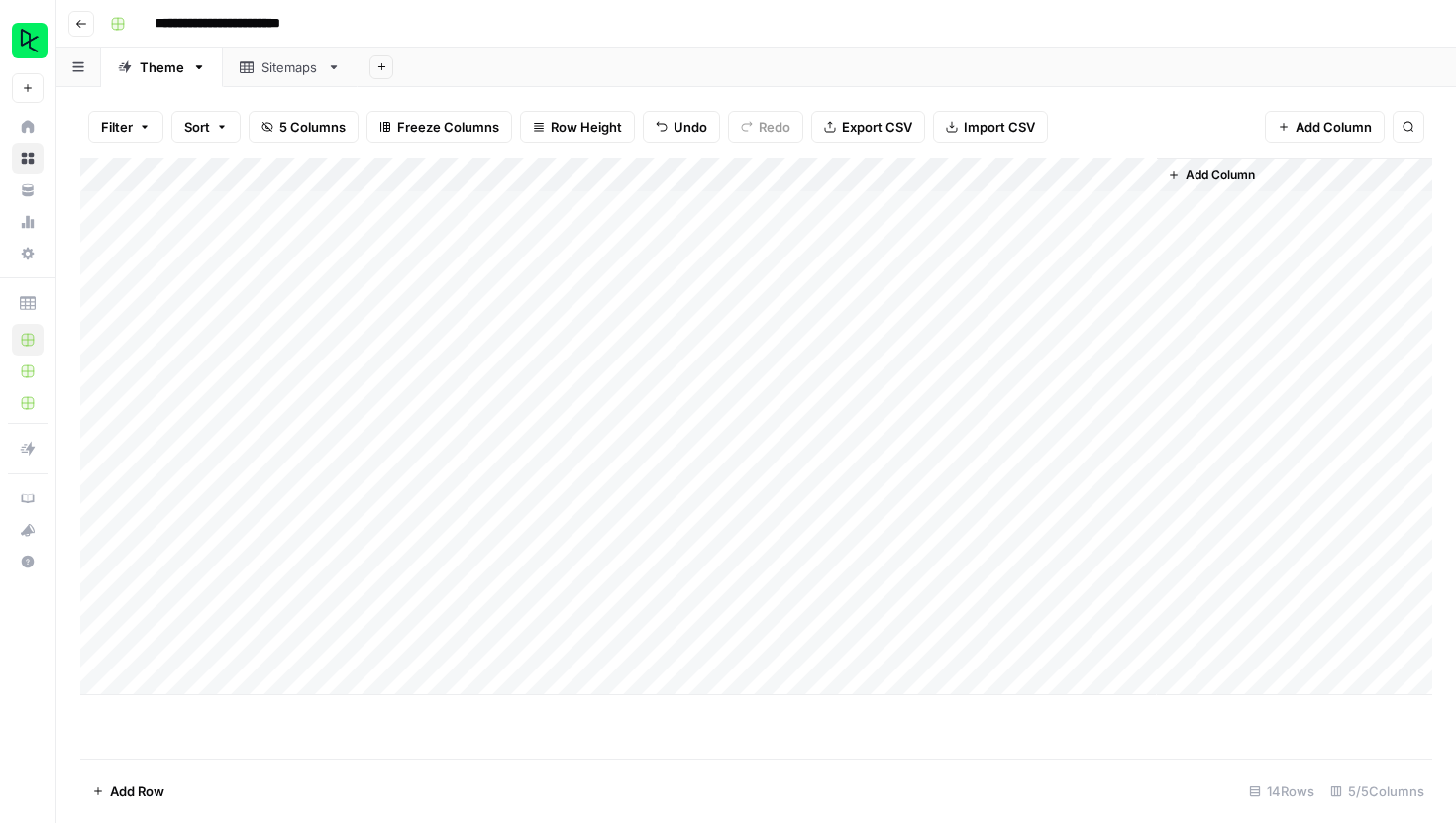 click on "Add Column" at bounding box center (756, 427) 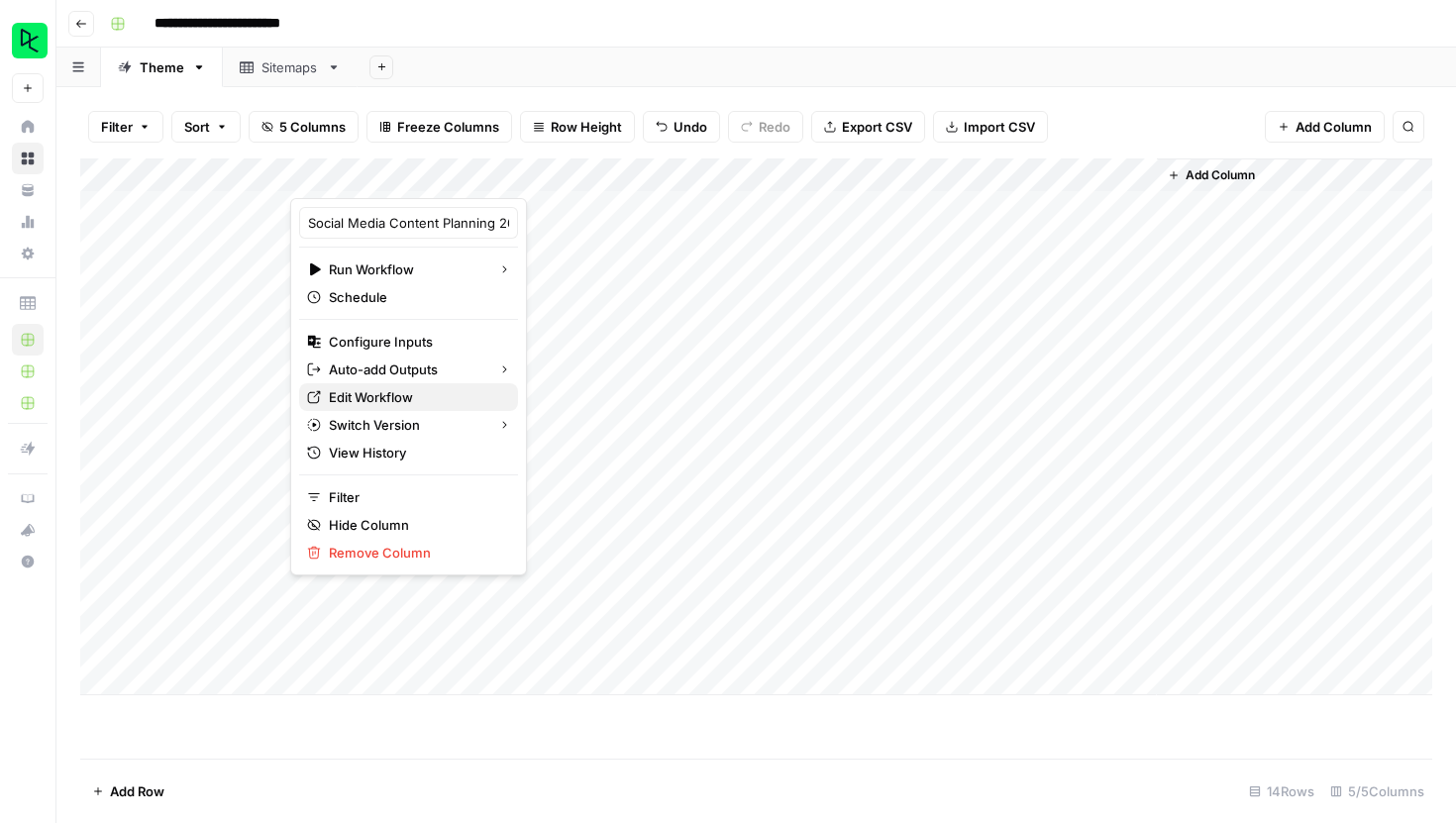 click on "Edit Workflow" at bounding box center [415, 397] 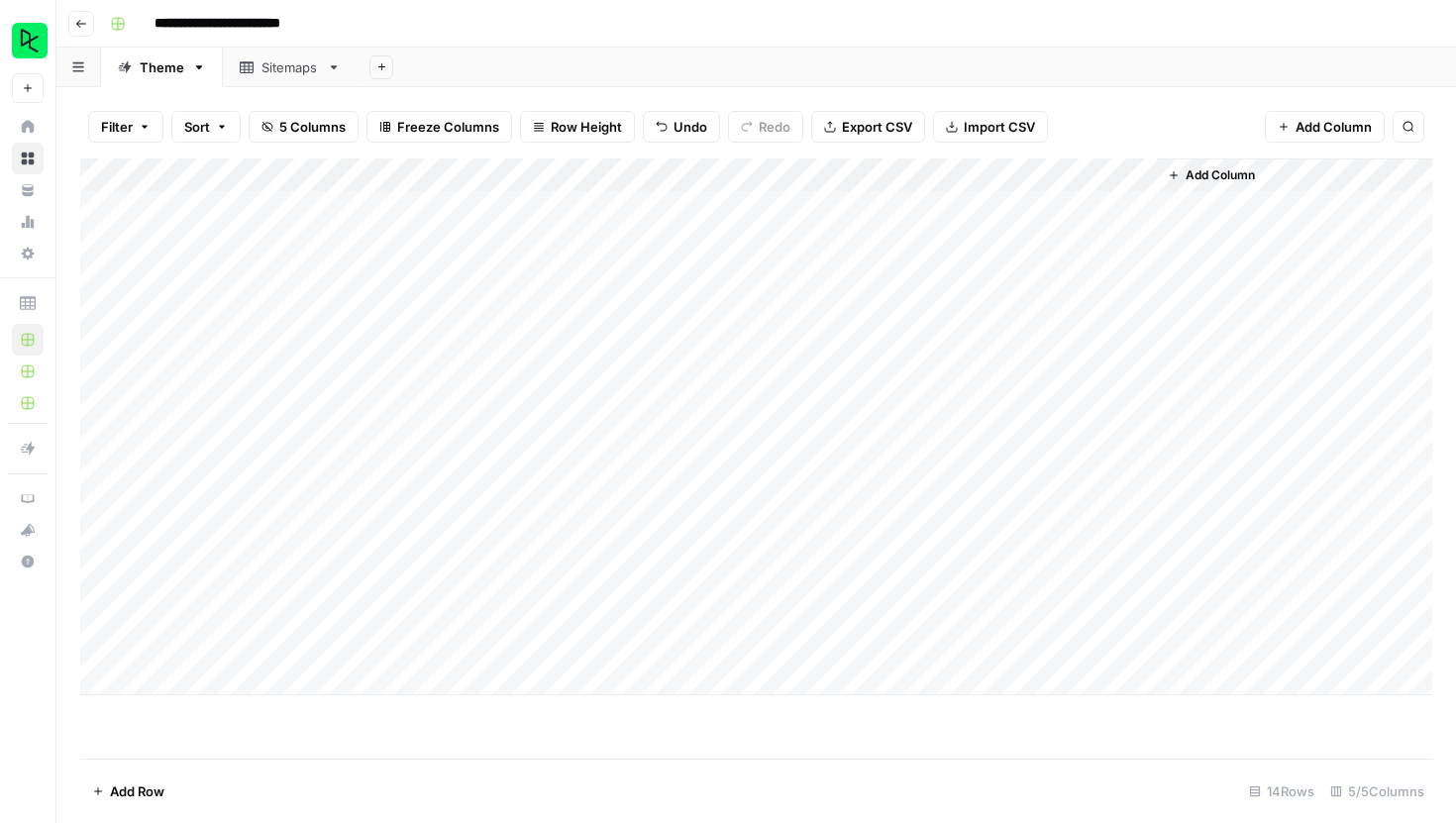 click on "Add Column" at bounding box center (756, 459) 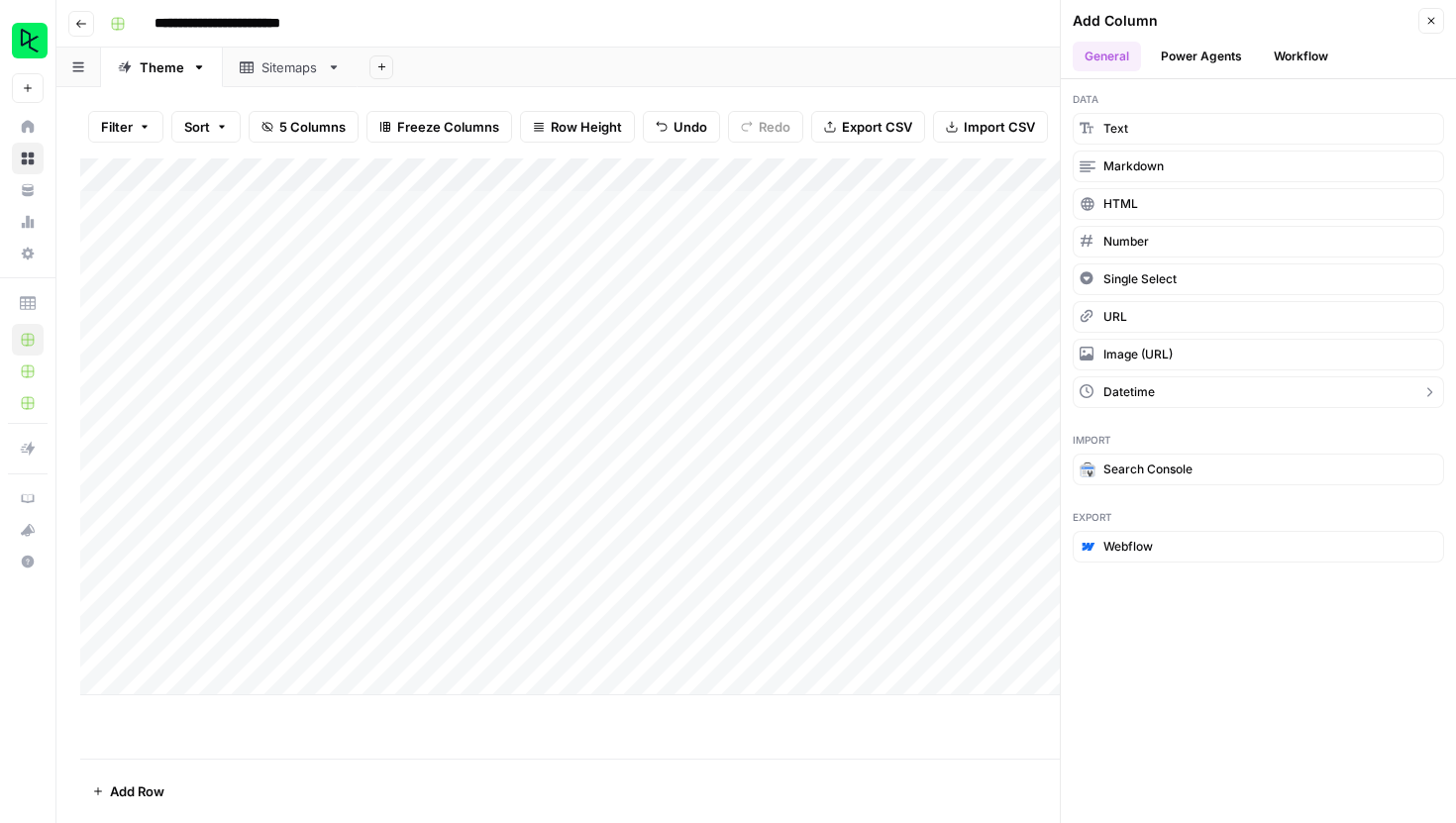click on "datetime" at bounding box center [1258, 392] 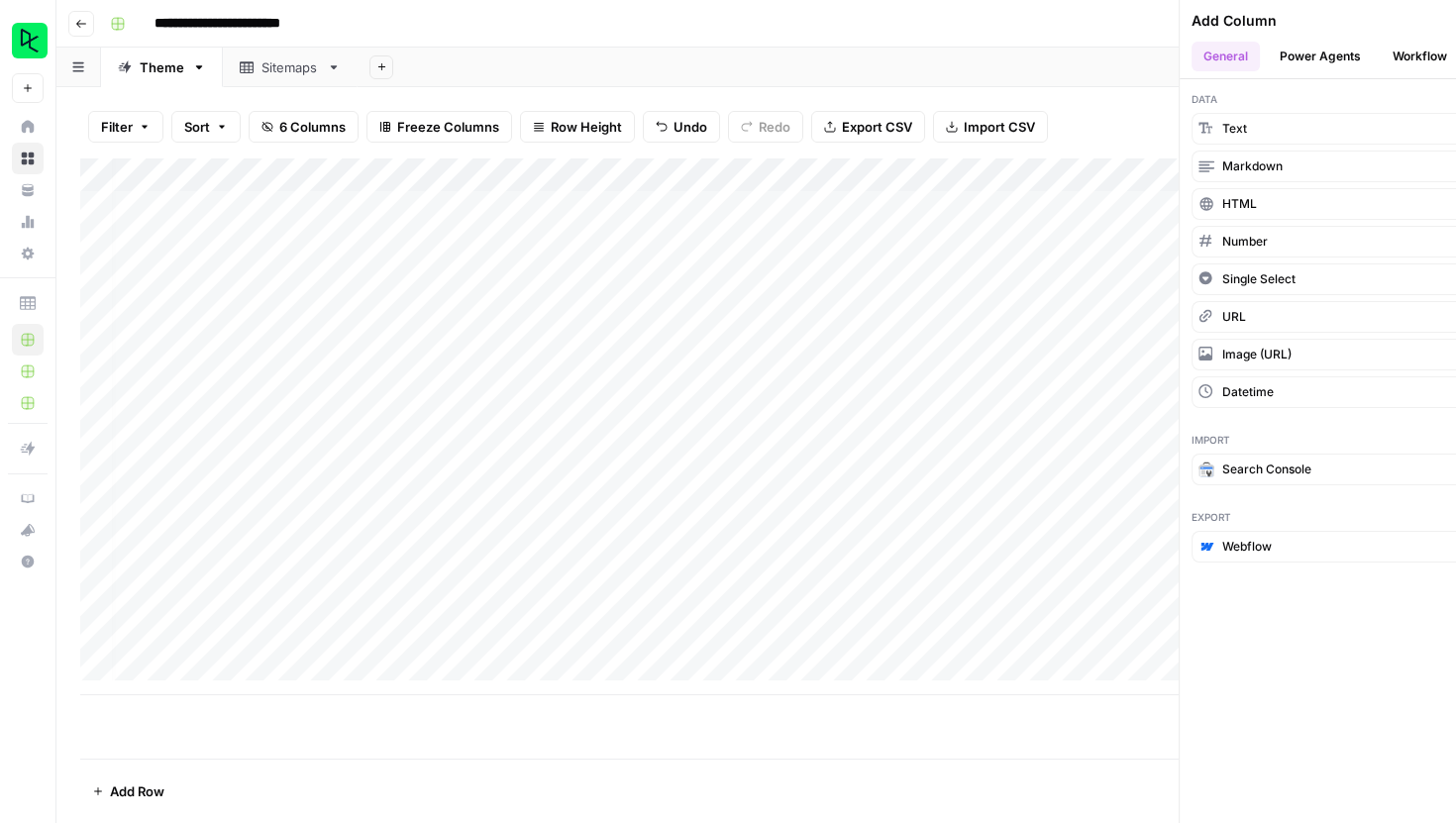 scroll, scrollTop: 0, scrollLeft: 28, axis: horizontal 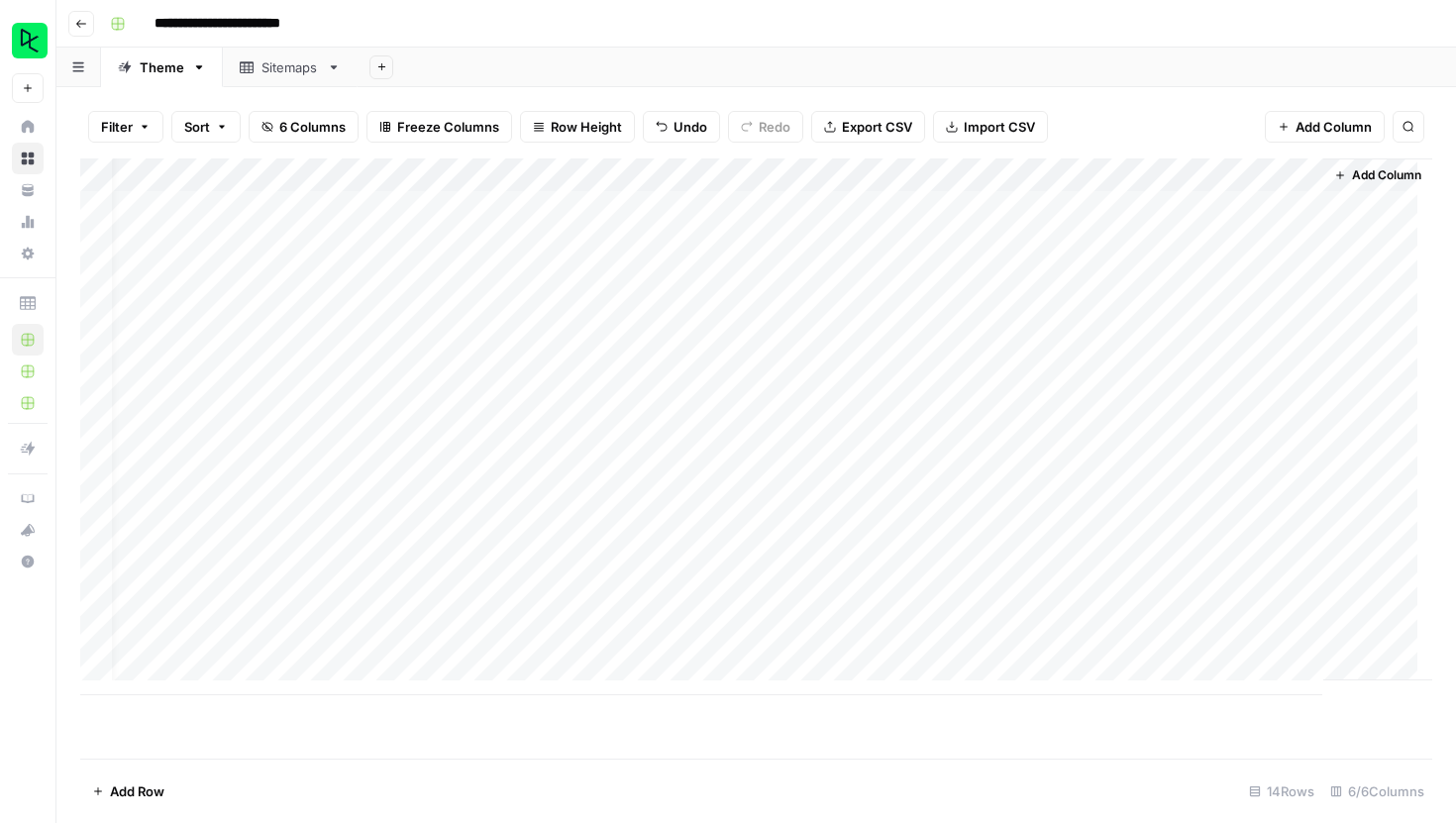 drag, startPoint x: 1231, startPoint y: 179, endPoint x: 397, endPoint y: 179, distance: 834 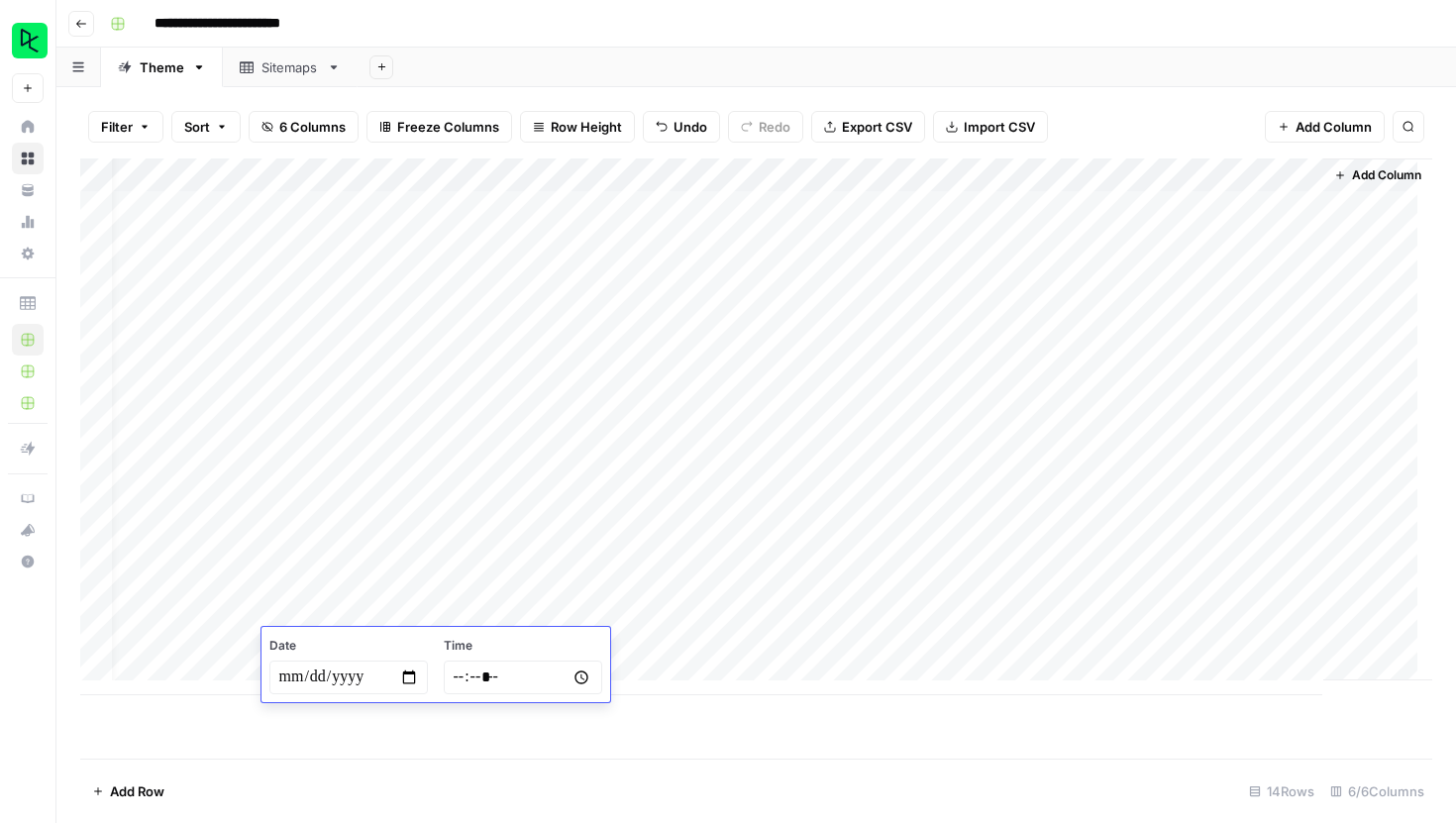 click on "Add Column" at bounding box center (756, 427) 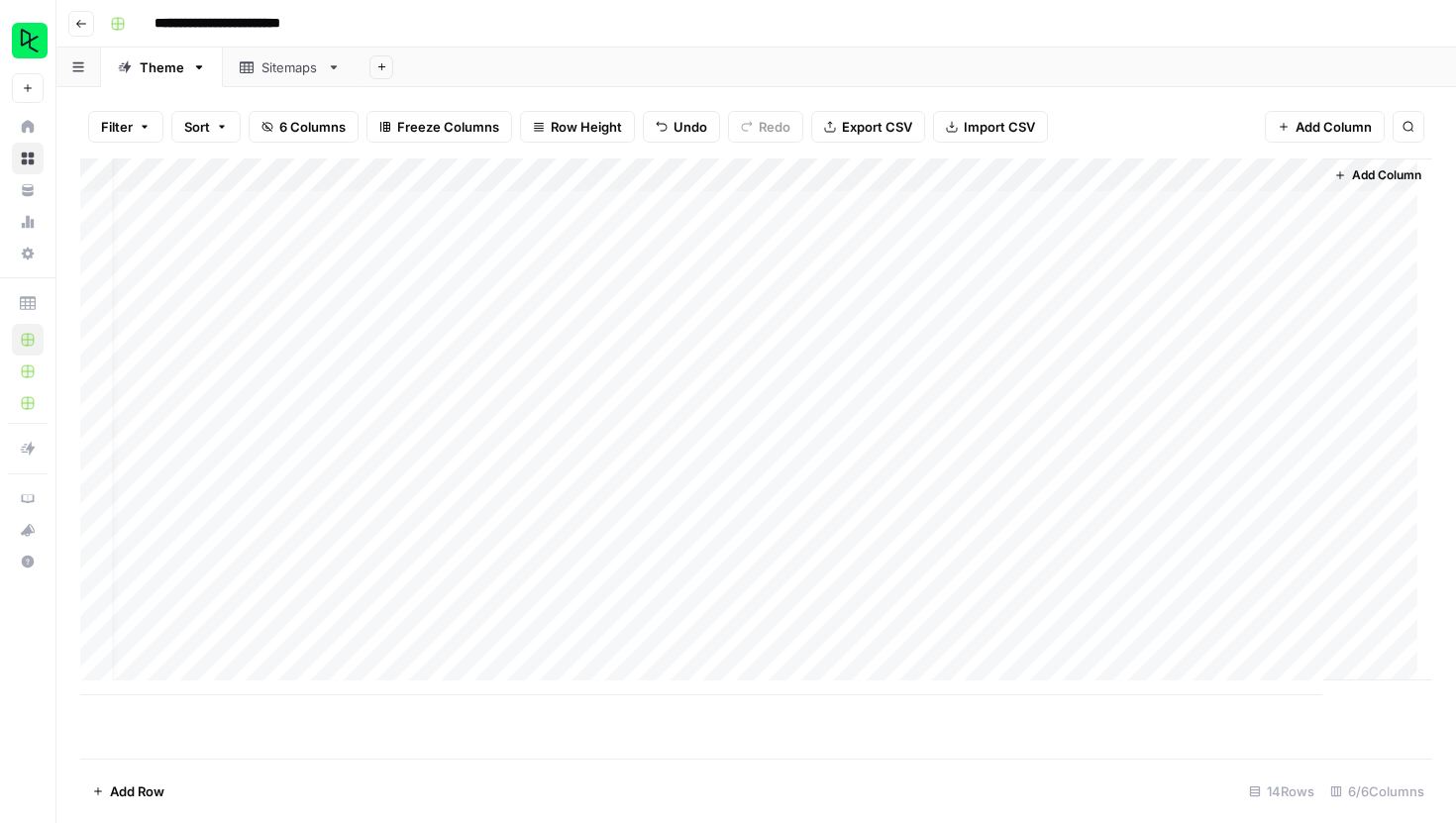 click on "Add Column" at bounding box center (756, 427) 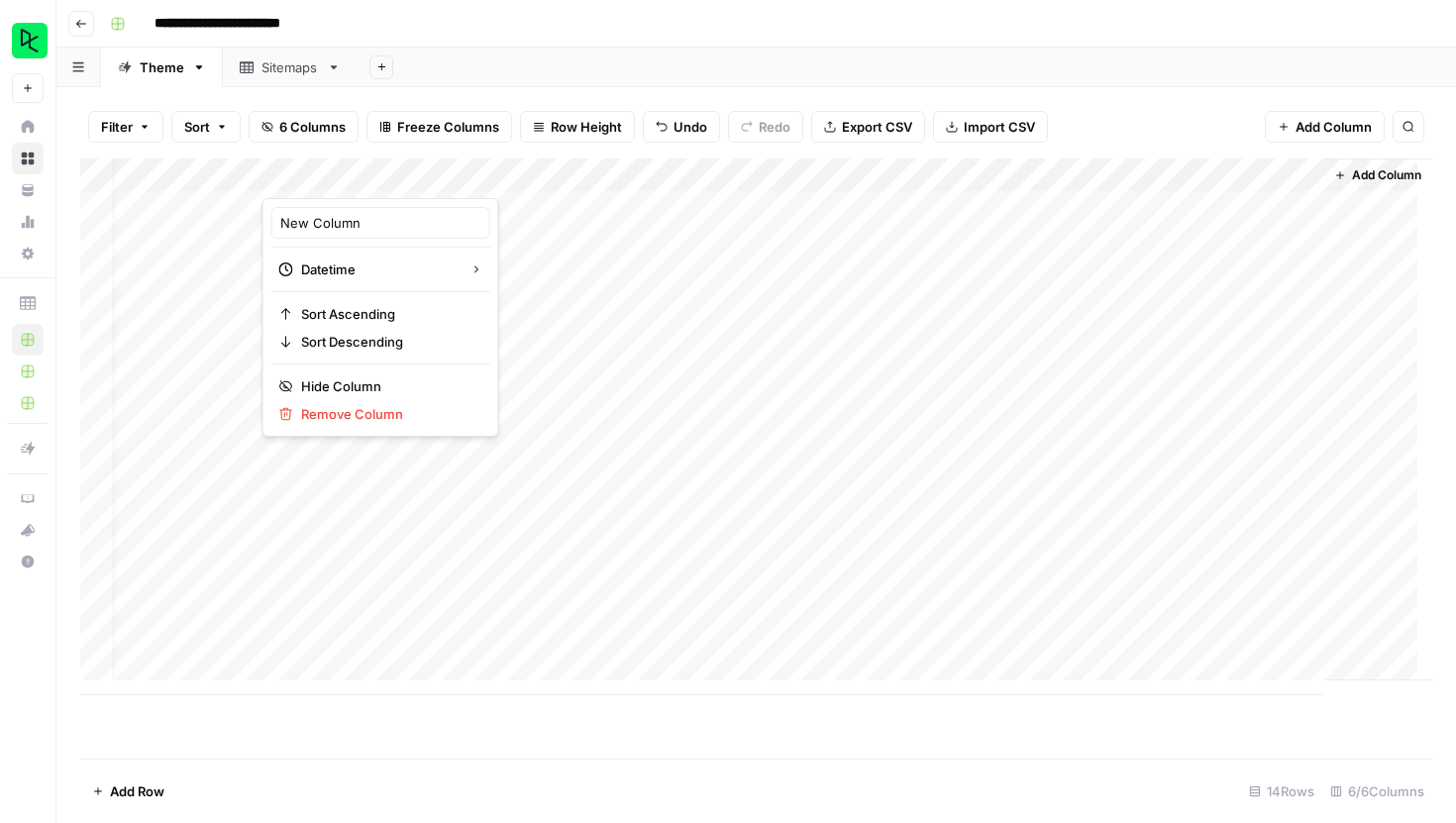 click on "New Column" at bounding box center (380, 223) 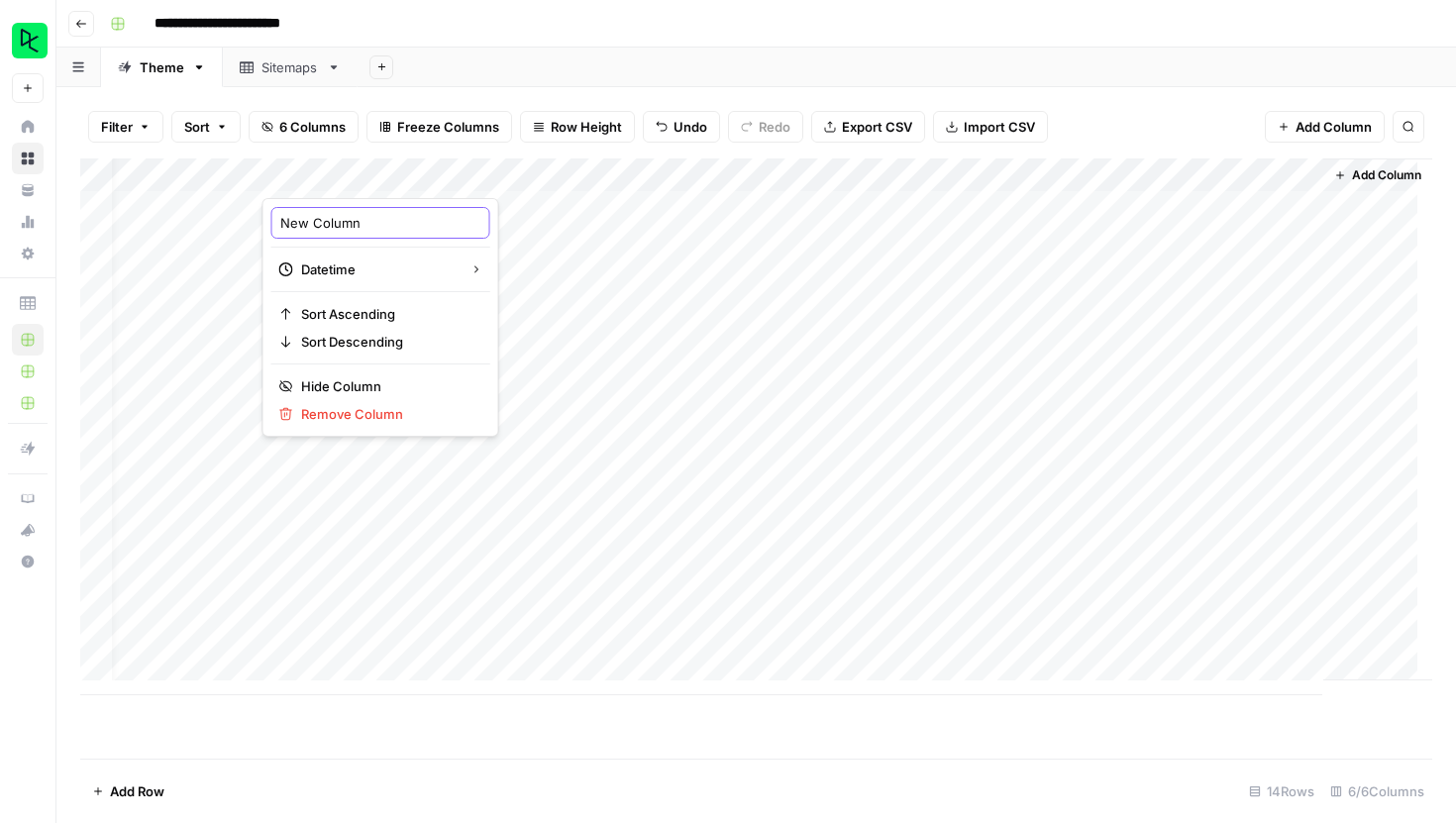 click on "New Column" at bounding box center [380, 223] 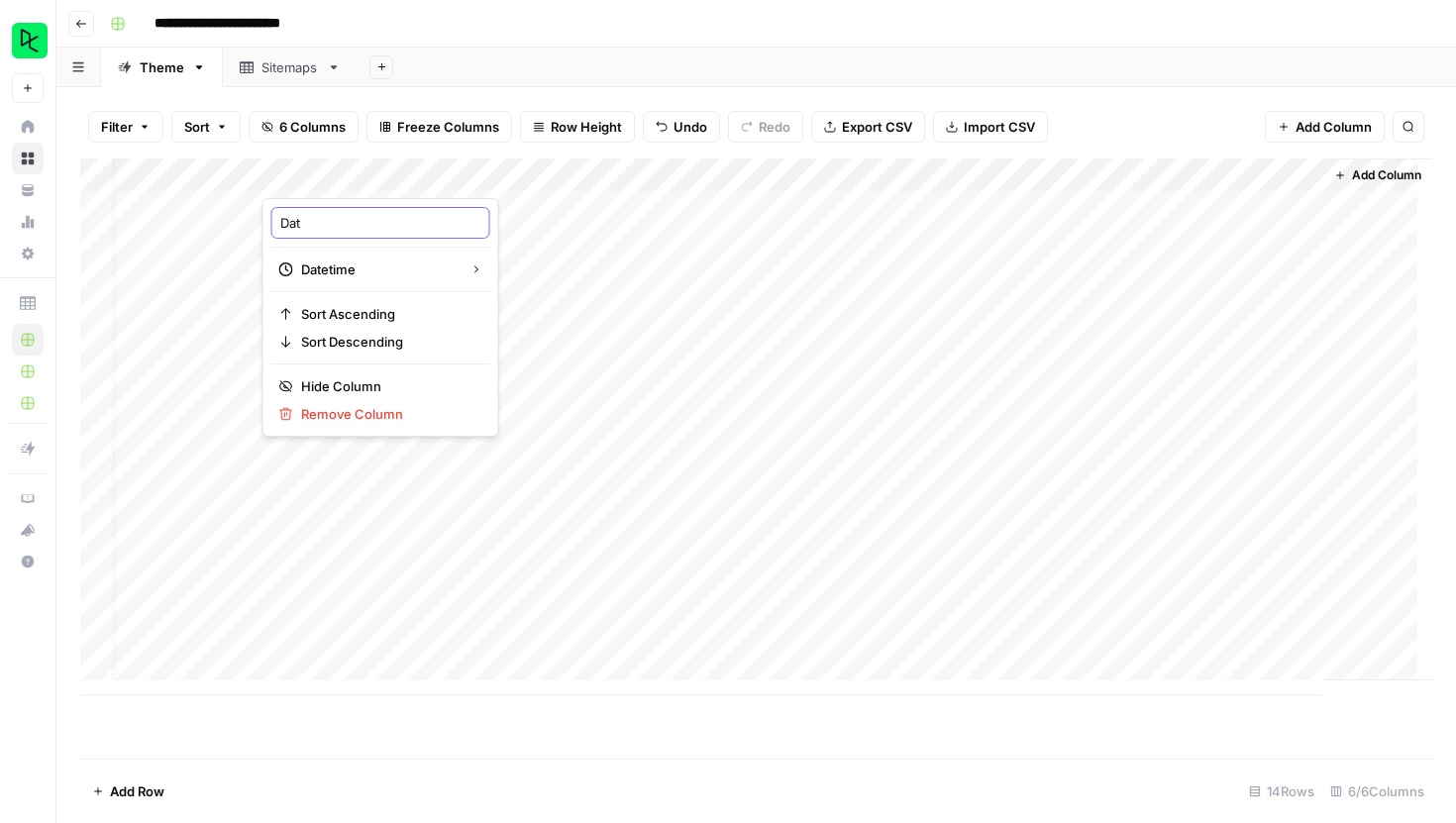 type on "Date" 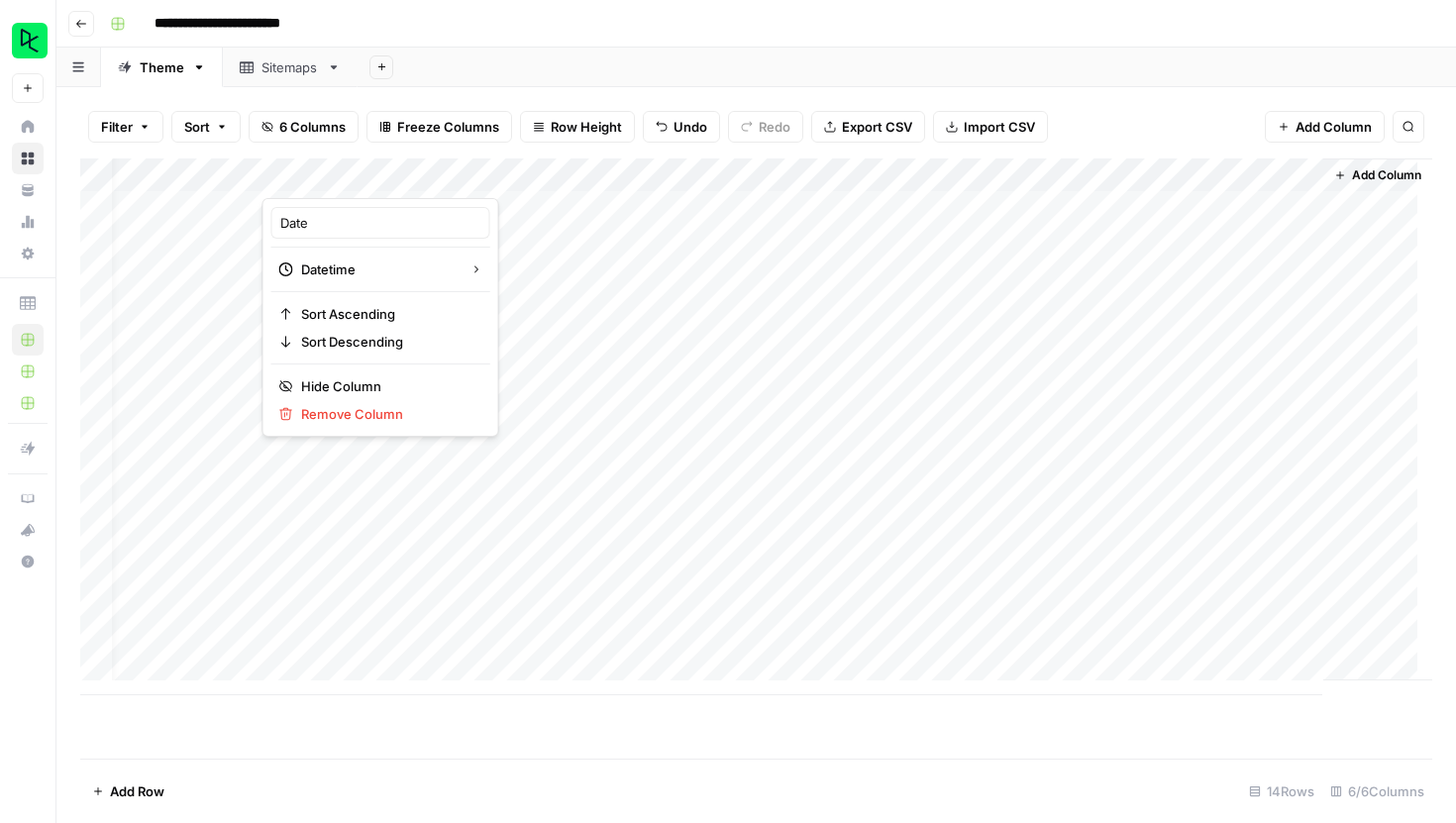 click on "**********" at bounding box center [769, 24] 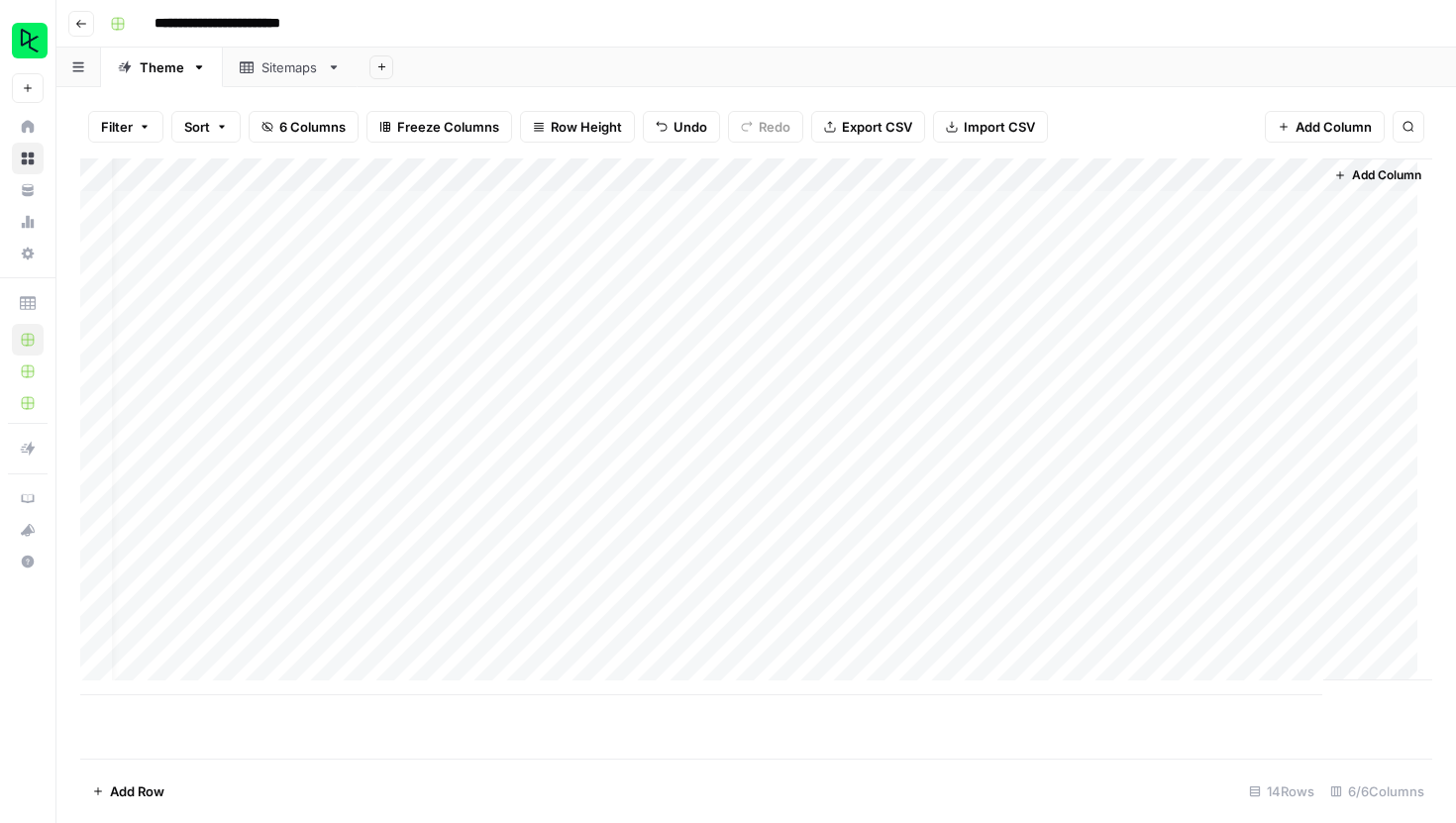 click on "Add Column" at bounding box center [756, 427] 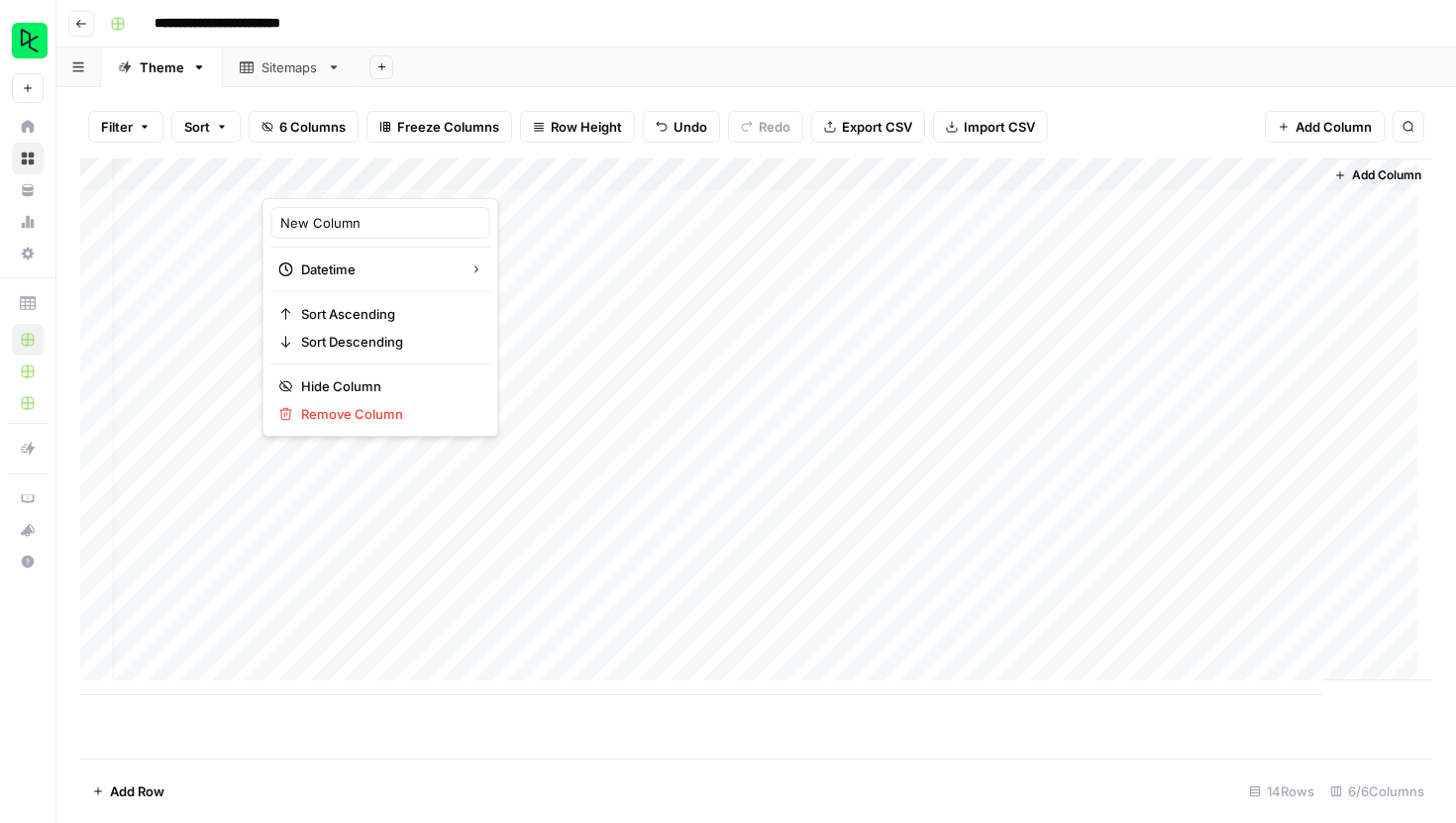 click on "New Column" at bounding box center (380, 223) 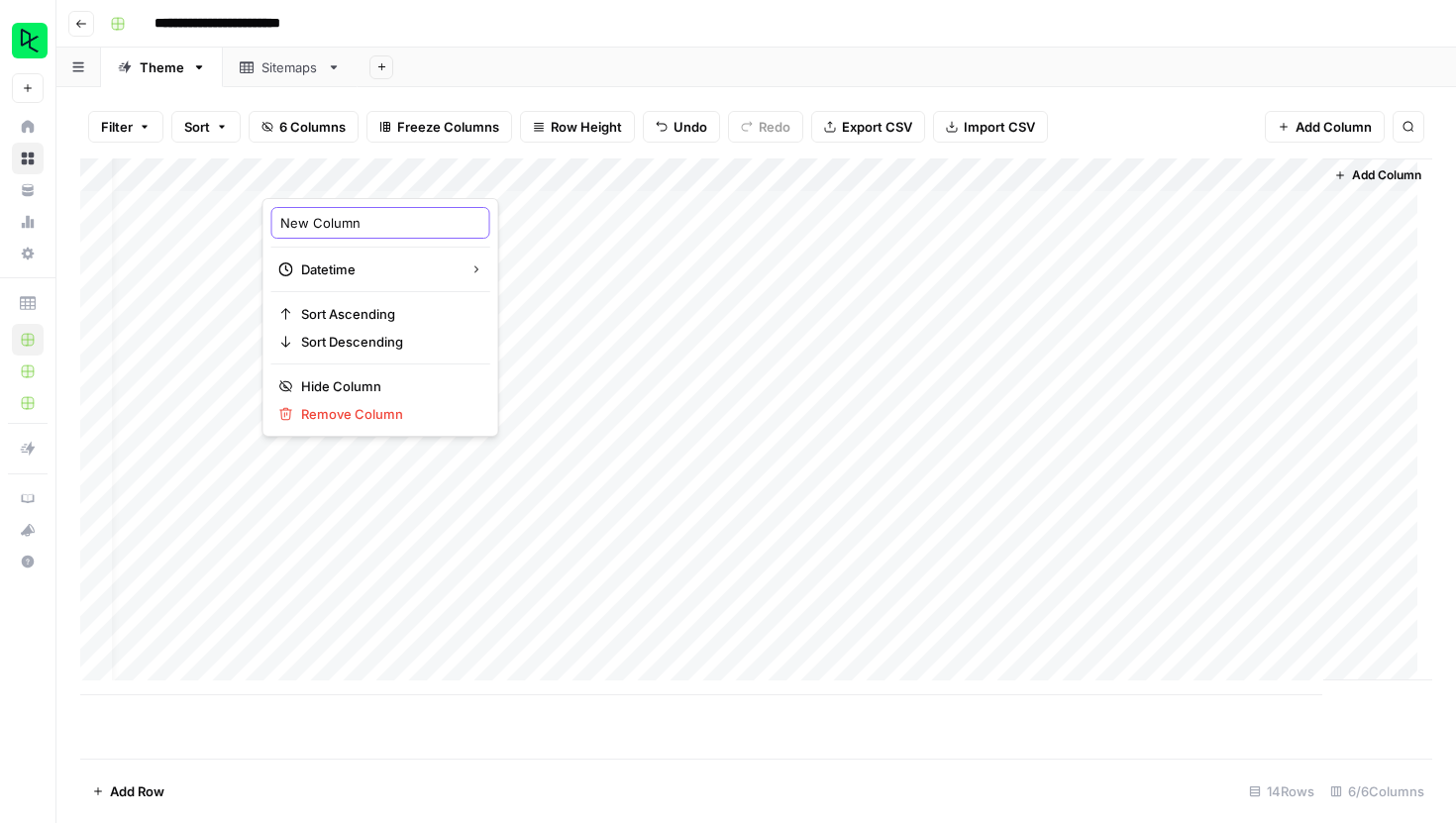 click on "New Column" at bounding box center (380, 223) 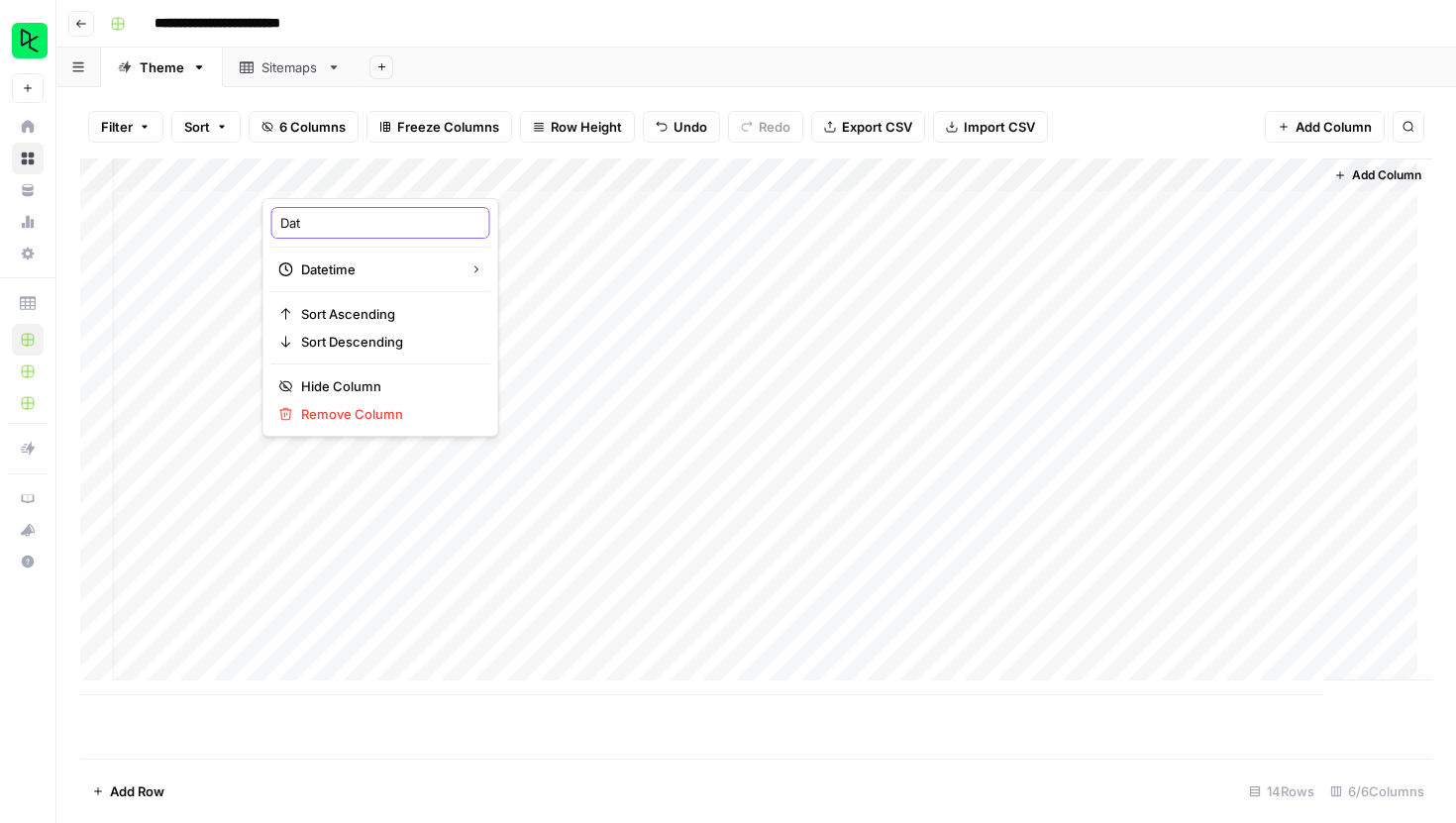 type on "Date" 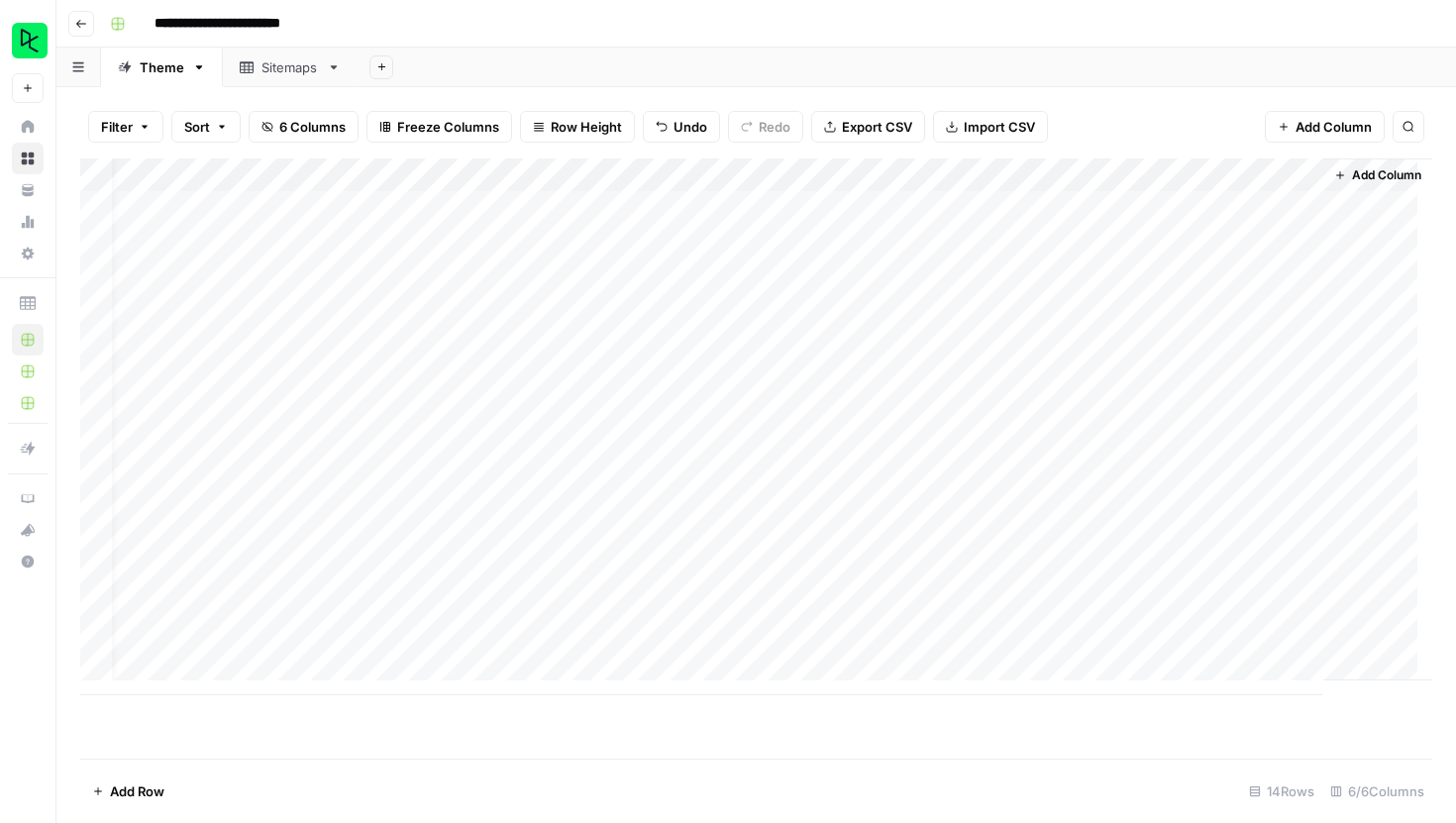 click on "Add Sheet" at bounding box center (906, 67) 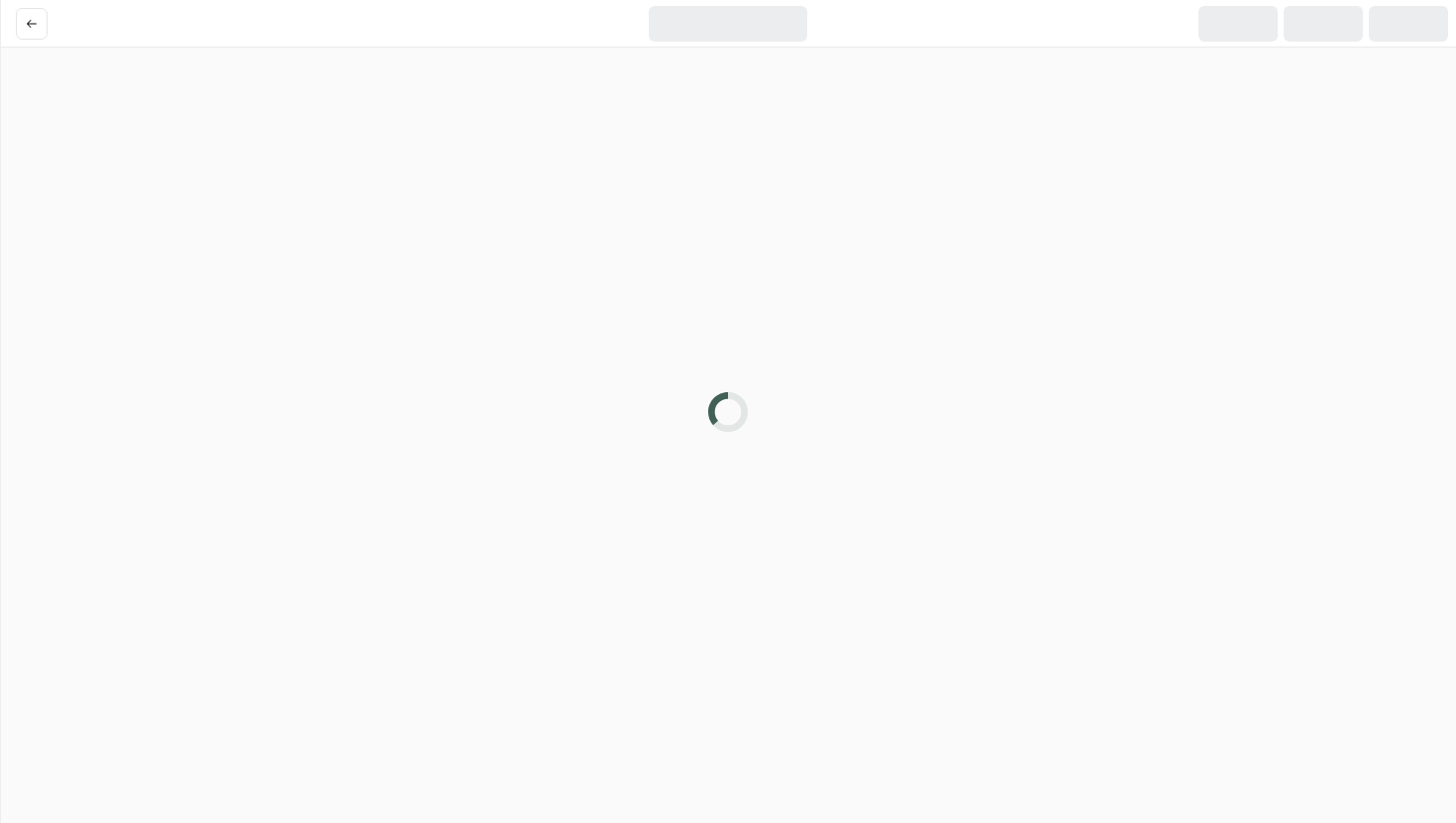 scroll, scrollTop: 0, scrollLeft: 0, axis: both 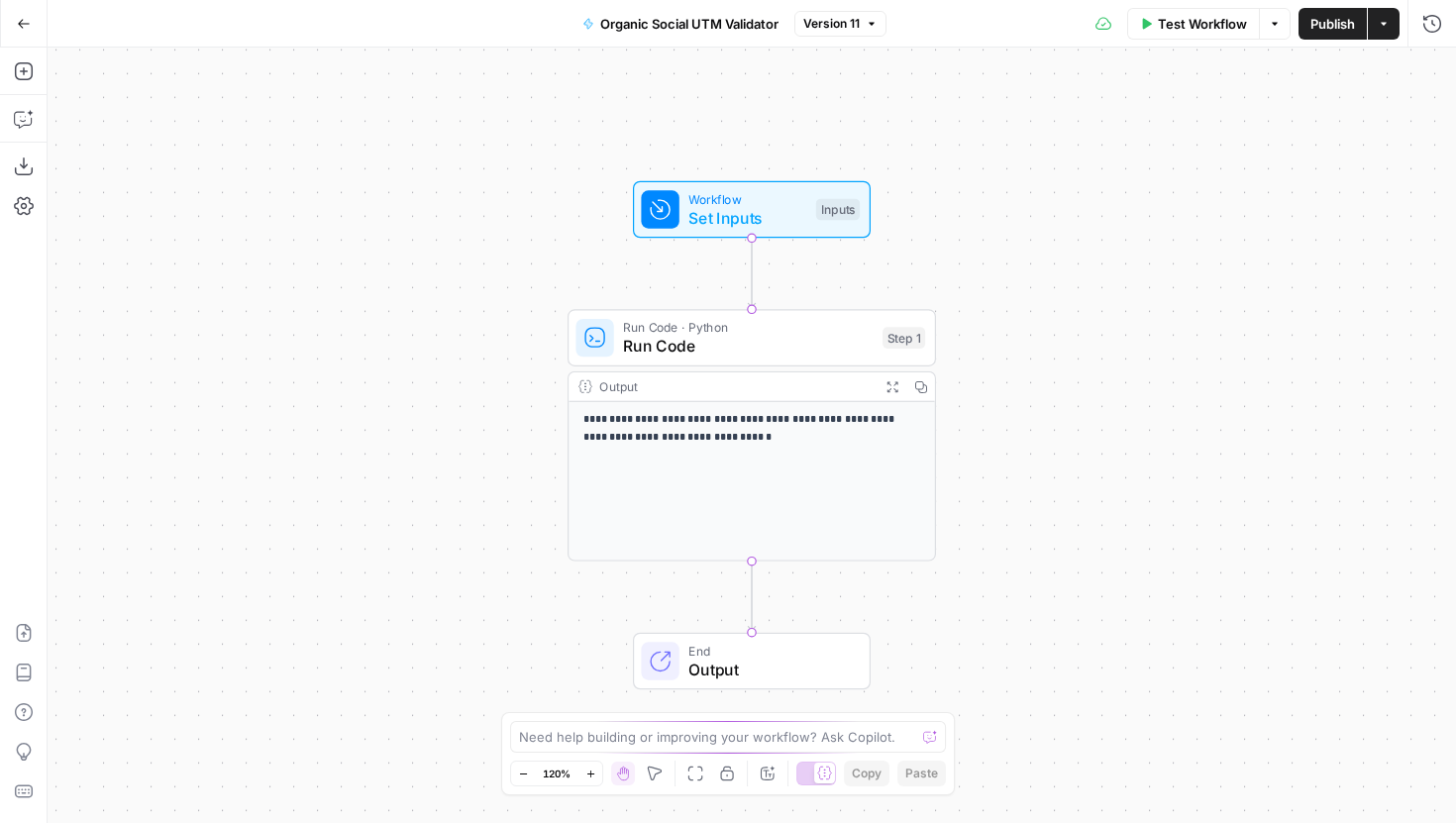 click on "Set Inputs" at bounding box center [747, 218] 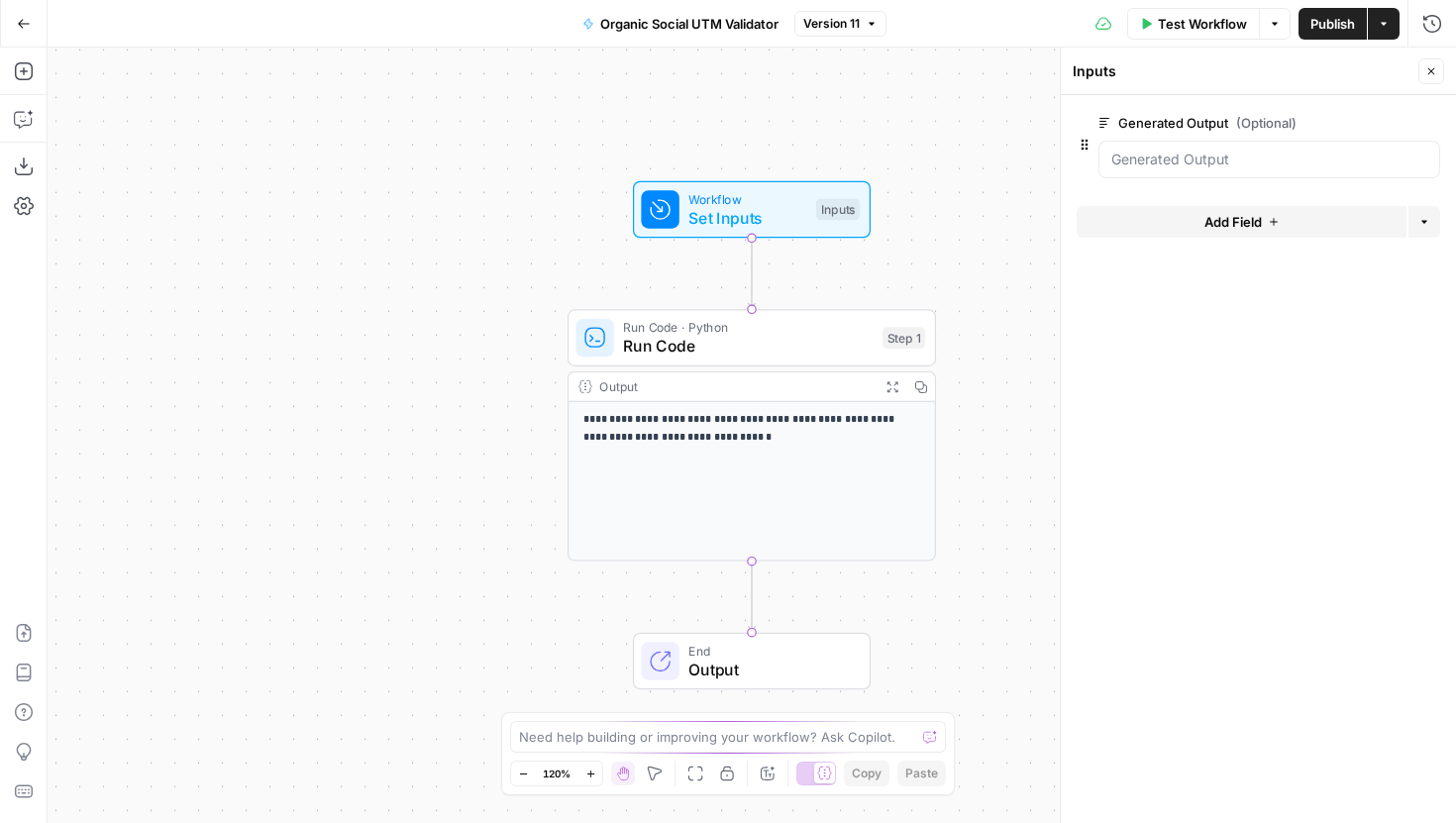 click on "edit field" at bounding box center (1366, 123) 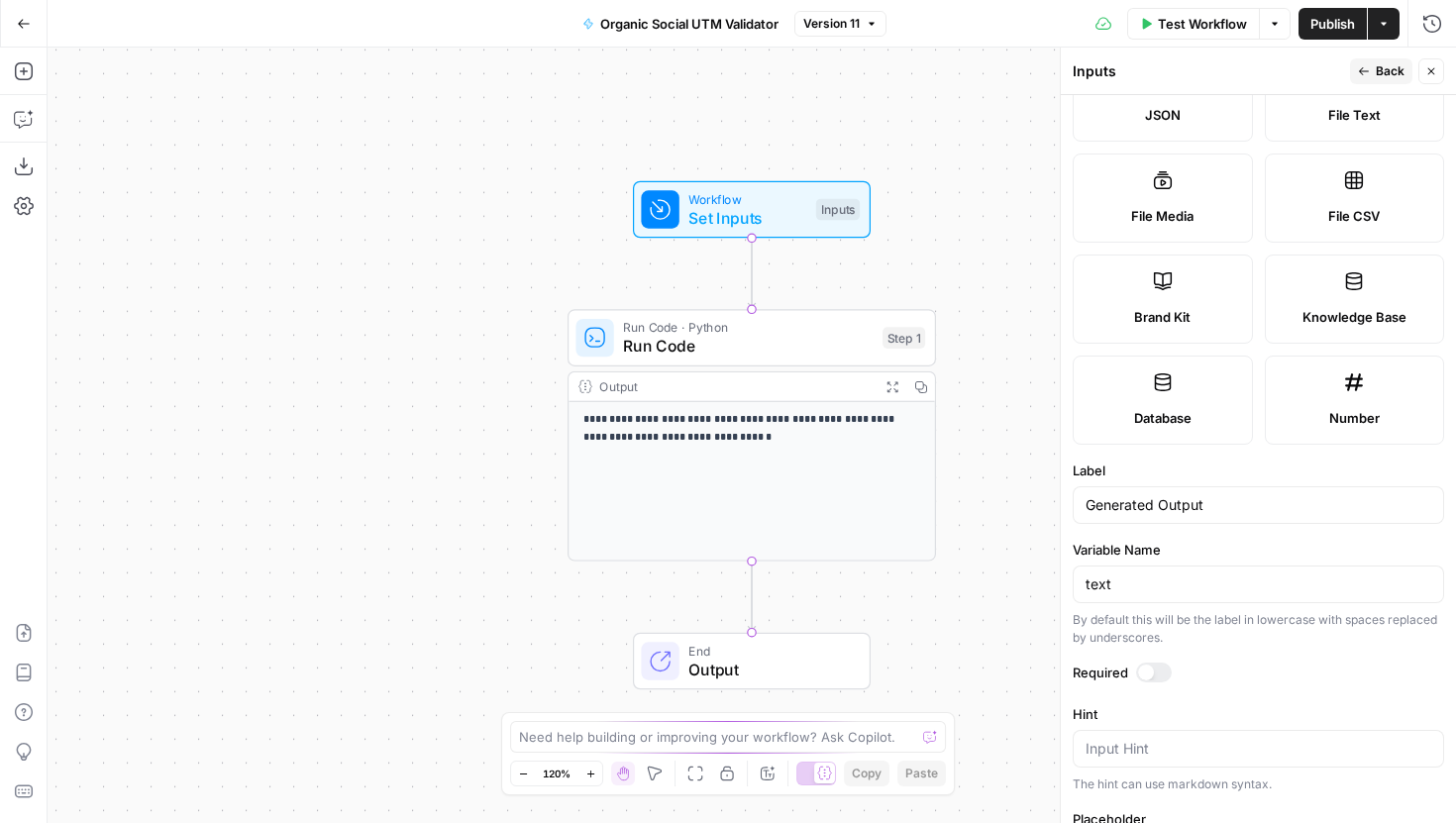 scroll, scrollTop: 515, scrollLeft: 0, axis: vertical 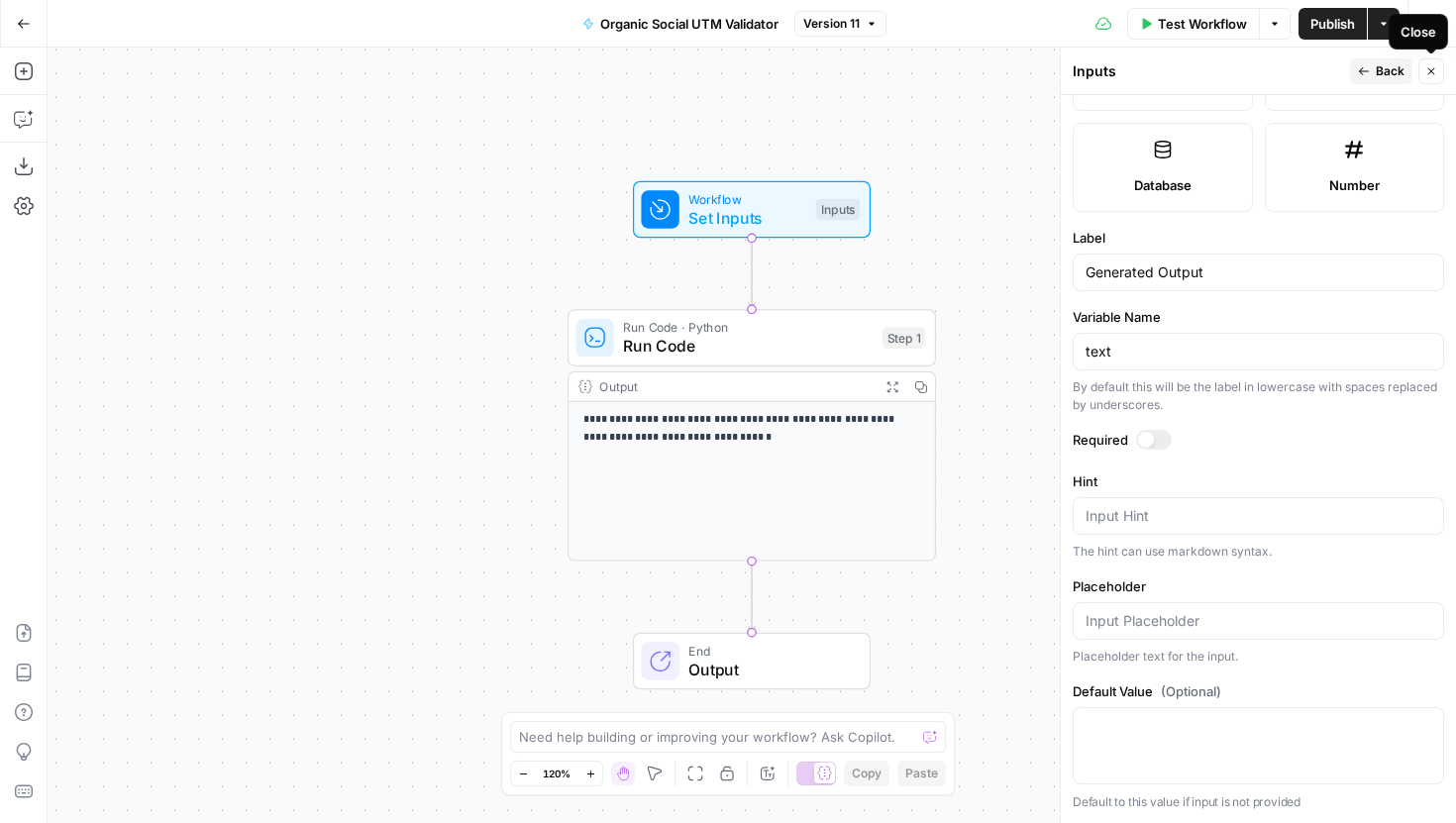 click 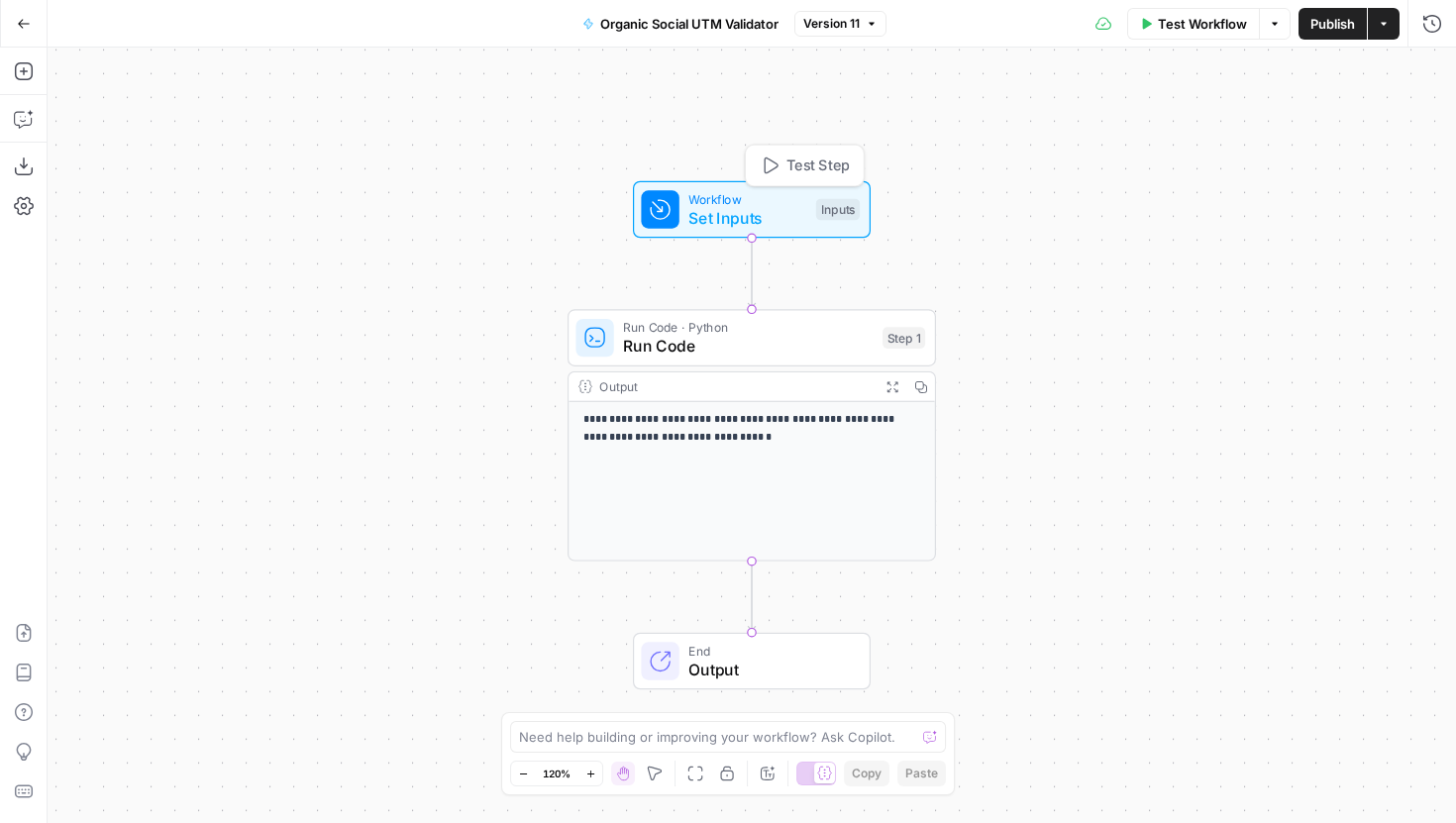 click on "Set Inputs" at bounding box center (747, 218) 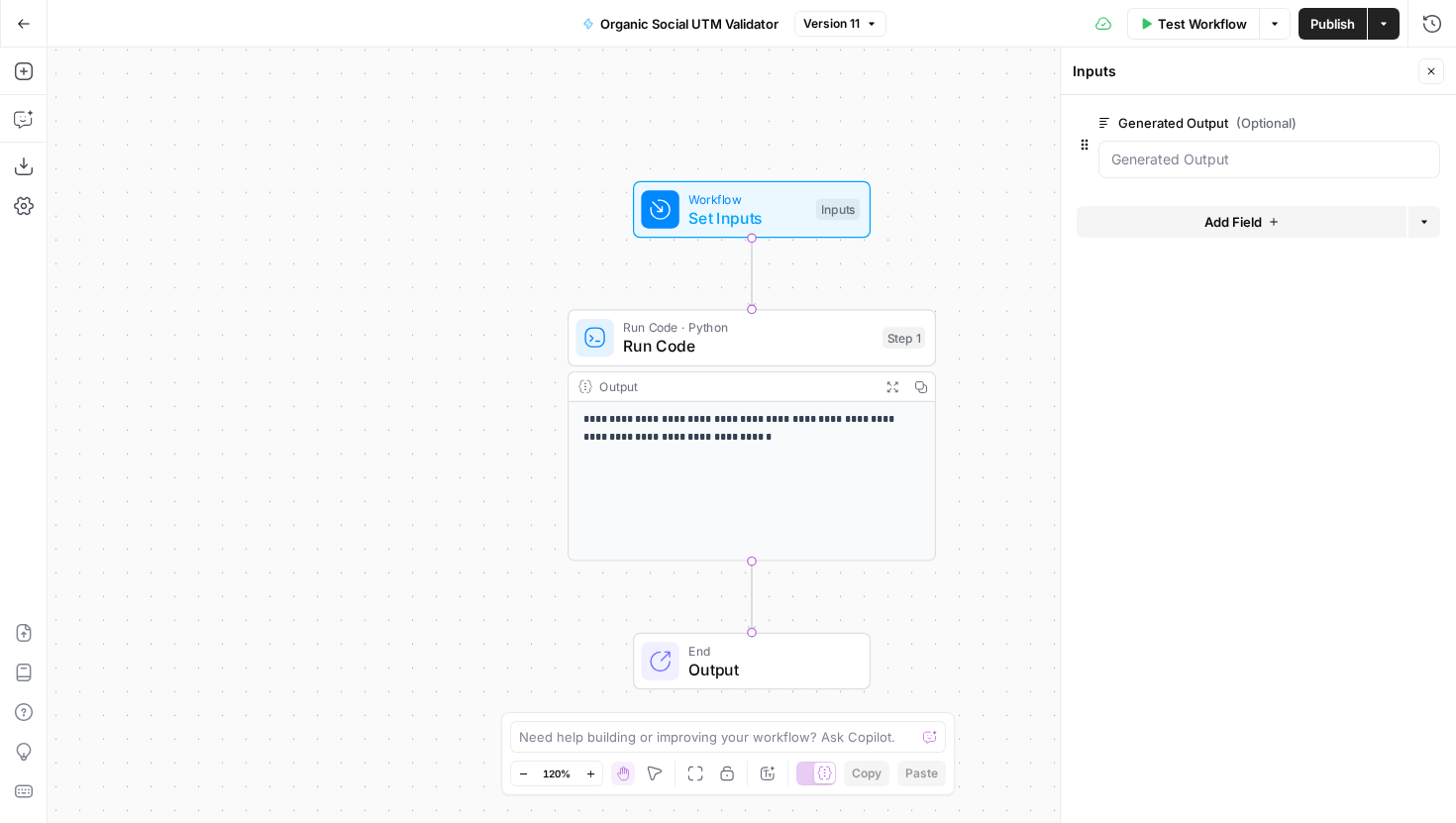 click on "Generated Output   (Optional) edit field Delete group" at bounding box center (1269, 145) 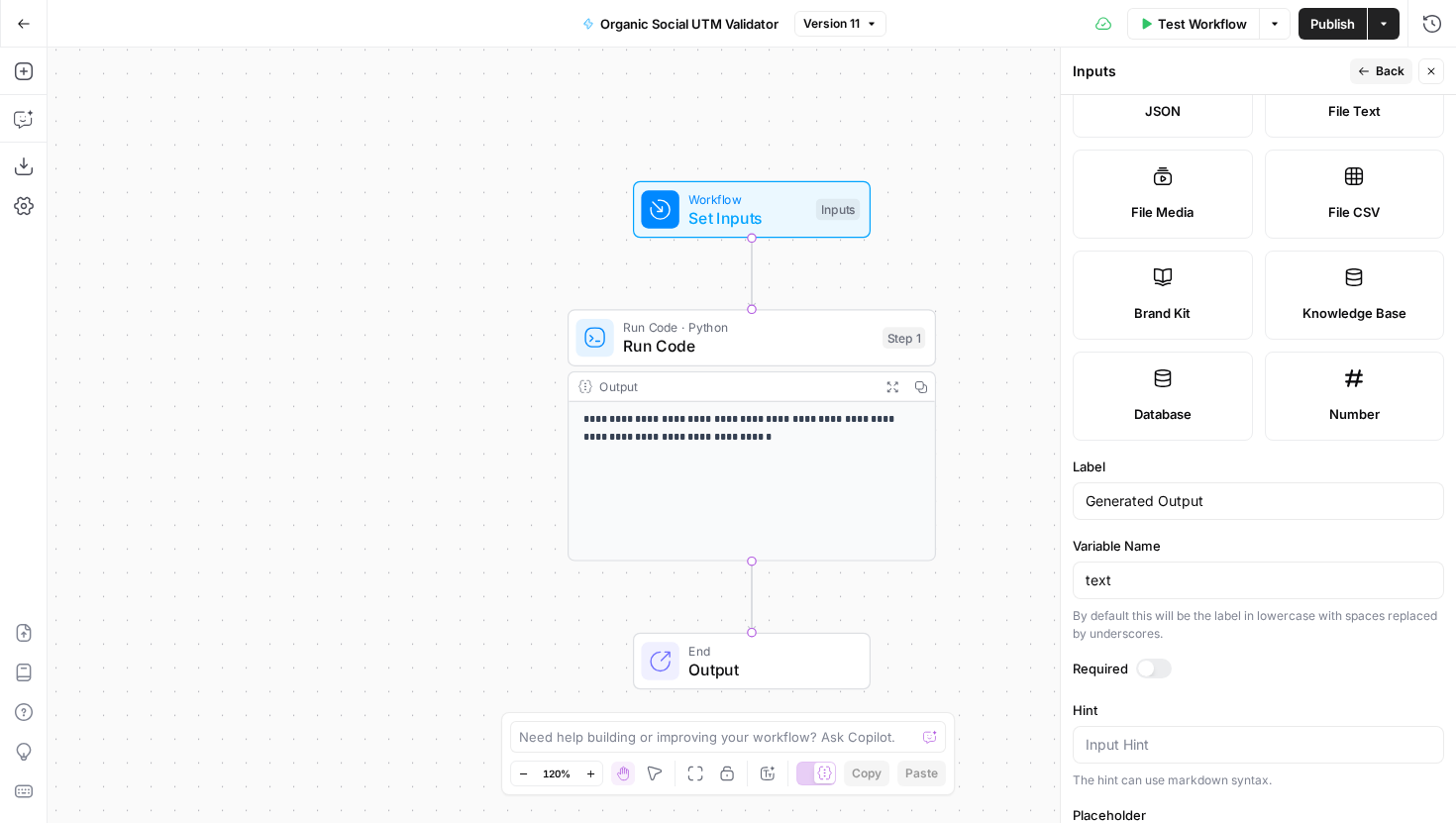 scroll, scrollTop: 515, scrollLeft: 0, axis: vertical 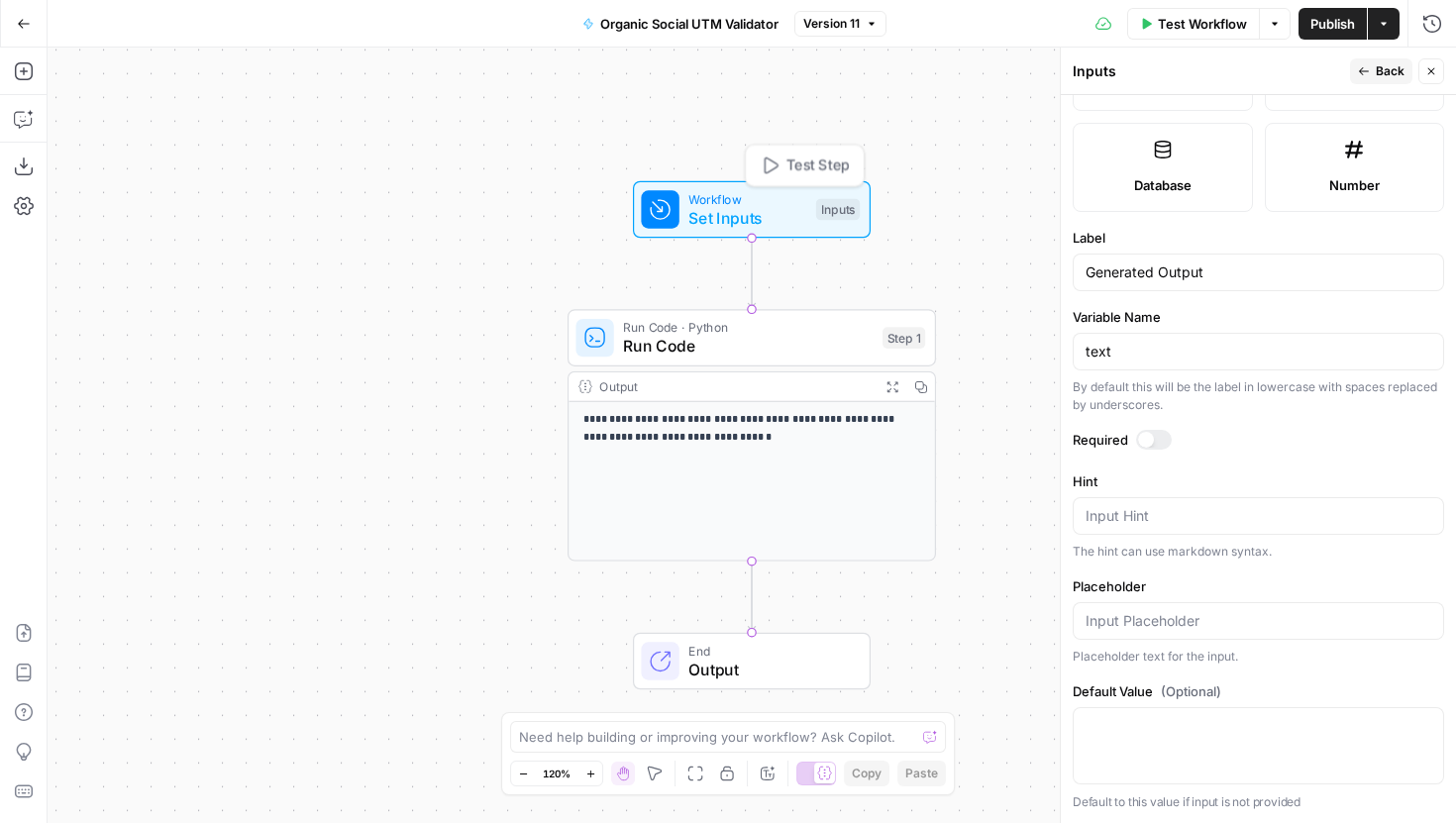click on "Set Inputs" at bounding box center [747, 218] 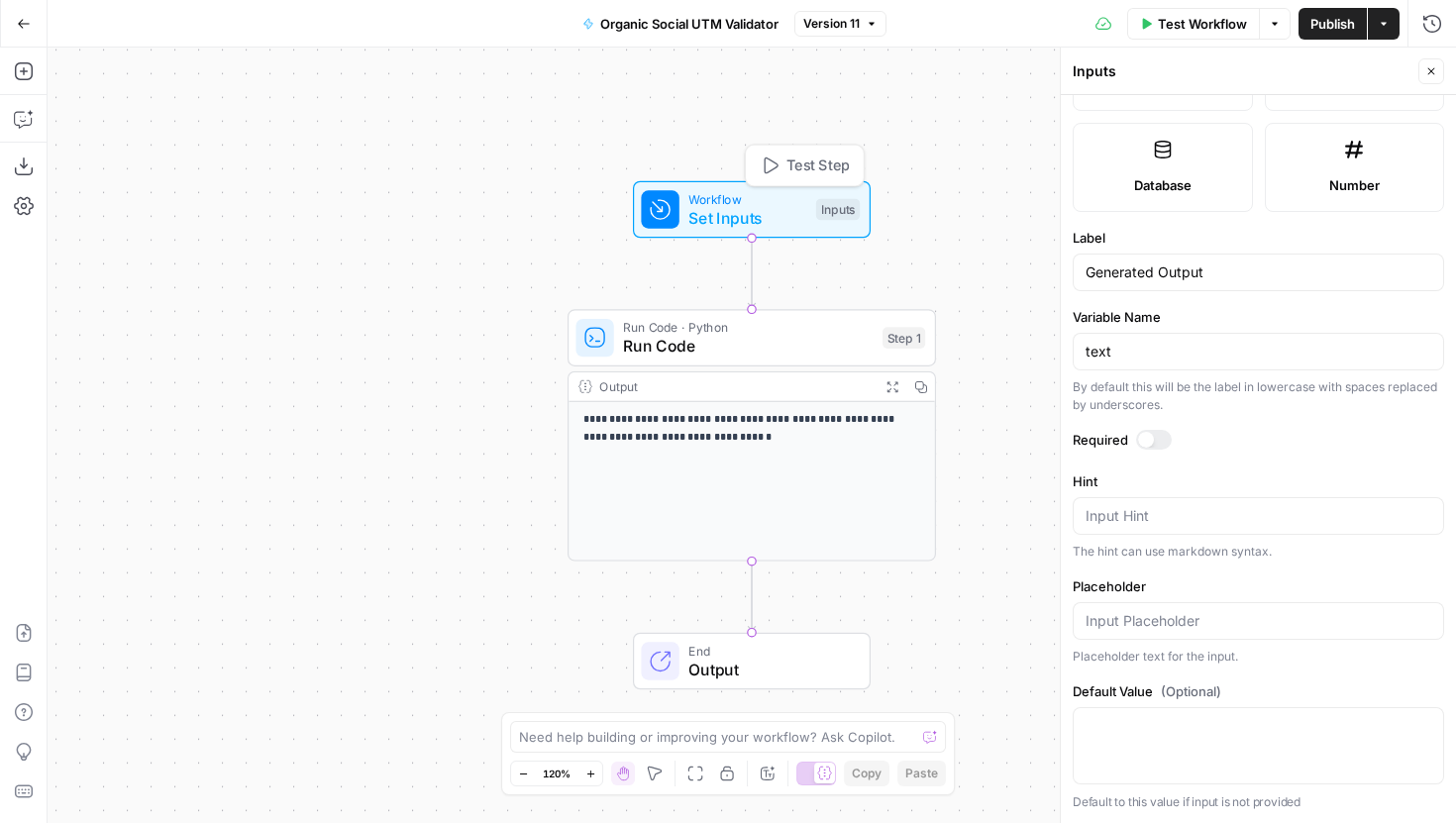 scroll, scrollTop: 0, scrollLeft: 0, axis: both 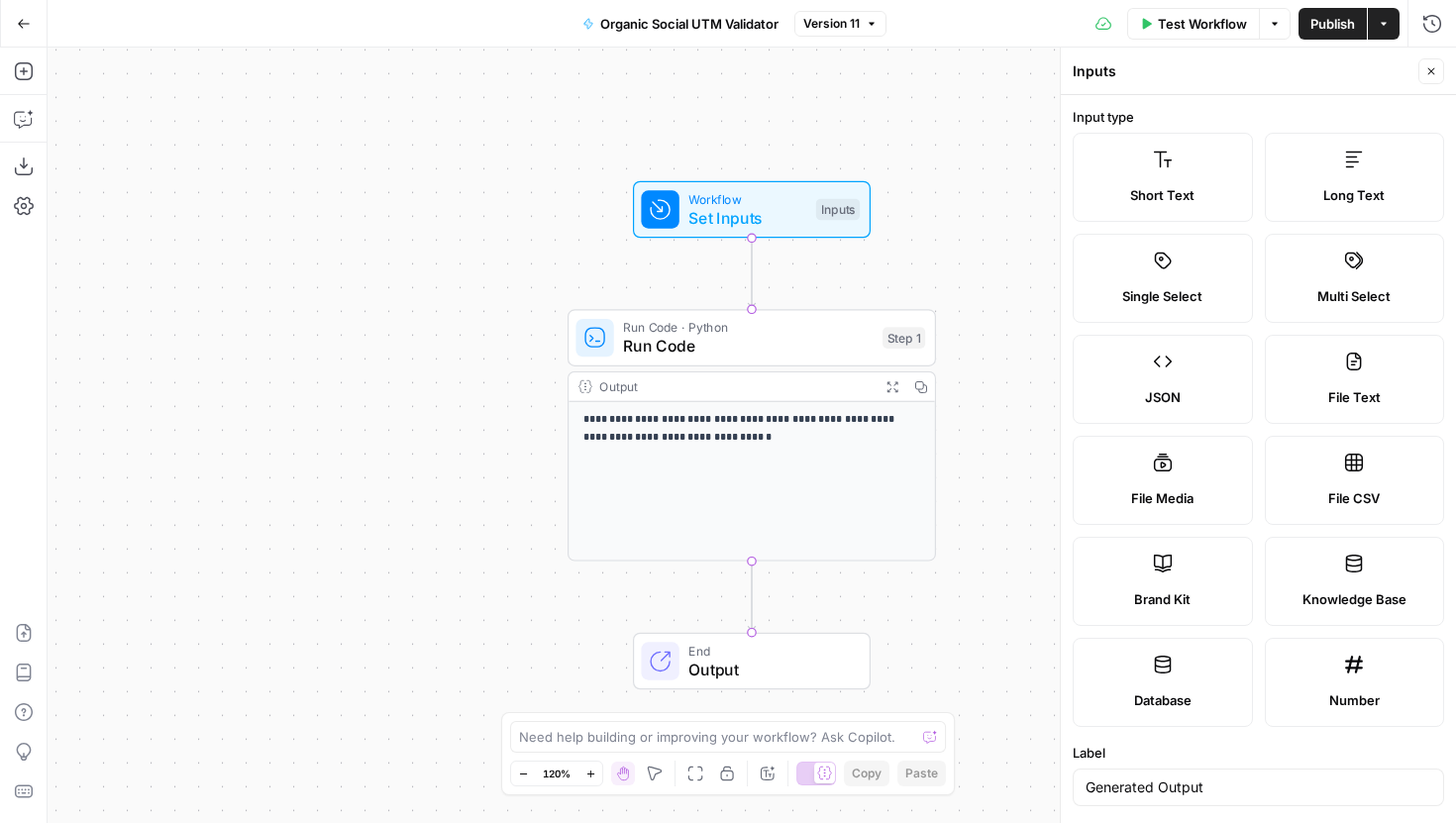 click on "Close" at bounding box center (1431, 71) 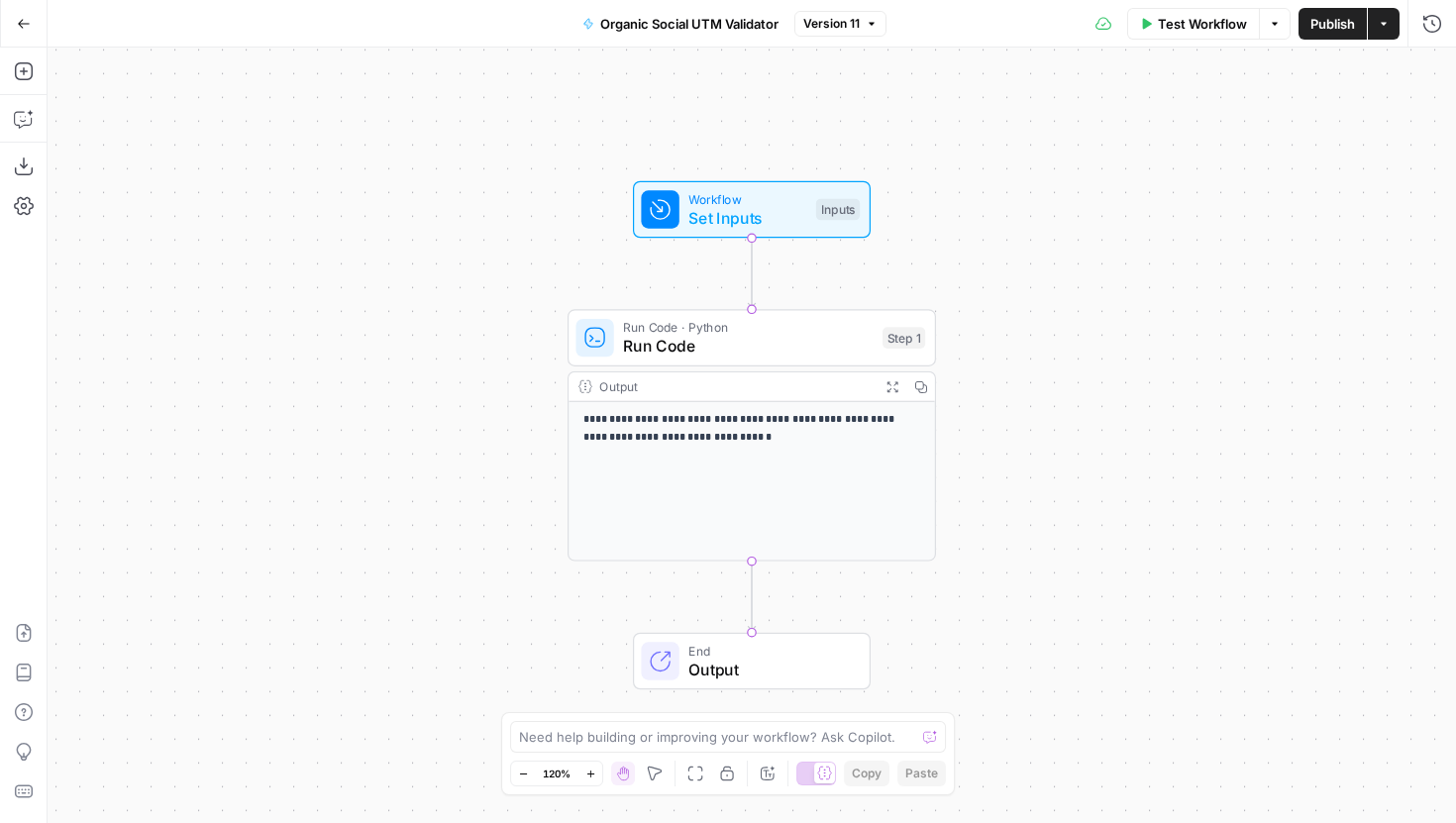 click on "Workflow Set Inputs Inputs Test Step" at bounding box center [752, 210] 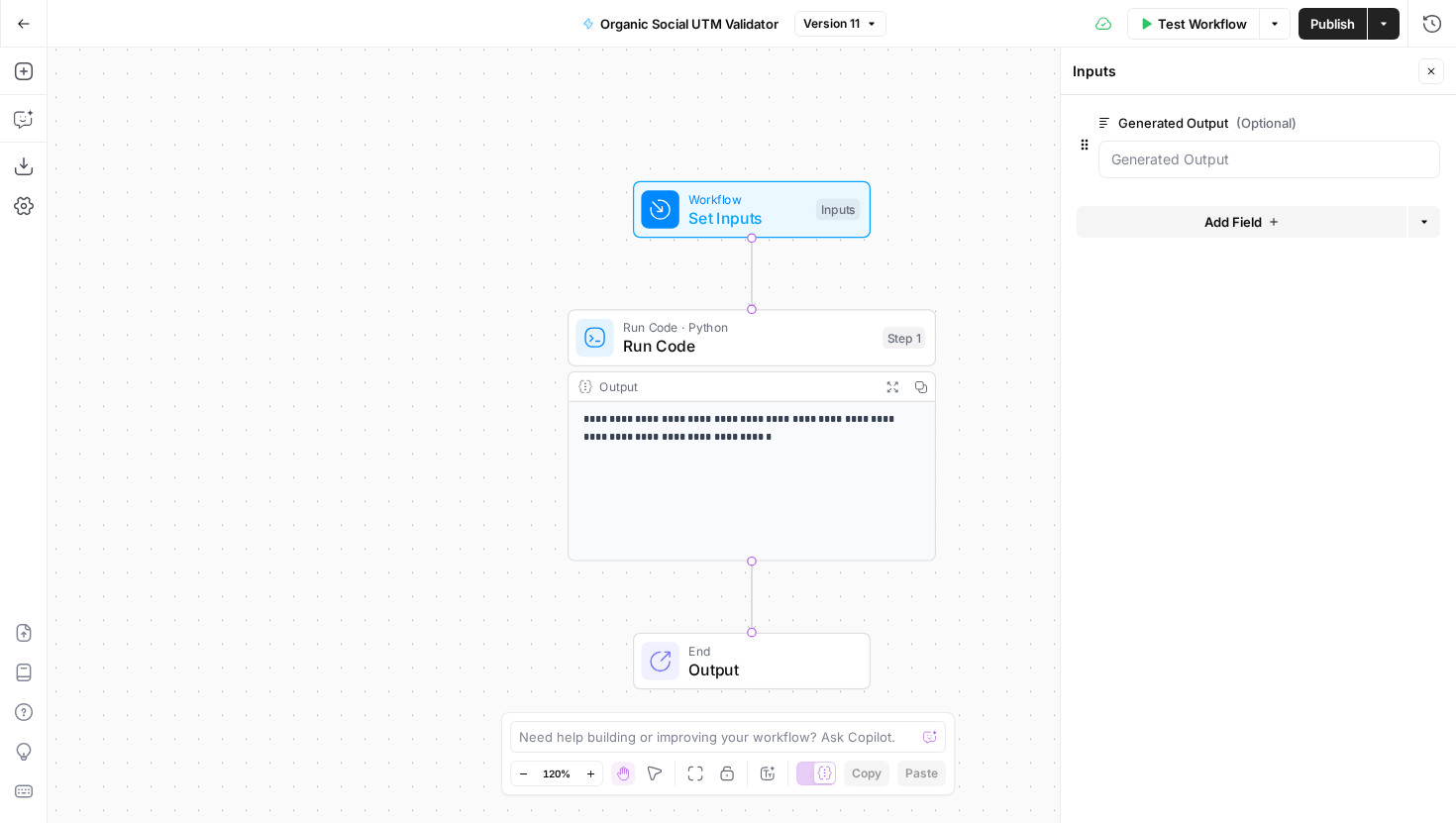click on "edit field" at bounding box center [1366, 123] 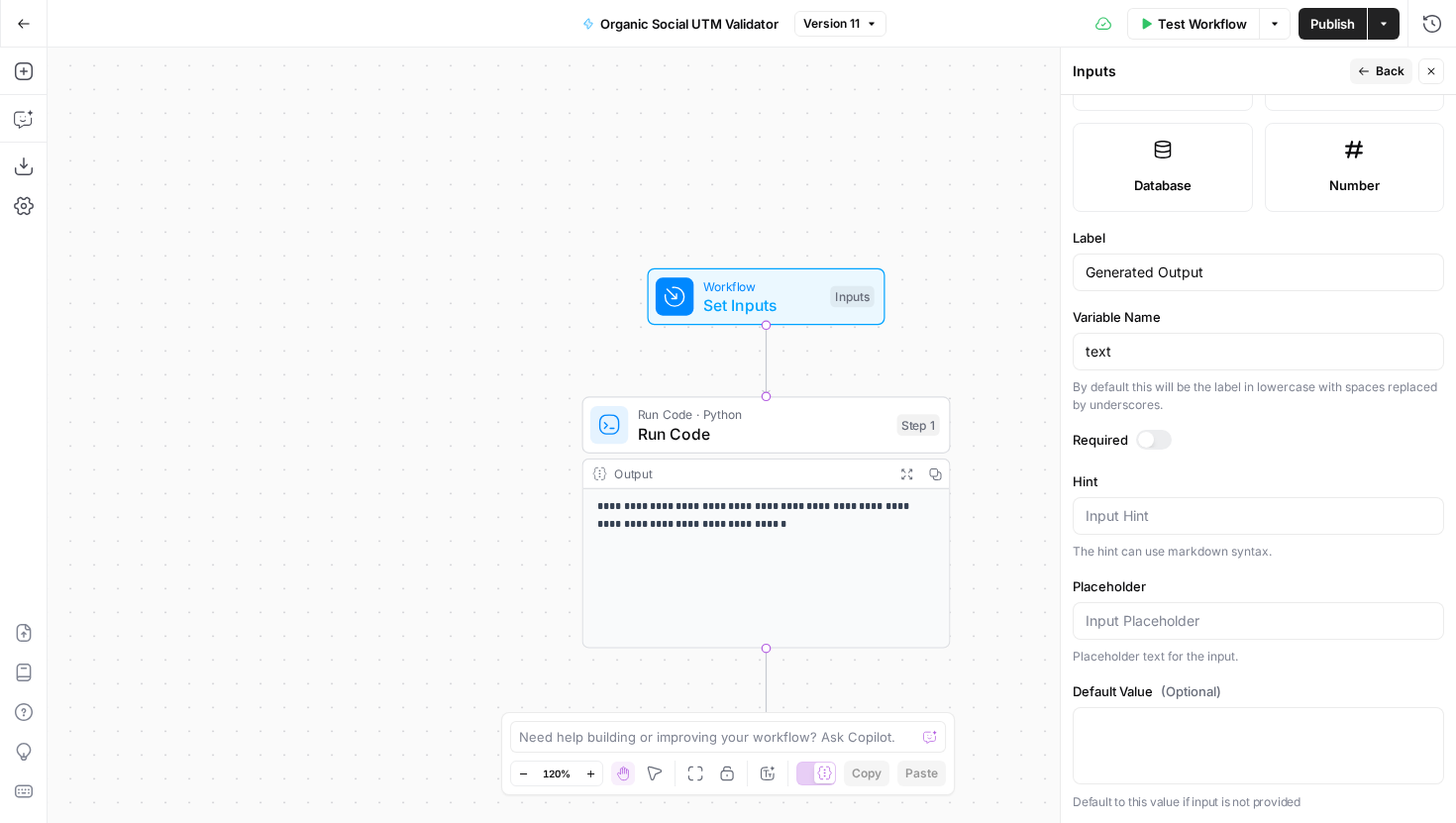 scroll, scrollTop: 0, scrollLeft: 0, axis: both 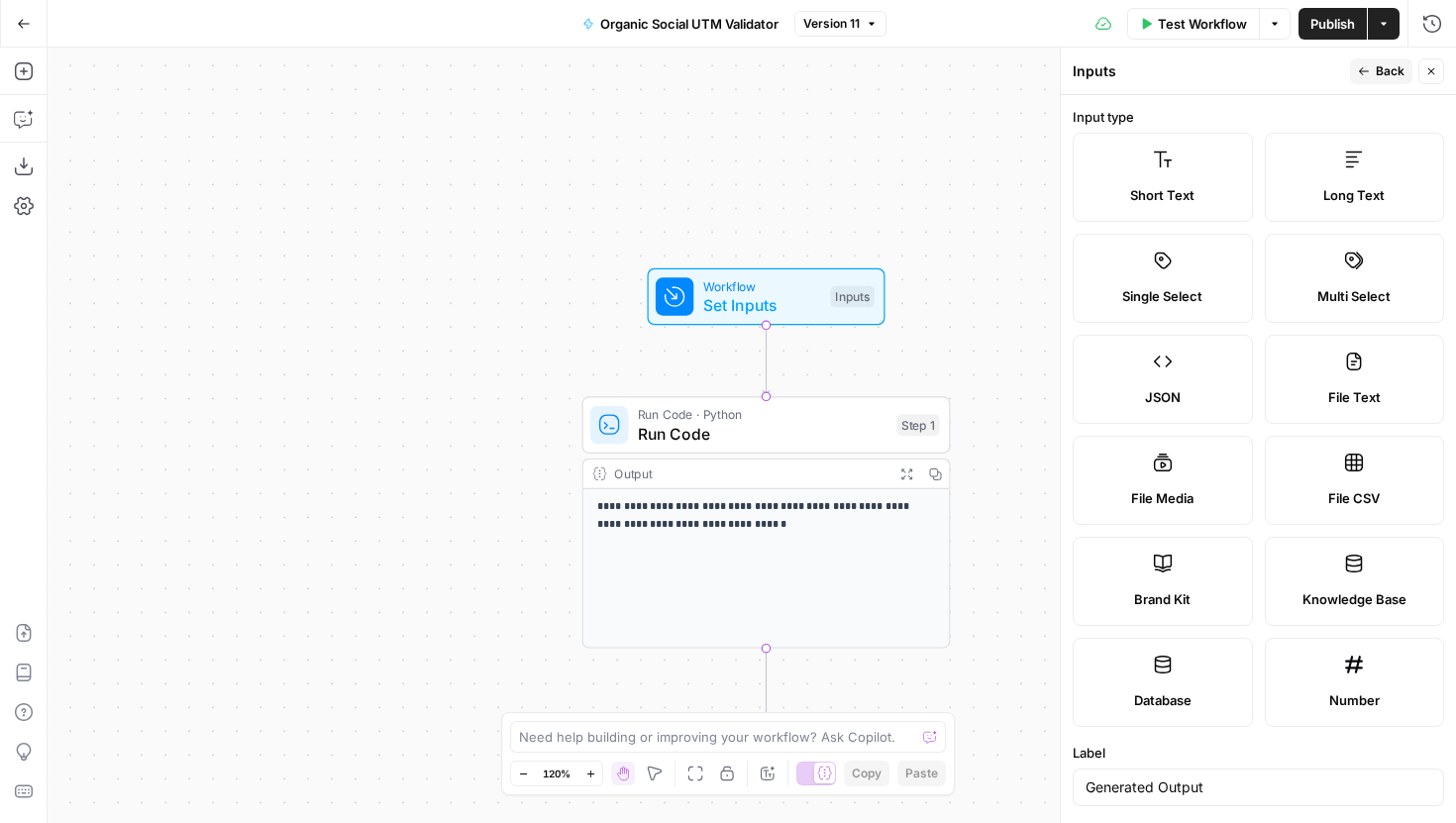 click on "Back" at bounding box center (1390, 71) 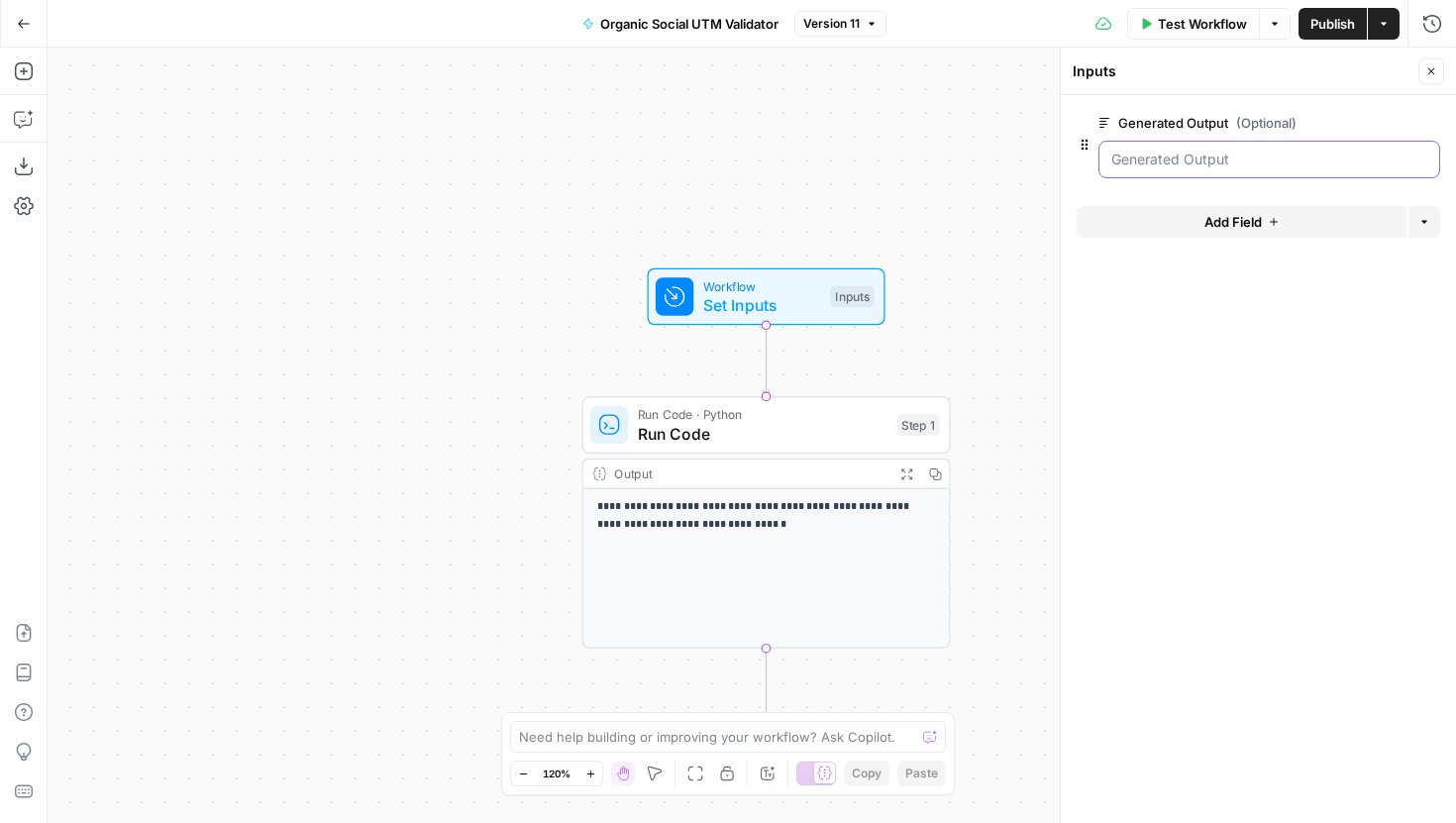 click on "Generated Output   (Optional)" at bounding box center [1269, 159] 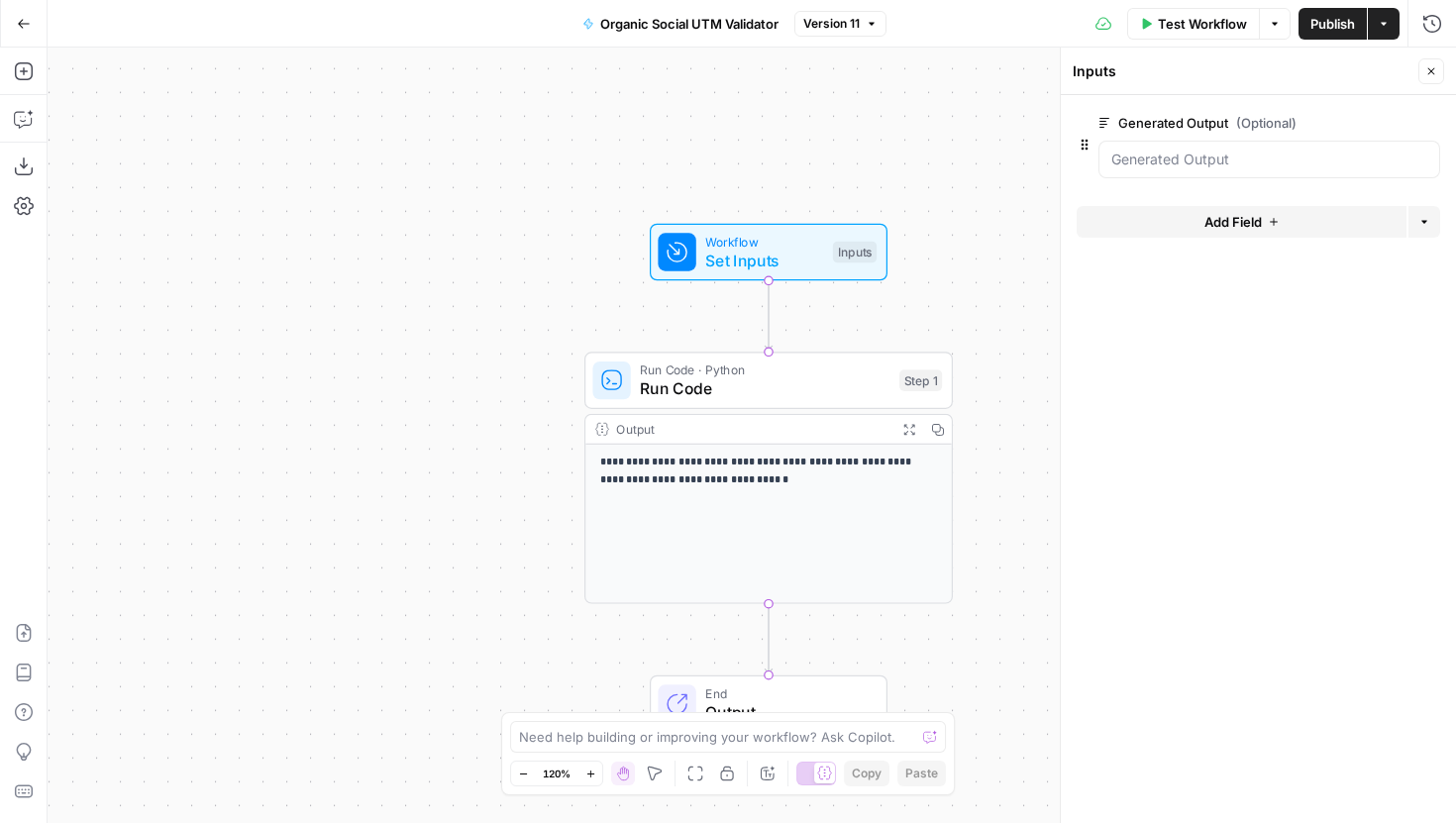 click on "End" at bounding box center [785, 692] 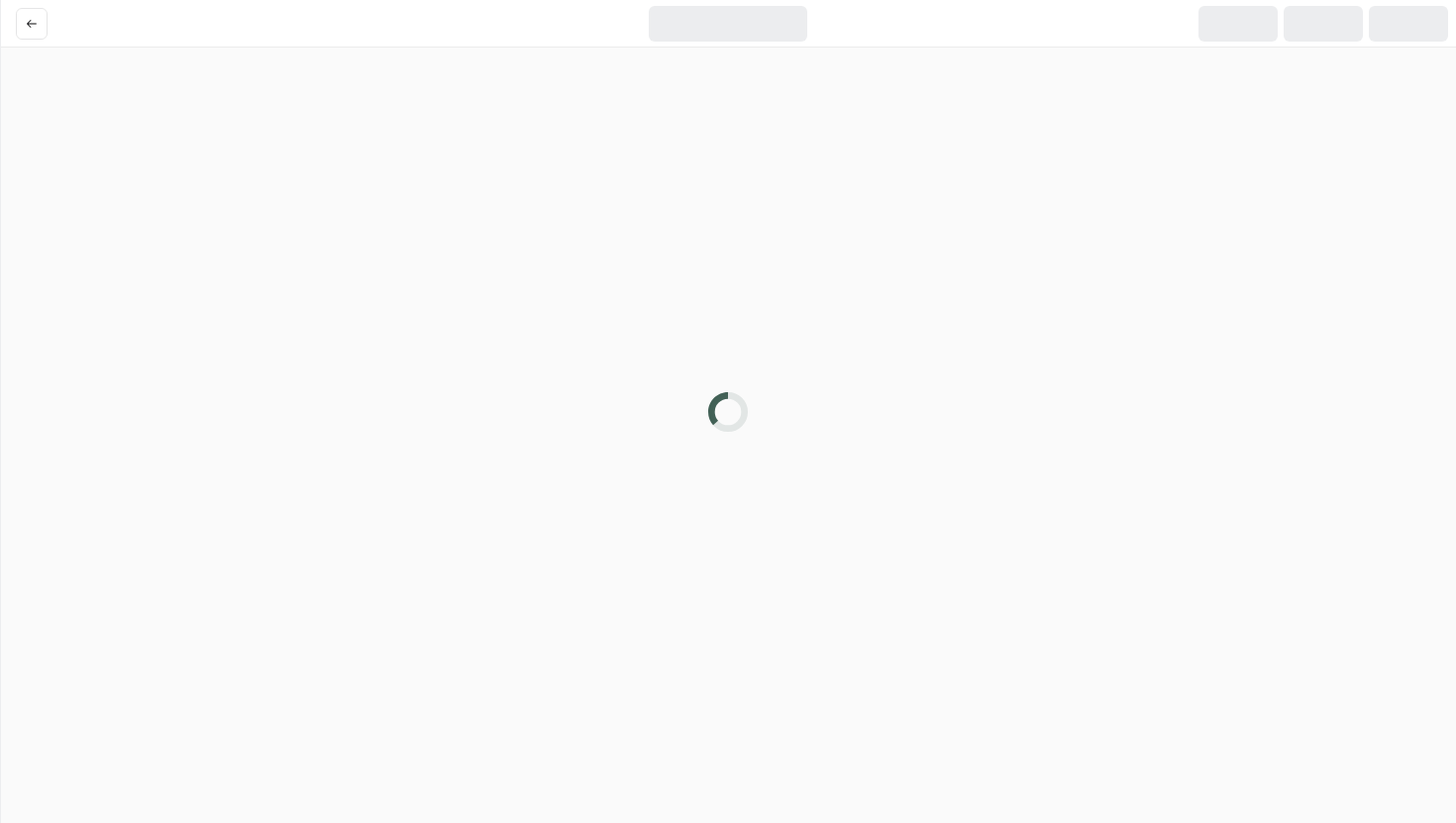 scroll, scrollTop: 0, scrollLeft: 0, axis: both 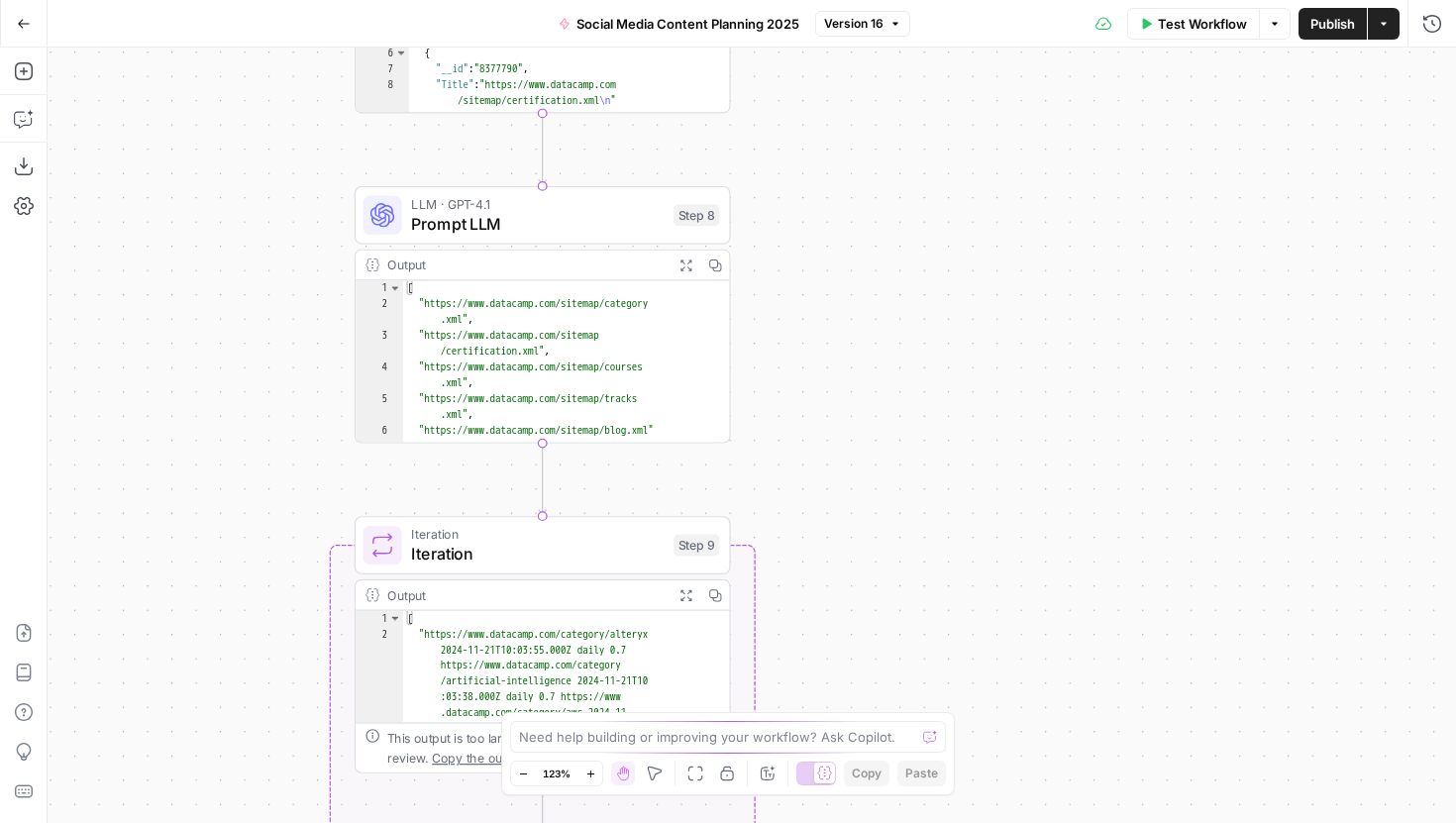 click on "DataCamp New Home Browse Your Data Monitoring Settings Recent Grids New grid Social Media Content 2025 Youtube Creator Script Optimisations Paid Social UGC Script Optimisation Grid Recent Workflows New Workflow Organic Social UTM Generator Untitled Social Media Content Planning 2025 AirOps Academy What's new? Help + Support Go Back Social Media Content Planning 2025 Version 16 Test Workflow Options Publish Actions Run History Add Steps Copilot Download as JSON Settings Import JSON AirOps Academy Help Give Feedback Shortcuts Workflow Set Inputs Inputs Read from Grid Read from Grid Step 7 Output Expand Output Copy 1 2 3 4 5 6 7 8 9 10 [    {      "__id" :  "8377789" ,      "Title" :  "https://www.example.com          /sitemap/category.xml \n "    } ,    {      "__id" :  "8377790" ,      "Title" :  "https://www.example.com          /sitemap/certification.xml \n "    } ,    {     LLM · GPT-4.1 Prompt LLM Step 8 Output Expand Output Copy 1 2 3 4 5 6 7 [           .xml" ,    }]]" at bounding box center (728, 411) 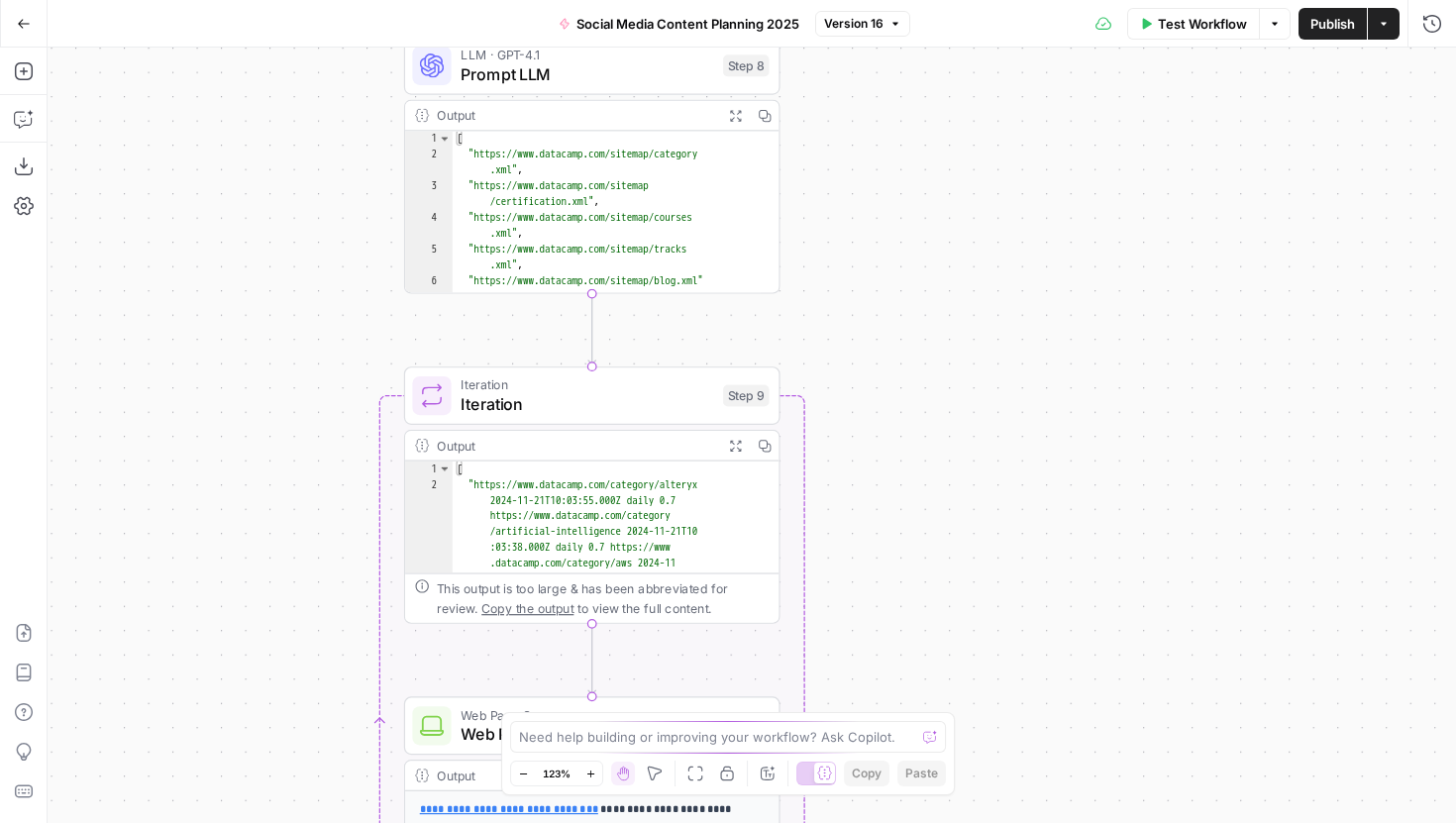 drag, startPoint x: 899, startPoint y: 459, endPoint x: 897, endPoint y: 805, distance: 346.0058 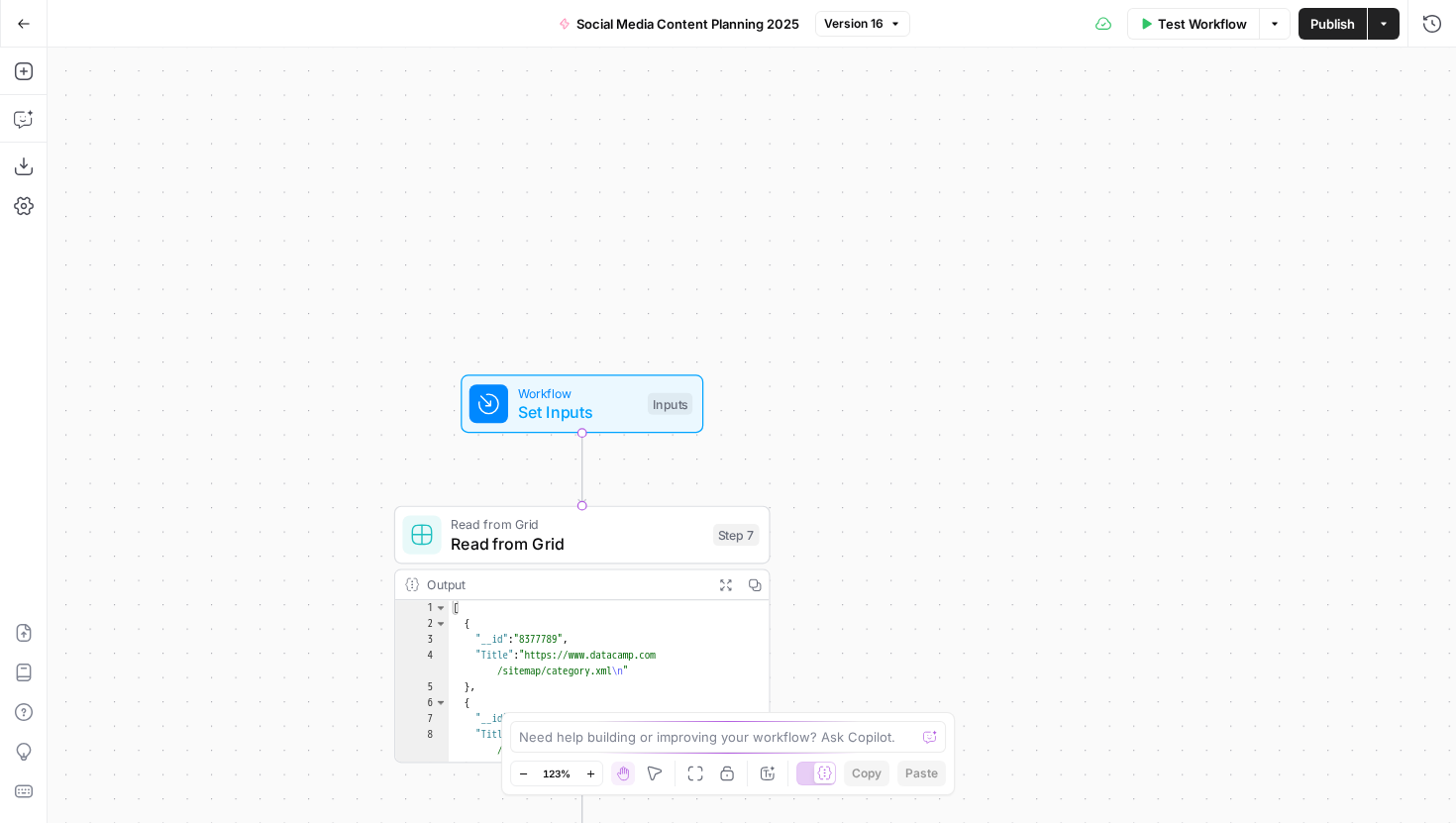drag, startPoint x: 912, startPoint y: 365, endPoint x: 907, endPoint y: 821, distance: 456.02741 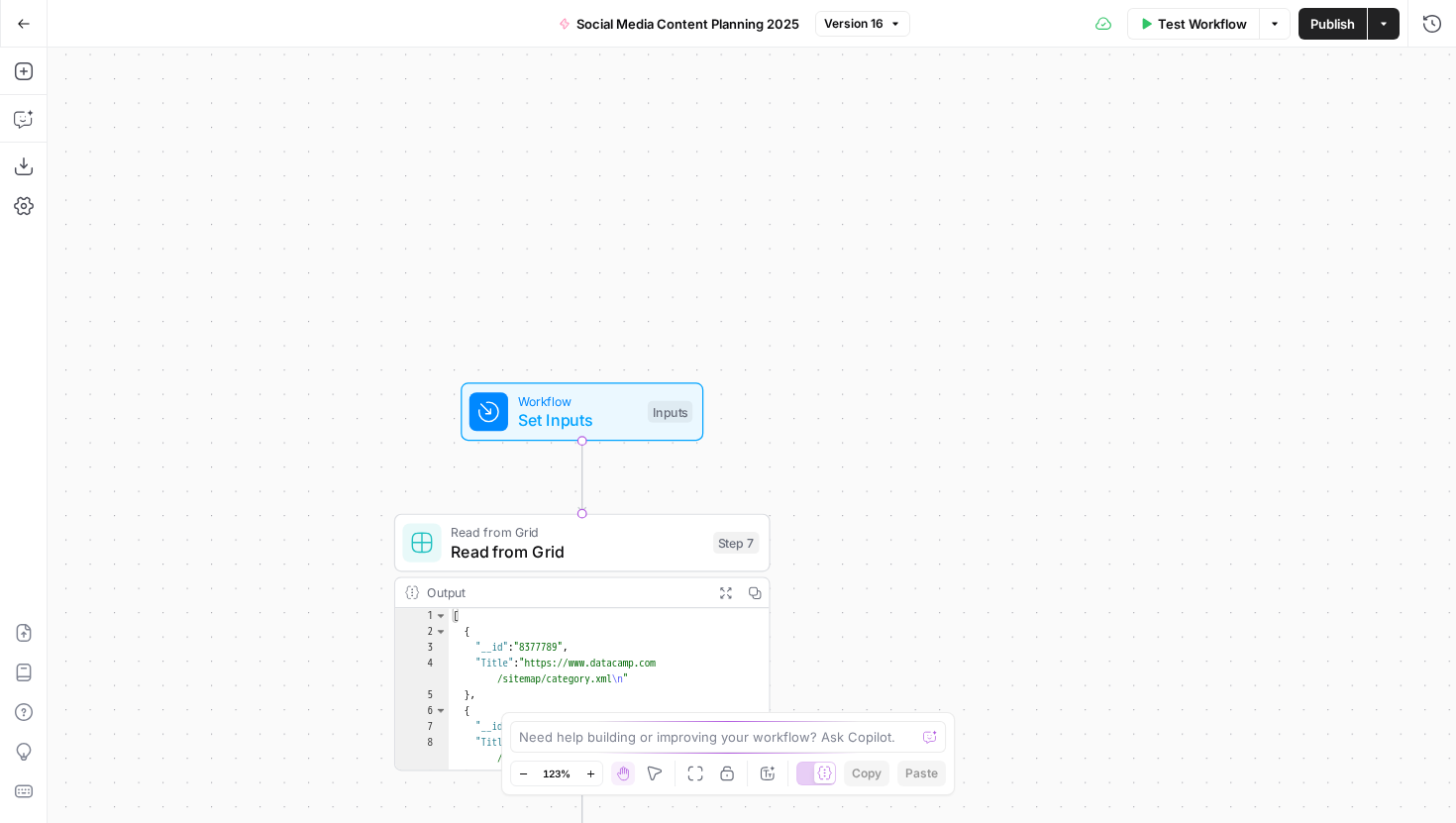 drag, startPoint x: 782, startPoint y: 331, endPoint x: 693, endPoint y: 187, distance: 169.28379 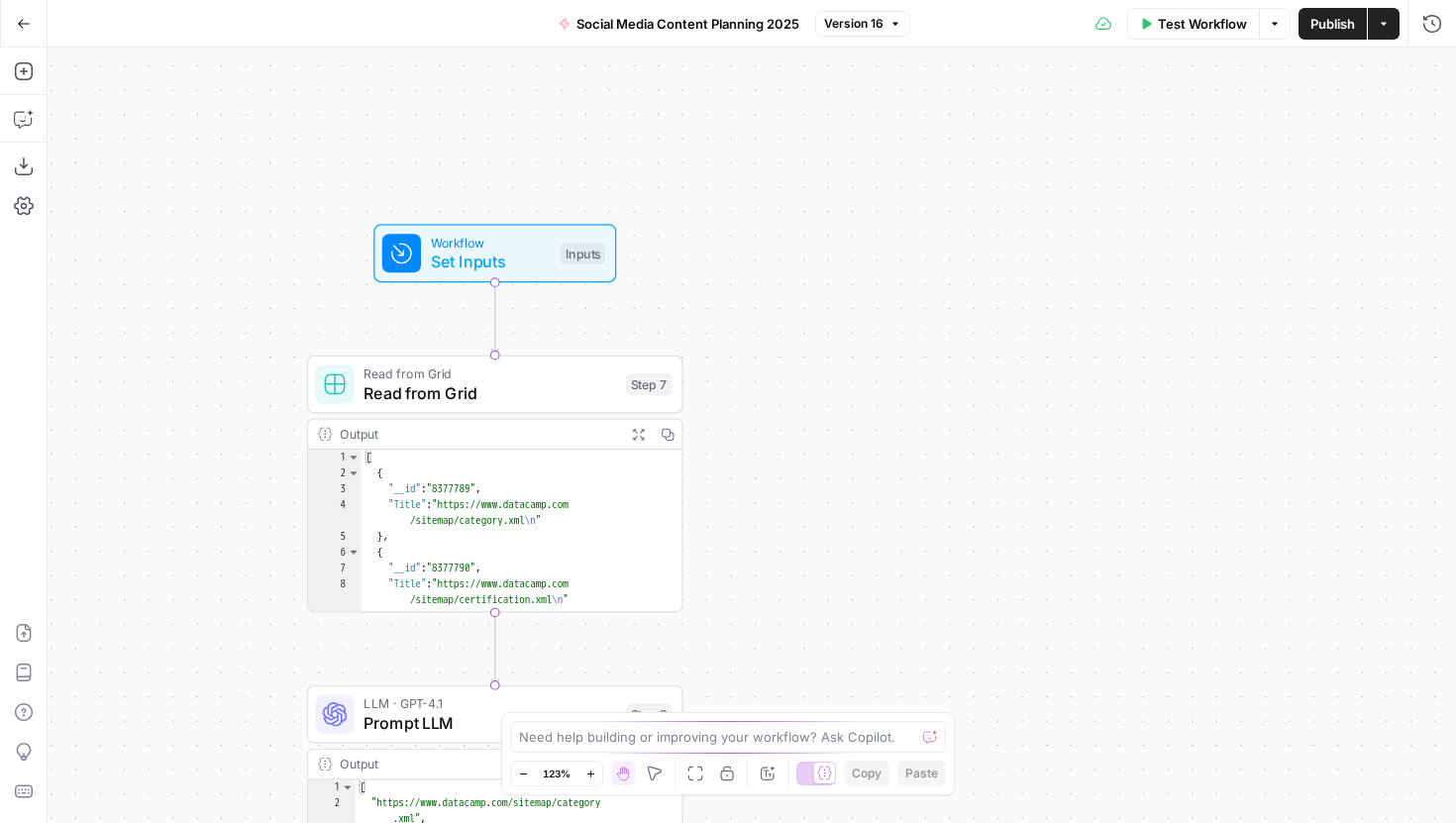 drag, startPoint x: 802, startPoint y: 445, endPoint x: 808, endPoint y: 165, distance: 280.0643 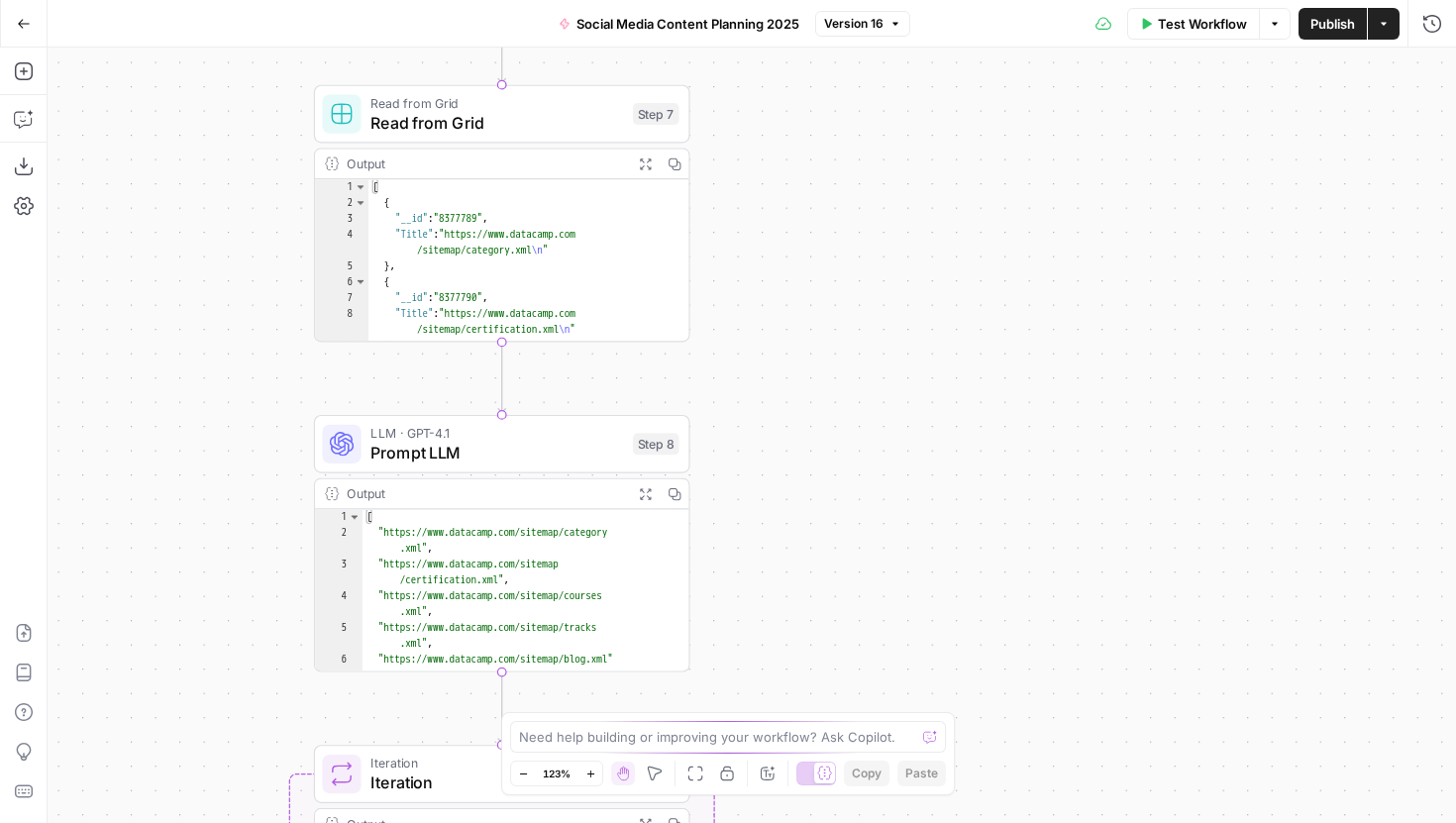 click on "Workflow Set Inputs Inputs Read from Grid Read from Grid Step 7 Output Expand Output Copy 1 2 3 4 5 6 7 8 9 10 [    {      "__id" :  "8377789" ,      "Title" :  "https://www.datacamp.com          /sitemap/category.xml \n "    } ,    {      "__id" :  "8377790" ,      "Title" :  "https://www.datacamp.com          /sitemap/certification.xml \n "    } ,    {     XXXXXXXXXXXXXXXXXXXXXXXXXXXXXXXXXXXXXXXXXXXXXXXXXXXXXXXXXXXXXXXXXXXXXXXXXXXXXXXXXXXXXXXXXXXXXXXXXXXXXXXXXXXXXXXXXXXXXXXXXXXXXXXXXXXXXXXXXXXXXXXXXXXXXXXXXXXXXXXXXXXXXXXXXXXXXXXXXXXXXXXXXXXXXXXXXXXXXXXXXXXXXXXXXXXXXXXXXXXXXXXXXXXXXXXXXXXXXXXXXXXXXXXXXXXXXXXXXXXXXXXXXXXXXXXXXXXXXXXXXXXXXXXXXXXXXXXXXXXXXXXXXXXXXXXXXXXXXXXXXXXXXXXXXXXXXXXXXXXXXXXXXXXXXXXXXXXXXXXXXXXXXXXXXXXXXXXXXXXXXXXXXXXXXXXXXXXXXXXXXXXXXXXXXXXXXXXXXXXXXXXXXXXXXXXXXXXXXXXXXXXXXXXXXXXXXXXXXXXXXXXXXXXXXXXXXXXXXXXXXXXXXXXXXXXXXXXXXXXXXXXXXXXXXXXX LLM · GPT-4.1 Prompt LLM Step 8 Output Expand Output Copy 1 2 3 4 5 6 7 [    "https://www.datacamp.com/sitemap/category .xml" ," at bounding box center (752, 435) 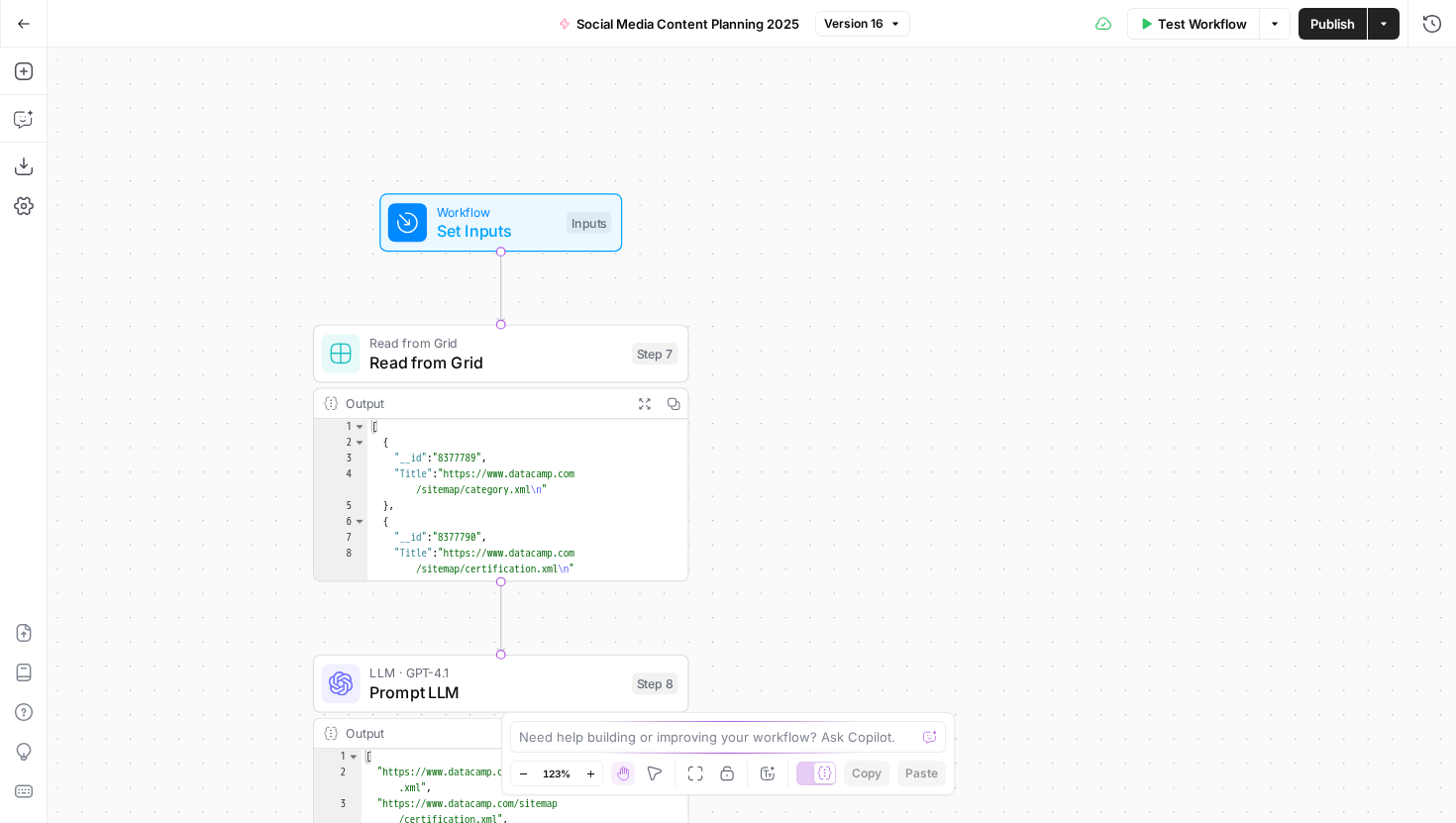 drag, startPoint x: 752, startPoint y: 551, endPoint x: 737, endPoint y: 741, distance: 190.59119 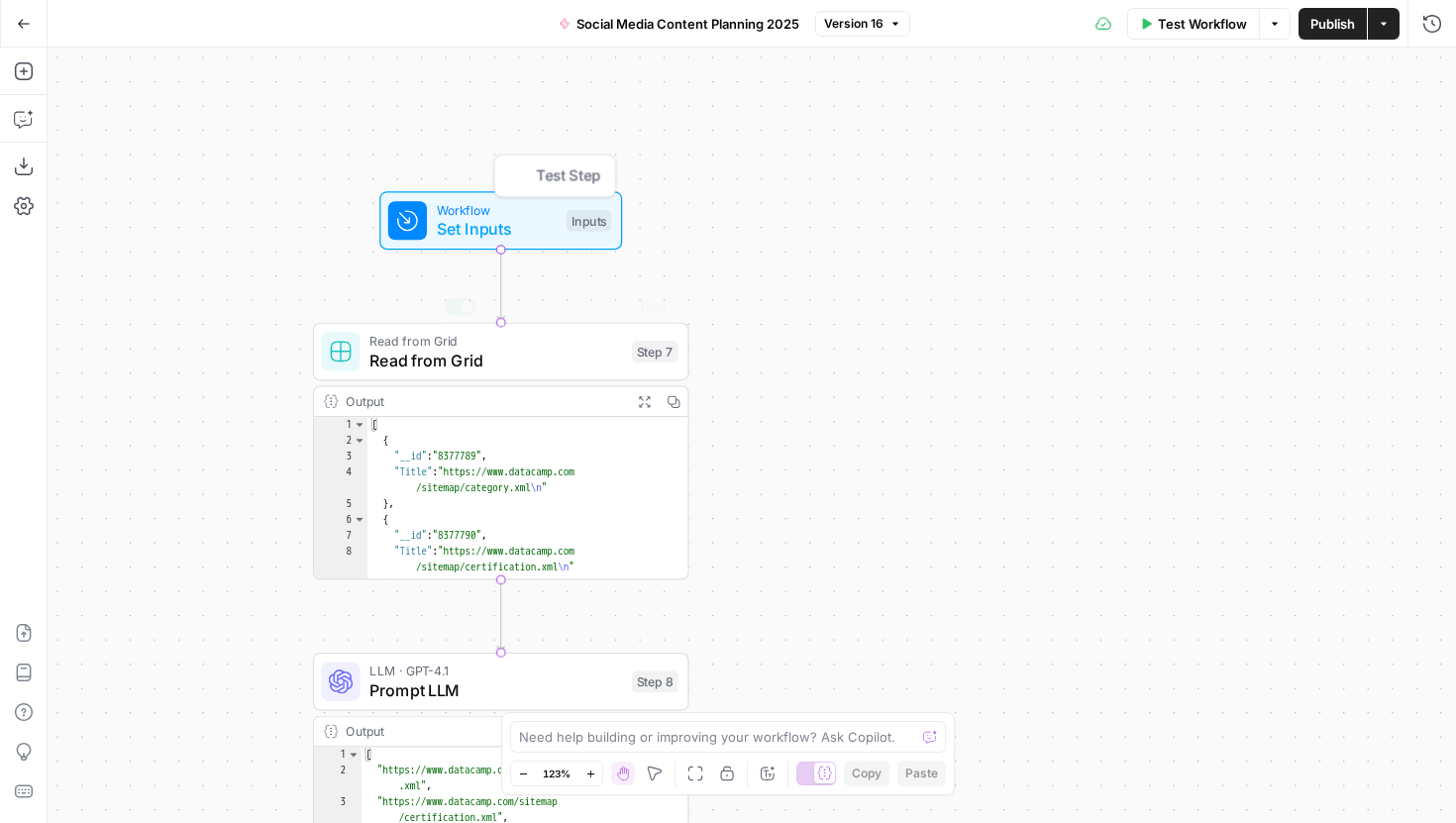click on "Set Inputs" at bounding box center (496, 229) 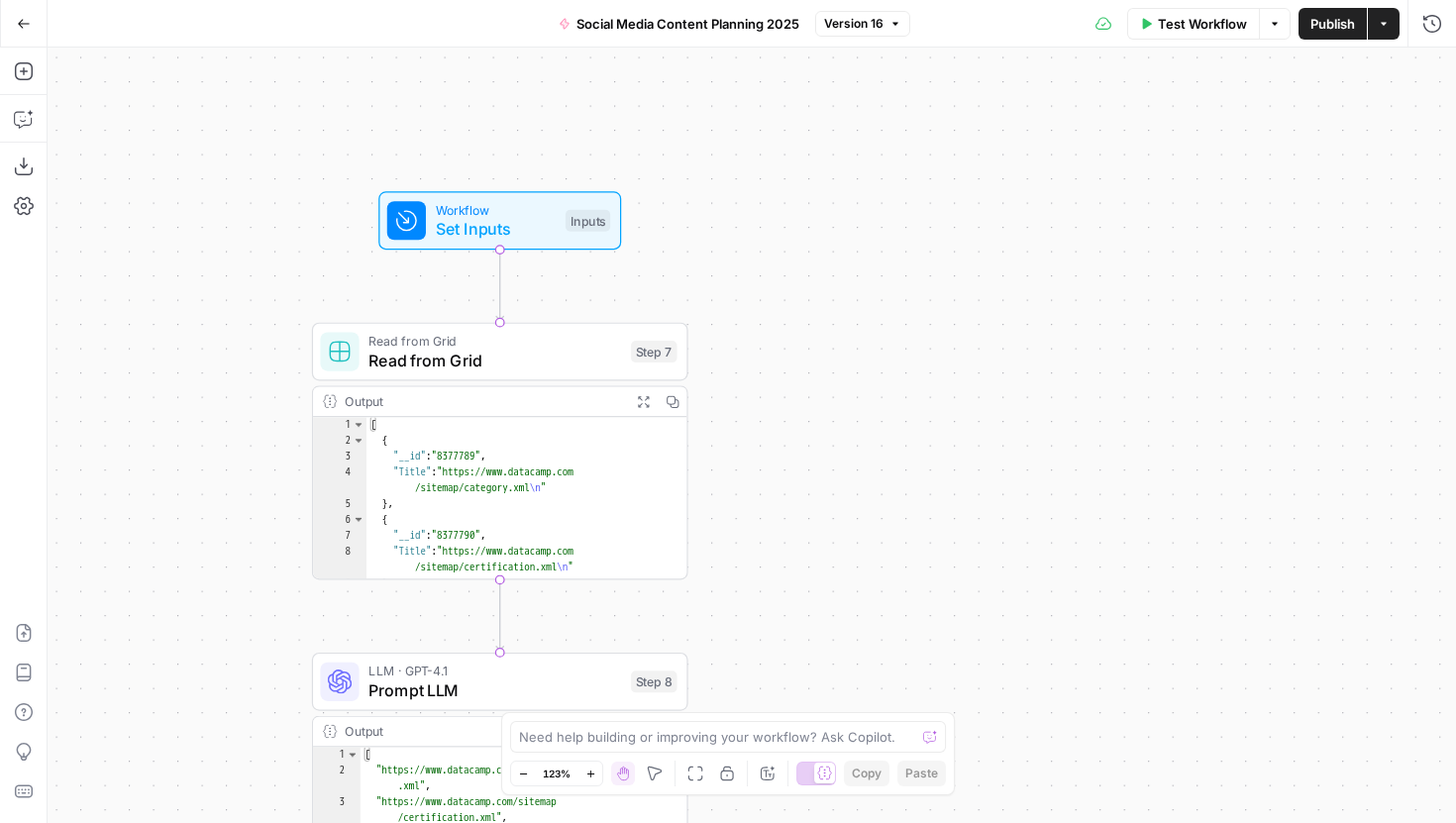 click on "Workflow" at bounding box center (495, 210) 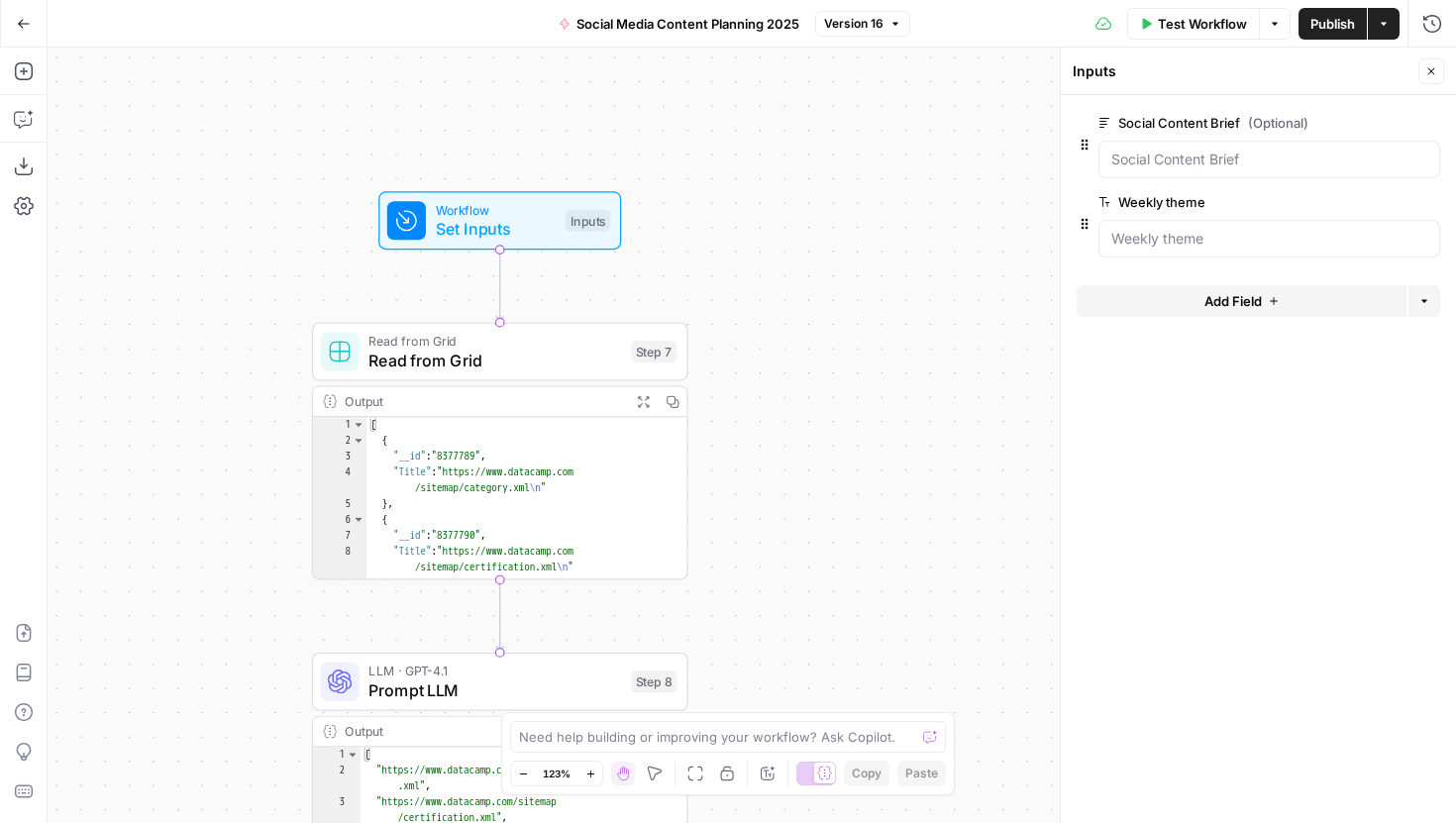 click on "edit field" at bounding box center (1366, 123) 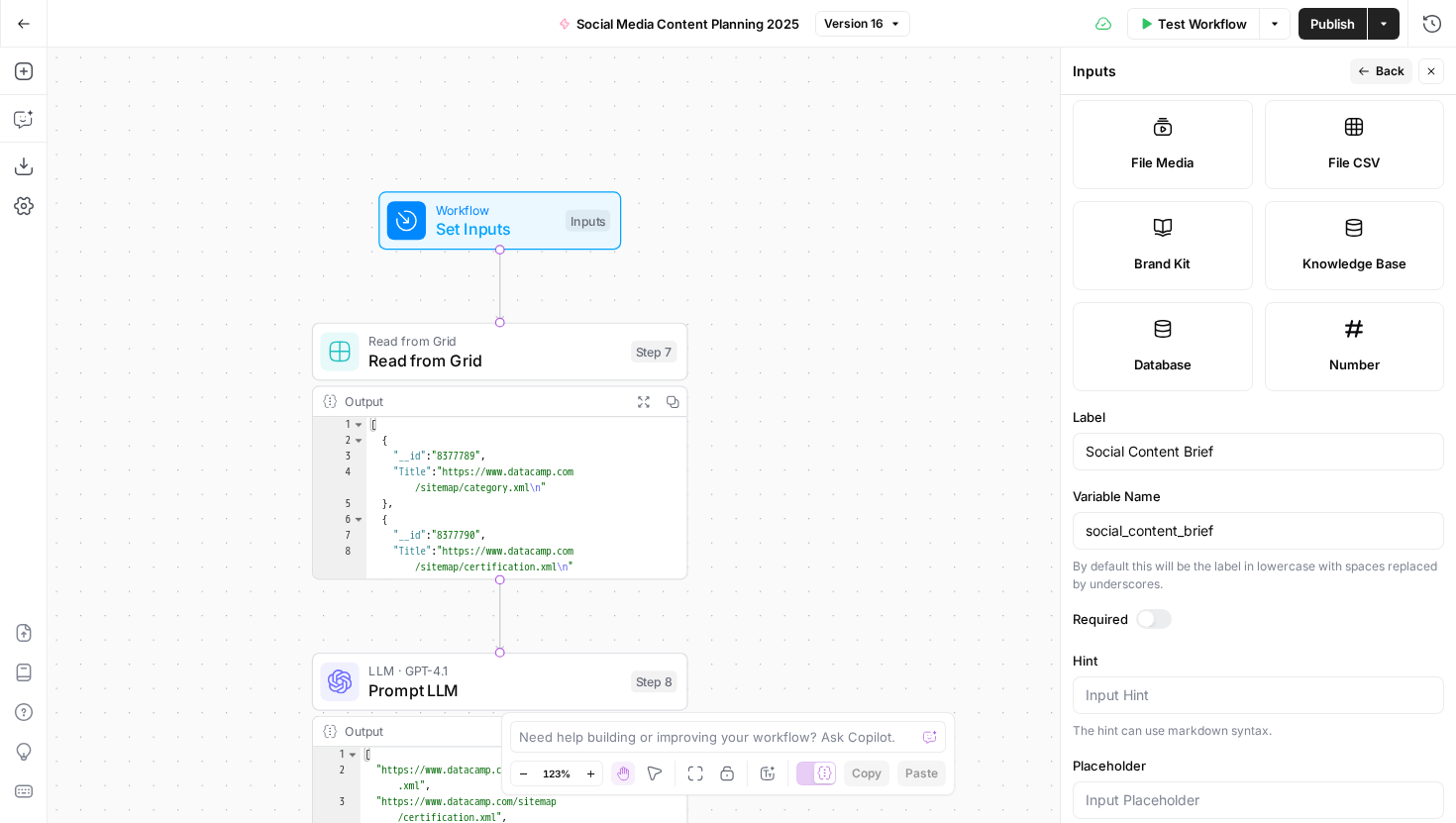scroll, scrollTop: 852, scrollLeft: 0, axis: vertical 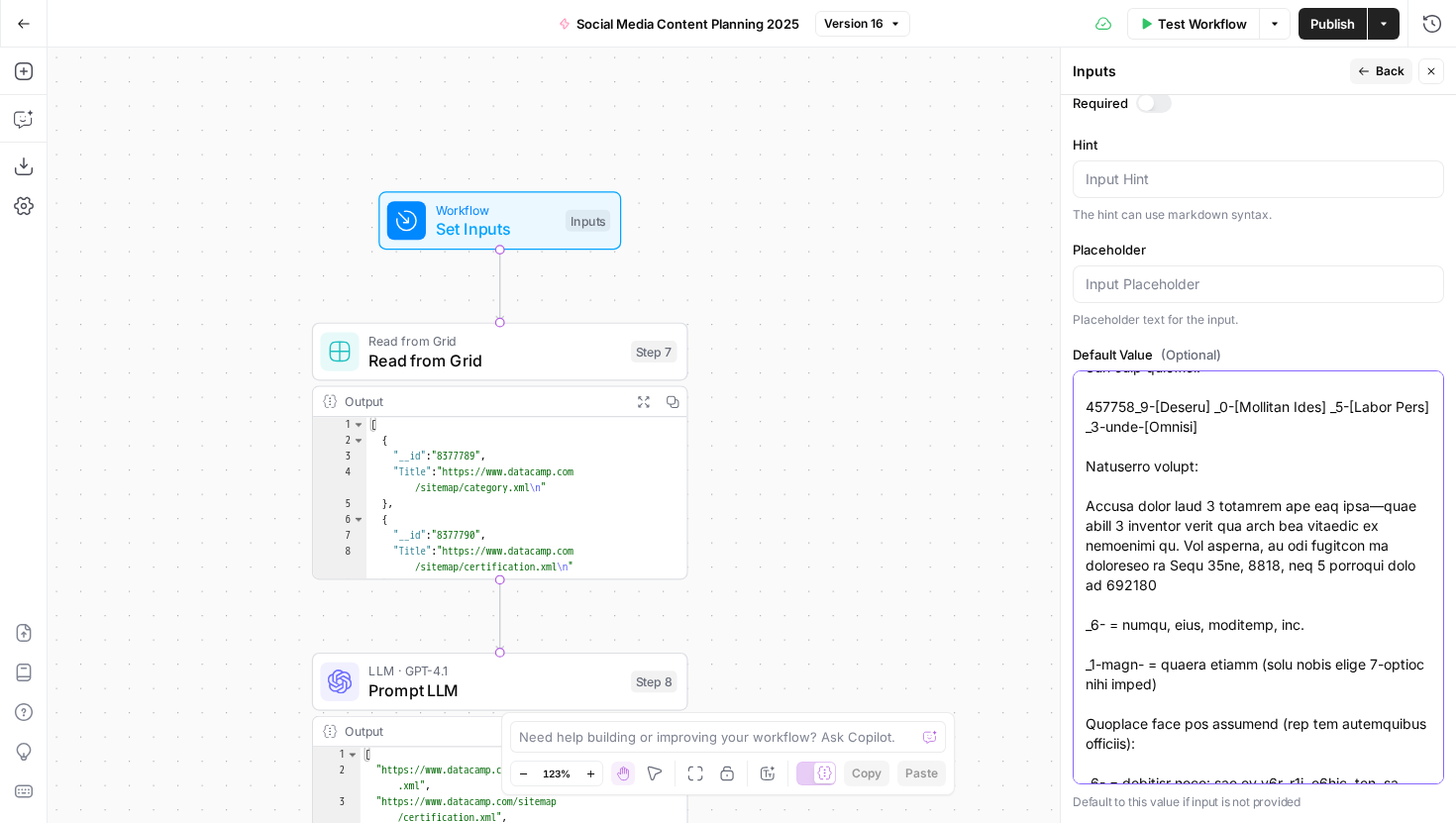click on "Default Value   (Optional)" at bounding box center (1258, 4190) 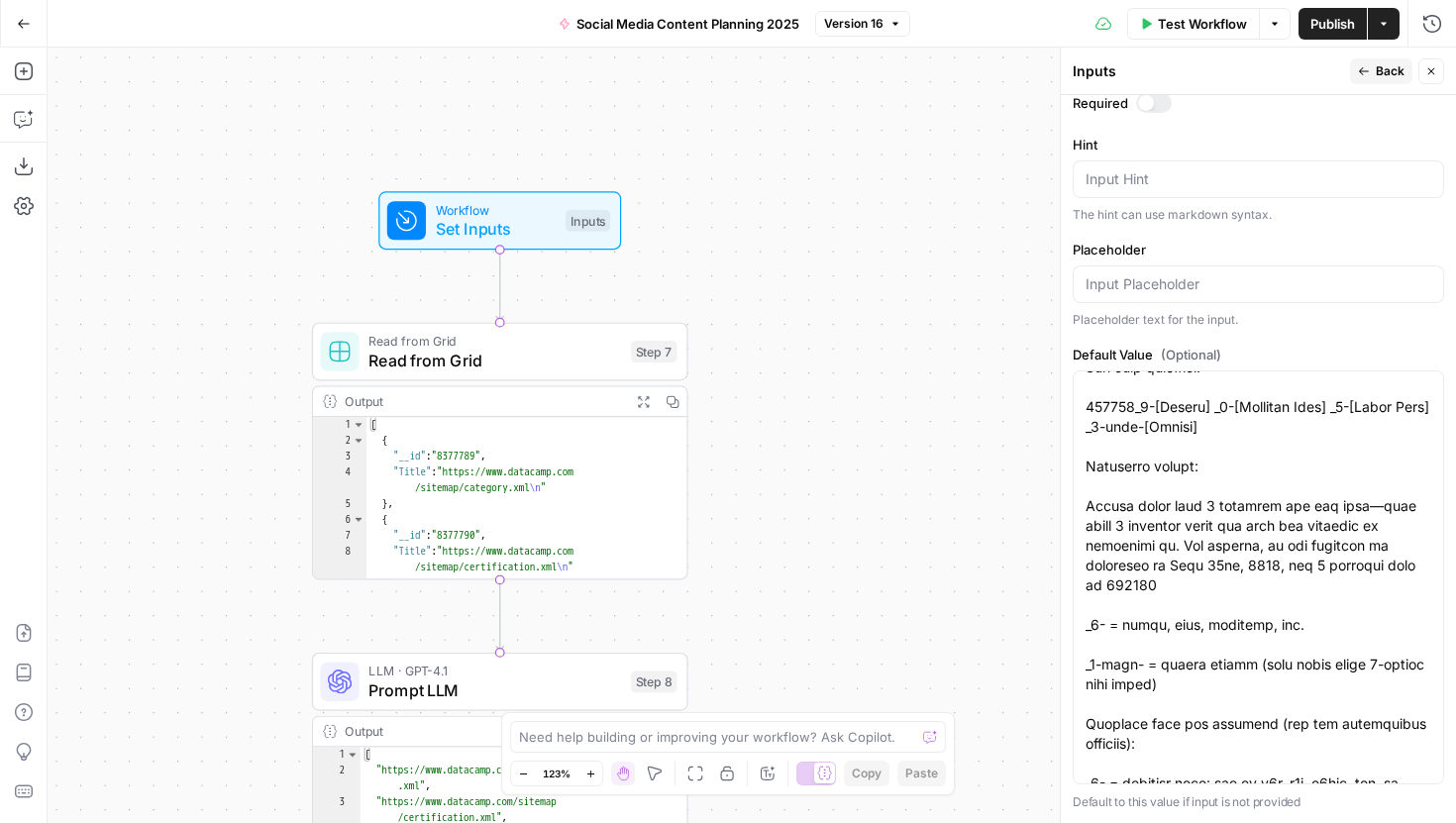 click on "Workflow Set Inputs Inputs Read from Grid Read from Grid Step 7 Output Expand Output Copy 1 2 3 4 5 6 7 8 9 10 [    {      "__id" :  "8377789" ,      "Title" :  "https://www.datacamp.com          /sitemap/category.xml \n "    } ,    {      "__id" :  "8377790" ,      "Title" :  "https://www.datacamp.com          /sitemap/certification.xml \n "    } ,    {     XXXXXXXXXXXXXXXXXXXXXXXXXXXXXXXXXXXXXXXXXXXXXXXXXXXXXXXXXXXXXXXXXXXXXXXXXXXXXXXXXXXXXXXXXXXXXXXXXXXXXXXXXXXXXXXXXXXXXXXXXXXXXXXXXXXXXXXXXXXXXXXXXXXXXXXXXXXXXXXXXXXXXXXXXXXXXXXXXXXXXXXXXXXXXXXXXXXXXXXXXXXXXXXXXXXXXXXXXXXXXXXXXXXXXXXXXXXXXXXXXXXXXXXXXXXXXXXXXXXXXXXXXXXXXXXXXXXXXXXXXXXXXXXXXXXXXXXXXXXXXXXXXXXXXXXXXXXXXXXXXXXXXXXXXXXXXXXXXXXXXXXXXXXXXXXXXXXXXXXXXXXXXXXXXXXXXXXXXXXXXXXXXXXXXXXXXXXXXXXXXXXXXXXXXXXXXXXXXXXXXXXXXXXXXXXXXXXXXXXXXXXXXXXXXXXXXXXXXXXXXXXXXXXXXXXXXXXXXXXXXXXXXXXXXXXXXXXXXXXXXXXXXXXXXXXX LLM · GPT-4.1 Prompt LLM Step 8 Output Expand Output Copy 1 2 3 4 5 6 7 [    "https://www.datacamp.com/sitemap/category .xml" ," at bounding box center (752, 435) 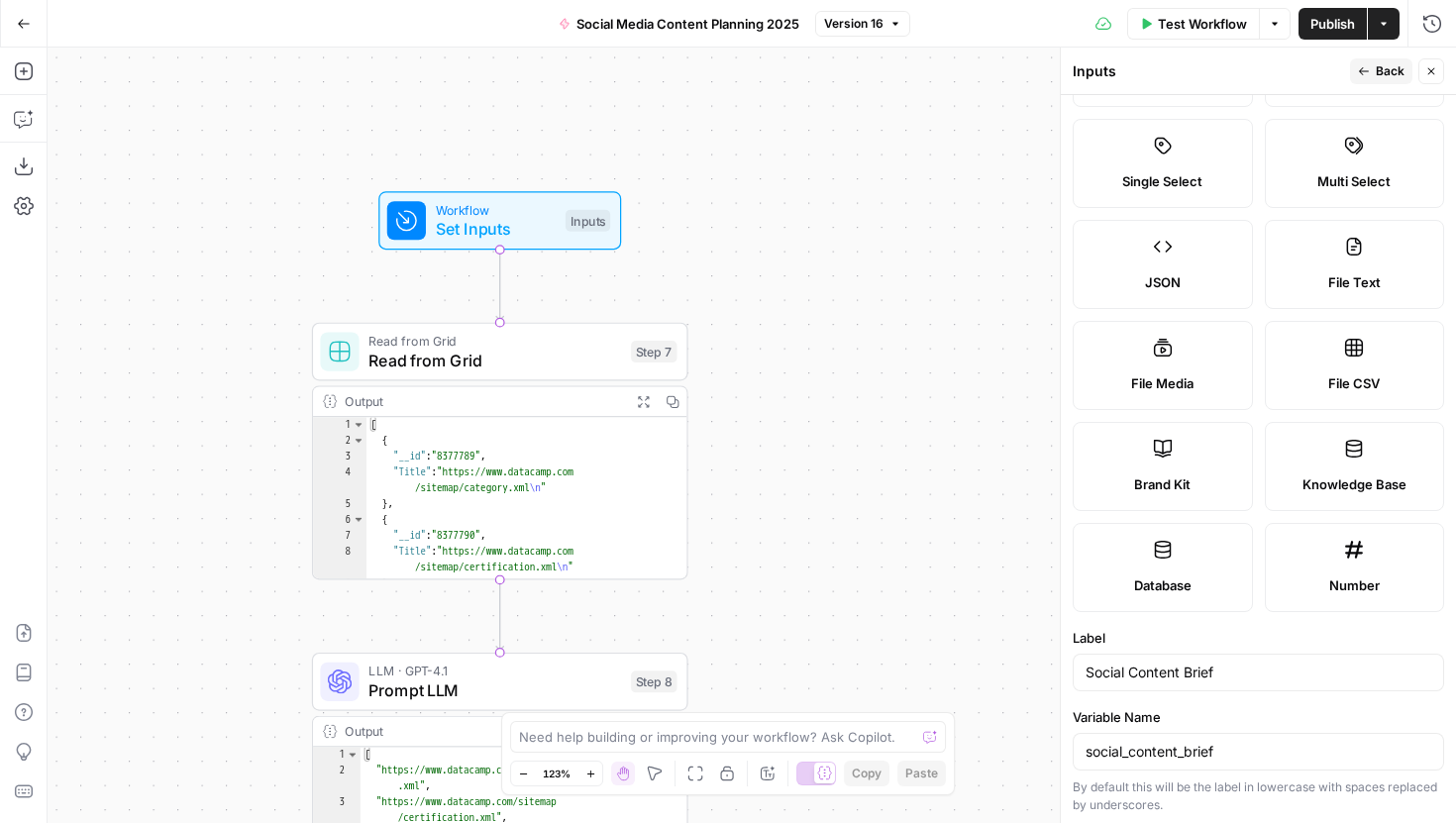 scroll, scrollTop: 0, scrollLeft: 0, axis: both 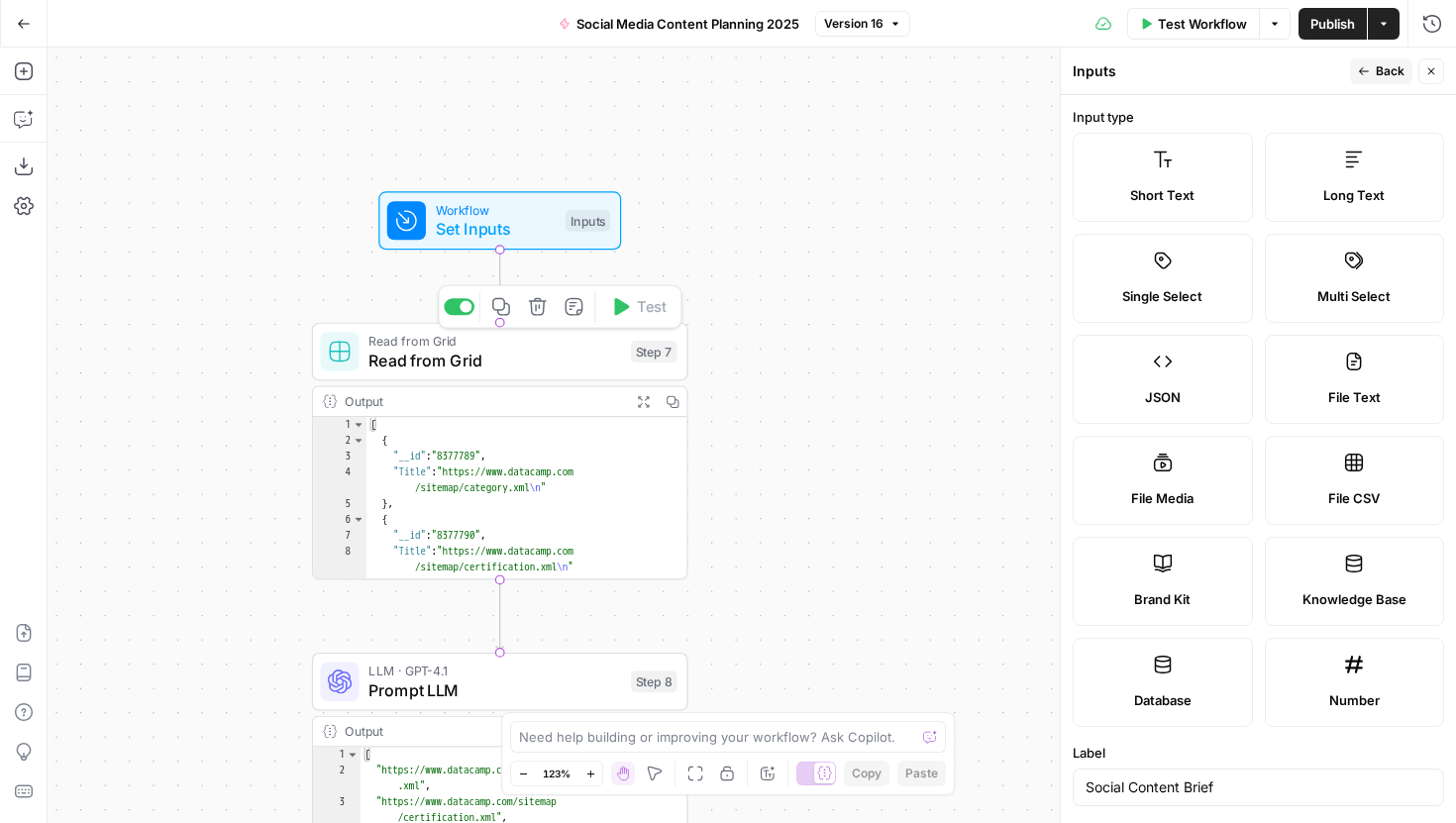 click on "Read from Grid" at bounding box center (494, 360) 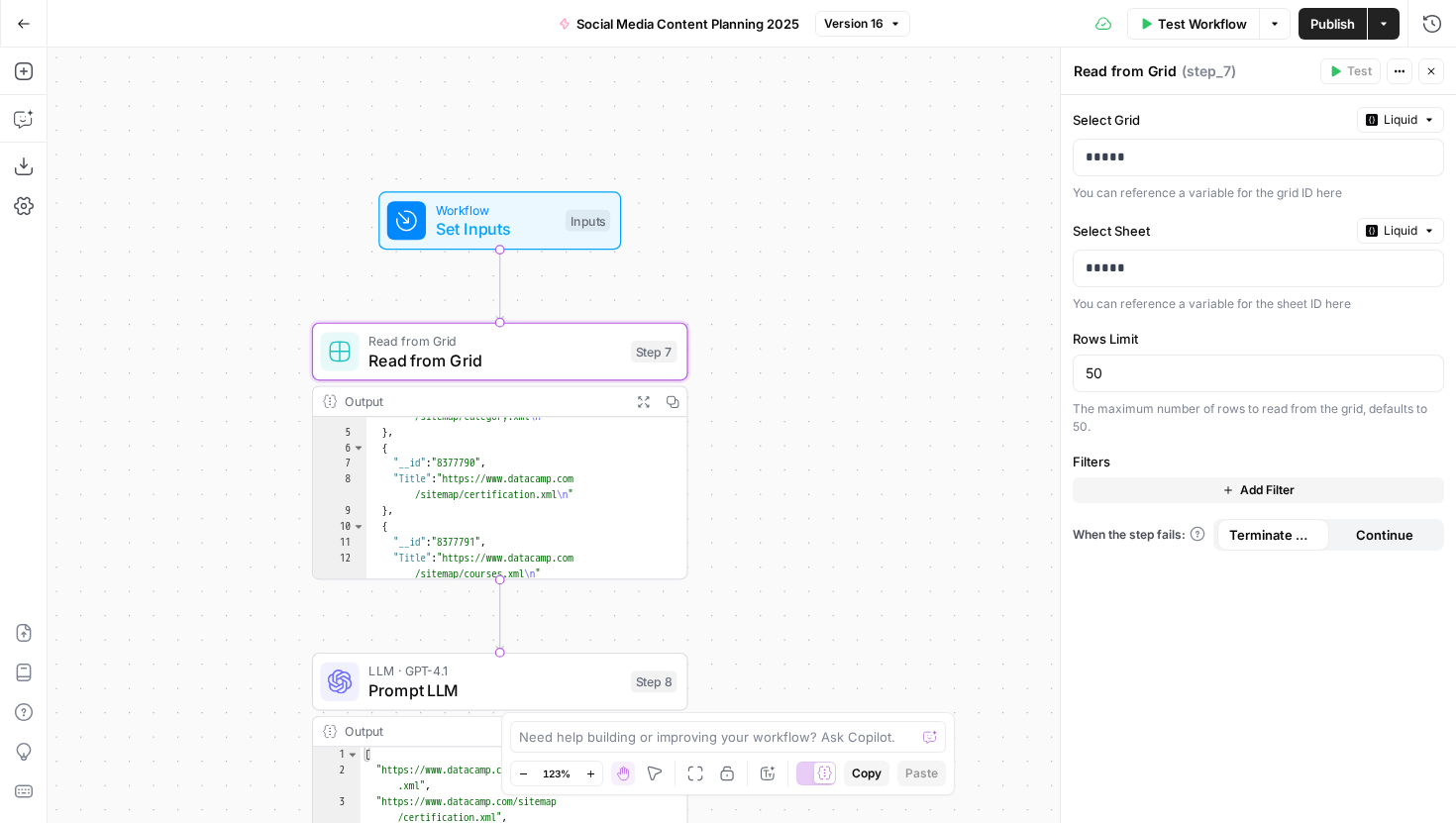 scroll, scrollTop: 73, scrollLeft: 0, axis: vertical 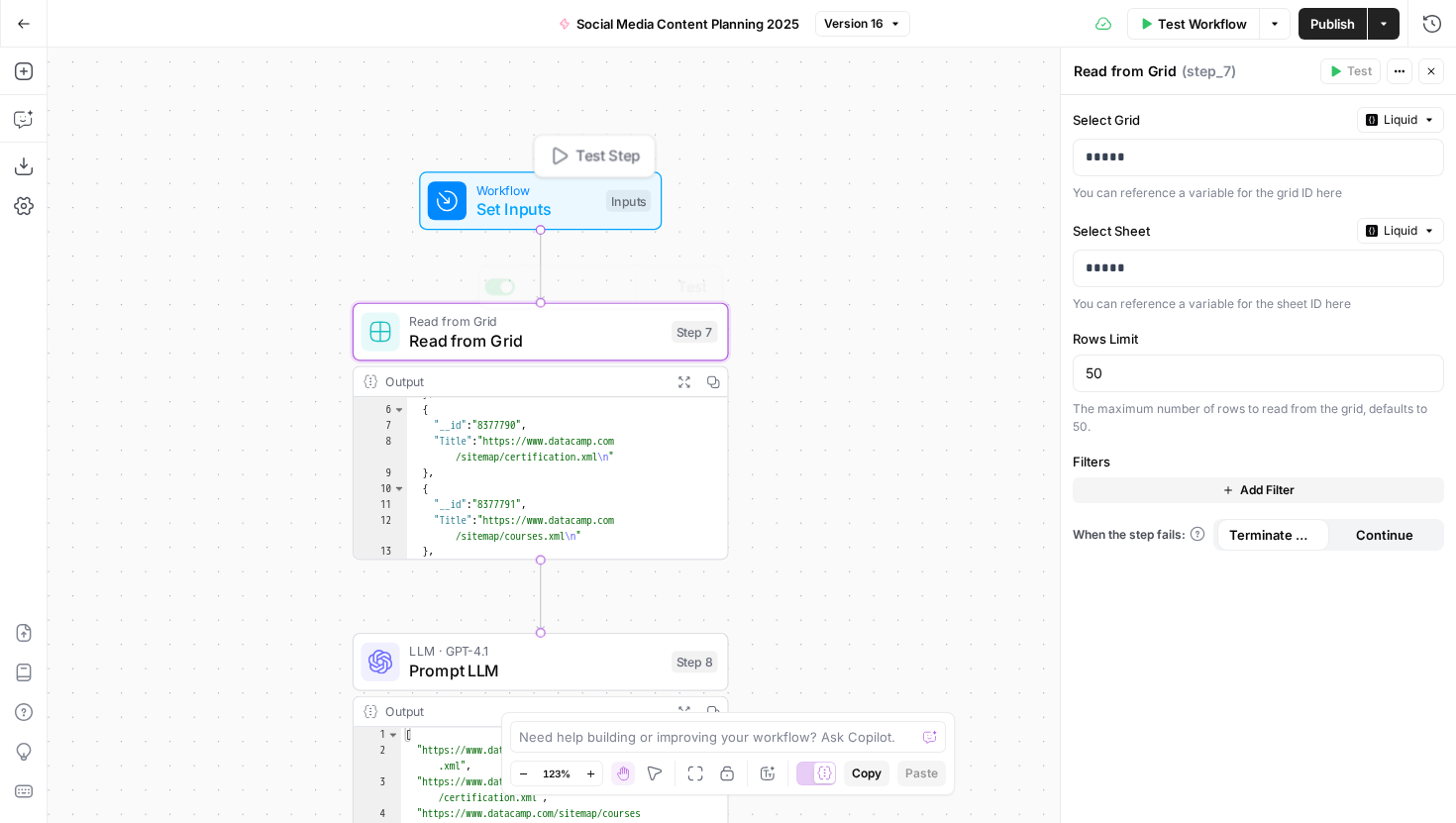 click on "Workflow Set Inputs Inputs Test Step" at bounding box center [540, 200] 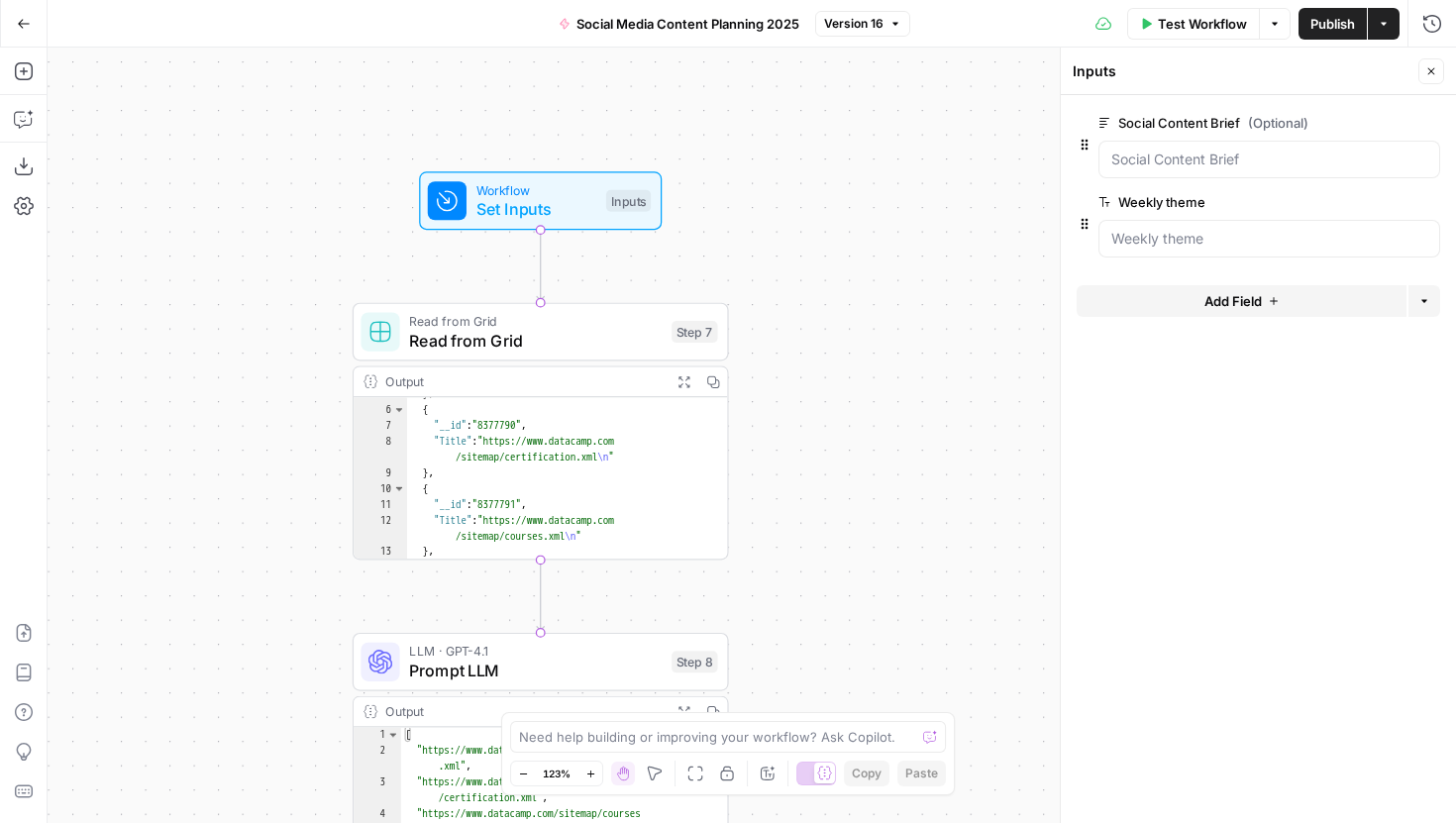 click on "edit field" at bounding box center [1374, 123] 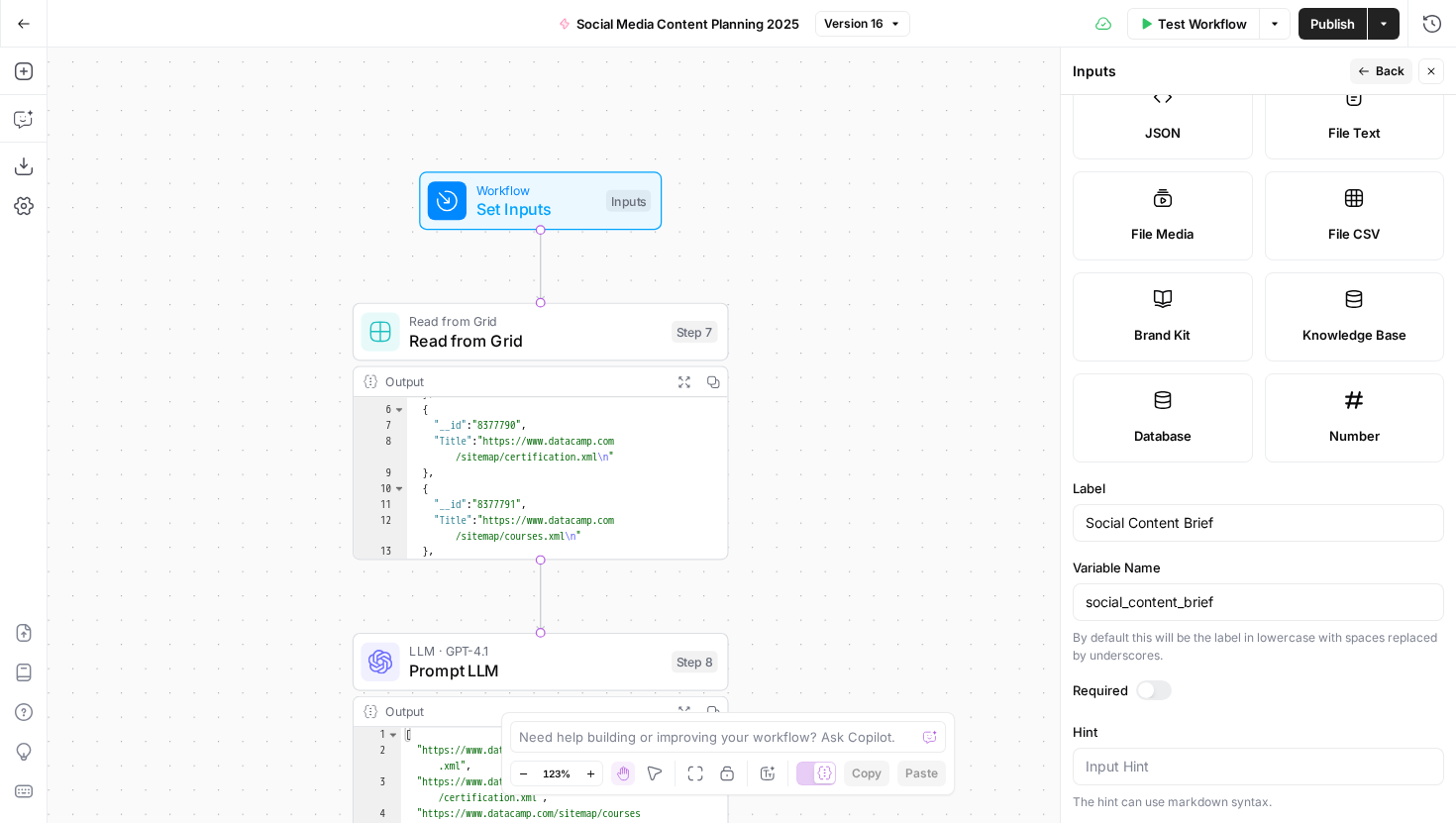 scroll, scrollTop: 748, scrollLeft: 0, axis: vertical 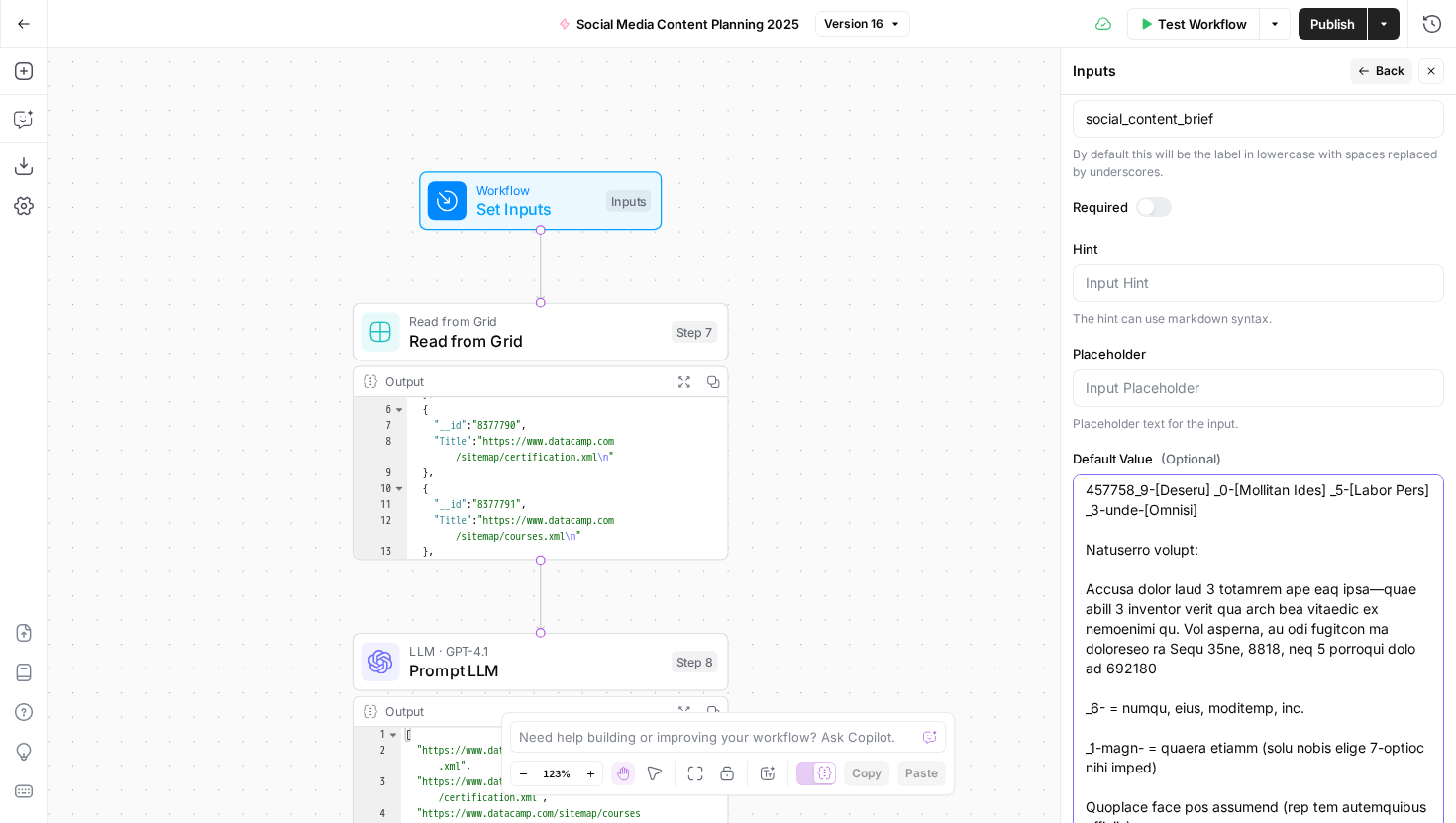 click on "Default Value   (Optional)" at bounding box center (1258, 4273) 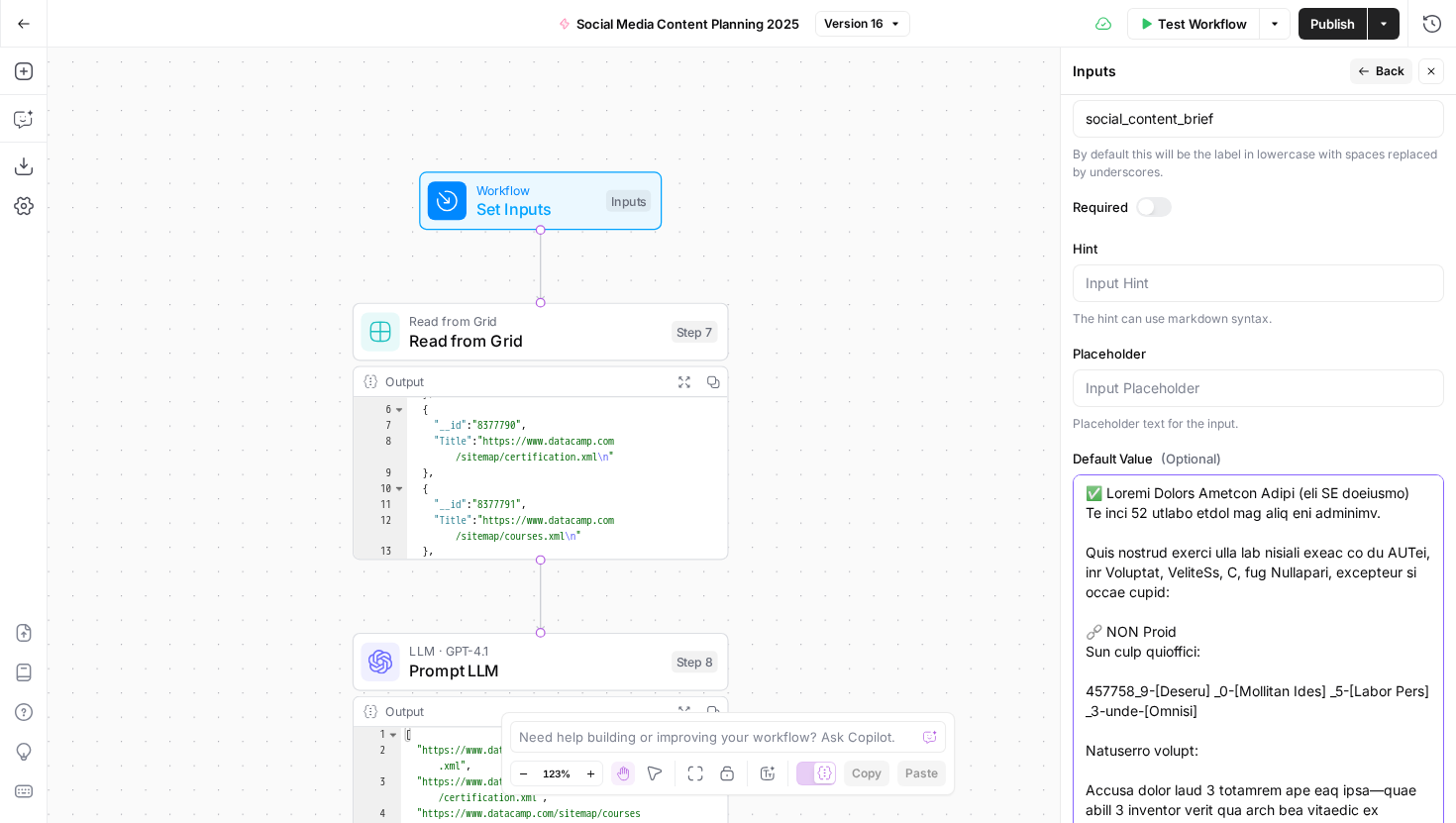 paste on "Weekly Social Content Brief (For AI Workflow – Content Creation Only)
We need 15 social posts per week per platform.
Content Source
Use only existing content from DataCamp’s website:
Blog posts: https://www.datacamp.com/blog
Tutorials: https://www.datacamp.com/tutorials
Courses: https://www.datacamp.com/courses
Tracks: https://www.datacamp.com/tracks
Guidelines:
Do not invent content. Summarize, reframe, or adapt real, existing material.
Prioritize recent or fresh content when possible.
Every post must link to an actual URL from DataCamp.
Weekly Theme
I will provide one or two weekly themes.
If two themes are provided (e.g., “Python” and “AI”):
Create exactly three posts per theme (total: six posts).
Do not merge themes unless a single content source clearly covers both.
Each post should be clearly assigned to one theme.
Avoid general or blended content unless the source supports it directly.
LinkedIn
Cadence: 1 post per day (7 total)
Post formats (use a mix across the week):
Guide
Roadm..." 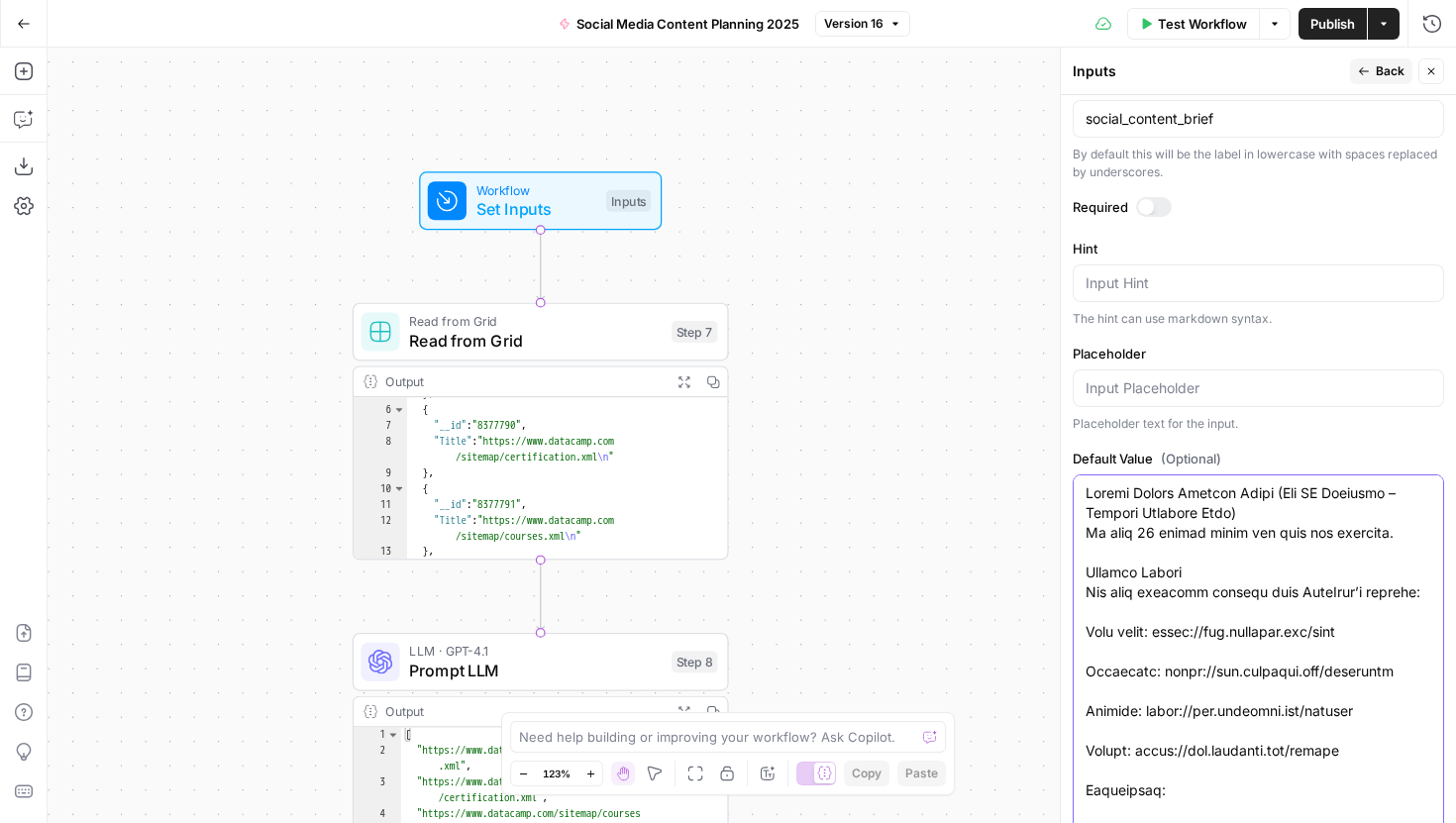 scroll, scrollTop: 742, scrollLeft: 0, axis: vertical 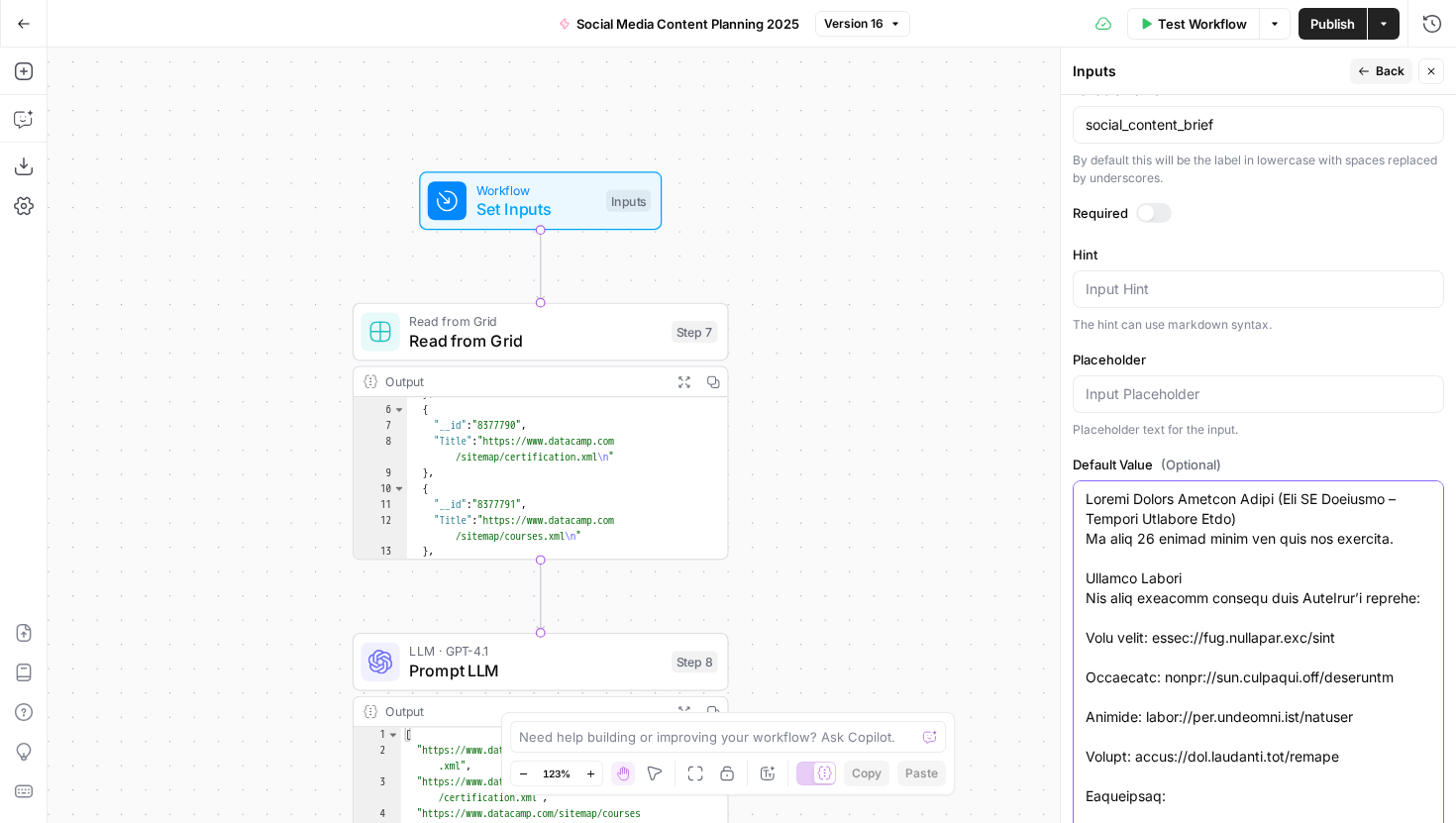 click on "Default Value   (Optional)" at bounding box center (1258, 2470) 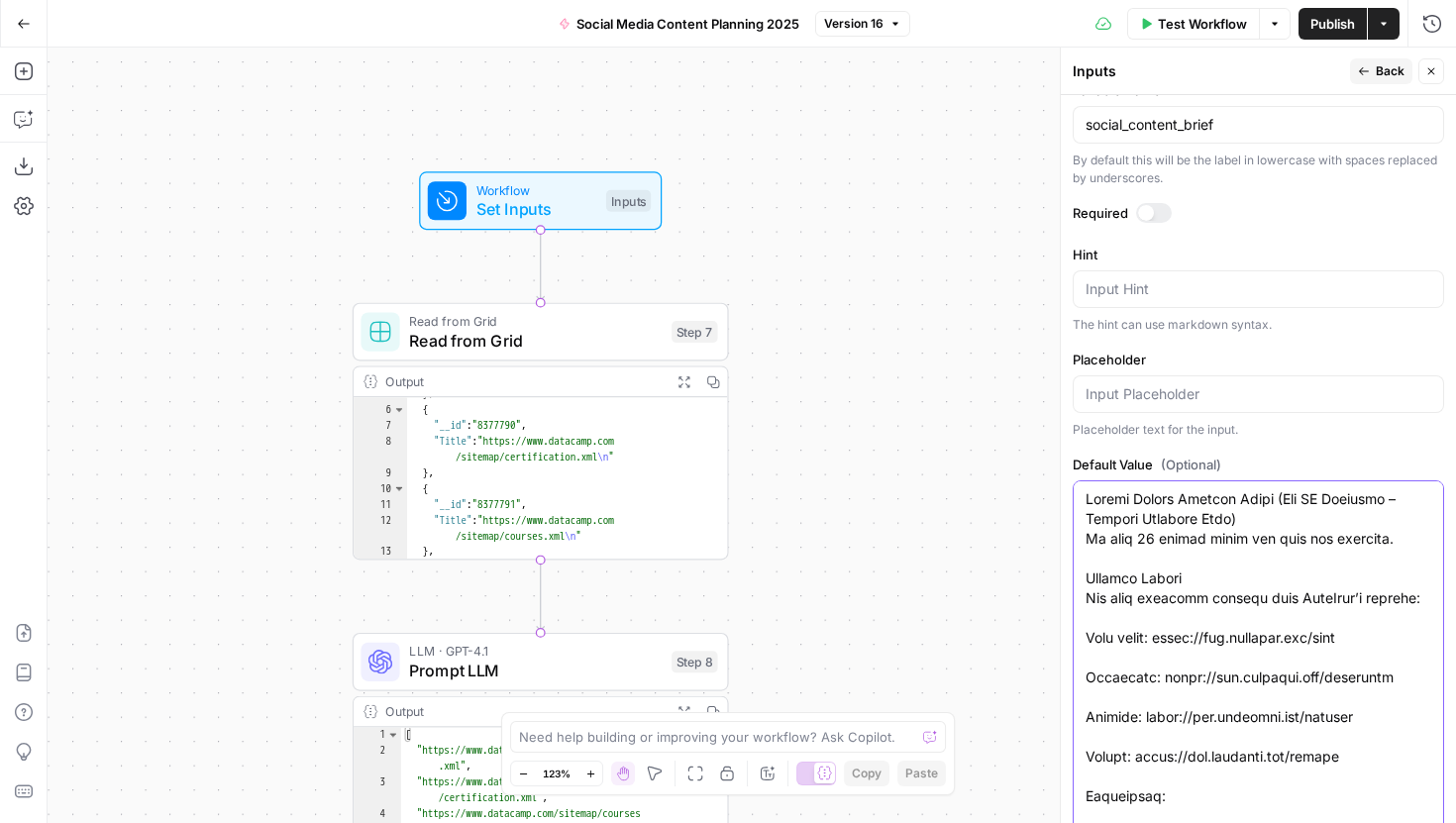 drag, startPoint x: 1260, startPoint y: 522, endPoint x: 1273, endPoint y: 498, distance: 27.294688 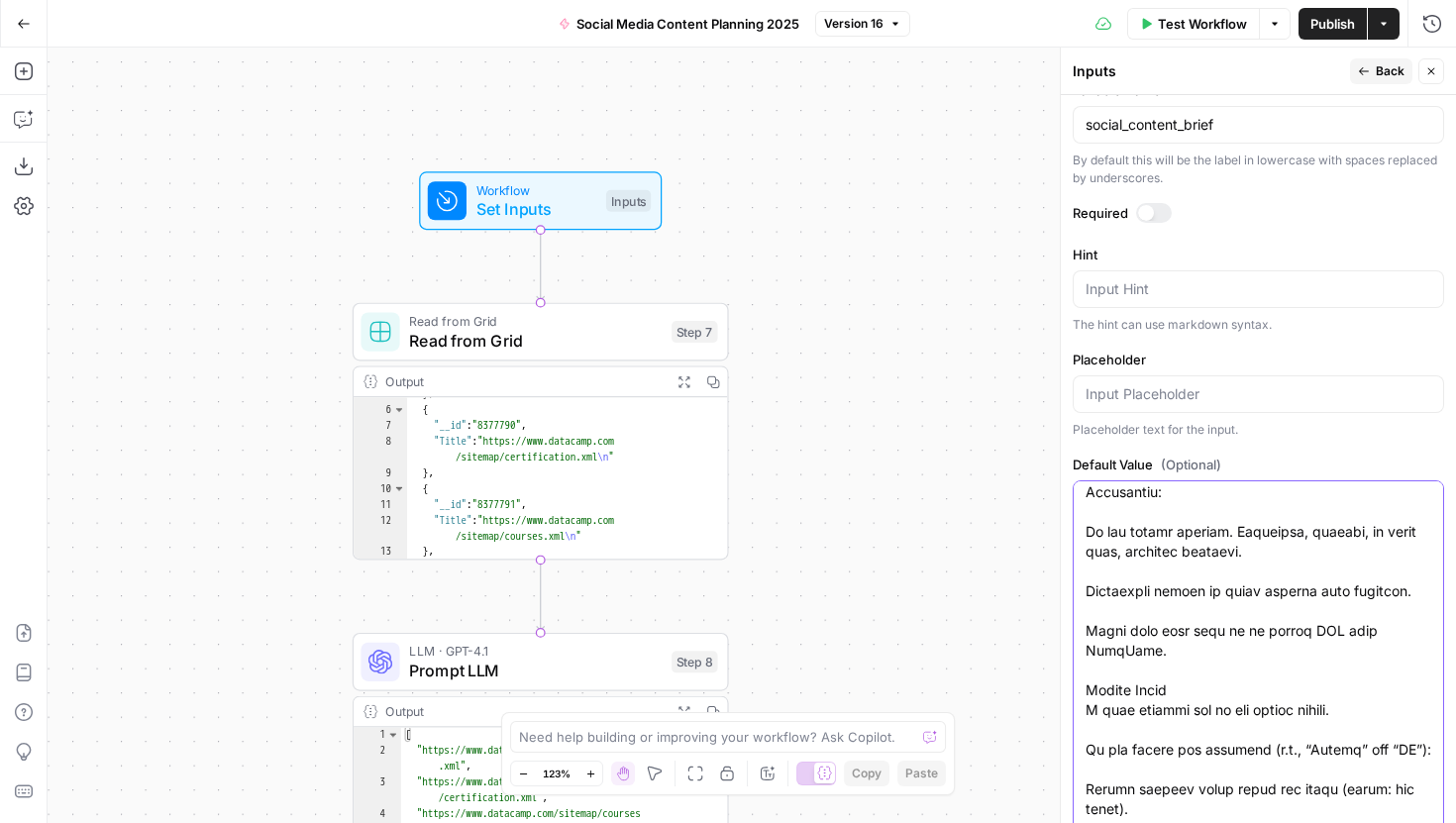 scroll, scrollTop: 475, scrollLeft: 0, axis: vertical 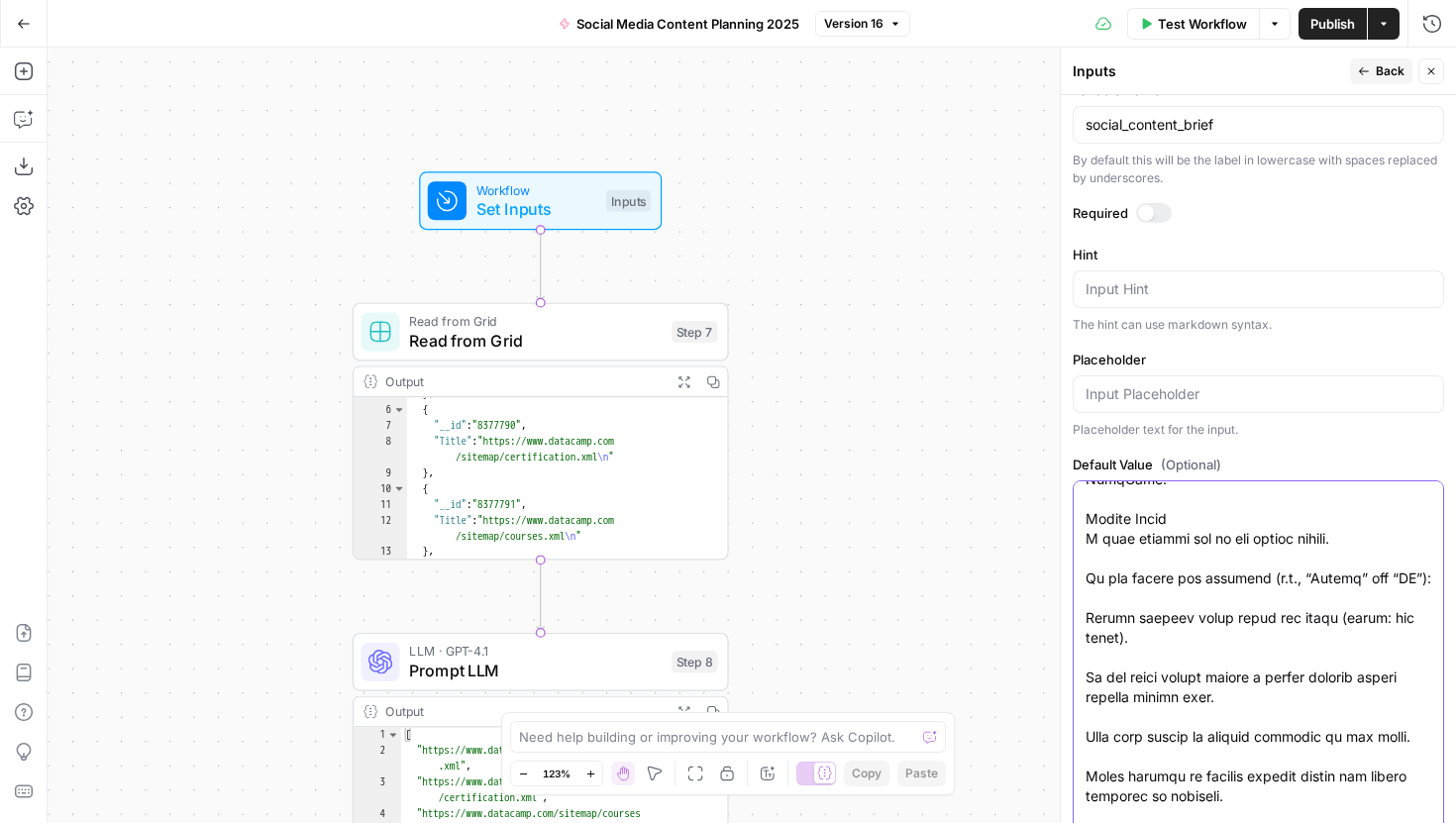 type on "Weekly Social Content Brief:
We need 15 social posts per week per platform.
Content Source
Use only existing content from DataCamp’s website:
Blog posts: https://www.datacamp.com/blog
Tutorials: https://www.datacamp.com/tutorials
Courses: https://www.datacamp.com/courses
Tracks: https://www.datacamp.com/tracks
Guidelines:
Do not invent content. Summarize, reframe, or adapt real, existing material.
Prioritize recent or fresh content when possible.
Every post must link to an actual URL from DataCamp.
Weekly Theme
I will provide one or two weekly themes.
If two themes are provided (e.g., “Python” and “AI”):
Create exactly three posts per theme (total: six posts).
Do not merge themes unless a single content source clearly covers both.
Each post should be clearly assigned to one theme.
Avoid general or blended content unless the source supports it directly.
LinkedIn
Cadence: 1 post per day (7 total)
Post formats (use a mix across the week):
Guide
Roadmap
Infographic
Tutorial
Tips
List of..." 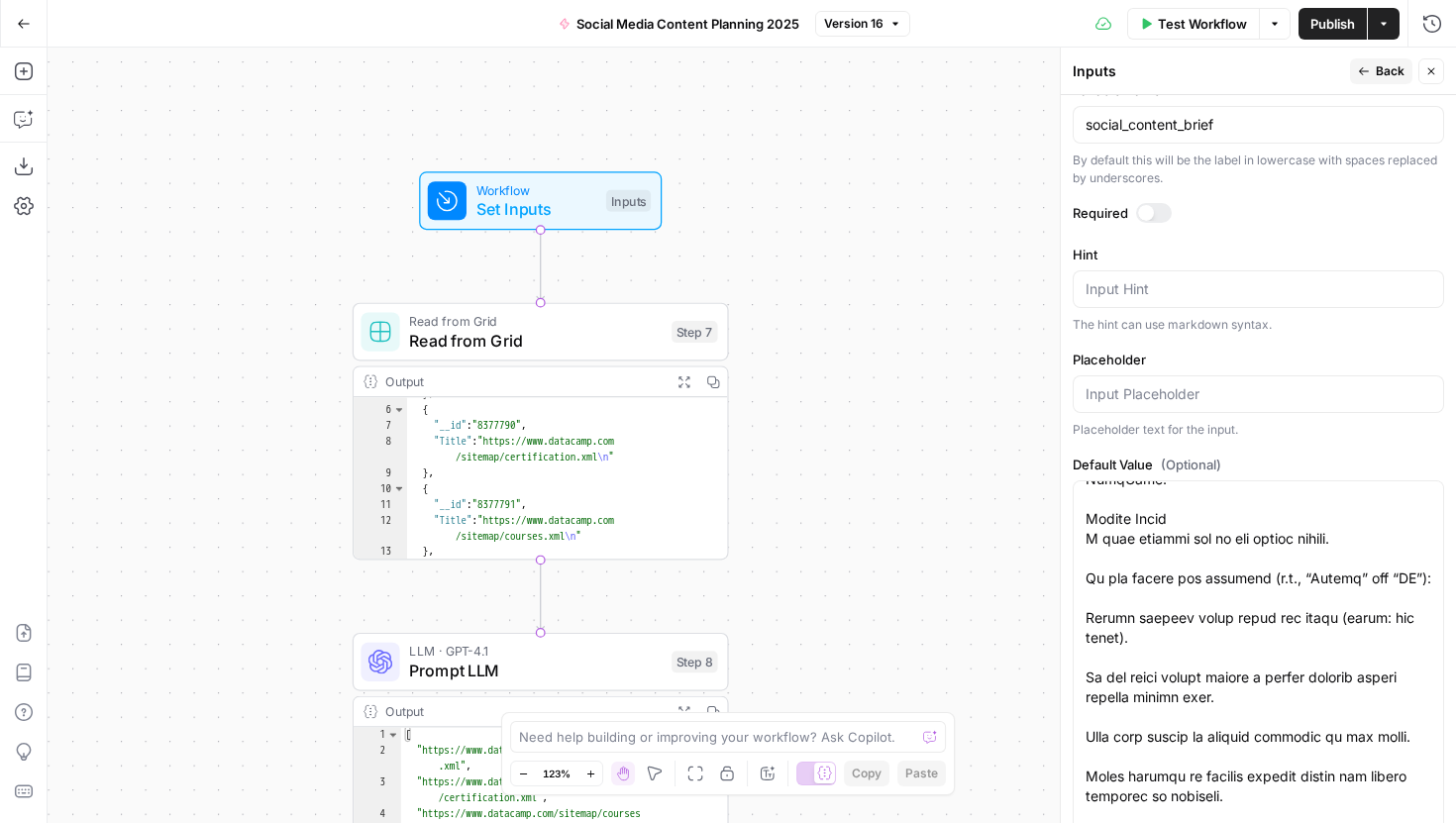 click on "Publish" at bounding box center (1332, 24) 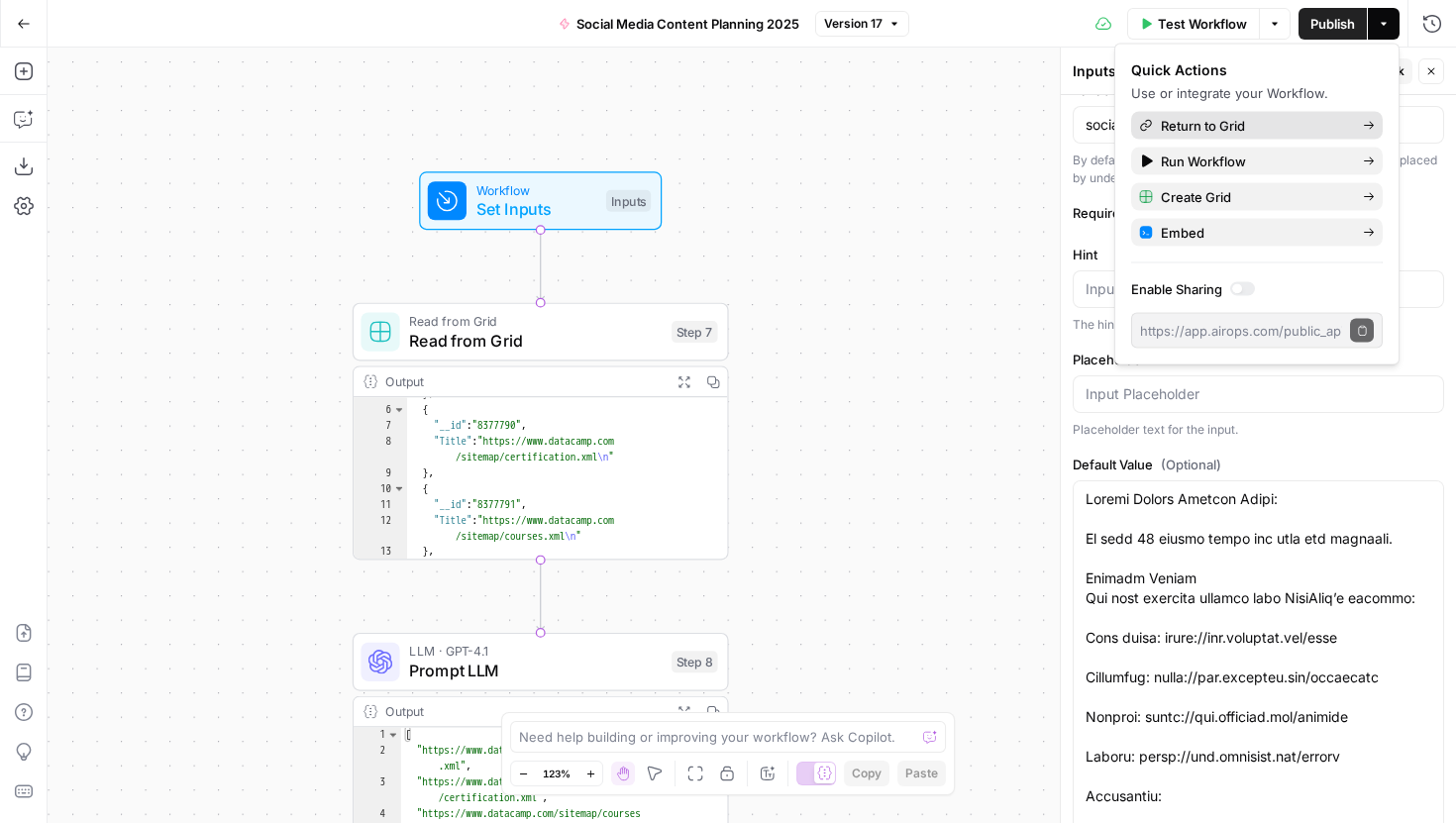 click on "Return to Grid" at bounding box center [1254, 126] 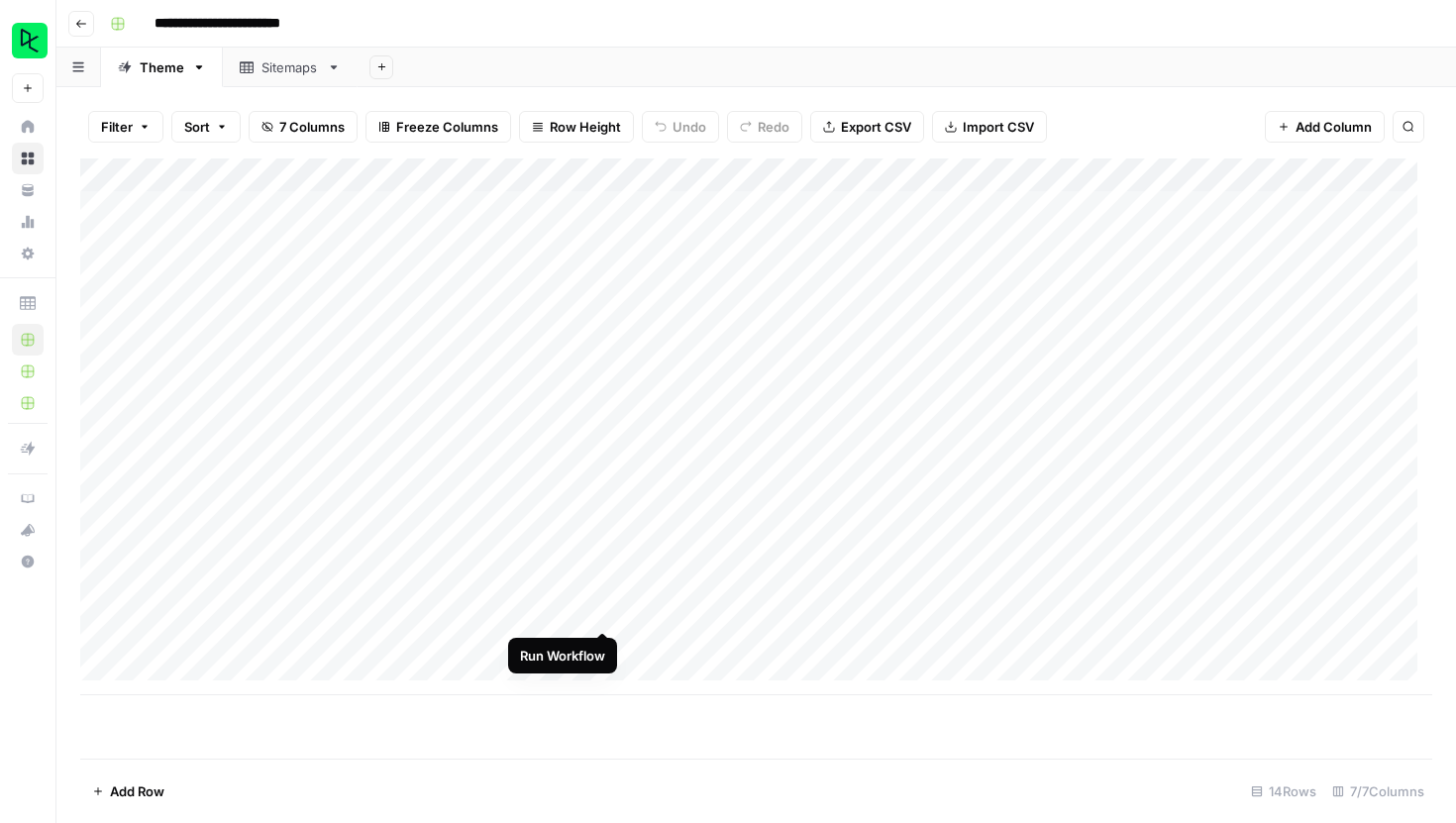 click on "Add Column" at bounding box center (756, 427) 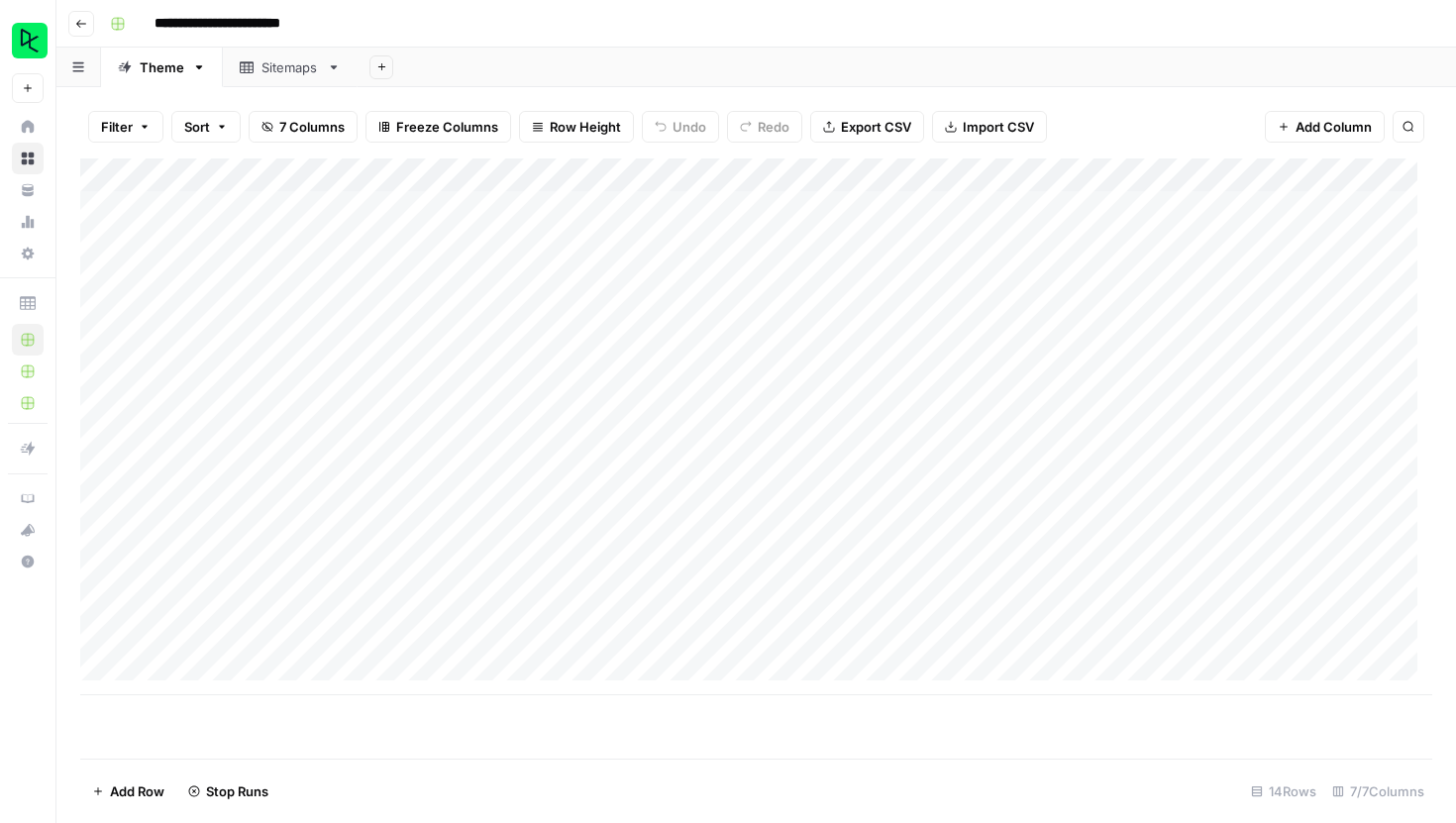 scroll, scrollTop: 15, scrollLeft: 0, axis: vertical 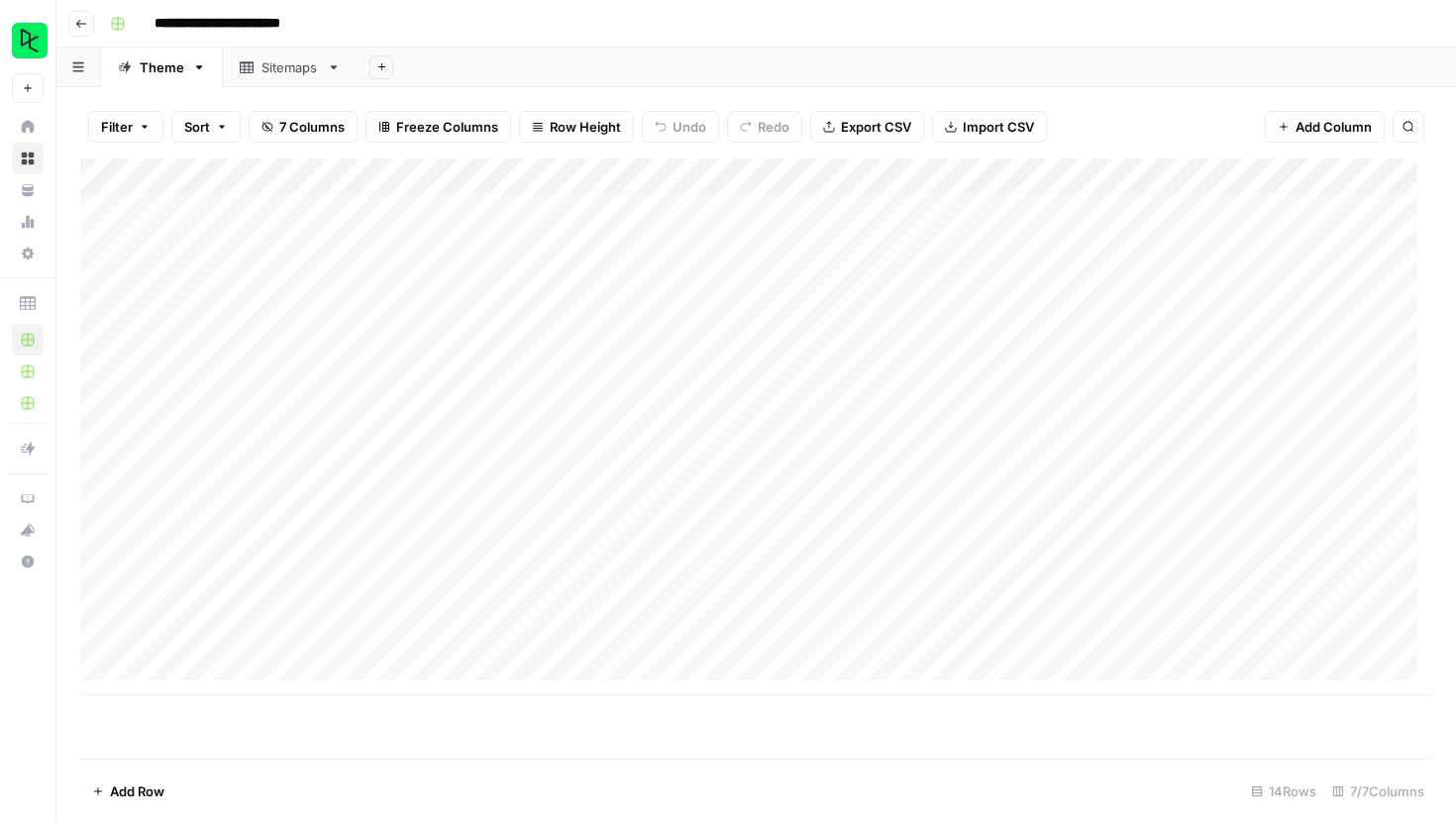 click on "Add Column" at bounding box center (756, 427) 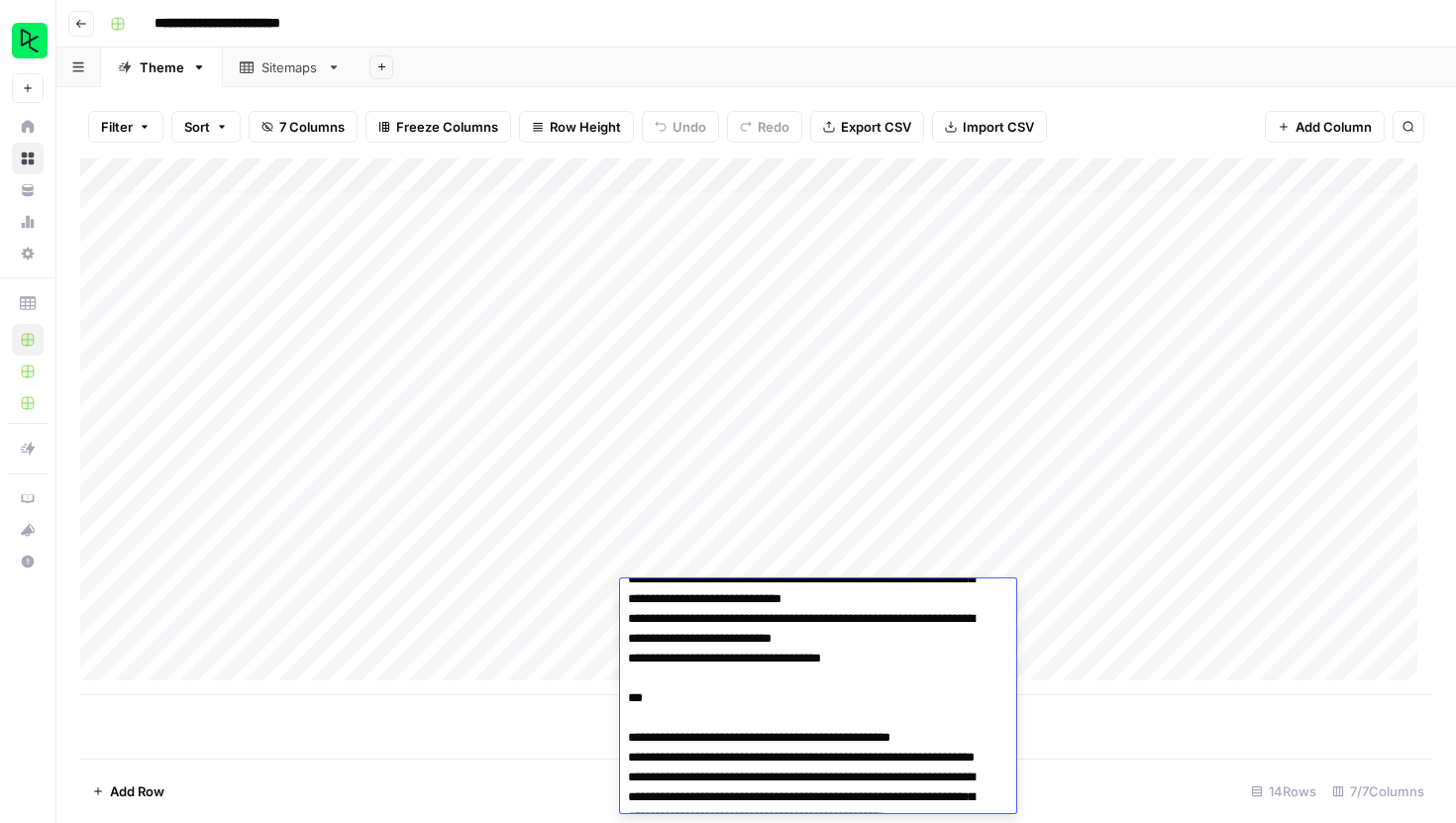 scroll, scrollTop: 1703, scrollLeft: 0, axis: vertical 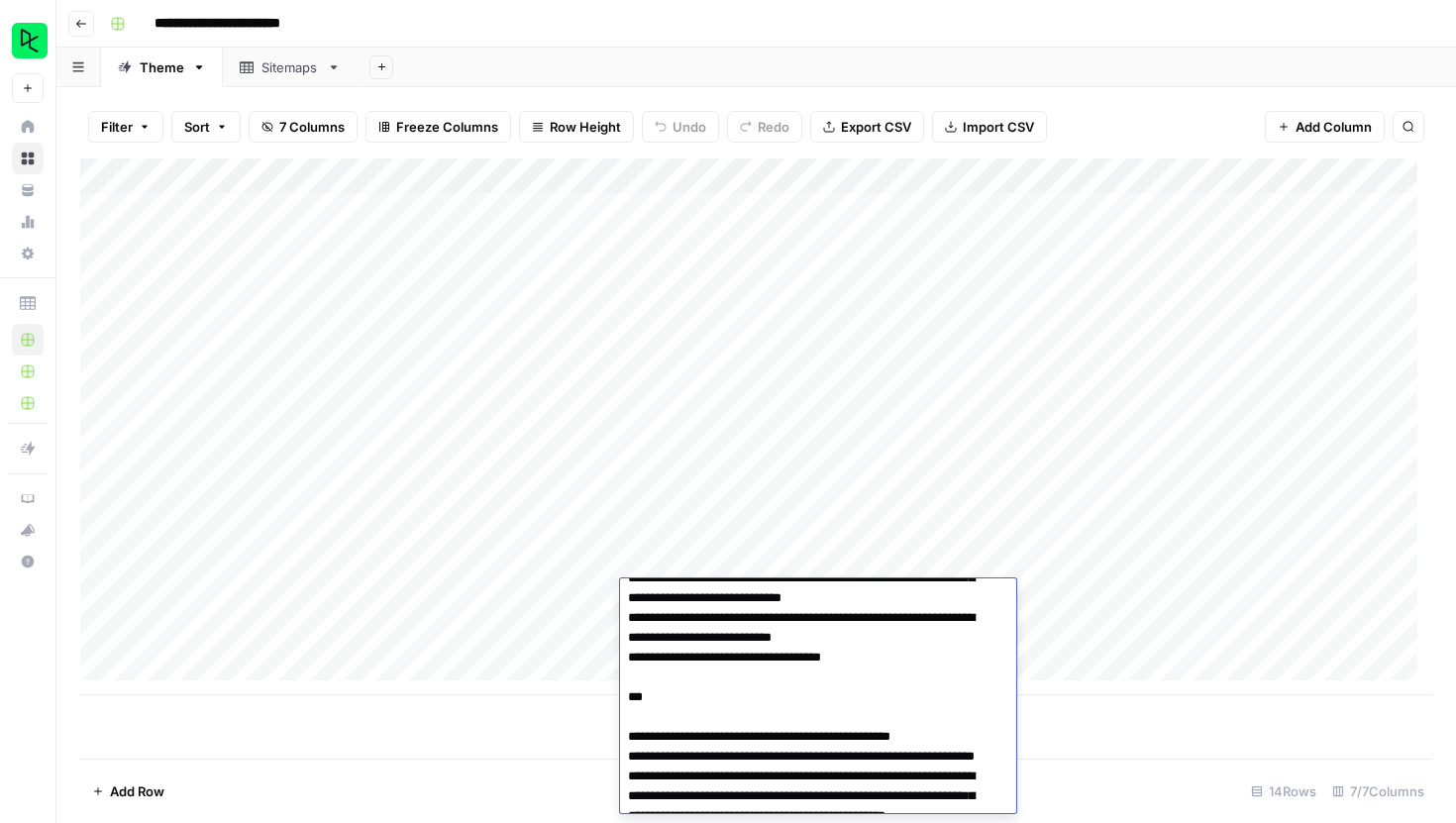 click on "Add Column" at bounding box center (756, 459) 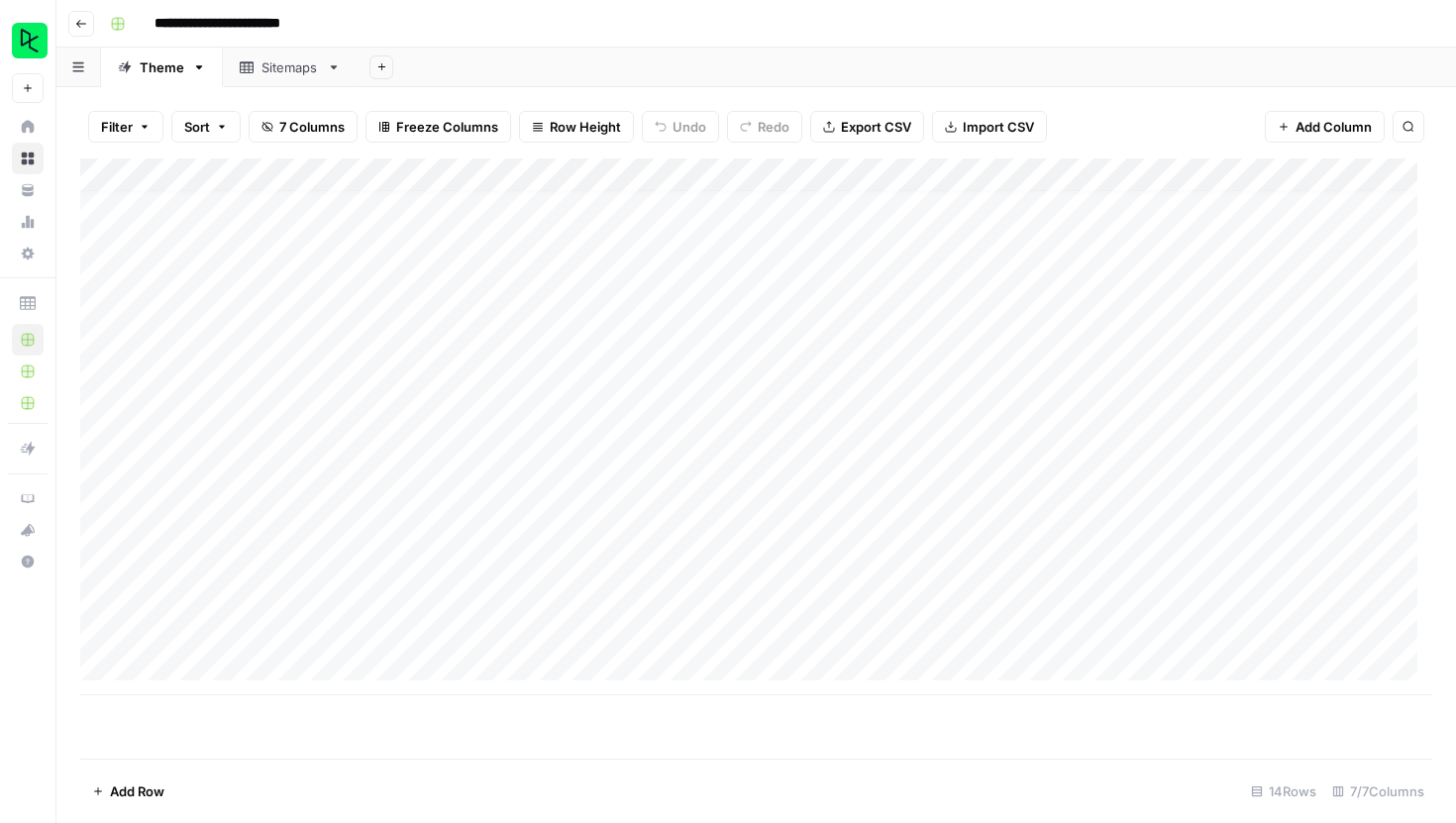 click on "Add Column" at bounding box center [756, 427] 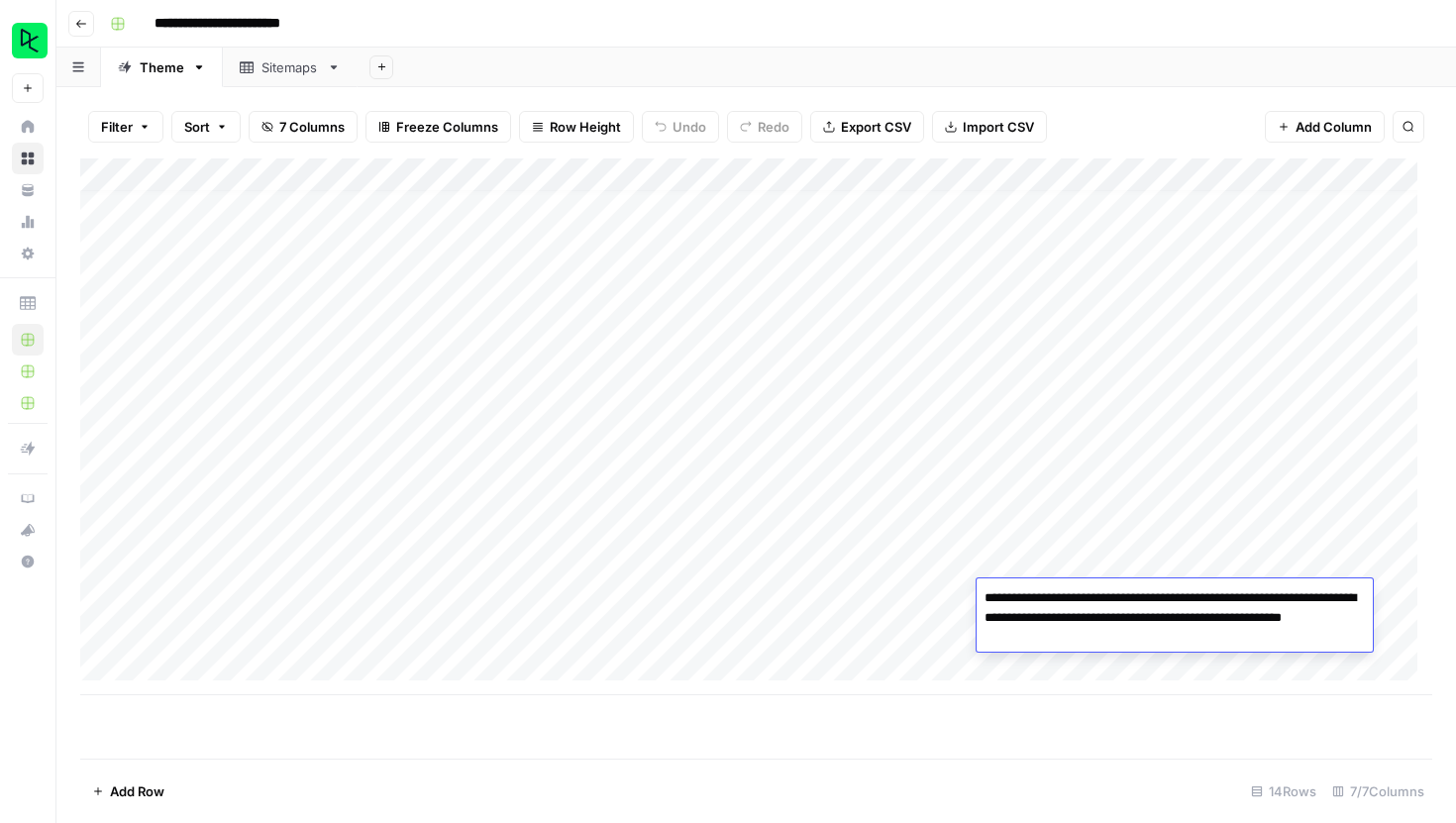 click on "**********" at bounding box center (1175, 618) 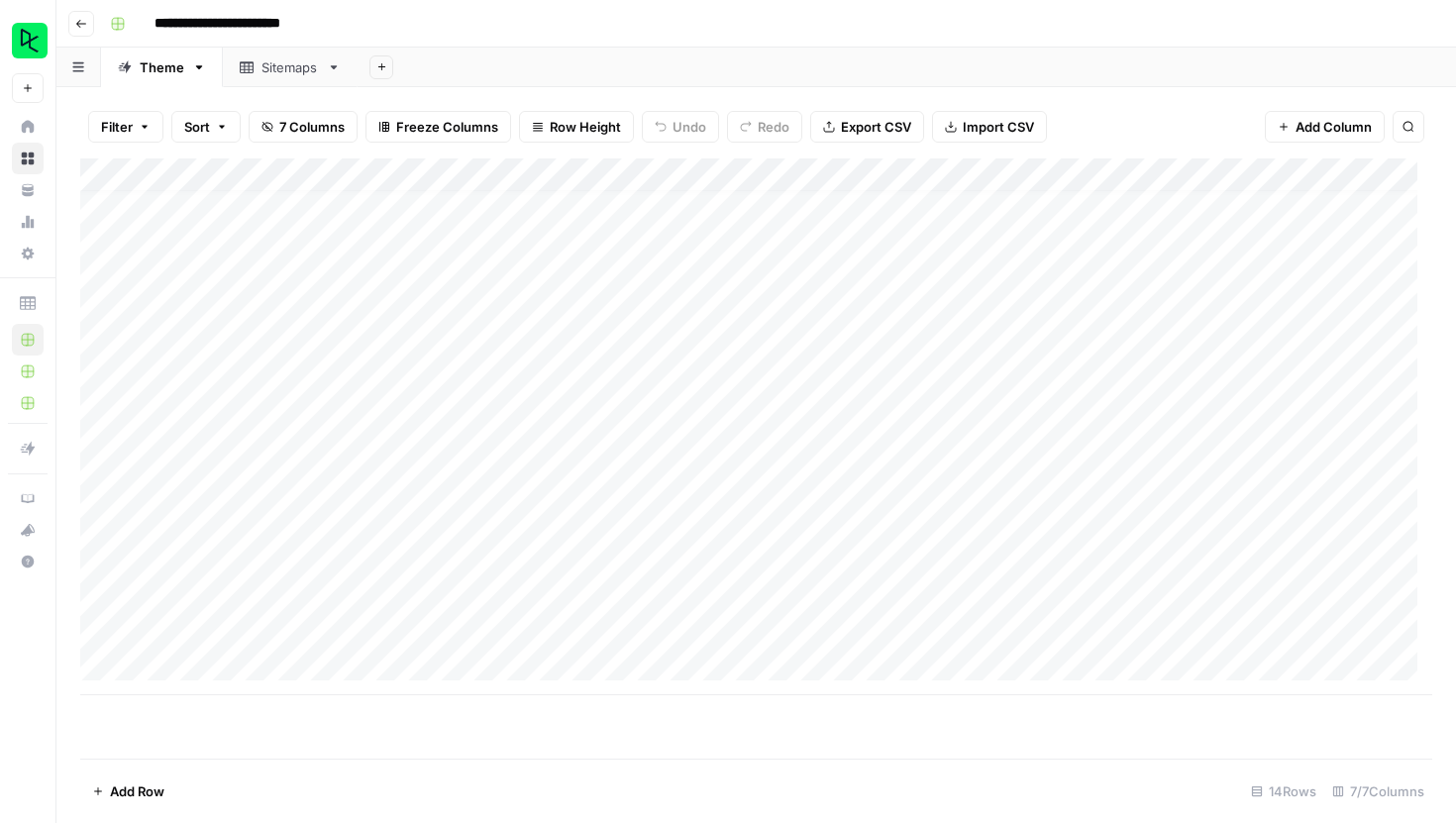 click on "Add Column" at bounding box center [756, 427] 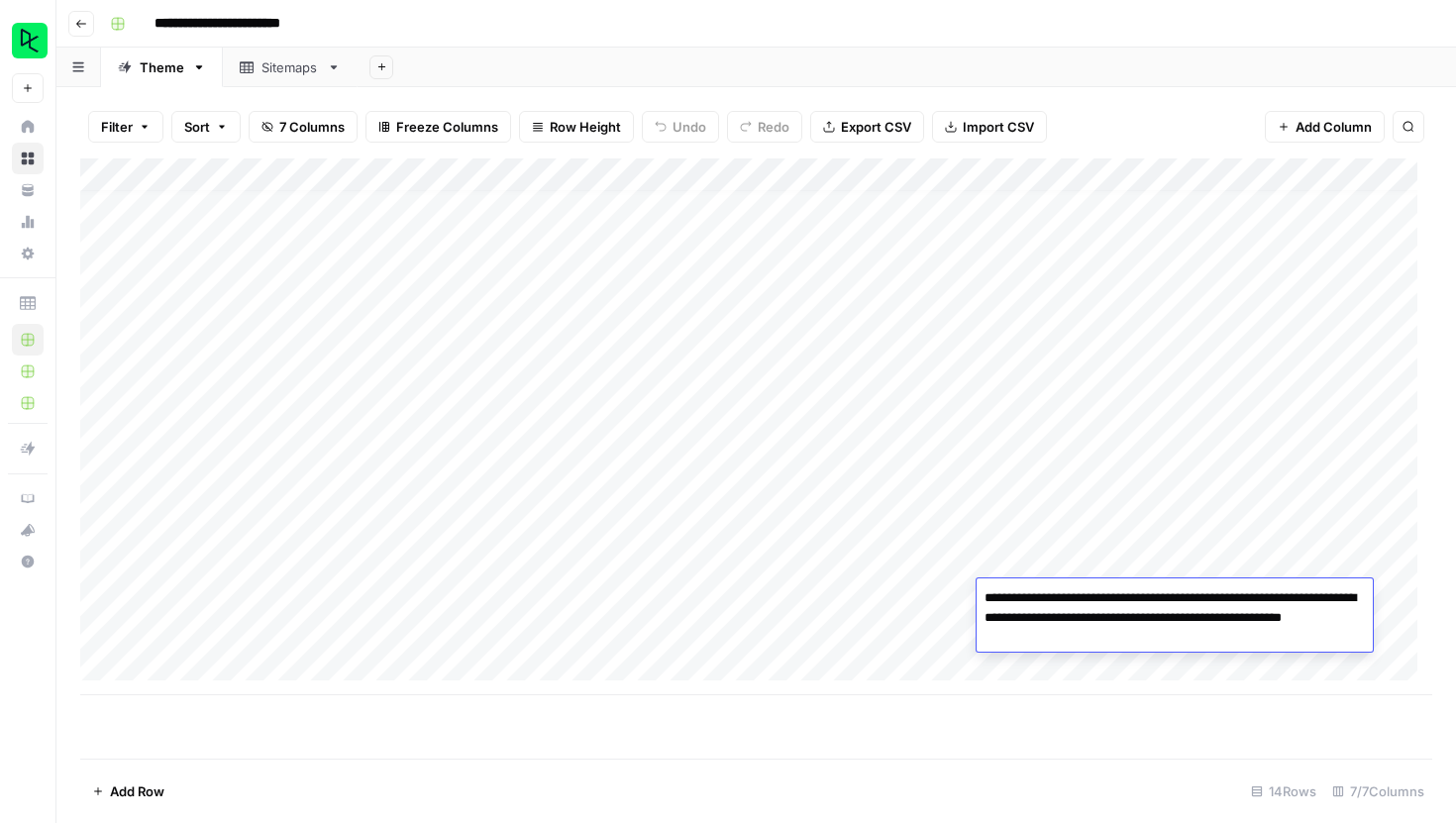 click on "**********" at bounding box center [1175, 618] 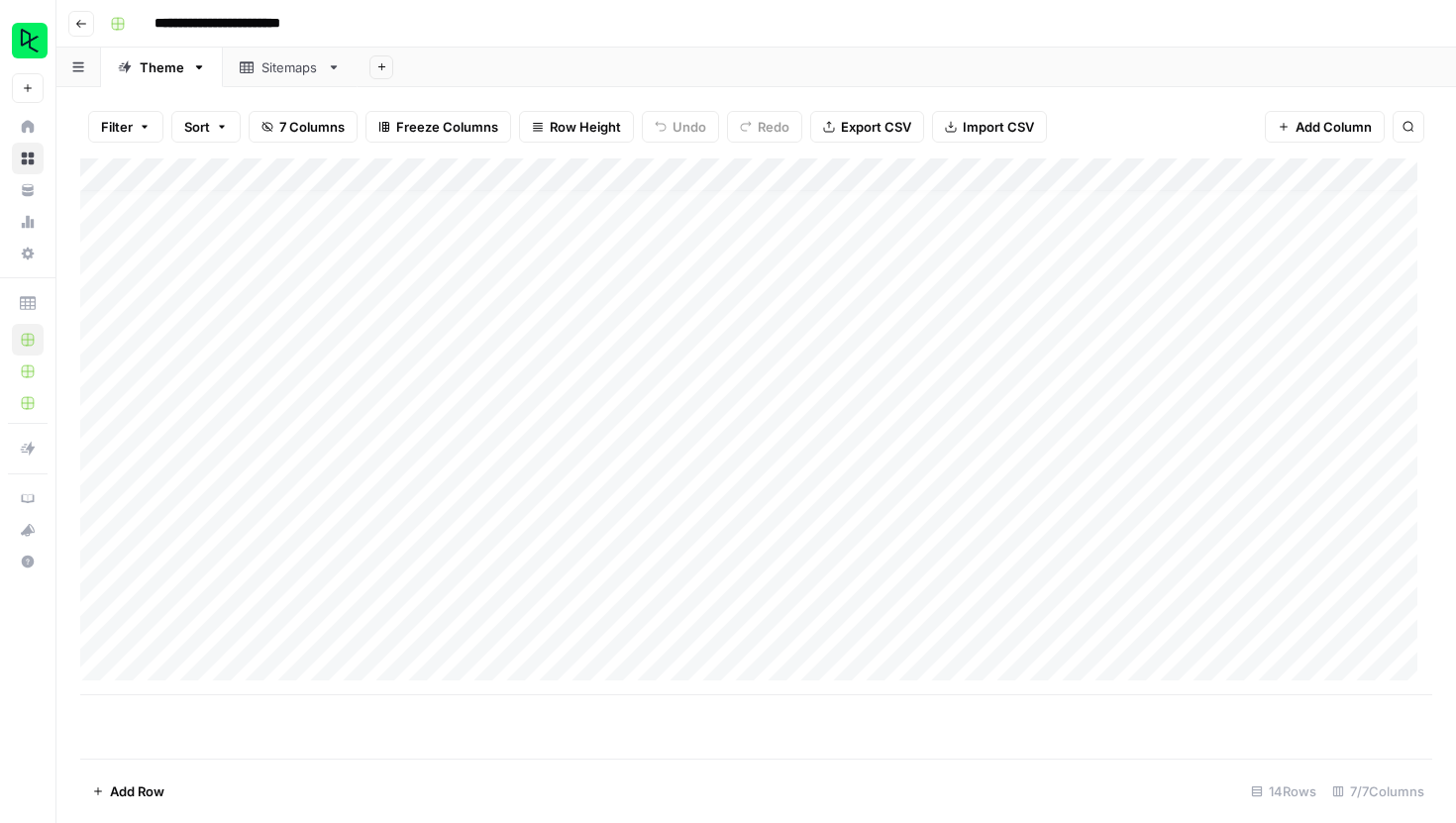 click on "Add Column" at bounding box center [756, 459] 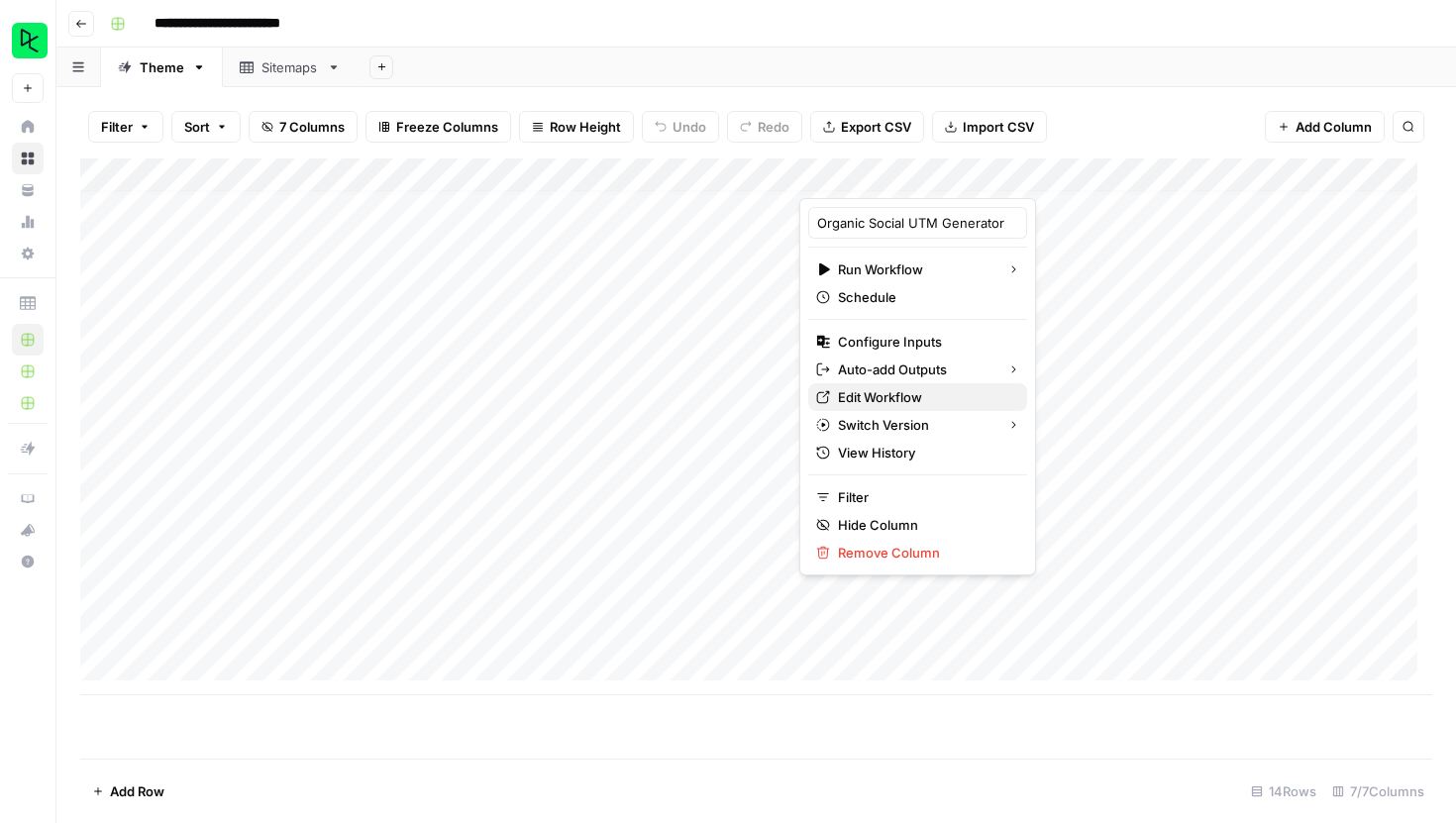 click on "Edit Workflow" at bounding box center [924, 397] 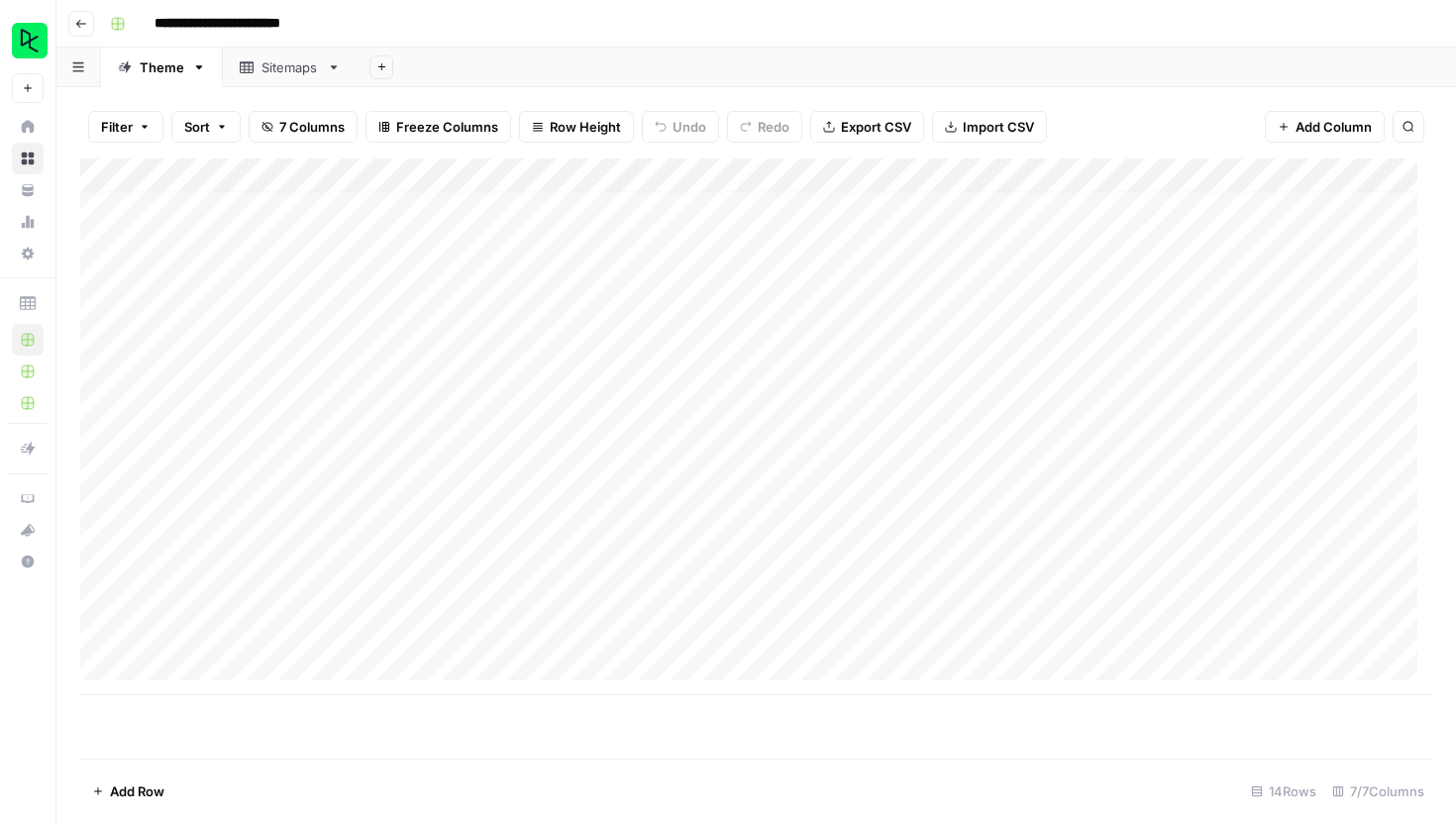 click on "Add Column" at bounding box center (756, 427) 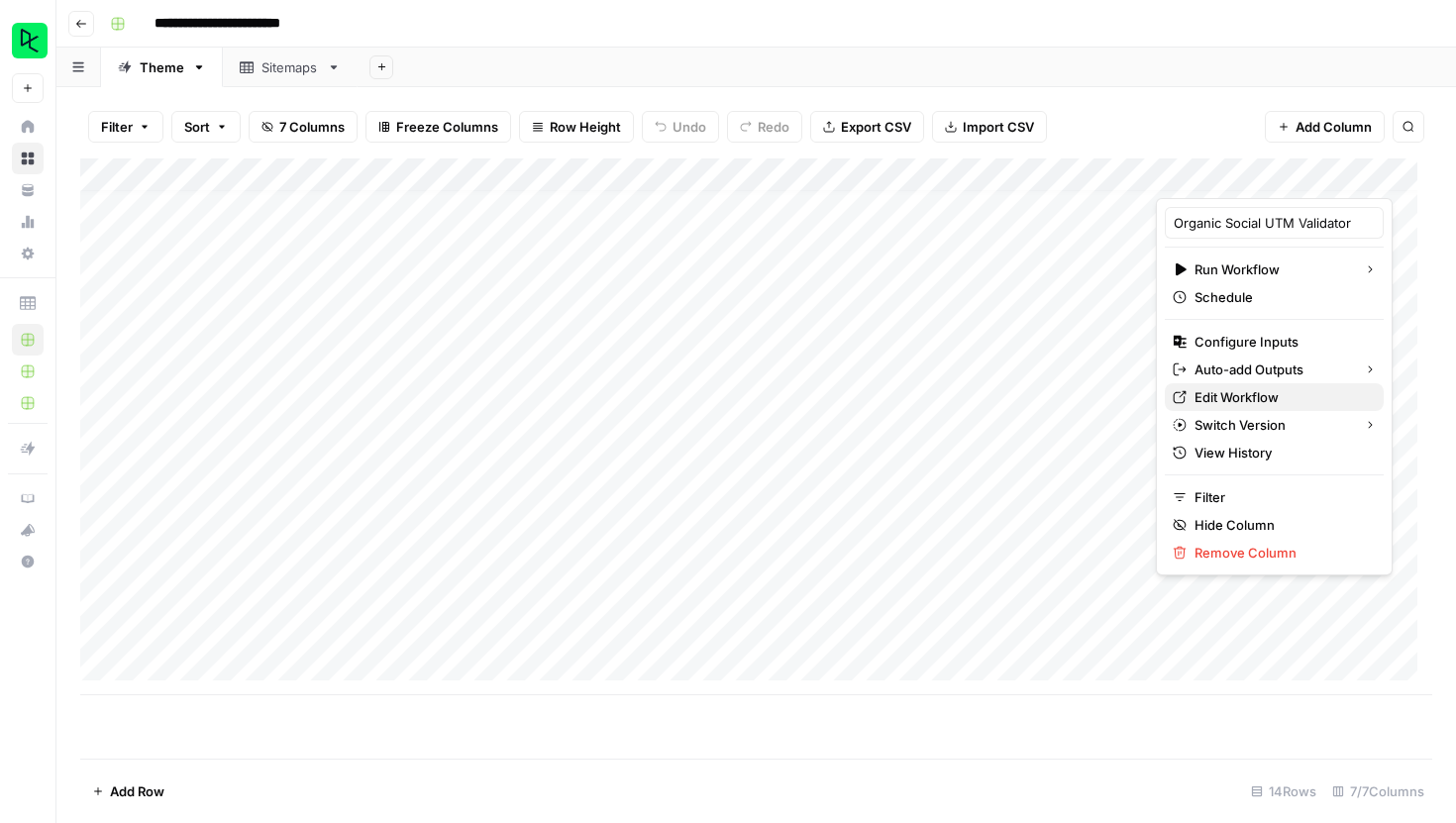 click on "Edit Workflow" at bounding box center [1281, 397] 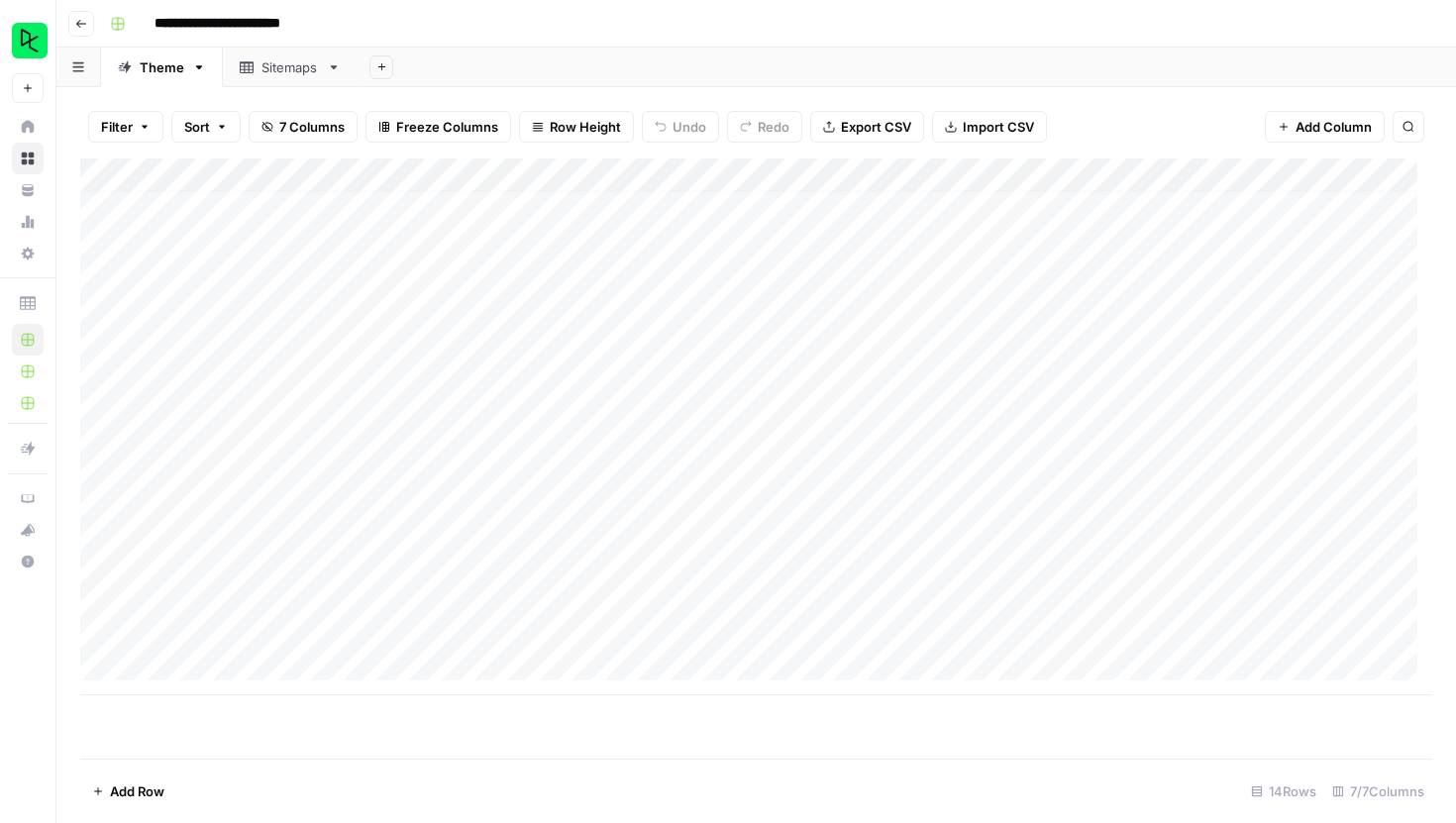 scroll, scrollTop: 0, scrollLeft: 0, axis: both 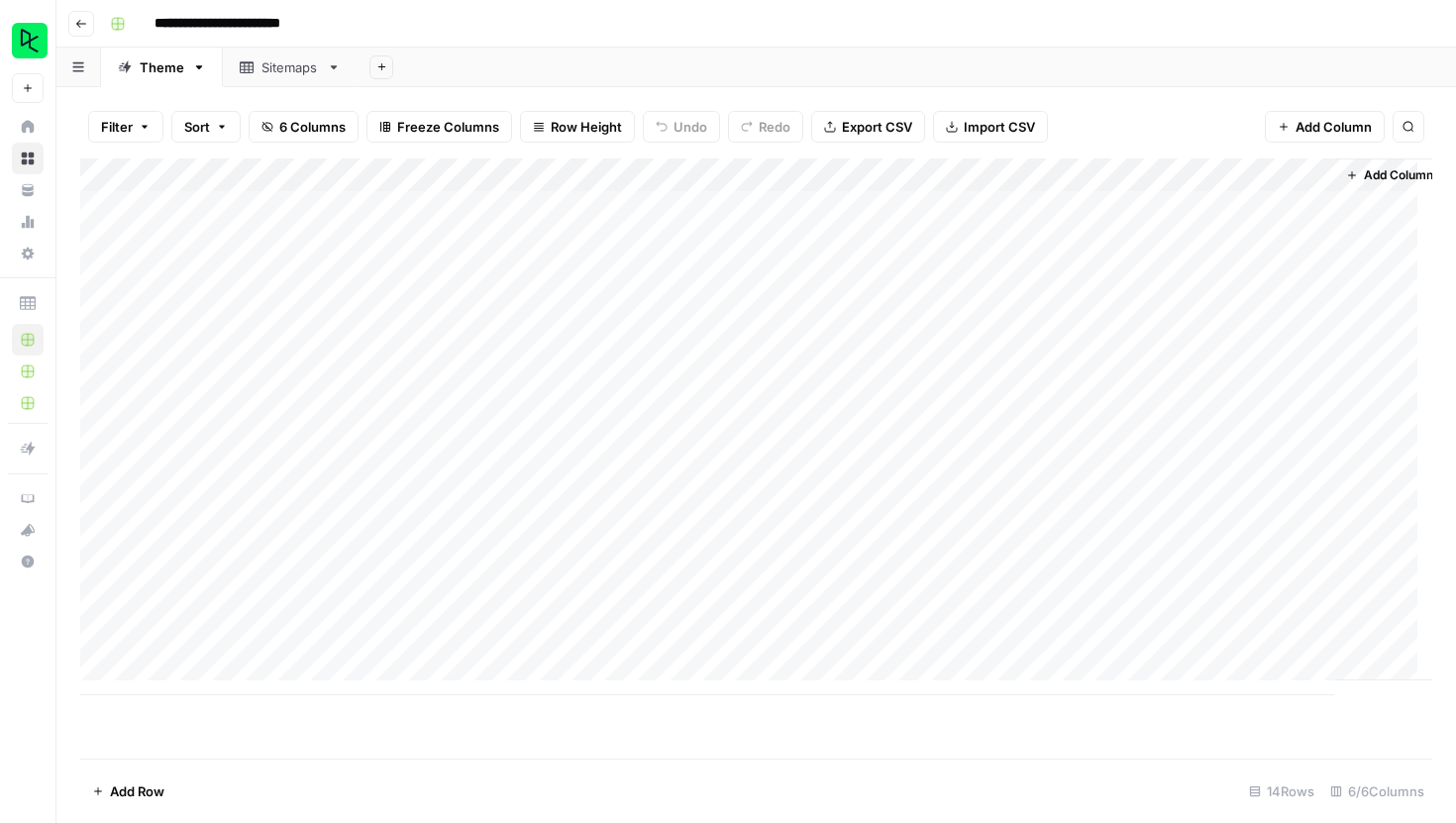 click on "Add Column" at bounding box center (756, 427) 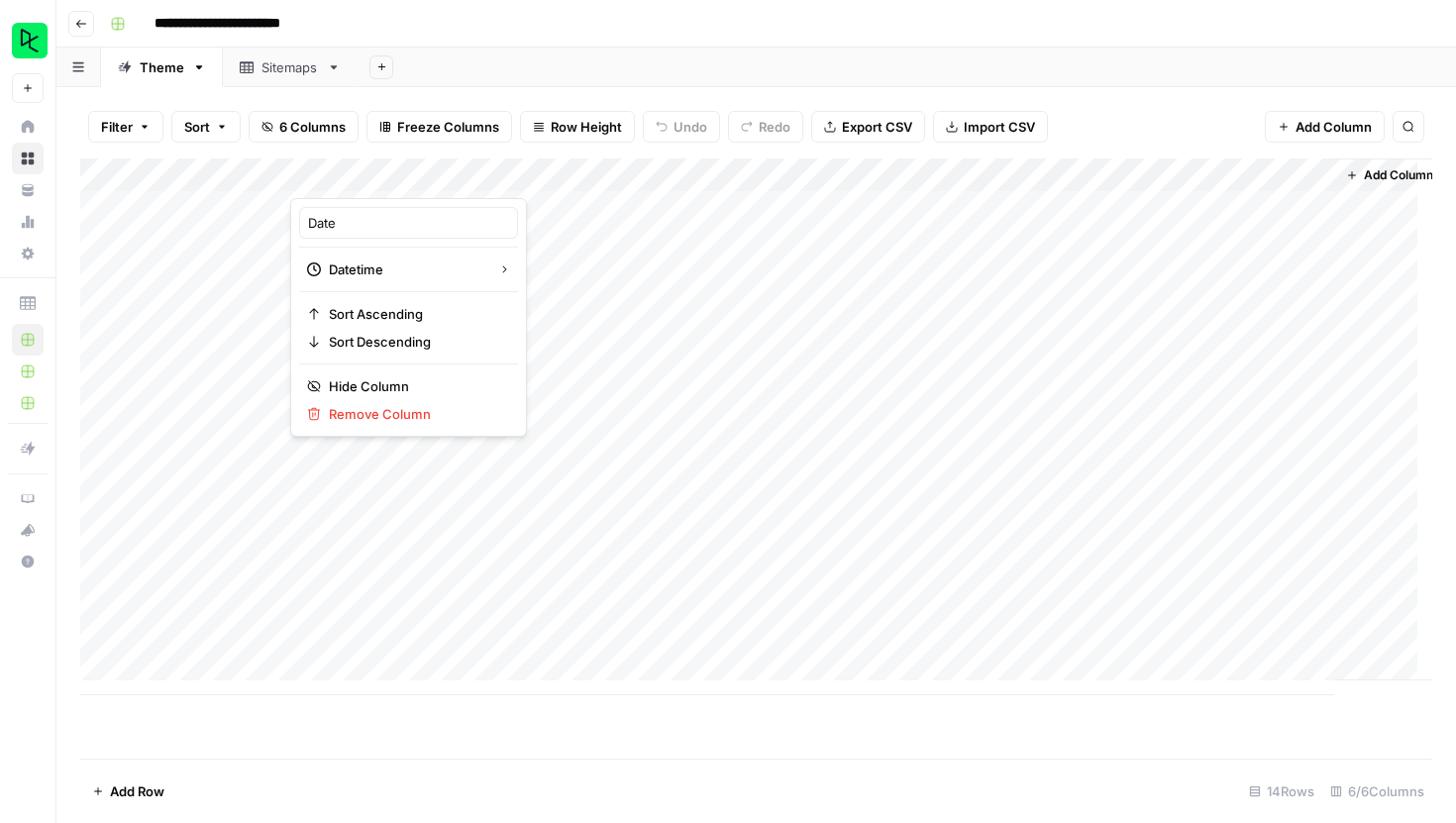 click at bounding box center [379, 178] 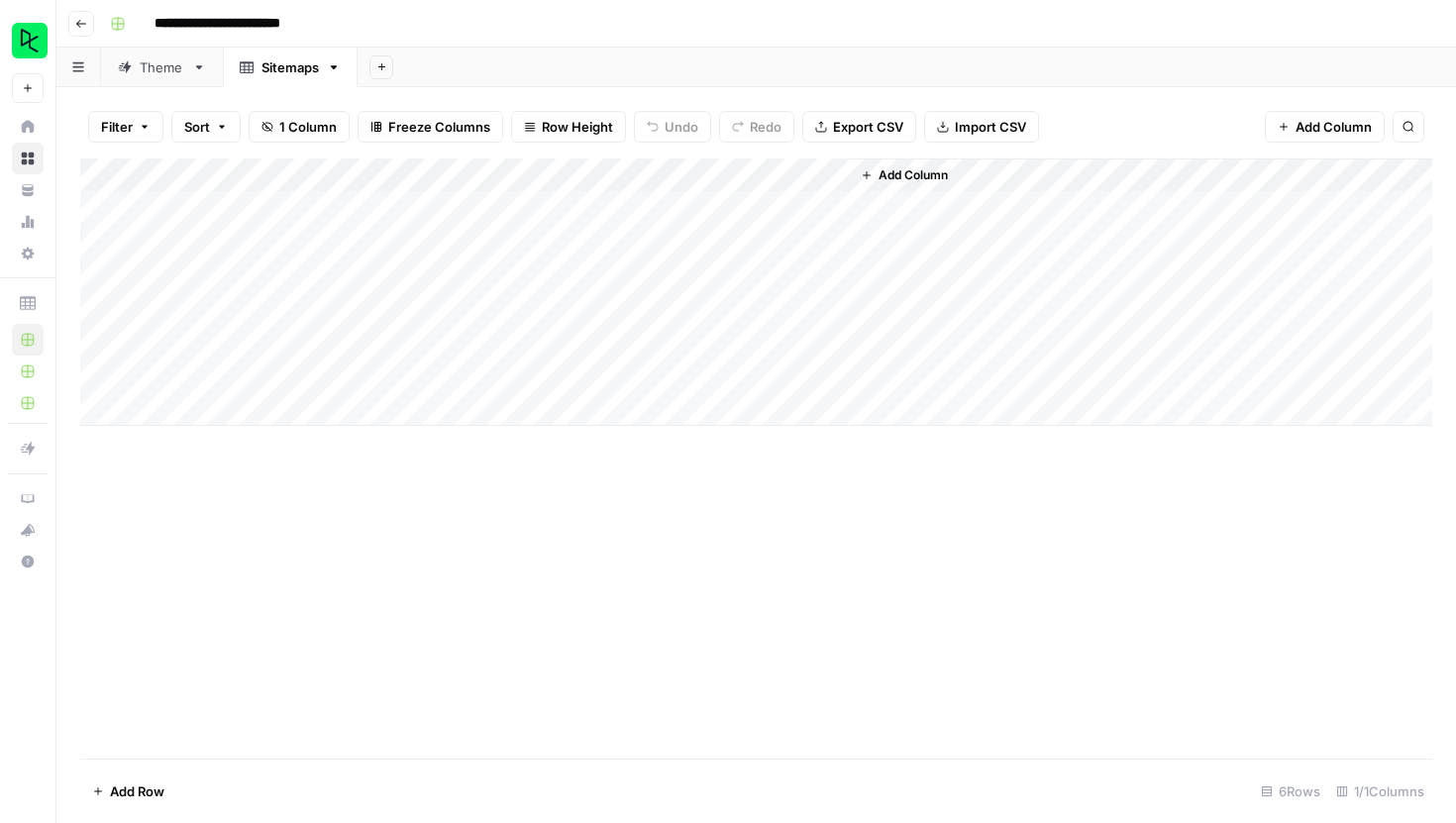 click on "Theme" at bounding box center [161, 67] 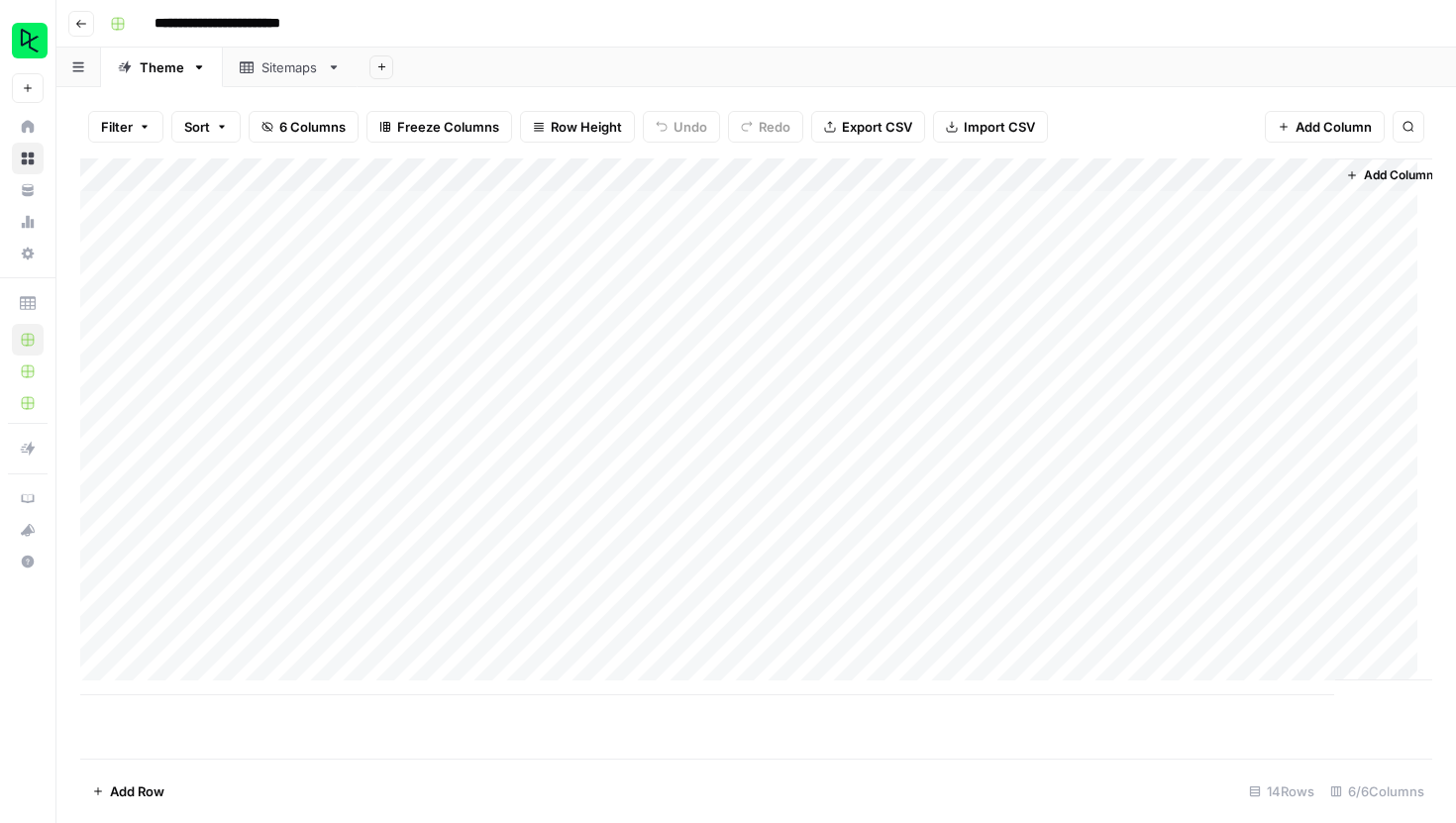 click on "Add Column" at bounding box center (756, 427) 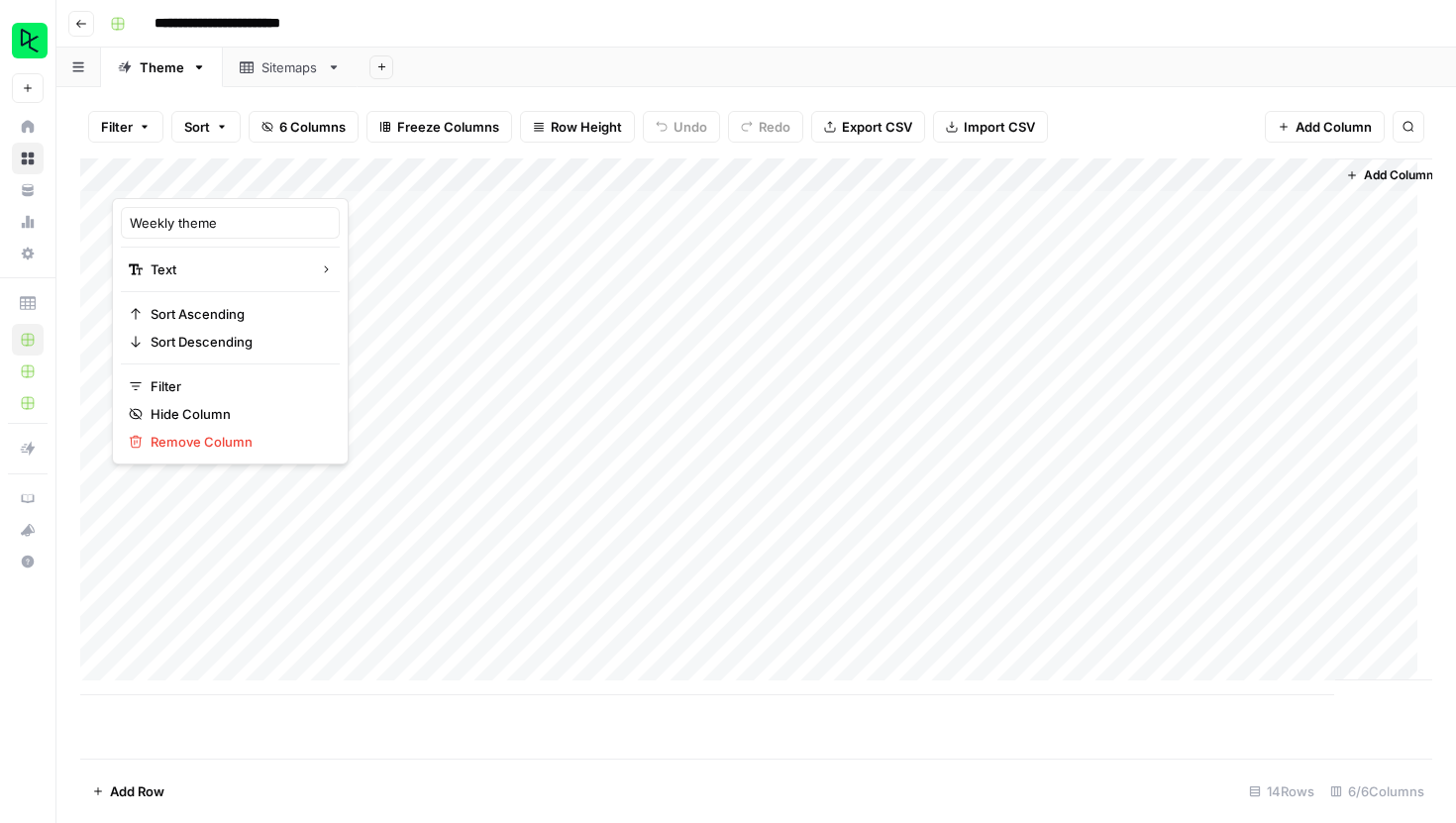 click at bounding box center (201, 178) 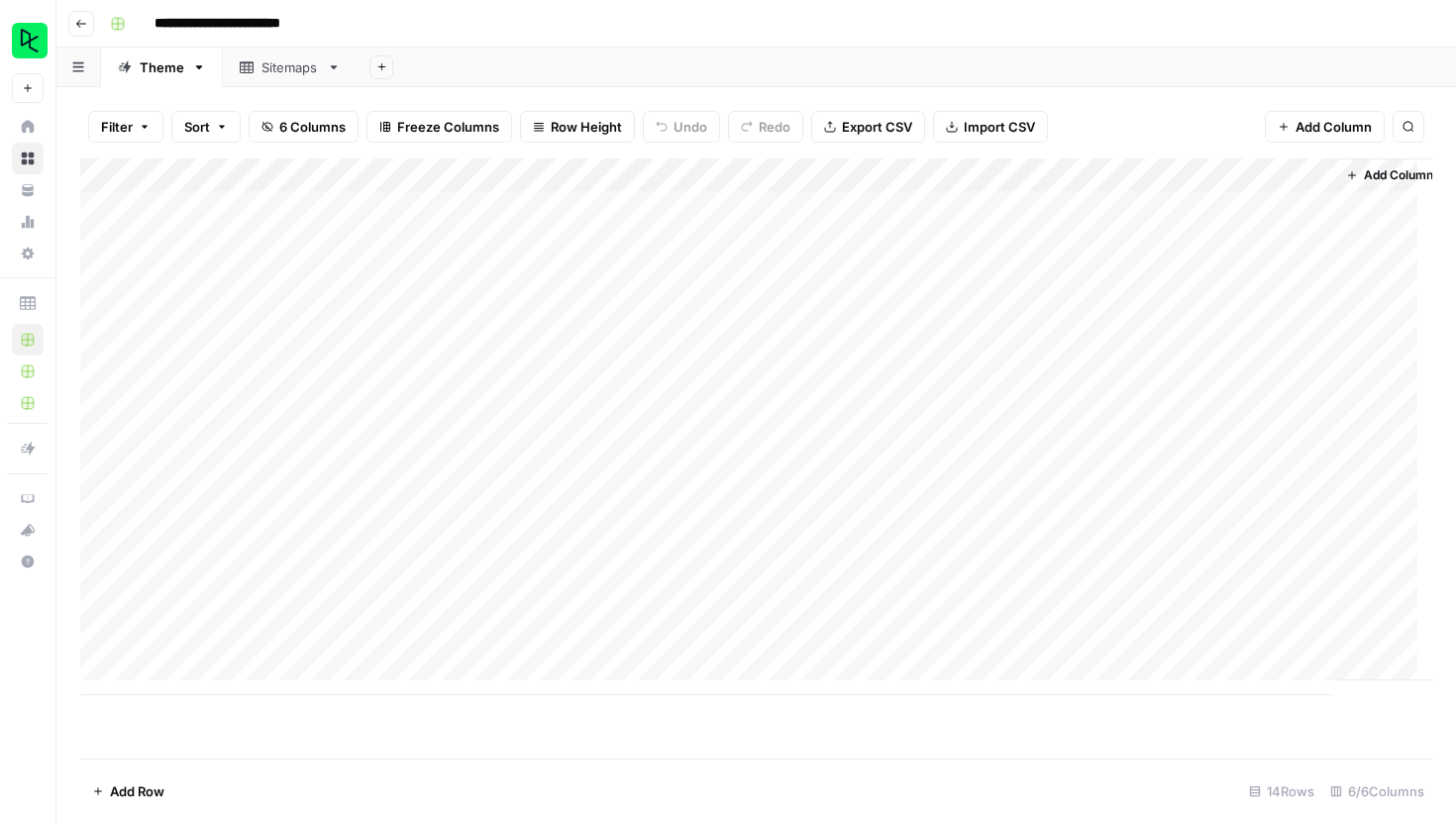 click on "Add Column" at bounding box center (756, 427) 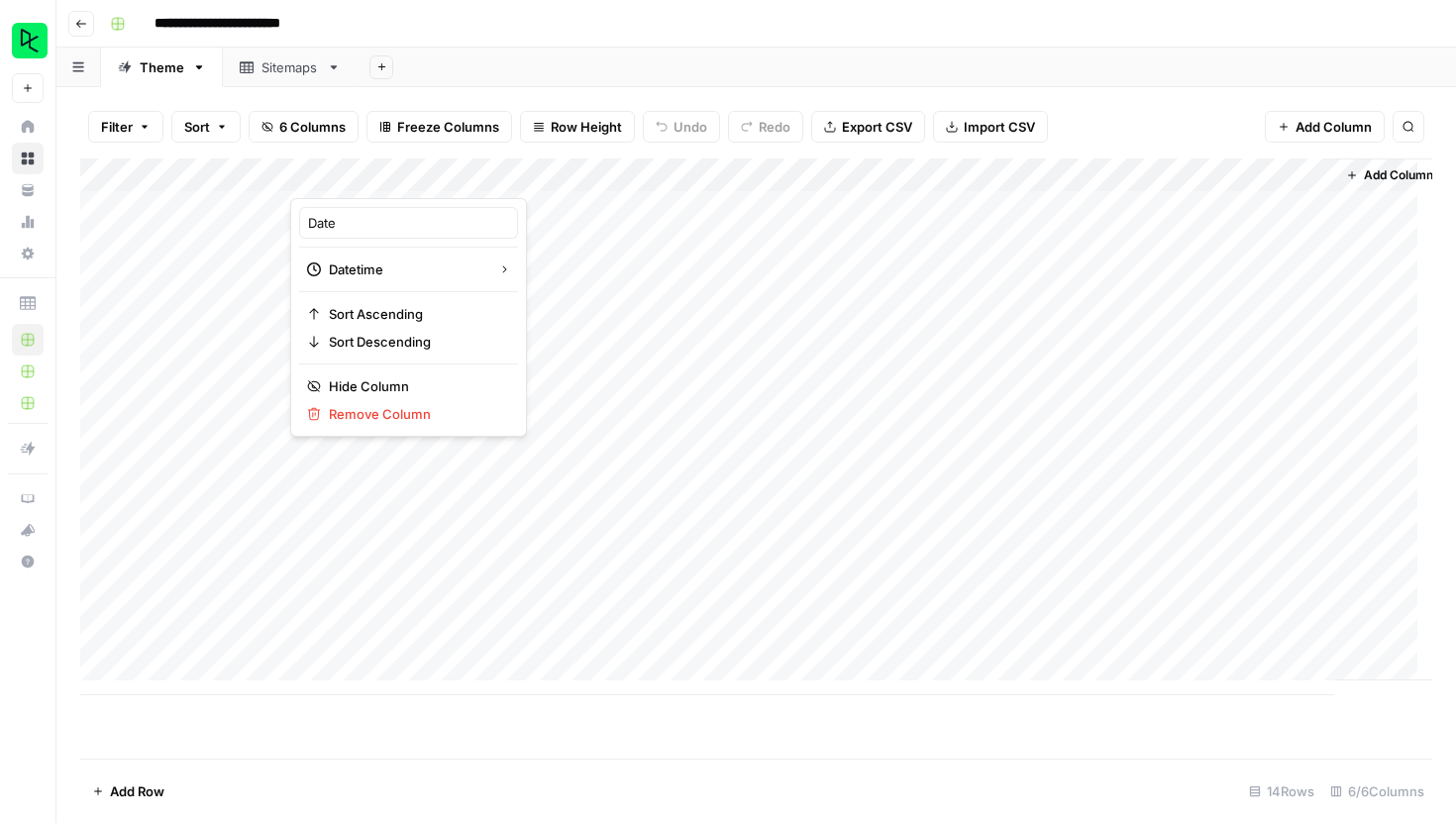 click on "Add Column" at bounding box center (756, 459) 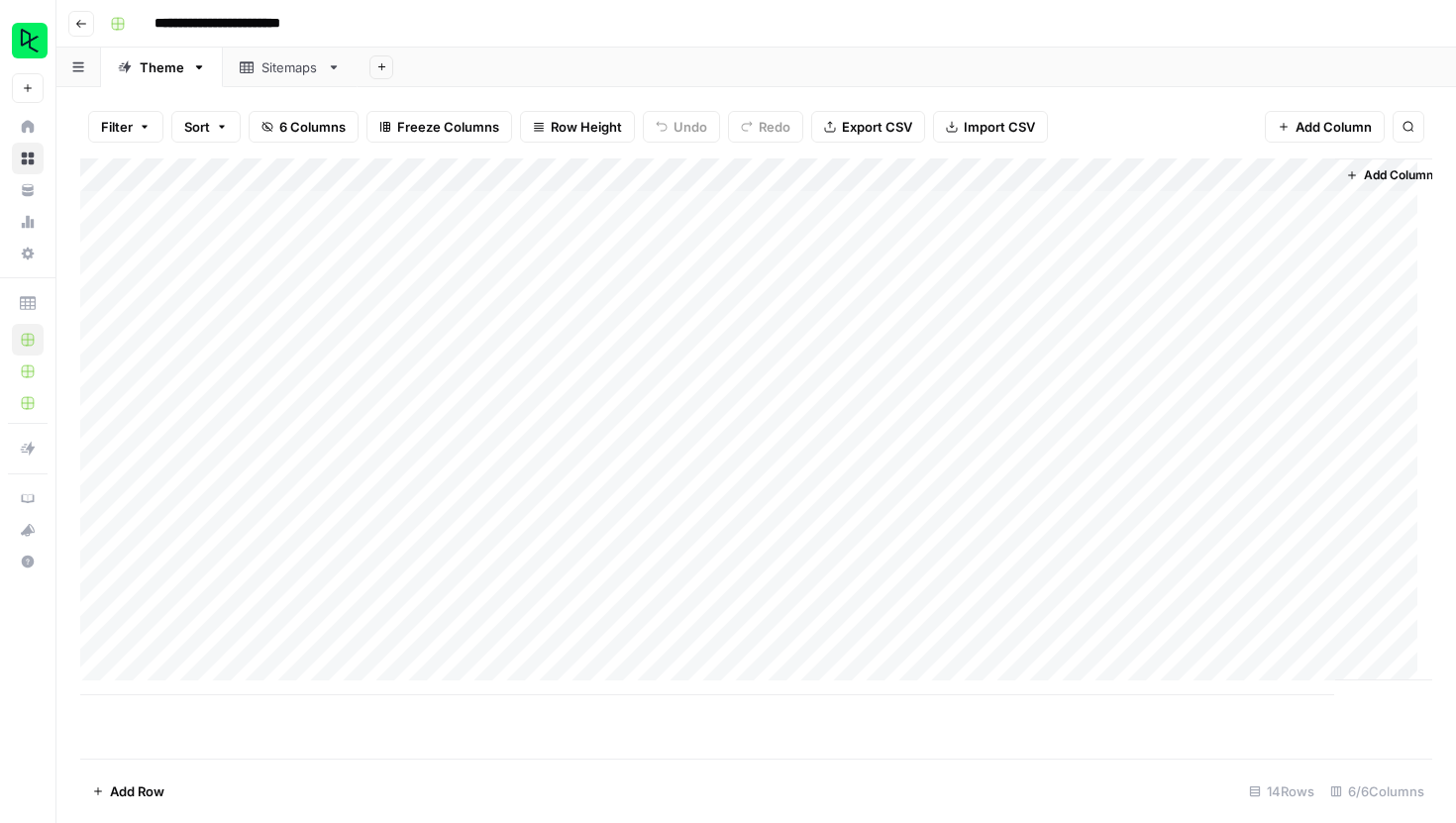 click on "Add Column" at bounding box center [756, 427] 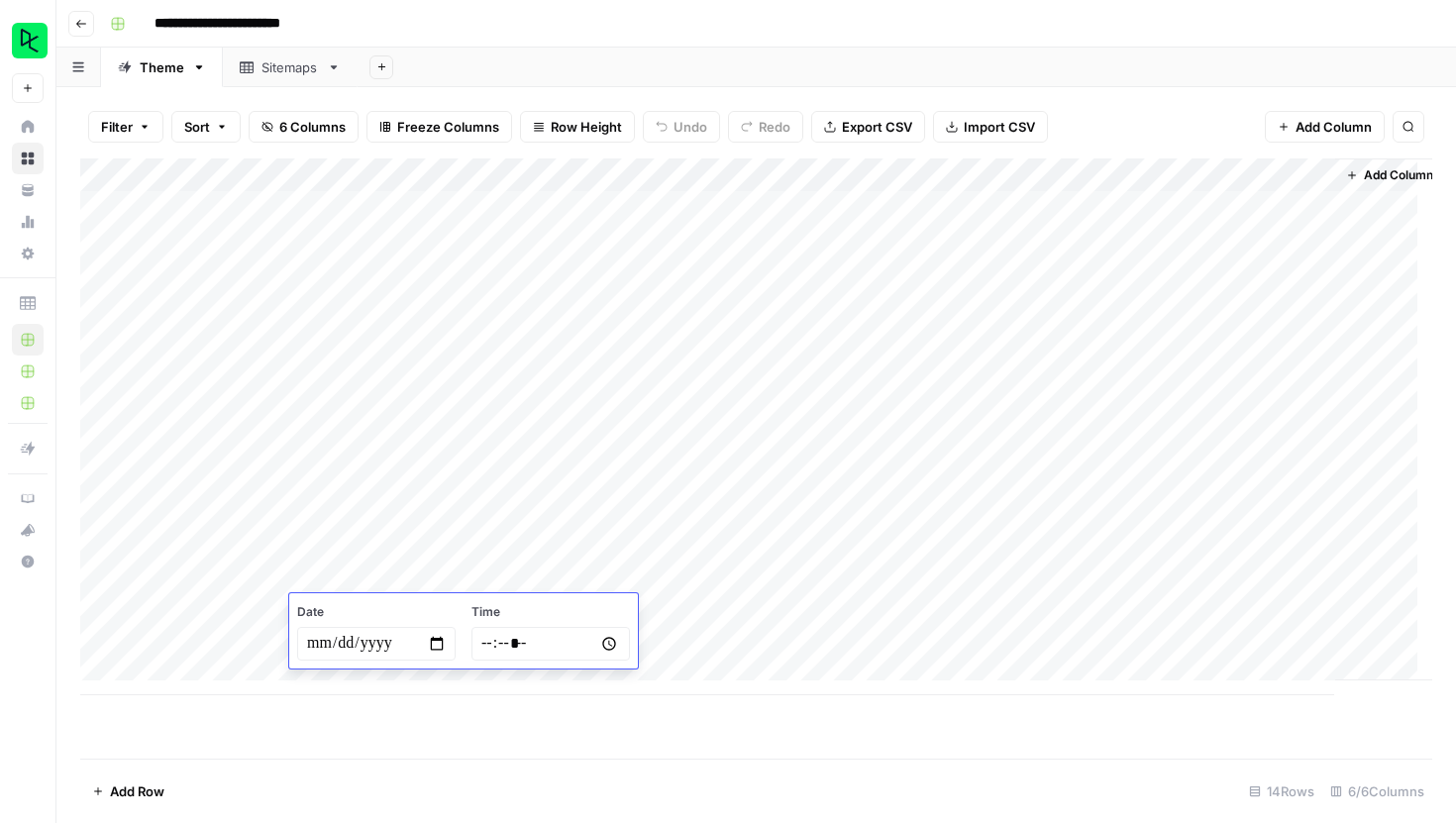 click at bounding box center [376, 644] 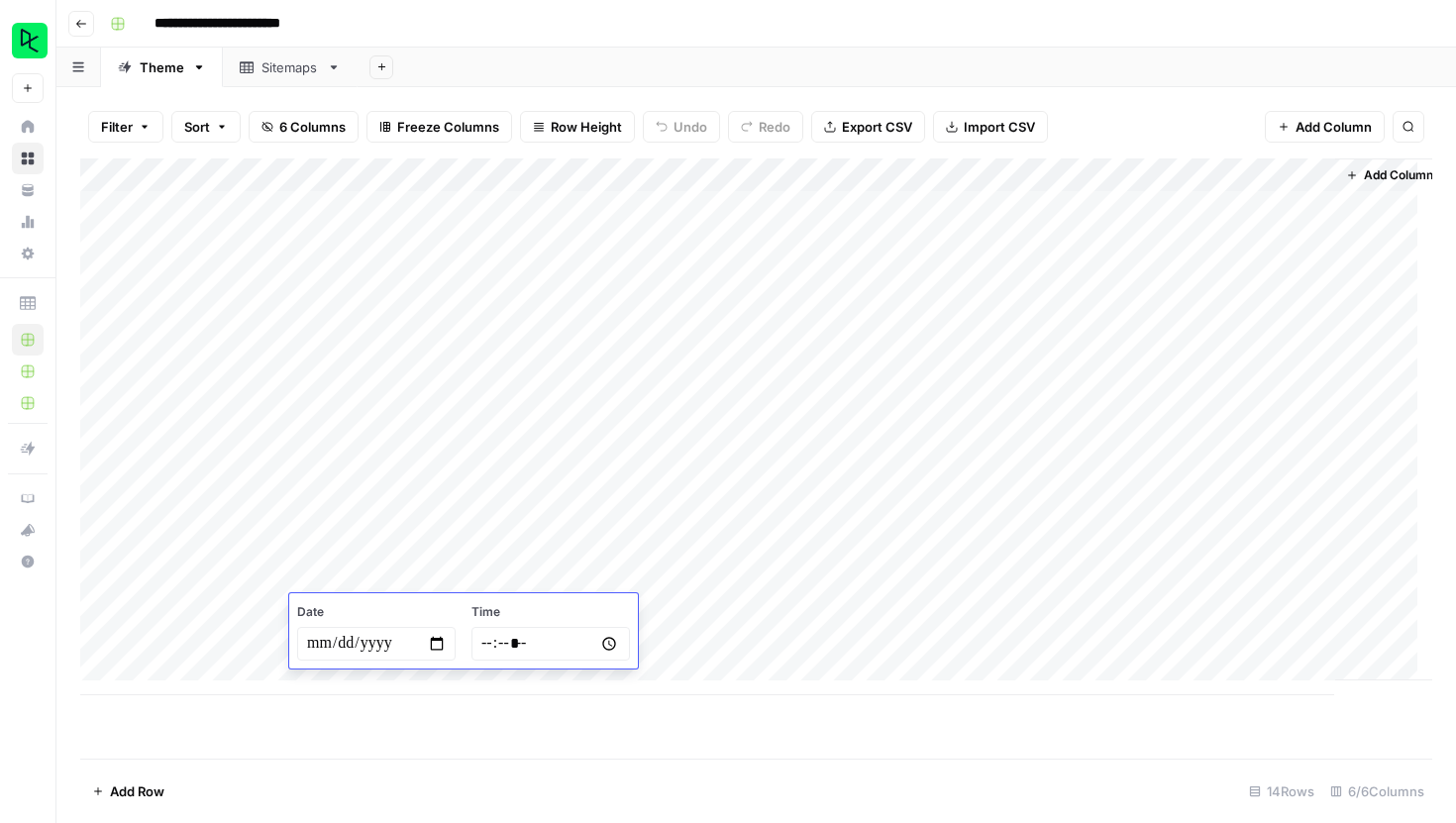 type on "**********" 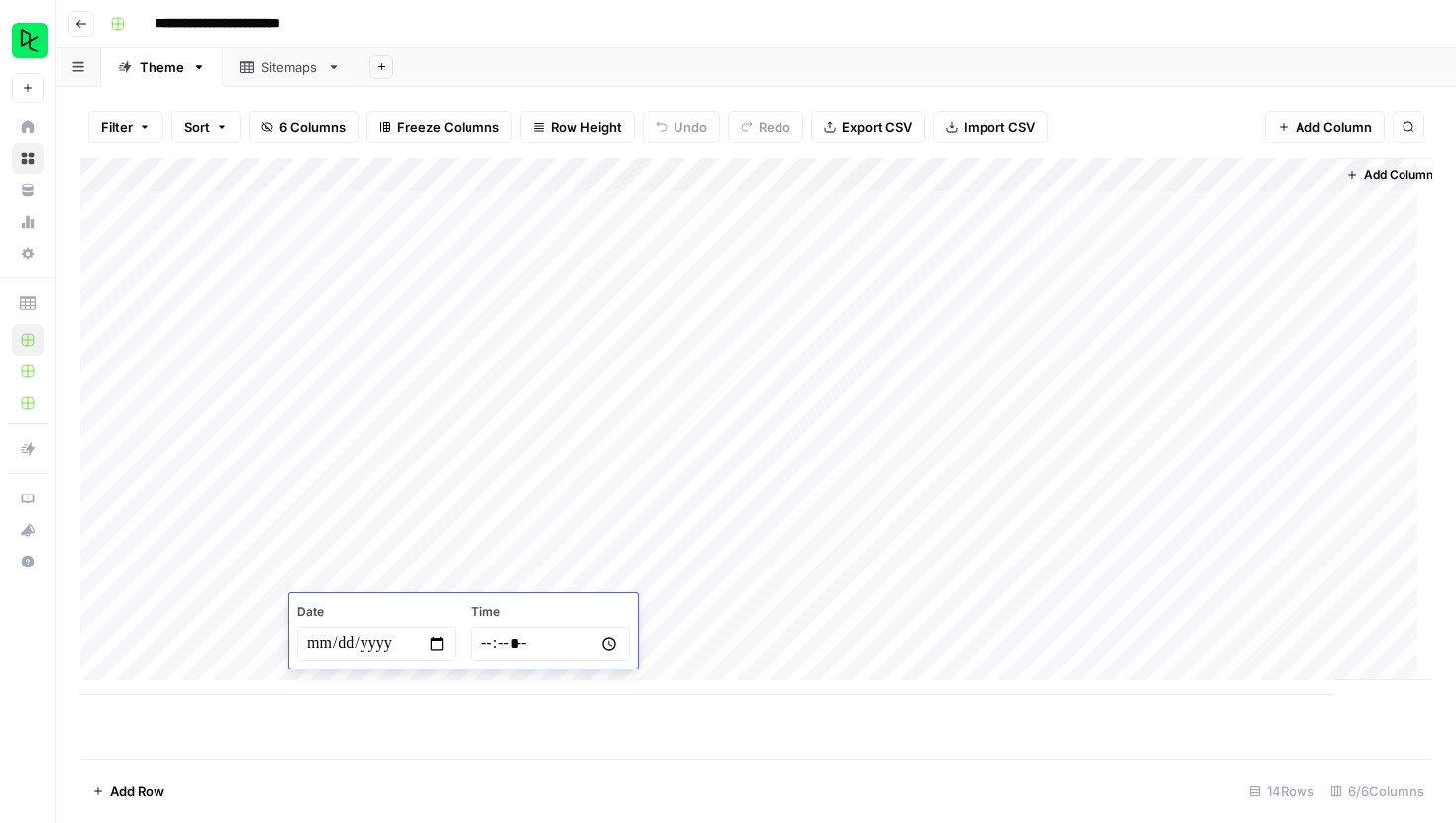 click on "Add Column" at bounding box center (756, 459) 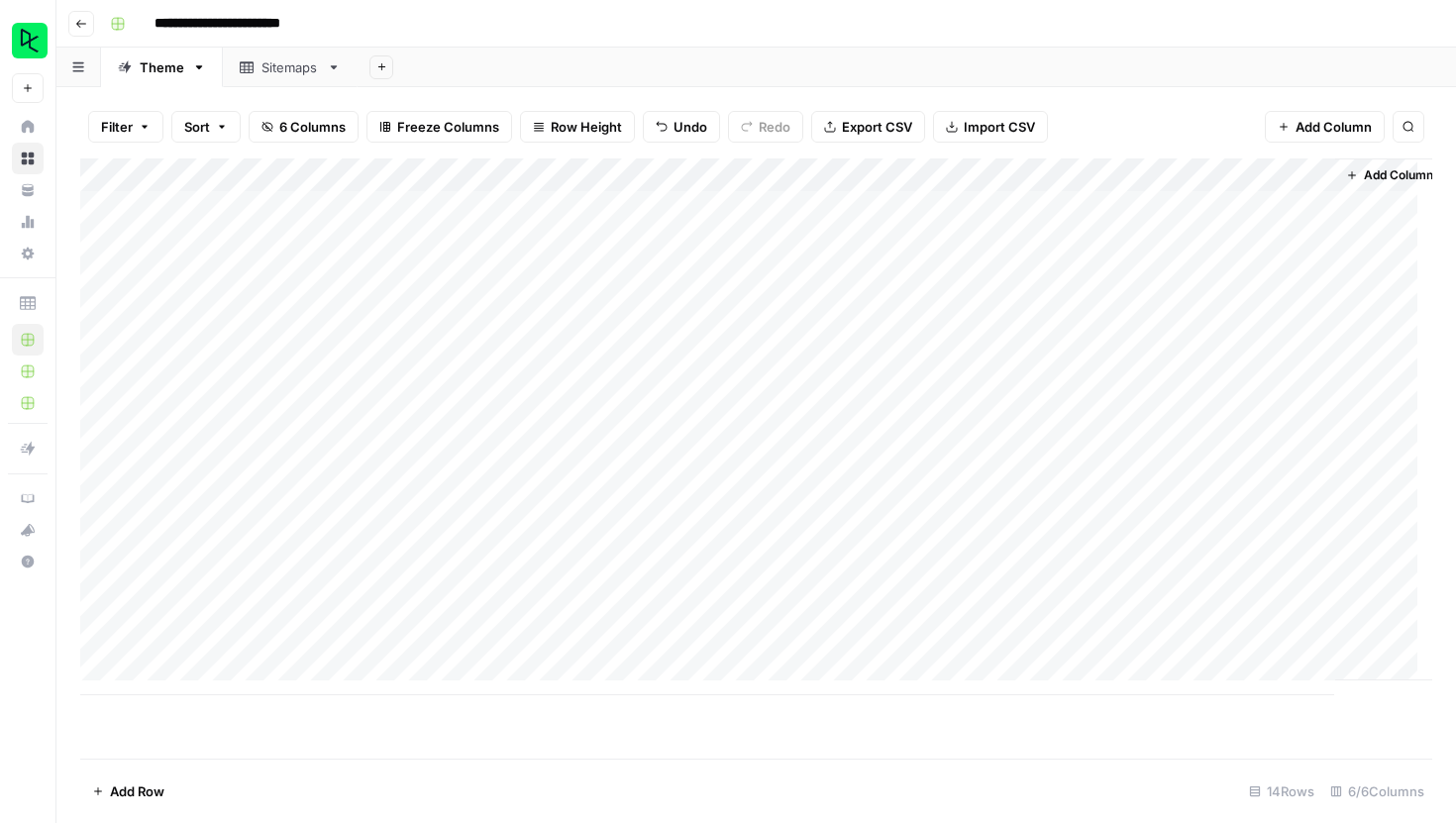 click on "Add Column" at bounding box center [756, 427] 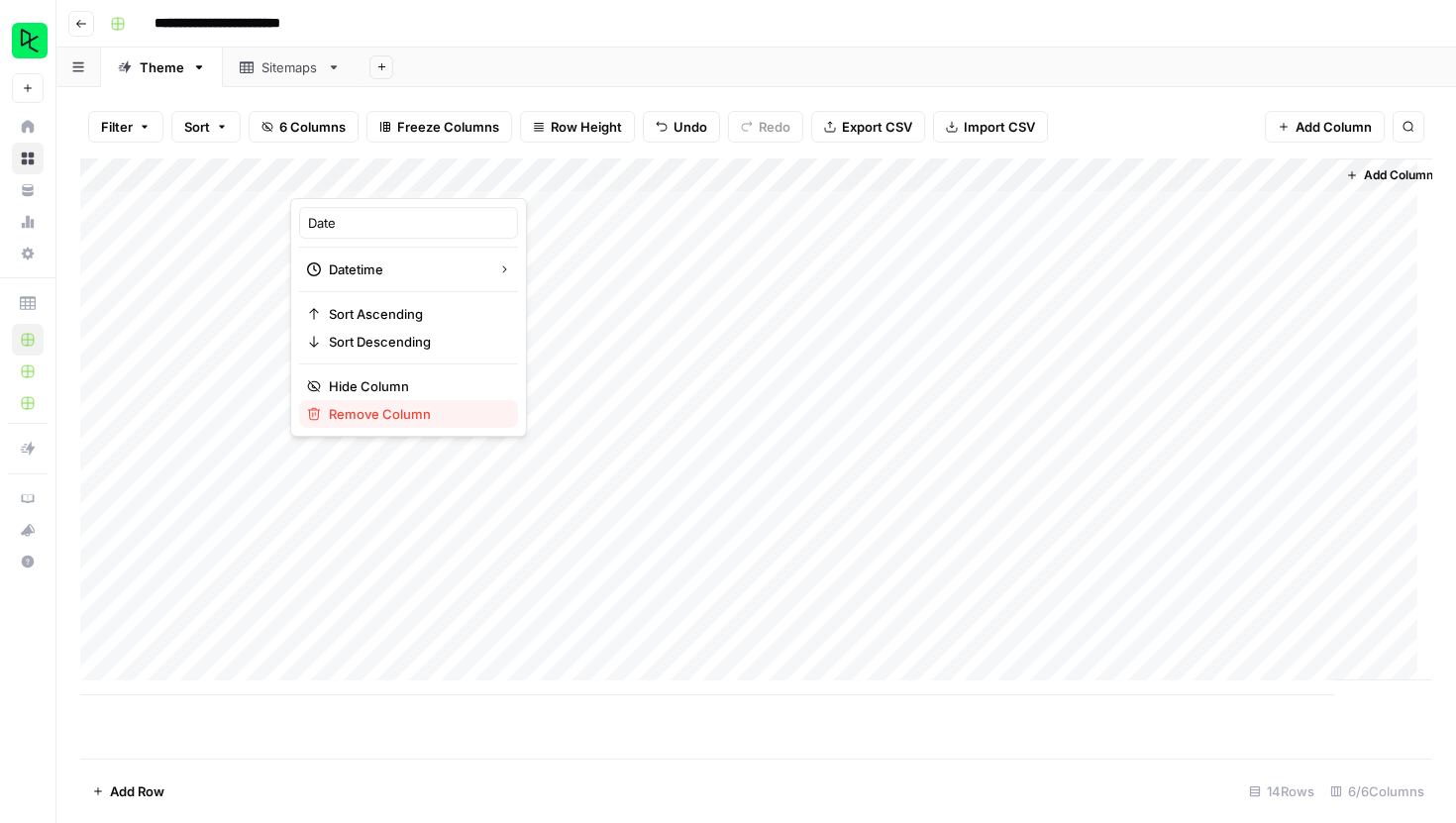 click on "Remove Column" at bounding box center [415, 414] 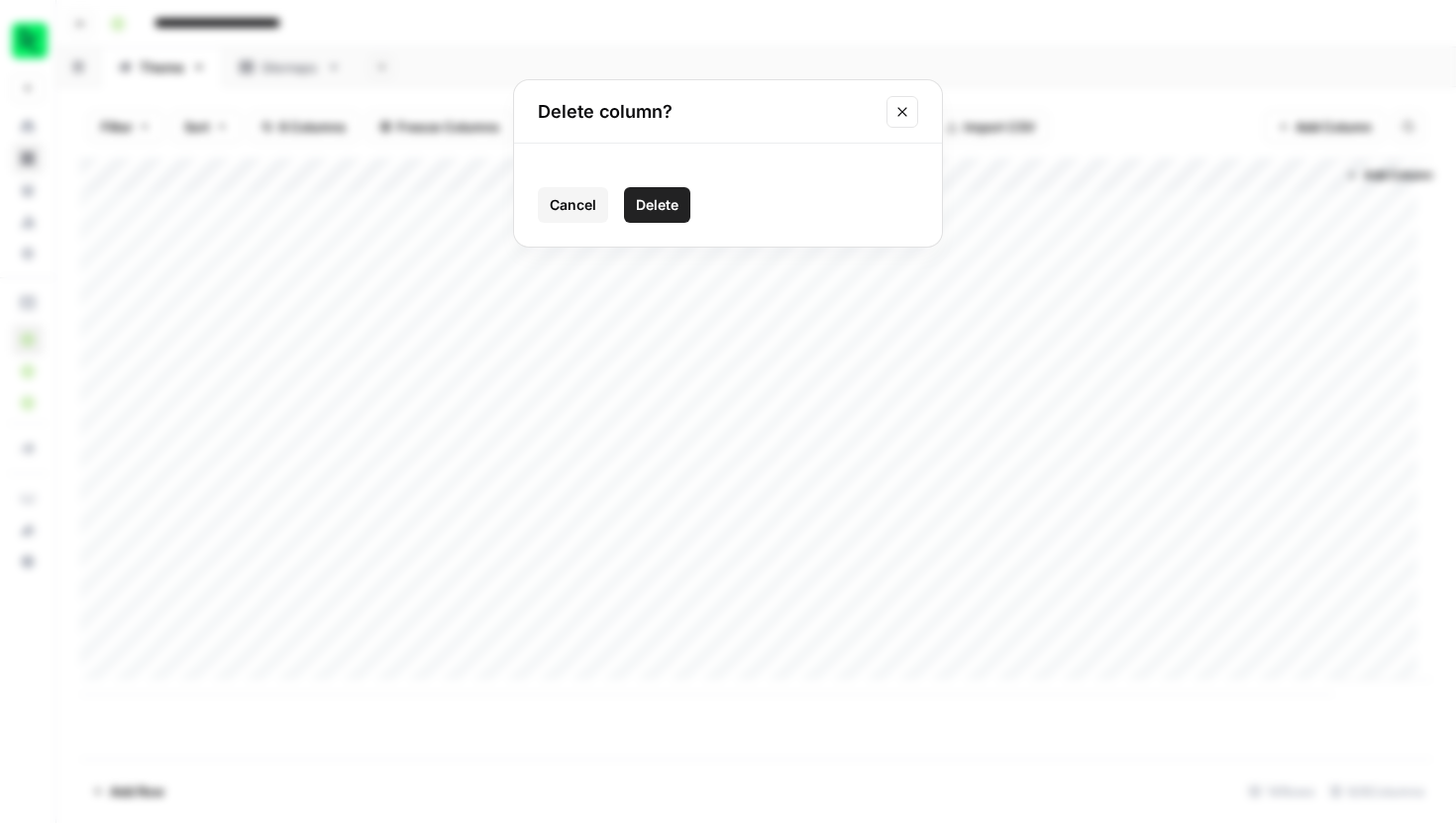 click on "Delete" at bounding box center [657, 205] 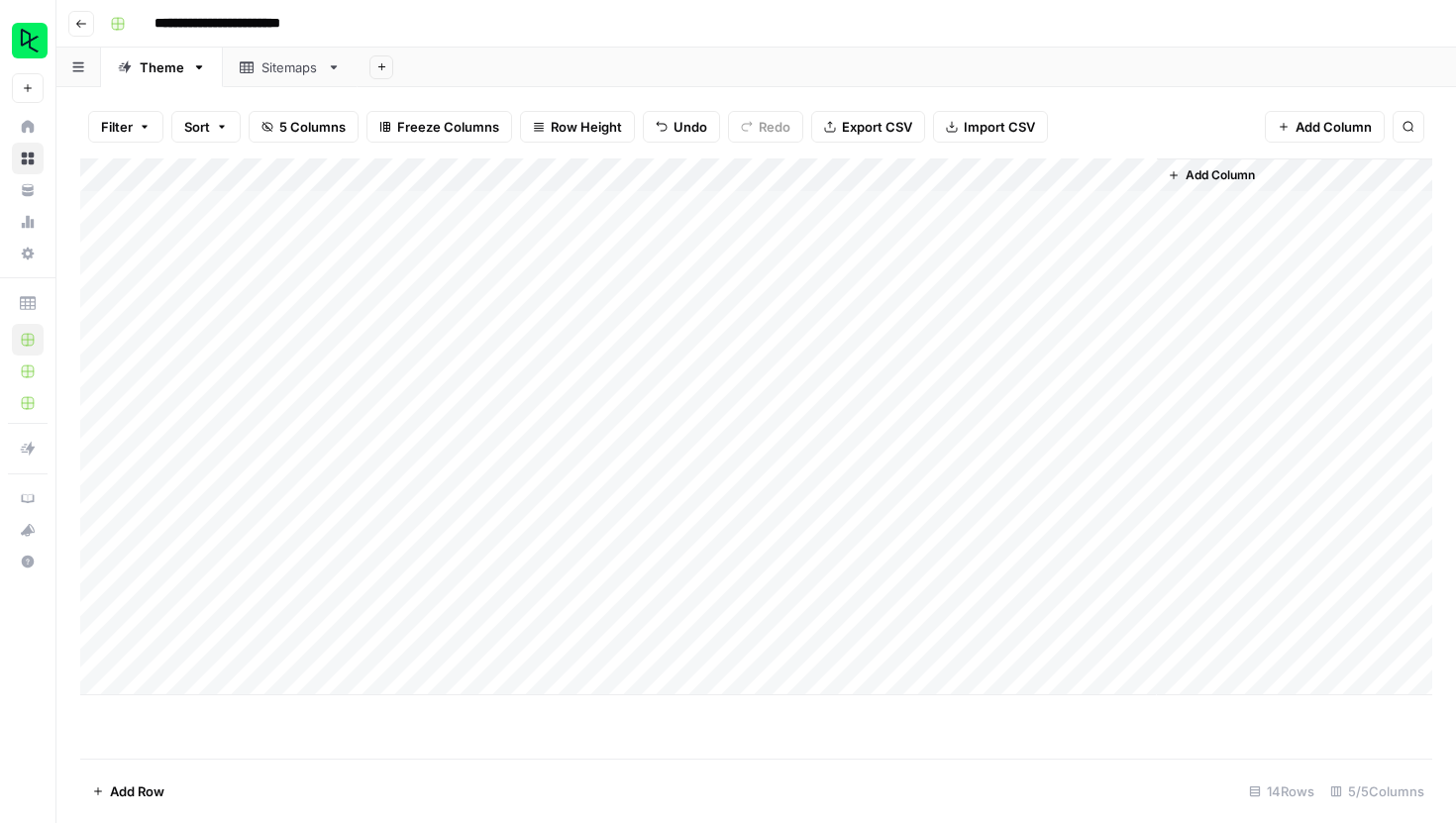 click on "Add Column" at bounding box center (756, 427) 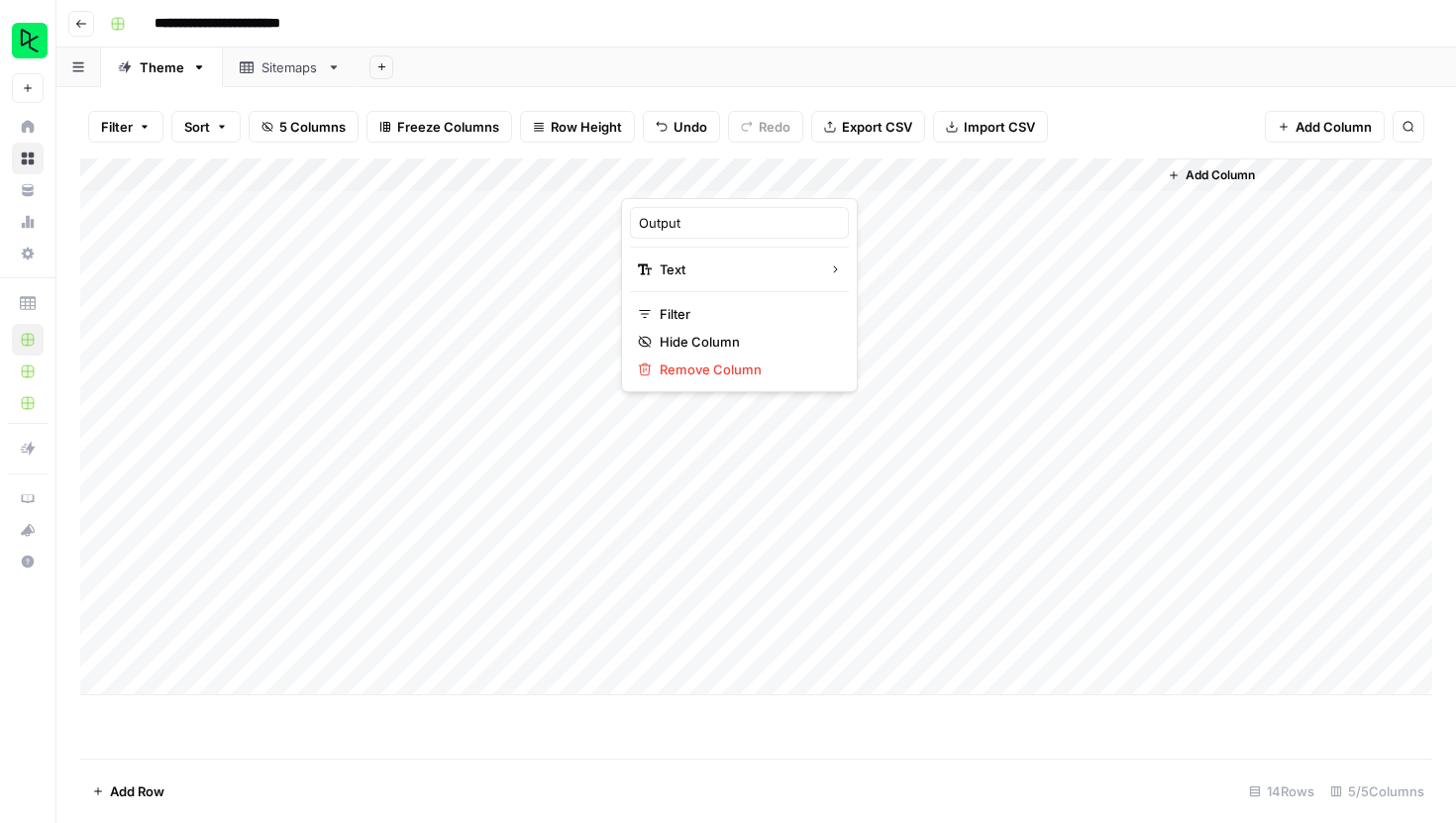 click at bounding box center [710, 178] 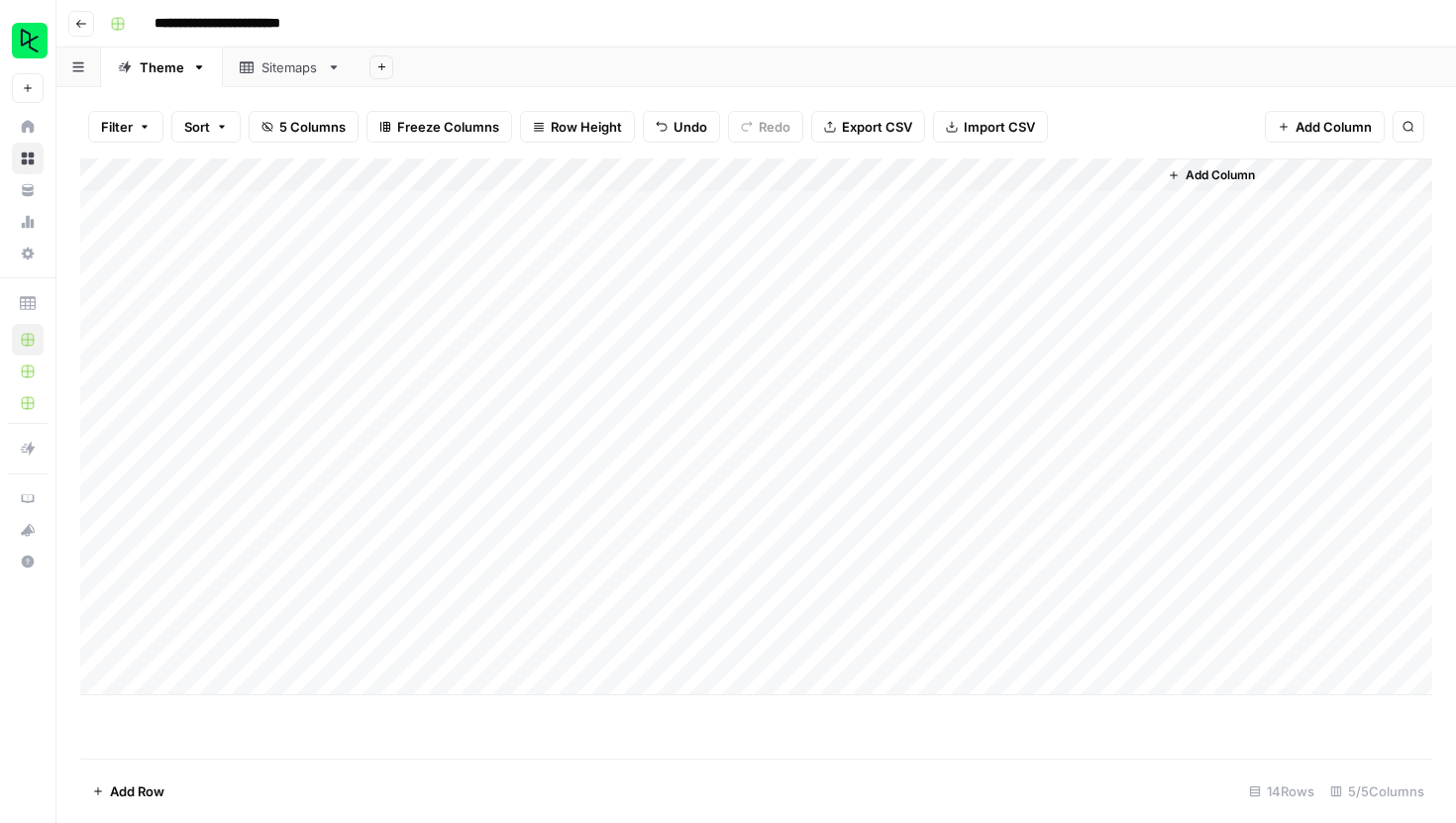 click on "**********" at bounding box center (756, 24) 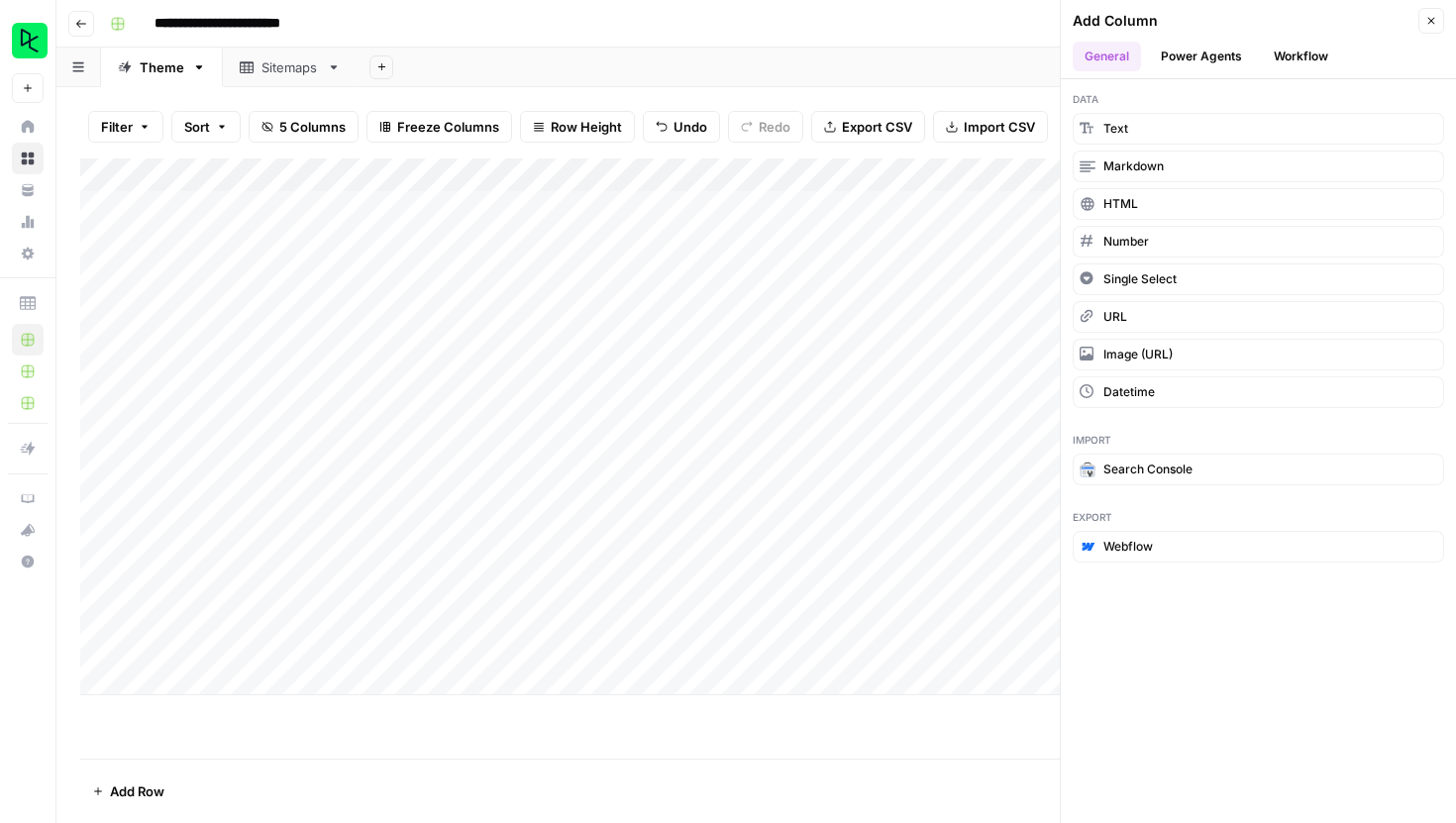 click on "Workflow" at bounding box center [1300, 56] 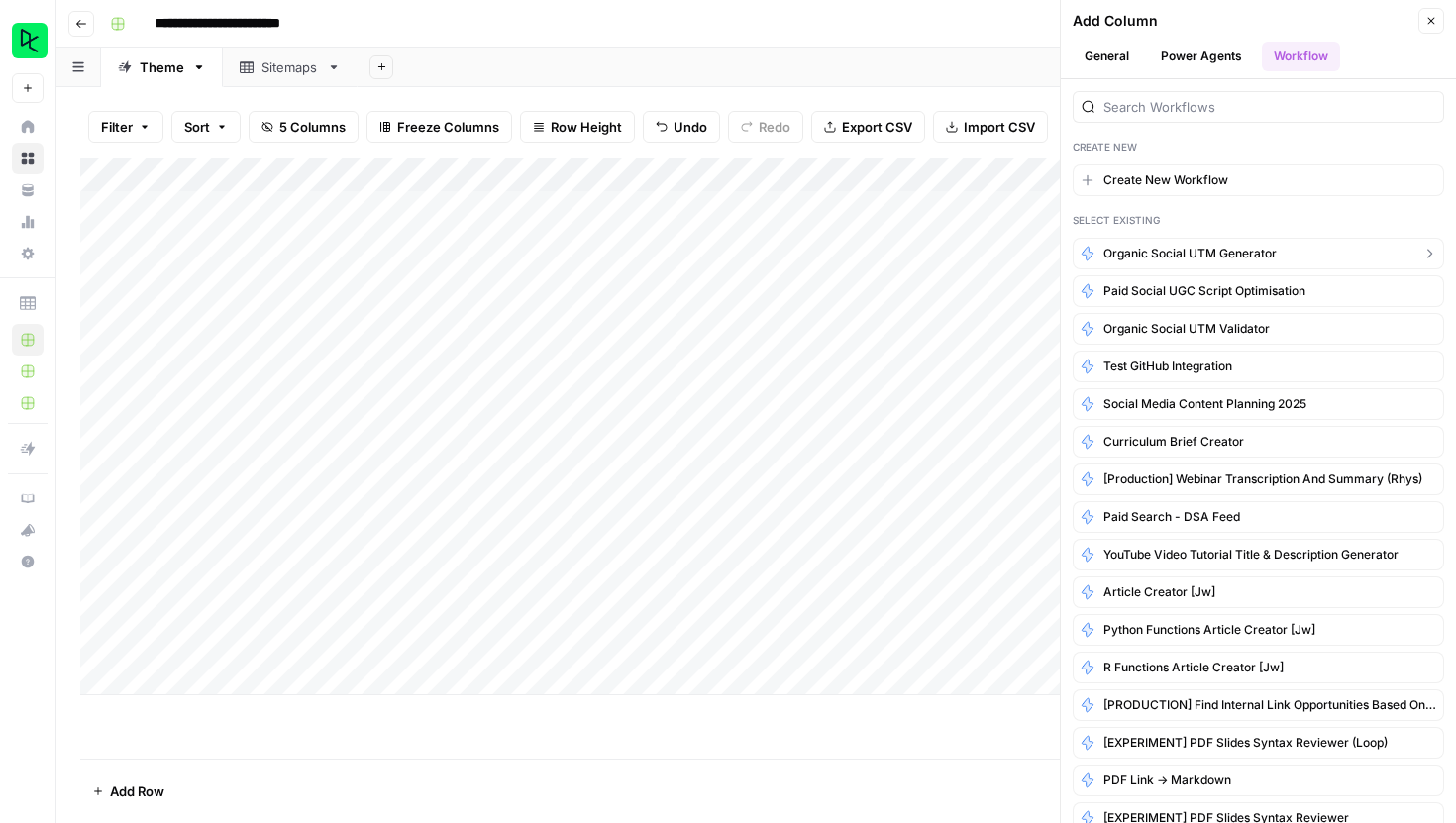 click on "Organic Social UTM Generator" at bounding box center [1190, 254] 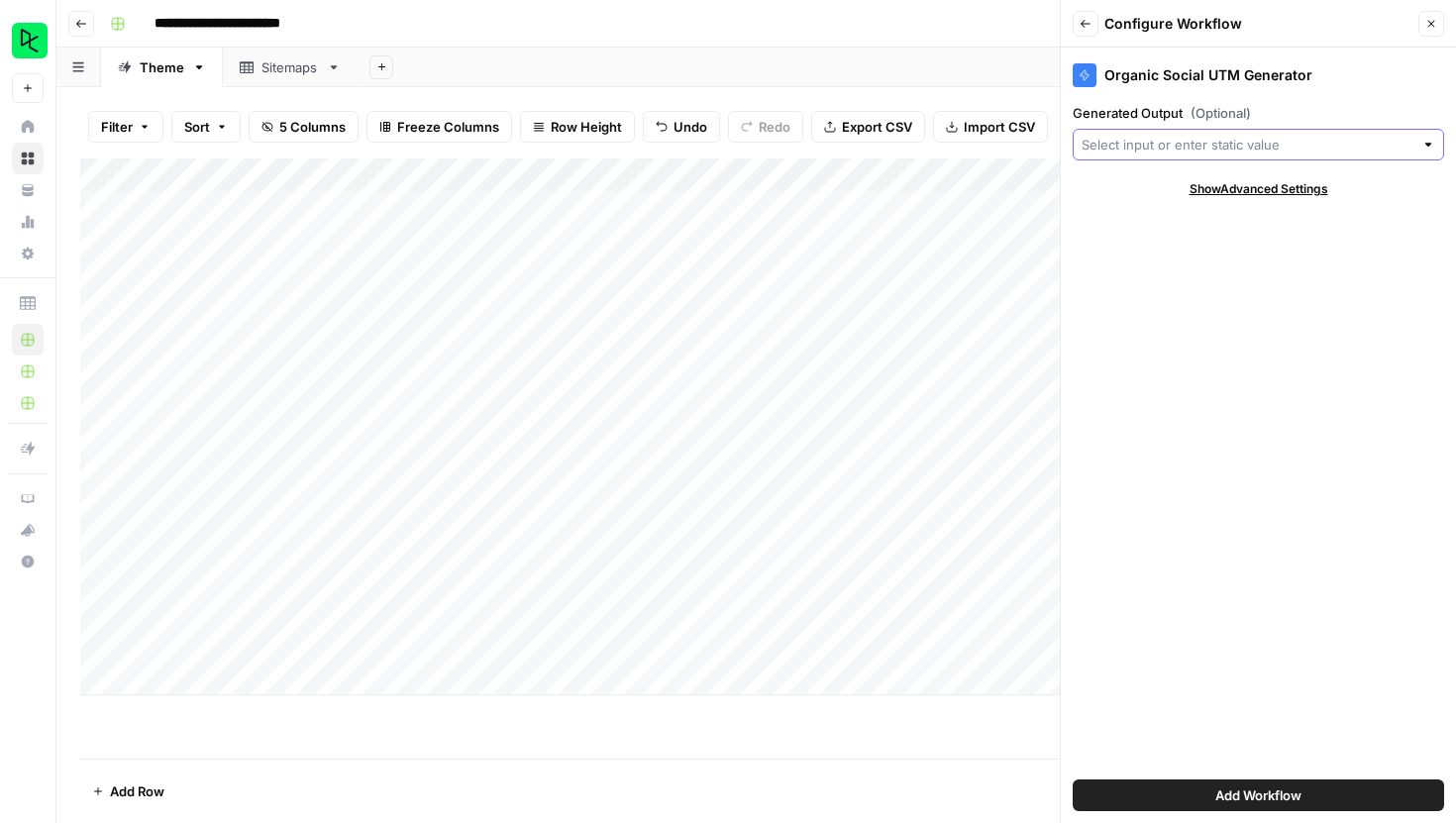 click on "Generated Output   (Optional)" at bounding box center (1247, 145) 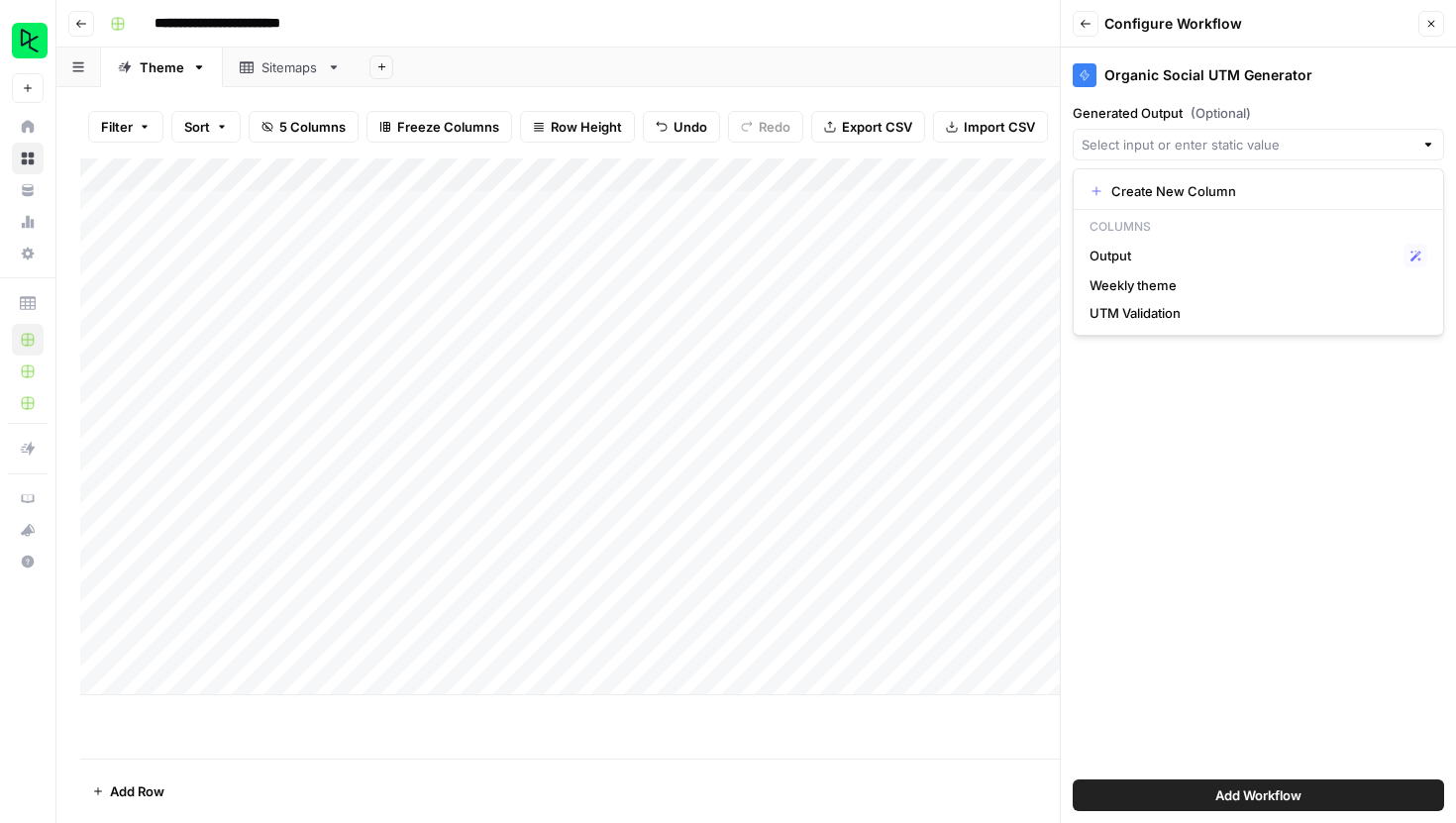 click on "Generated Output   (Optional)" at bounding box center (1258, 113) 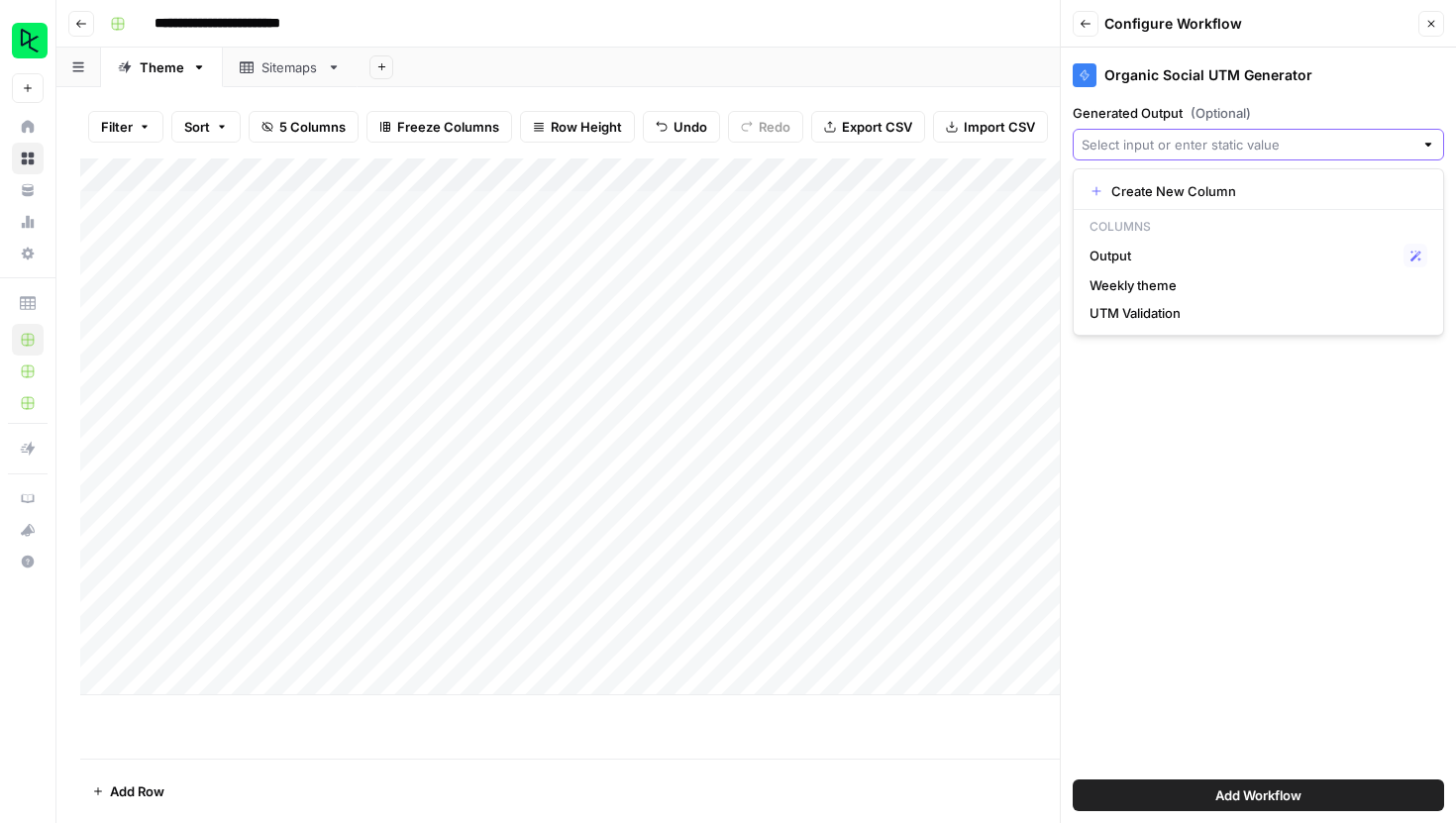 click on "Generated Output   (Optional)" at bounding box center [1247, 145] 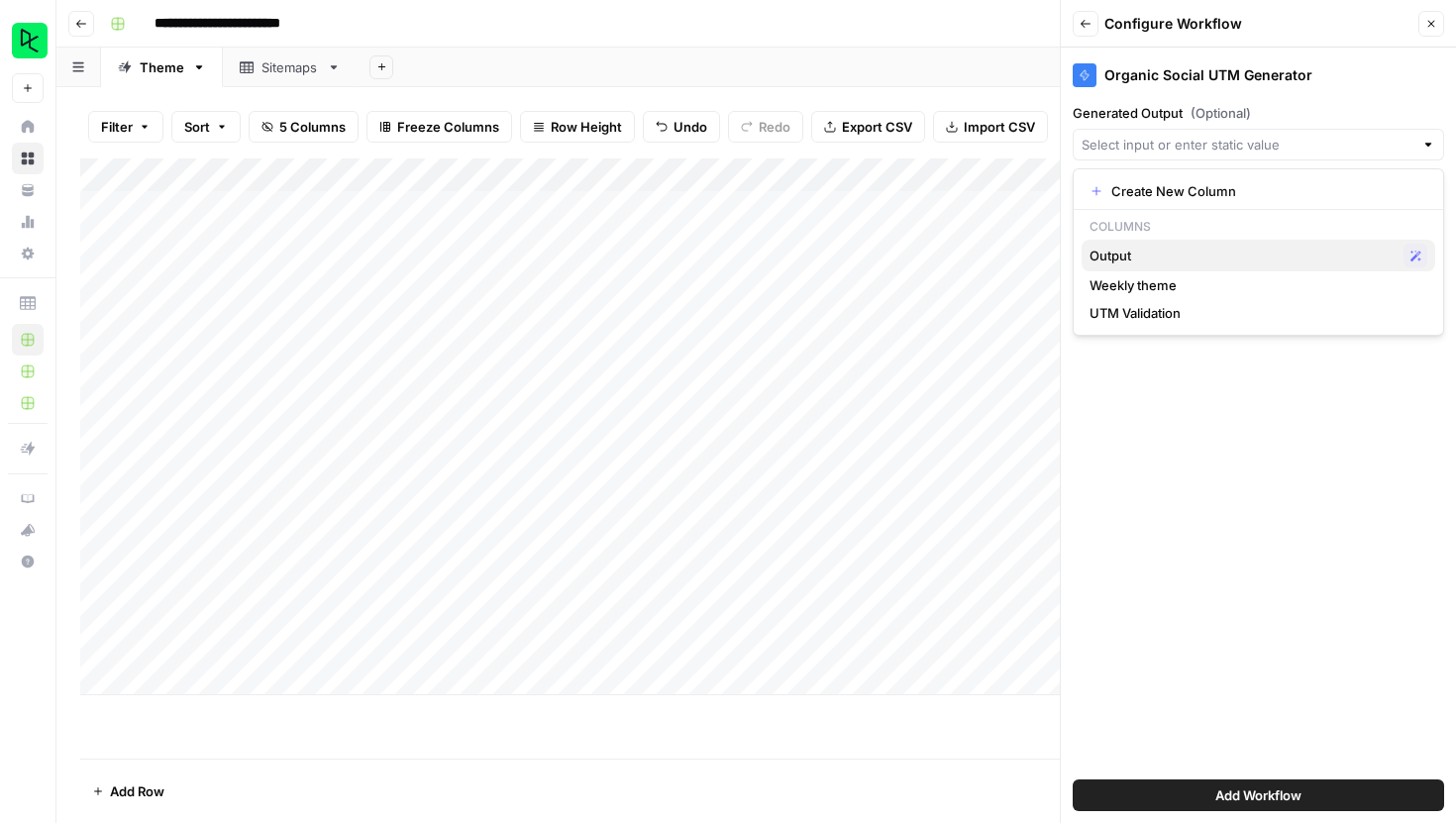 click on "Output" at bounding box center [1242, 256] 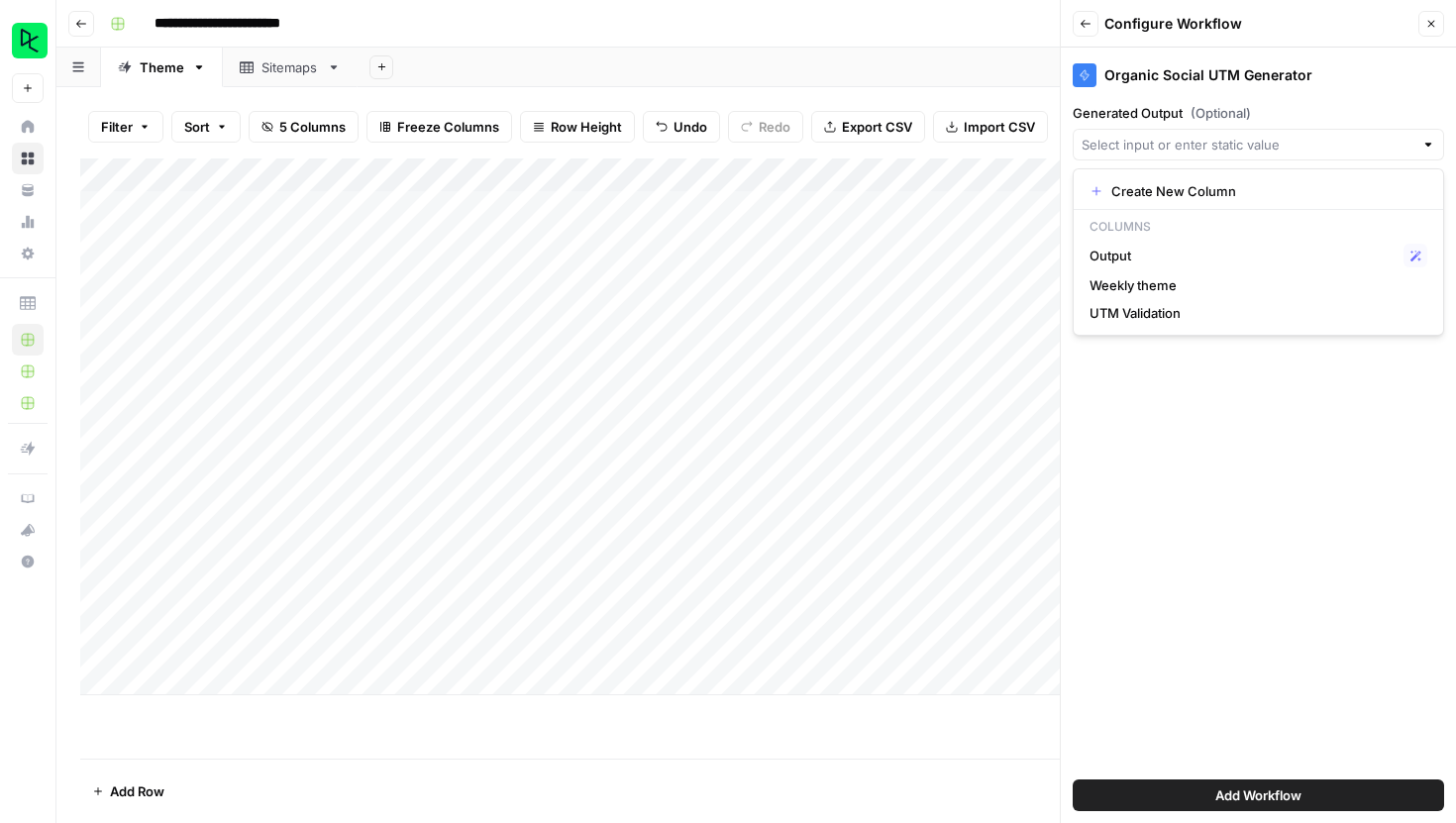 type on "Output" 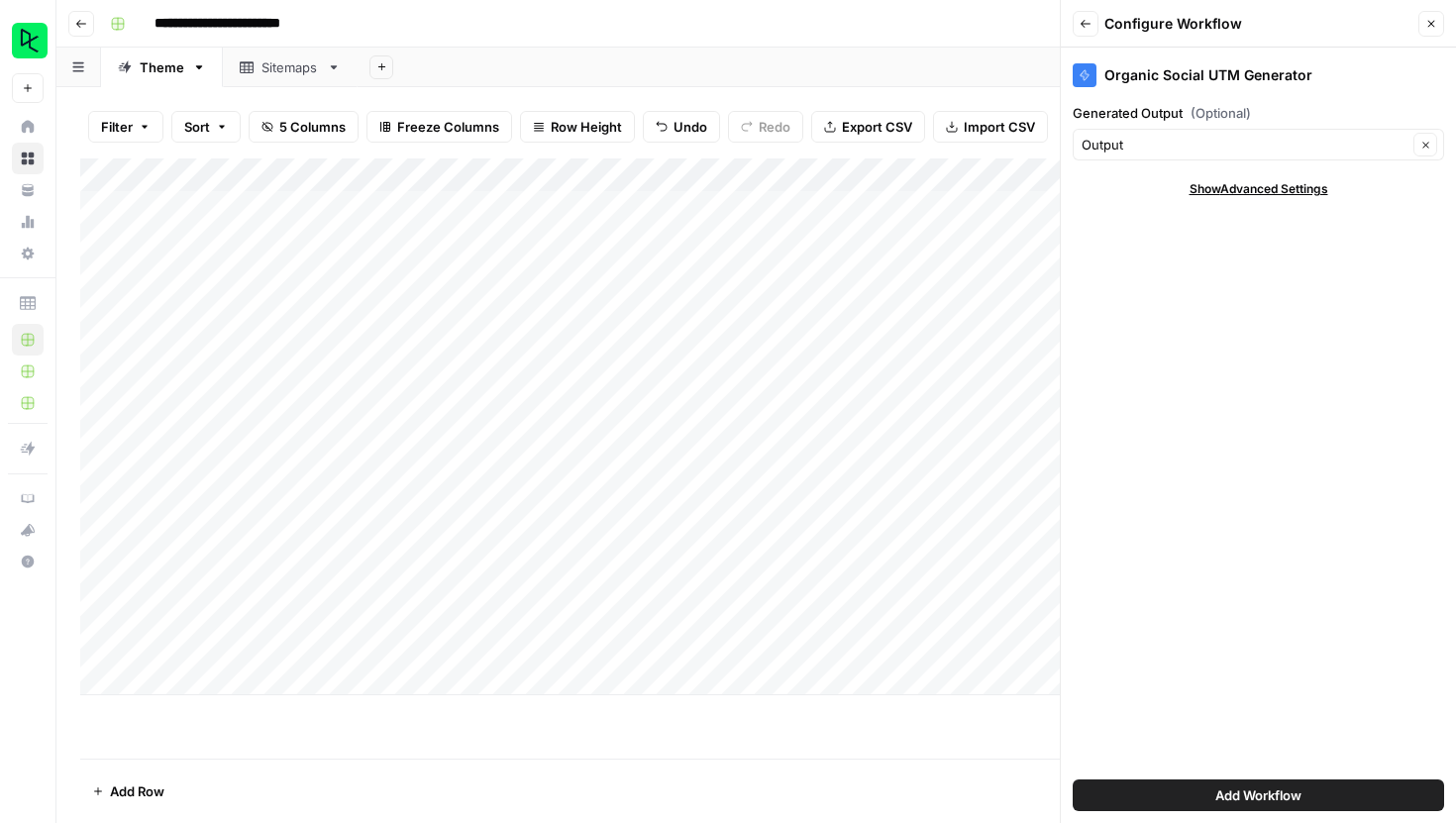click on "Add Workflow" at bounding box center [1258, 795] 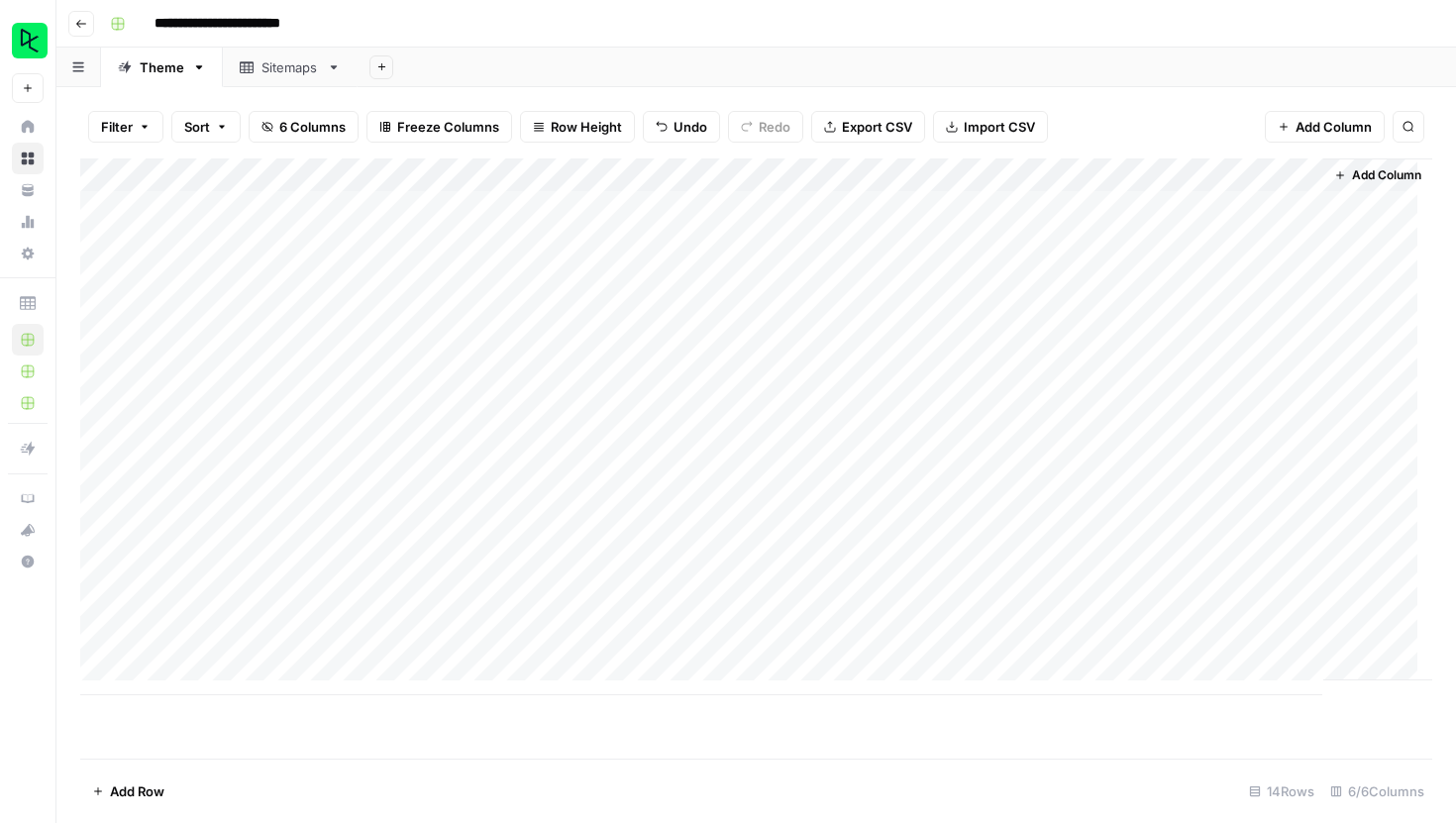 scroll, scrollTop: 0, scrollLeft: 28, axis: horizontal 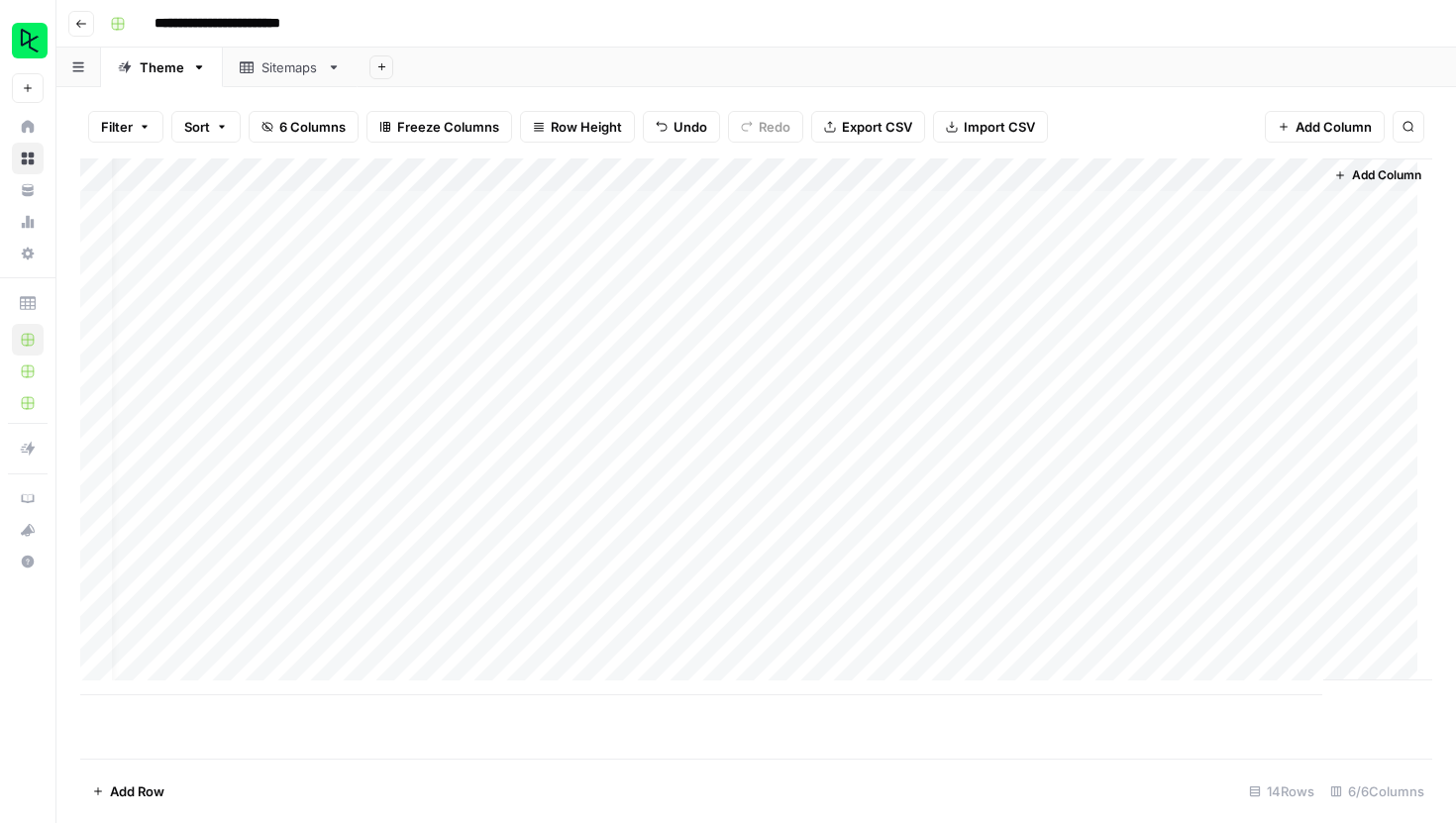 drag, startPoint x: 1241, startPoint y: 169, endPoint x: 850, endPoint y: 201, distance: 392.3073 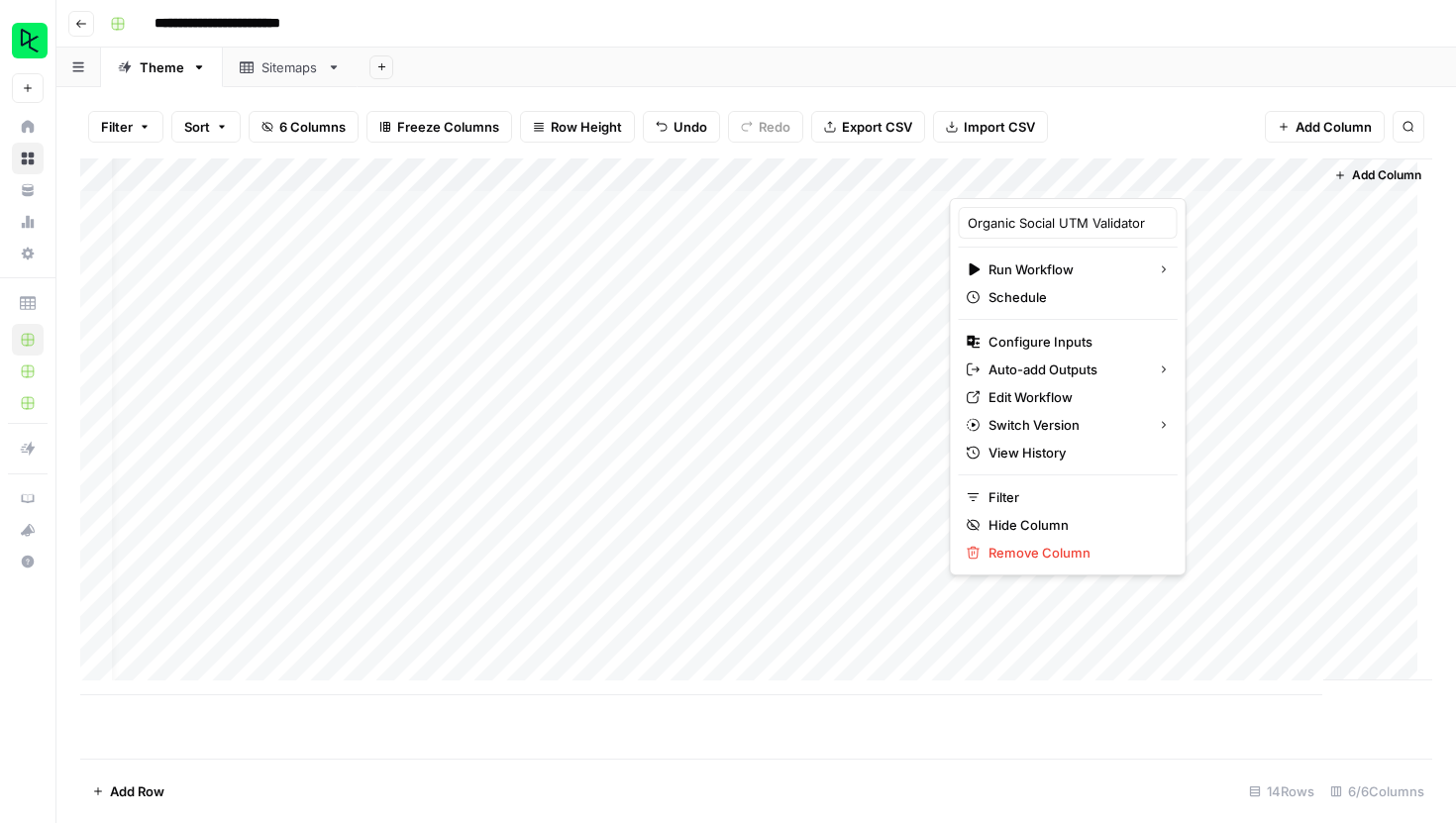 click on "Filter Sort 6 Columns Freeze Columns Row Height Undo Redo Export CSV Import CSV Add Column Search" at bounding box center [756, 127] 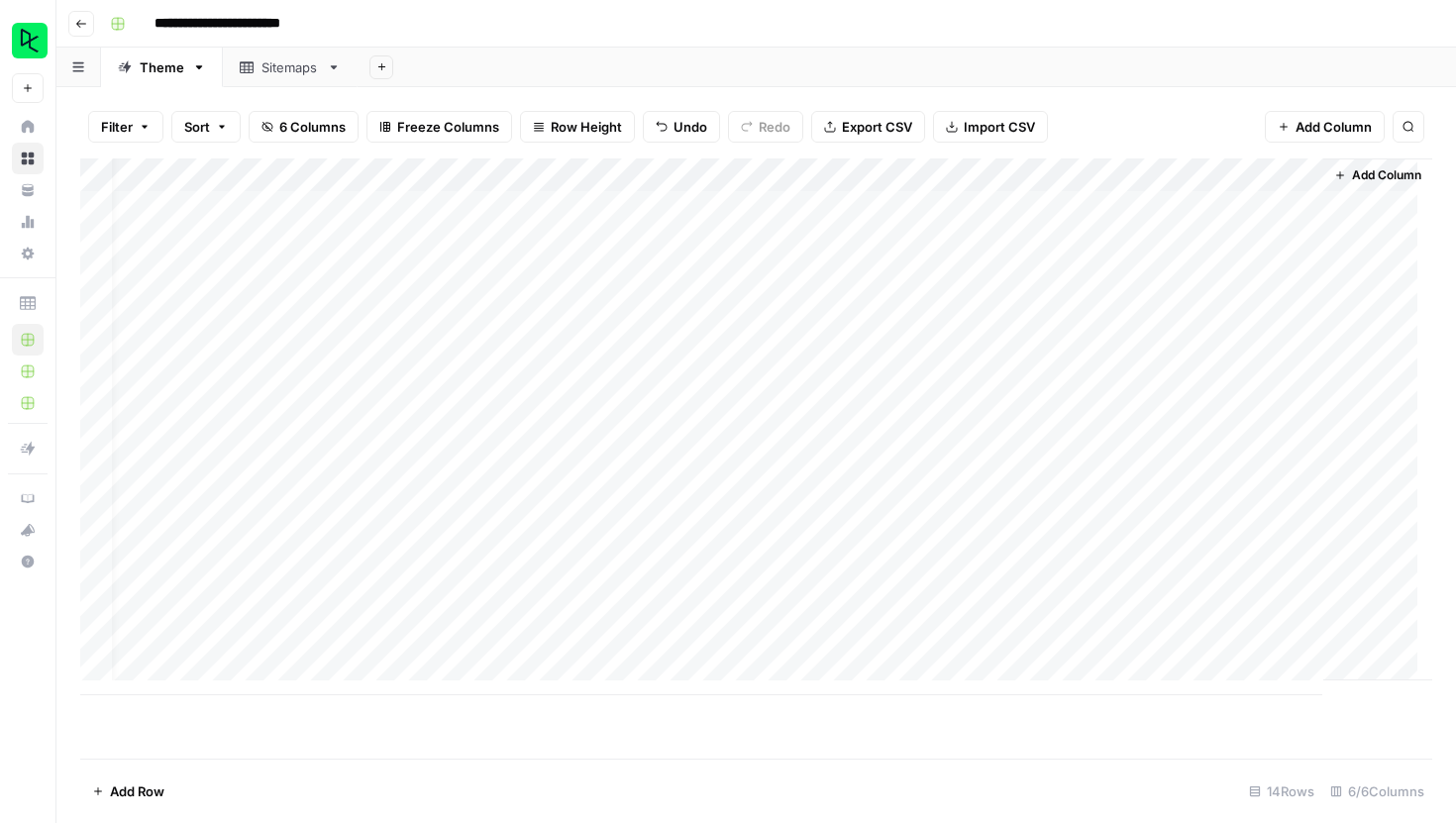 click on "Filter Sort 6 Columns Freeze Columns Row Height Undo Redo Export CSV Import CSV Add Column Search Add Column Add Row 14  Rows 6/6  Columns" at bounding box center (756, 455) 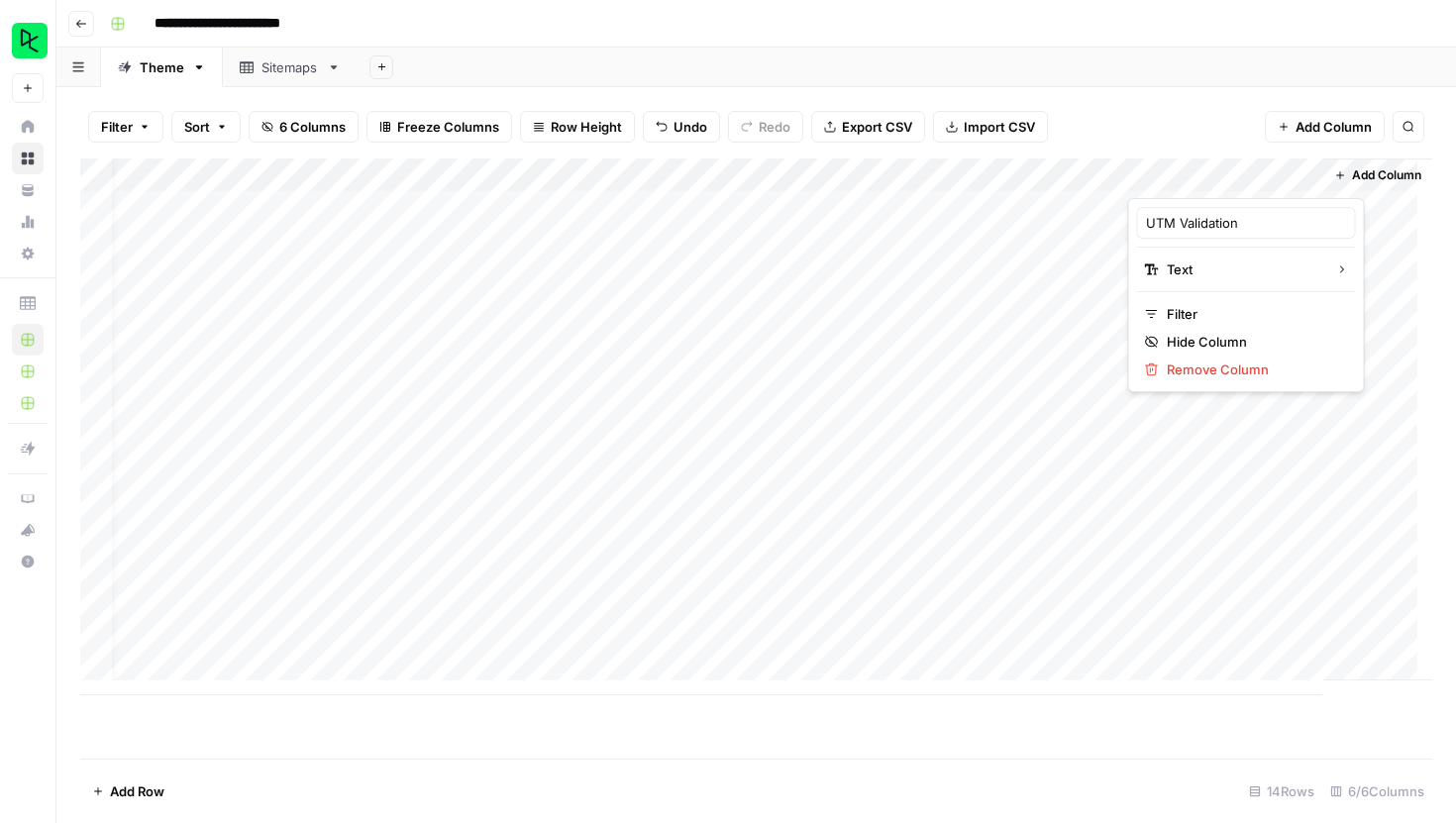 click on "Add Column" at bounding box center [1387, 175] 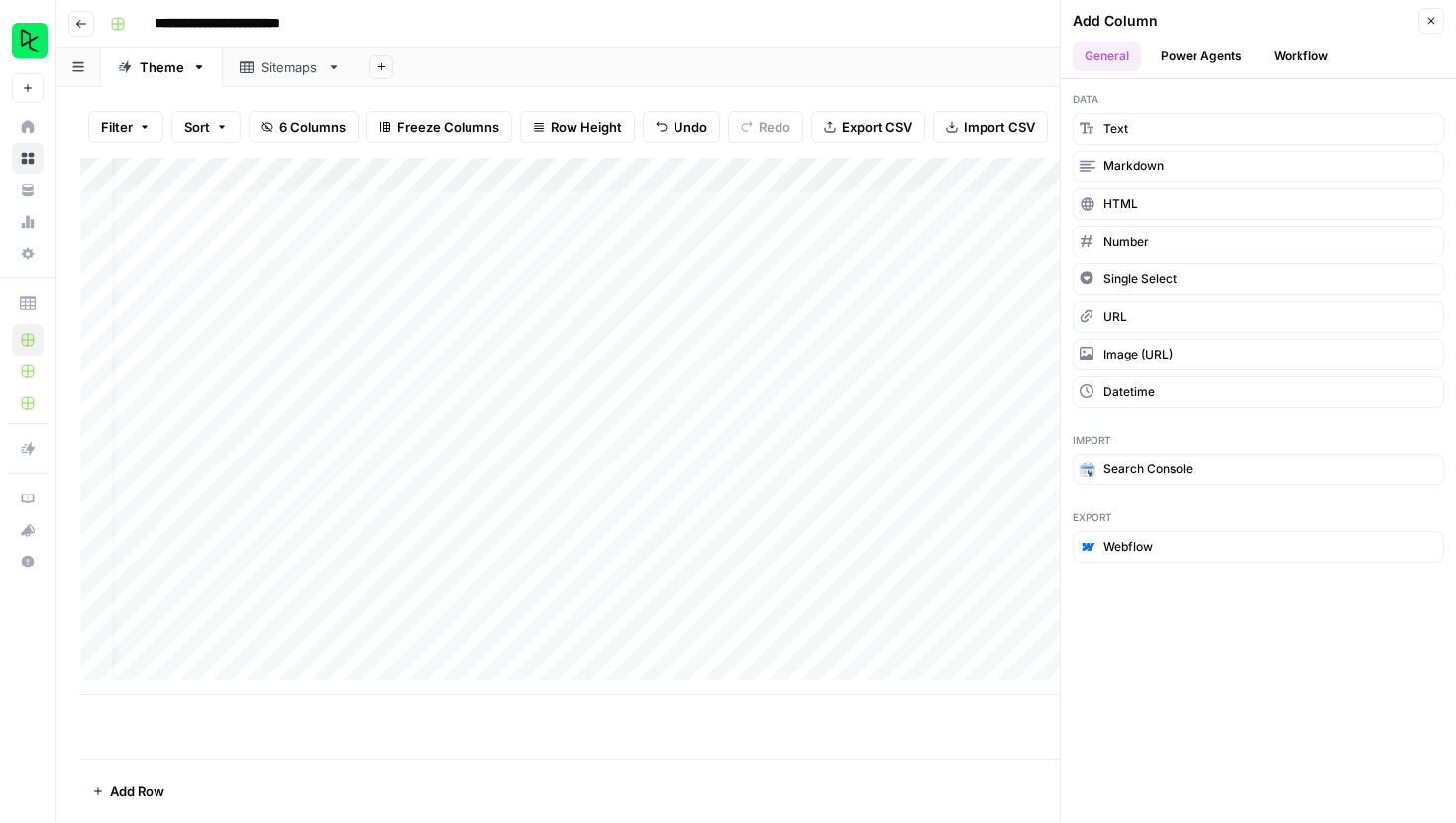 click on "Workflow" at bounding box center (1300, 56) 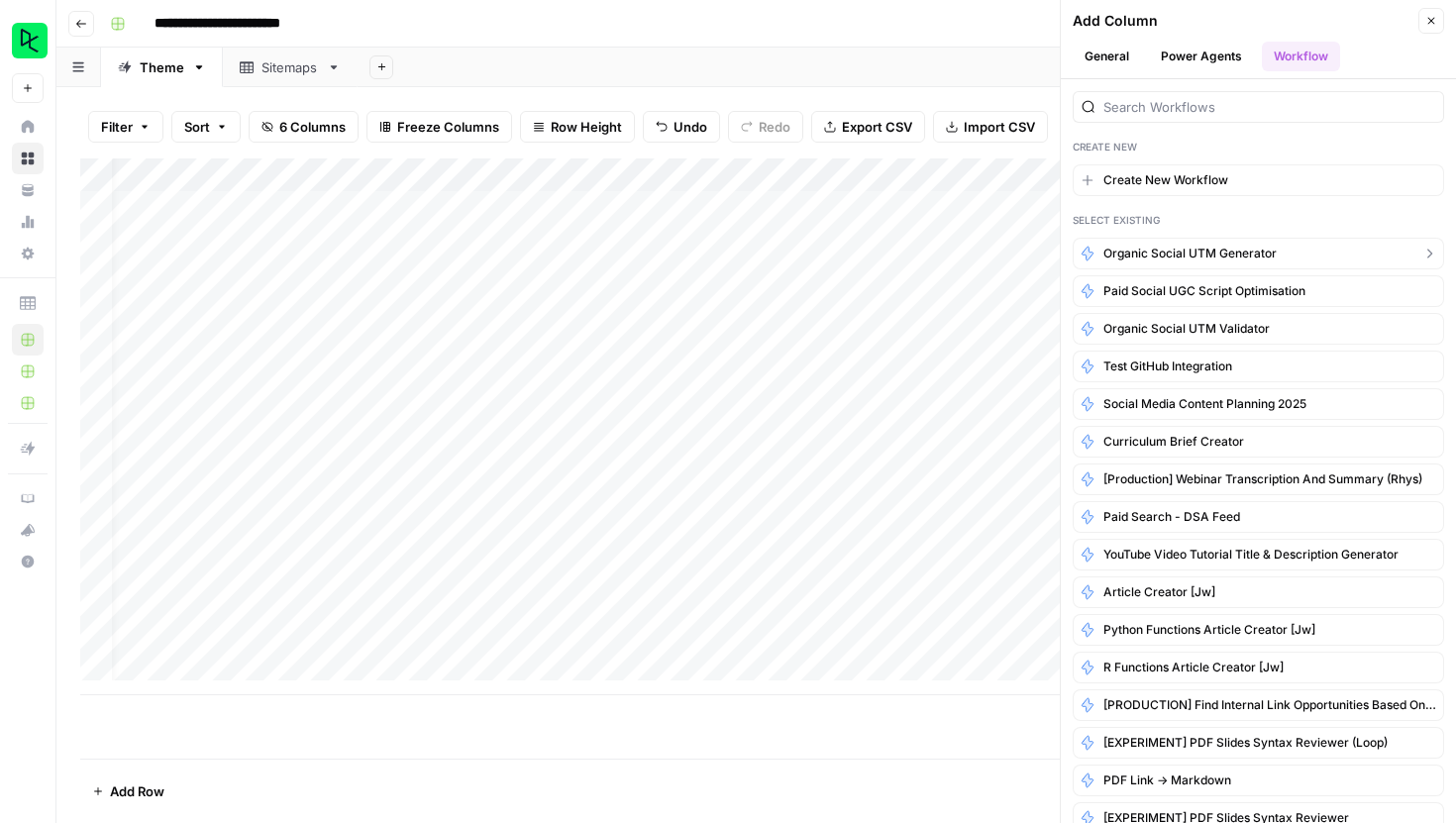 click on "Organic Social UTM Generator" at bounding box center [1190, 254] 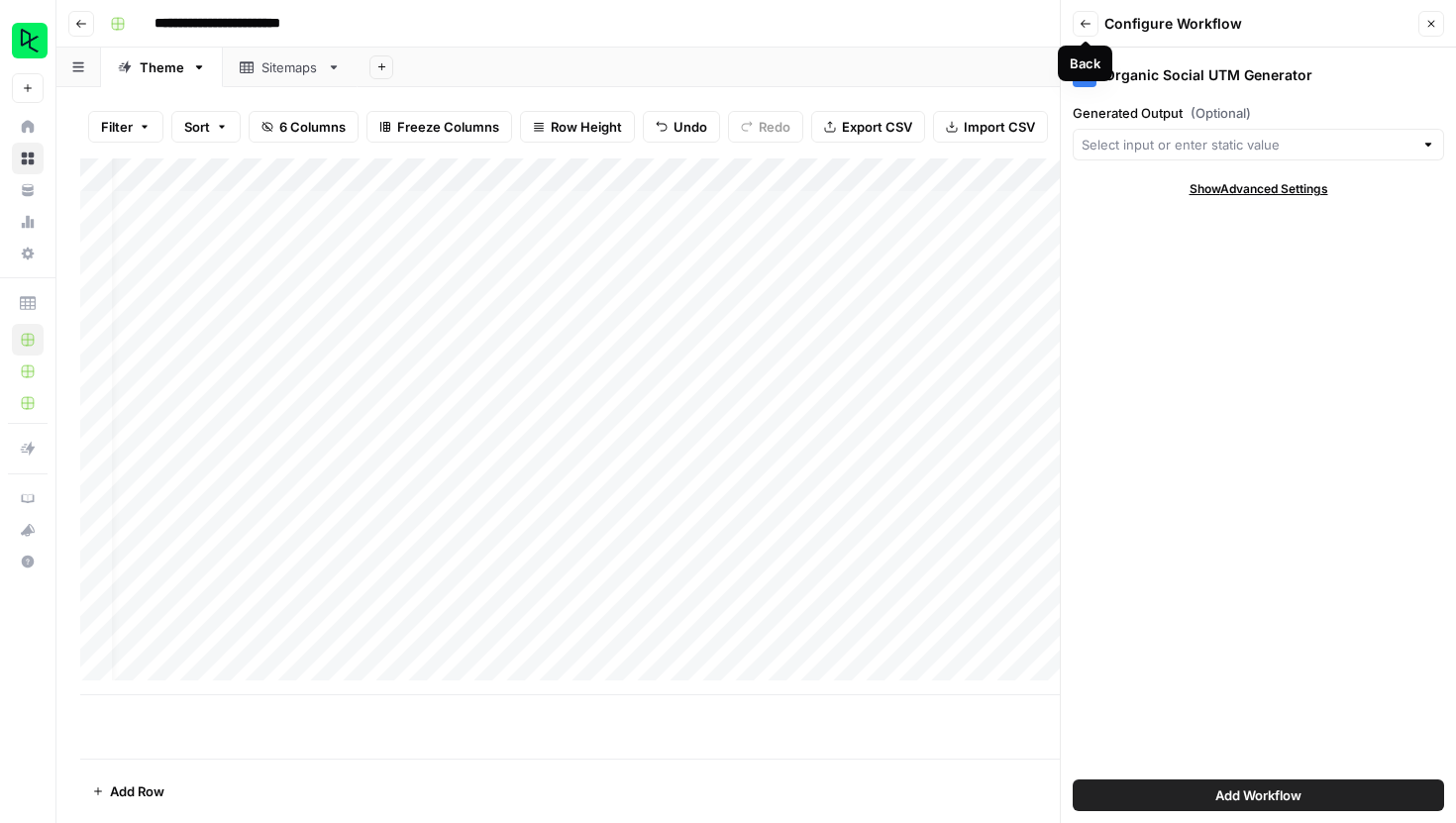 click on "Back" at bounding box center [1086, 24] 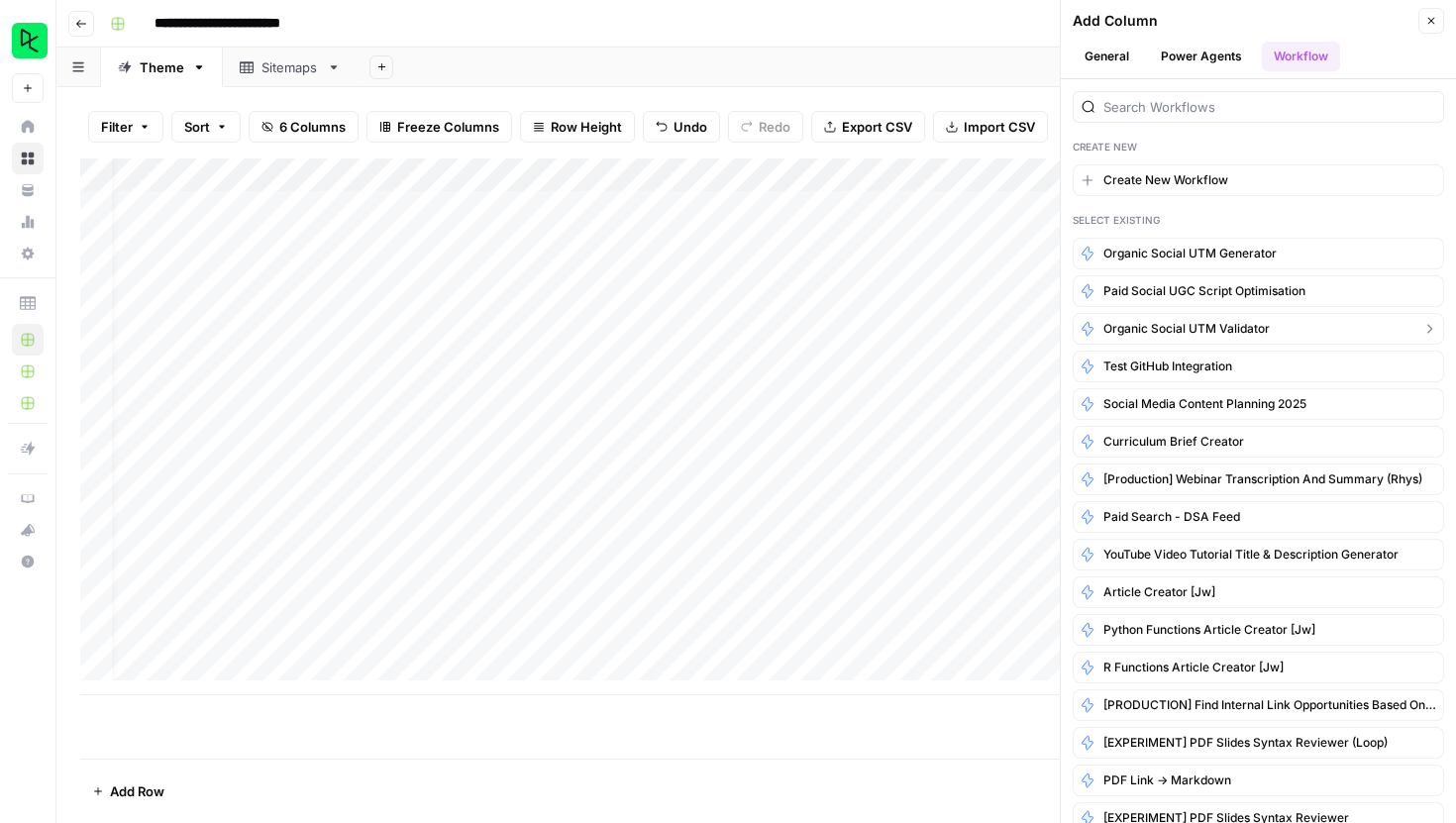 click on "Organic Social UTM Validator" at bounding box center [1258, 329] 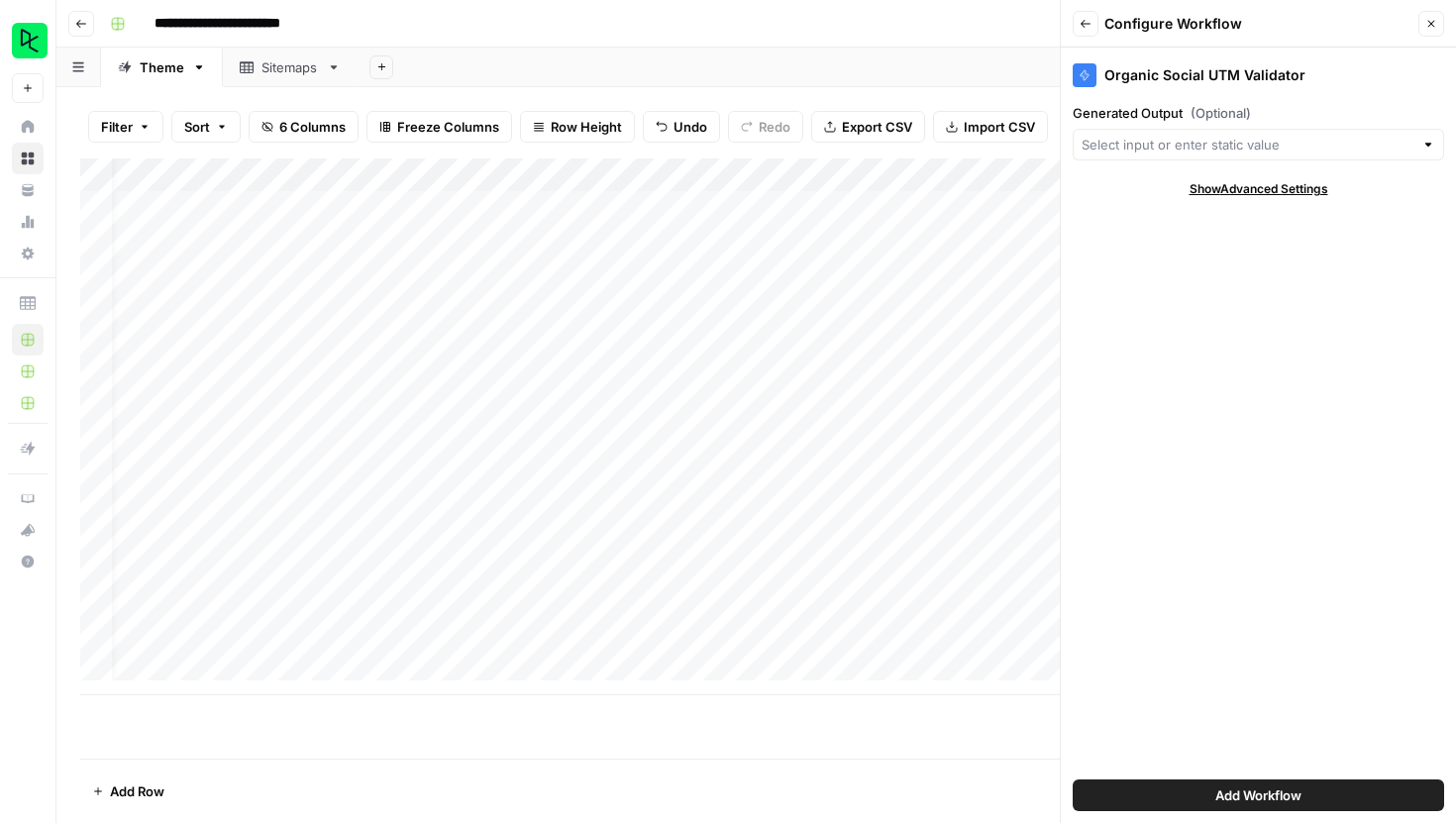 click 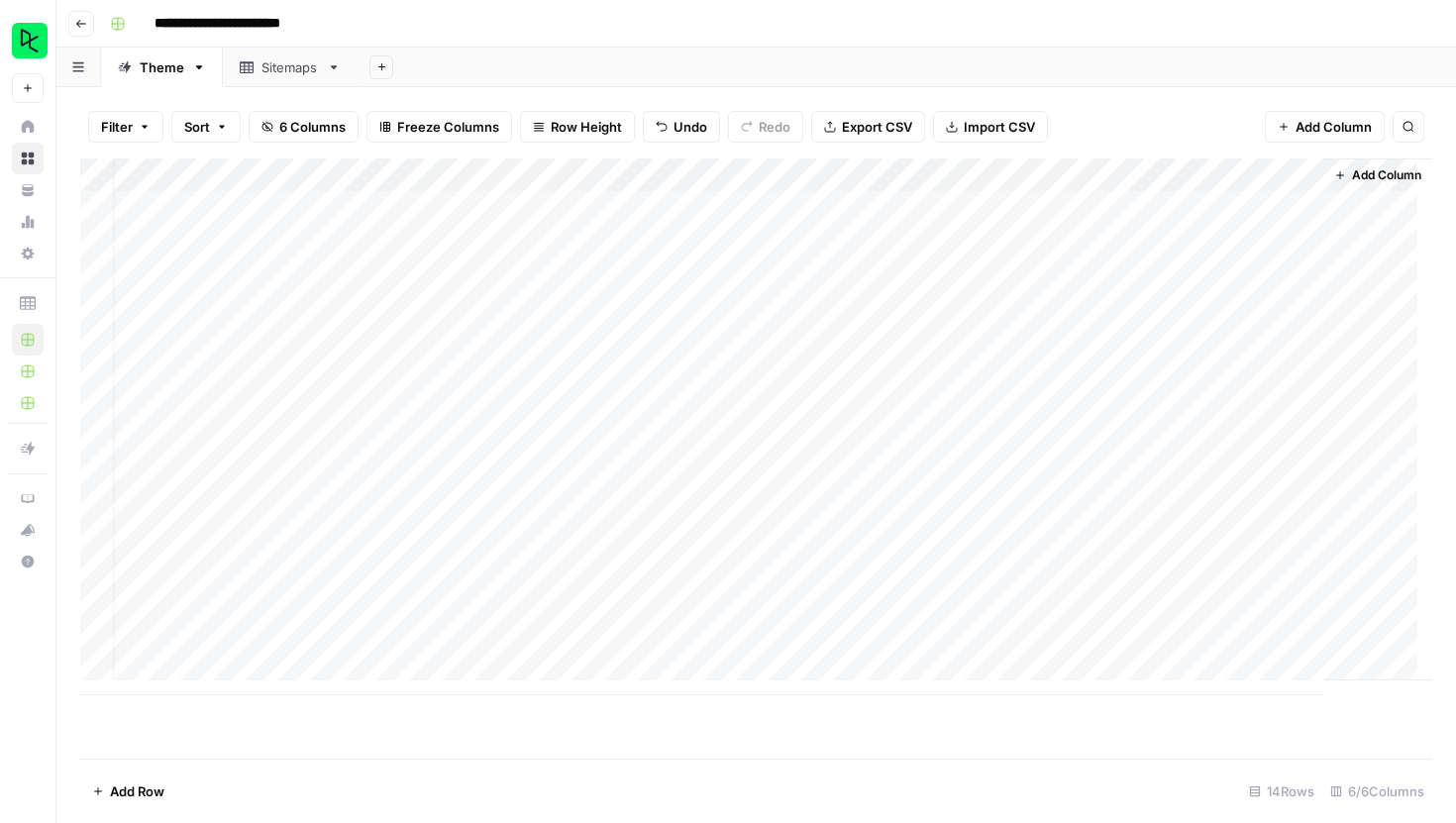 click on "Add Column" at bounding box center (756, 427) 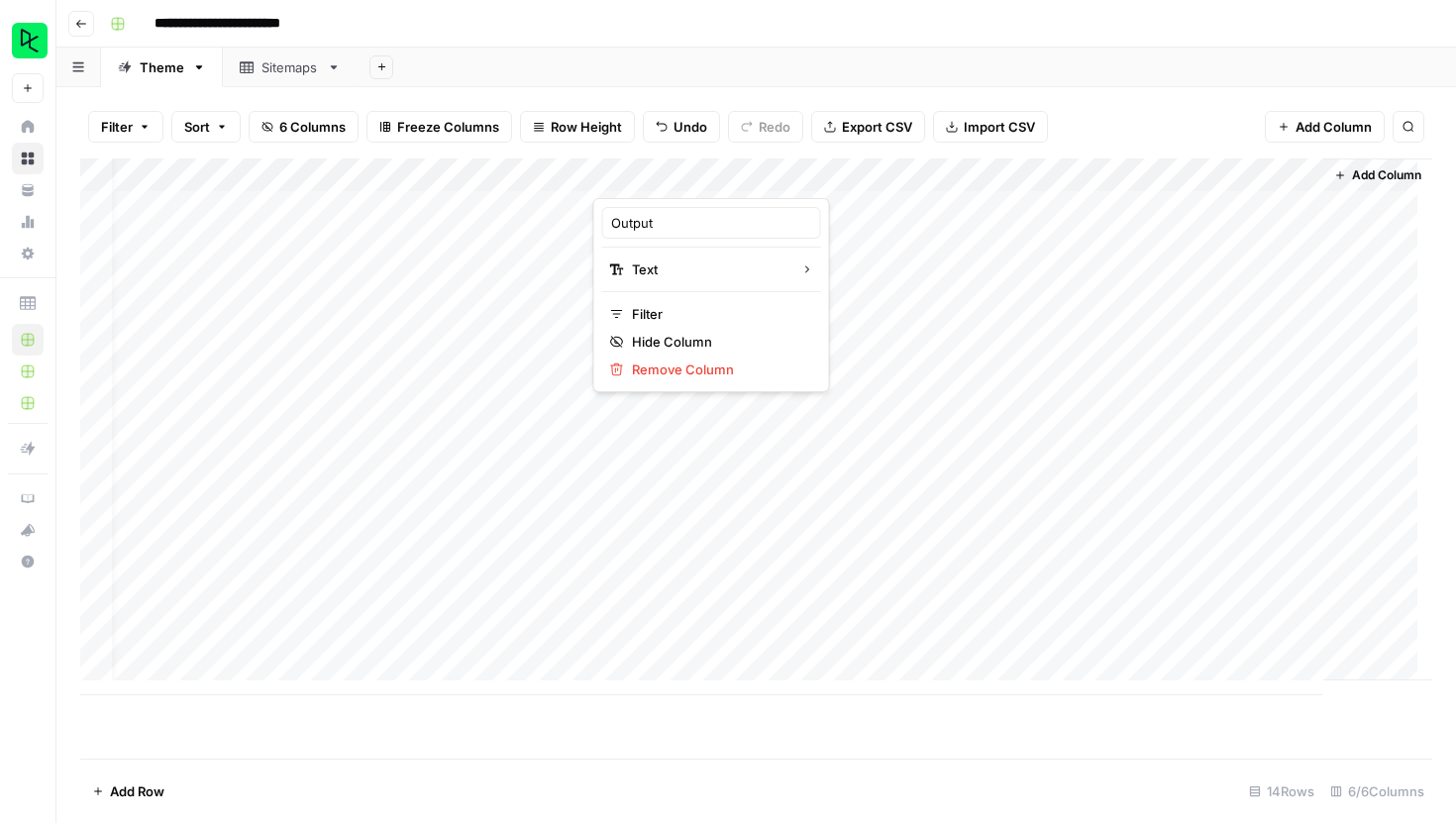 click on "Add Row 14  Rows 6/6  Columns" at bounding box center (756, 790) 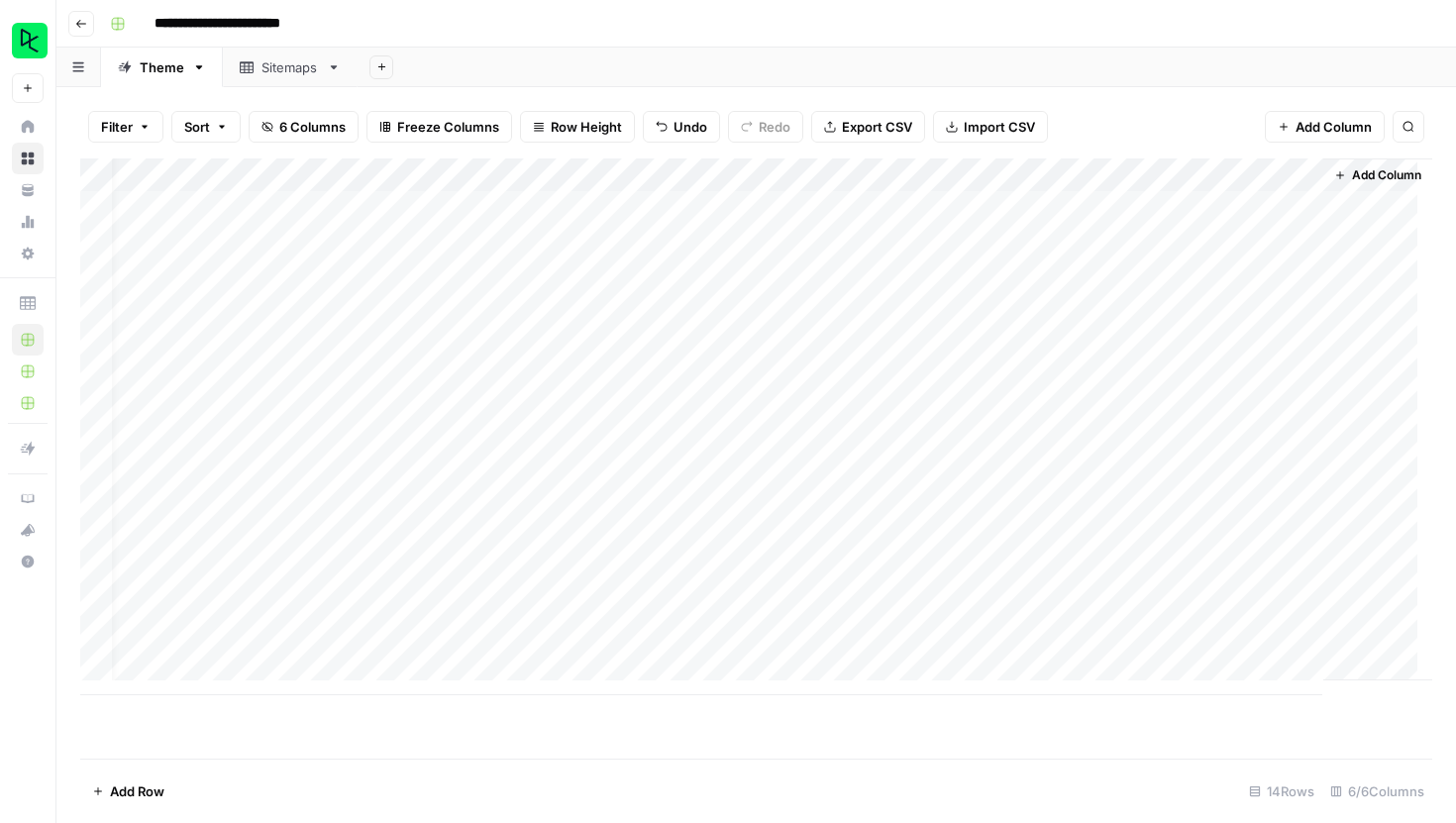 click on "Add Column" at bounding box center [756, 427] 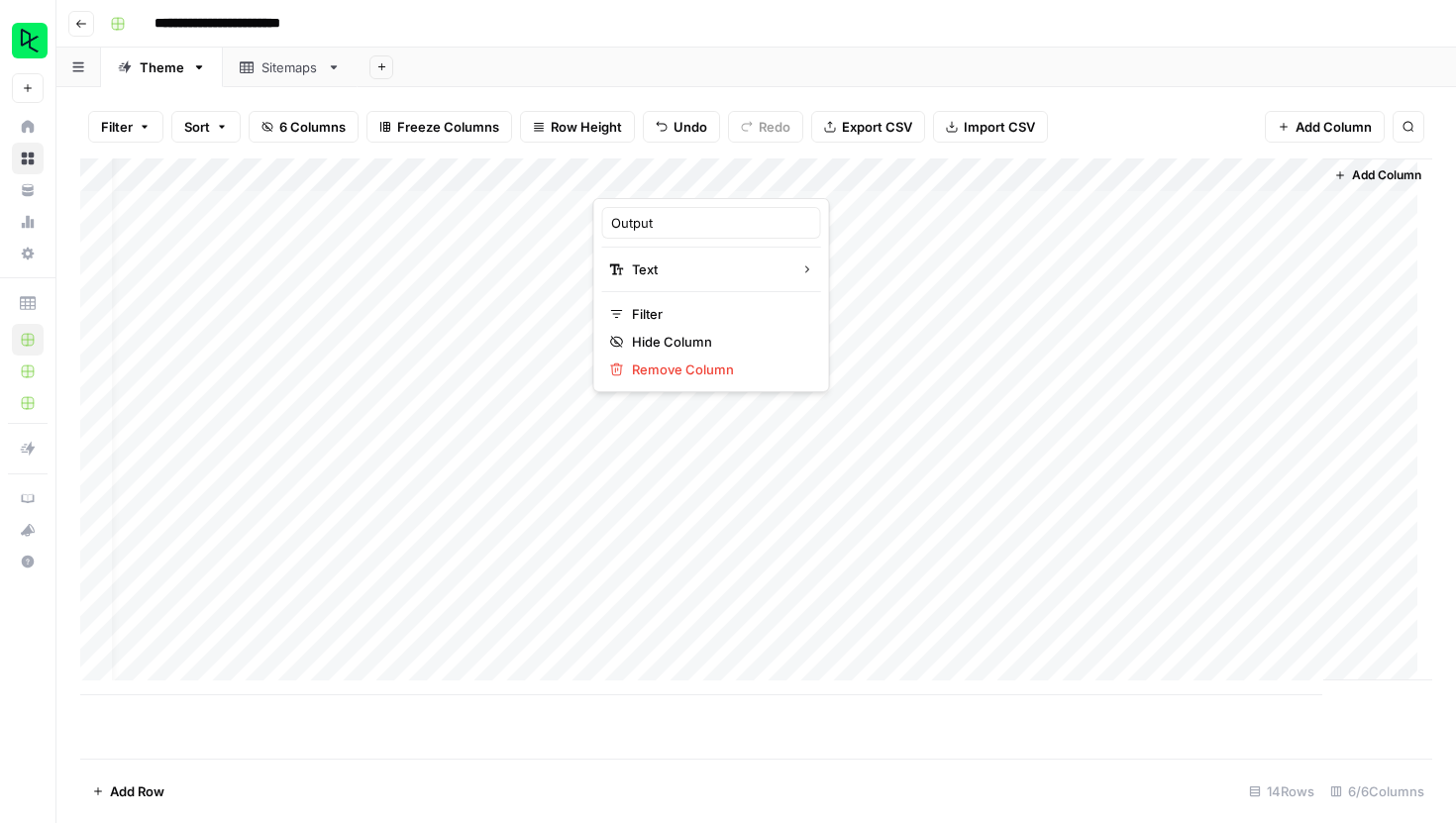 click on "Add Column" at bounding box center (1387, 175) 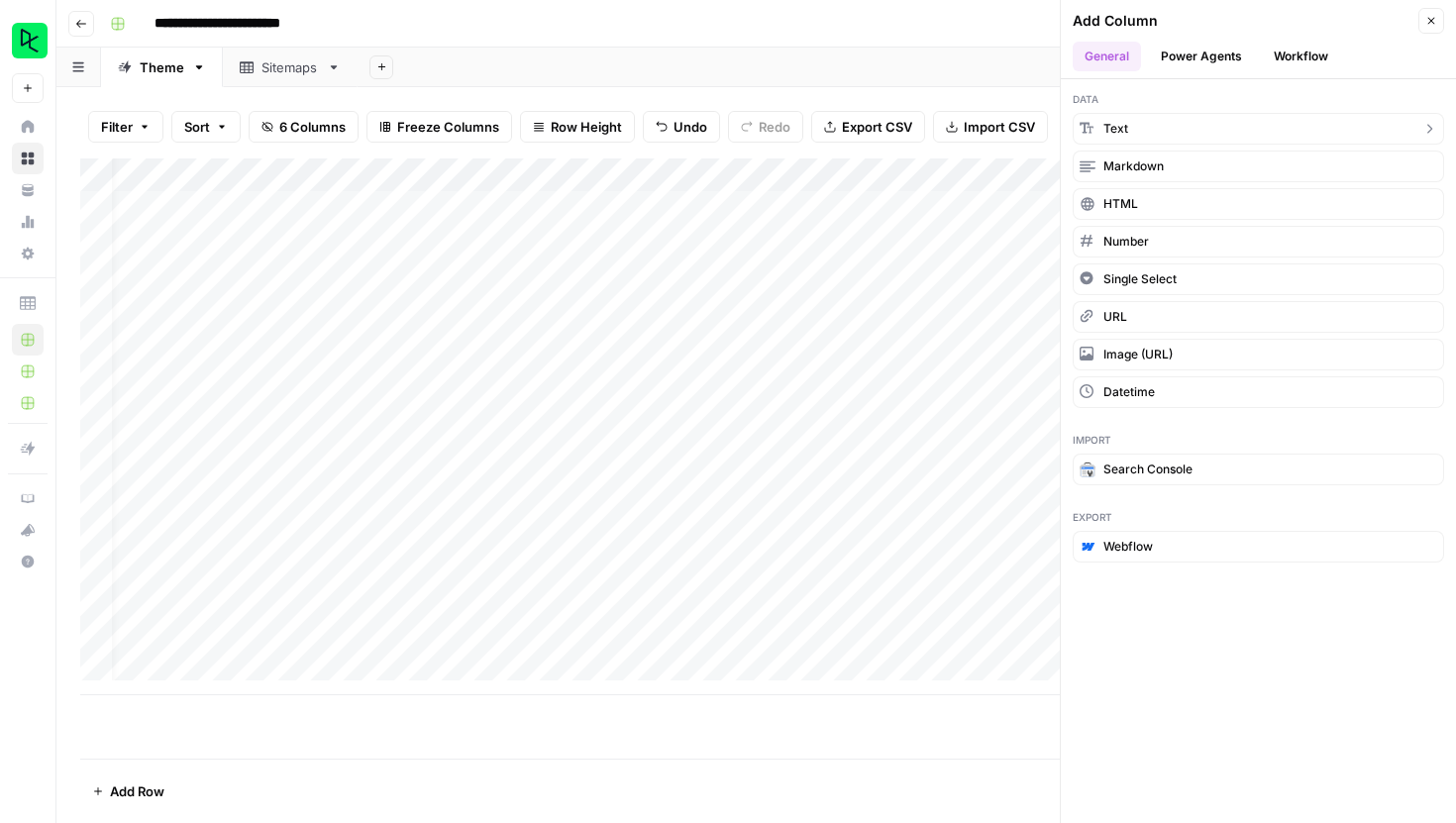 click on "text" at bounding box center (1258, 129) 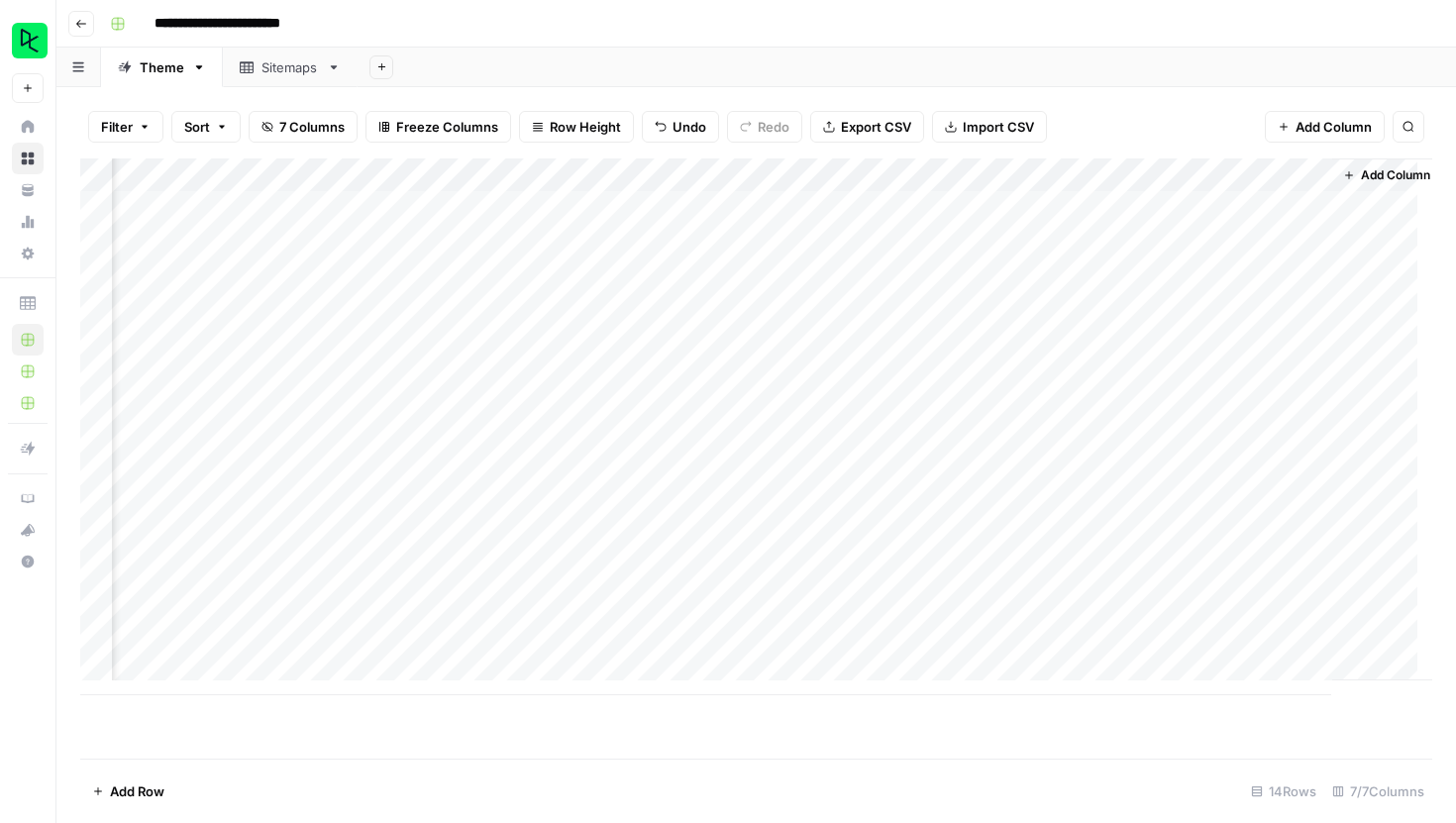 scroll, scrollTop: 0, scrollLeft: 206, axis: horizontal 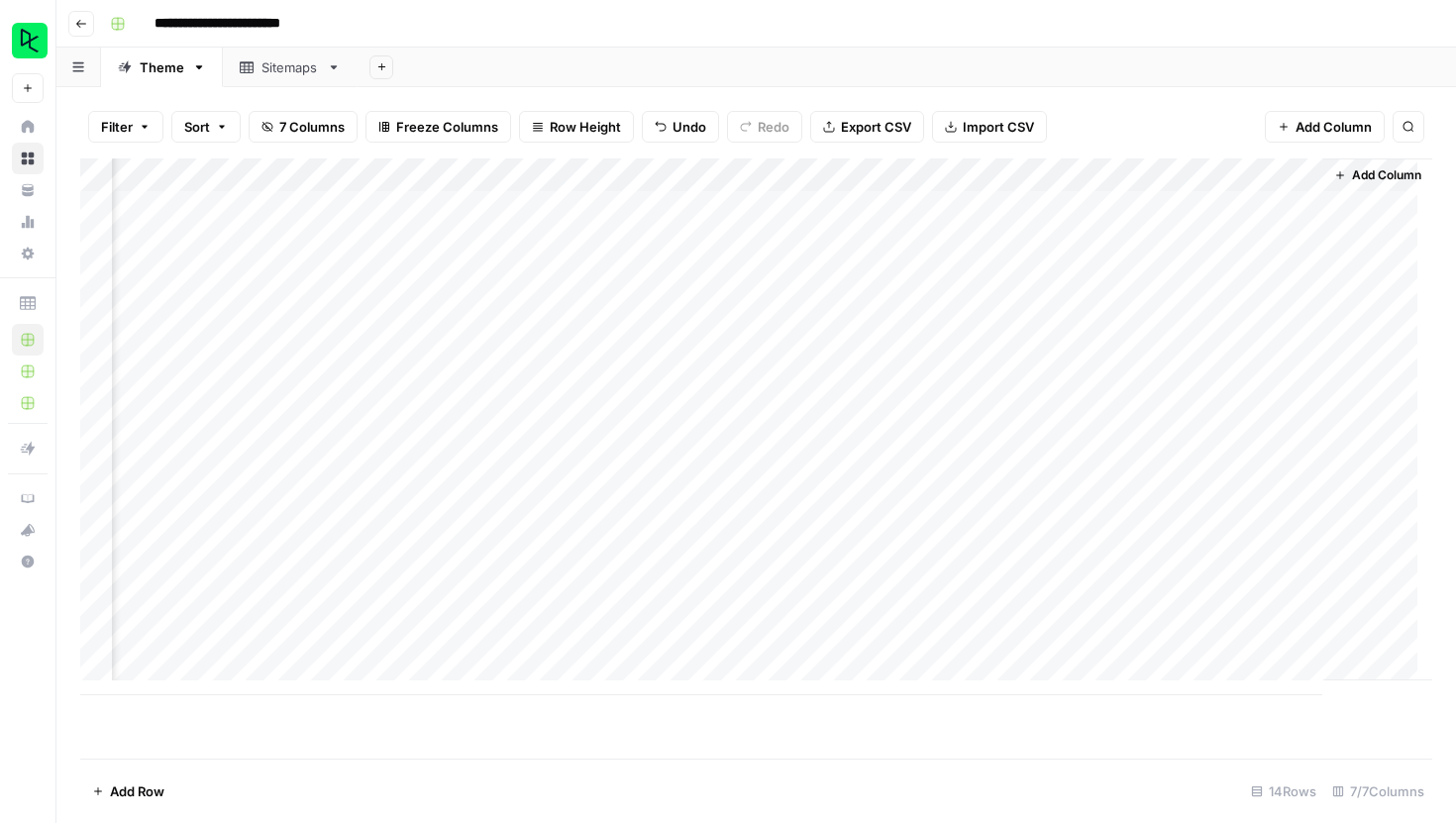 click on "Add Column" at bounding box center (756, 427) 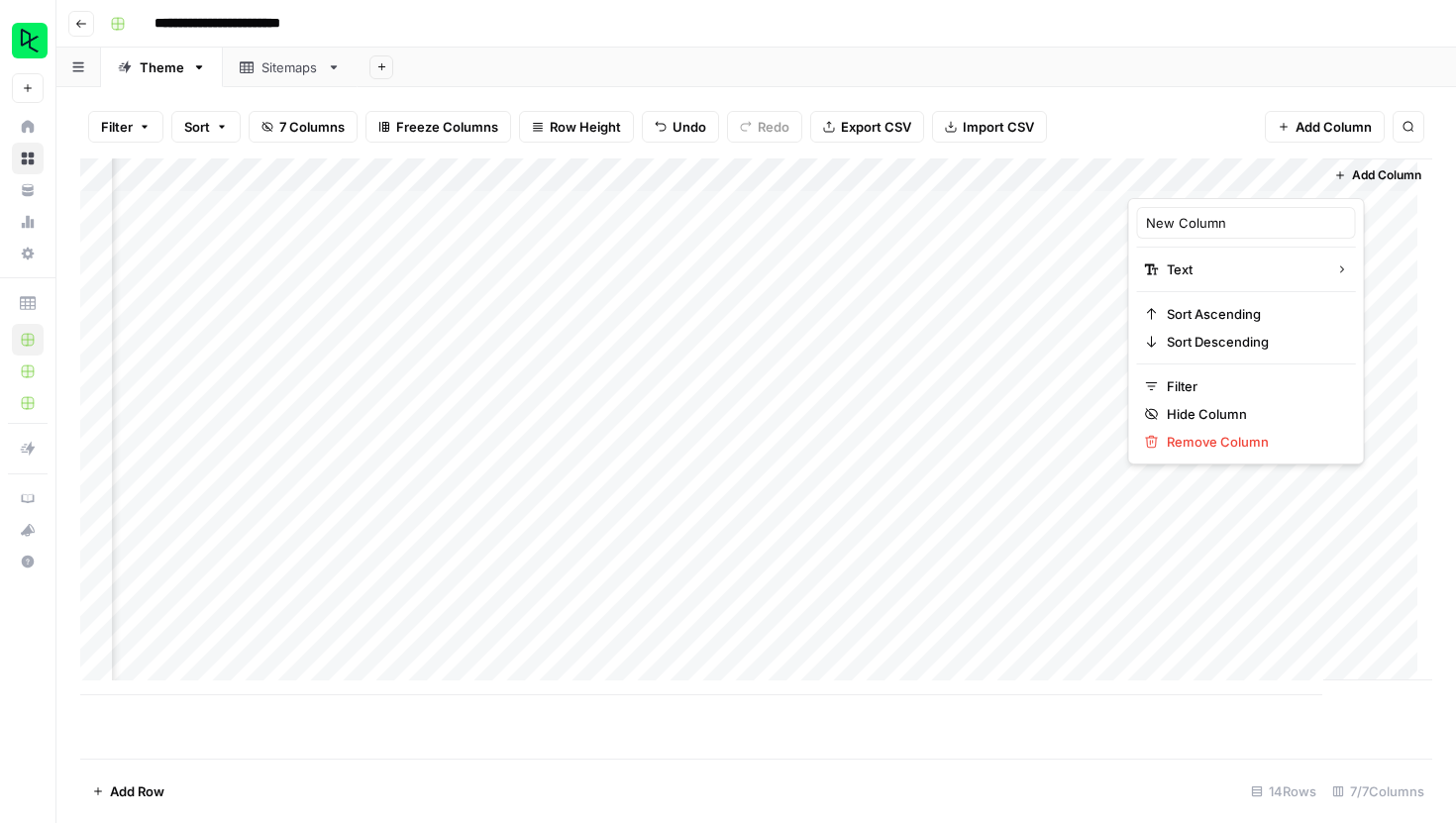 click at bounding box center [1217, 178] 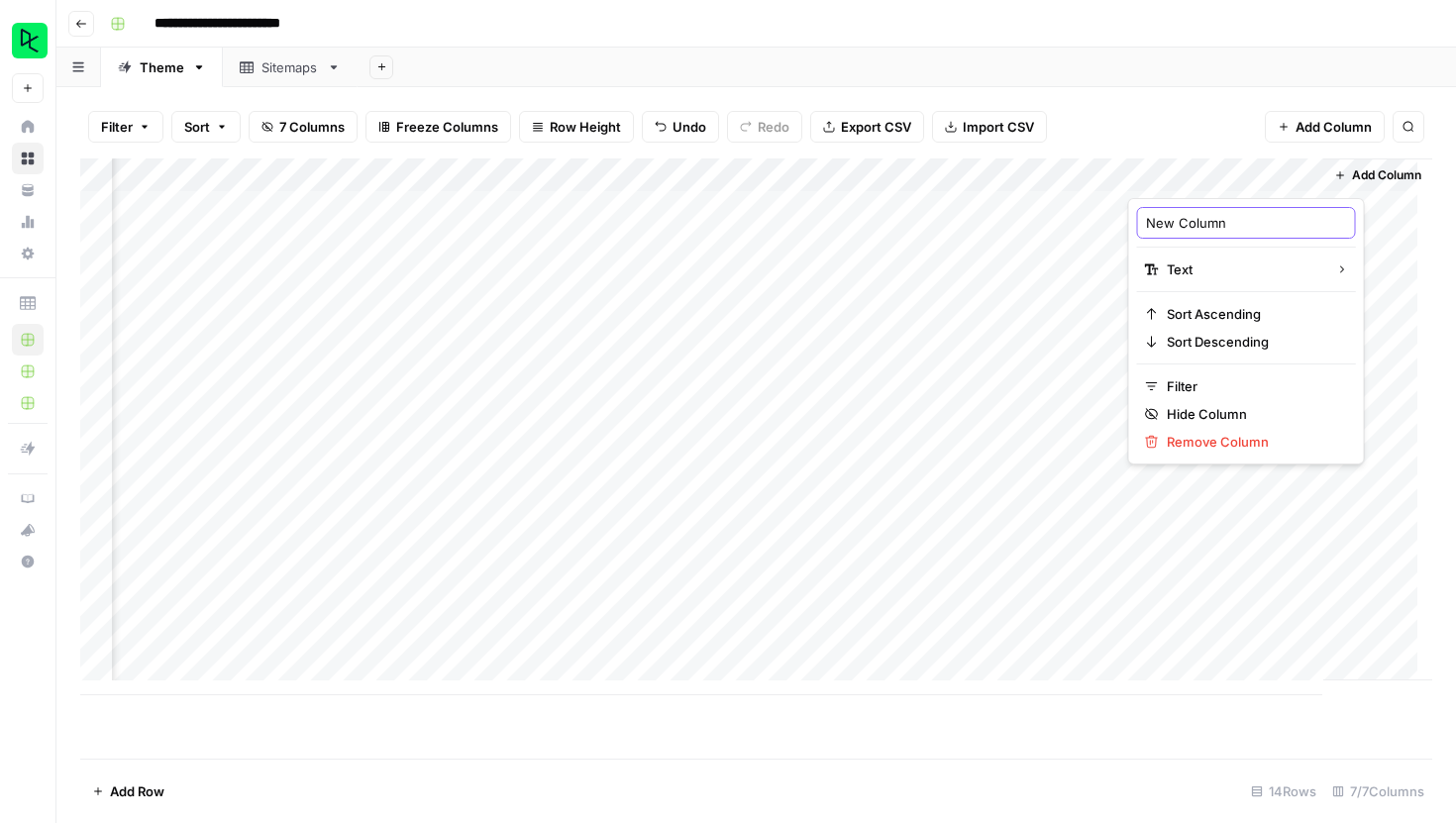 click on "New Column" at bounding box center [1246, 223] 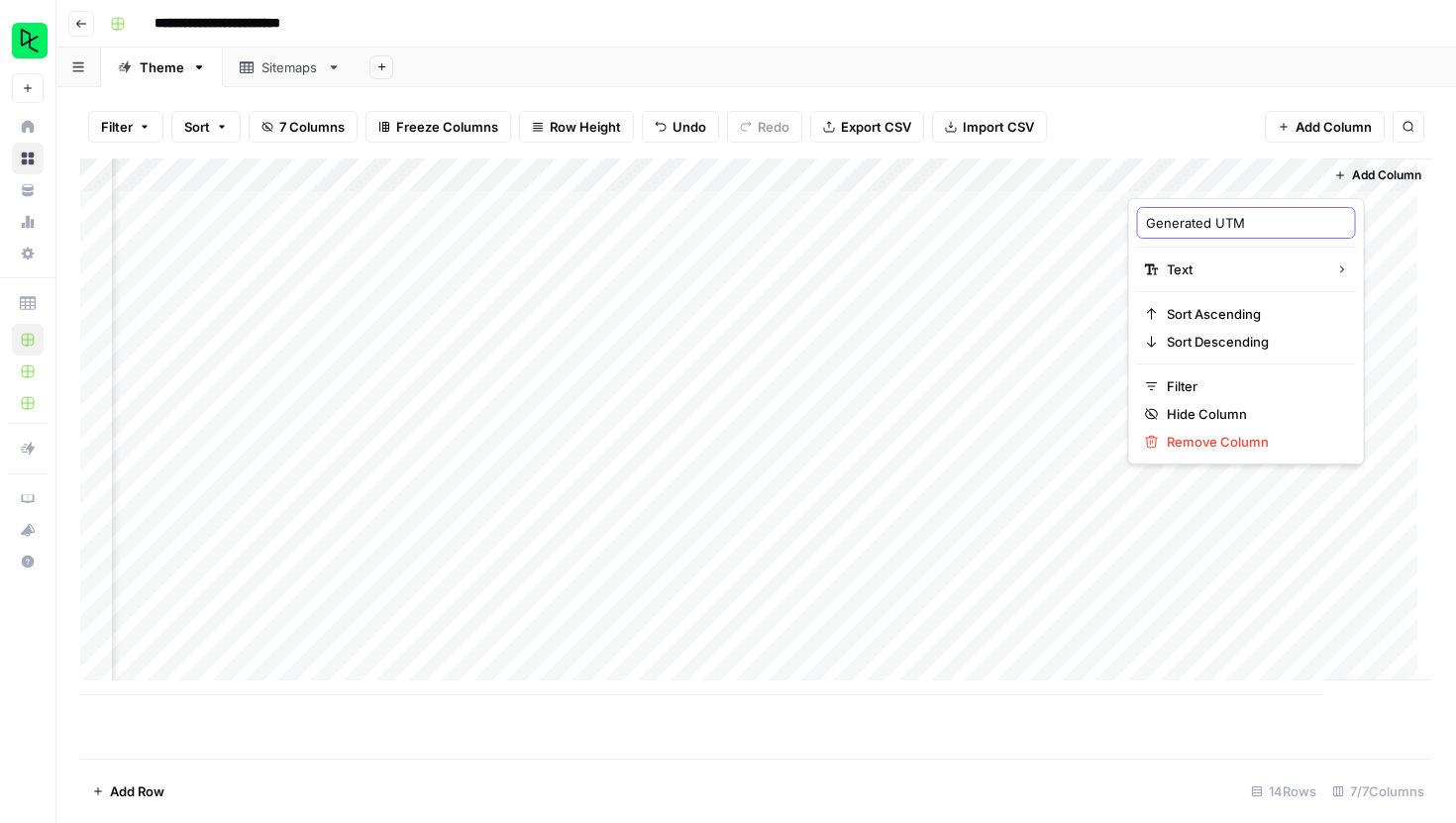 type on "Generated UTMs" 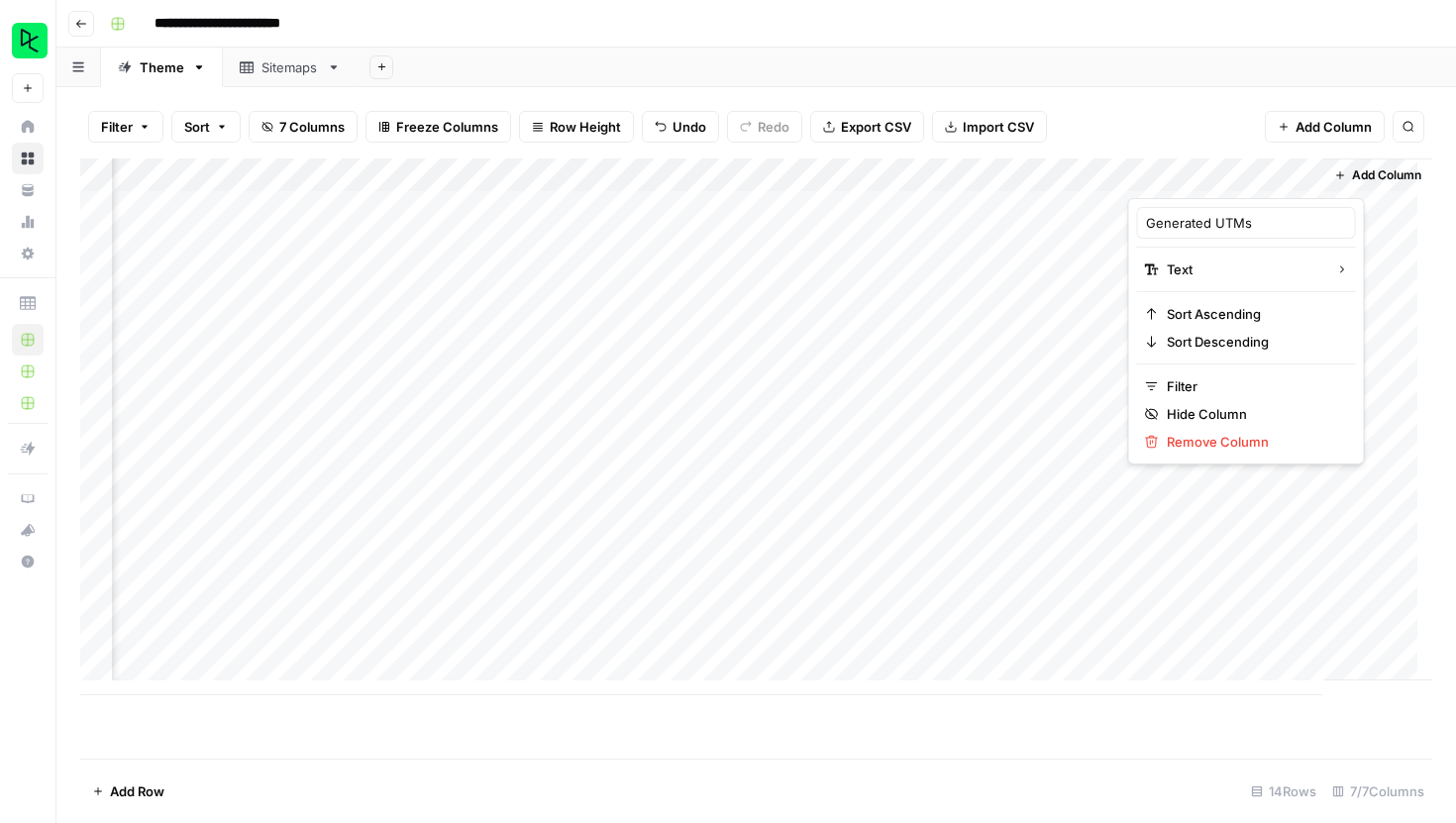 click on "Add Sheet" at bounding box center (906, 67) 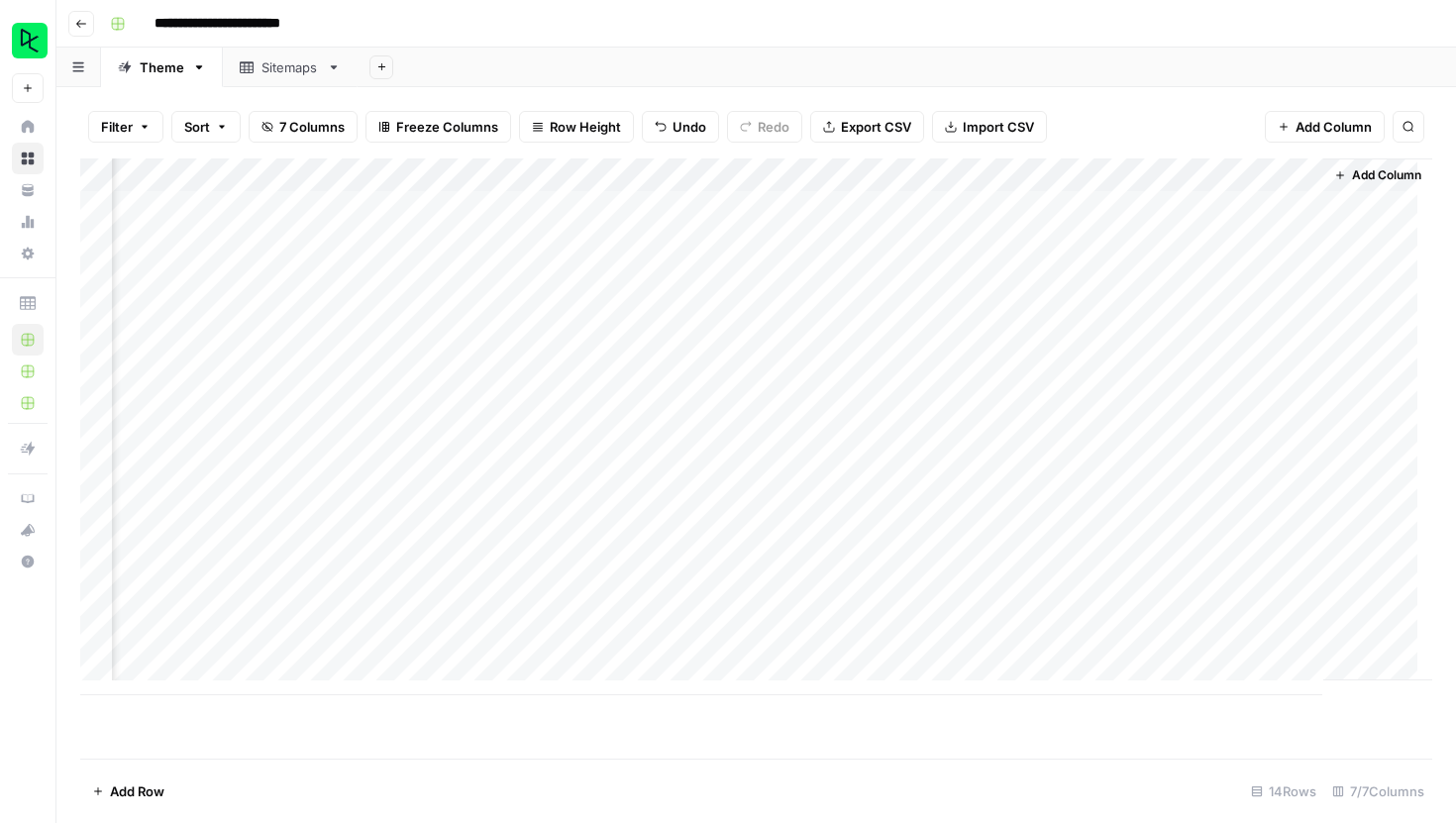 click on "Filter Sort 7 Columns Freeze Columns Row Height Undo Redo Export CSV Import CSV Add Column Search" at bounding box center (756, 127) 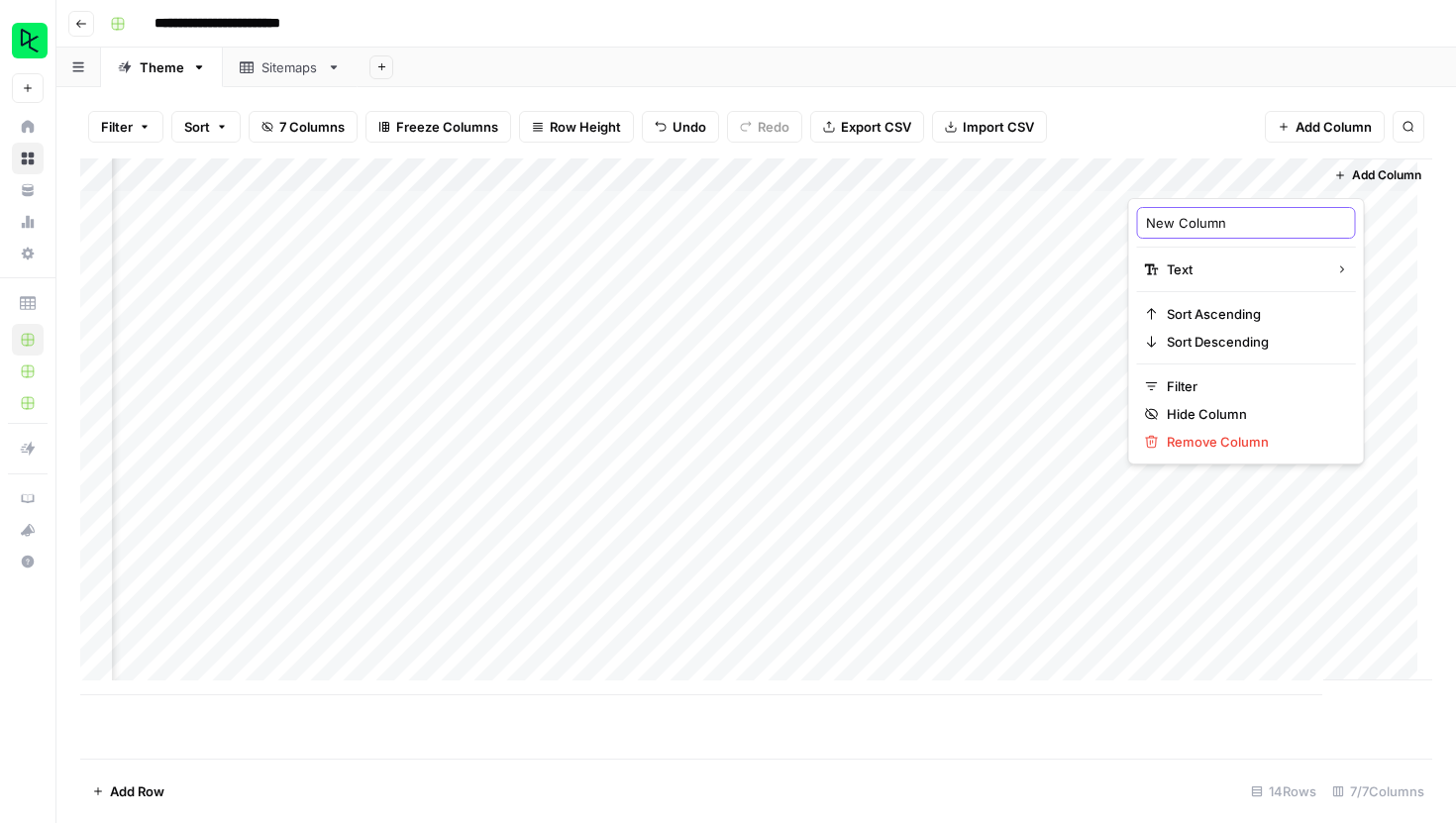 click on "New Column" at bounding box center (1246, 223) 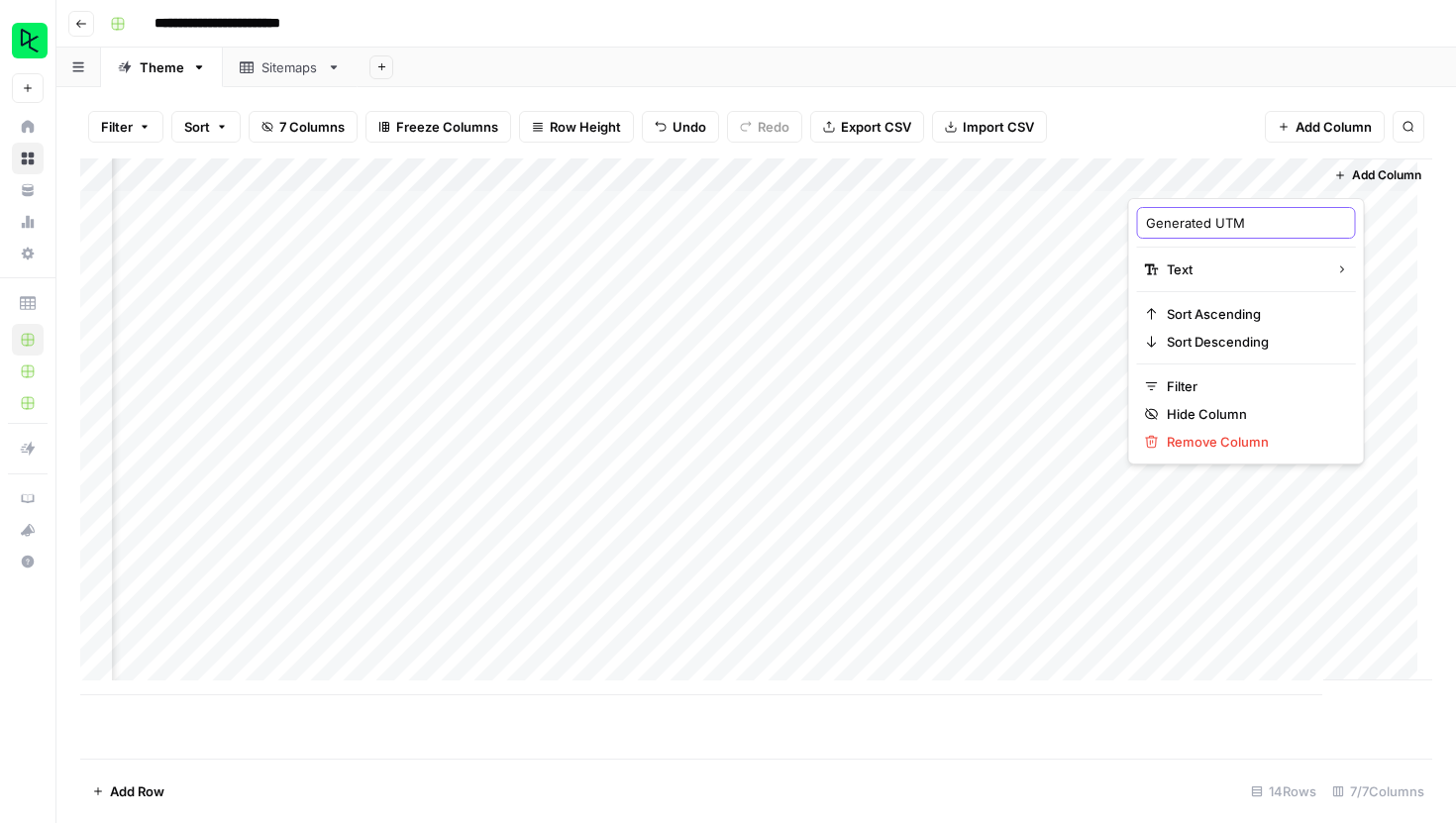 type on "Generated UTMs" 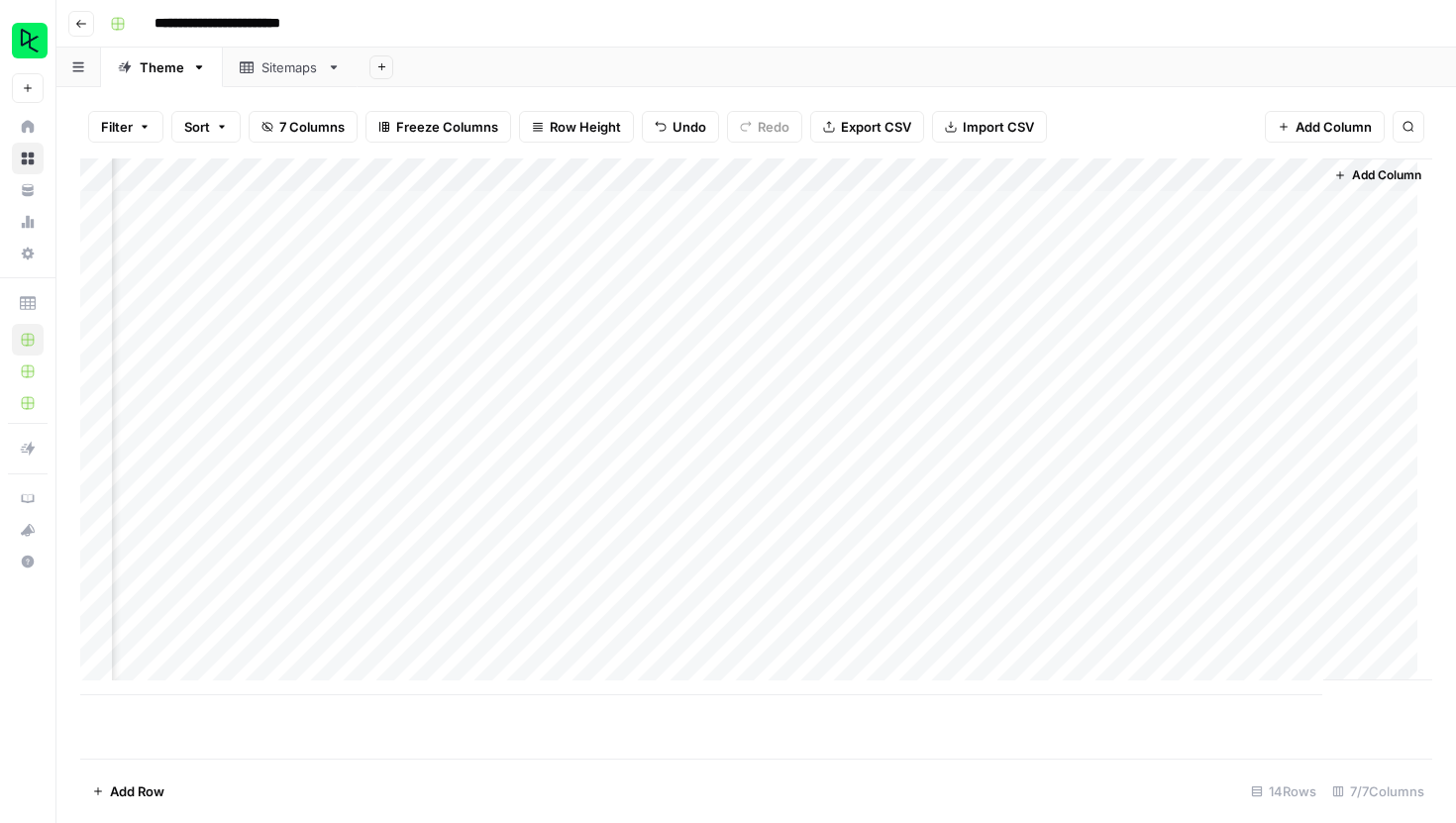 drag, startPoint x: 1237, startPoint y: 175, endPoint x: 922, endPoint y: 184, distance: 315.12855 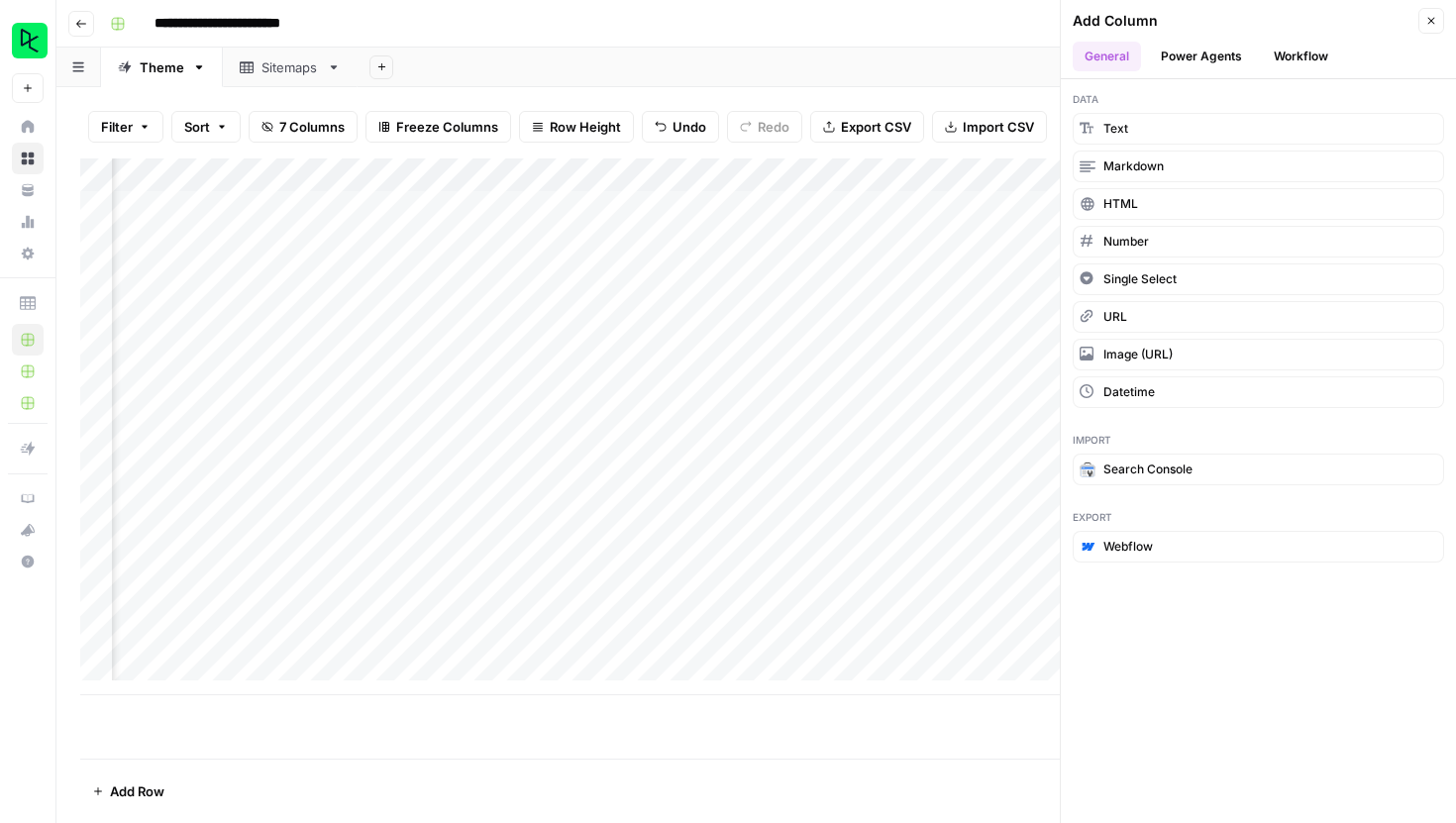 click on "Workflow" at bounding box center (1300, 56) 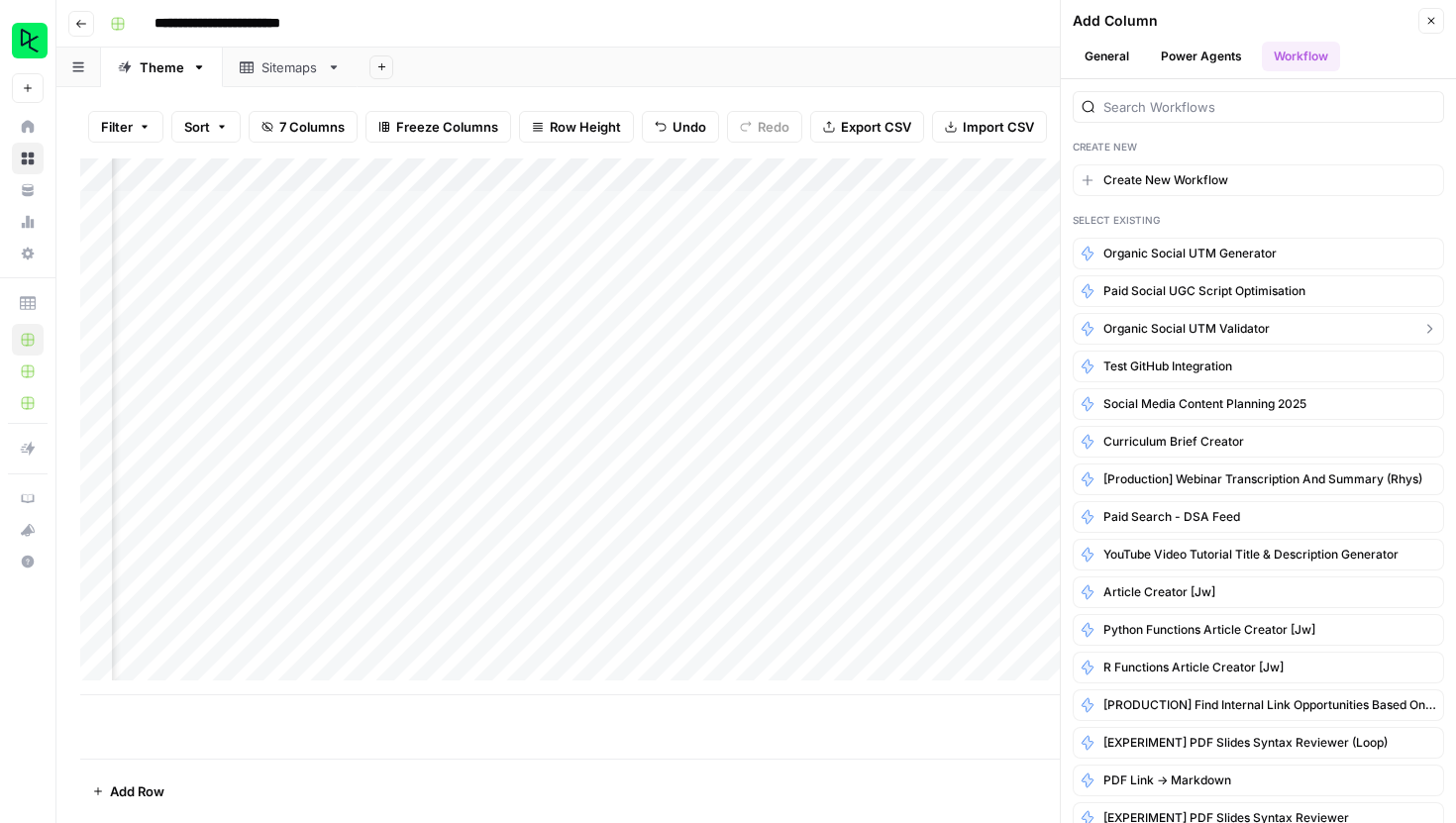 click on "Organic Social UTM Validator" at bounding box center [1187, 329] 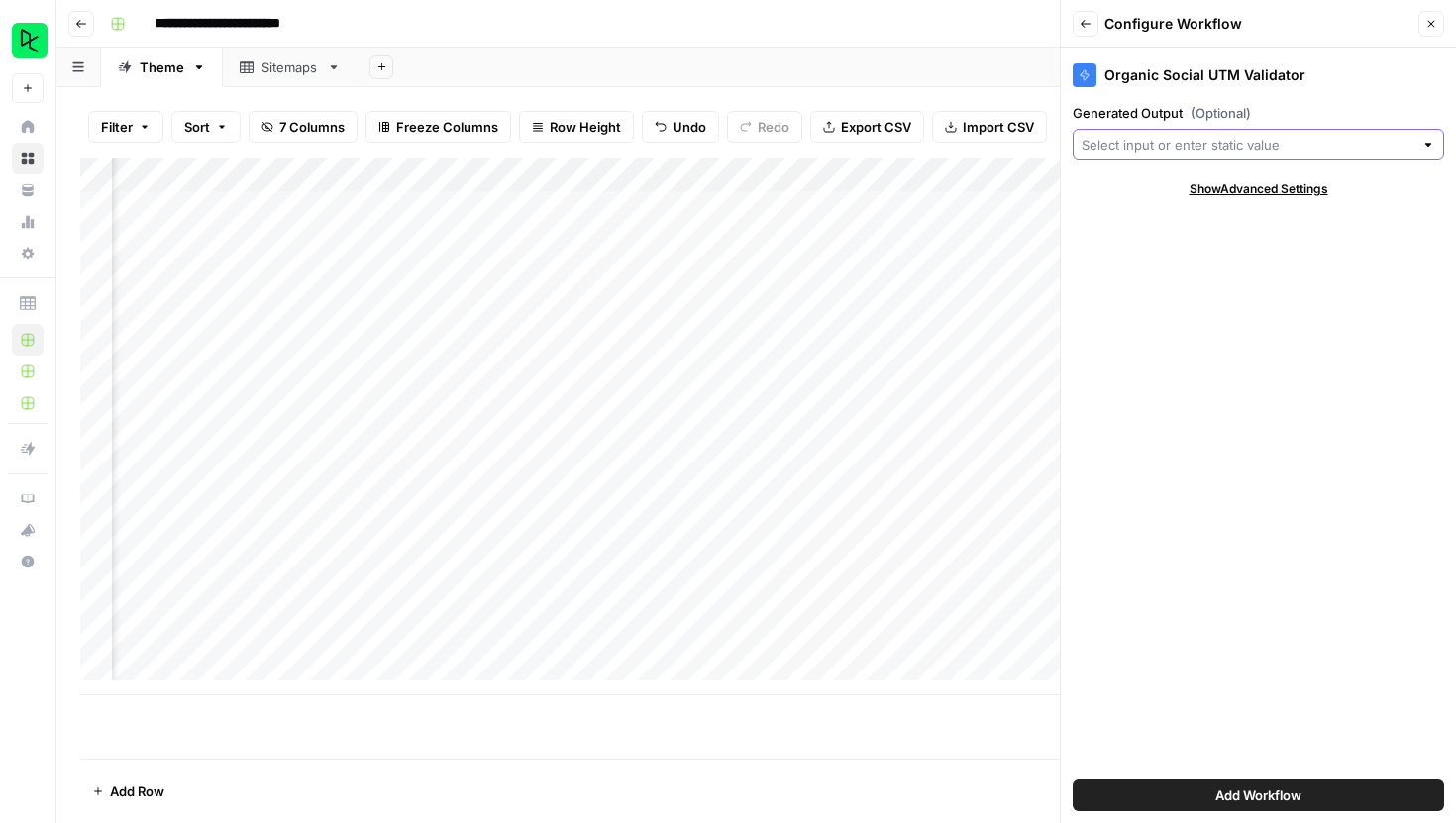 click on "Generated Output   (Optional)" at bounding box center (1247, 145) 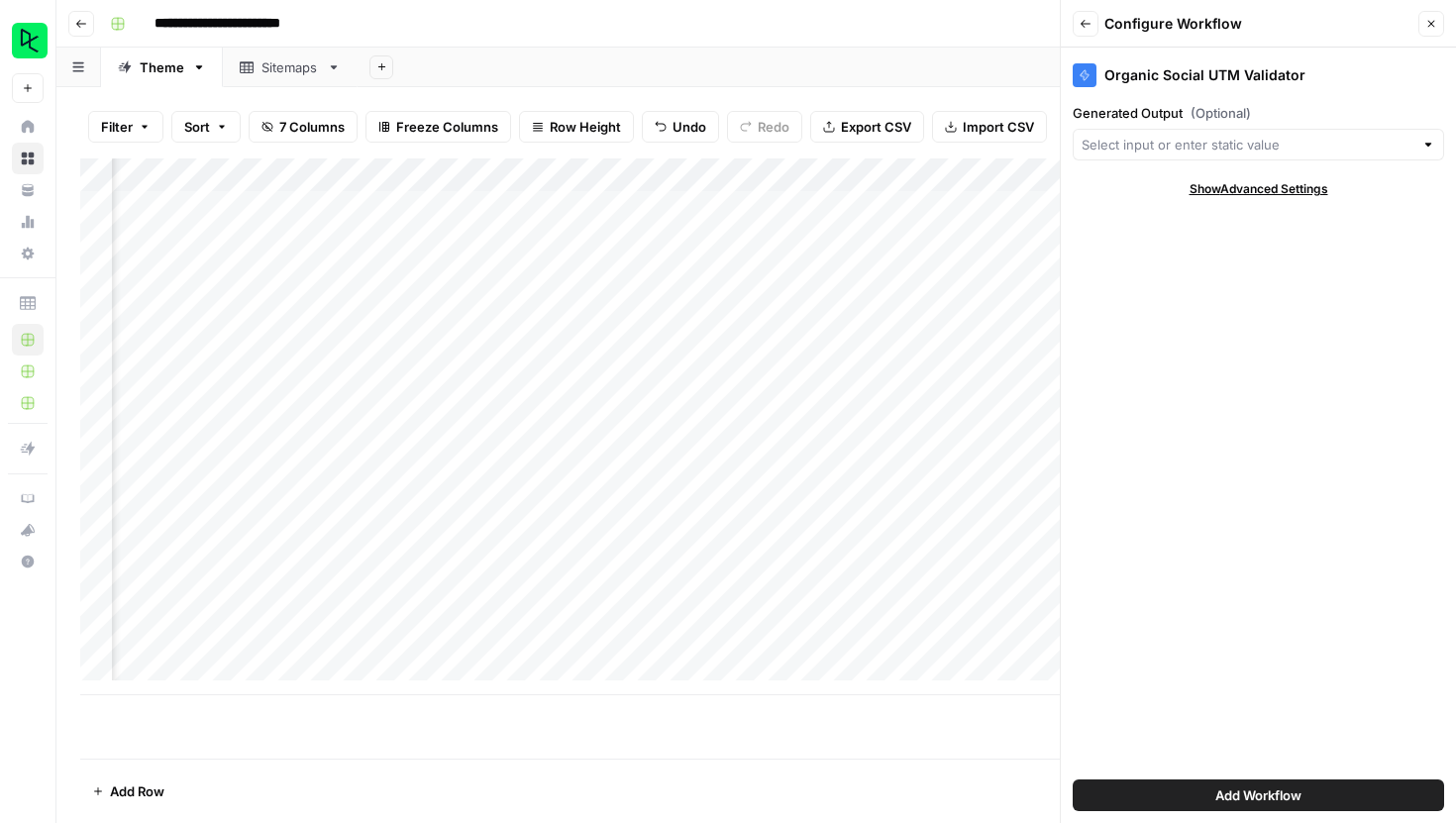 click 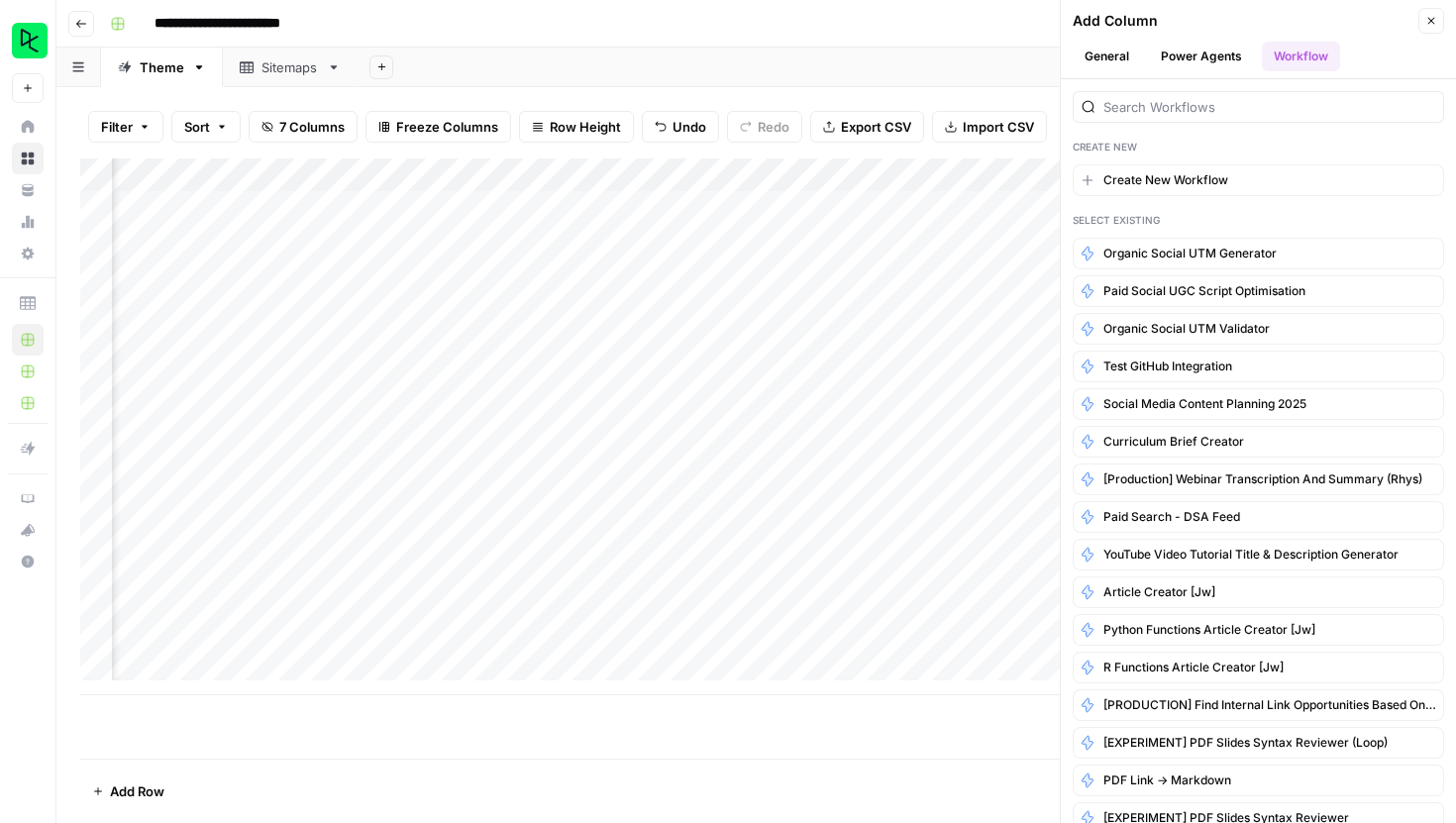 click on "Add Sheet" at bounding box center (906, 67) 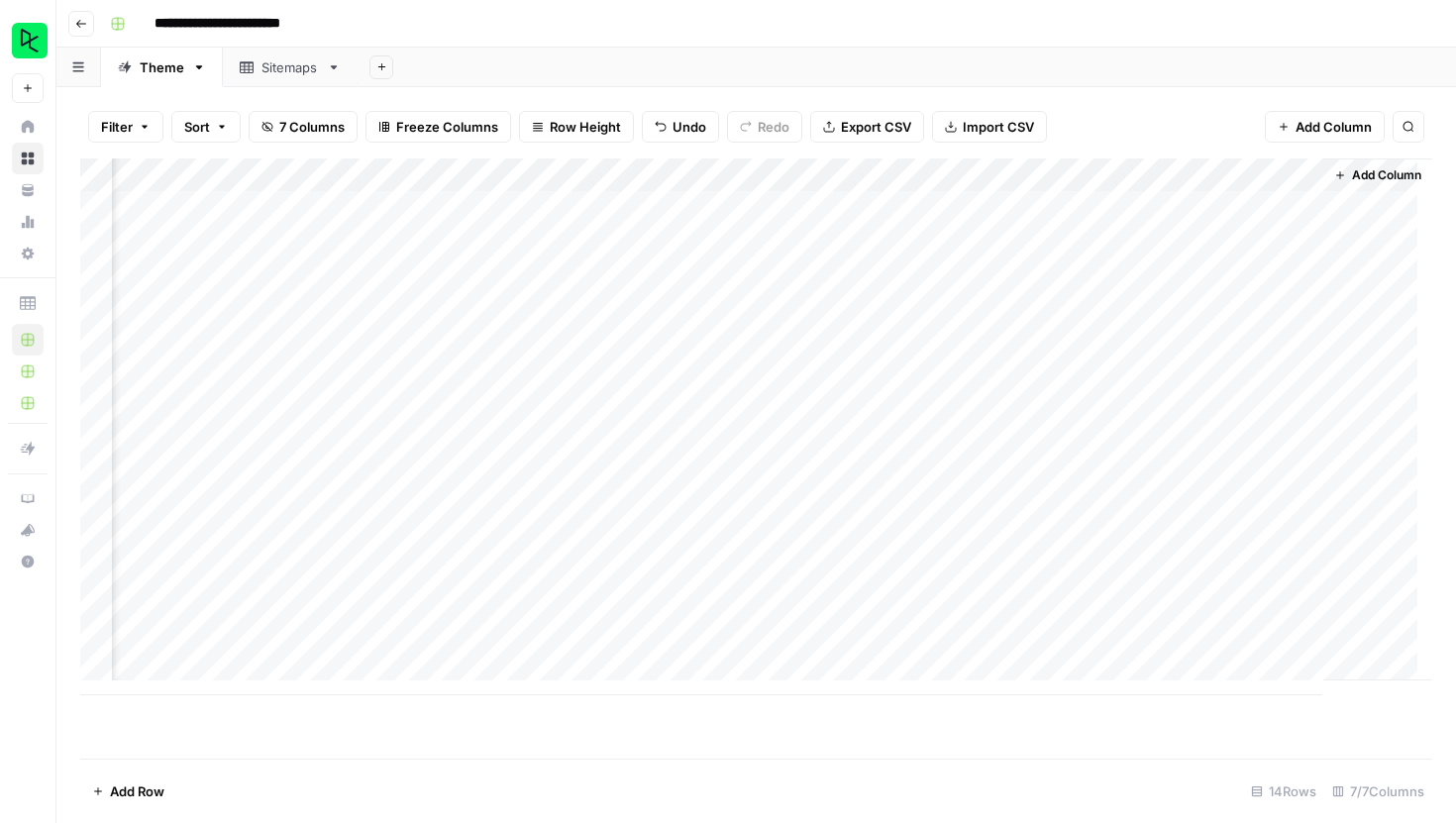 click on "Add Column" at bounding box center (756, 427) 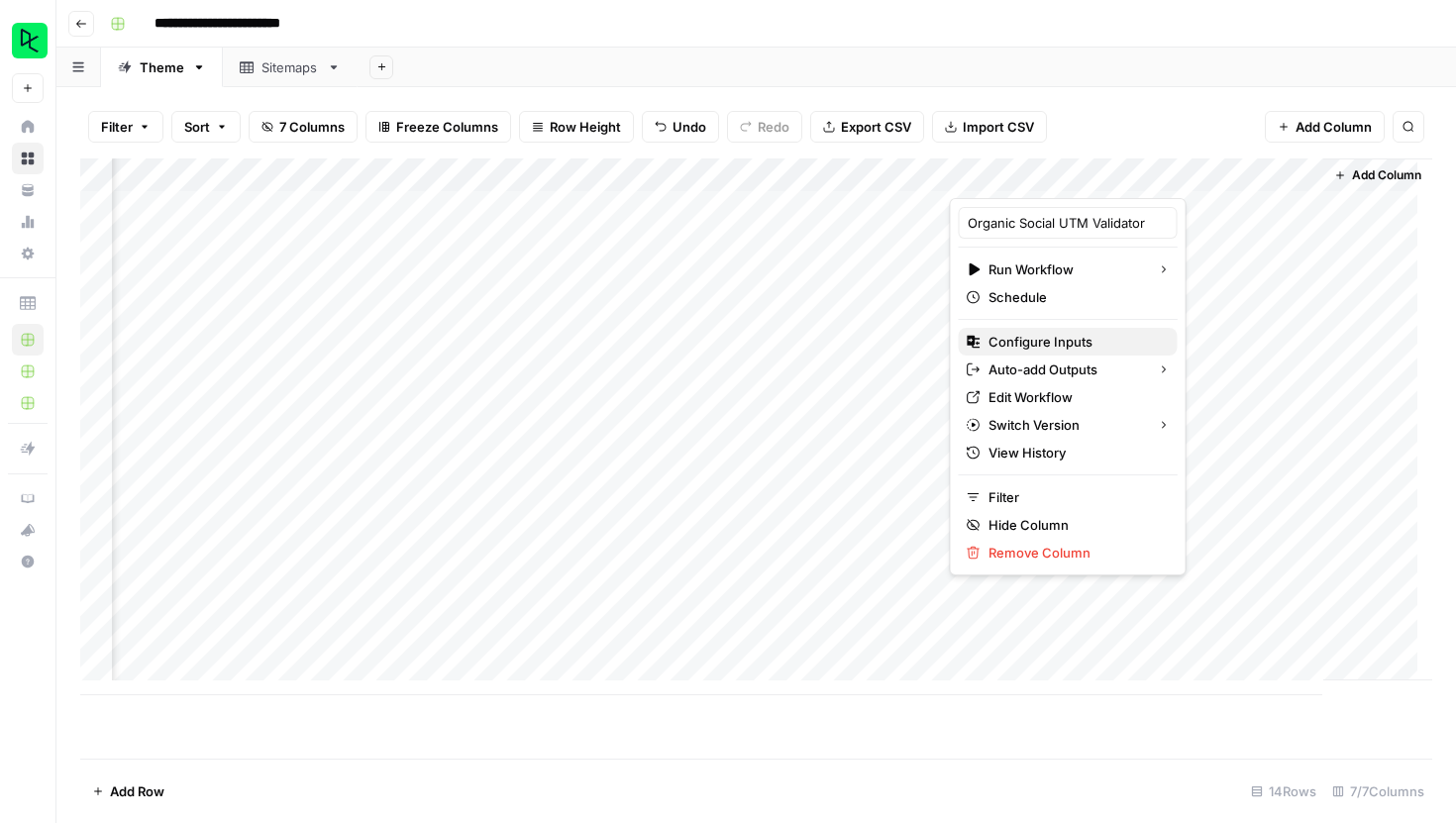 click on "Configure Inputs" at bounding box center [1075, 342] 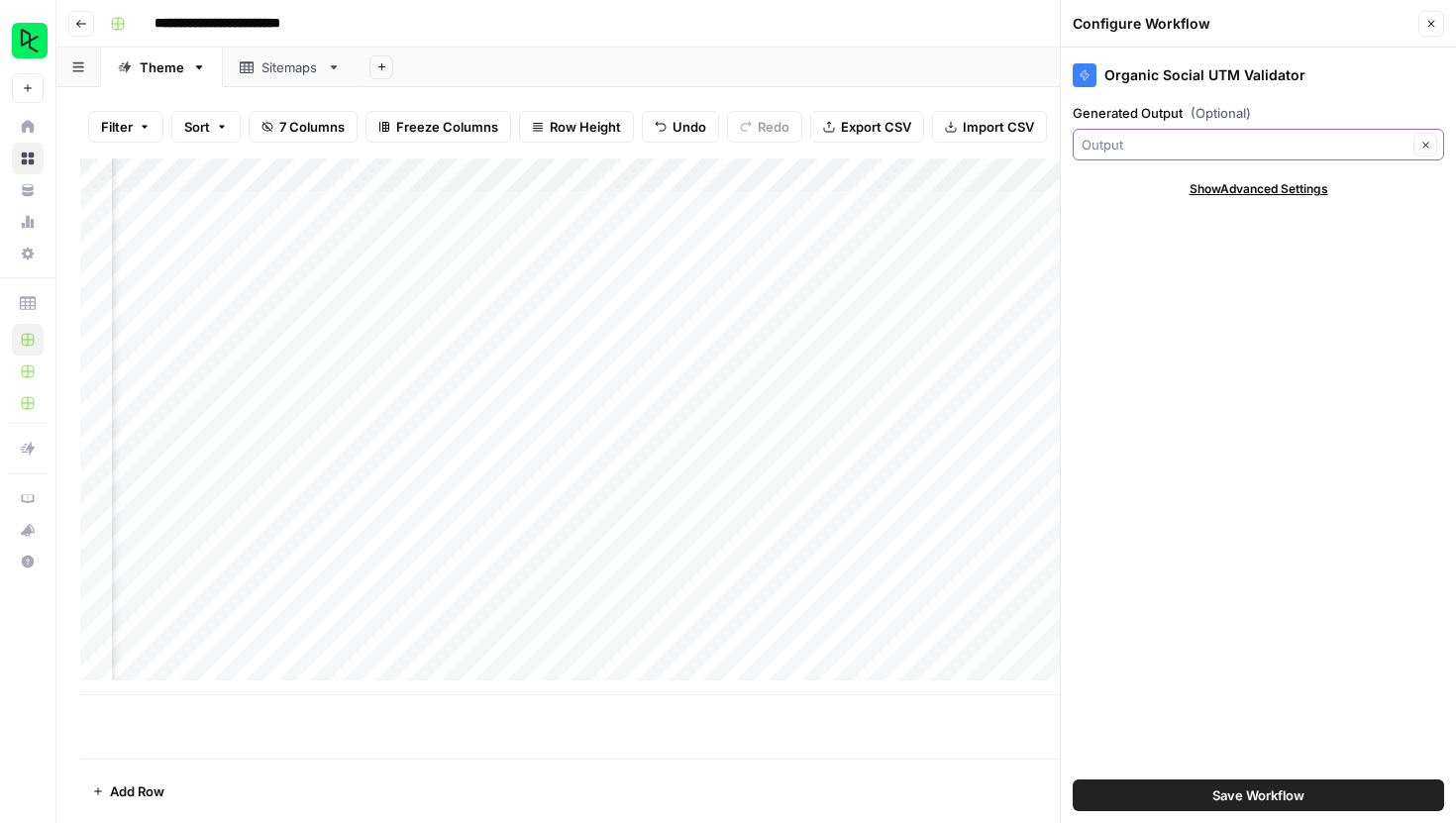 click on "Generated Output   (Optional)" at bounding box center [1244, 145] 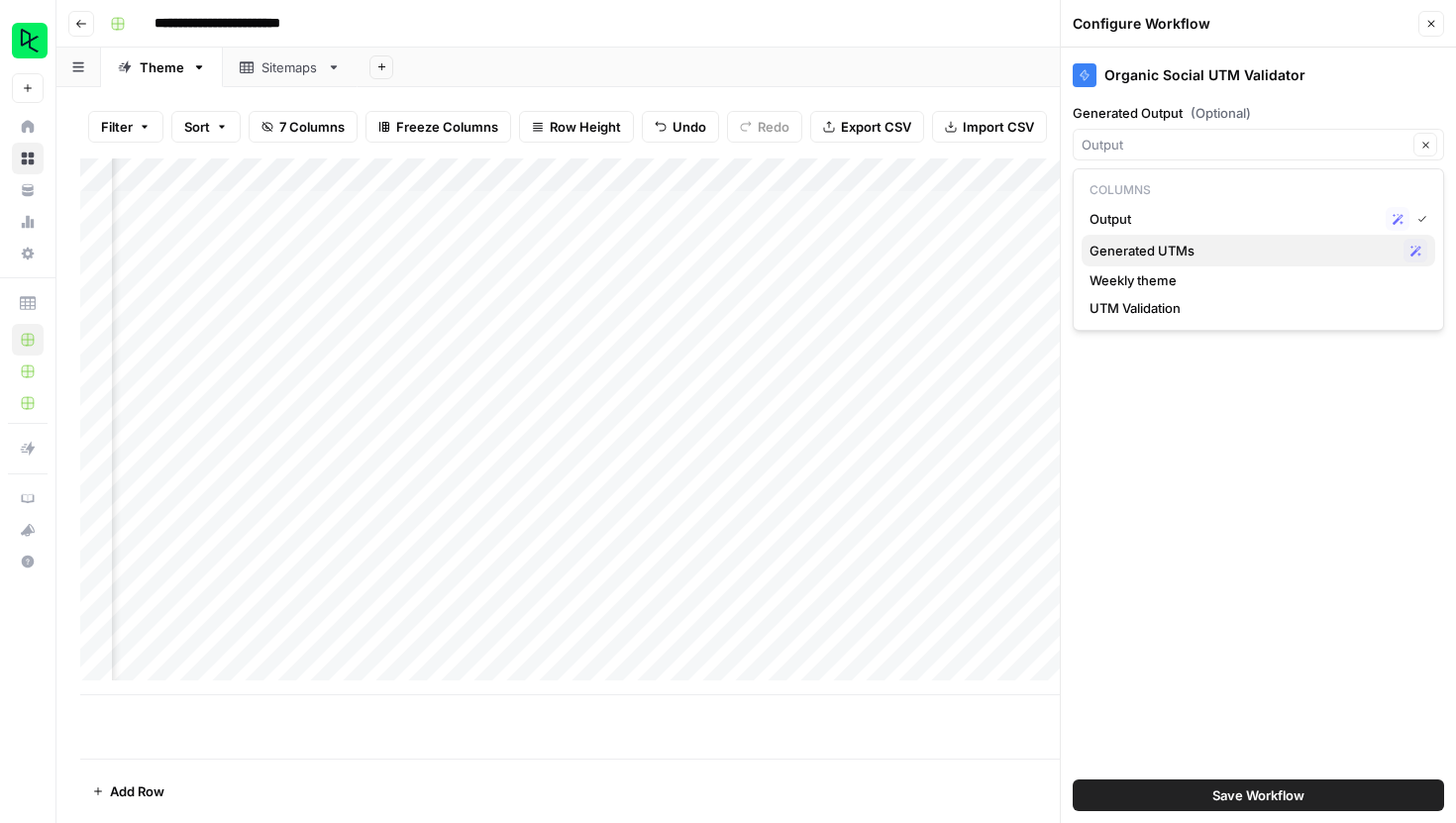 click on "Generated UTMs" at bounding box center (1242, 251) 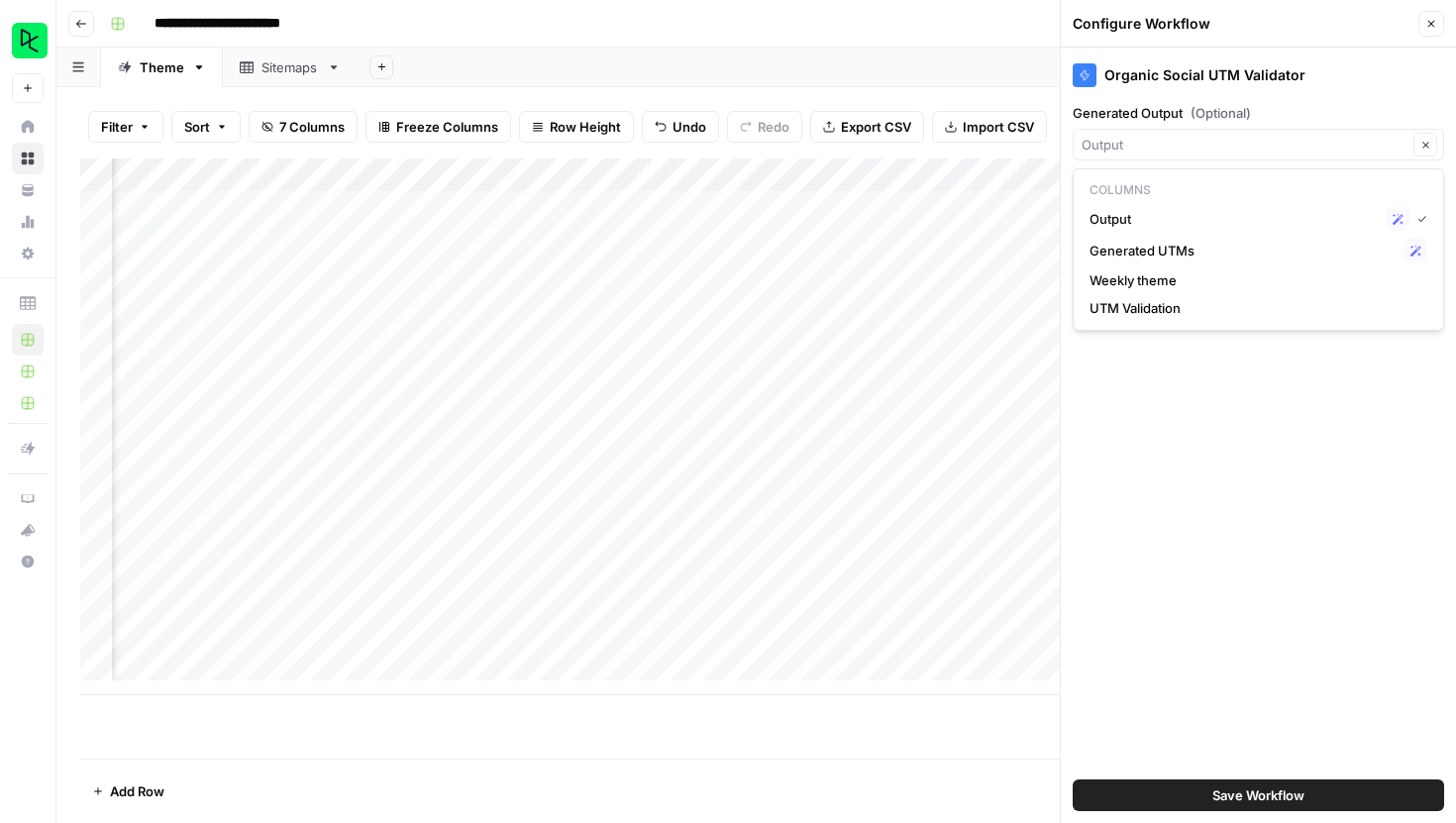 type on "Generated UTMs" 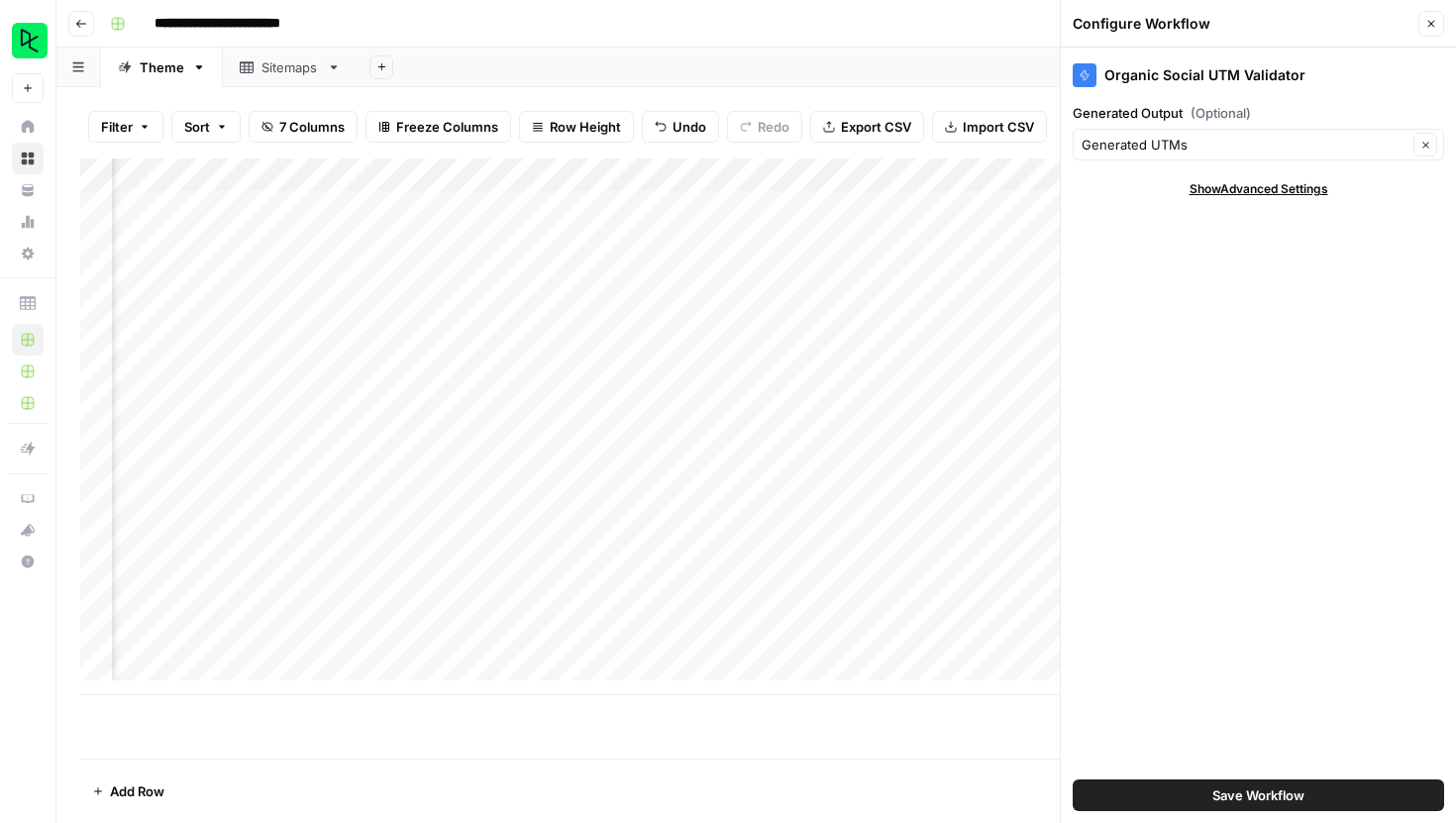 click on "Save Workflow" at bounding box center [1258, 795] 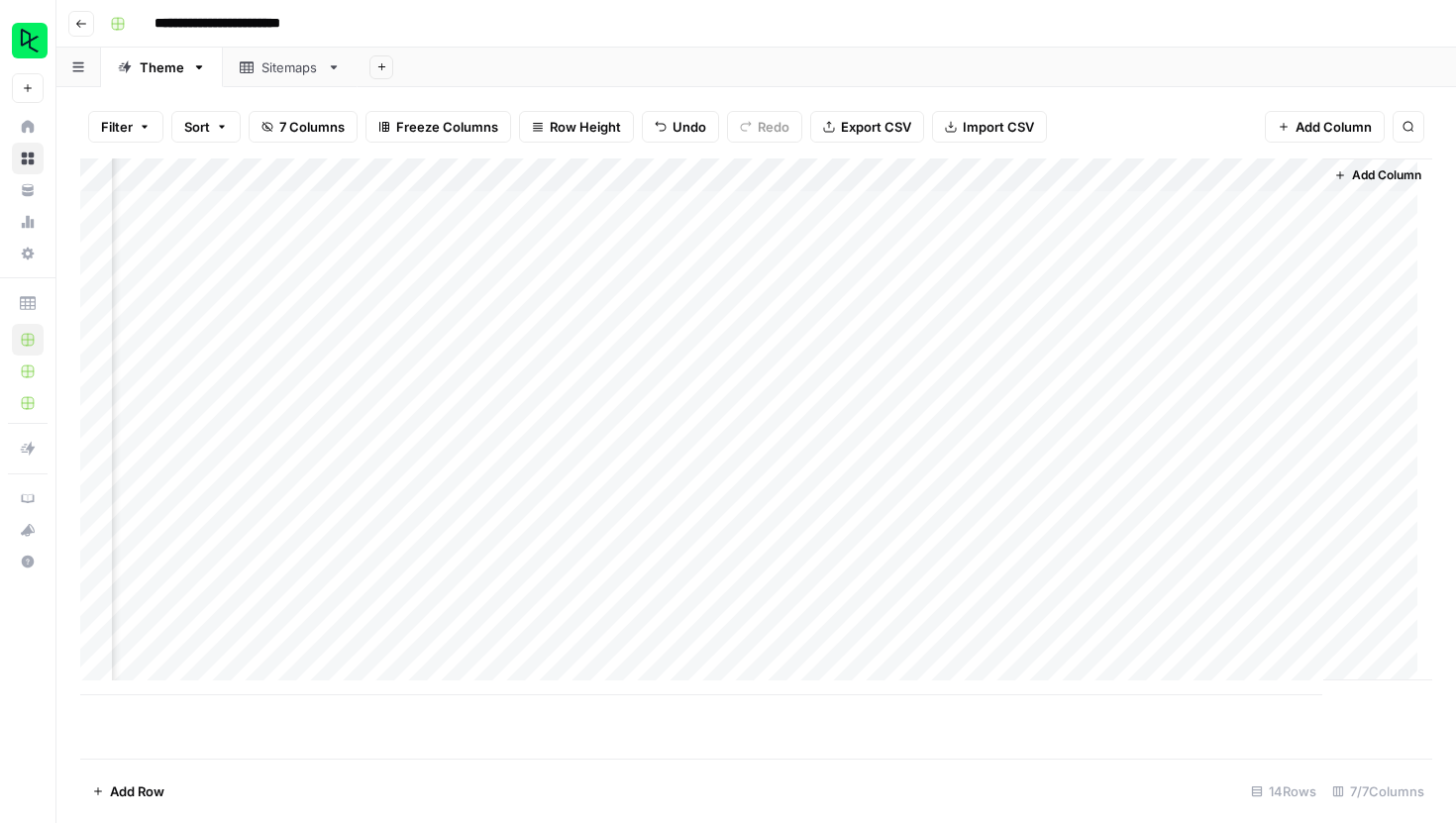 click on "Add Column" at bounding box center [756, 427] 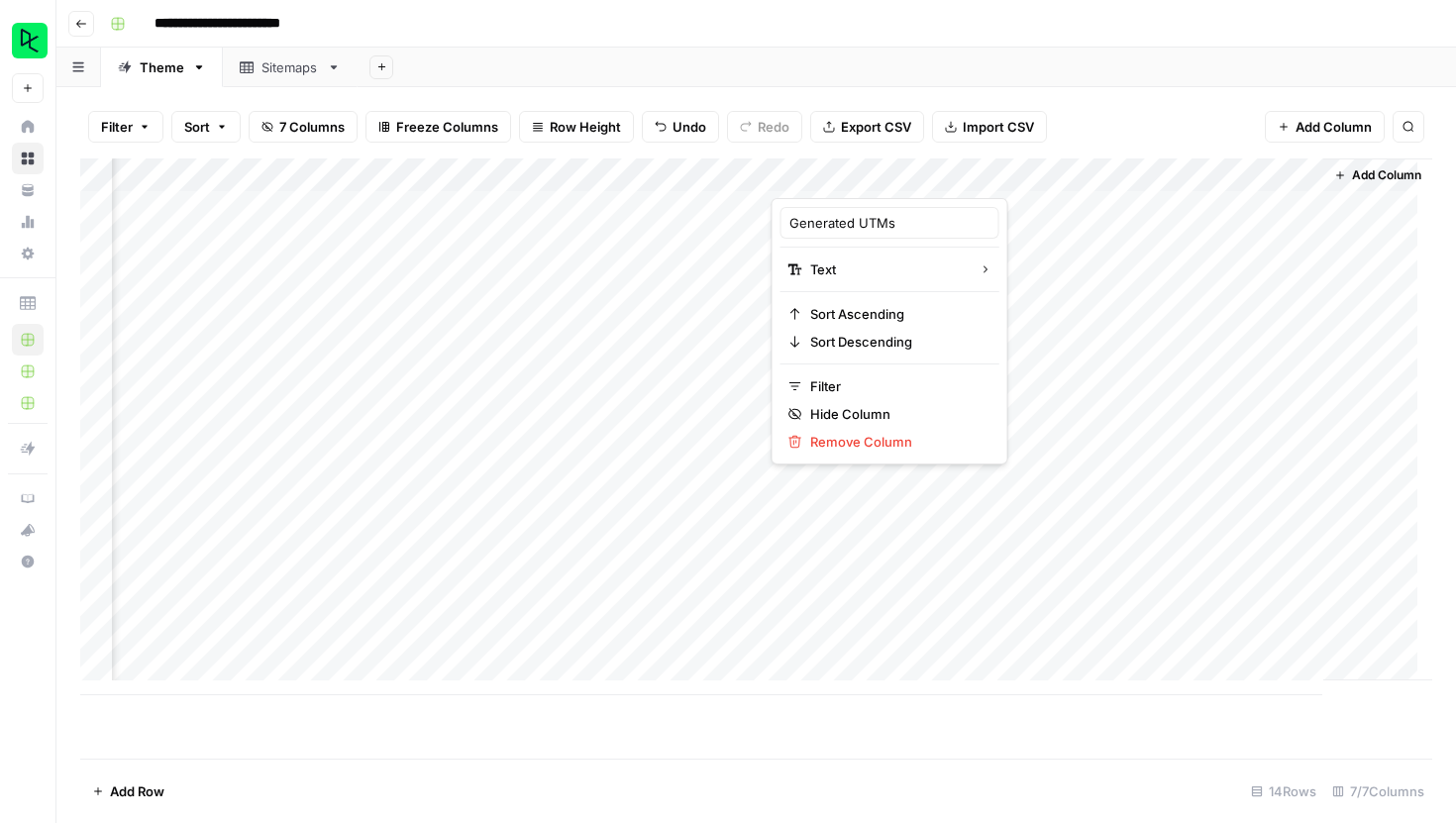 click on "Add Row 14  Rows 7/7  Columns" at bounding box center [756, 790] 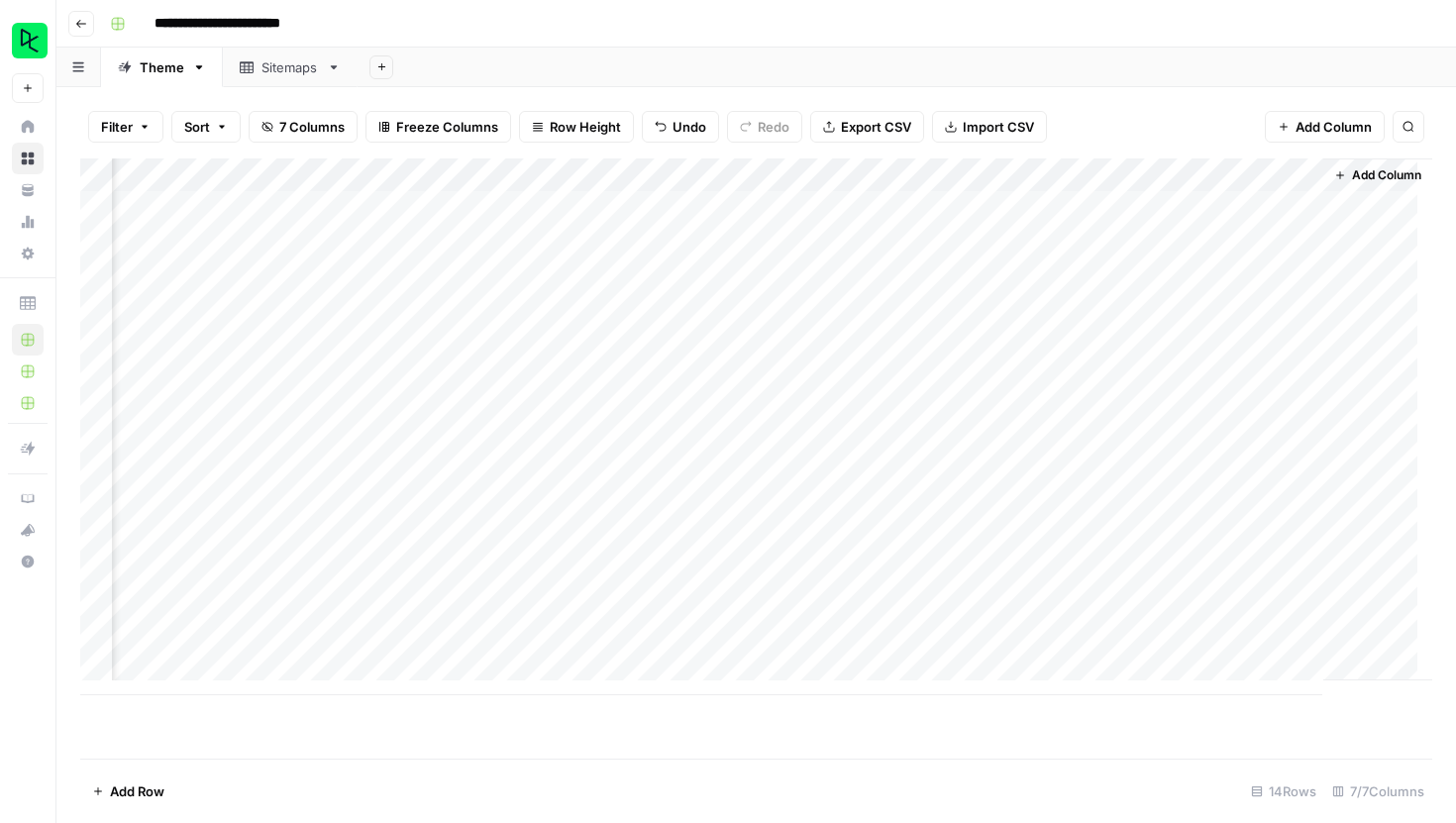 click on "Add Column" at bounding box center [756, 459] 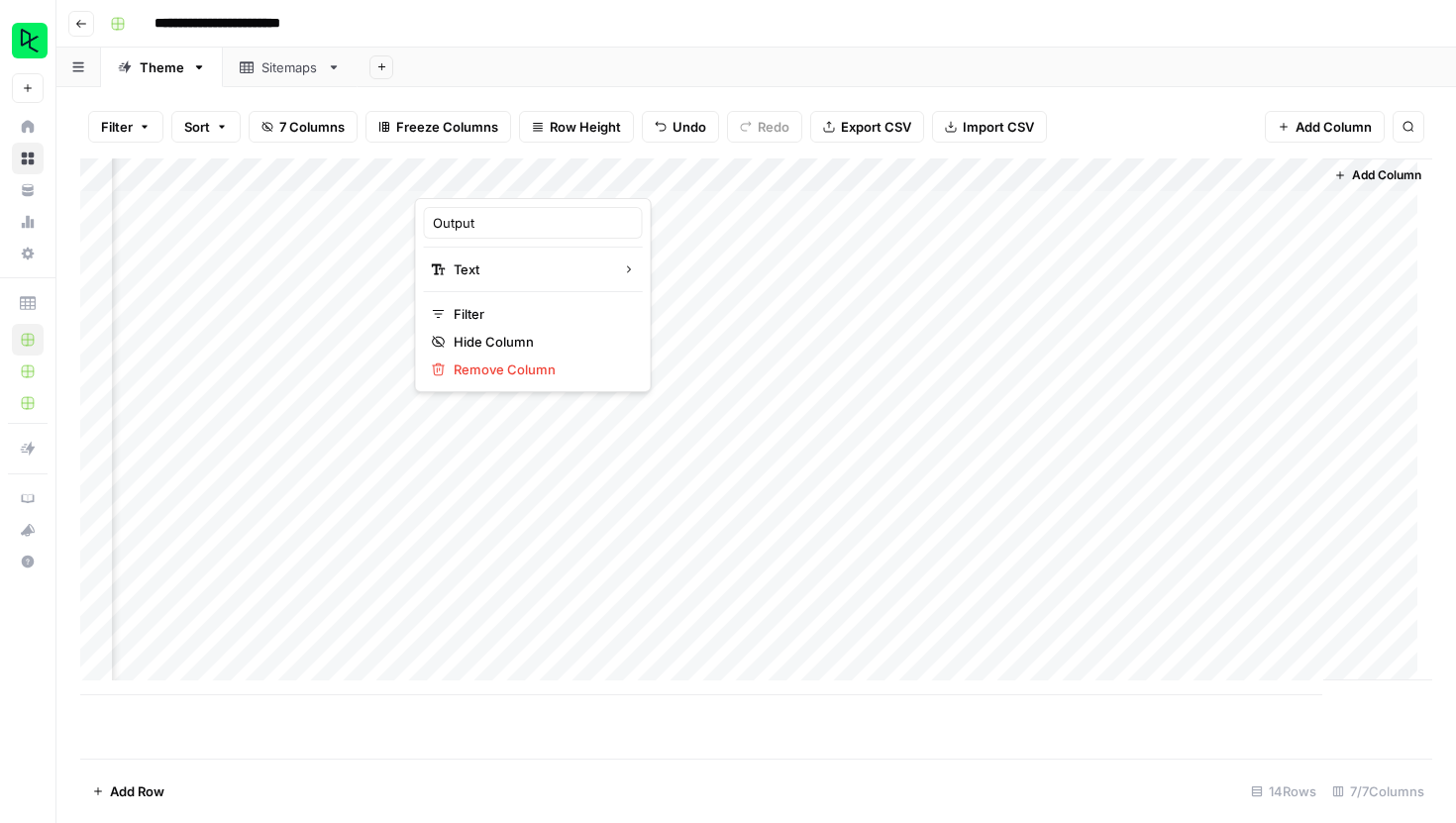 click on "Add Column" at bounding box center [756, 427] 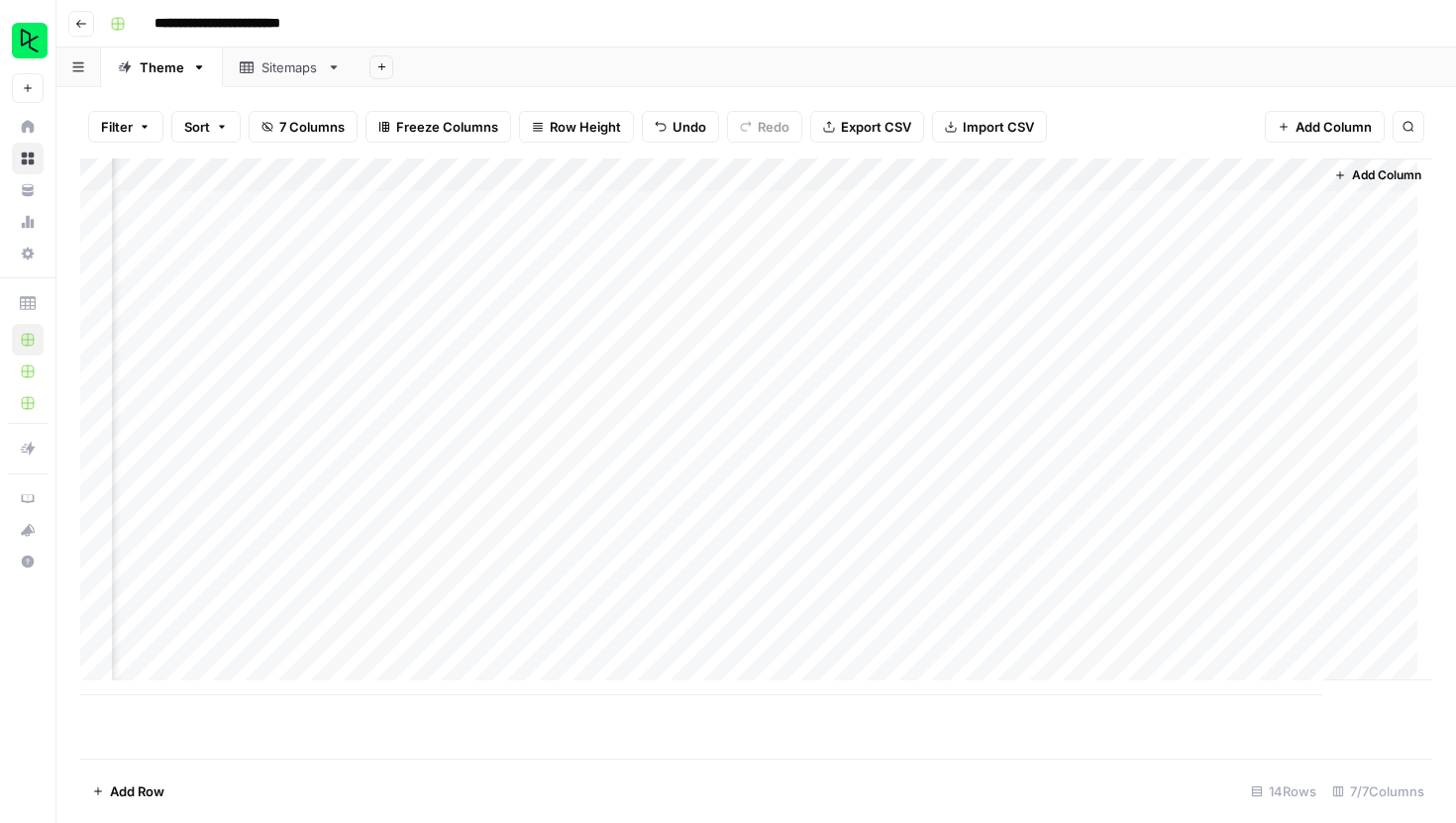 click on "Add Column" at bounding box center (756, 427) 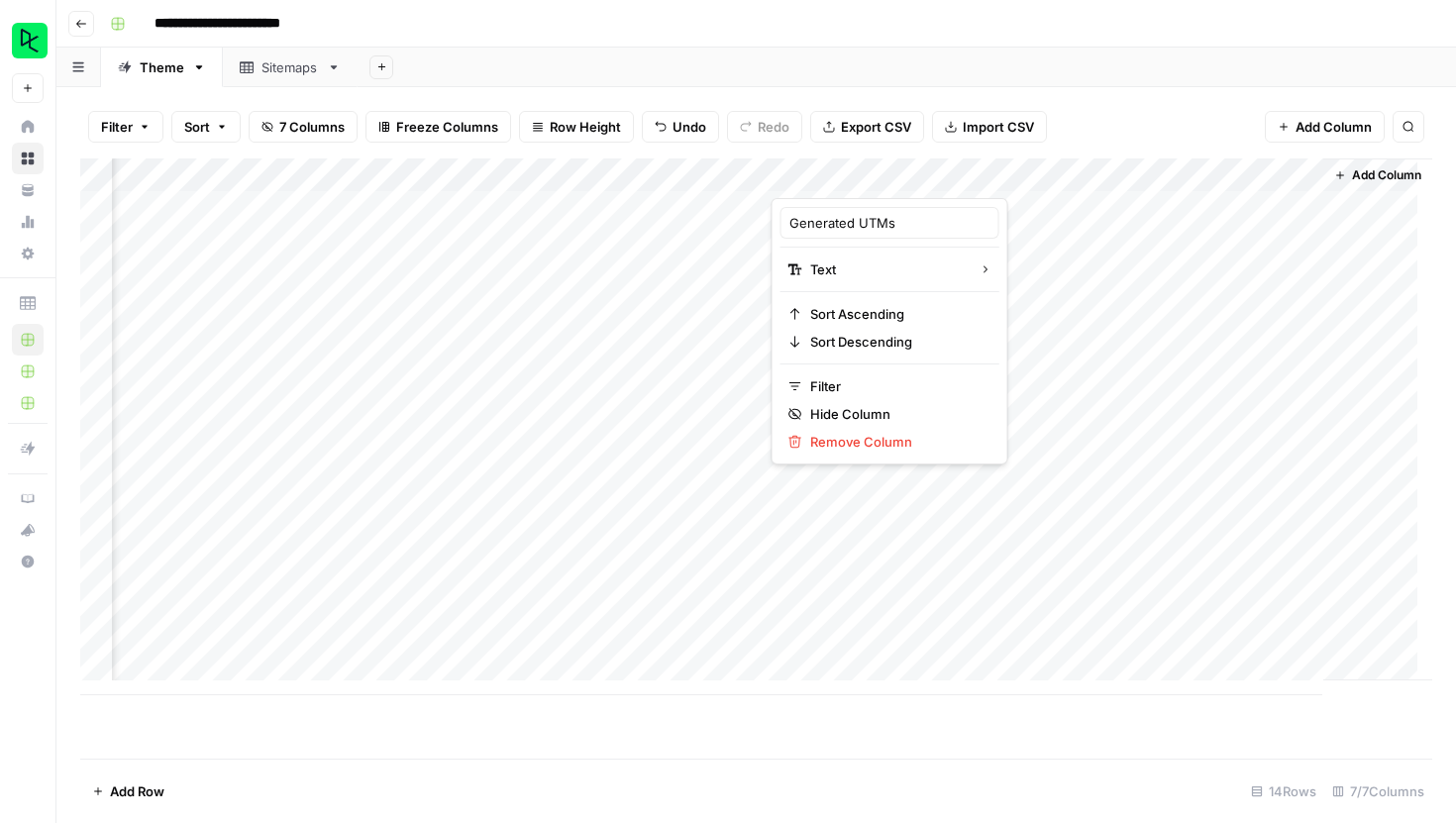 click on "Add Column" at bounding box center (756, 459) 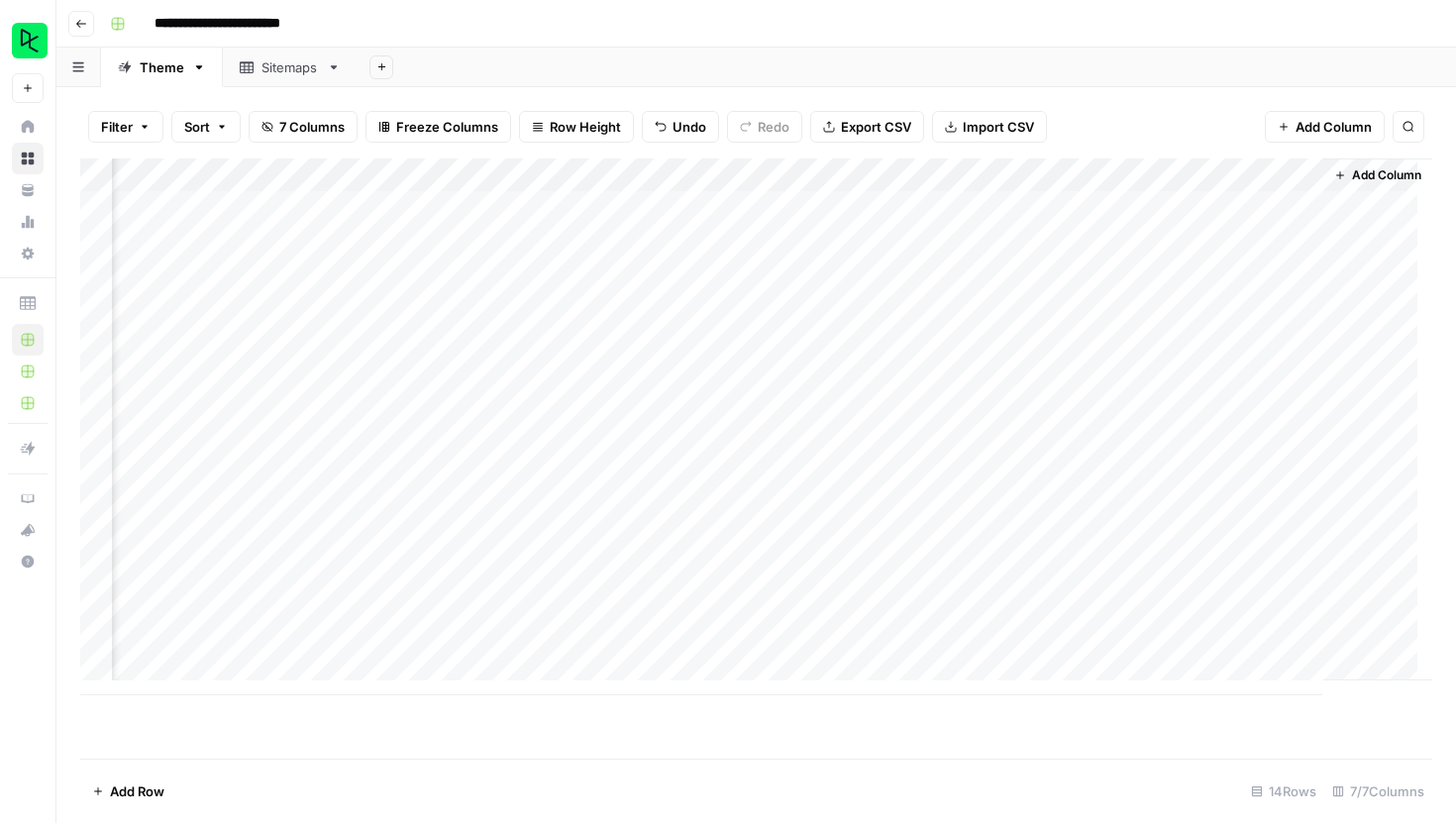click on "Add Column" at bounding box center [756, 427] 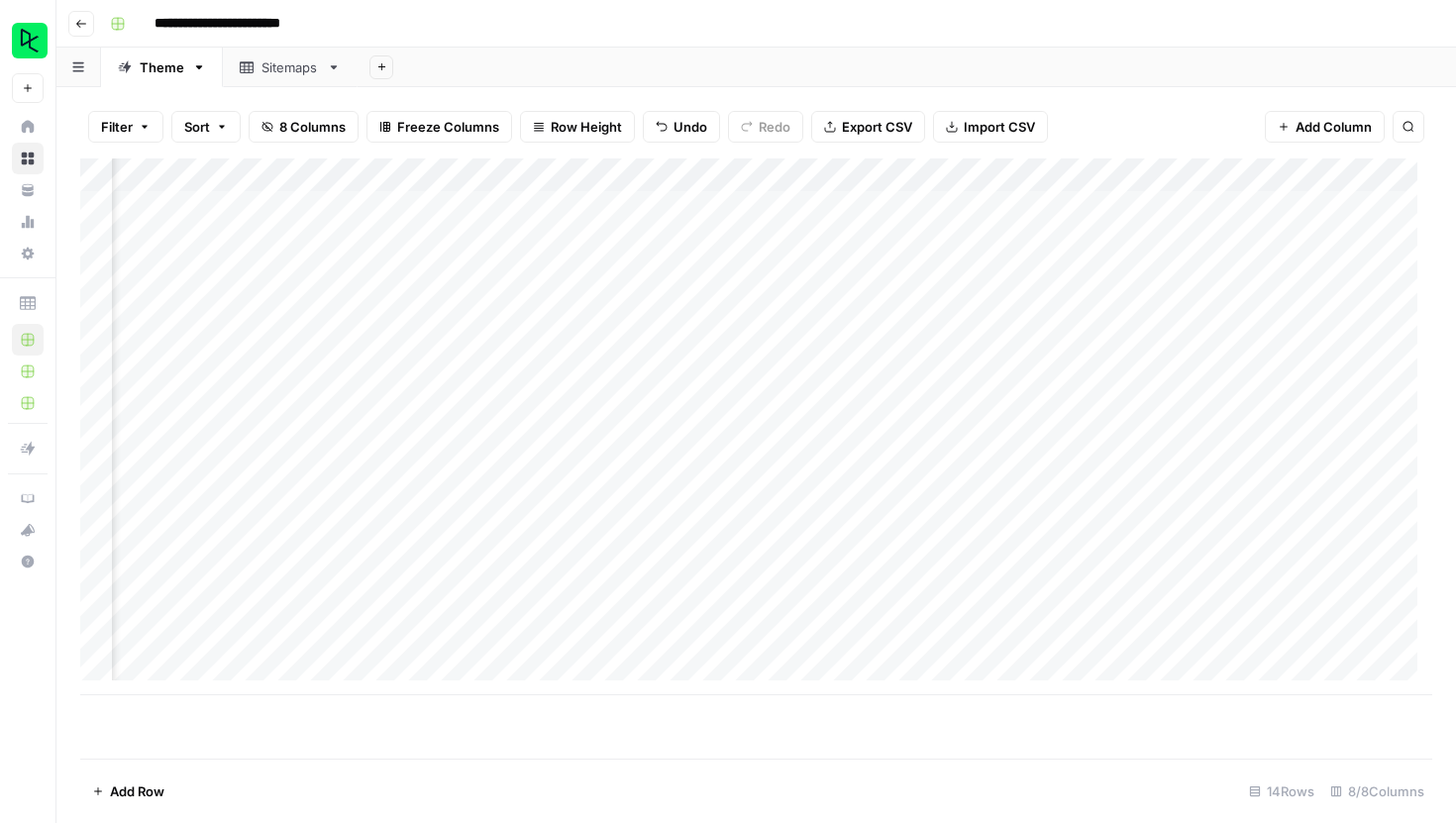 scroll, scrollTop: 0, scrollLeft: 226, axis: horizontal 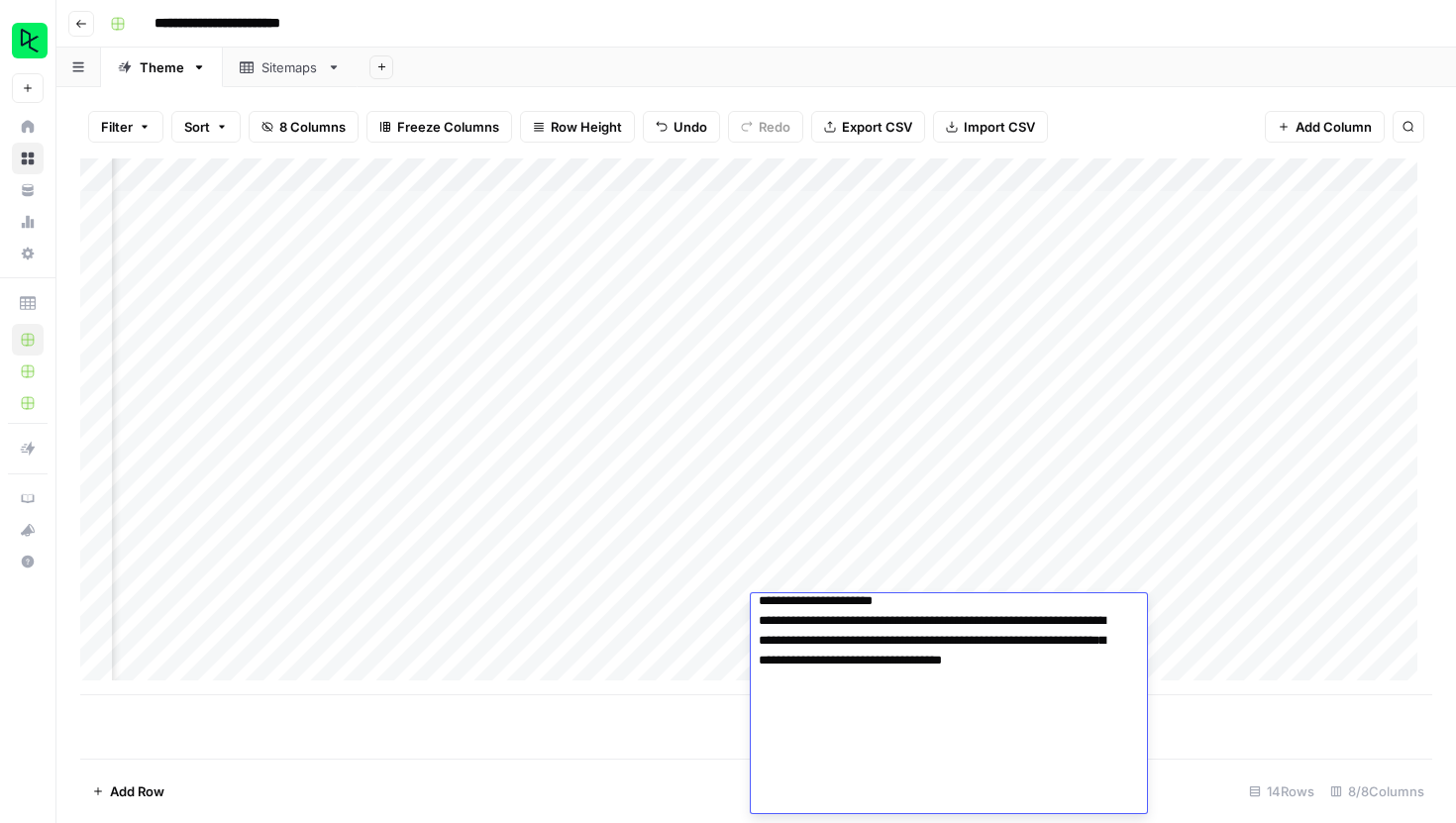 click on "Add Column" at bounding box center [756, 459] 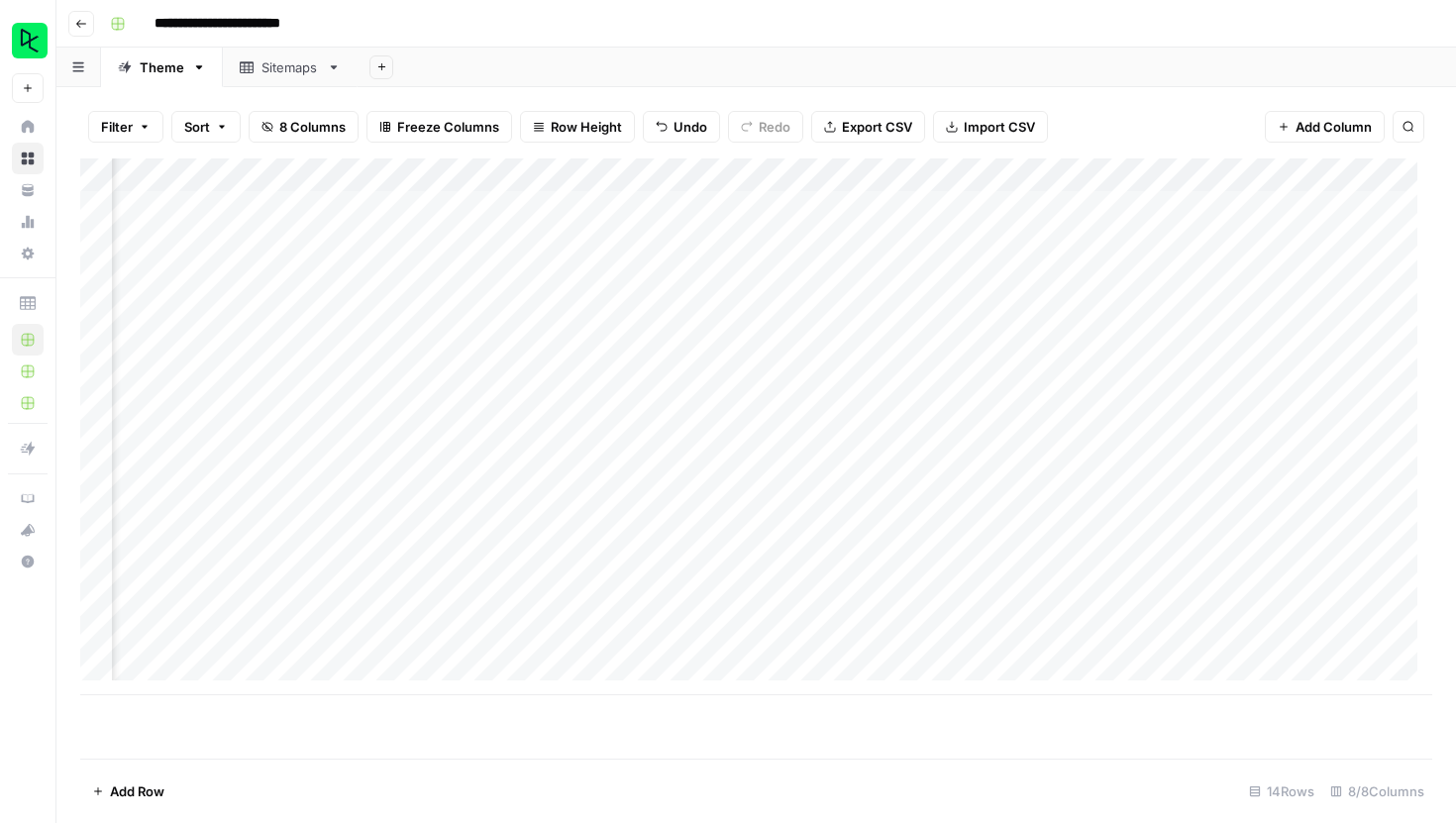 scroll, scrollTop: 7, scrollLeft: 226, axis: both 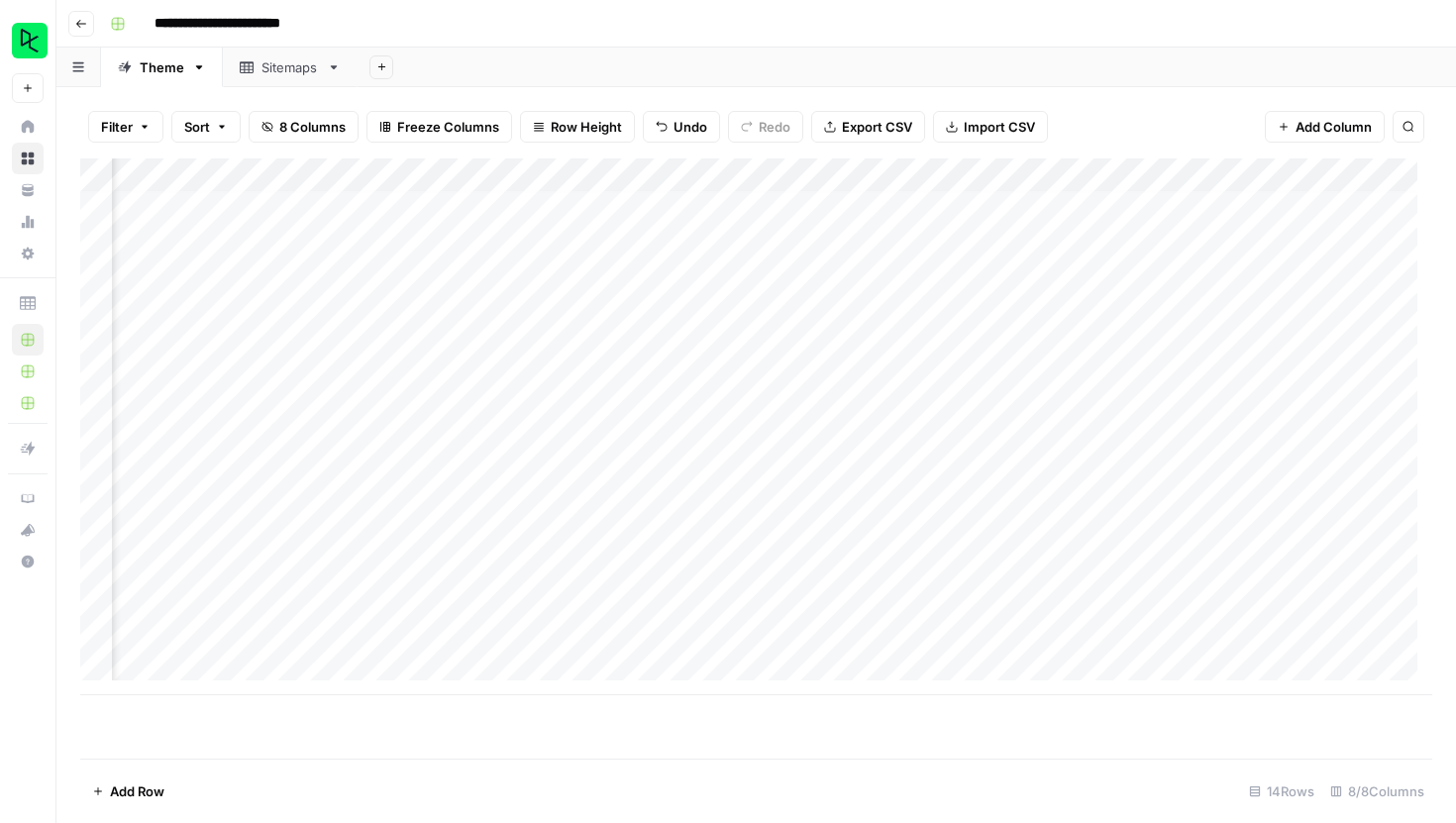 click on "Add Column" at bounding box center (756, 427) 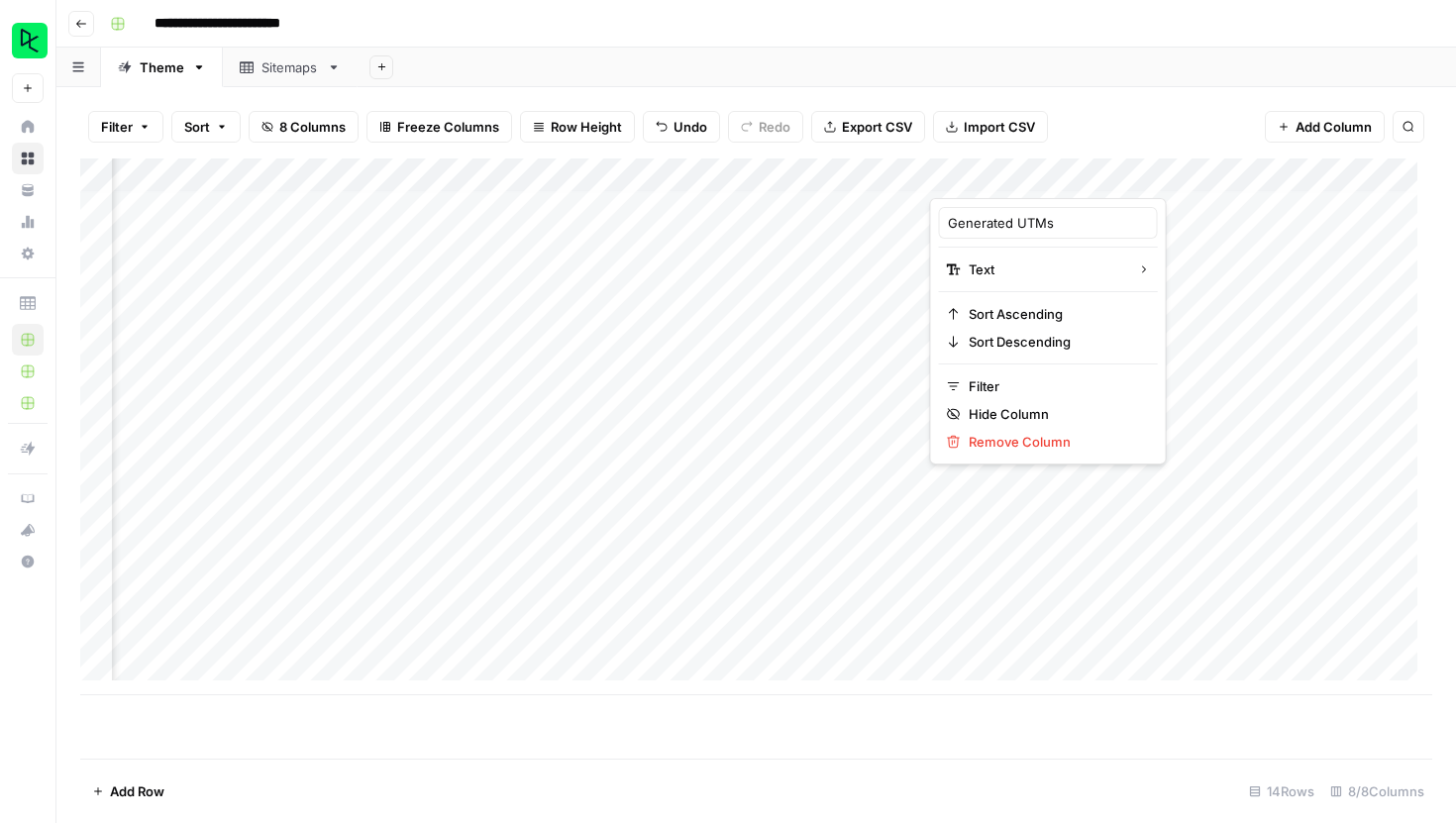 click on "Add Column" at bounding box center (756, 427) 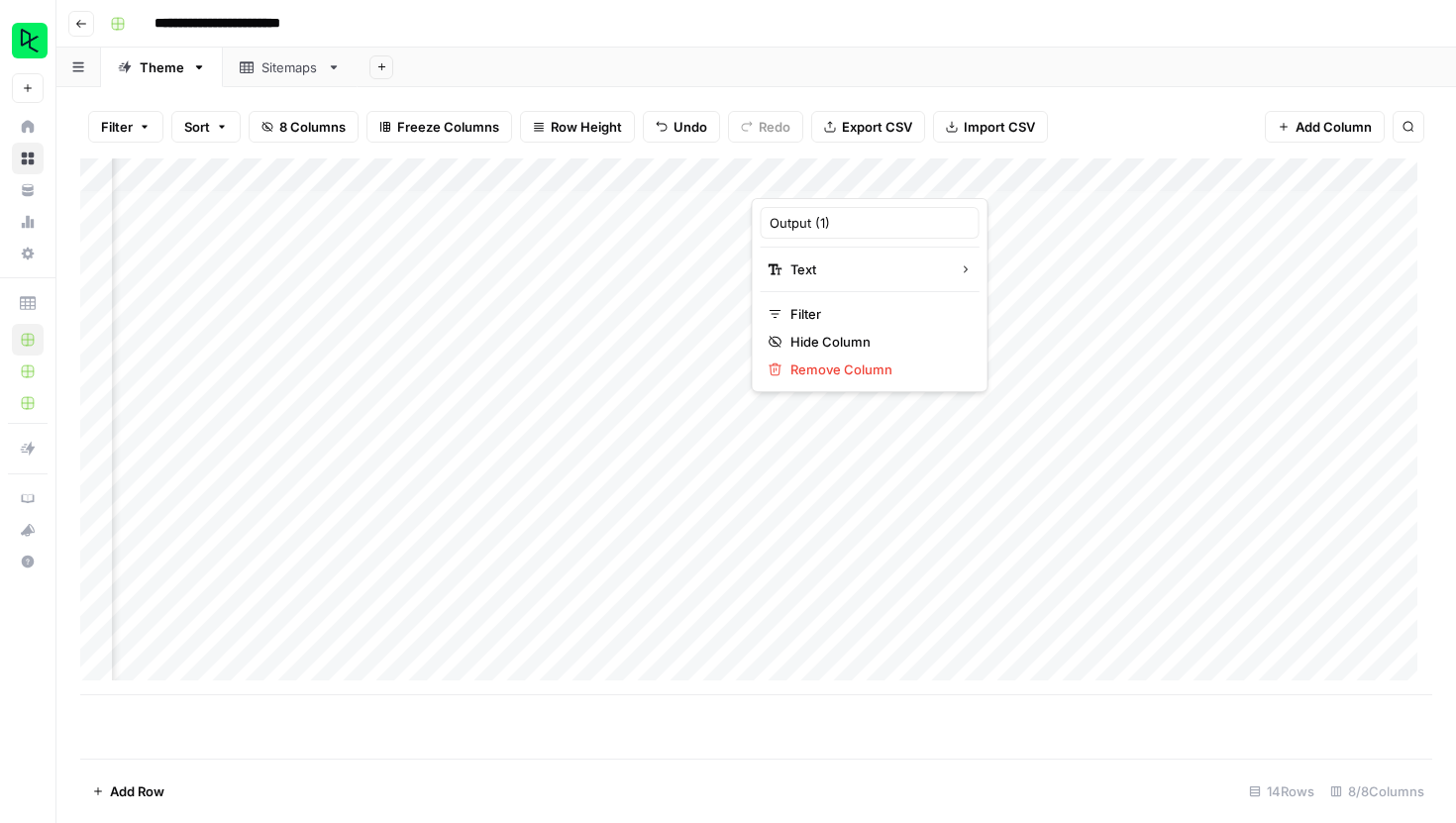 click at bounding box center [841, 178] 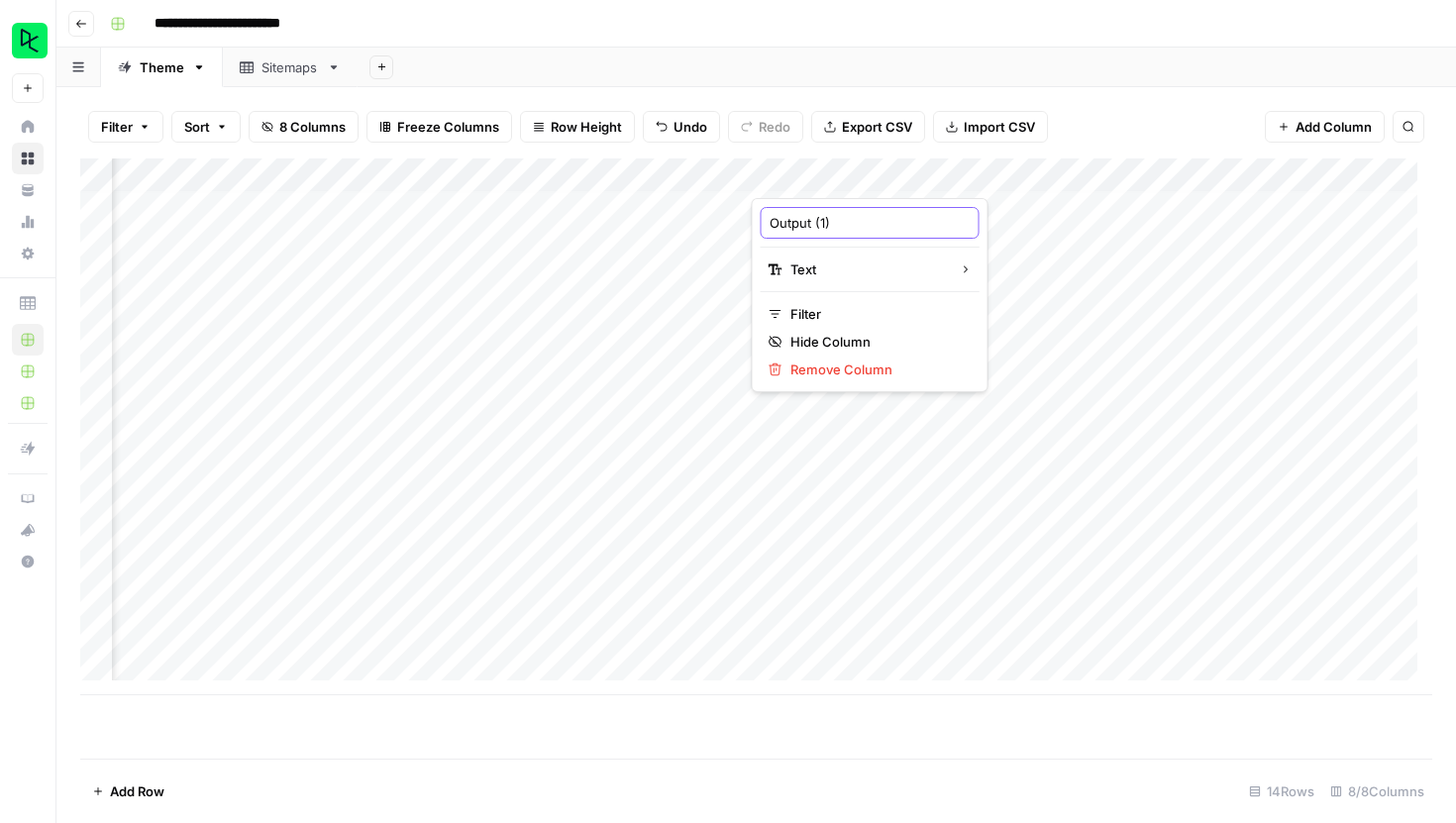 click on "Output (1)" at bounding box center (870, 223) 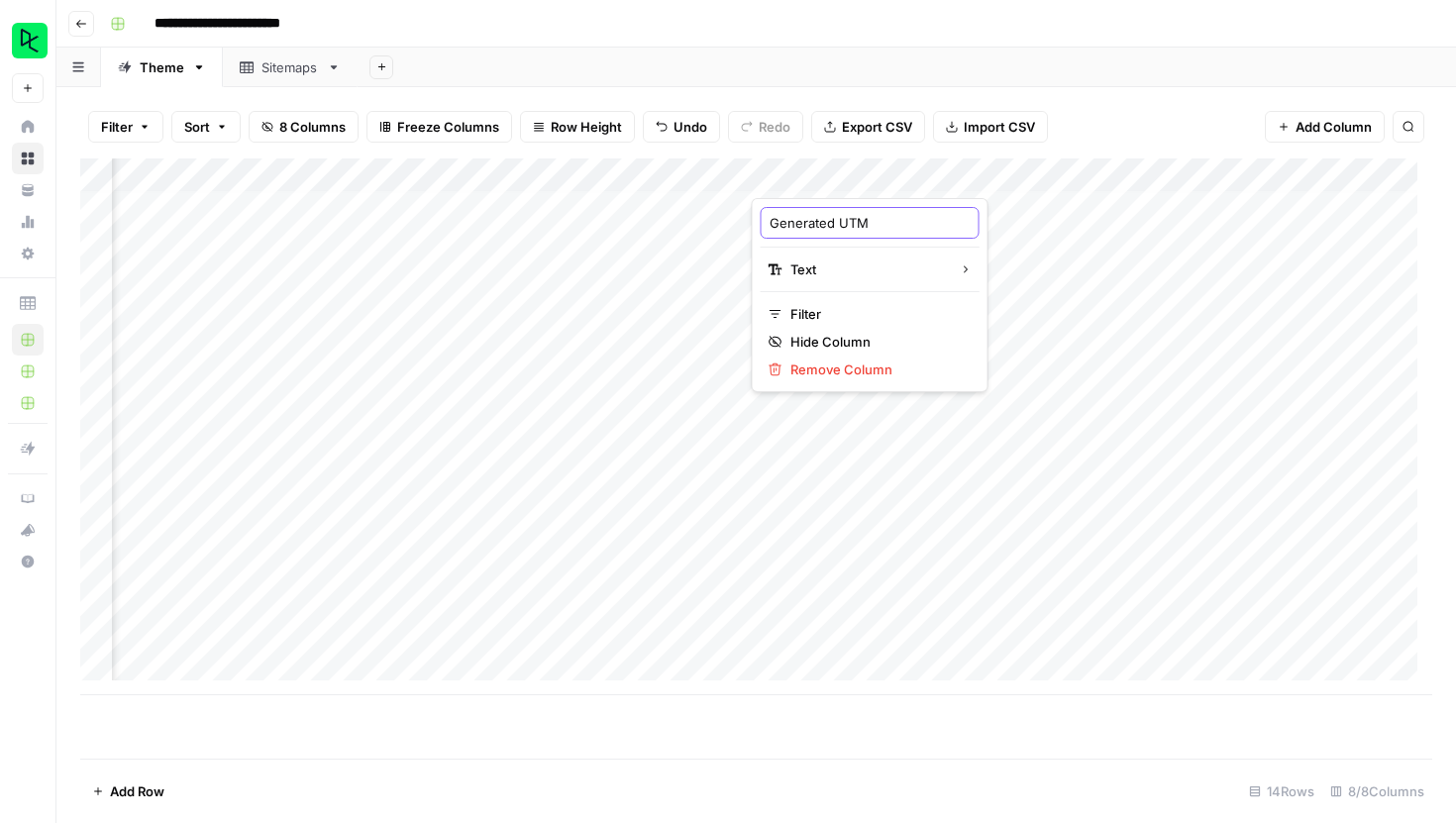 type on "Generated UTMs" 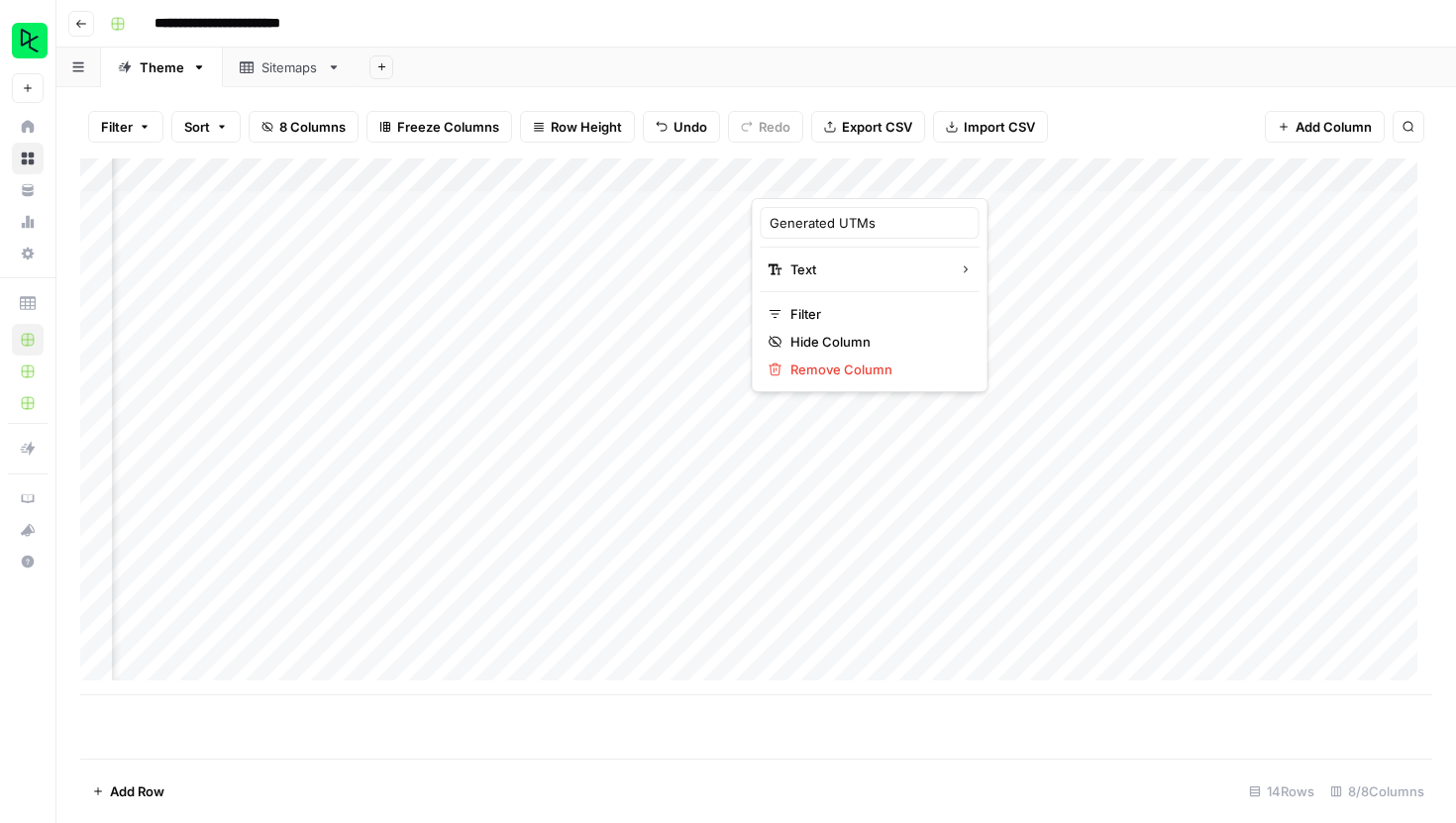 click on "Filter Sort 8 Columns Freeze Columns Row Height Undo Redo Export CSV Import CSV Add Column Search" at bounding box center [756, 127] 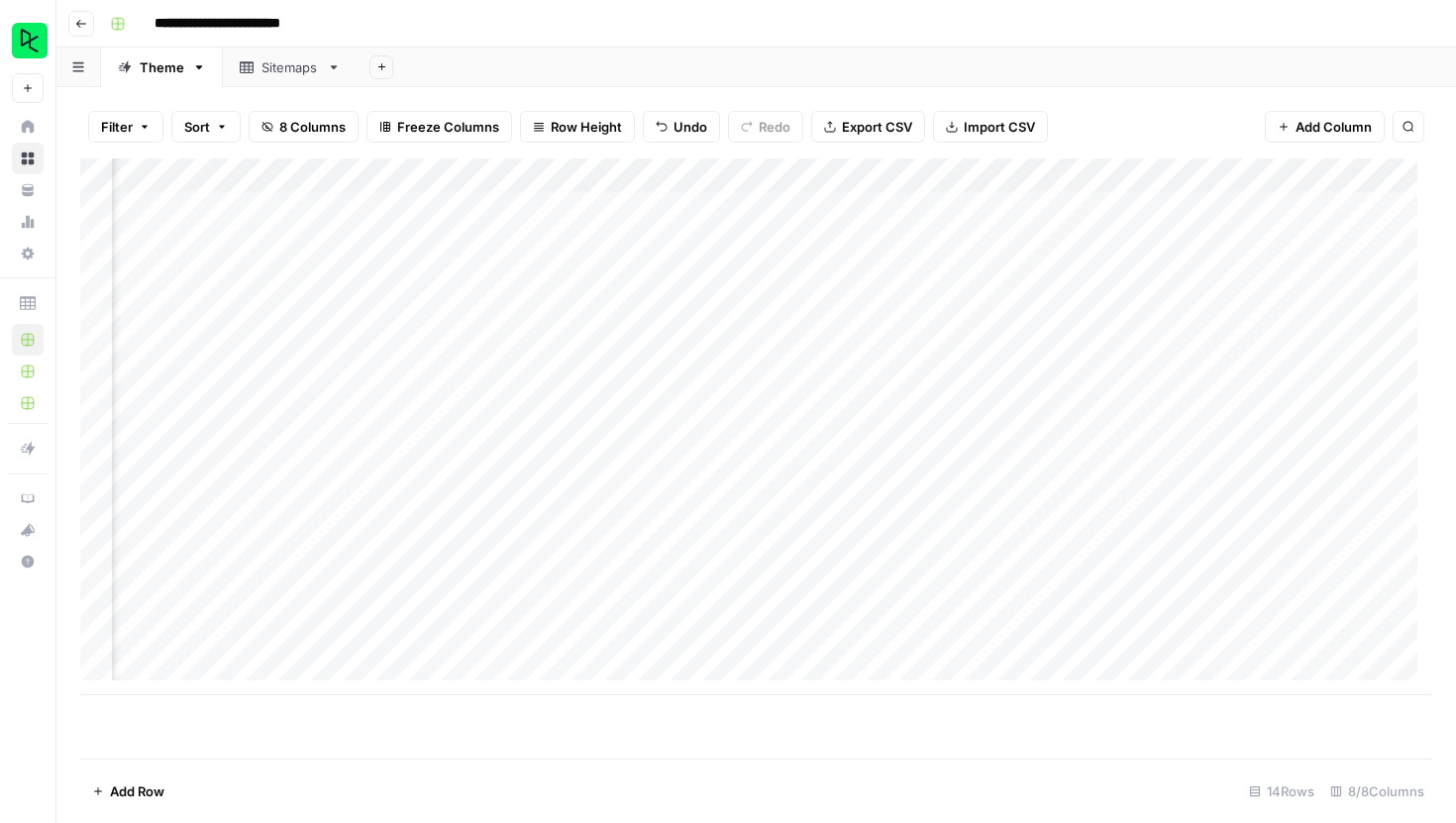 click on "Add Column" at bounding box center [756, 427] 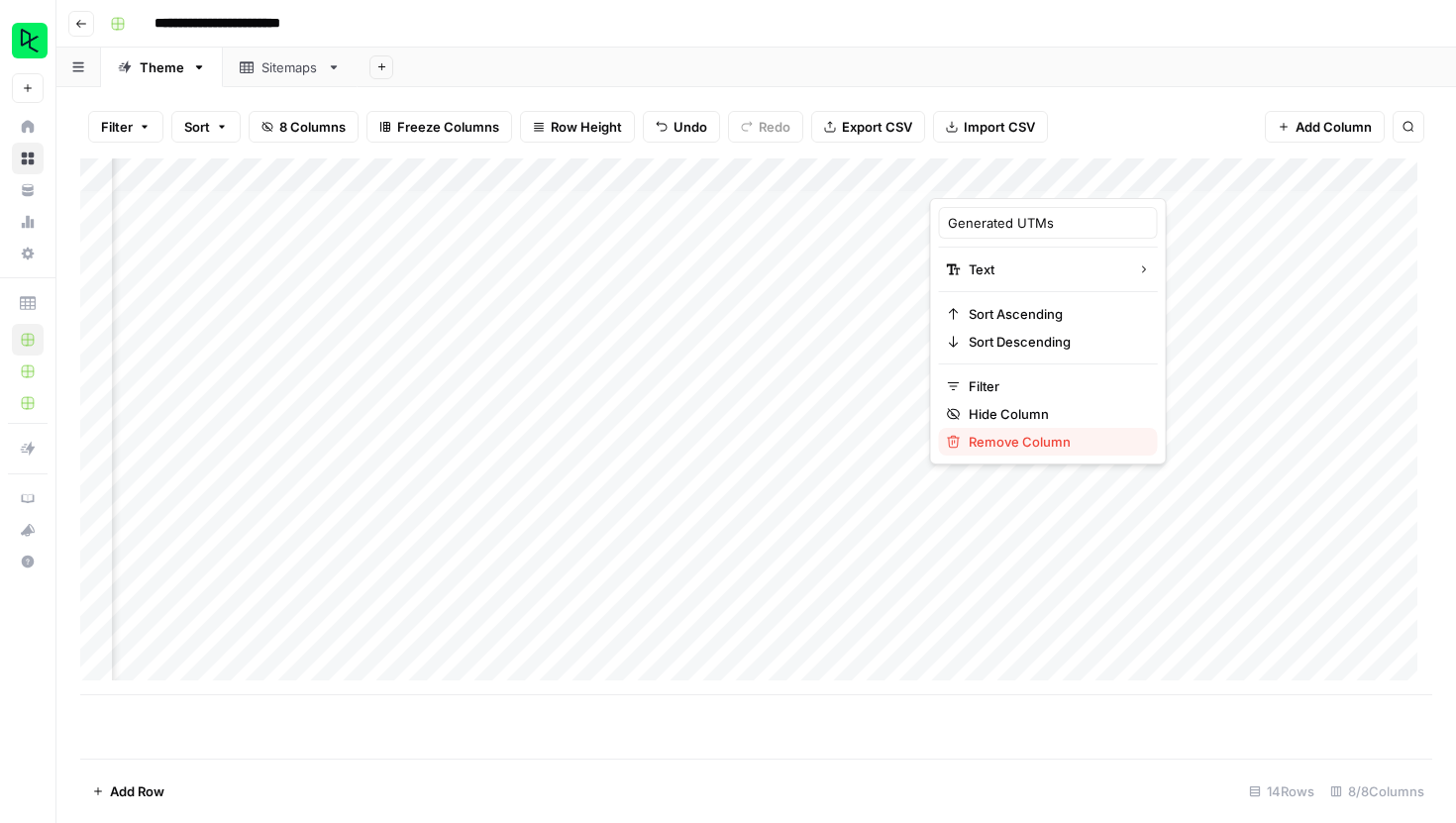 click on "Remove Column" at bounding box center [1055, 442] 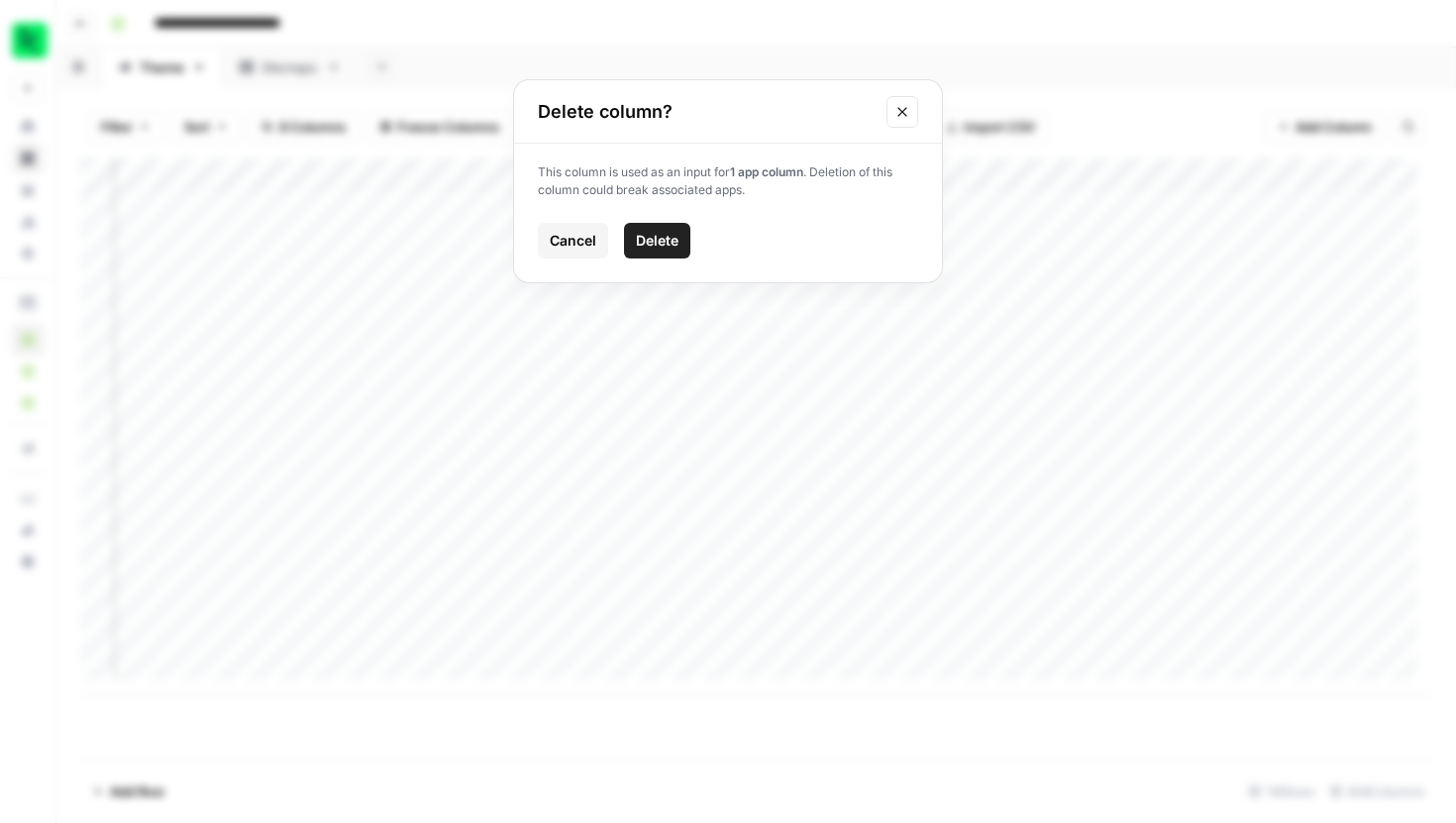 click on "Delete" at bounding box center [657, 241] 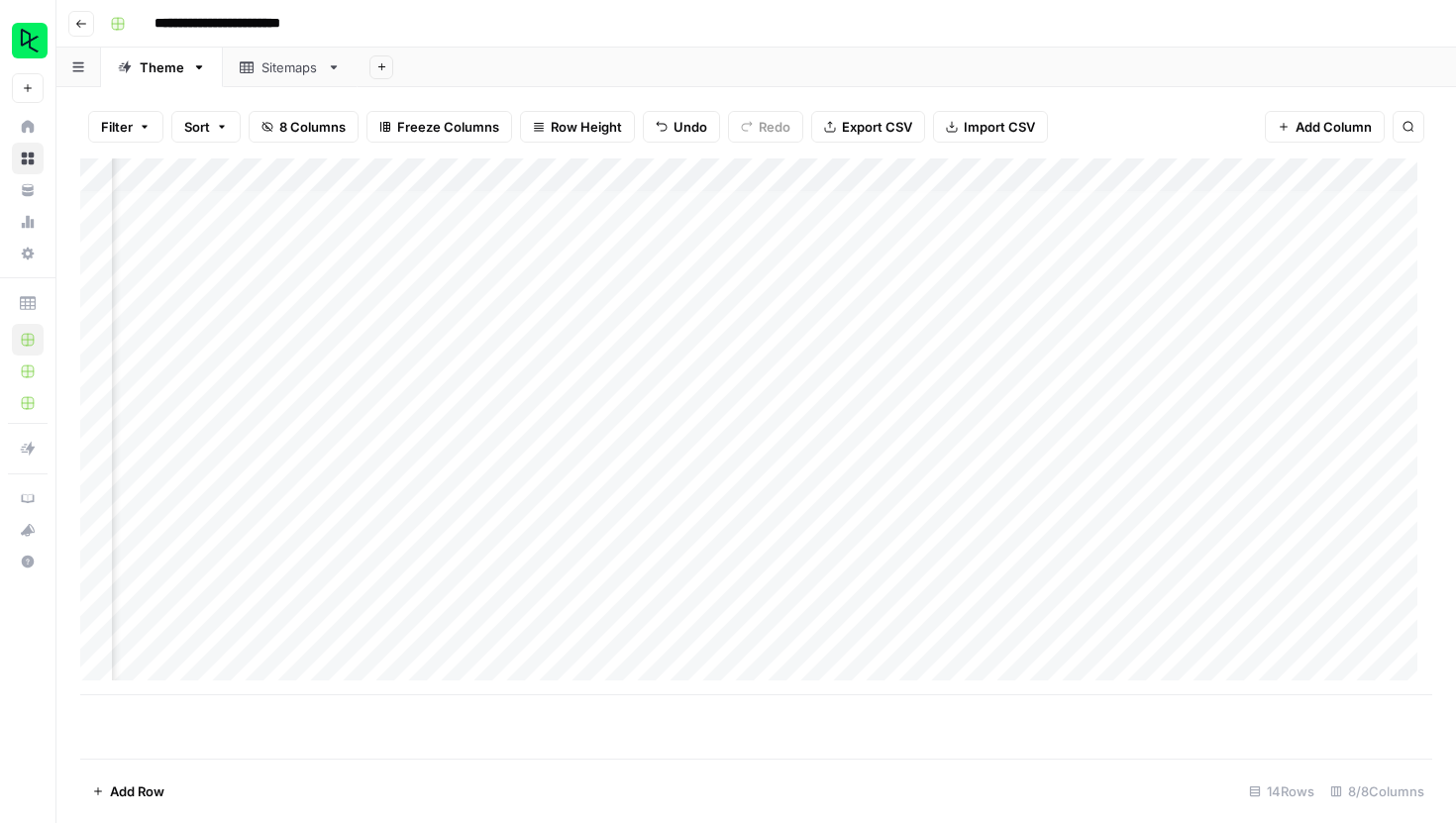 scroll, scrollTop: 7, scrollLeft: 206, axis: both 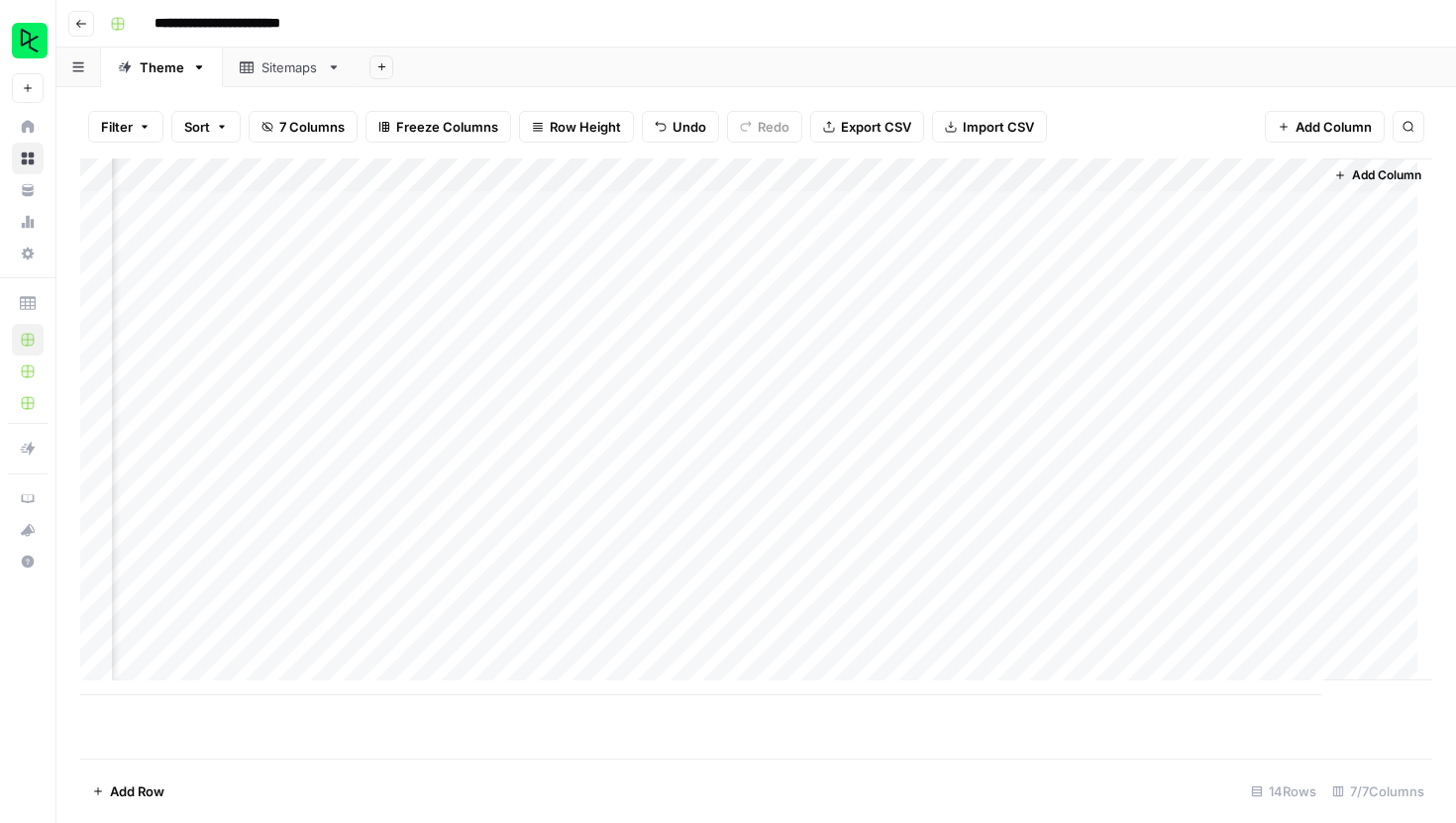 click on "Add Column" at bounding box center [756, 427] 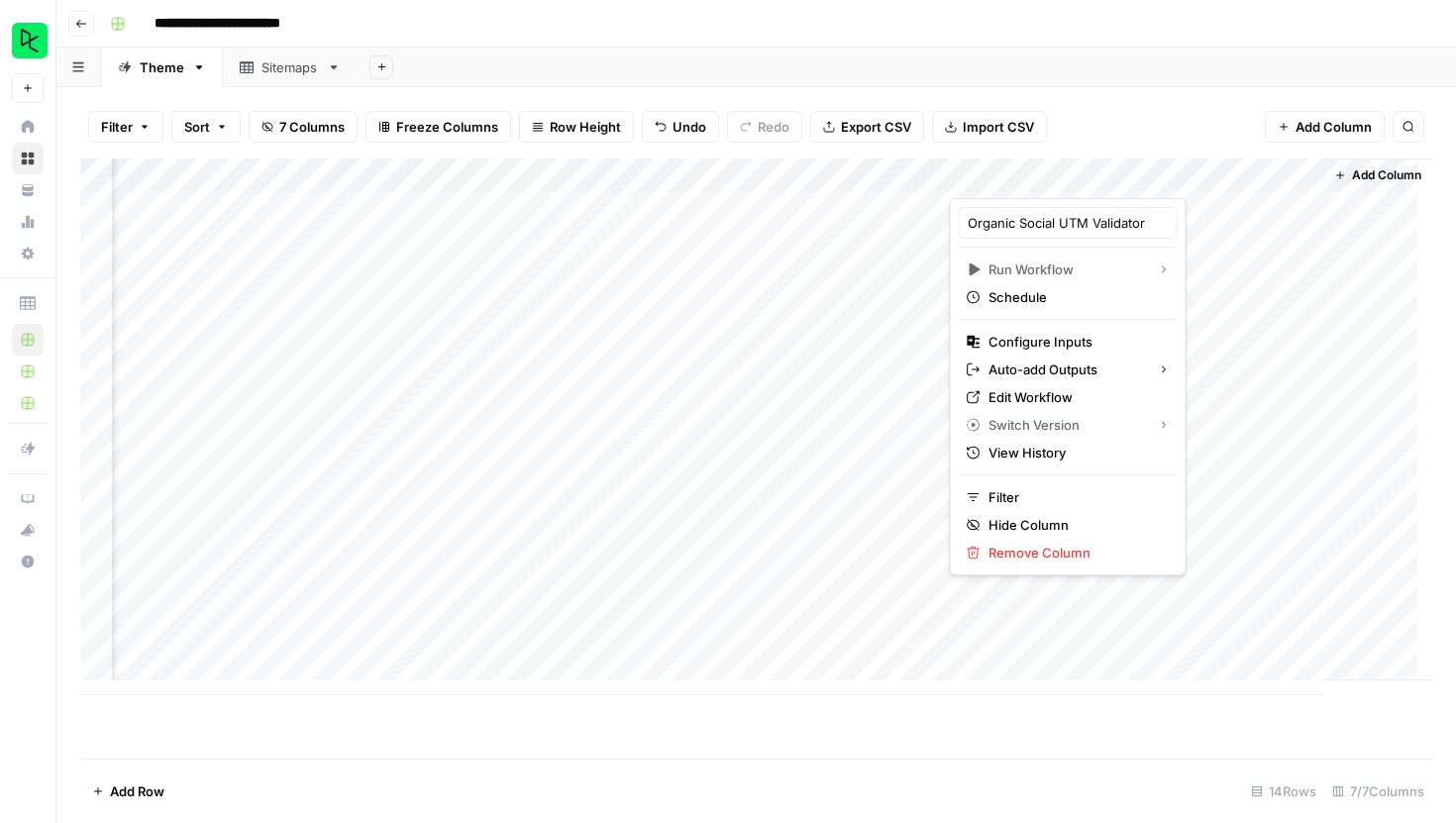 click at bounding box center (1039, 178) 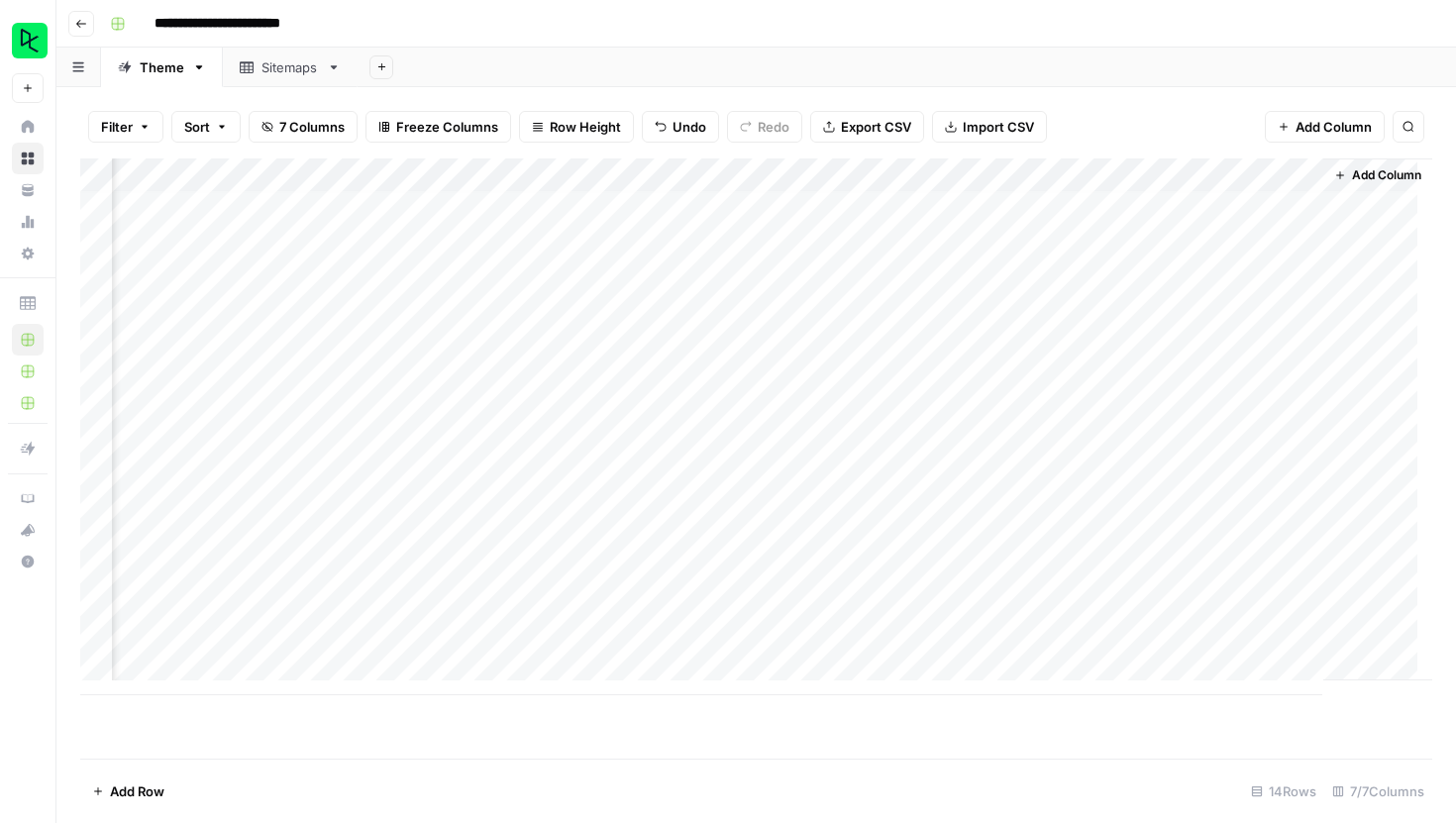 click on "Add Column" at bounding box center [756, 427] 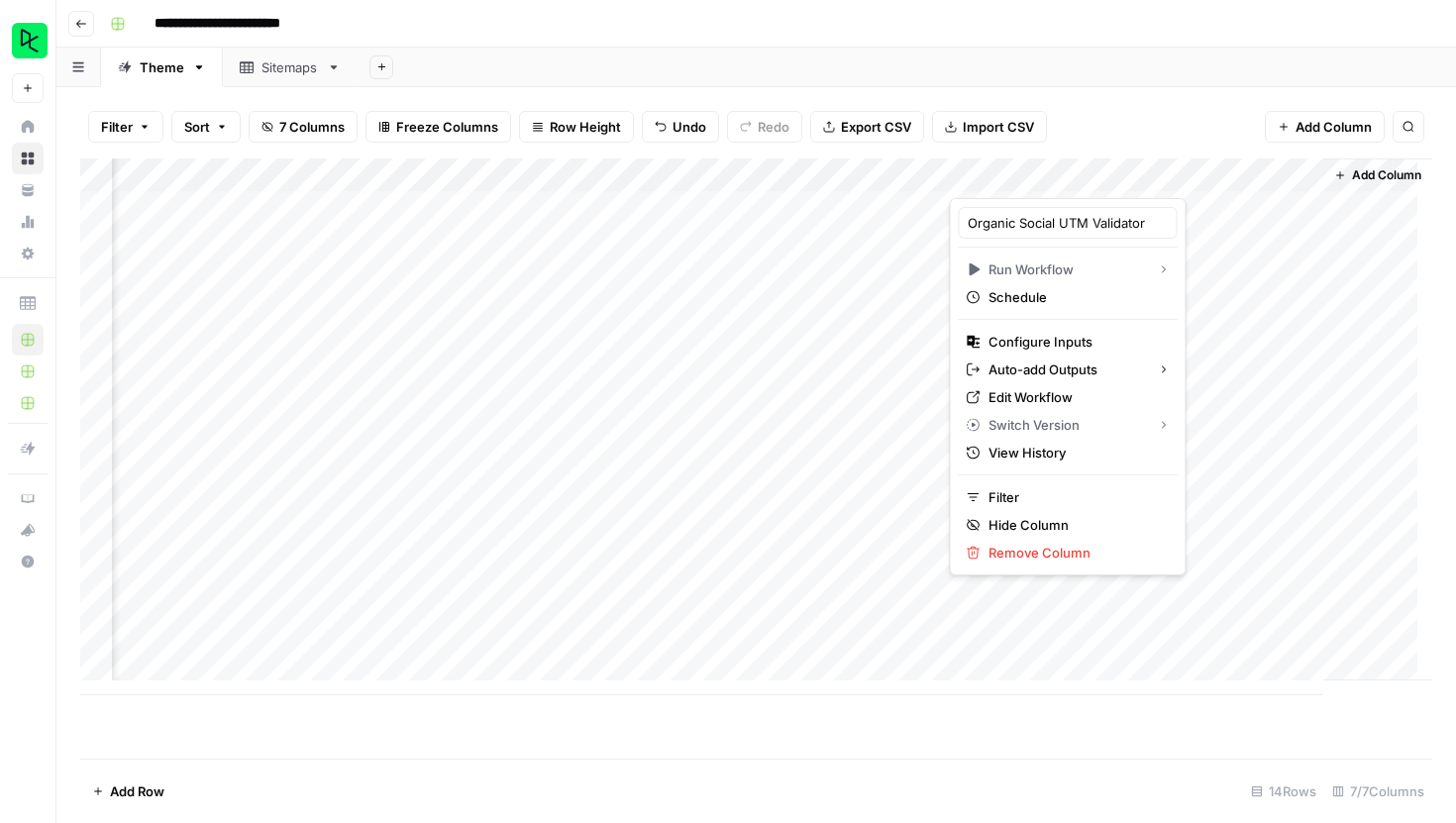 click on "Add Sheet" at bounding box center [906, 67] 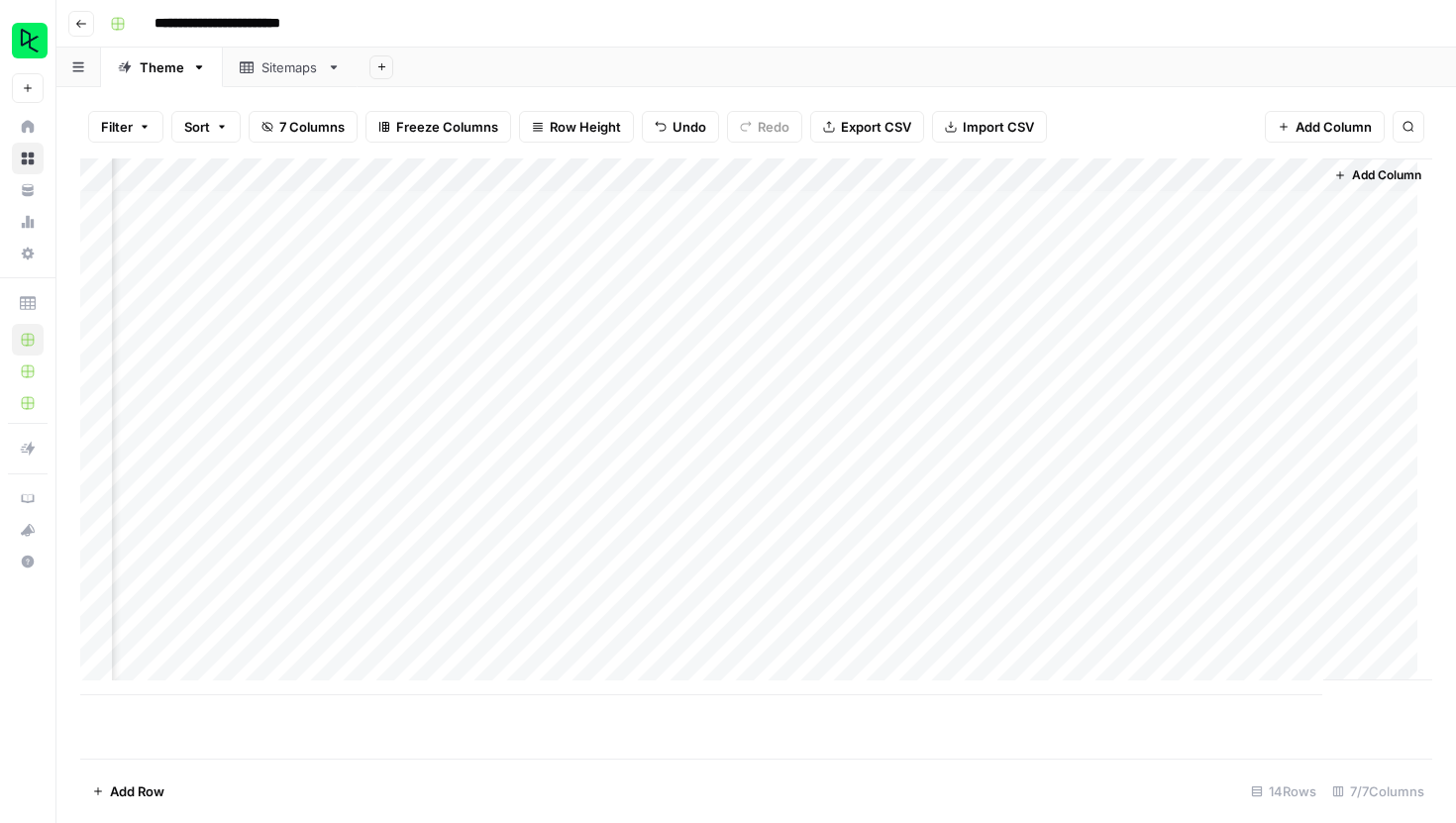 click on "Add Column" at bounding box center (756, 459) 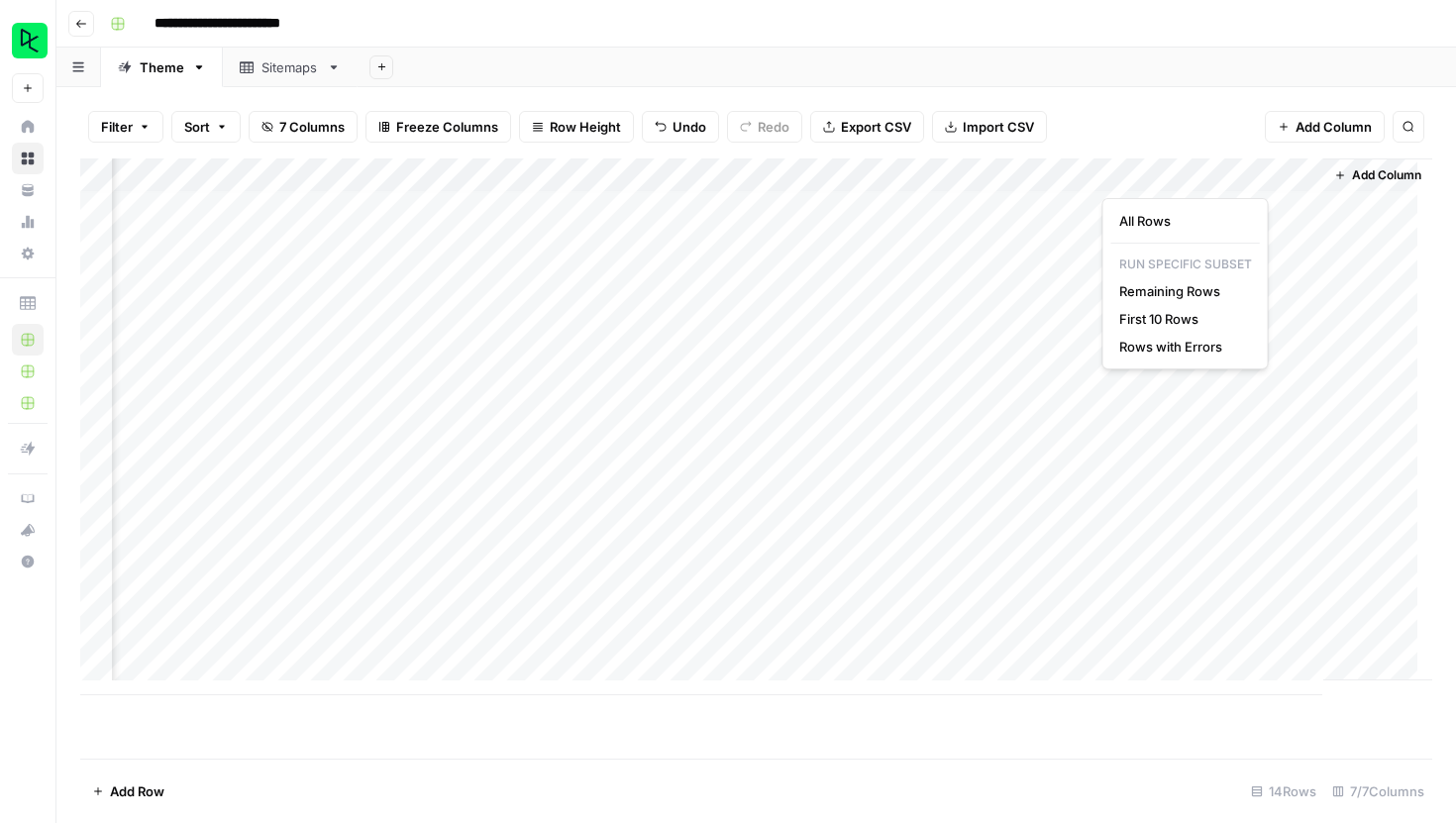 click on "Add Column" at bounding box center [756, 427] 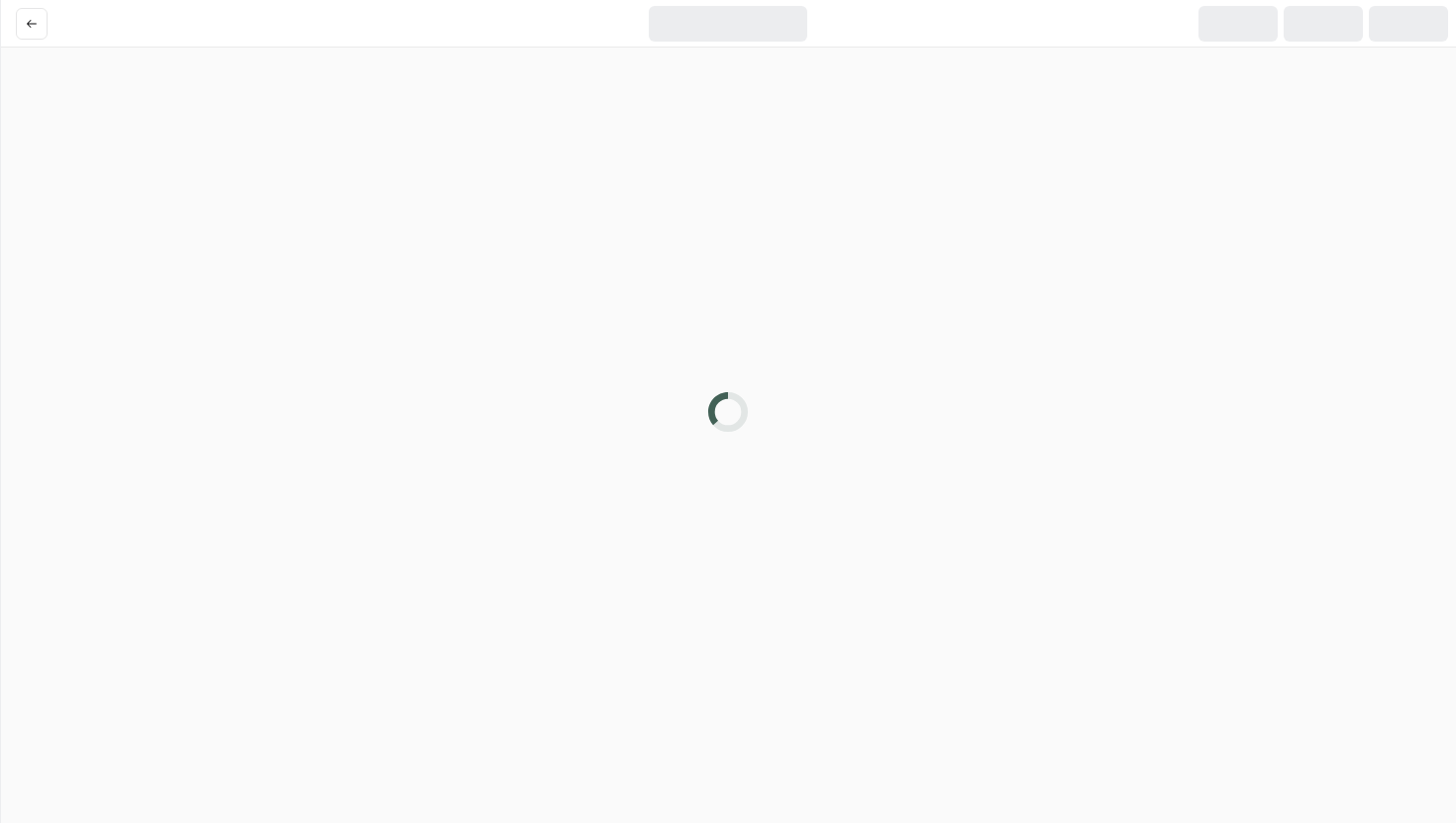 scroll, scrollTop: 0, scrollLeft: 0, axis: both 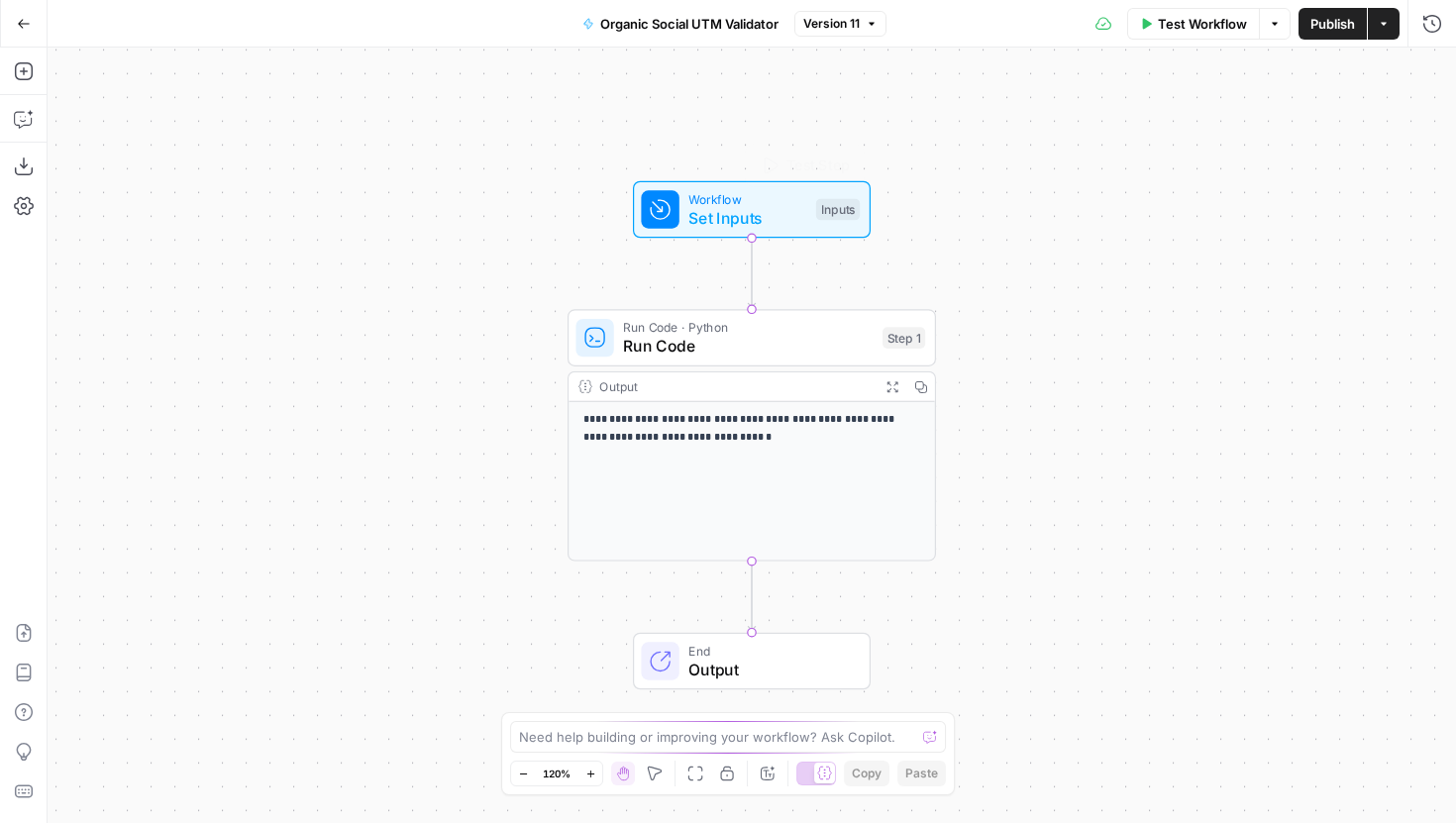click on "Set Inputs" at bounding box center (747, 218) 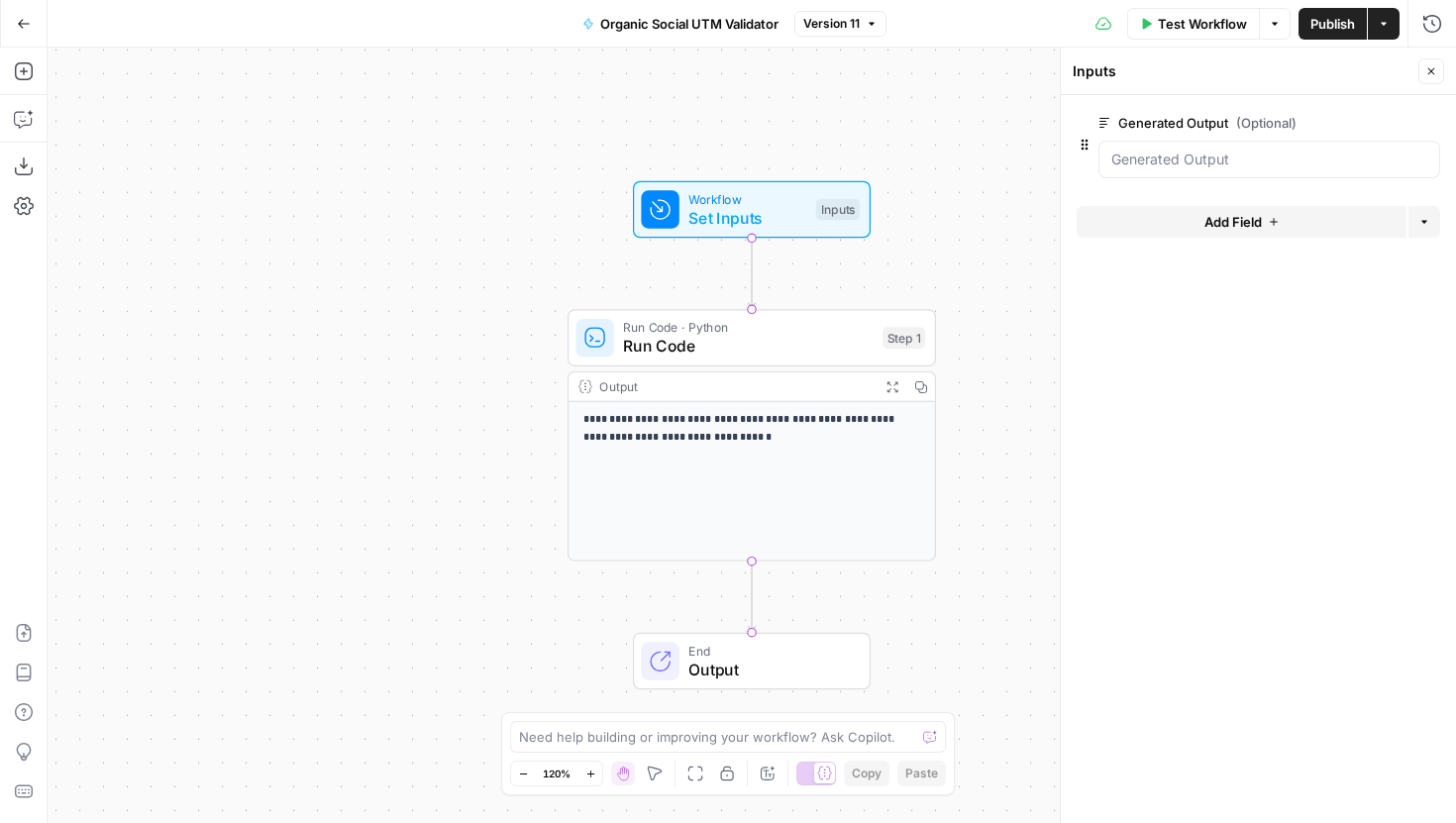 click on "edit field" at bounding box center [1366, 123] 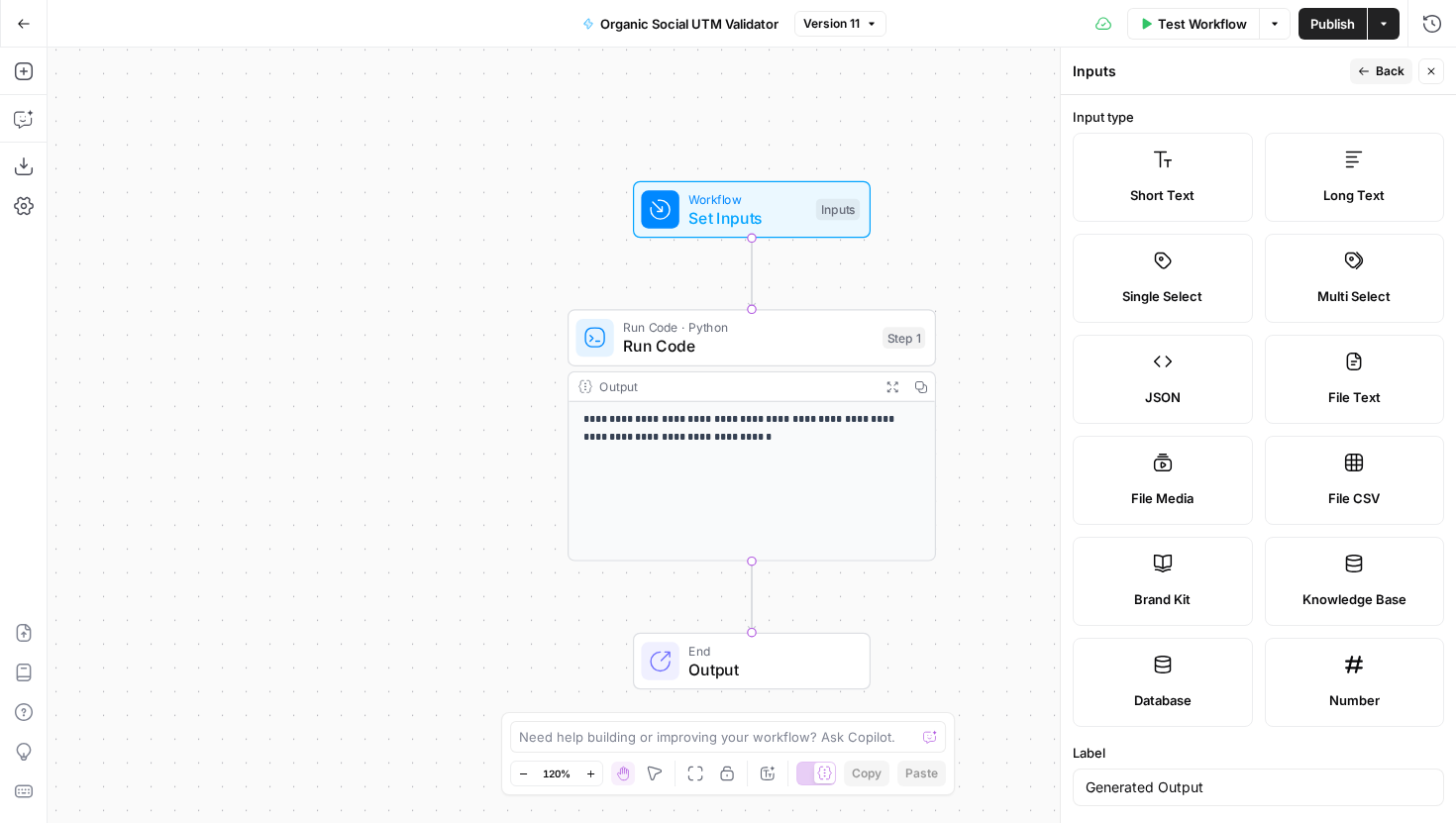 scroll, scrollTop: 515, scrollLeft: 0, axis: vertical 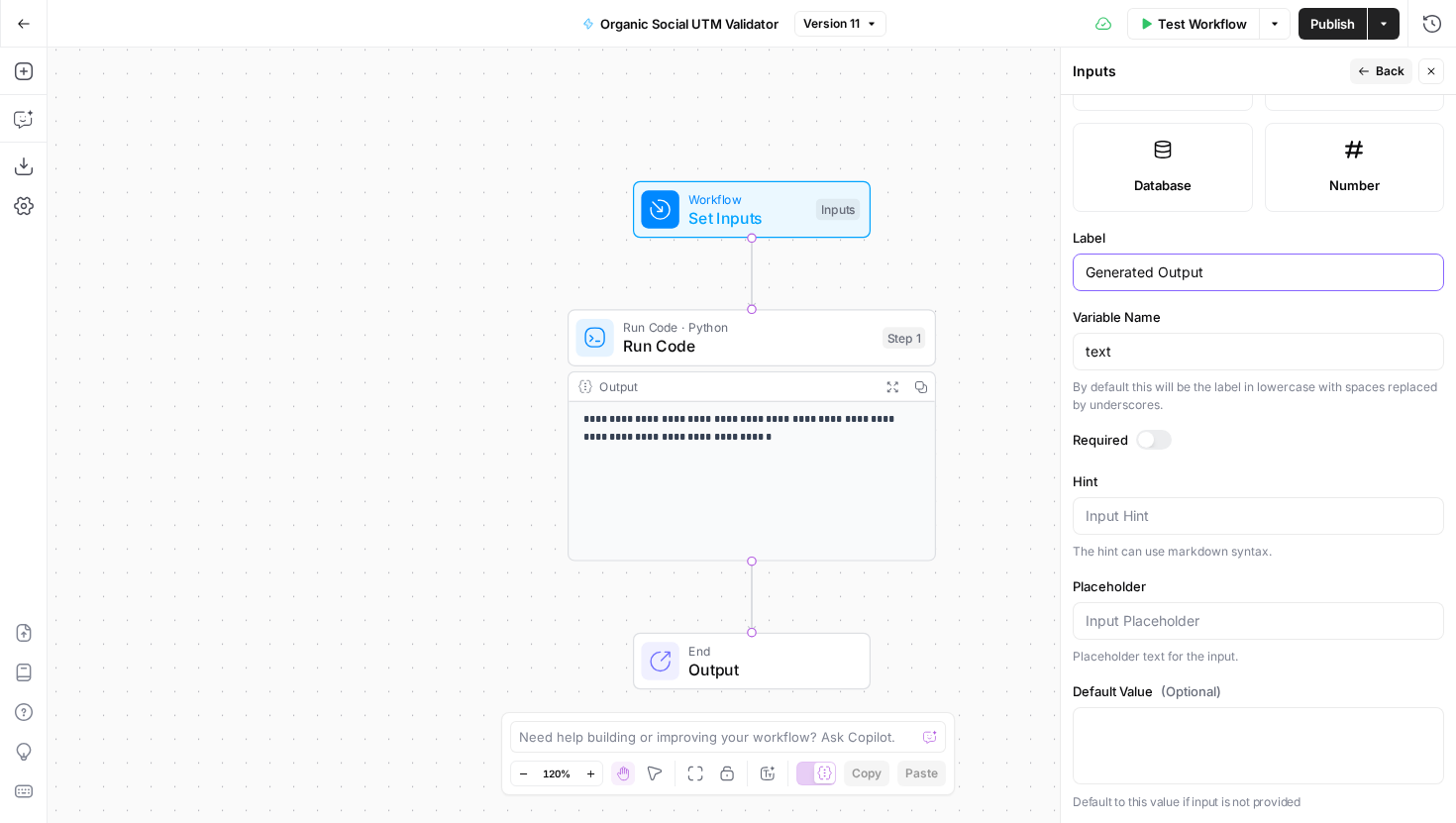 drag, startPoint x: 1222, startPoint y: 274, endPoint x: 999, endPoint y: 268, distance: 223.0807 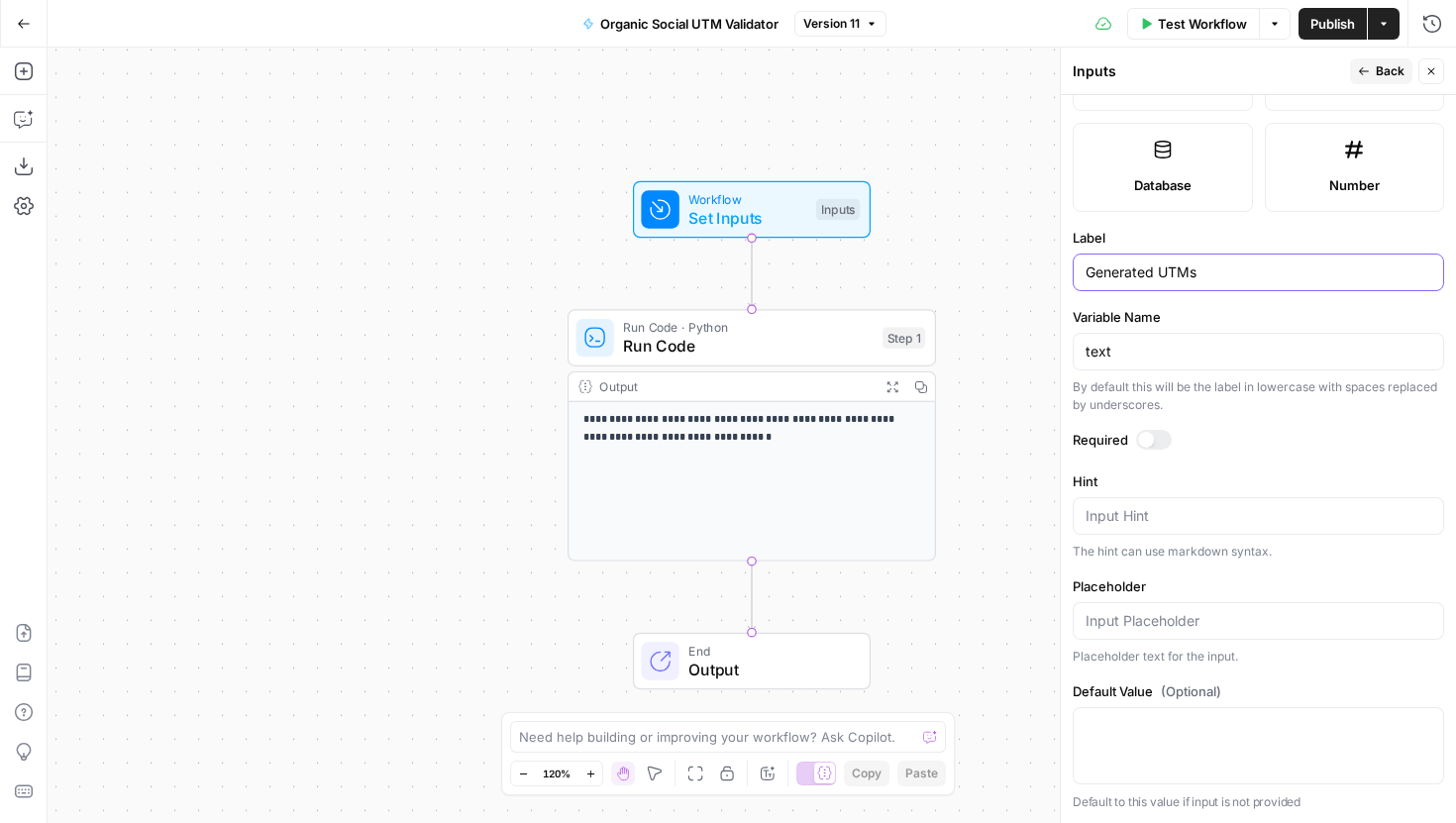 type on "Generated UTMs" 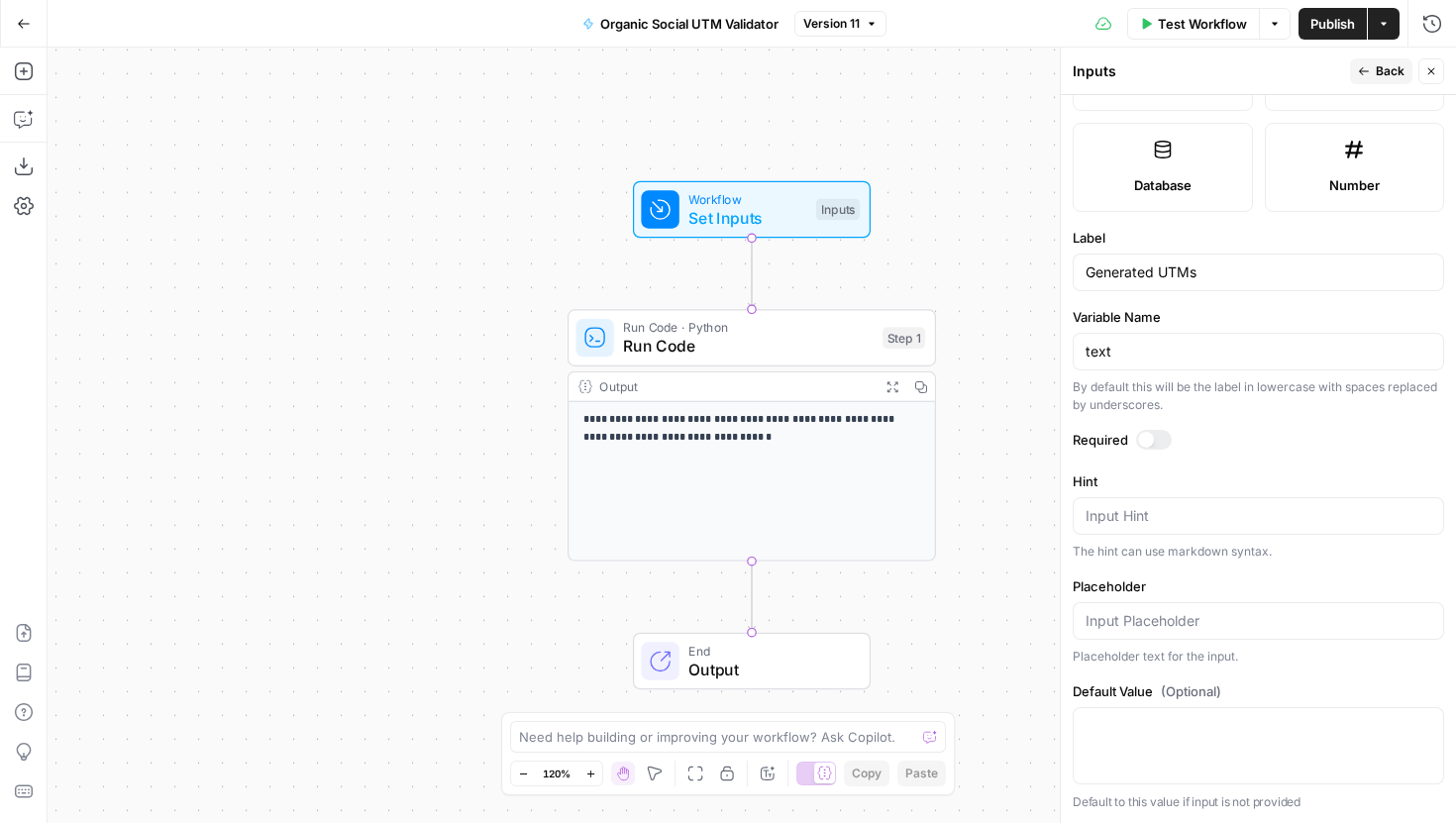 click on "**********" at bounding box center (752, 435) 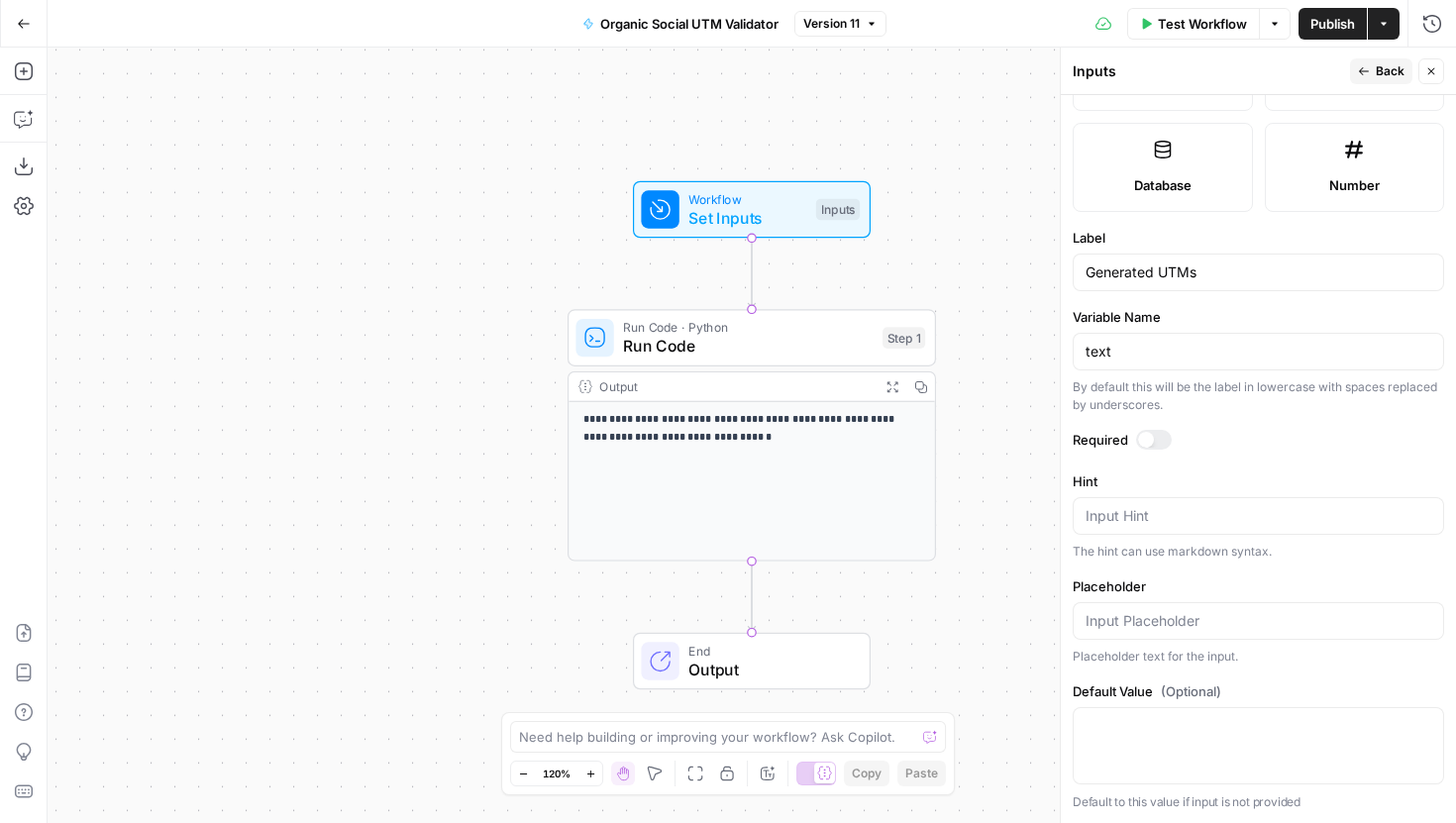 click on "Publish" at bounding box center [1332, 24] 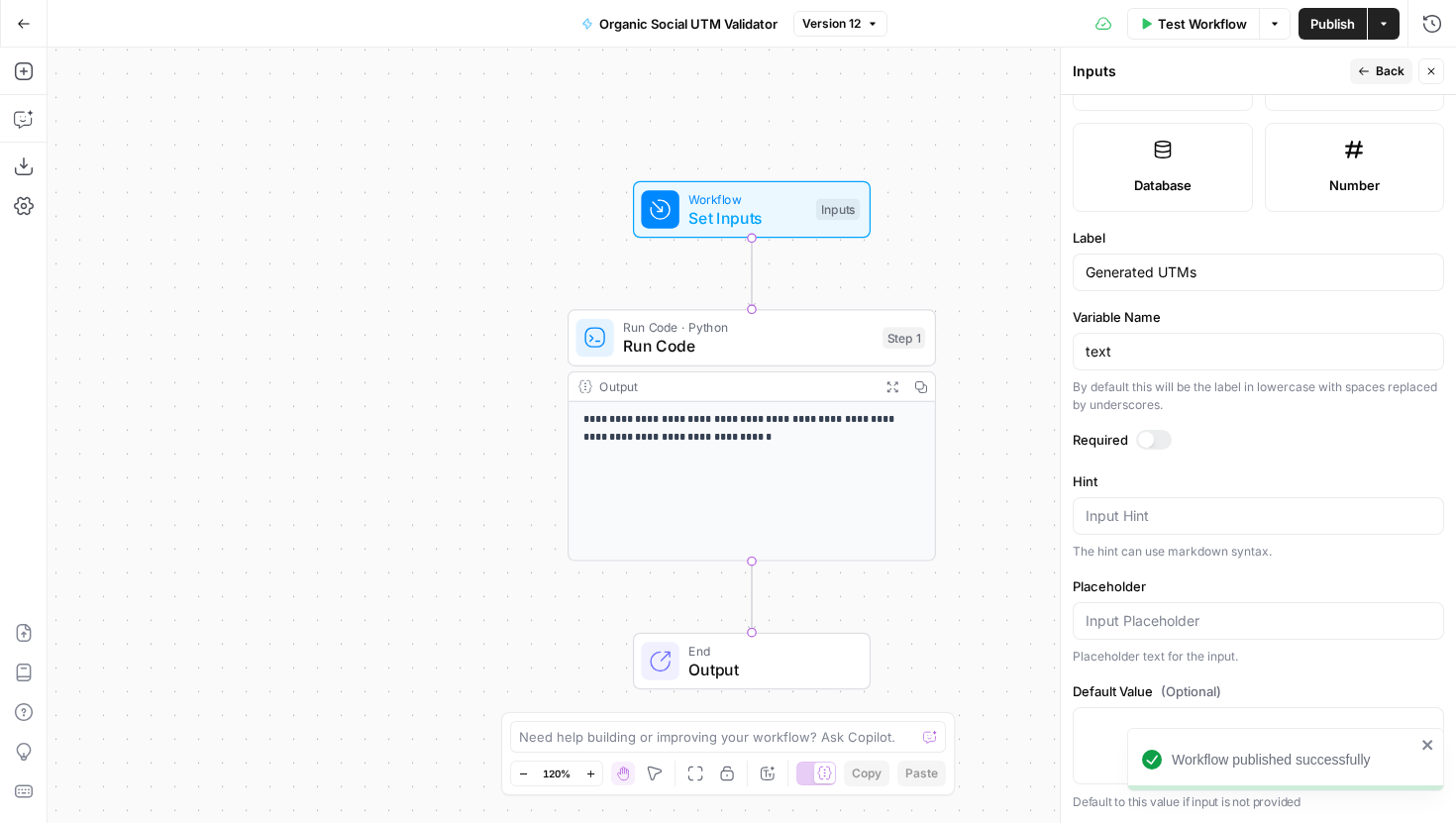 click on "Publish" at bounding box center [1332, 24] 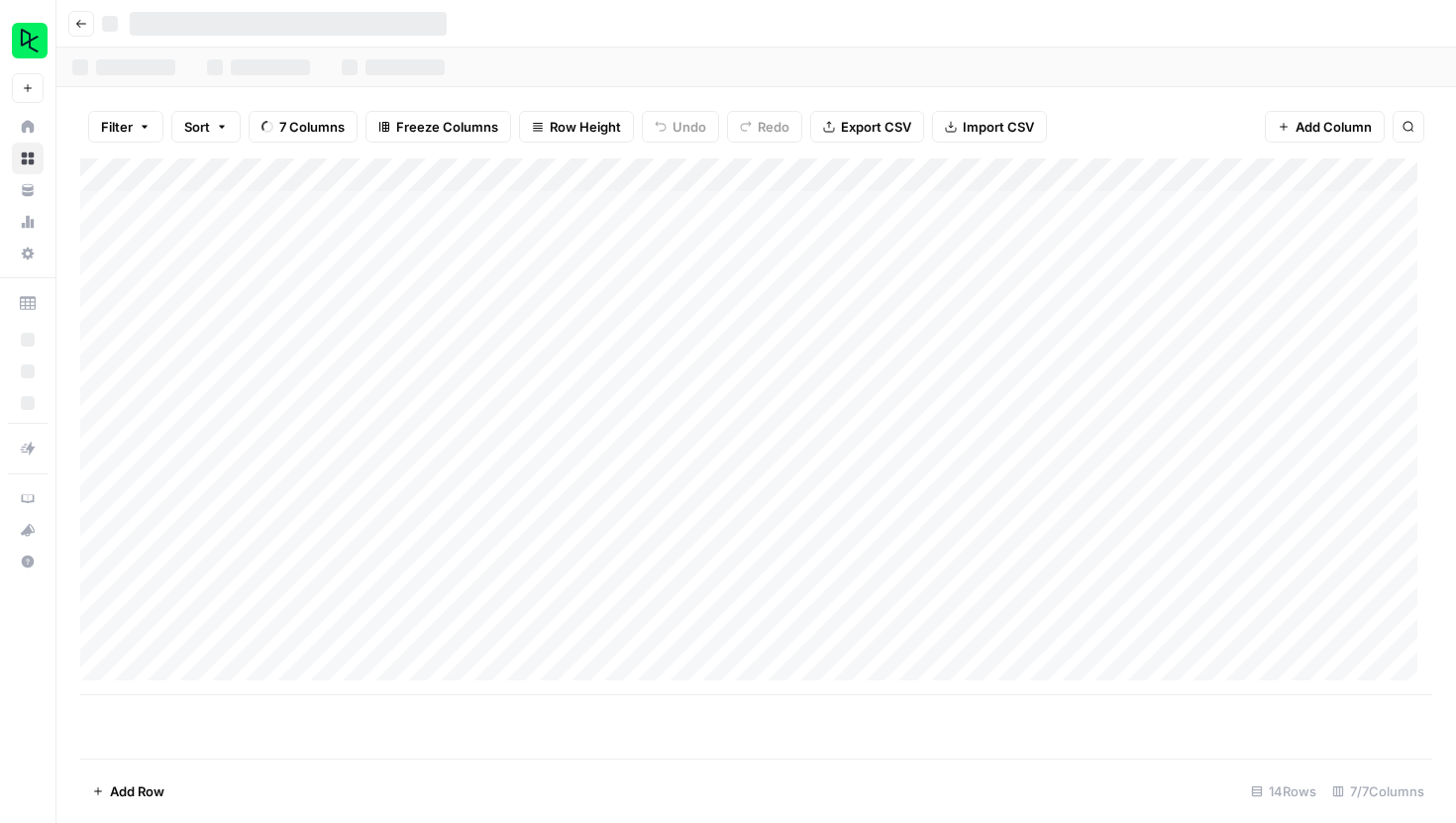 scroll, scrollTop: 0, scrollLeft: 0, axis: both 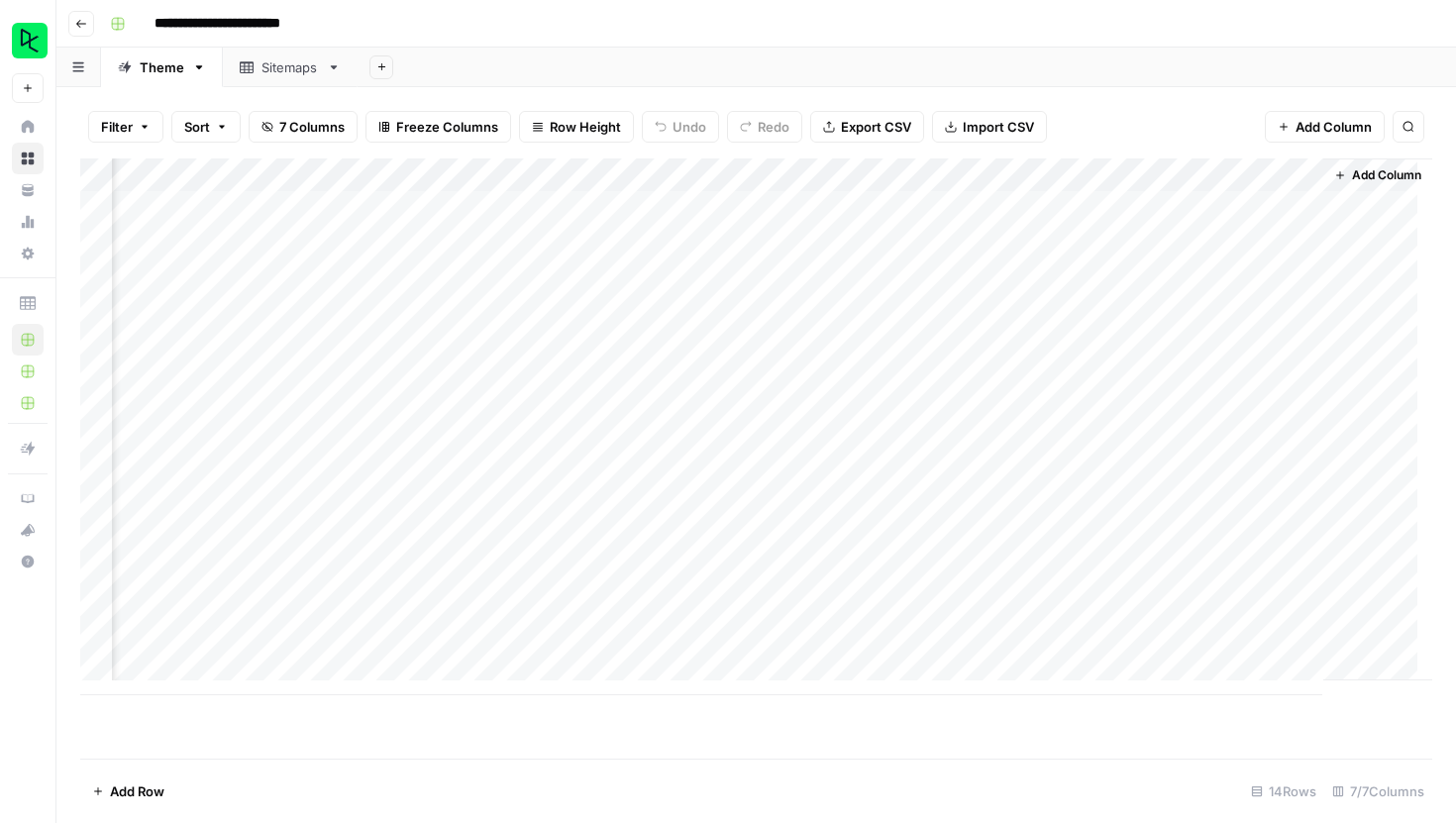 click on "Add Column" at bounding box center (756, 427) 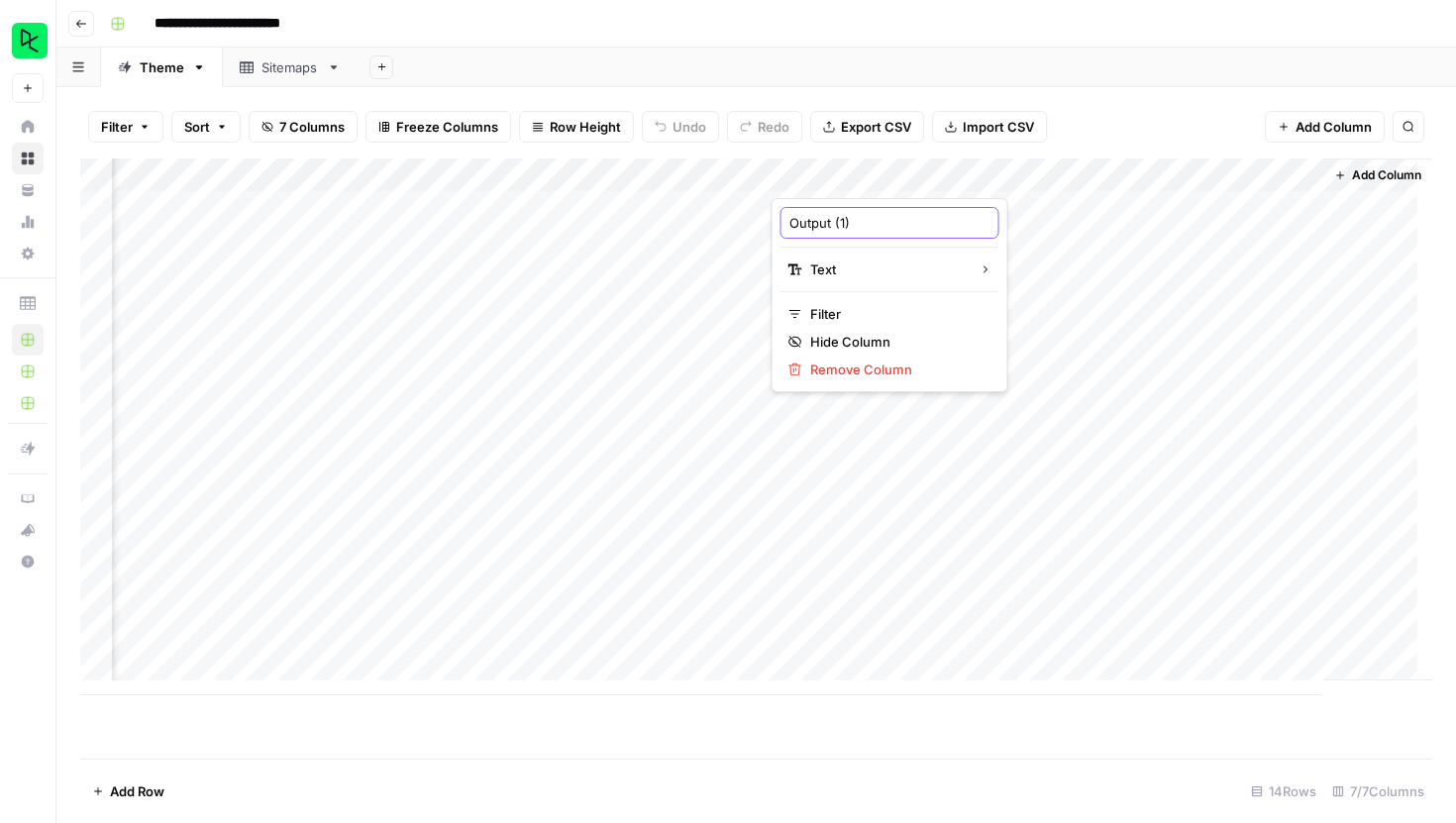 click on "Output (1)" at bounding box center [889, 223] 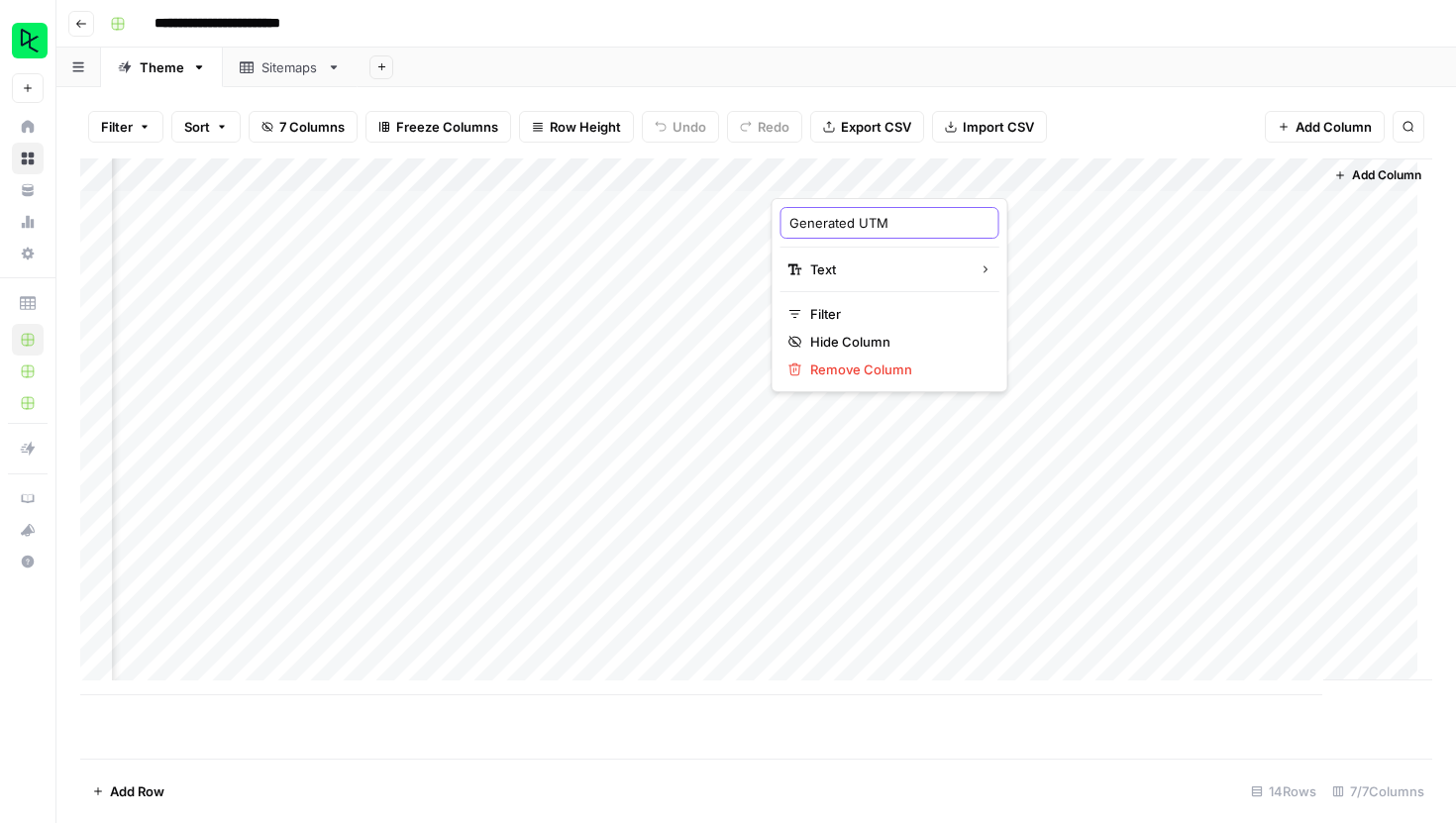 type on "Generated UTMs" 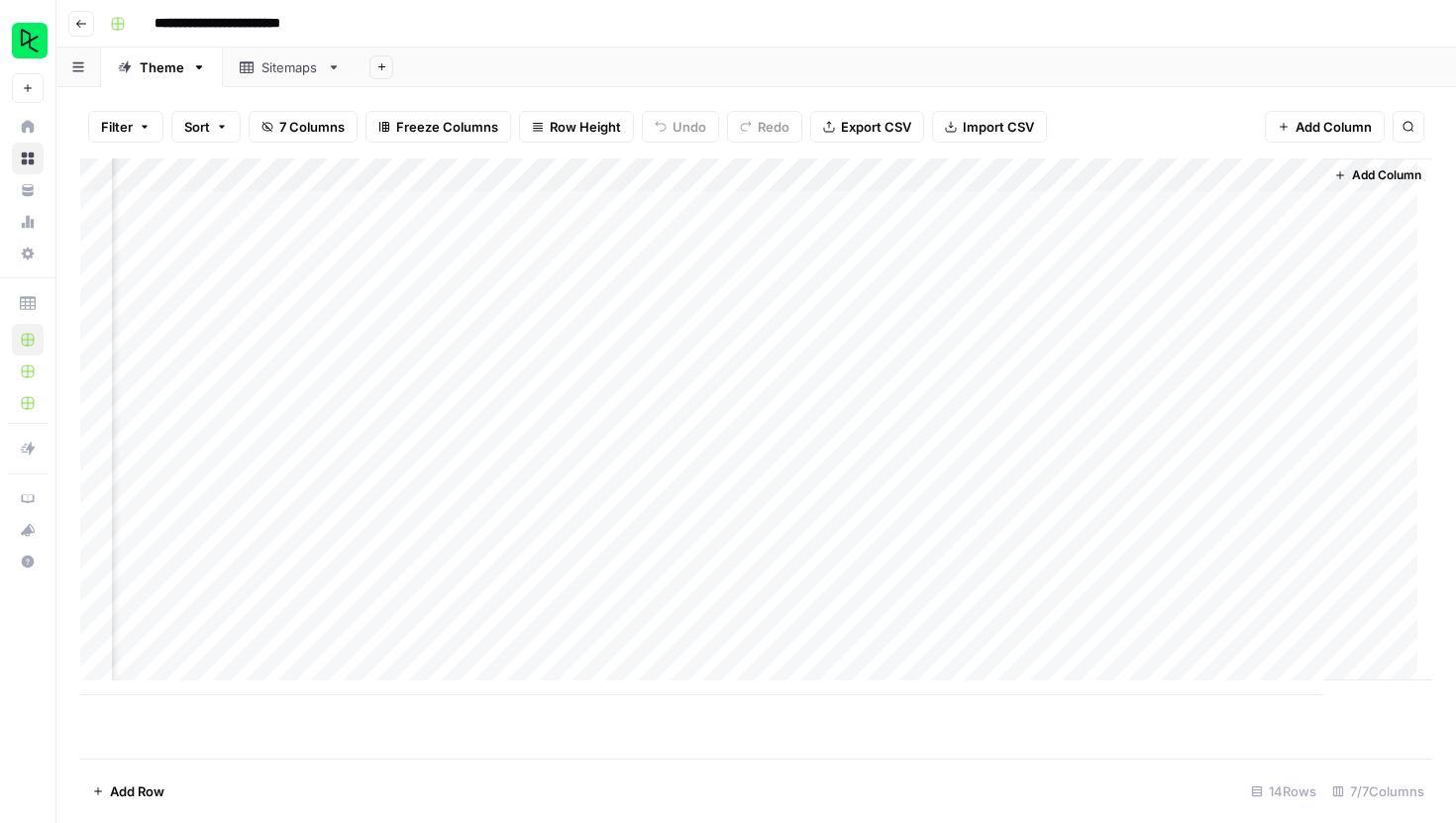 click on "Add Column" at bounding box center (756, 427) 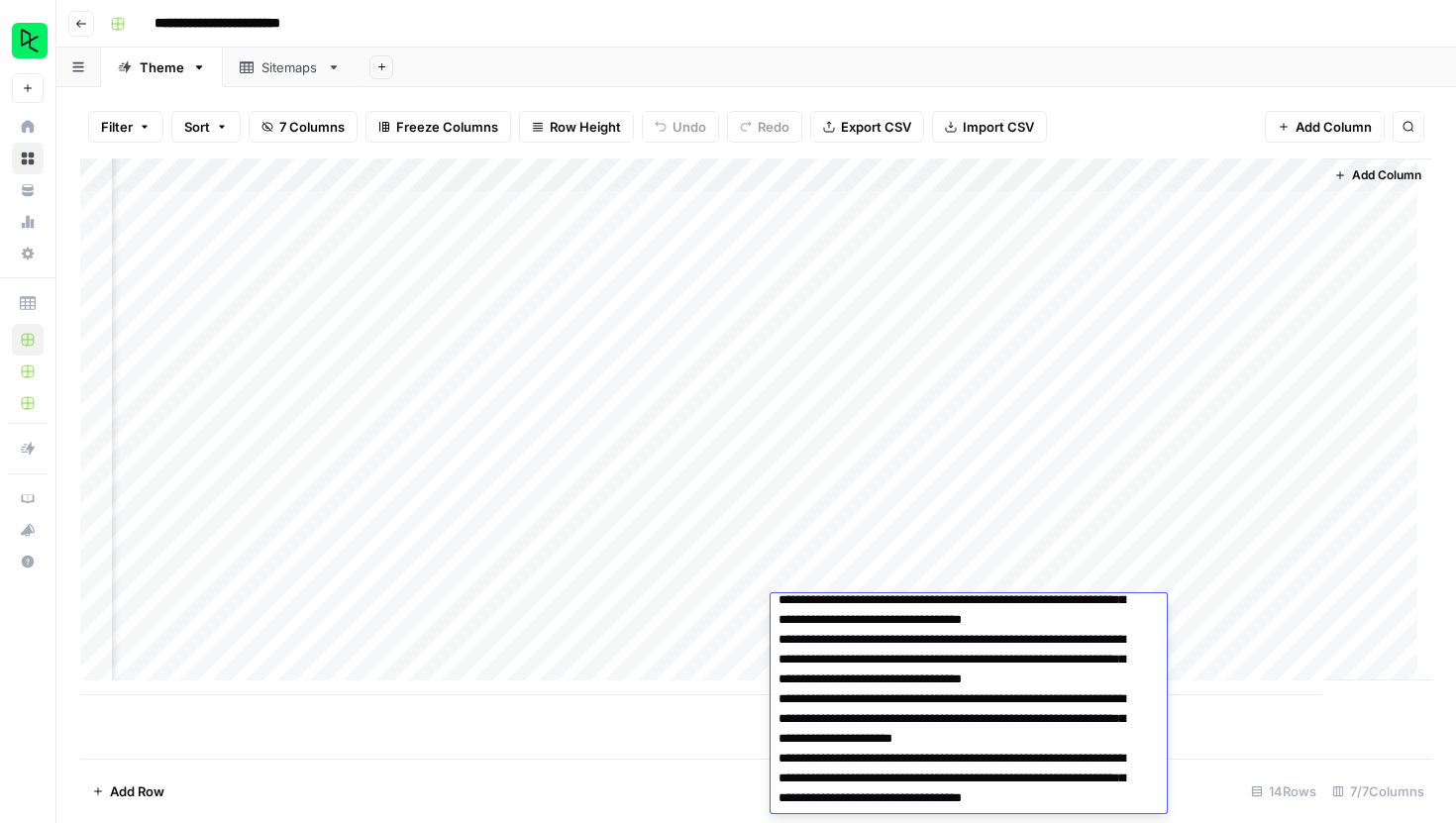 scroll, scrollTop: 0, scrollLeft: 0, axis: both 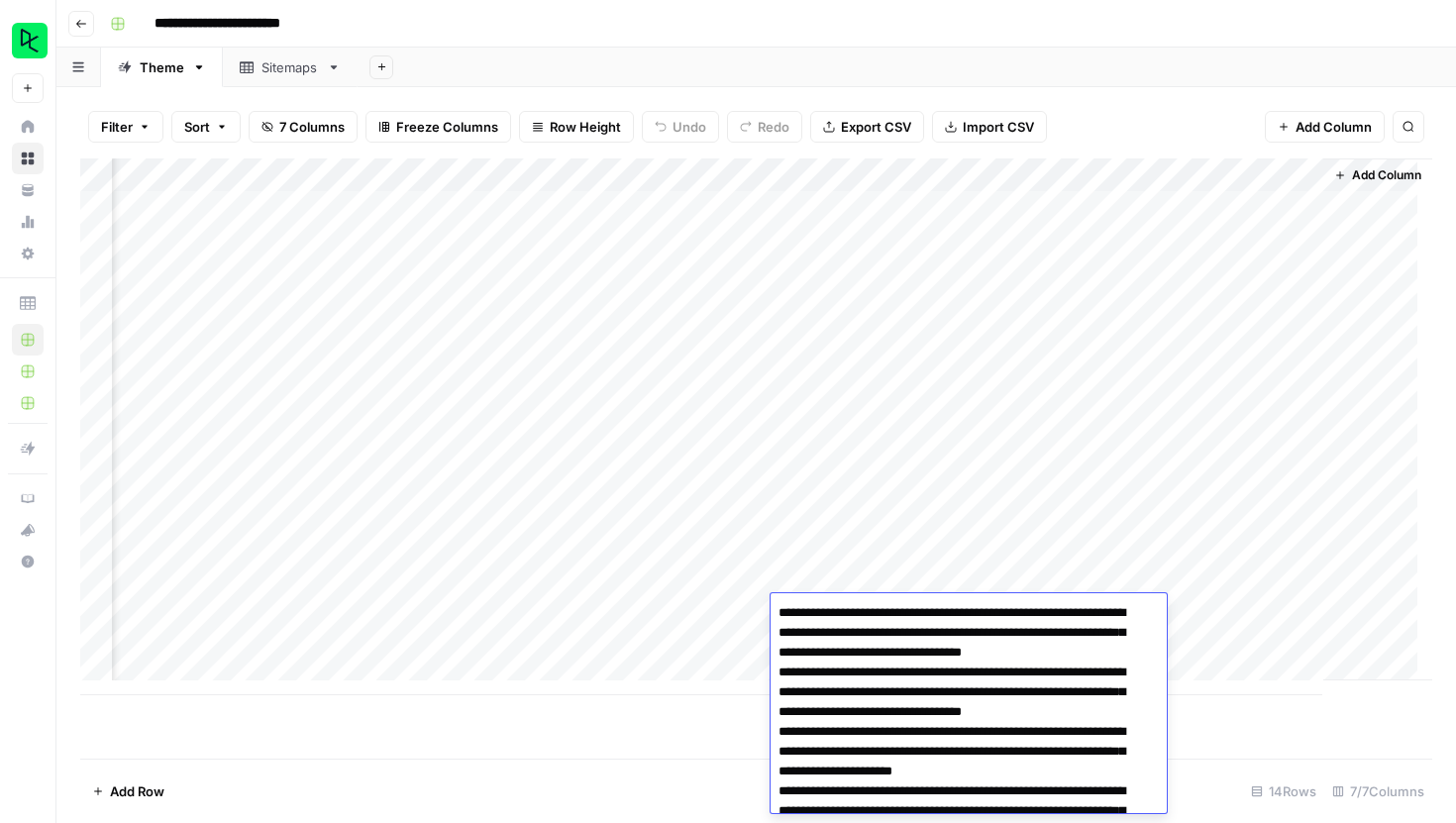 click on "Add Row 14  Rows 7/7  Columns" at bounding box center [756, 790] 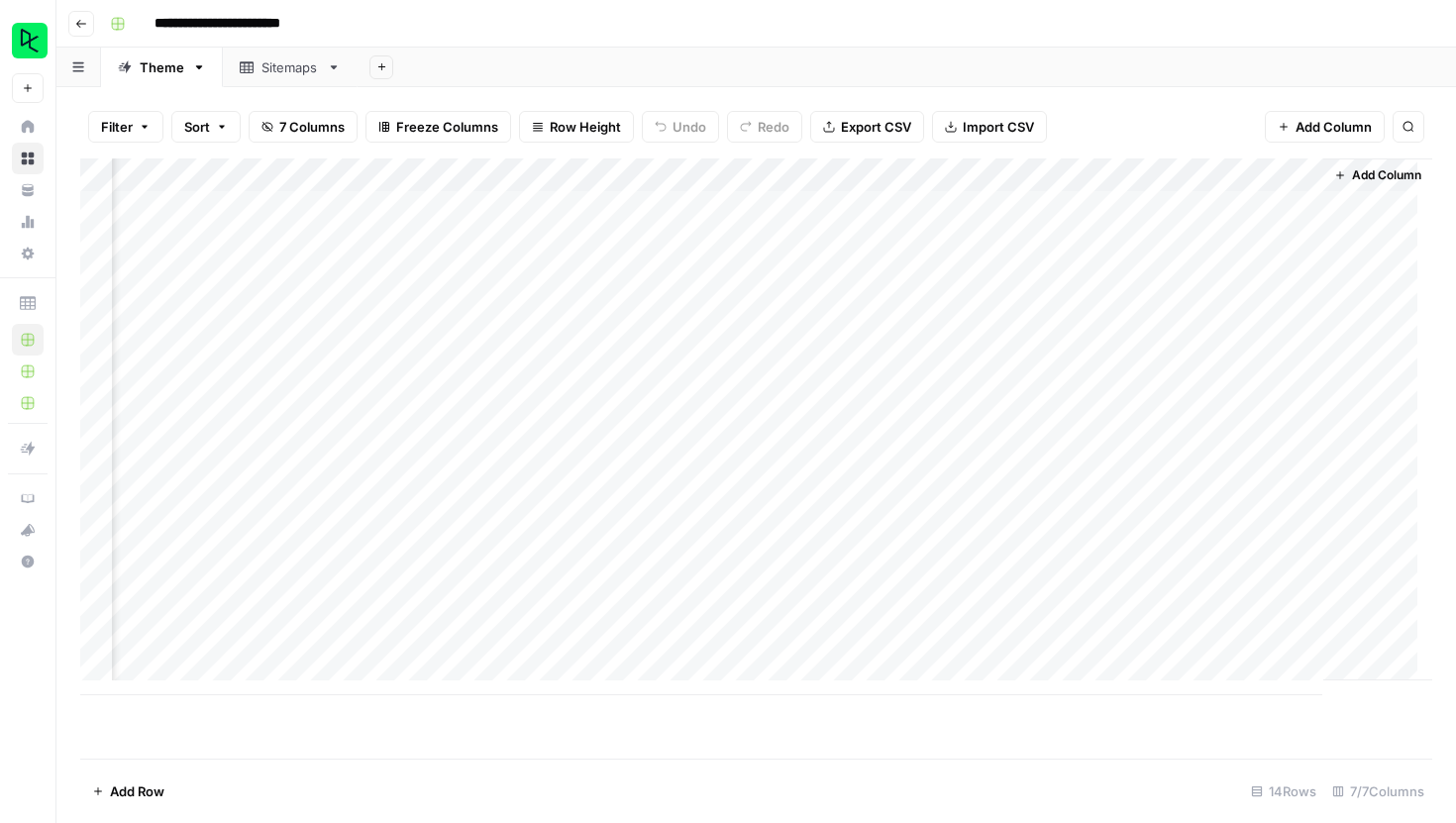 click on "Add Column" at bounding box center (756, 427) 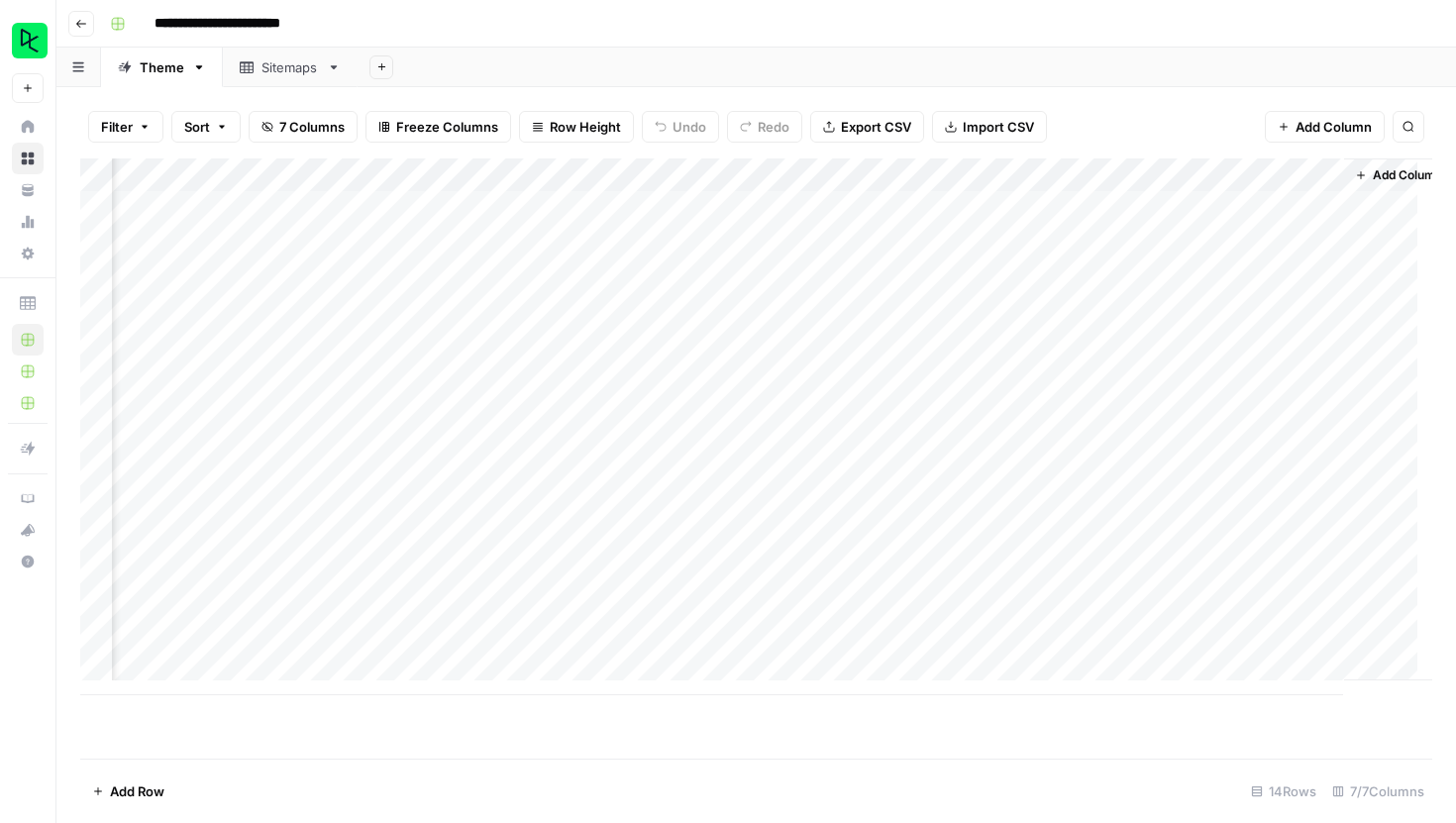 scroll, scrollTop: 0, scrollLeft: 168, axis: horizontal 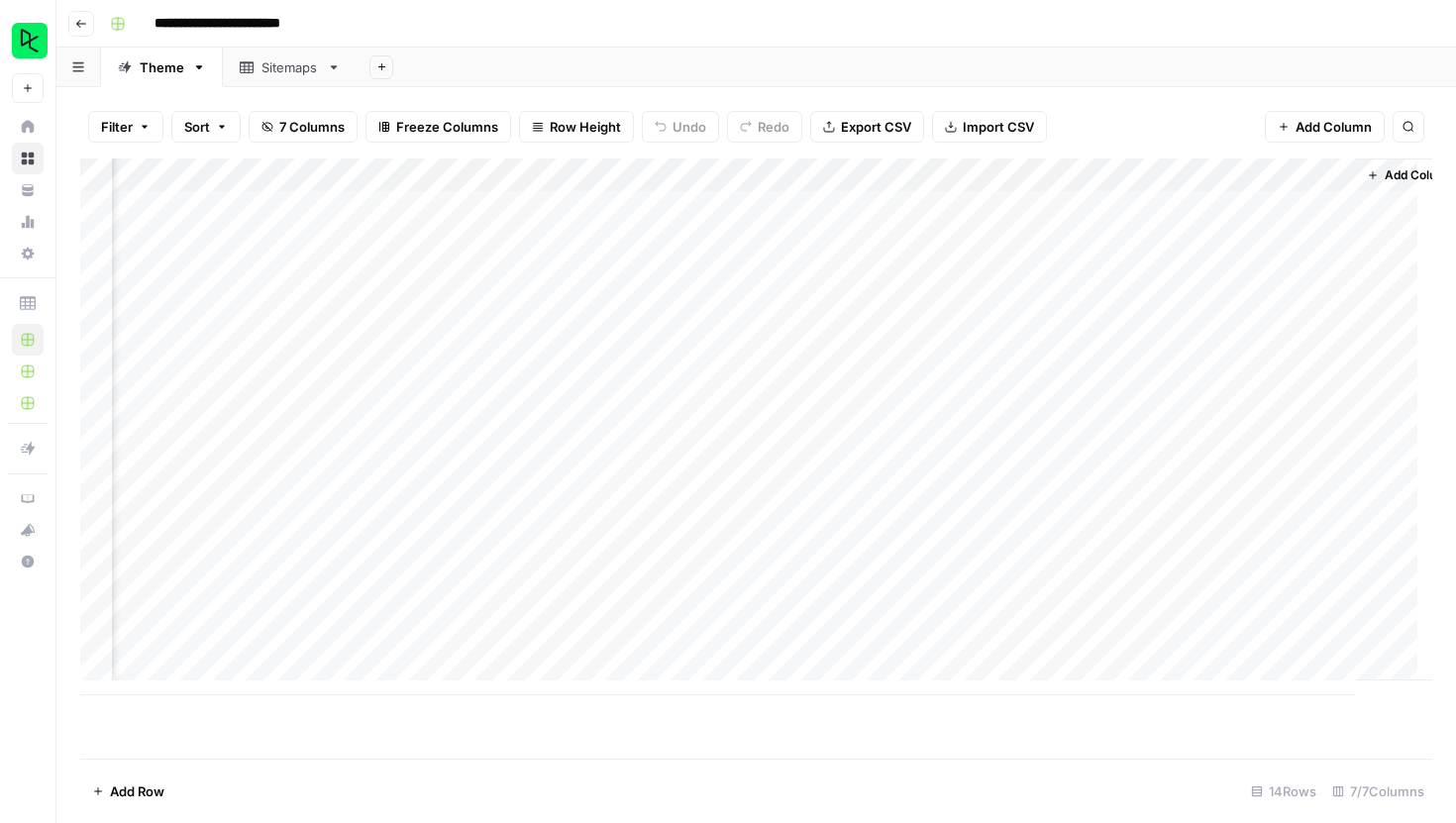 click on "Add Column" at bounding box center [756, 427] 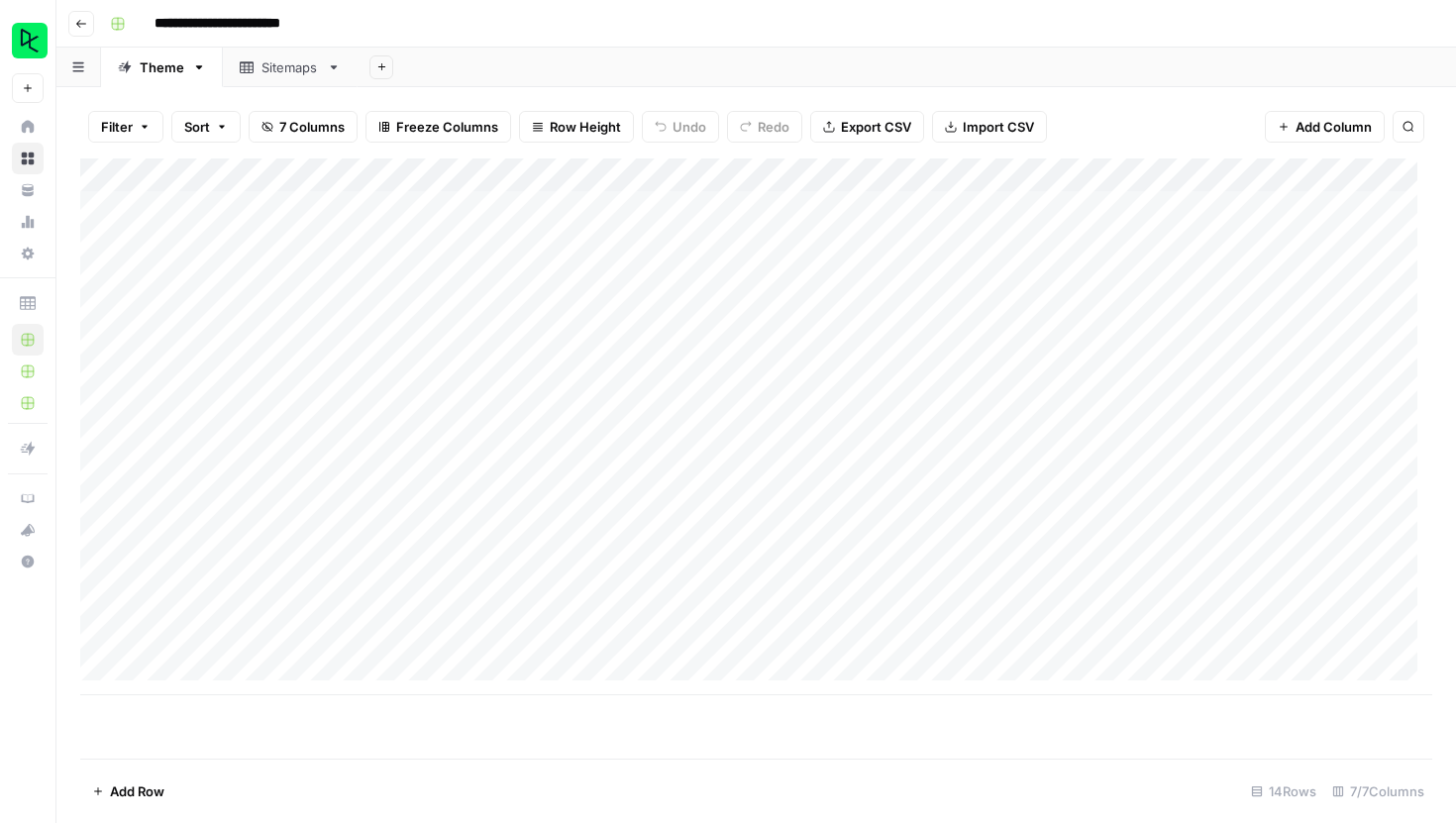 scroll, scrollTop: 0, scrollLeft: 206, axis: horizontal 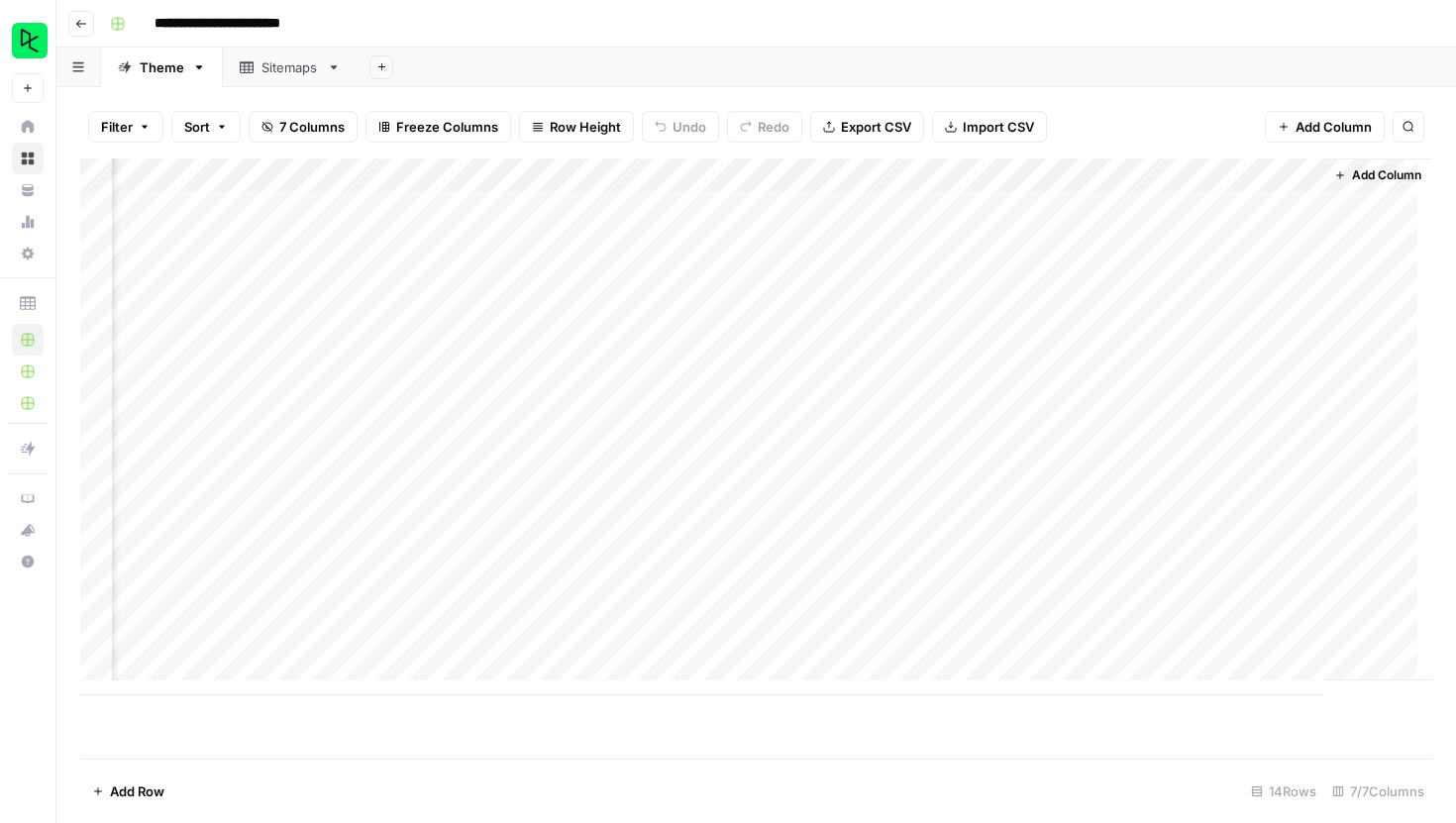 click on "Add Column" at bounding box center [756, 427] 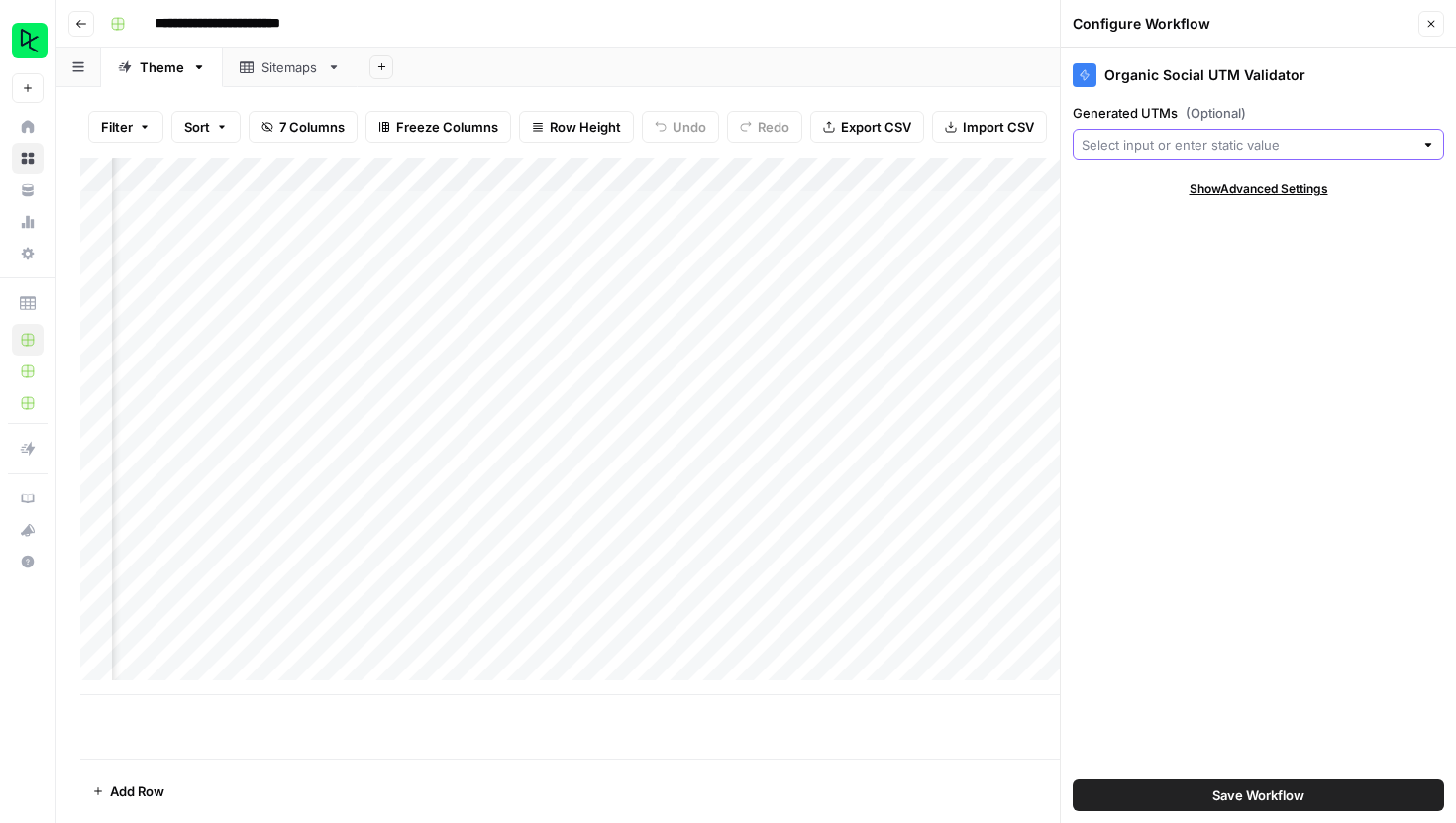 click on "Generated UTMs   (Optional)" at bounding box center [1247, 145] 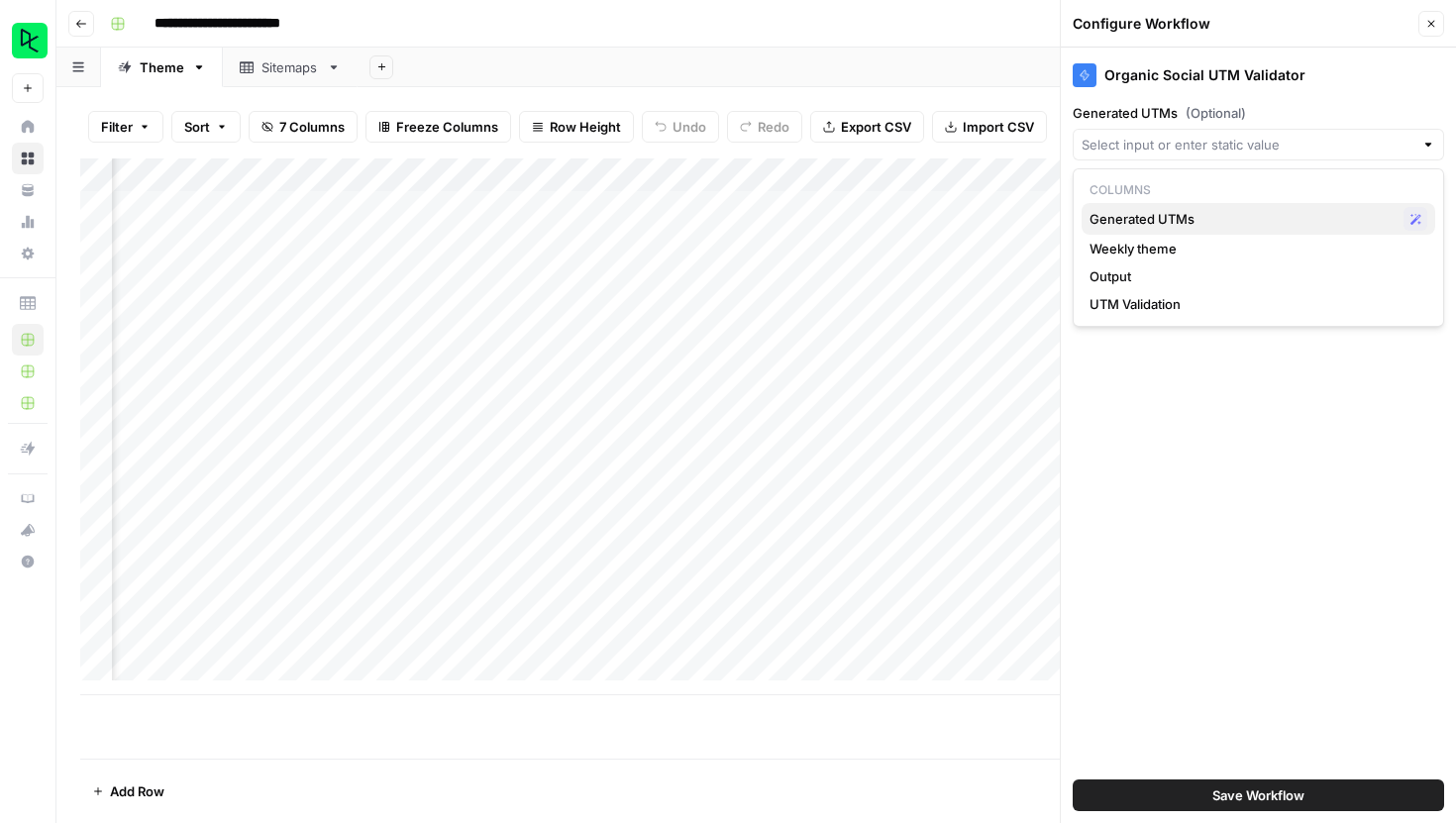 click on "Generated UTMs" at bounding box center (1242, 219) 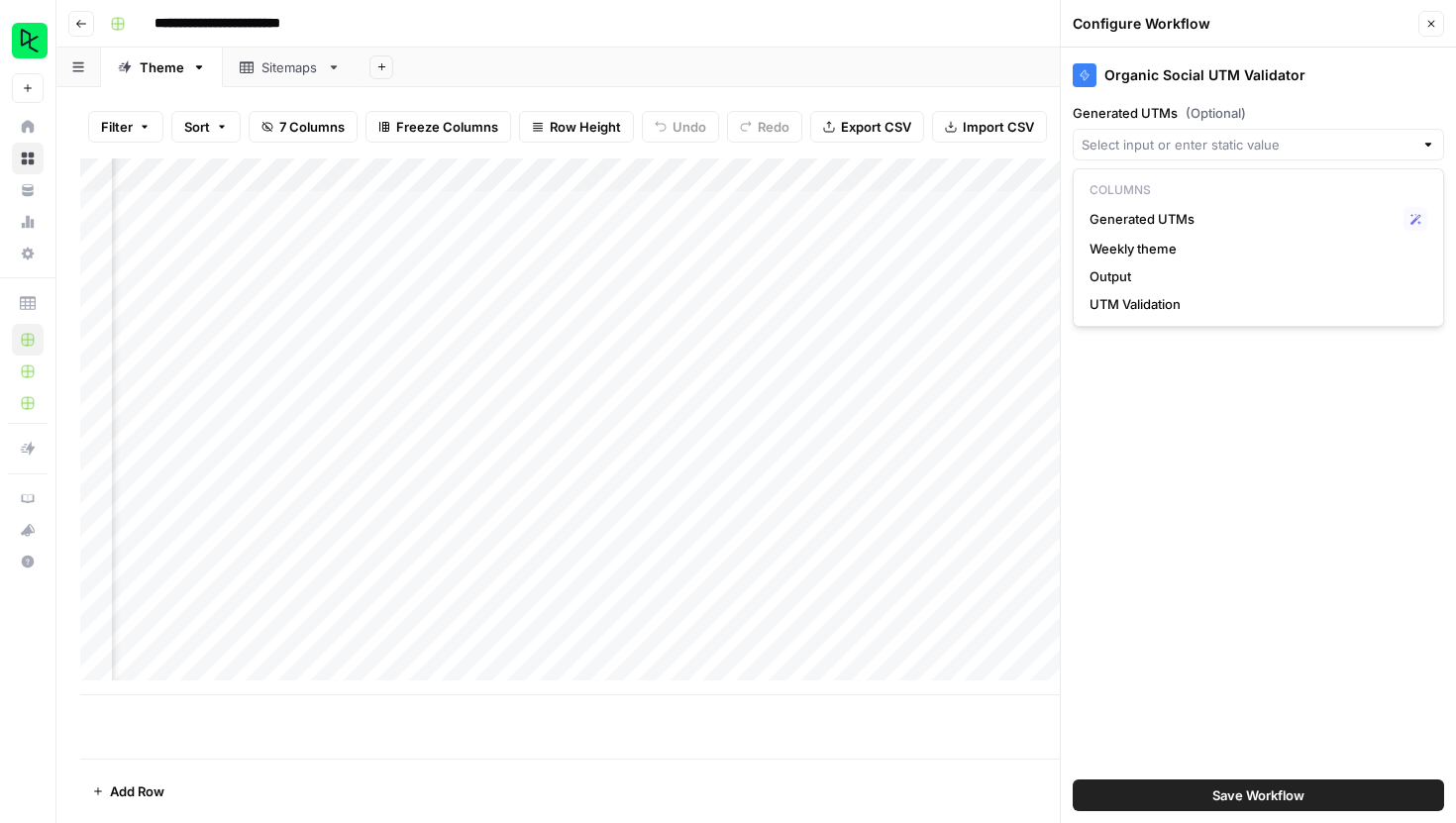 type on "Generated UTMs" 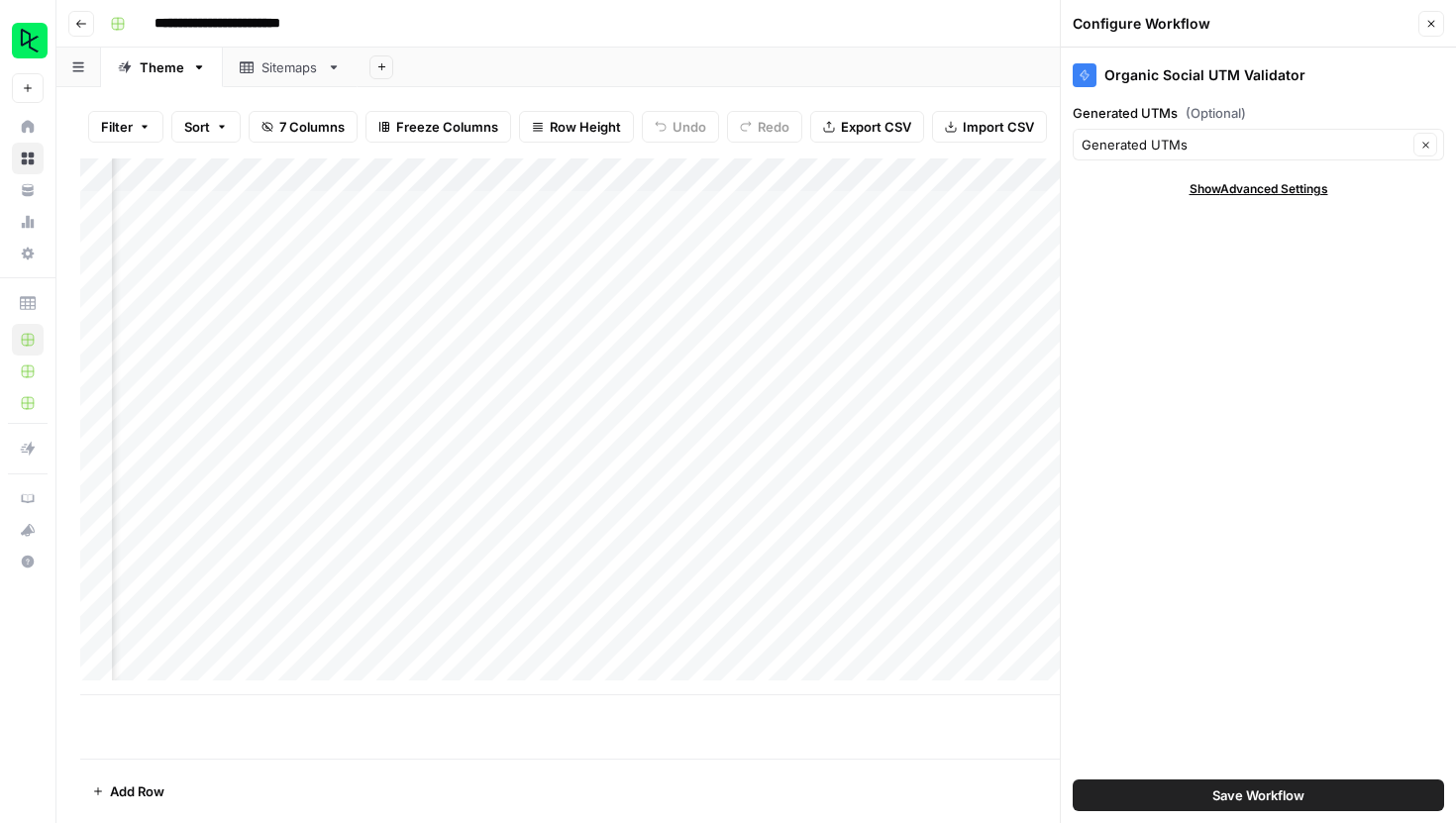 click on "Save Workflow" at bounding box center (1258, 795) 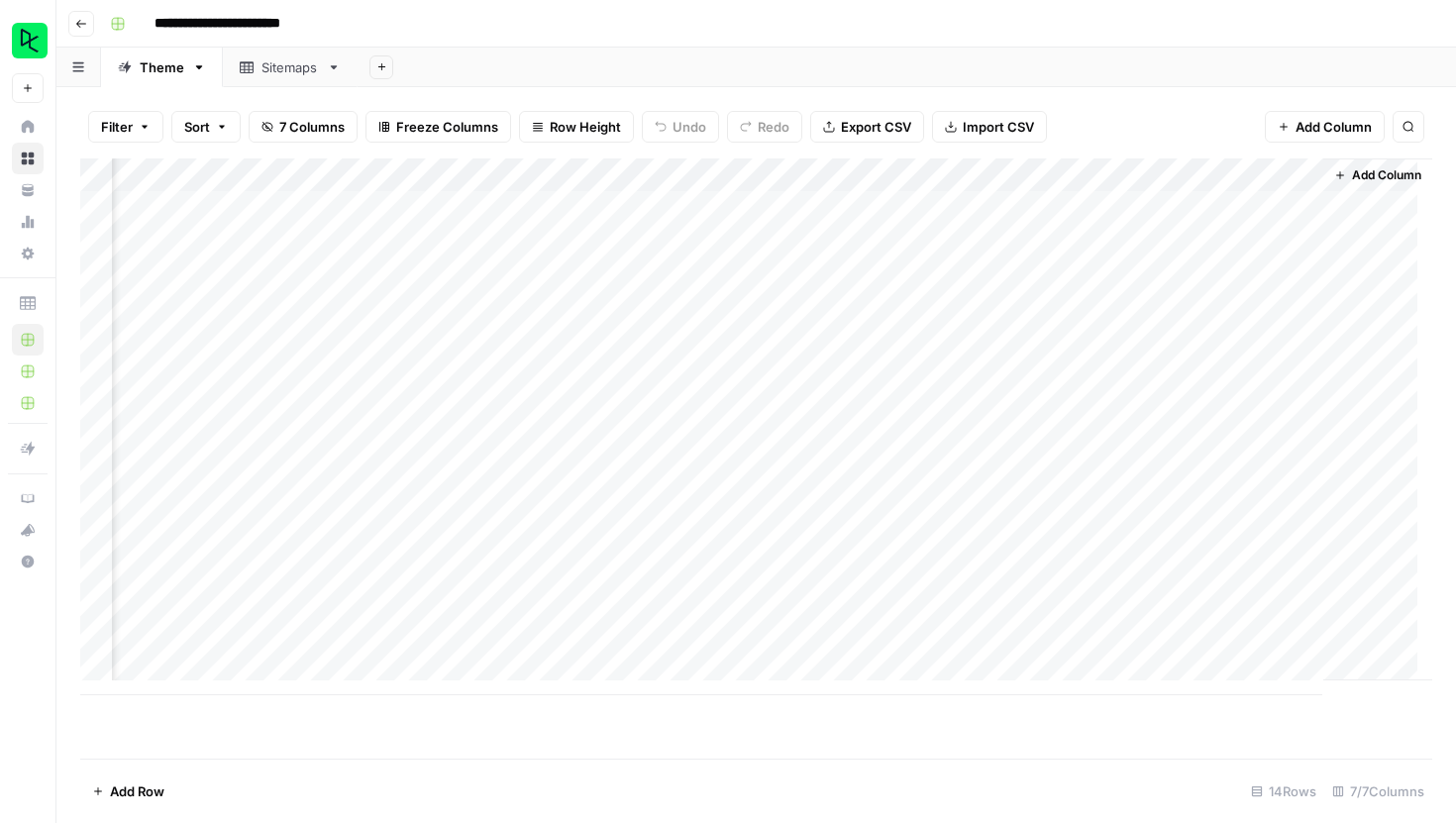 click on "Add Column" at bounding box center [756, 427] 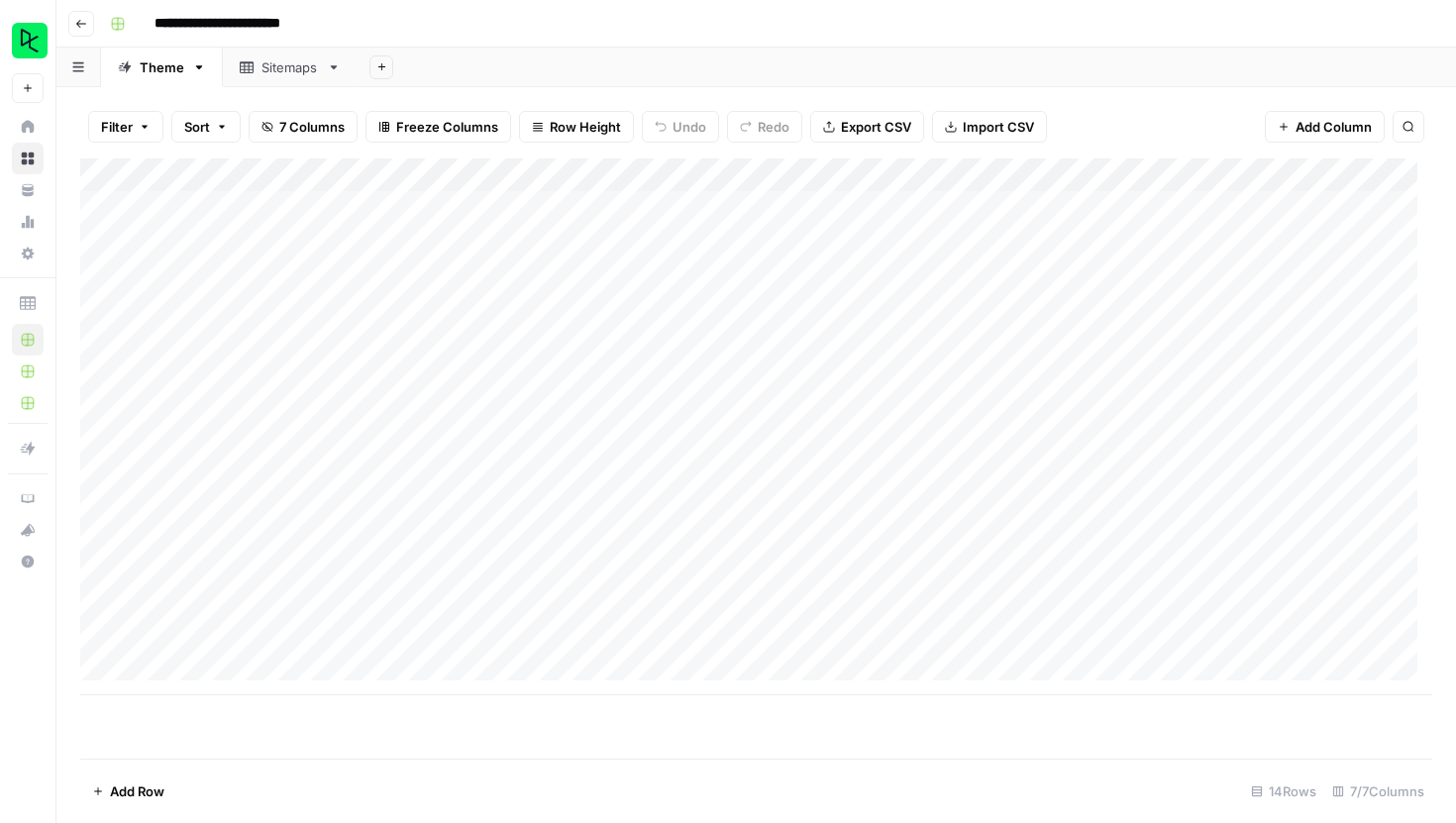 scroll, scrollTop: 0, scrollLeft: 0, axis: both 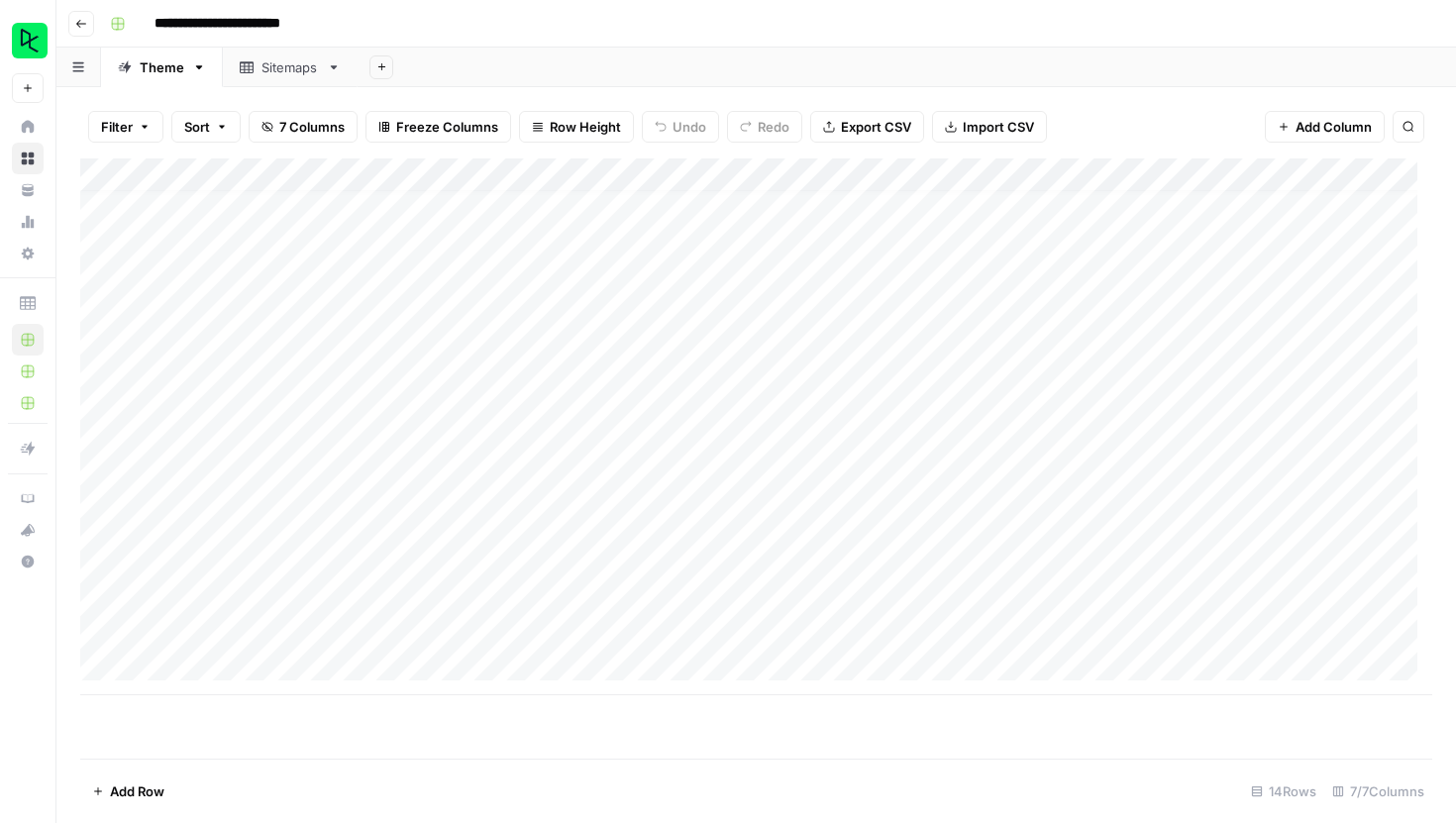 click on "Add Column" at bounding box center (756, 427) 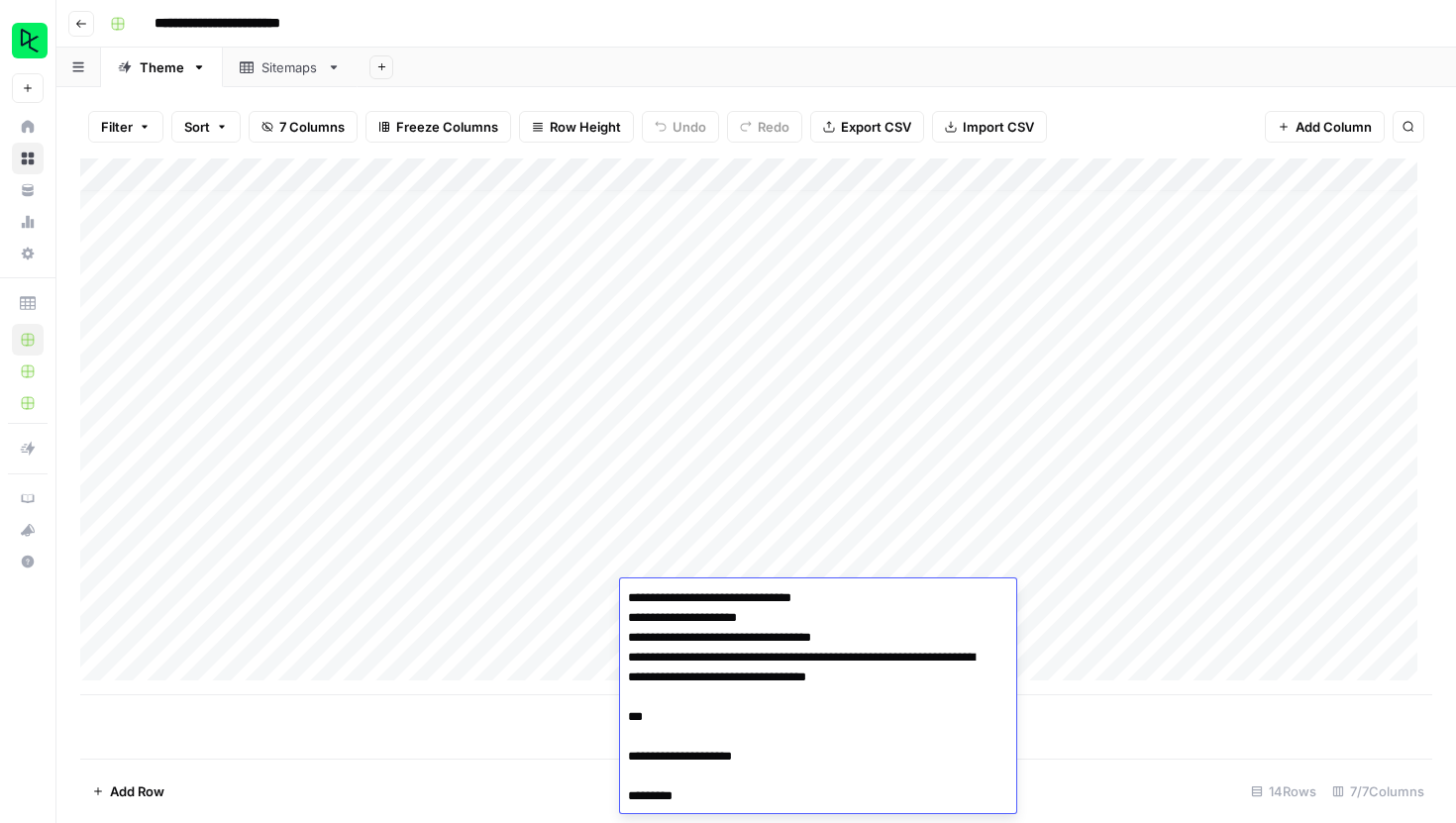 scroll, scrollTop: 4989, scrollLeft: 0, axis: vertical 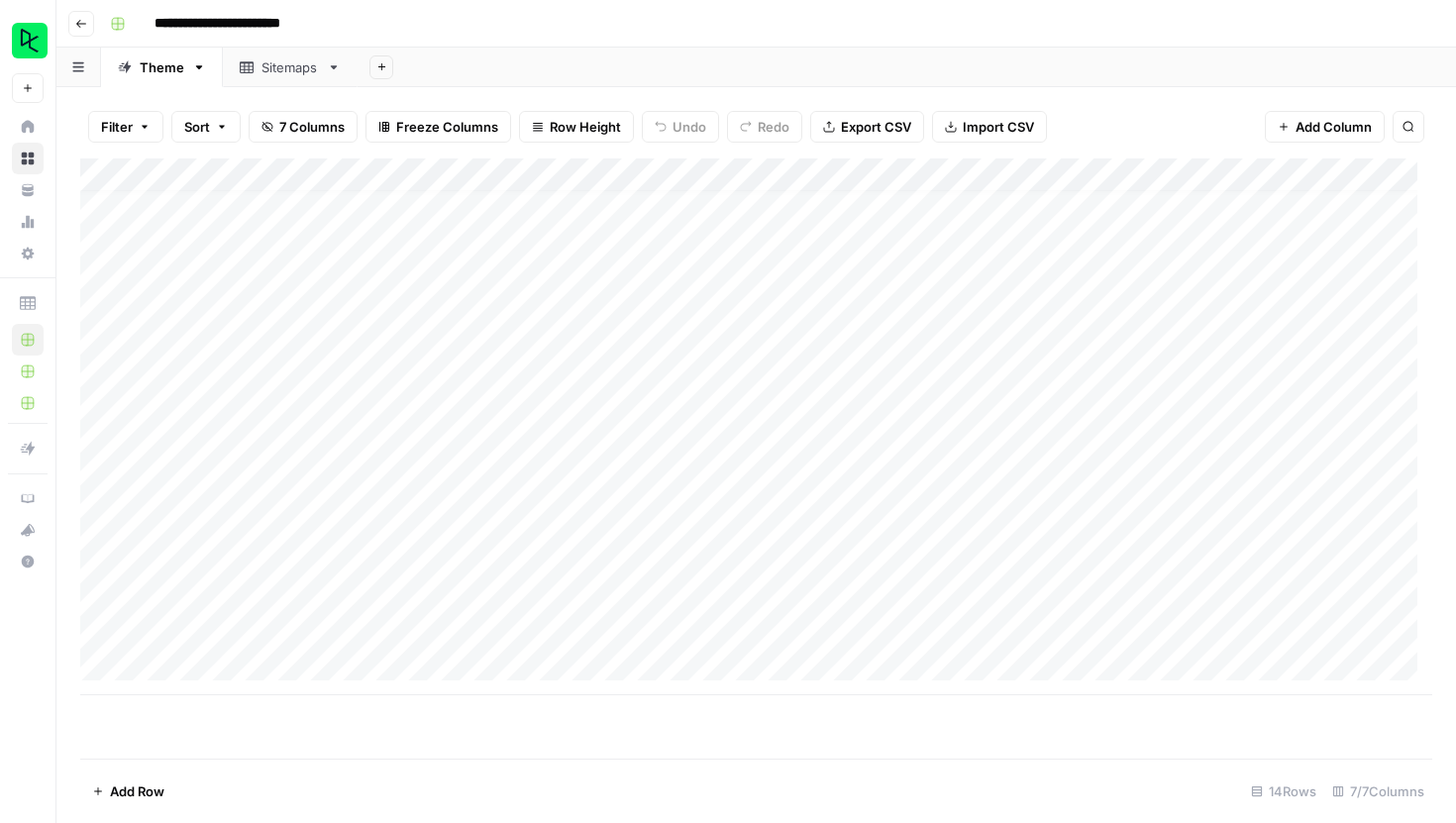 click on "Add Column" at bounding box center (756, 459) 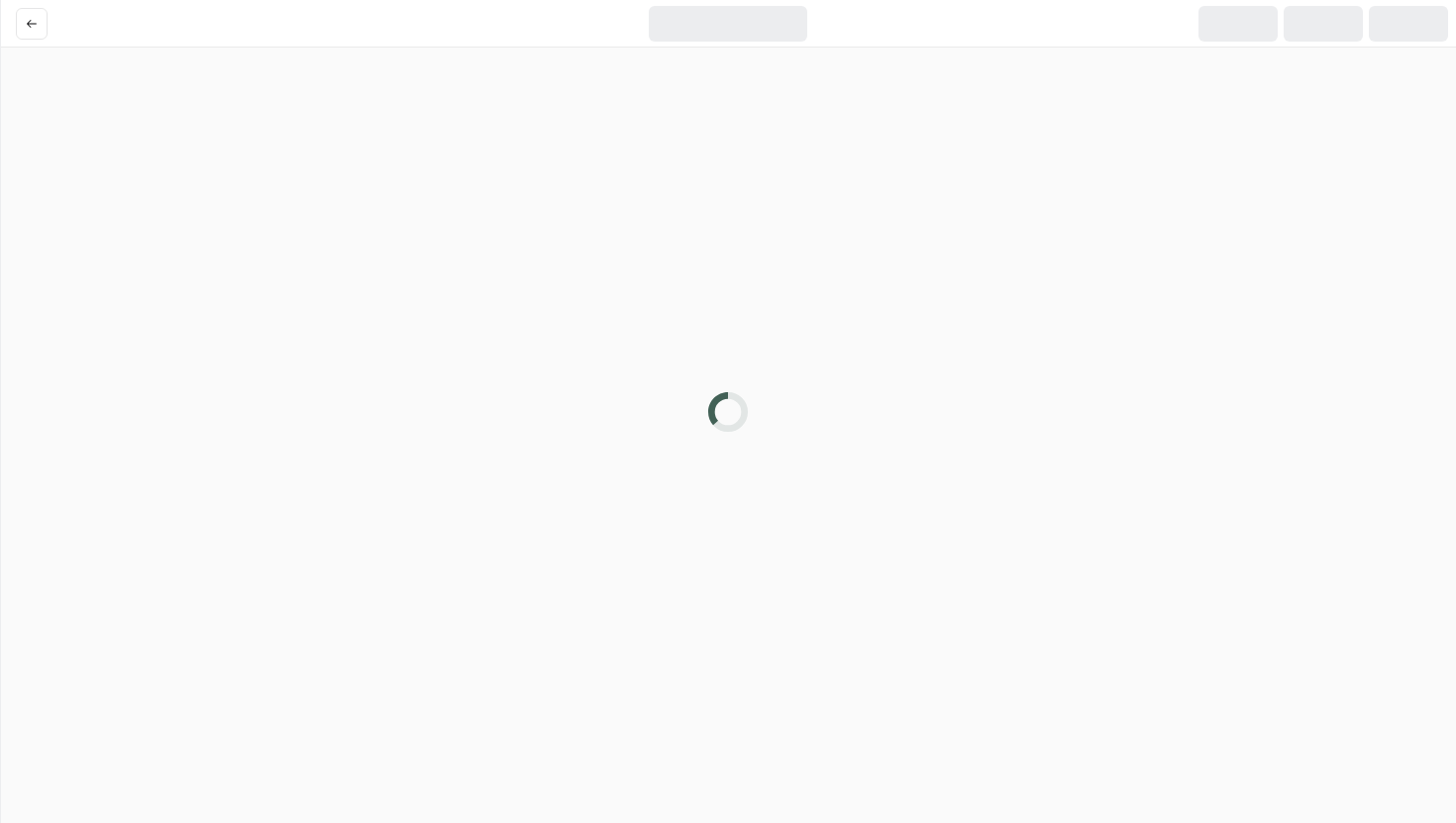 scroll, scrollTop: 0, scrollLeft: 0, axis: both 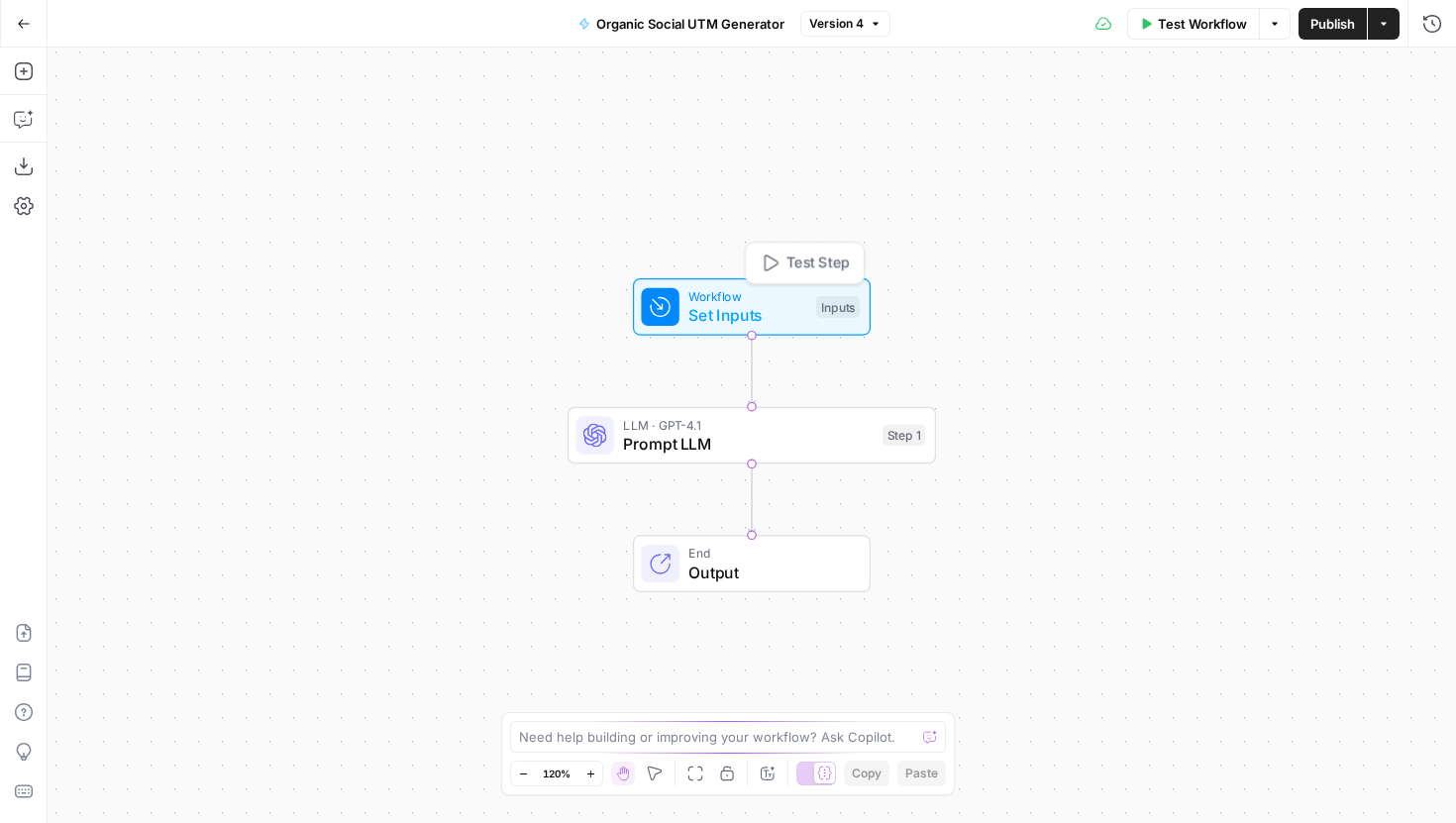 click on "Set Inputs" at bounding box center [747, 315] 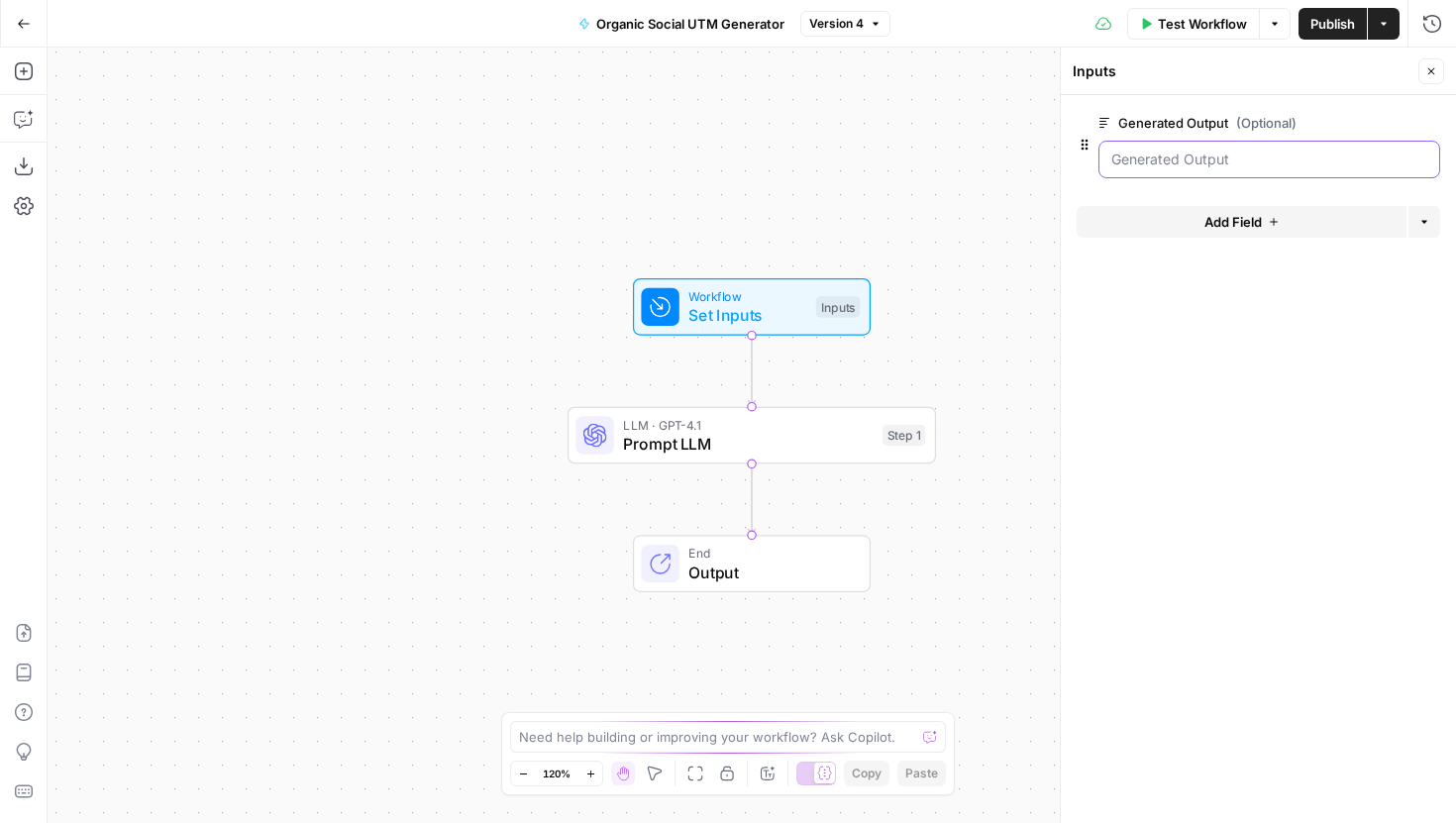 click on "Generated Output   (Optional)" at bounding box center [1269, 159] 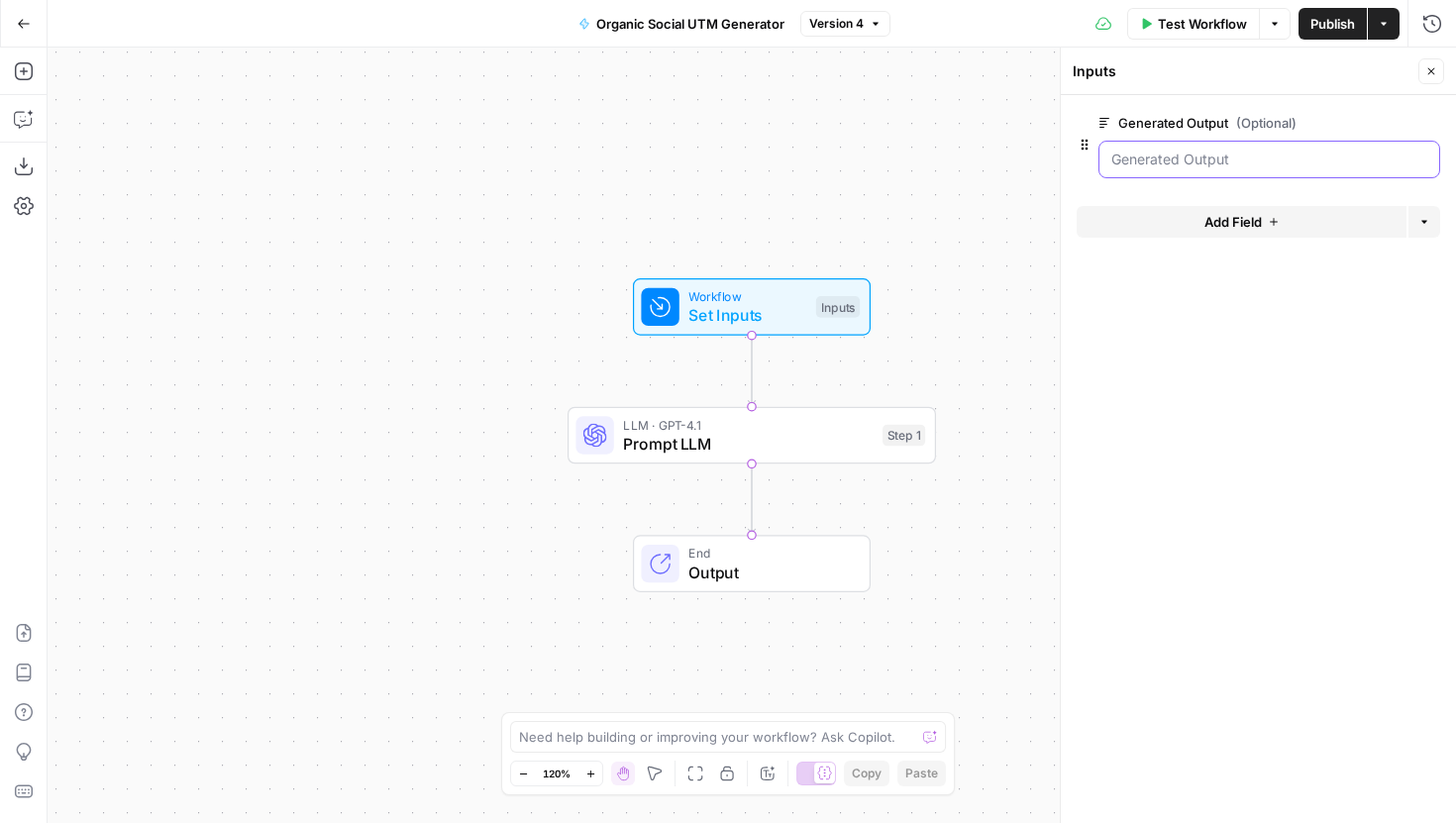click on "Generated Output   (Optional)" at bounding box center [1269, 159] 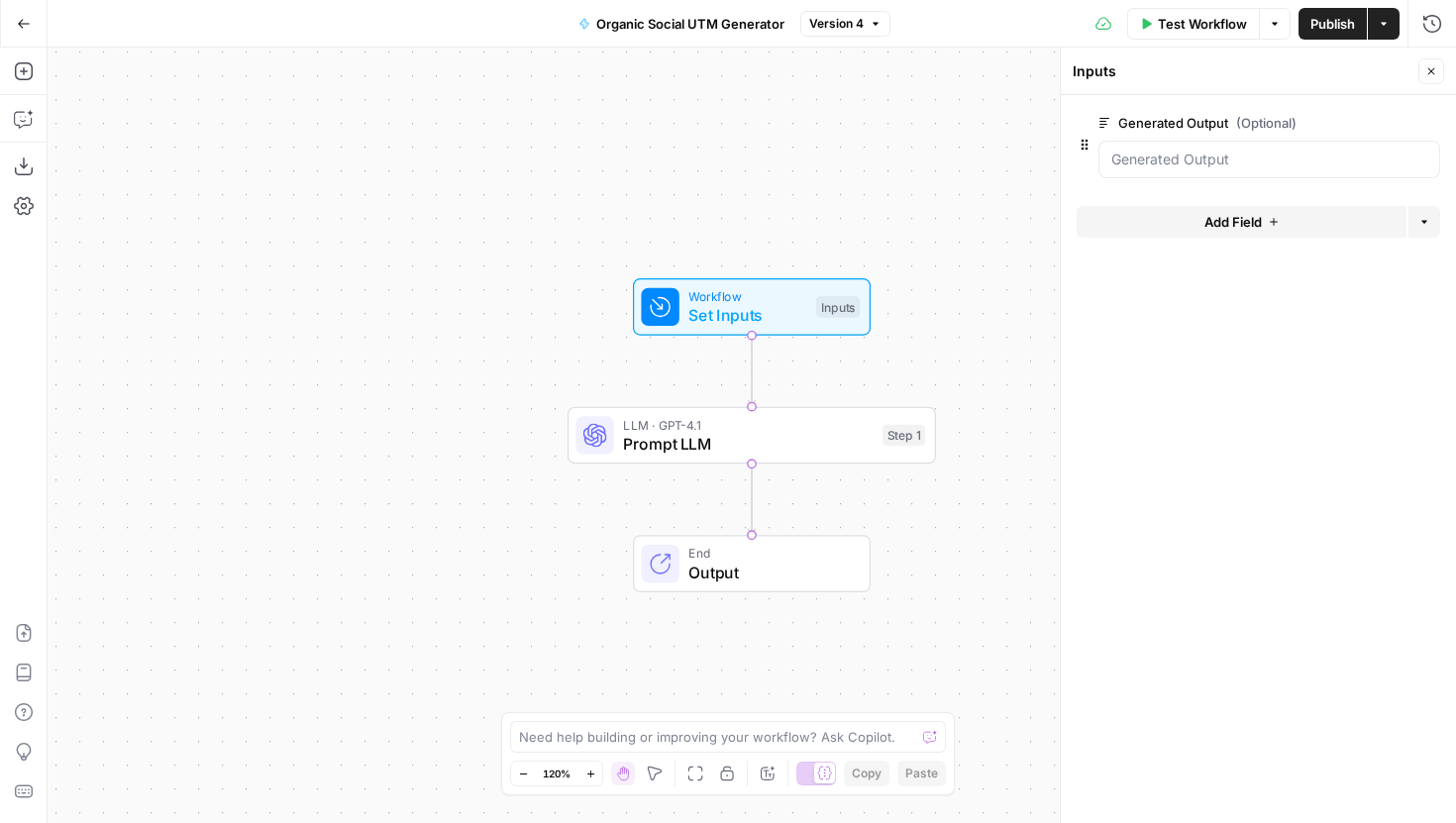 click on "edit field" at bounding box center (1366, 123) 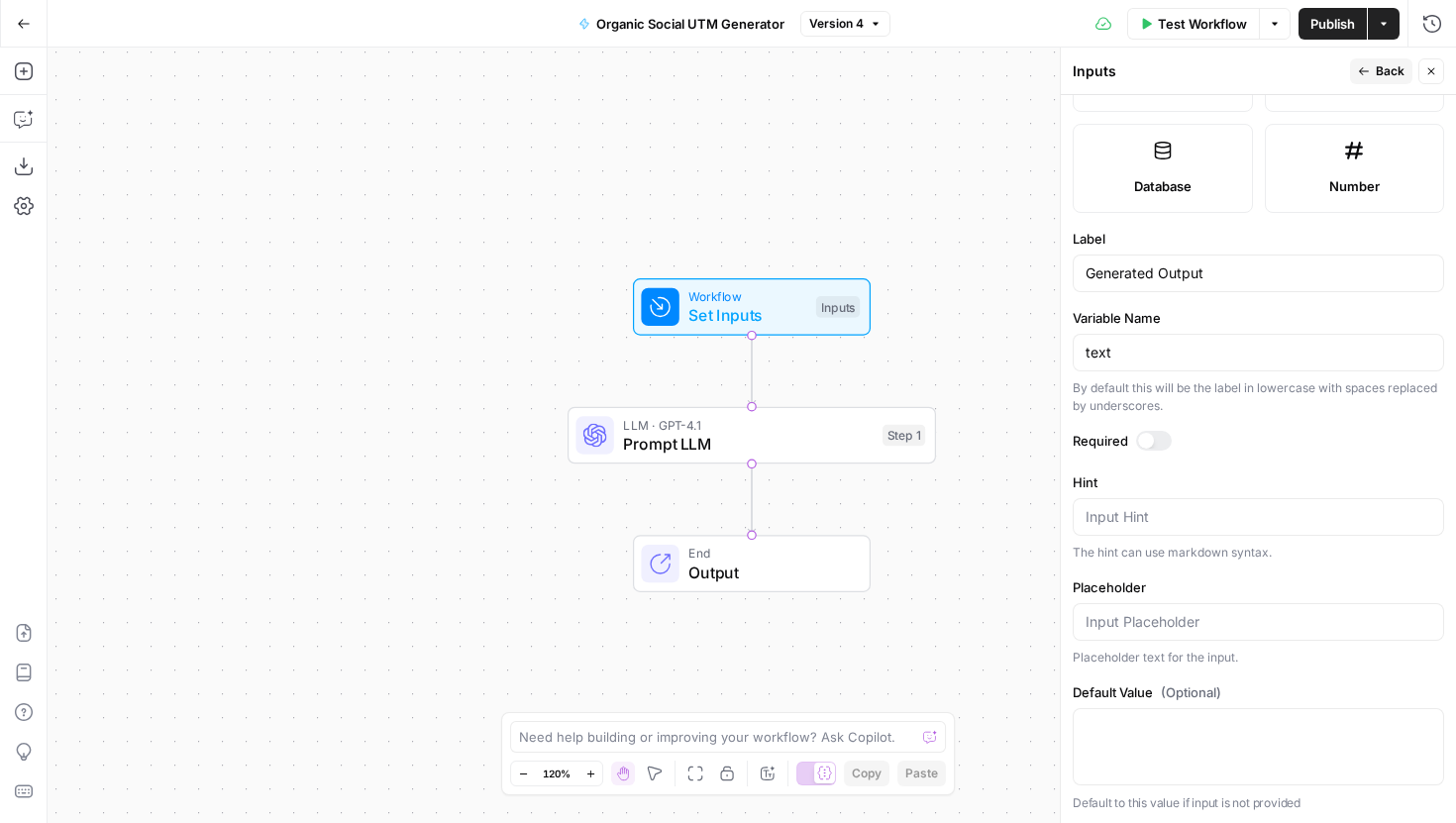 scroll, scrollTop: 515, scrollLeft: 0, axis: vertical 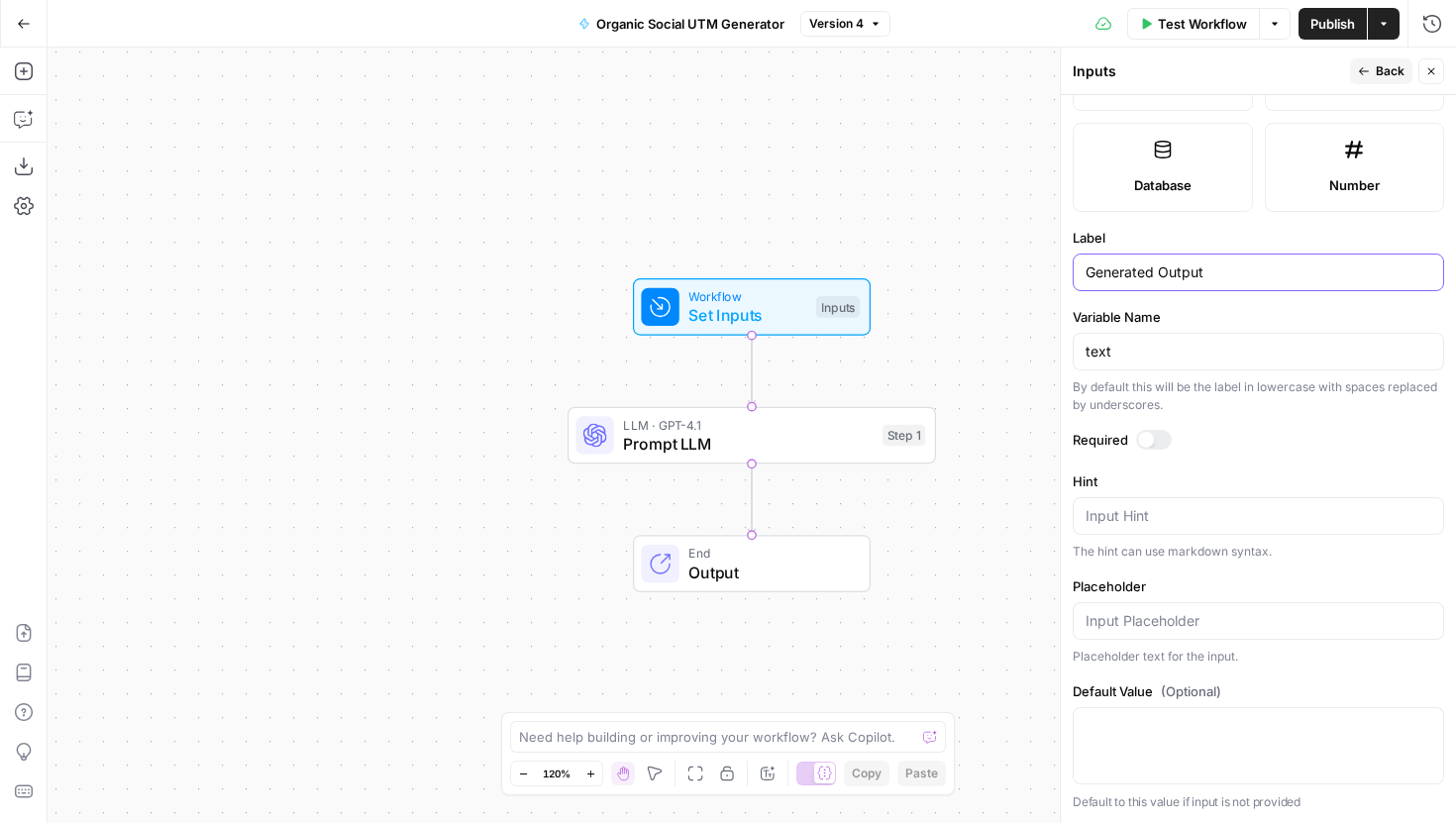 drag, startPoint x: 1161, startPoint y: 275, endPoint x: 939, endPoint y: 266, distance: 222.18236 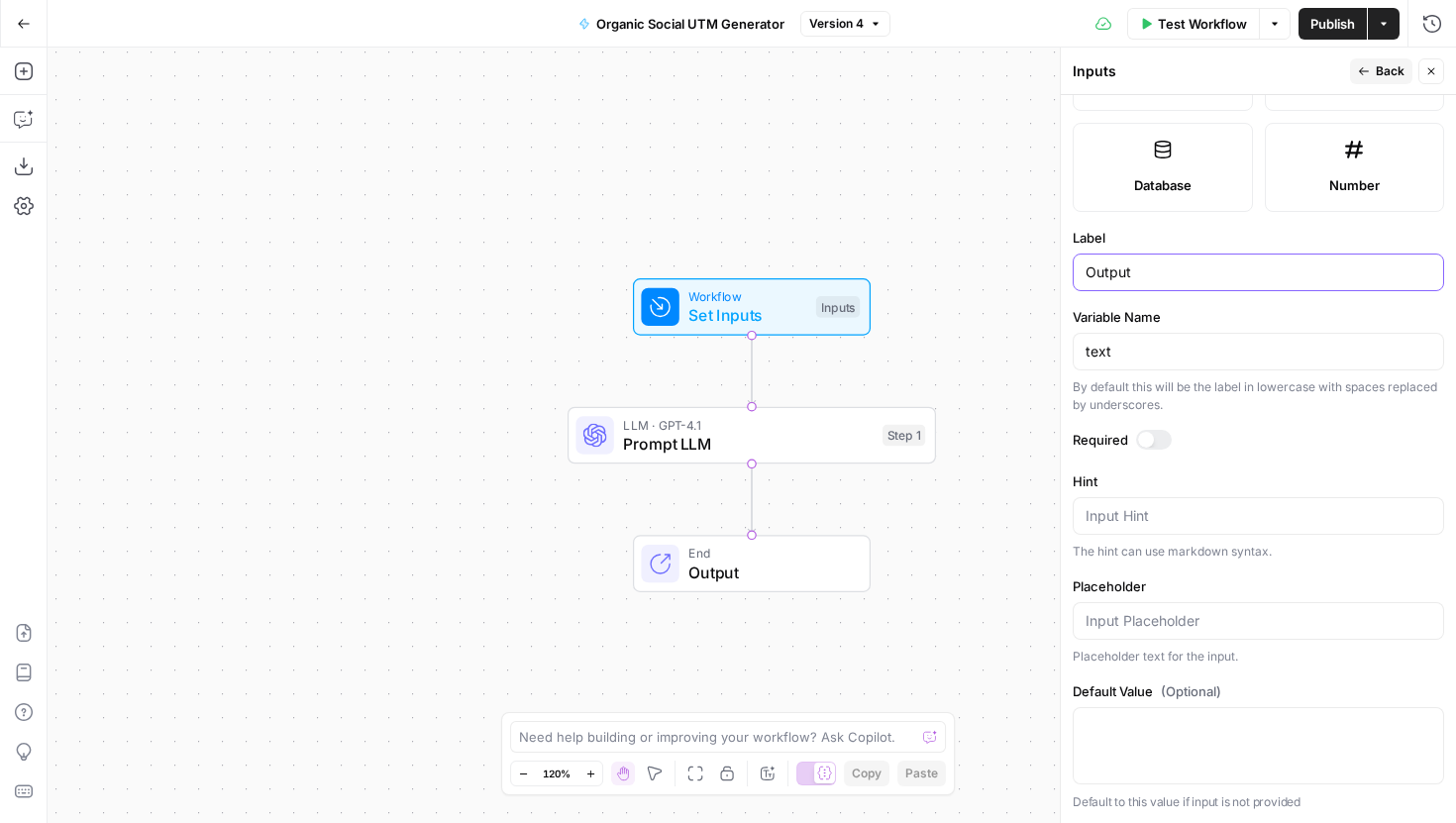 type on "Output" 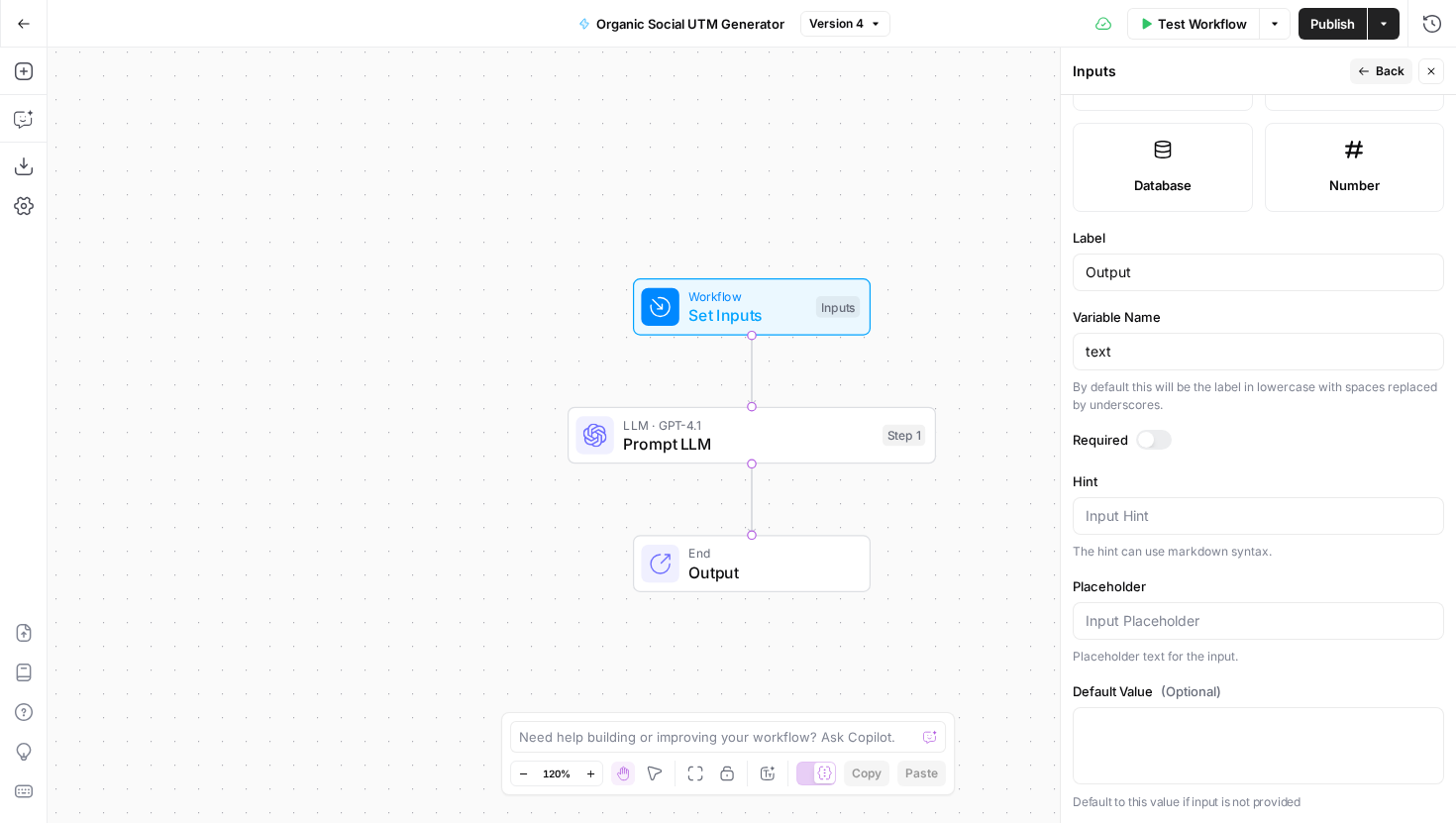 click on "Hint" at bounding box center [1258, 481] 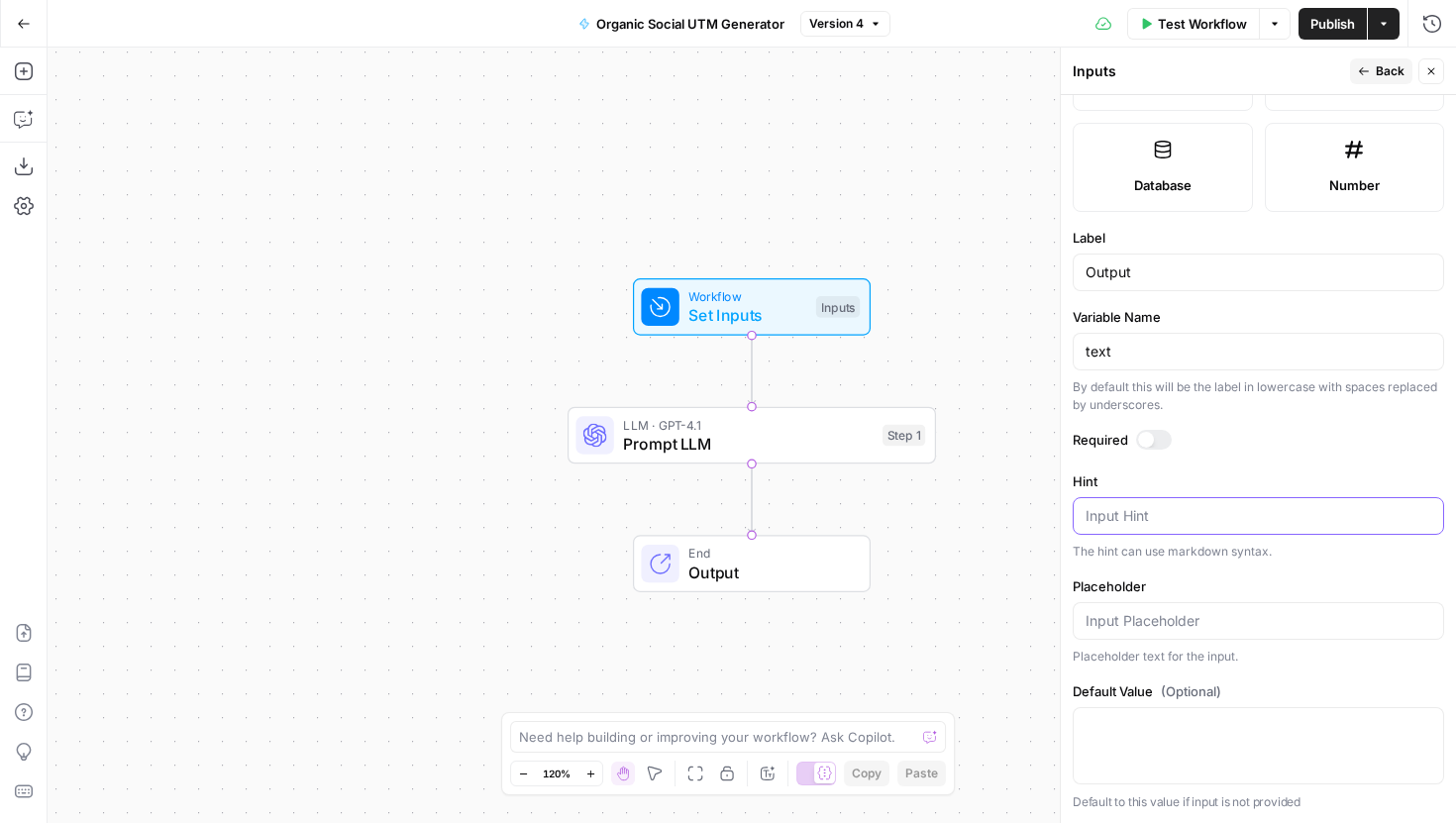 click on "Hint" at bounding box center [1258, 516] 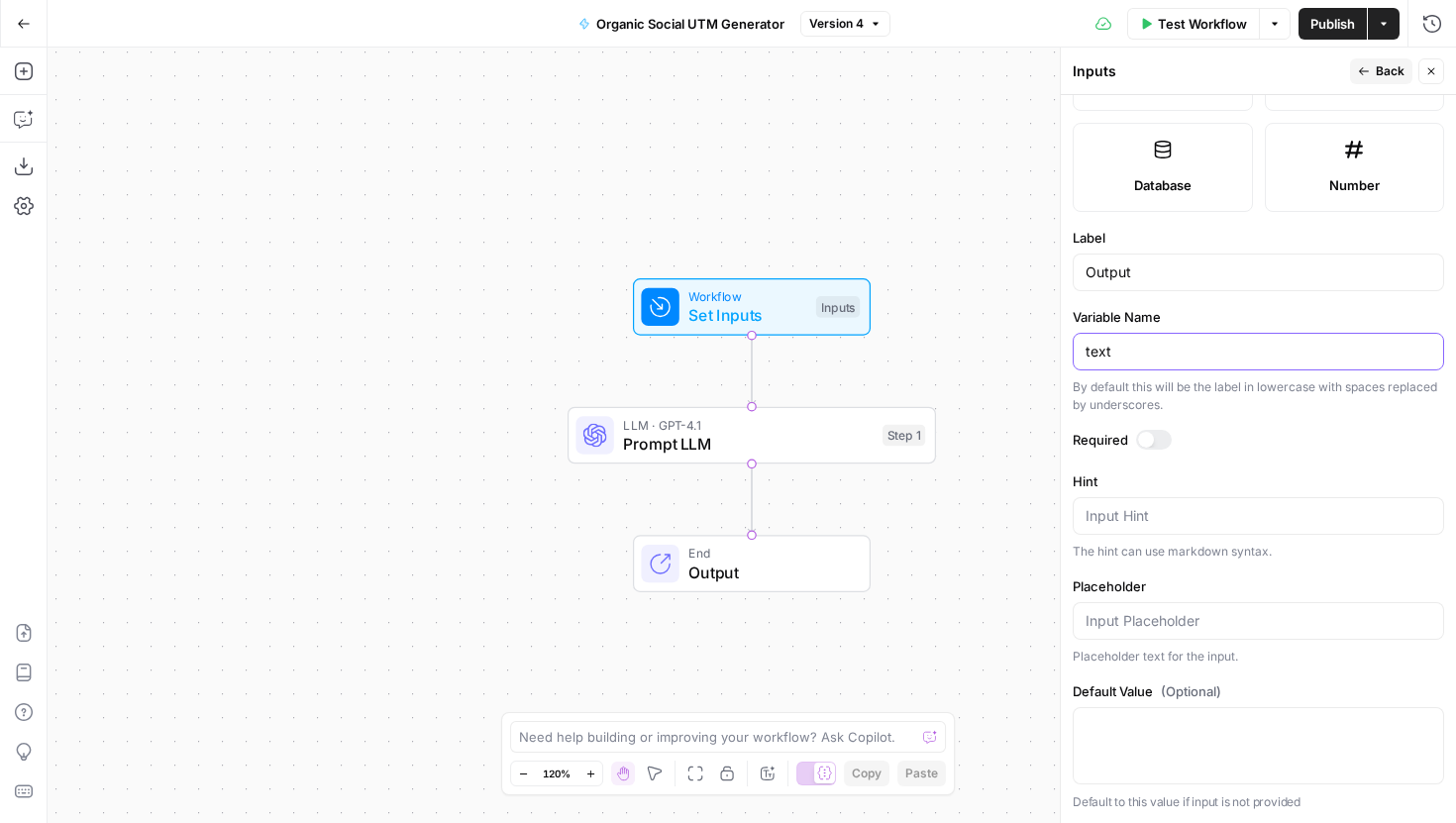 click on "text" at bounding box center (1258, 352) 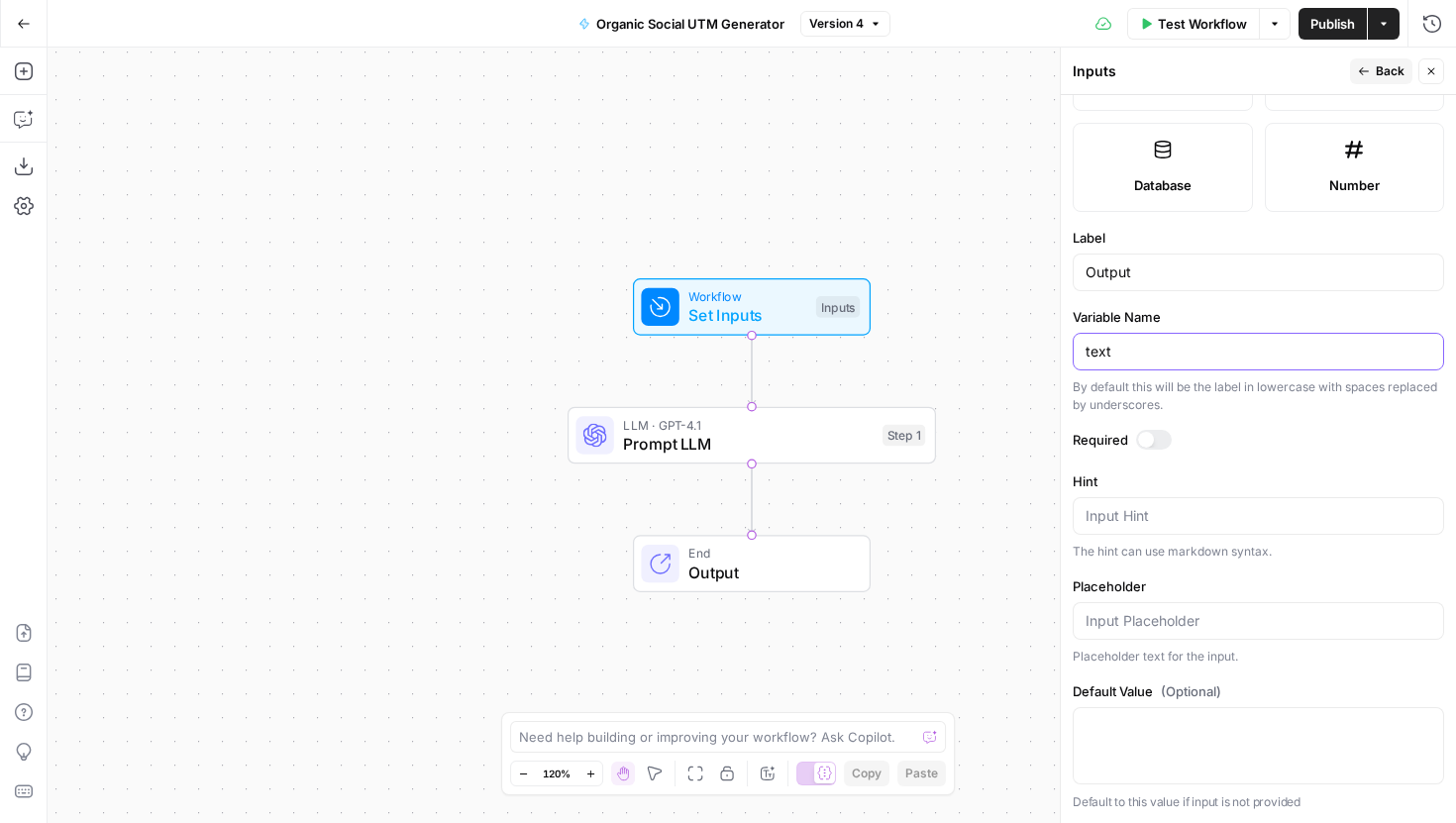 click on "text" at bounding box center (1258, 352) 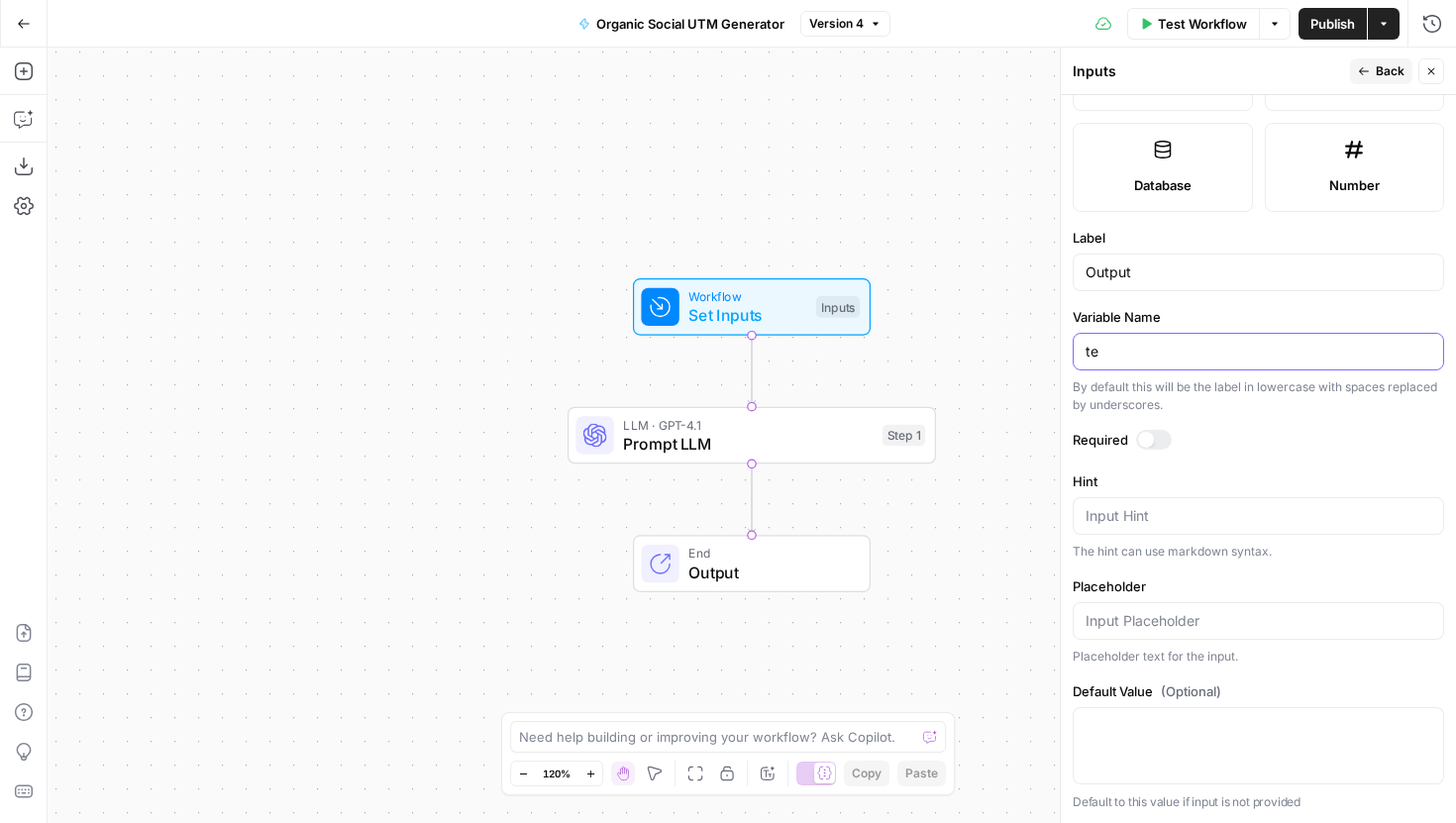 type on "t" 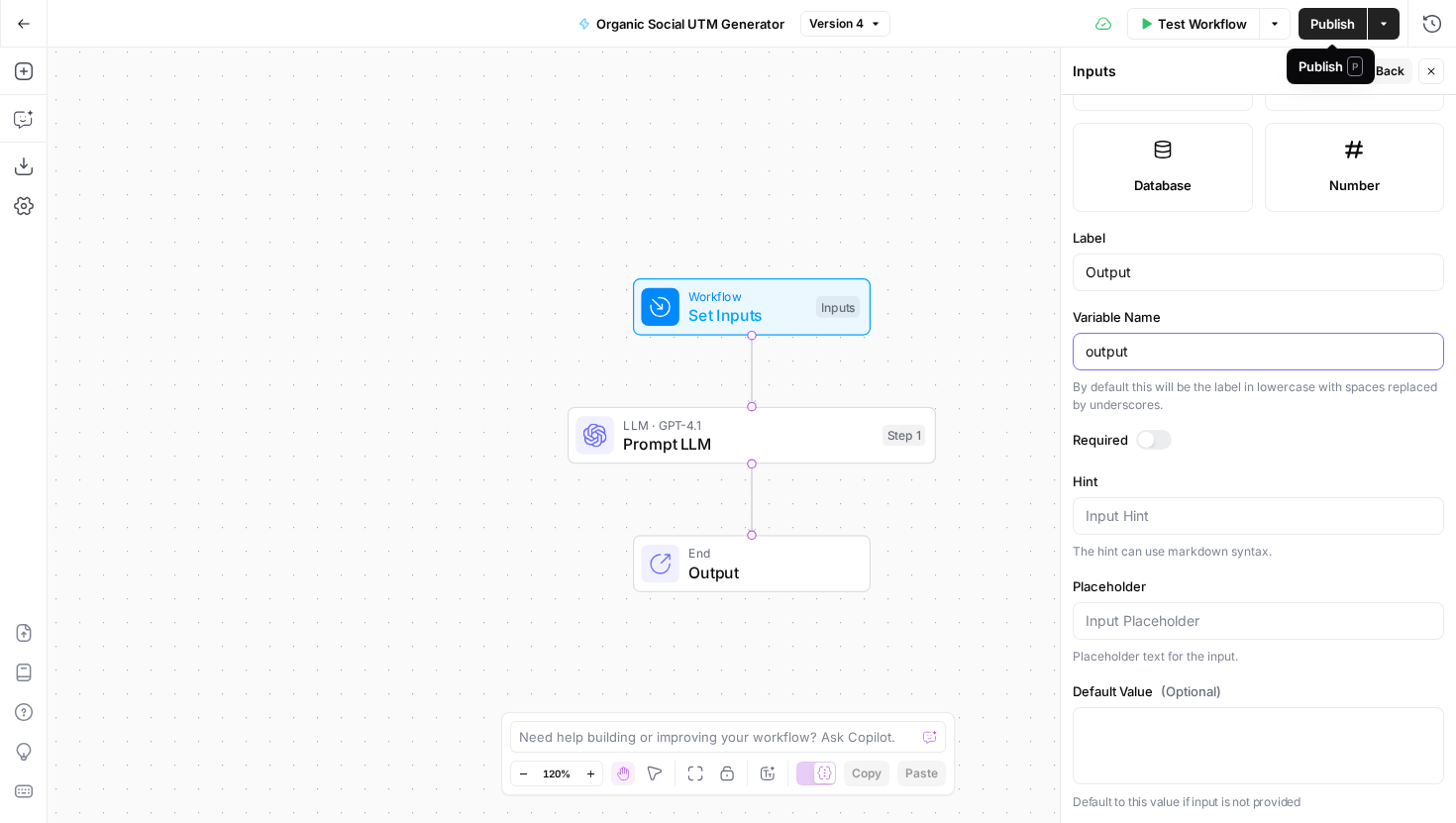 type on "output" 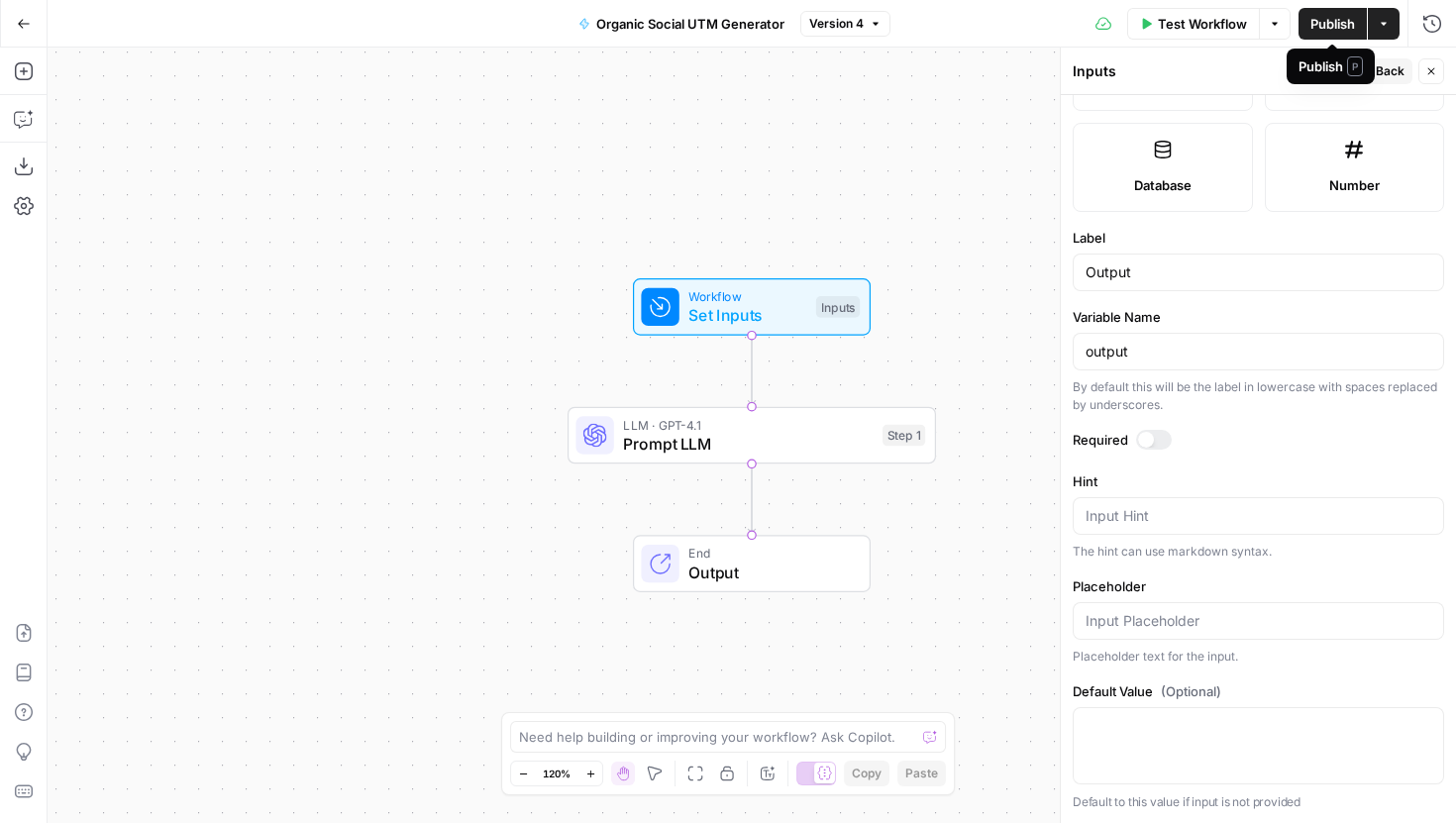 click on "Publish" at bounding box center [1332, 24] 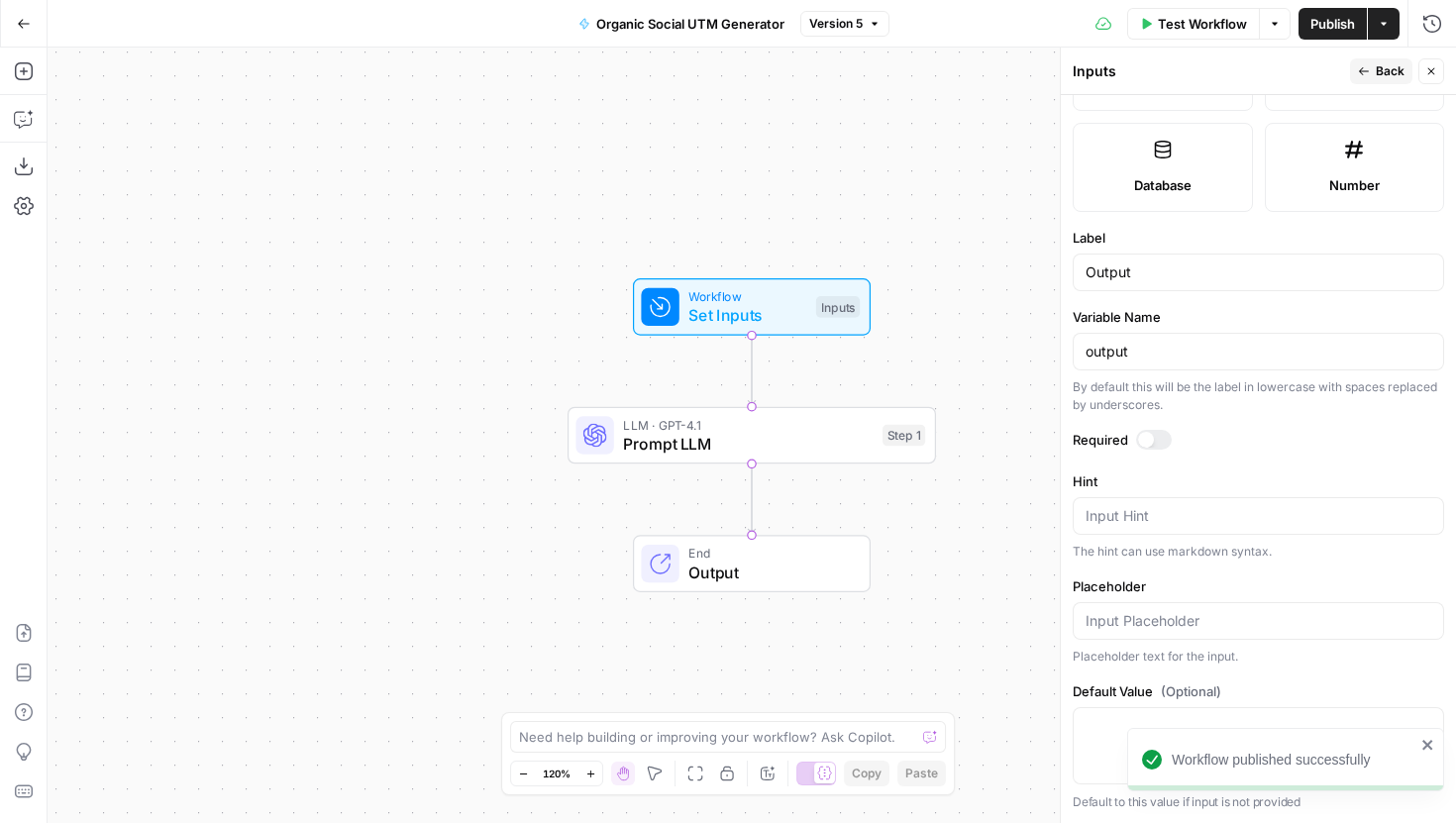 click on "Prompt LLM" at bounding box center (748, 444) 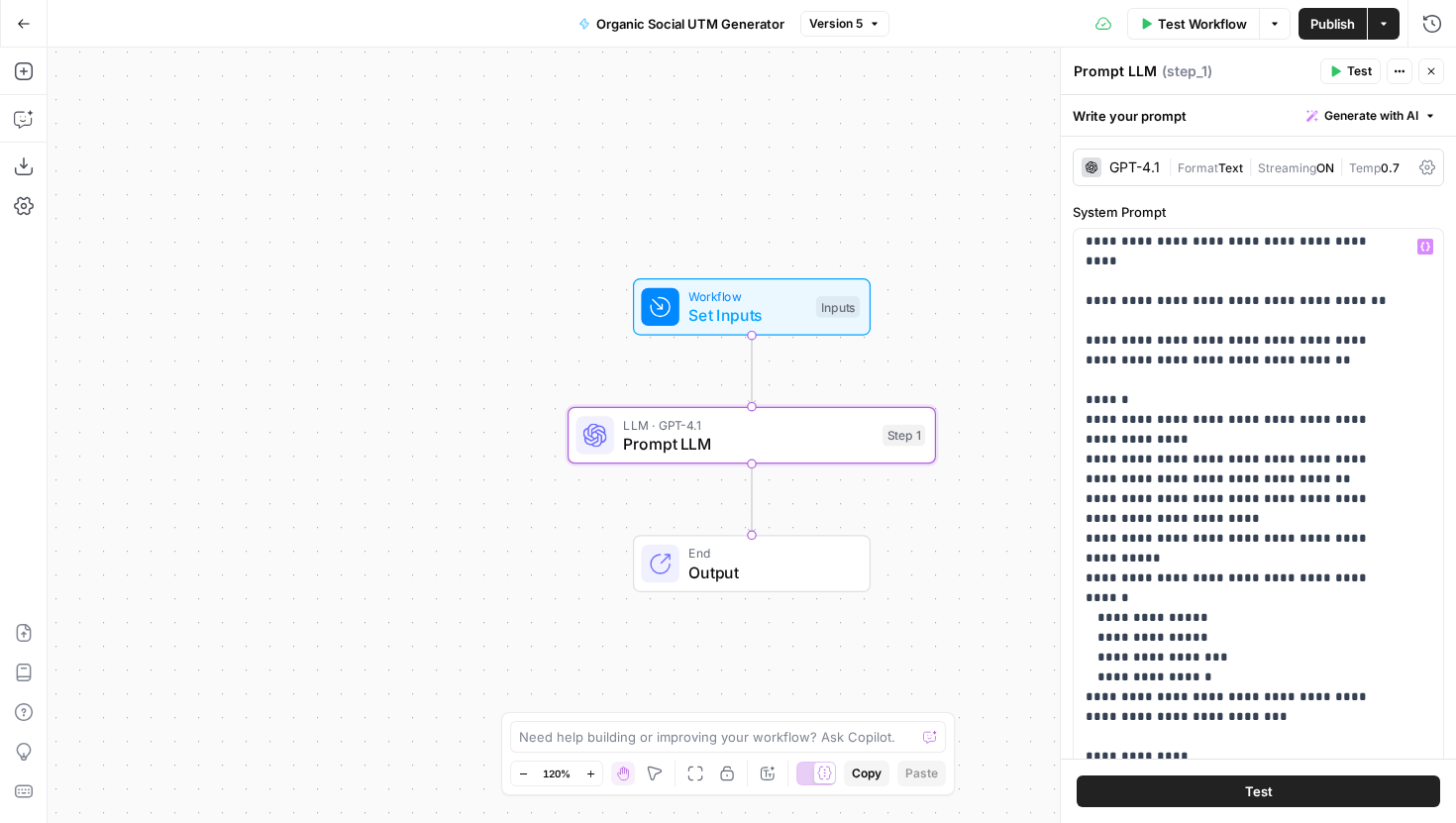 scroll, scrollTop: 457, scrollLeft: 0, axis: vertical 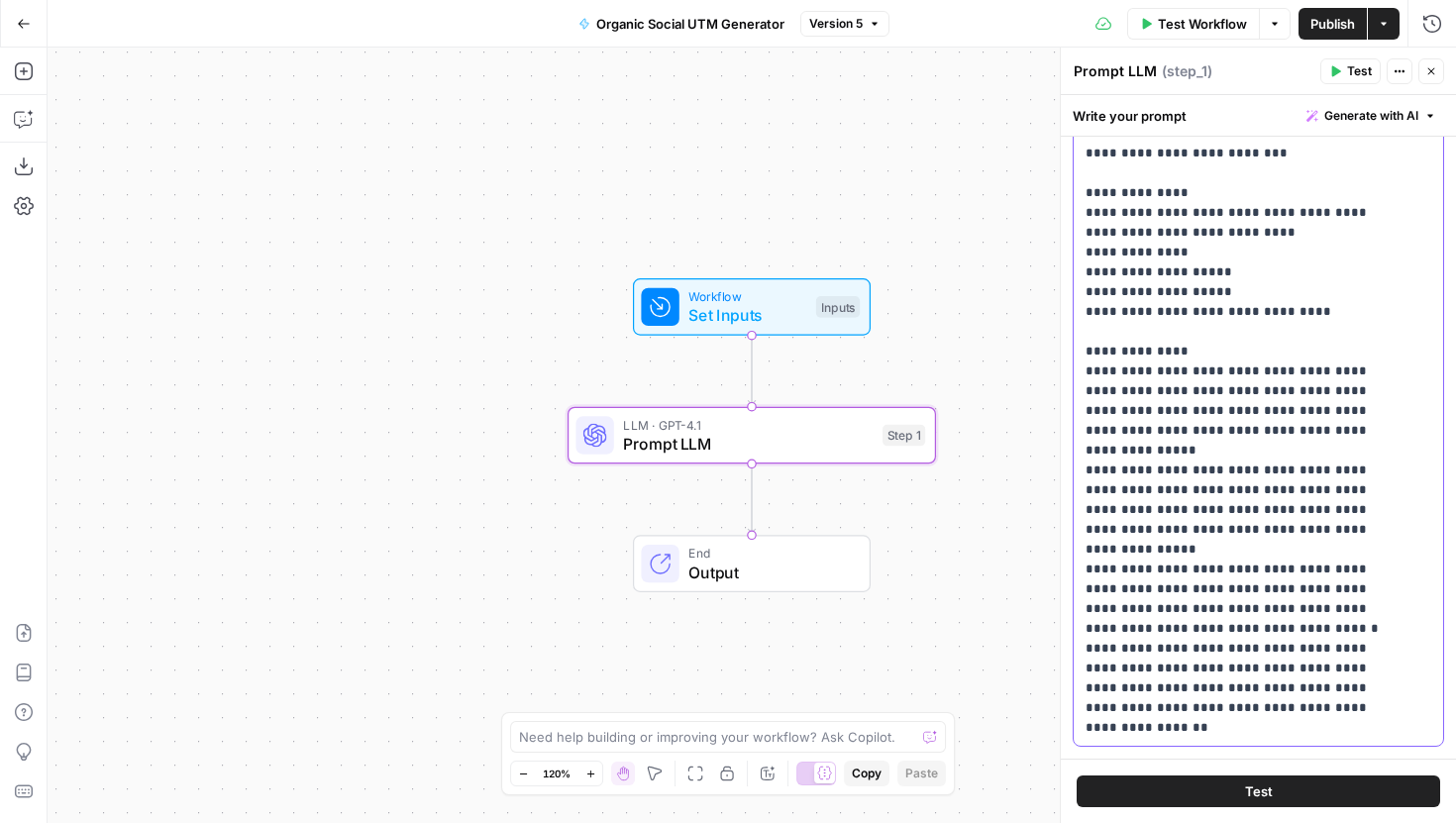 click on "**********" at bounding box center [1243, 114] 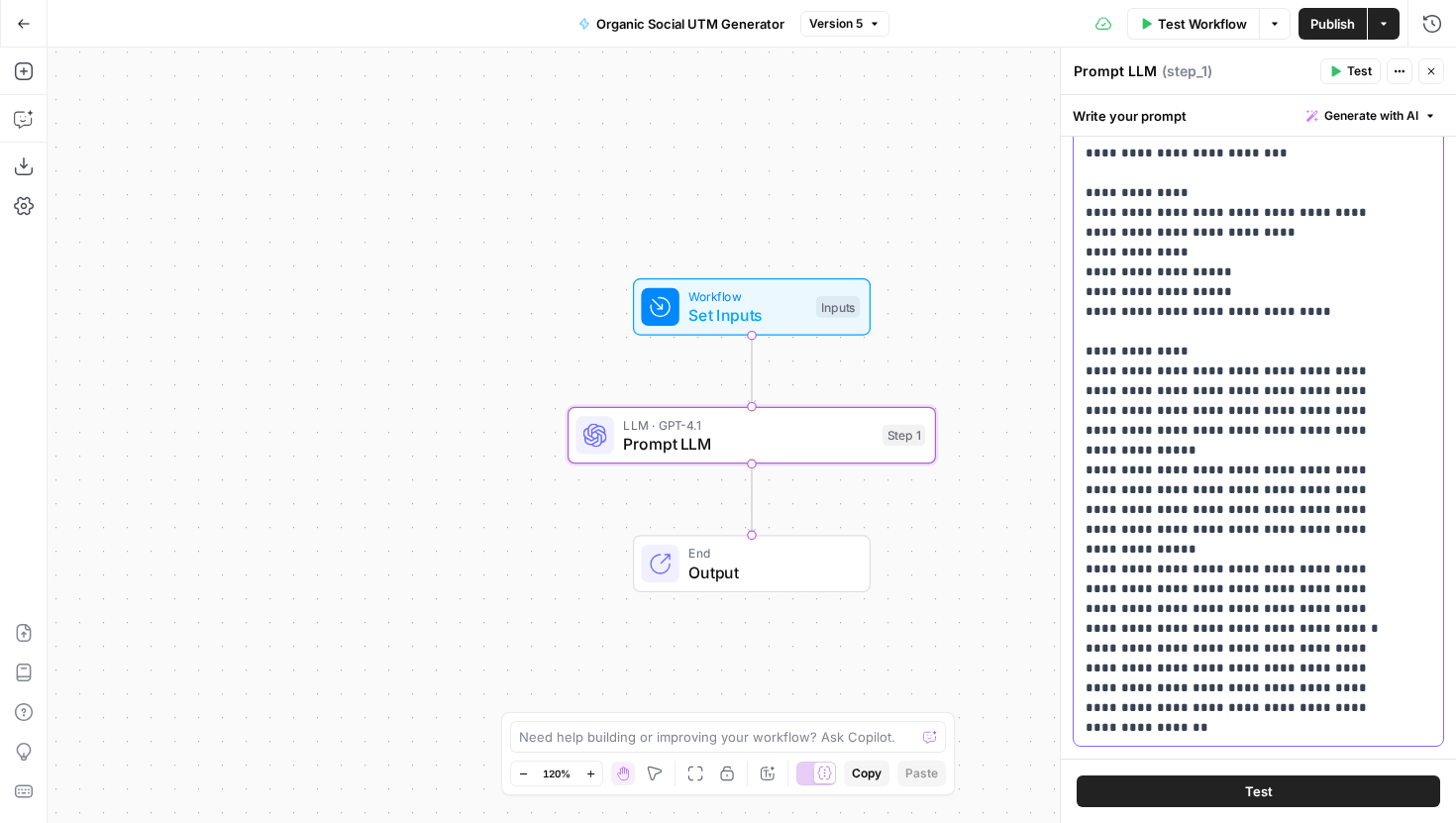 scroll, scrollTop: 496, scrollLeft: 0, axis: vertical 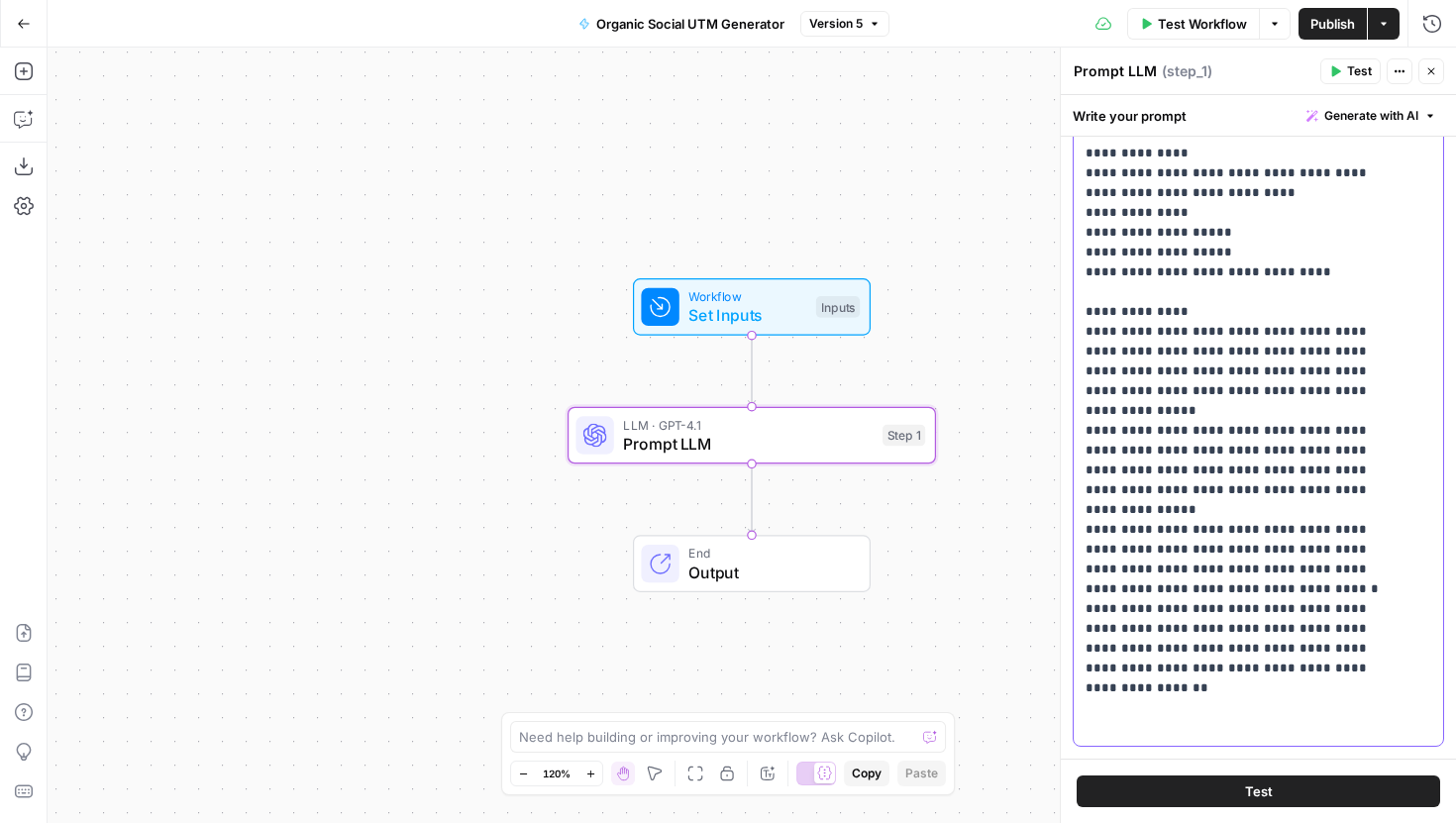 type 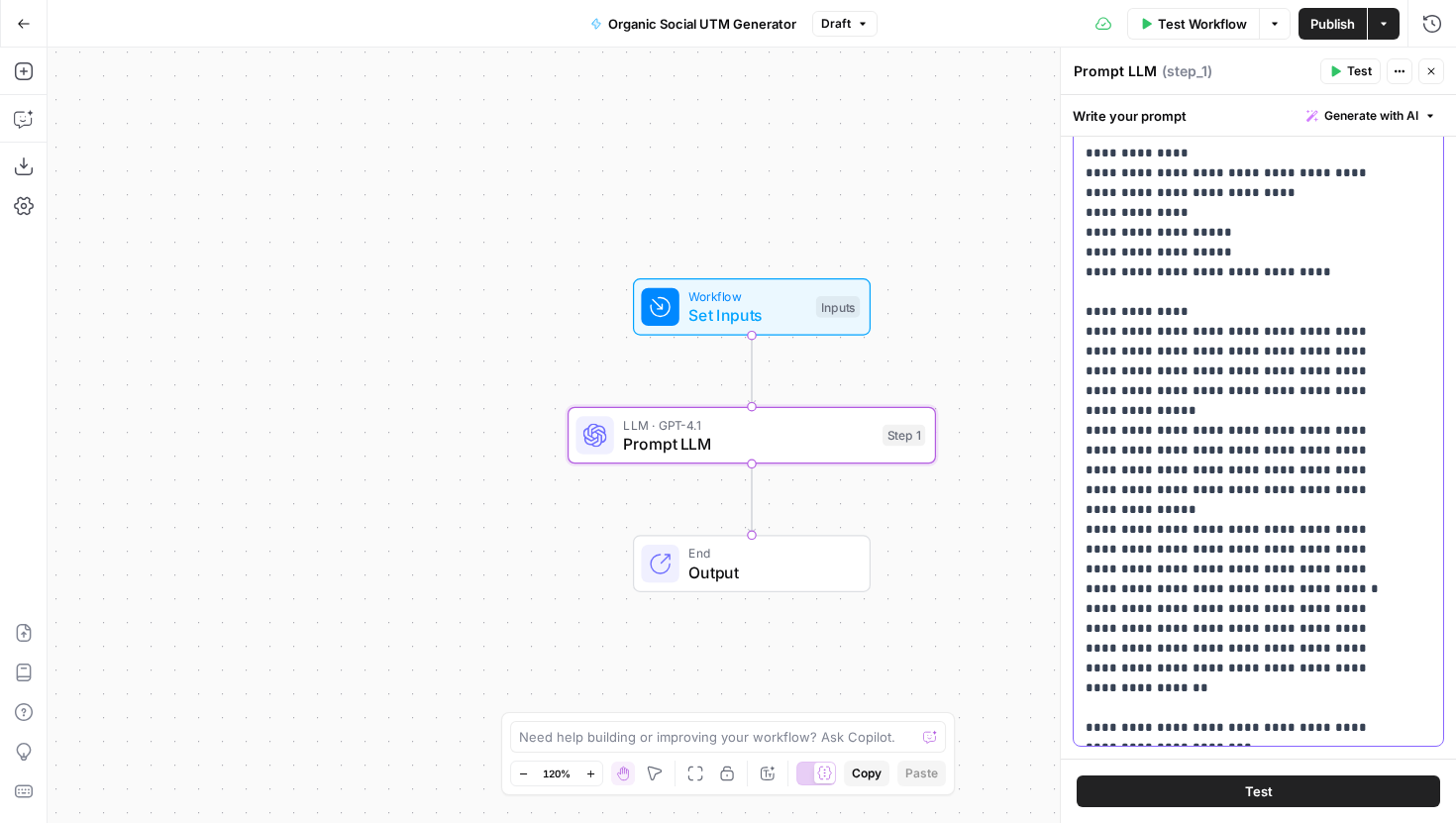 scroll, scrollTop: 516, scrollLeft: 0, axis: vertical 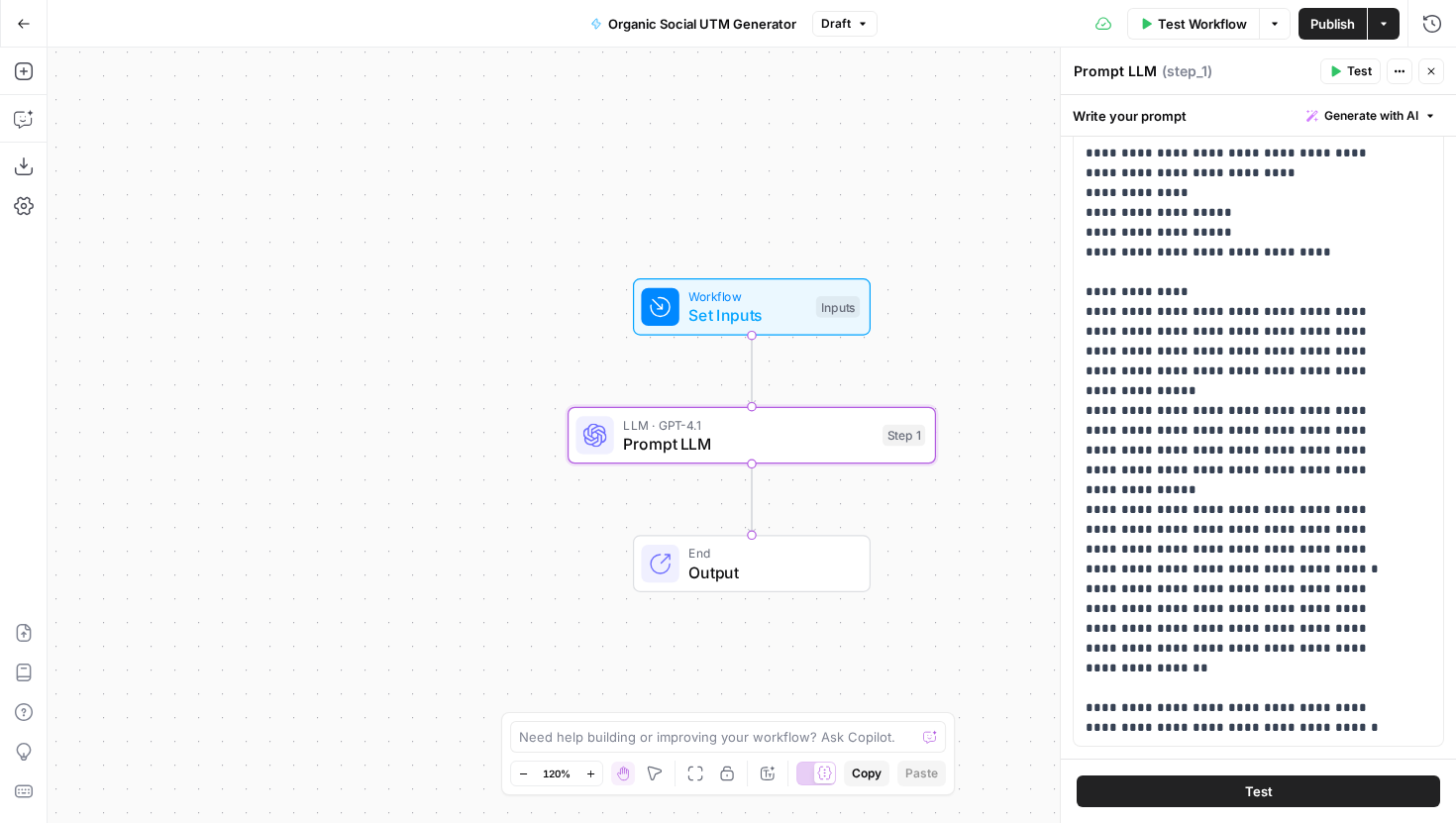 click on "Publish" at bounding box center (1332, 24) 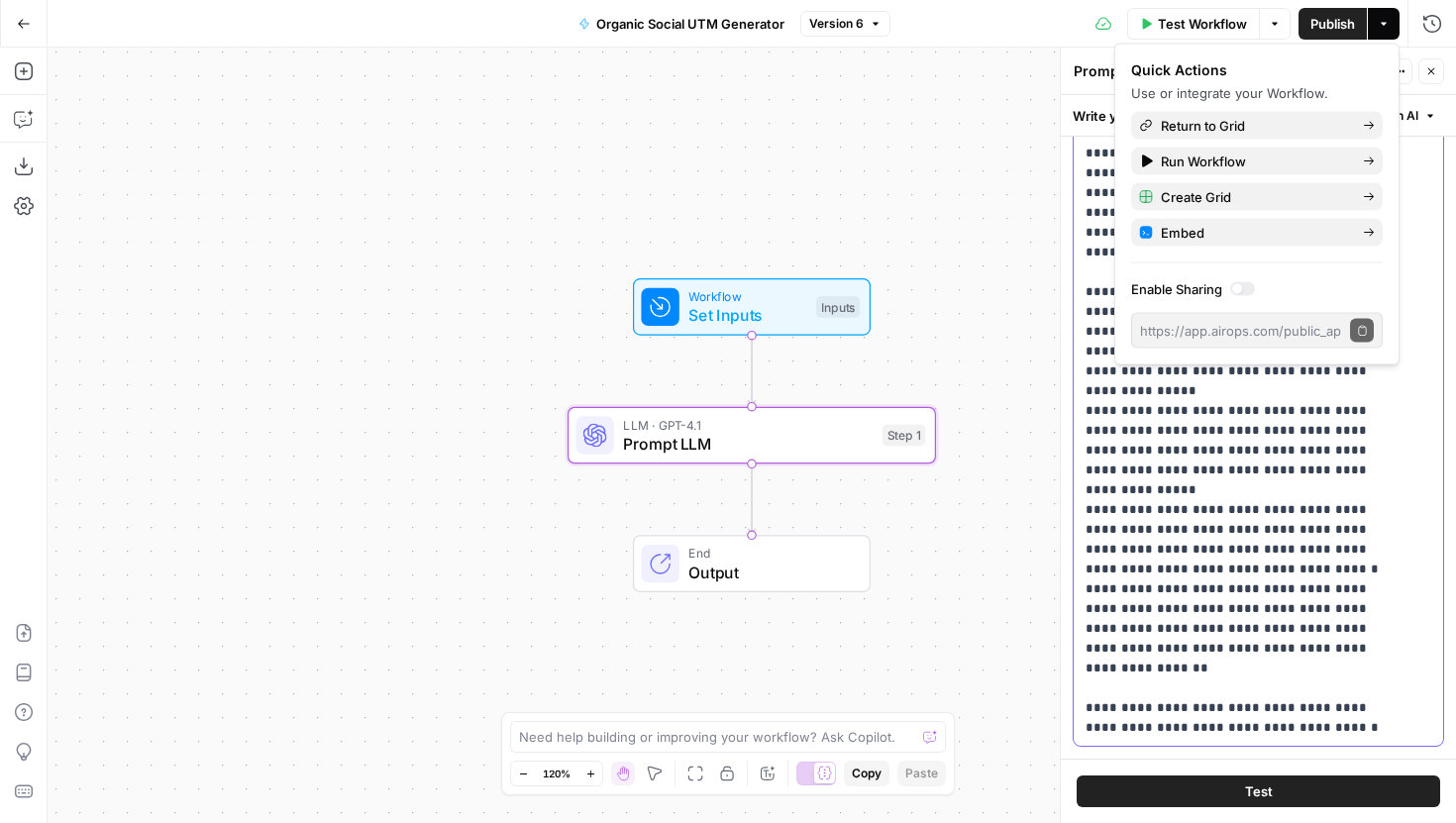 click on "**********" at bounding box center (1243, 84) 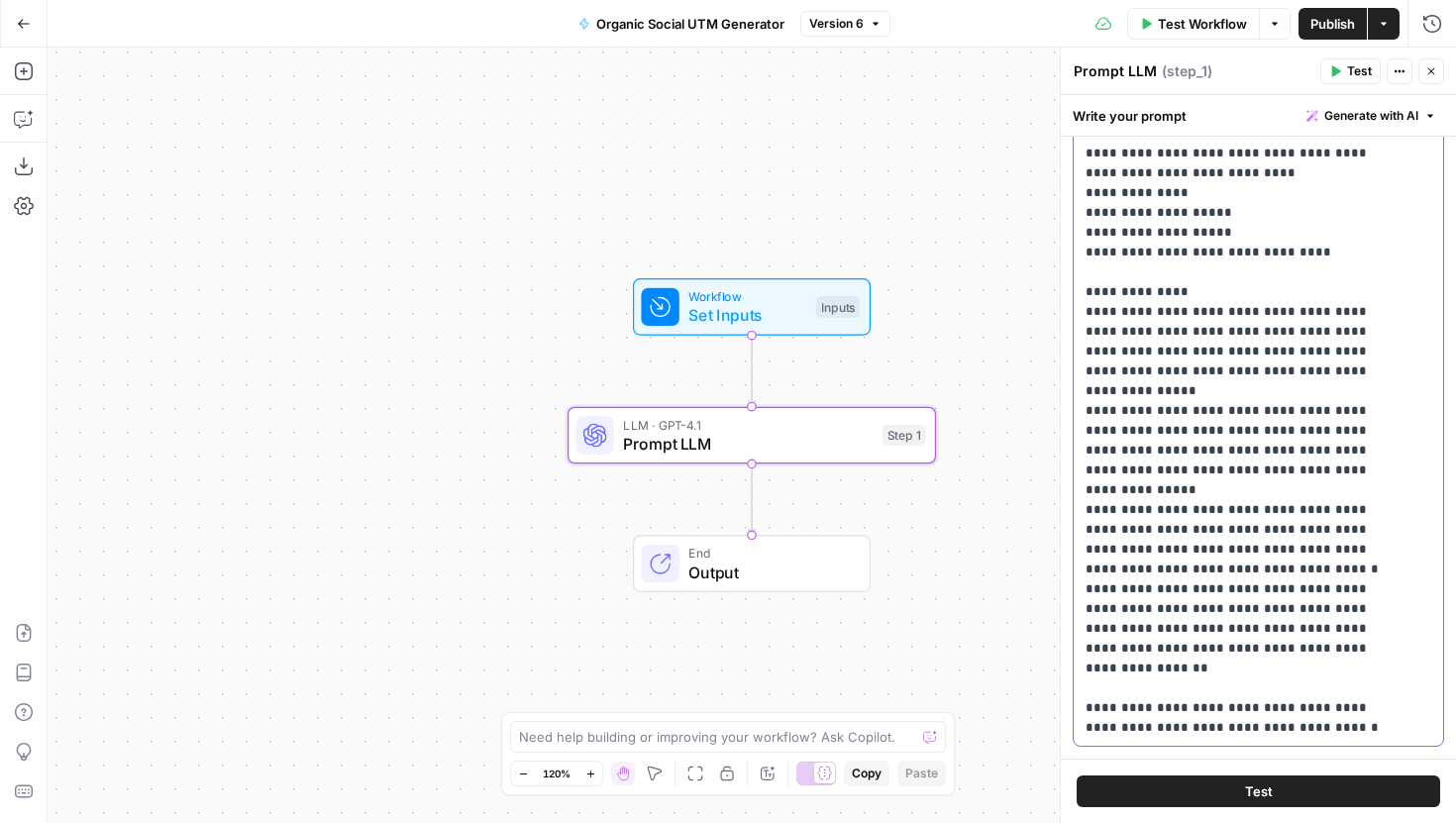 click on "**********" at bounding box center [1243, 84] 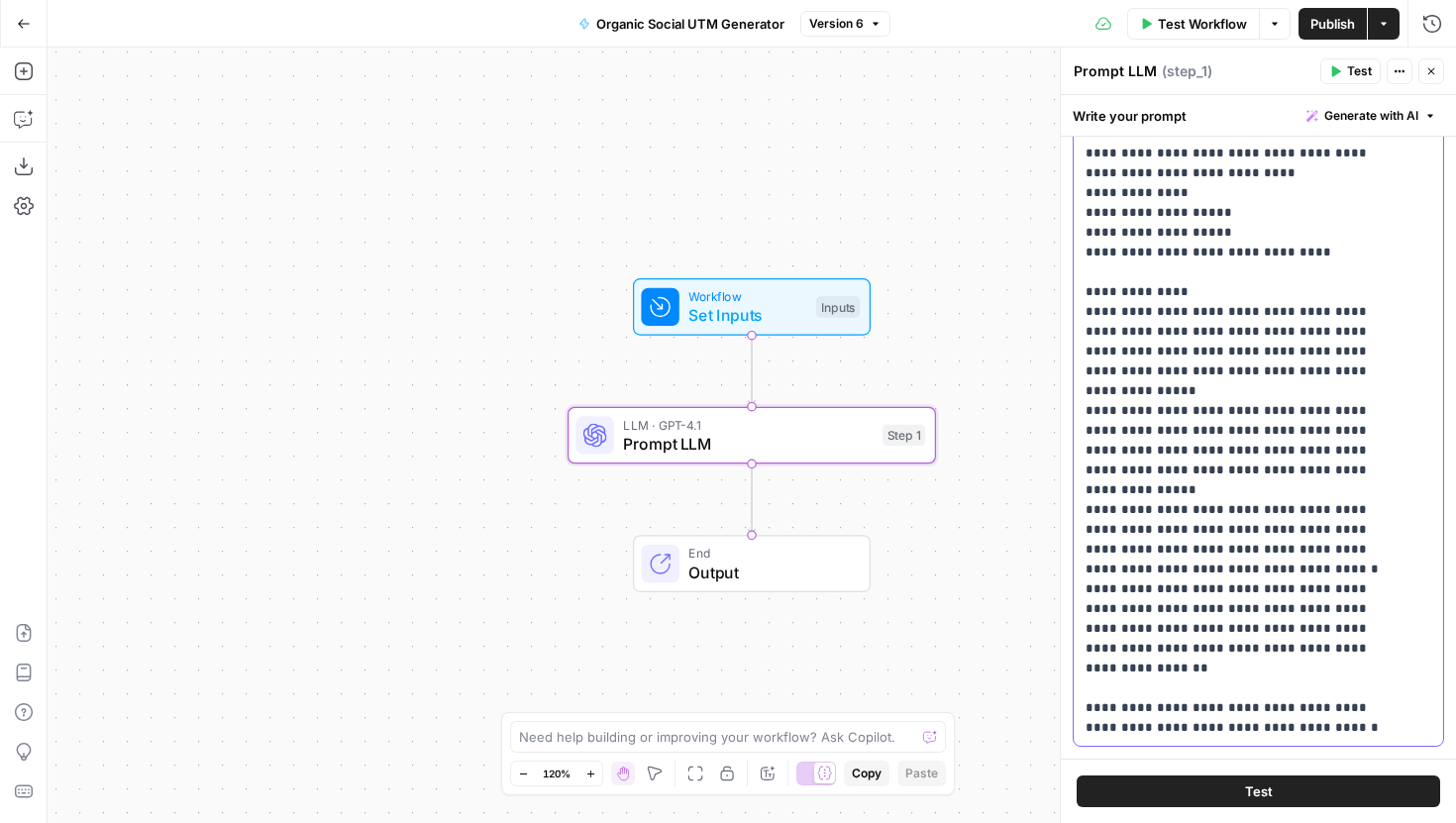 click on "**********" at bounding box center (1243, 84) 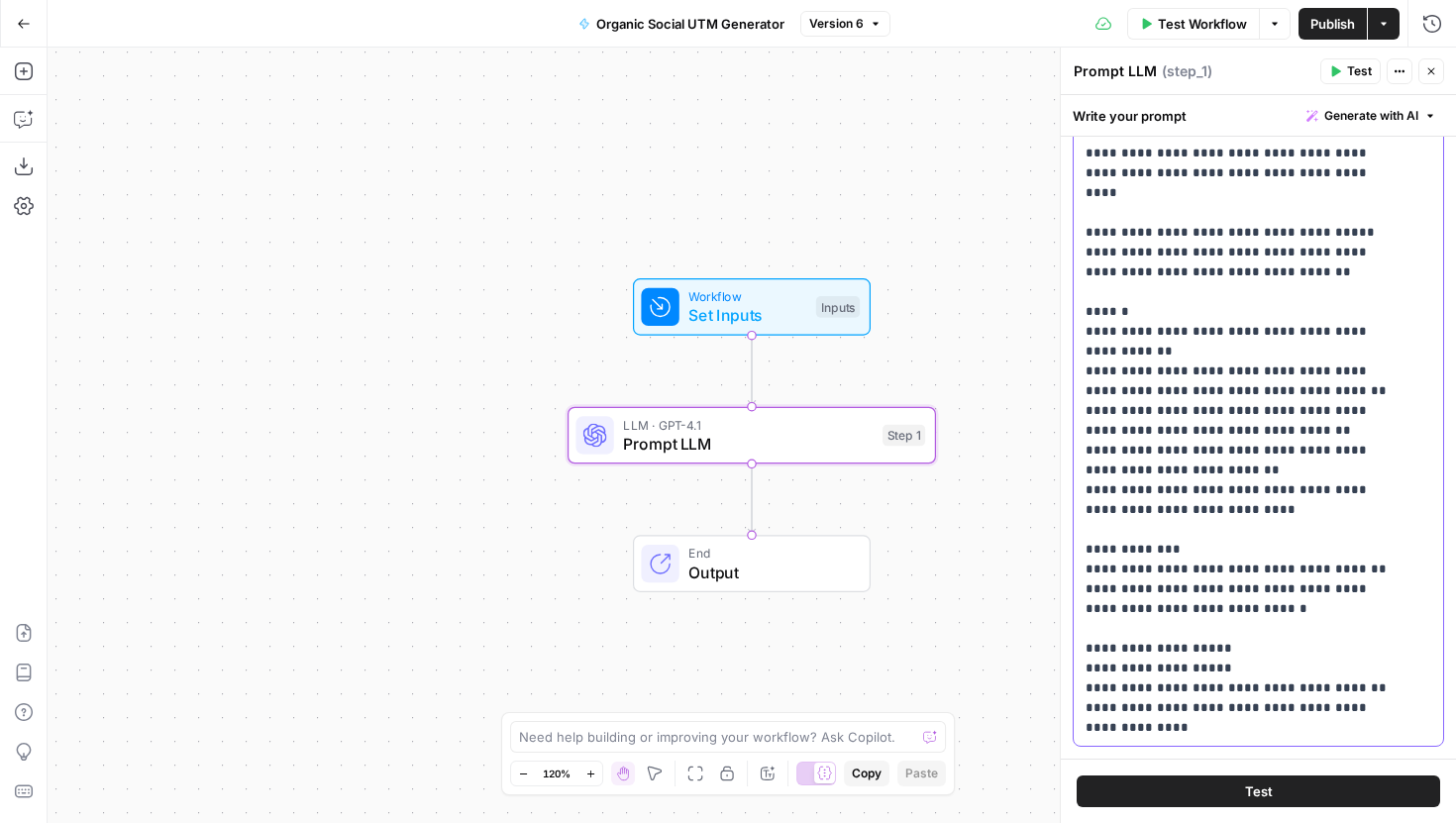scroll, scrollTop: 100, scrollLeft: 0, axis: vertical 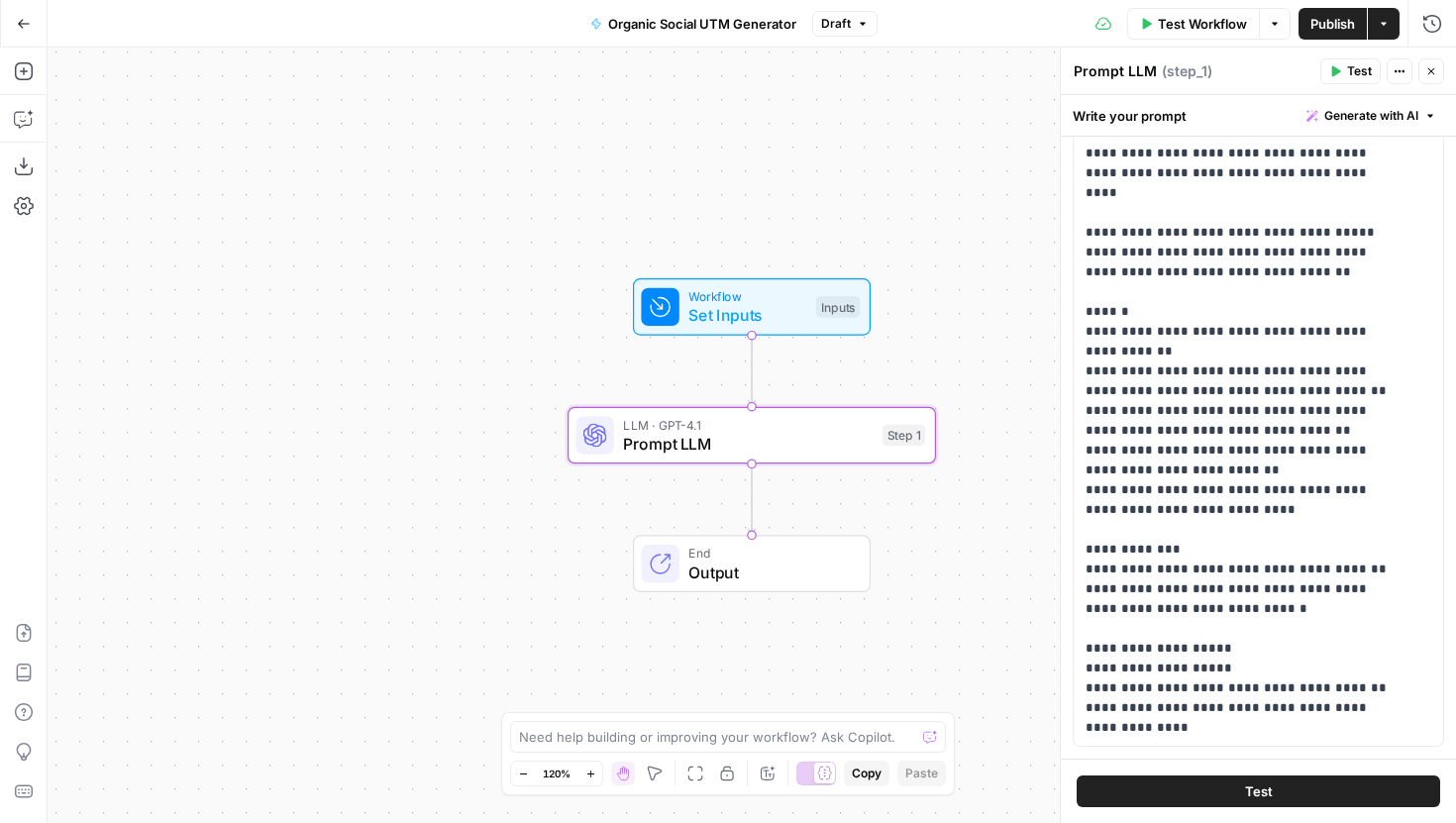 click on "Publish" at bounding box center [1332, 24] 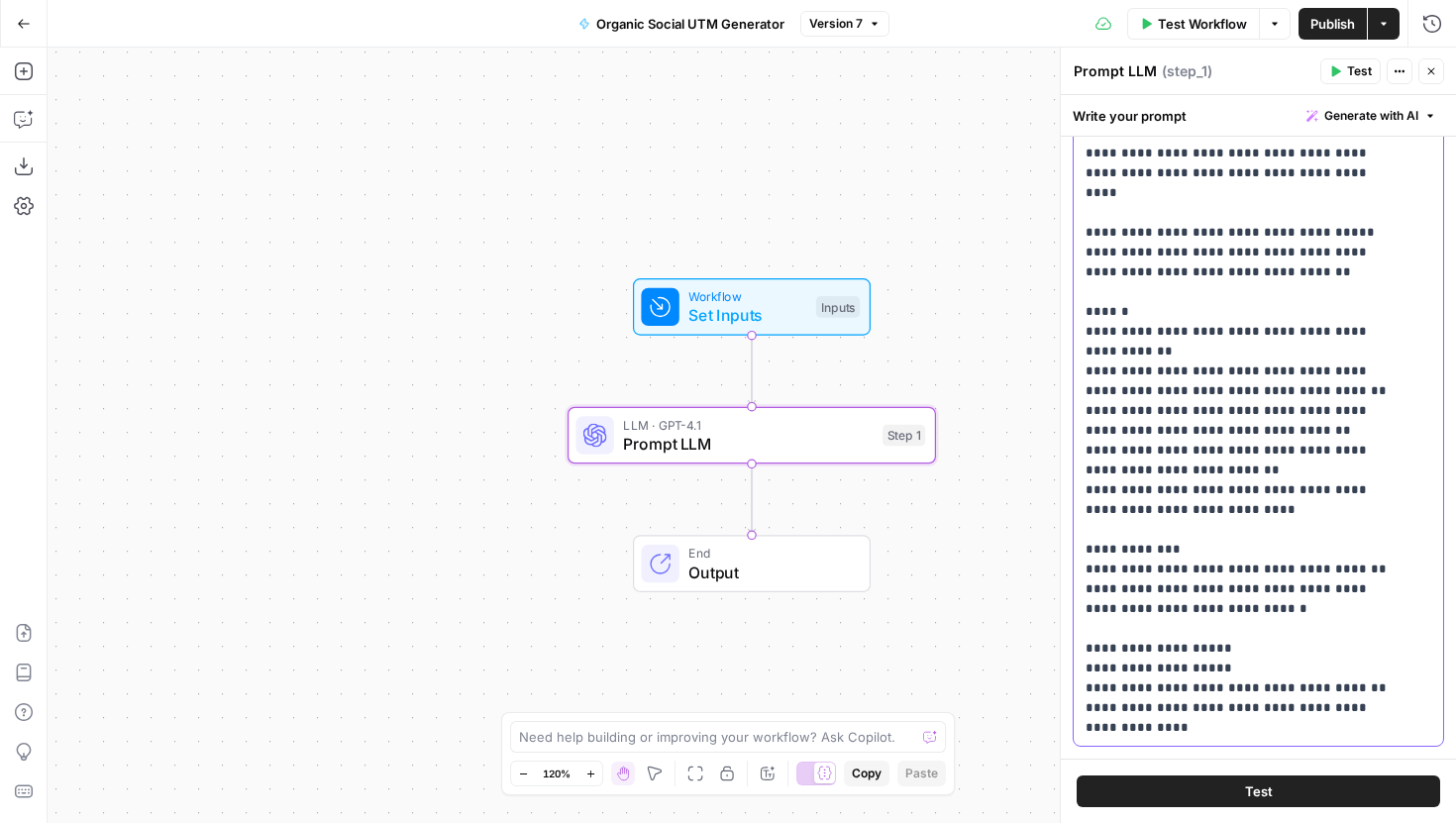 click on "**********" at bounding box center (1243, 292) 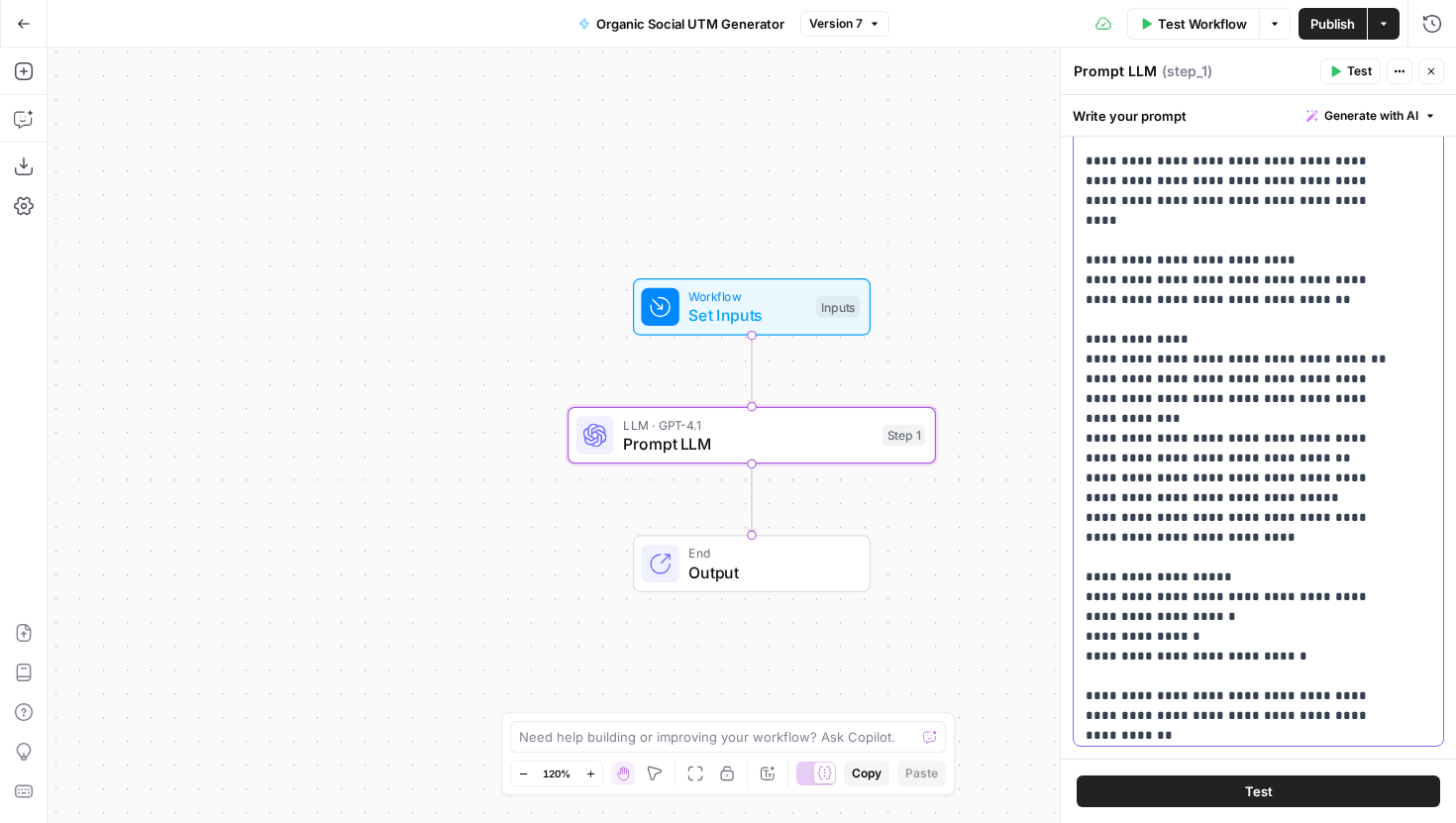 scroll, scrollTop: 41, scrollLeft: 0, axis: vertical 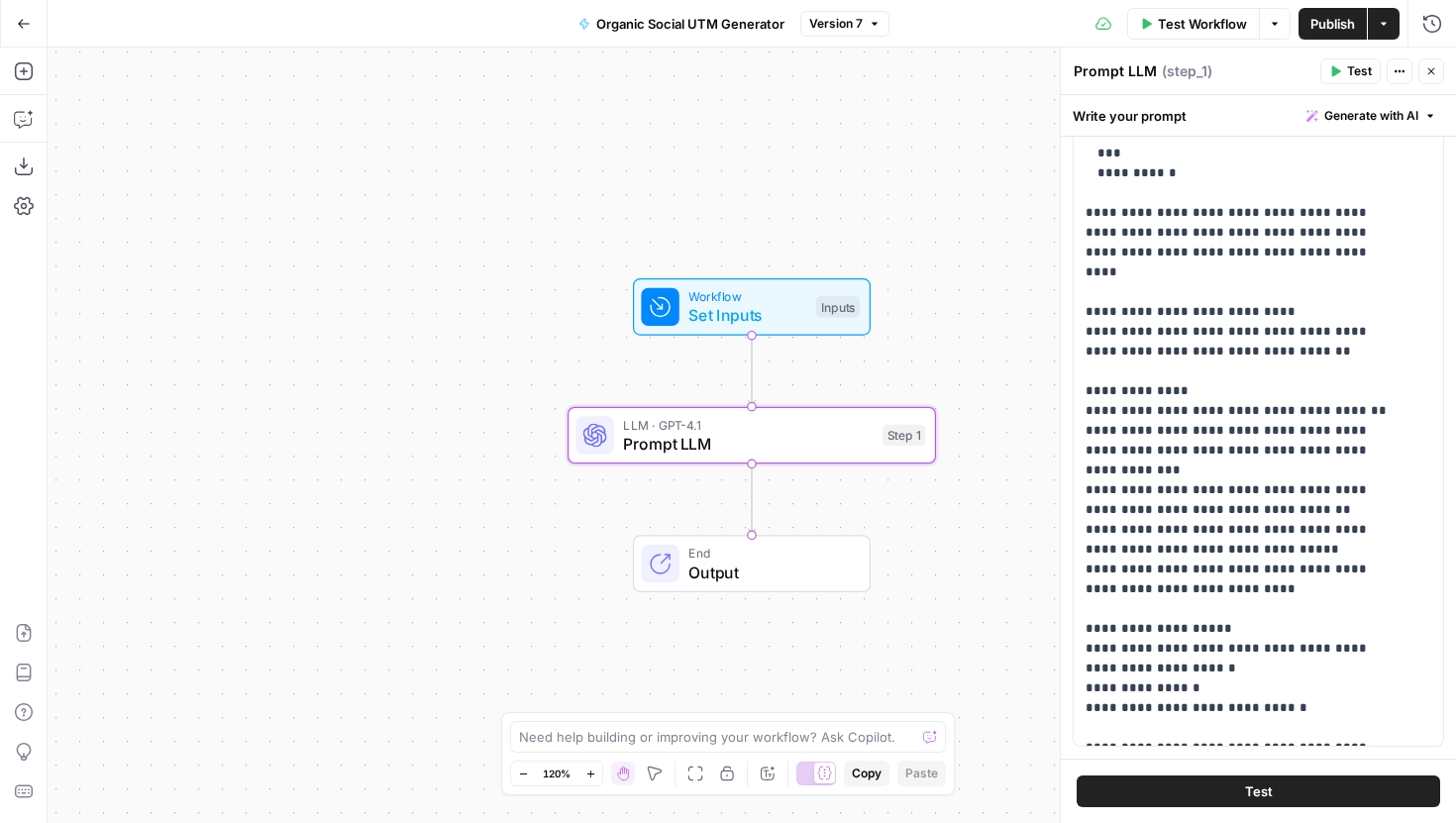 click on "Test" at bounding box center (1259, 791) 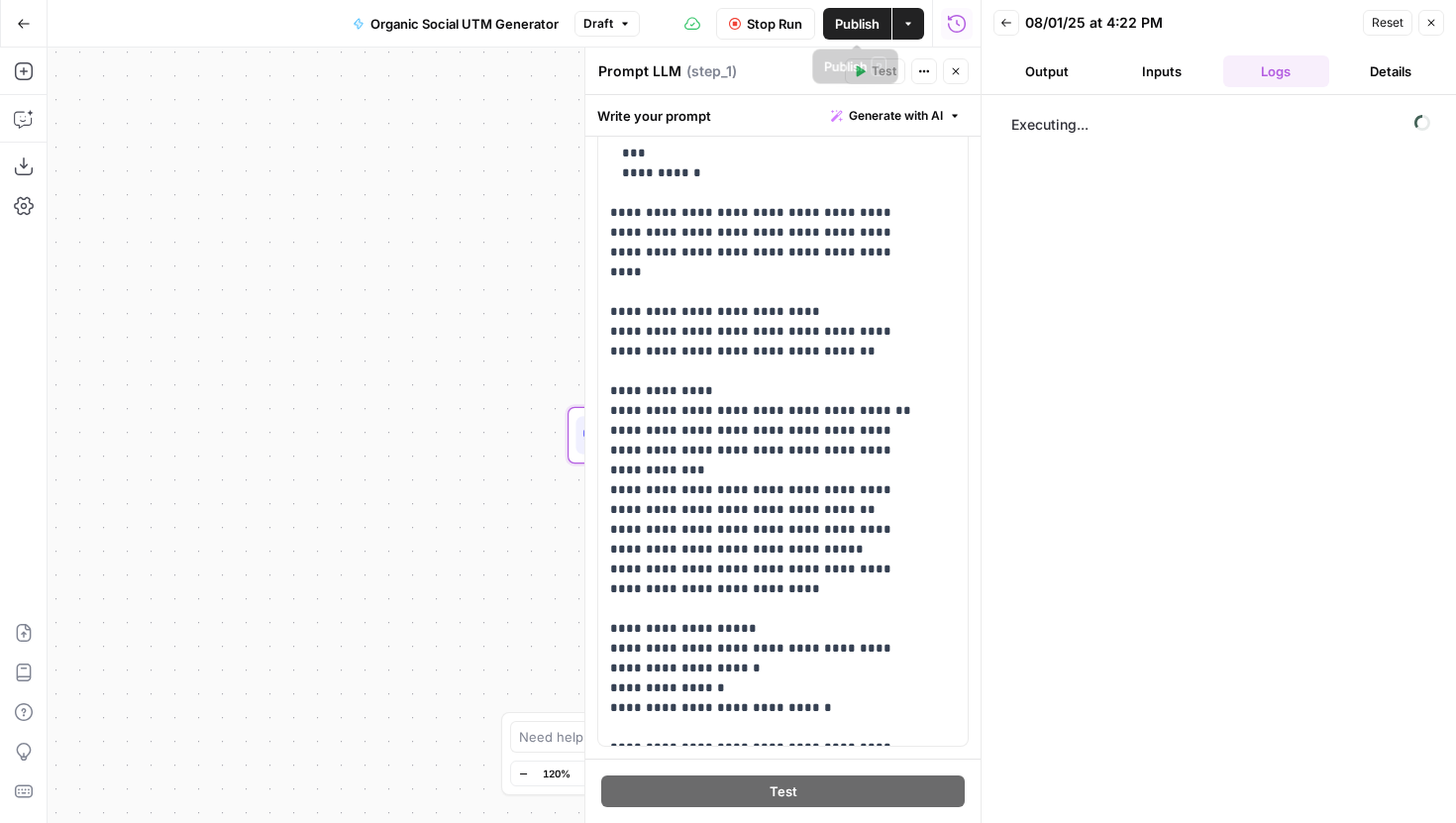 click on "Publish" at bounding box center (857, 24) 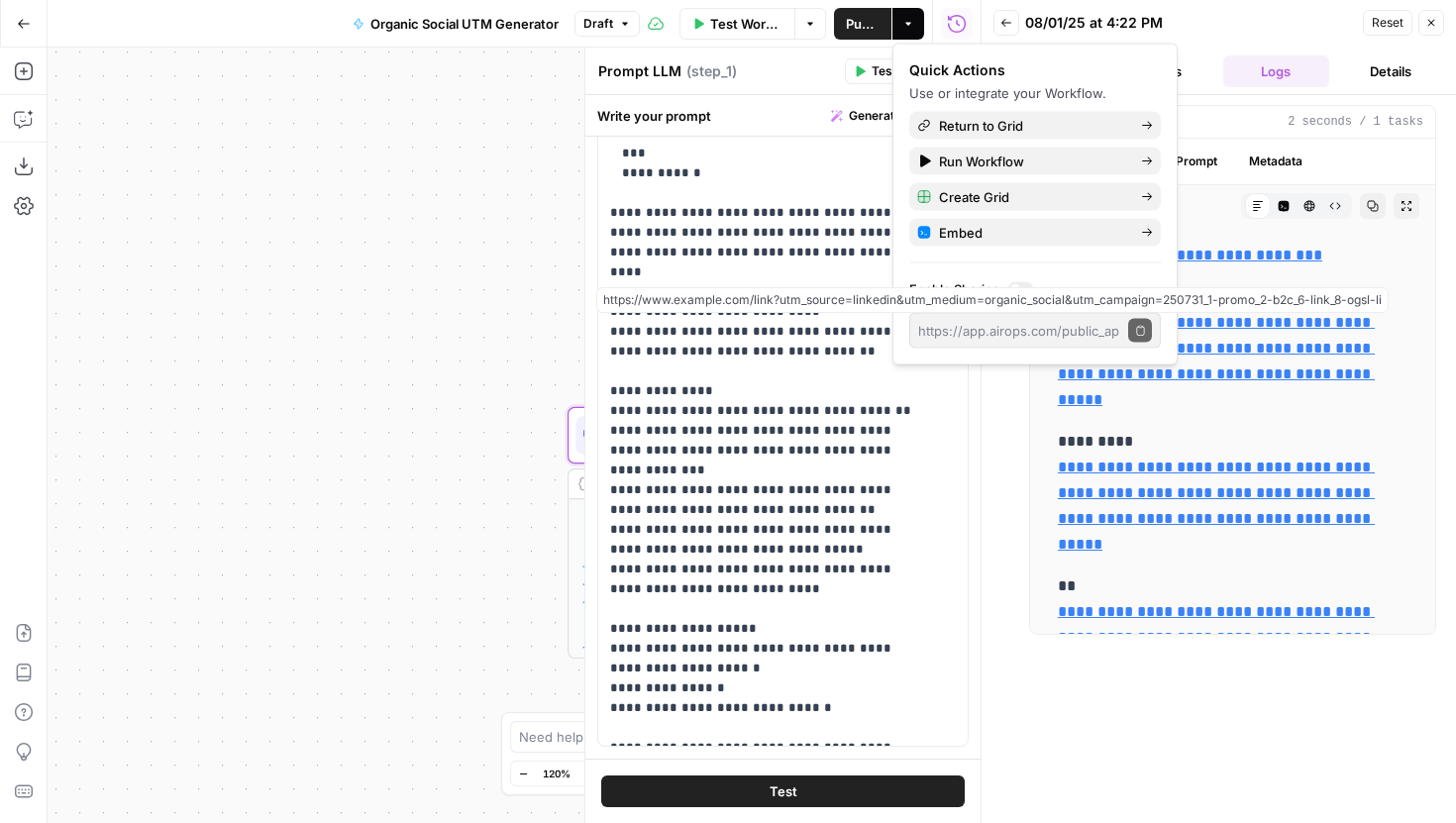 click on "**********" at bounding box center [514, 435] 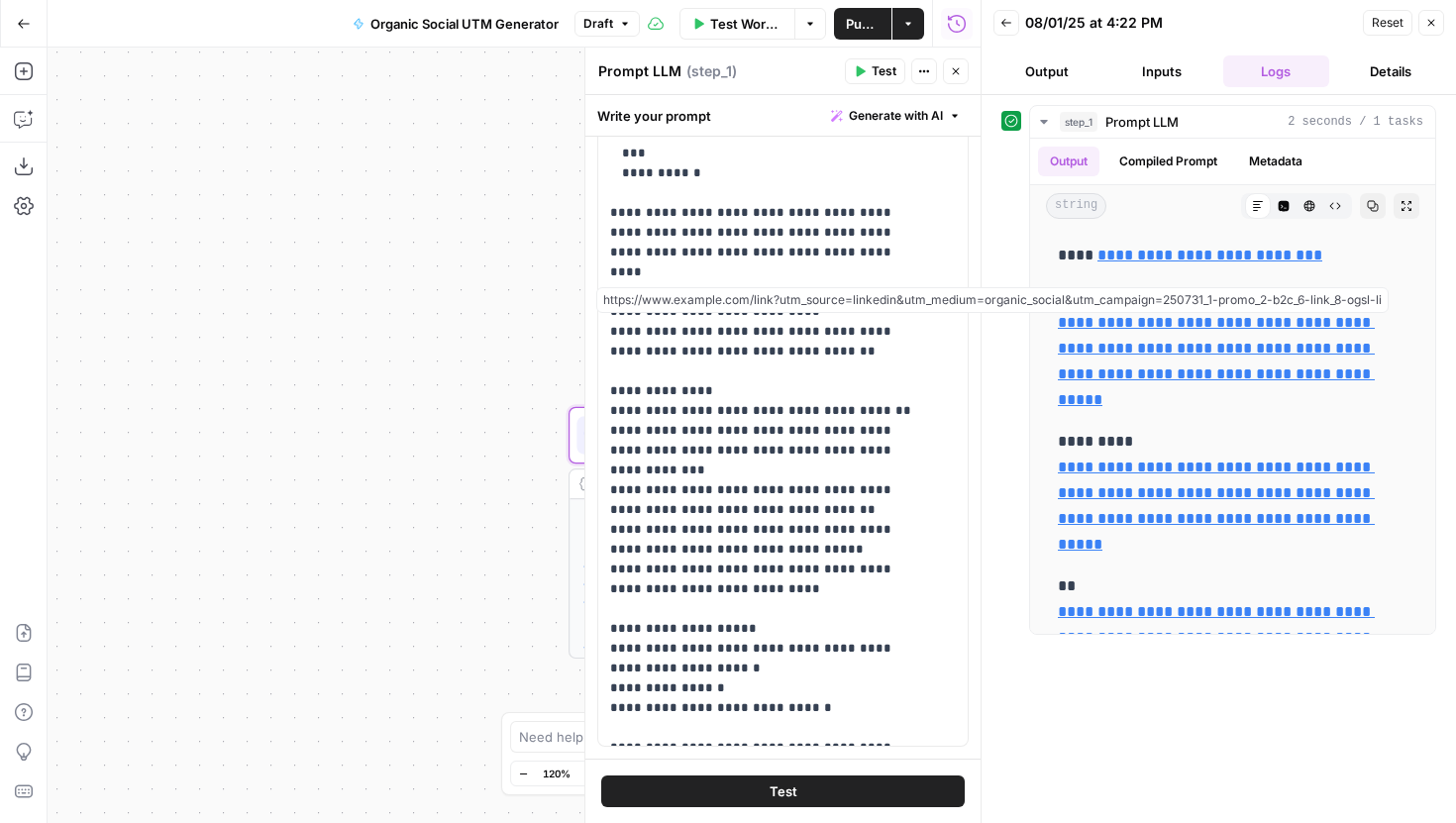 click 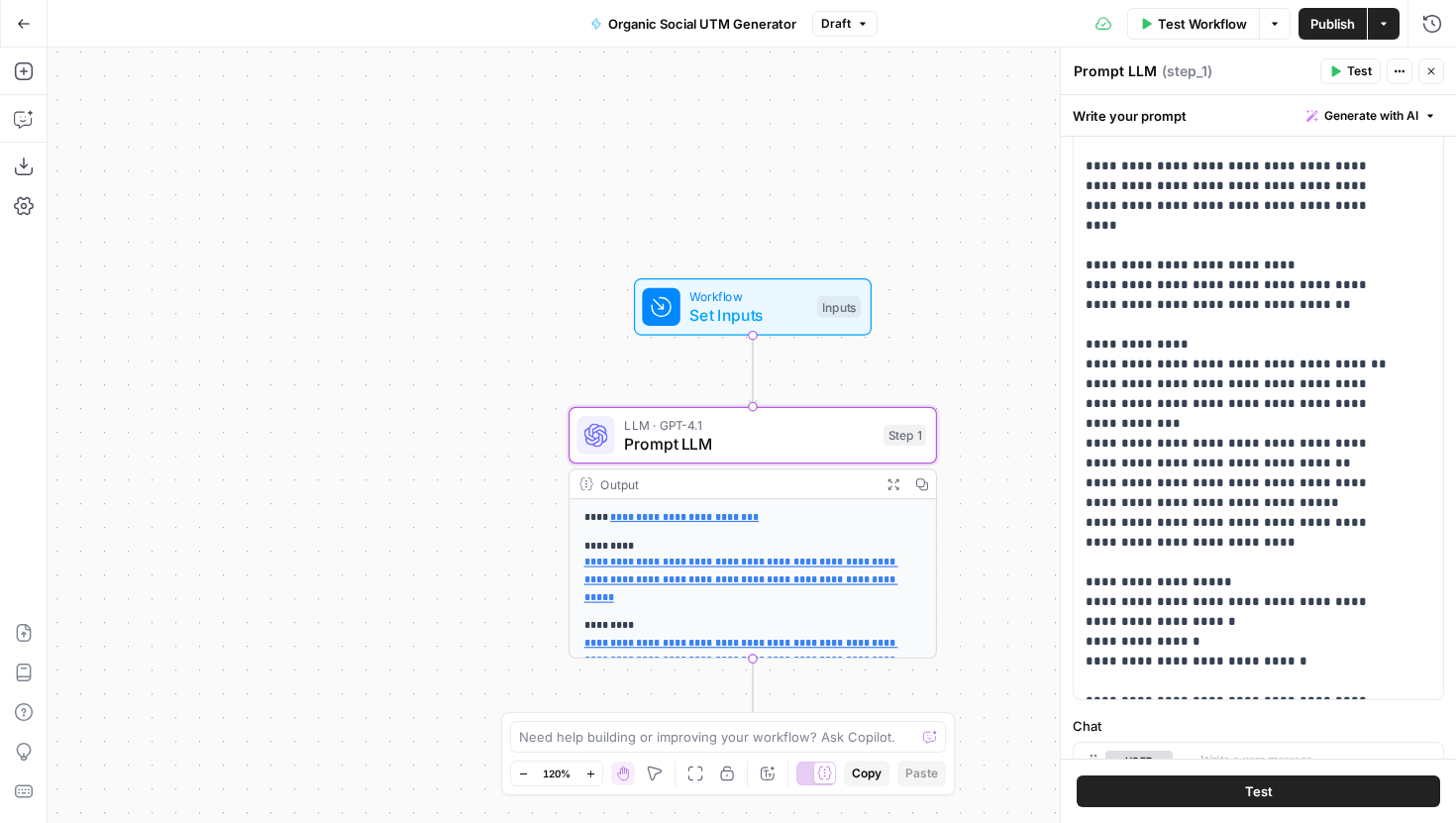 scroll, scrollTop: 341, scrollLeft: 0, axis: vertical 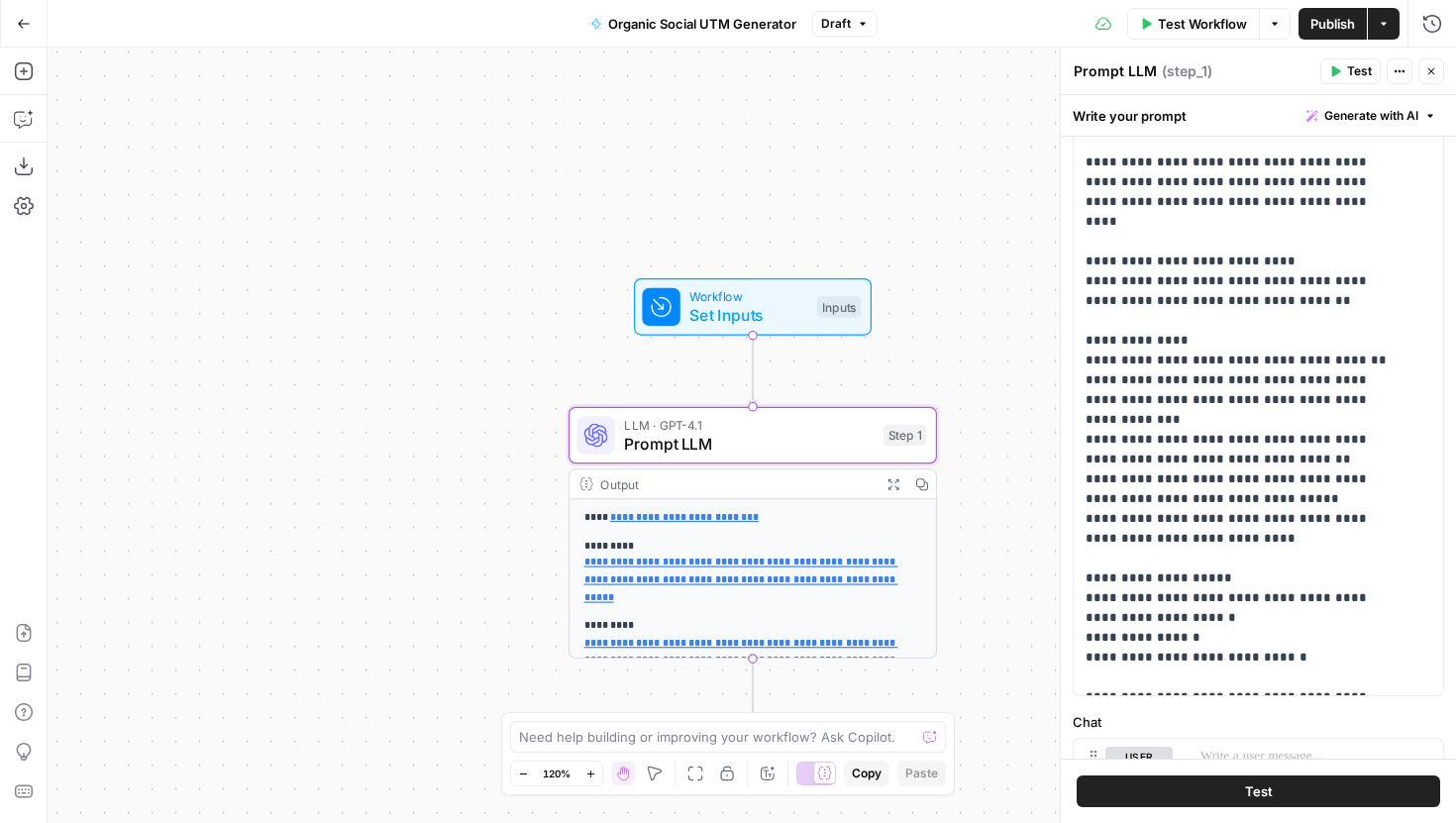click on "Publish" at bounding box center (1332, 24) 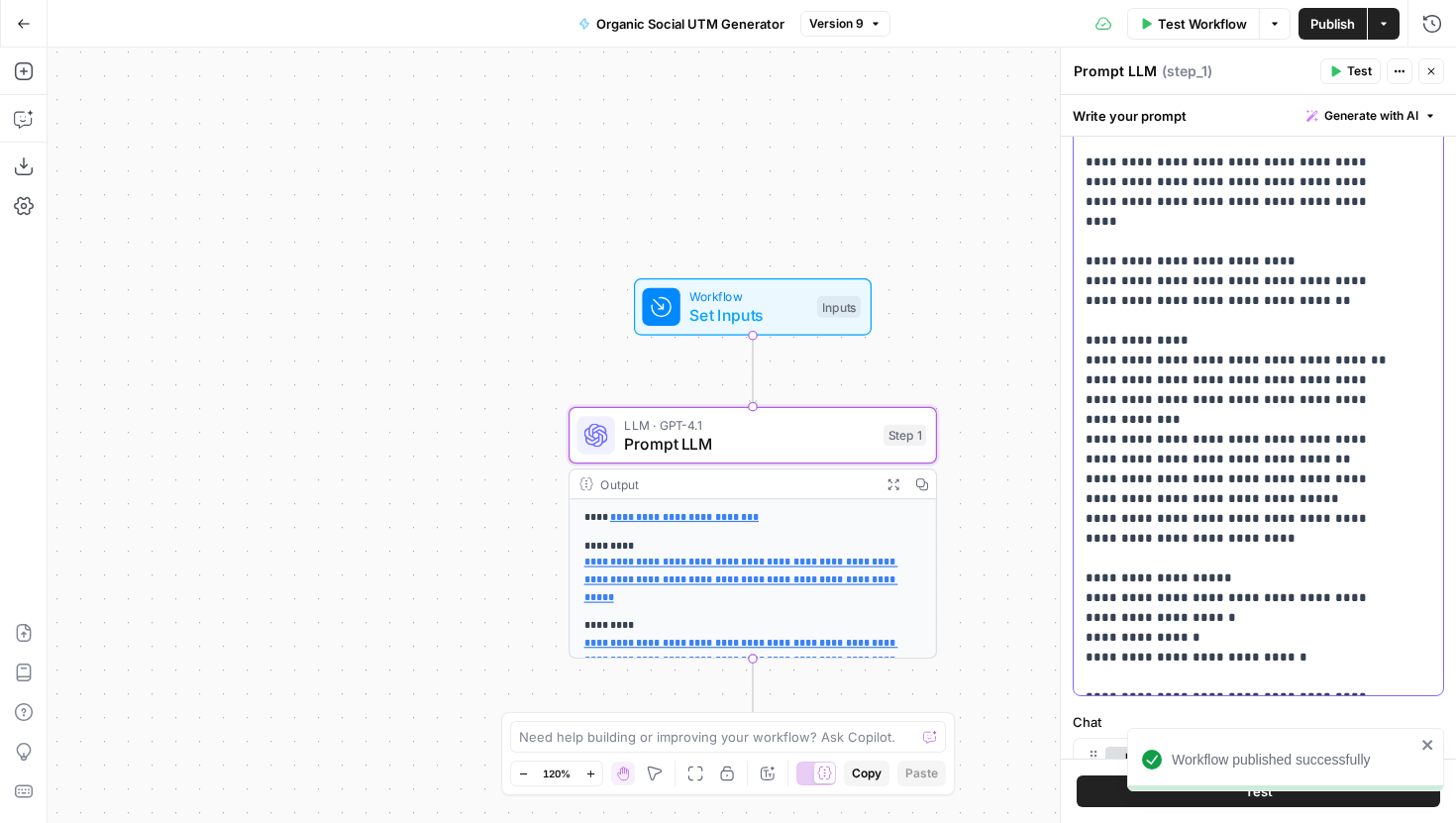 click on "**********" at bounding box center [1243, 271] 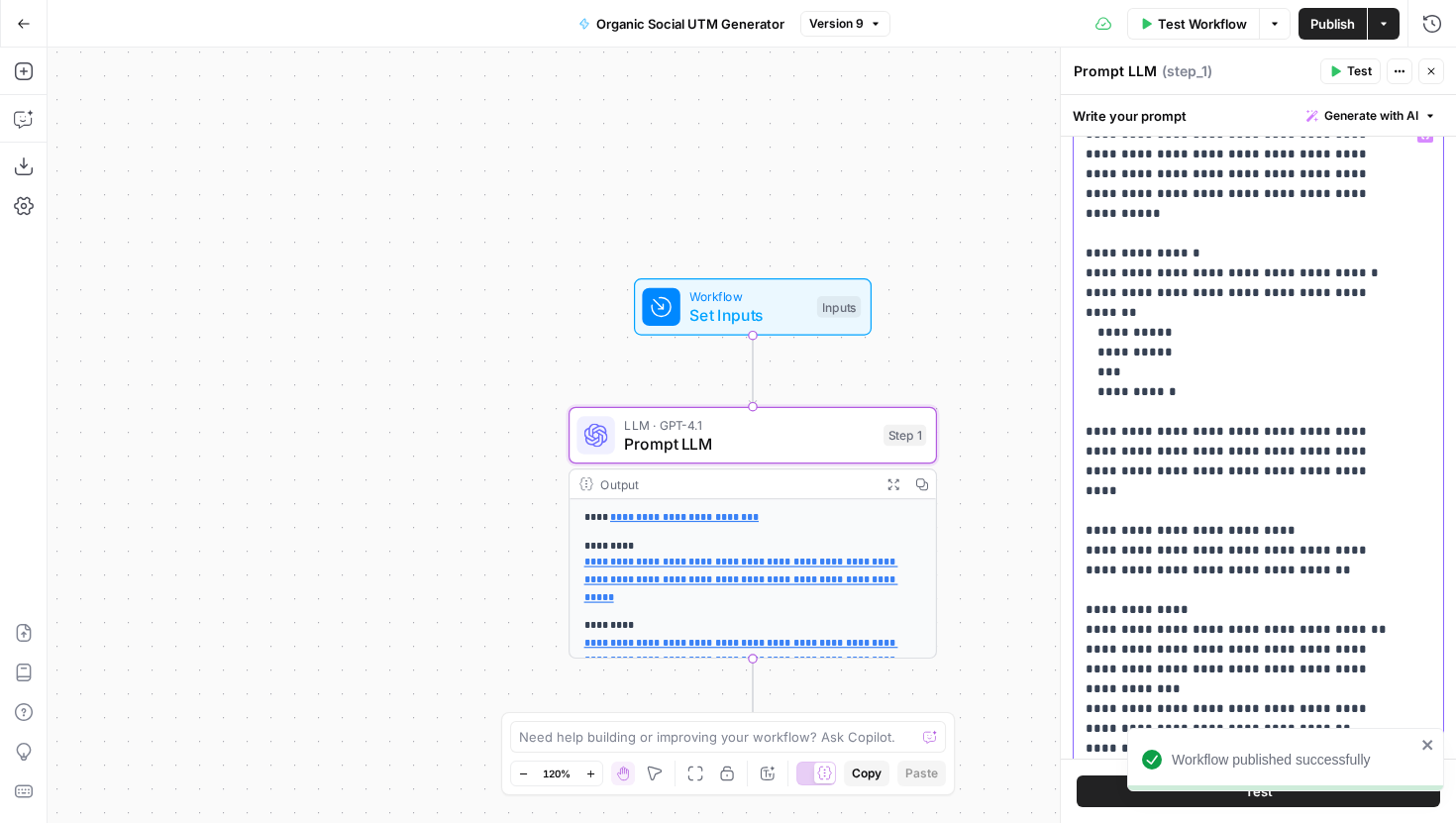 scroll, scrollTop: 0, scrollLeft: 0, axis: both 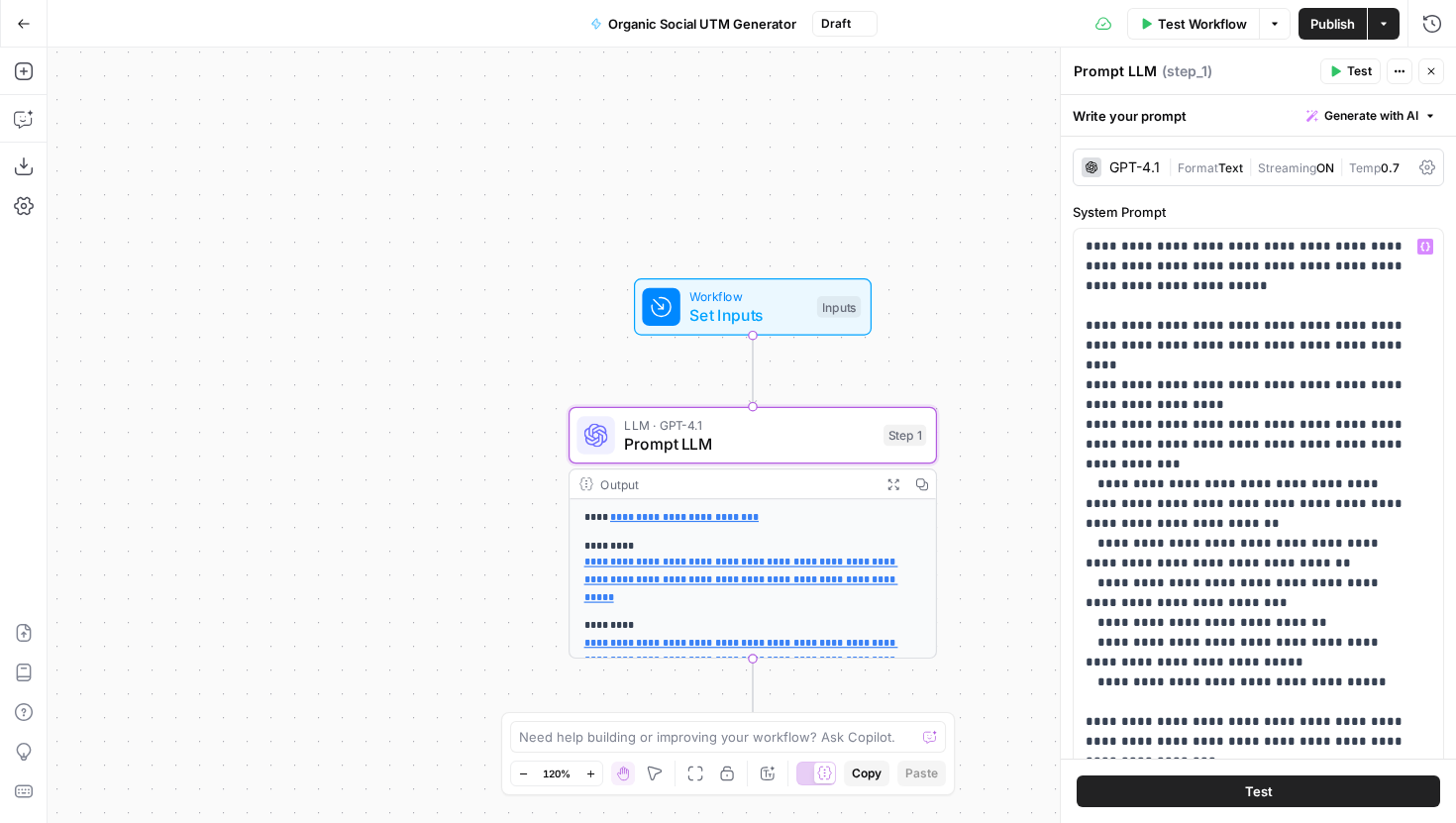 click on "Publish" at bounding box center [1332, 24] 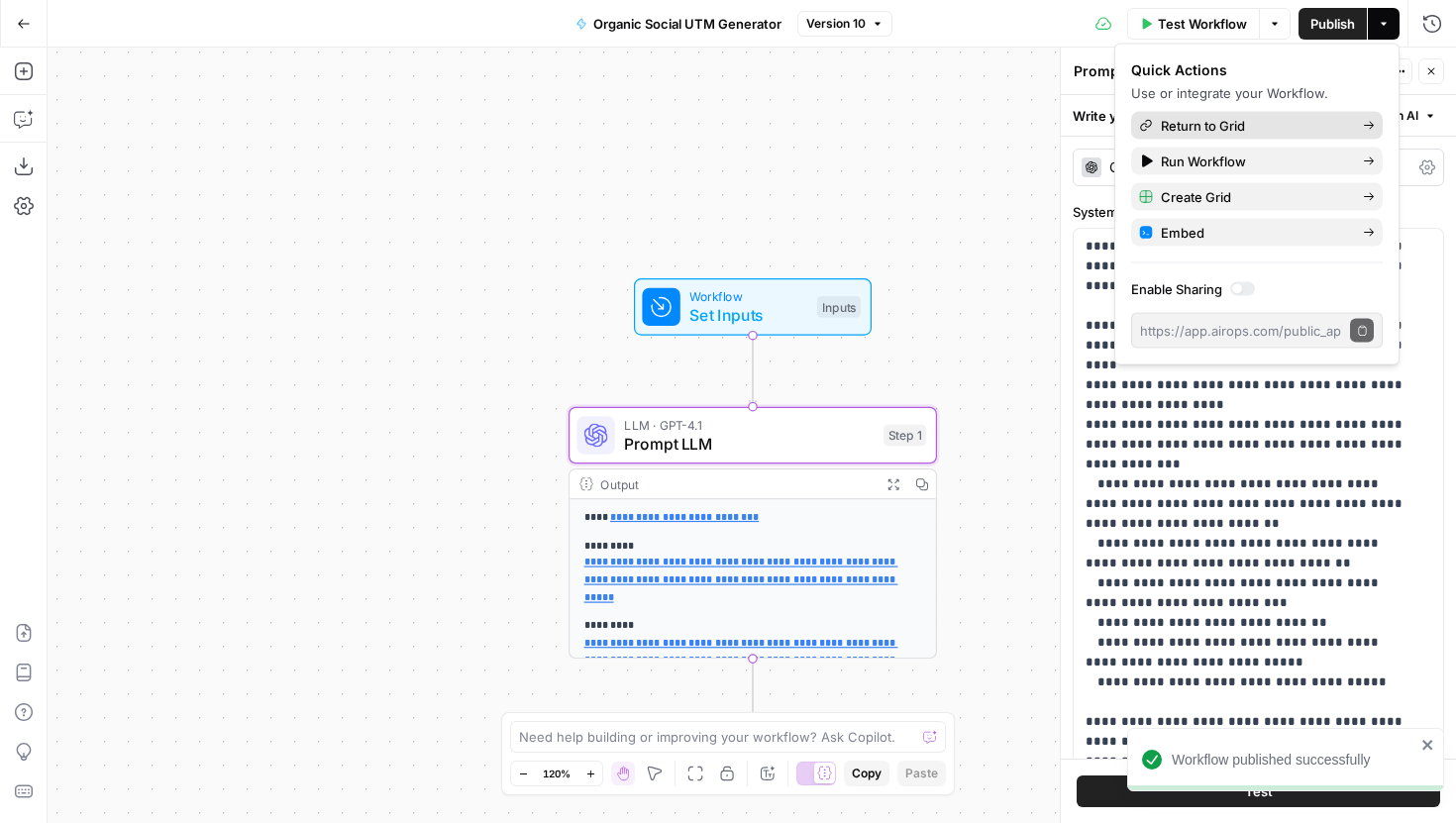 click on "Return to Grid" at bounding box center [1254, 126] 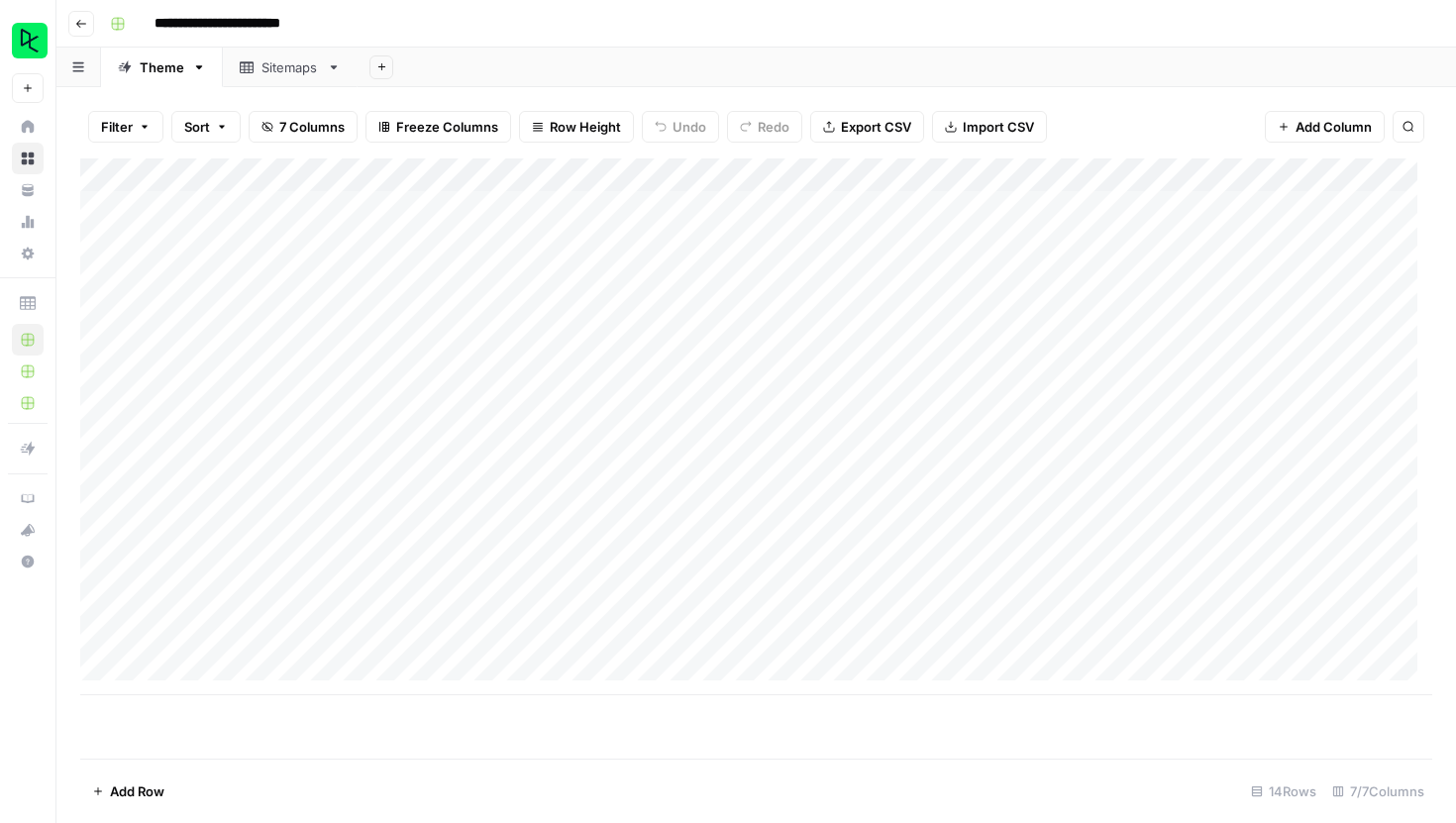 click on "Add Column" at bounding box center (756, 427) 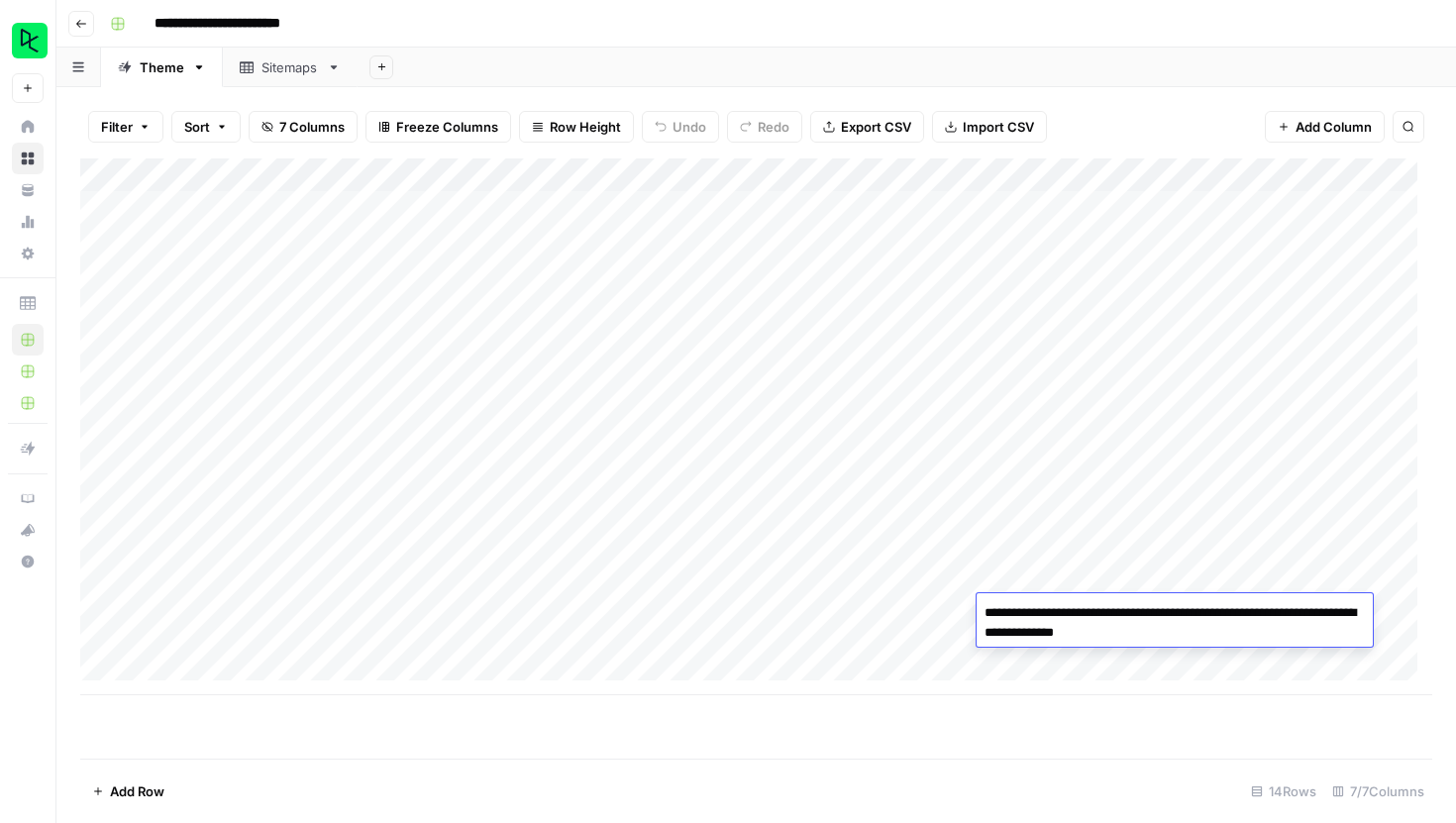 click on "**********" at bounding box center [728, 411] 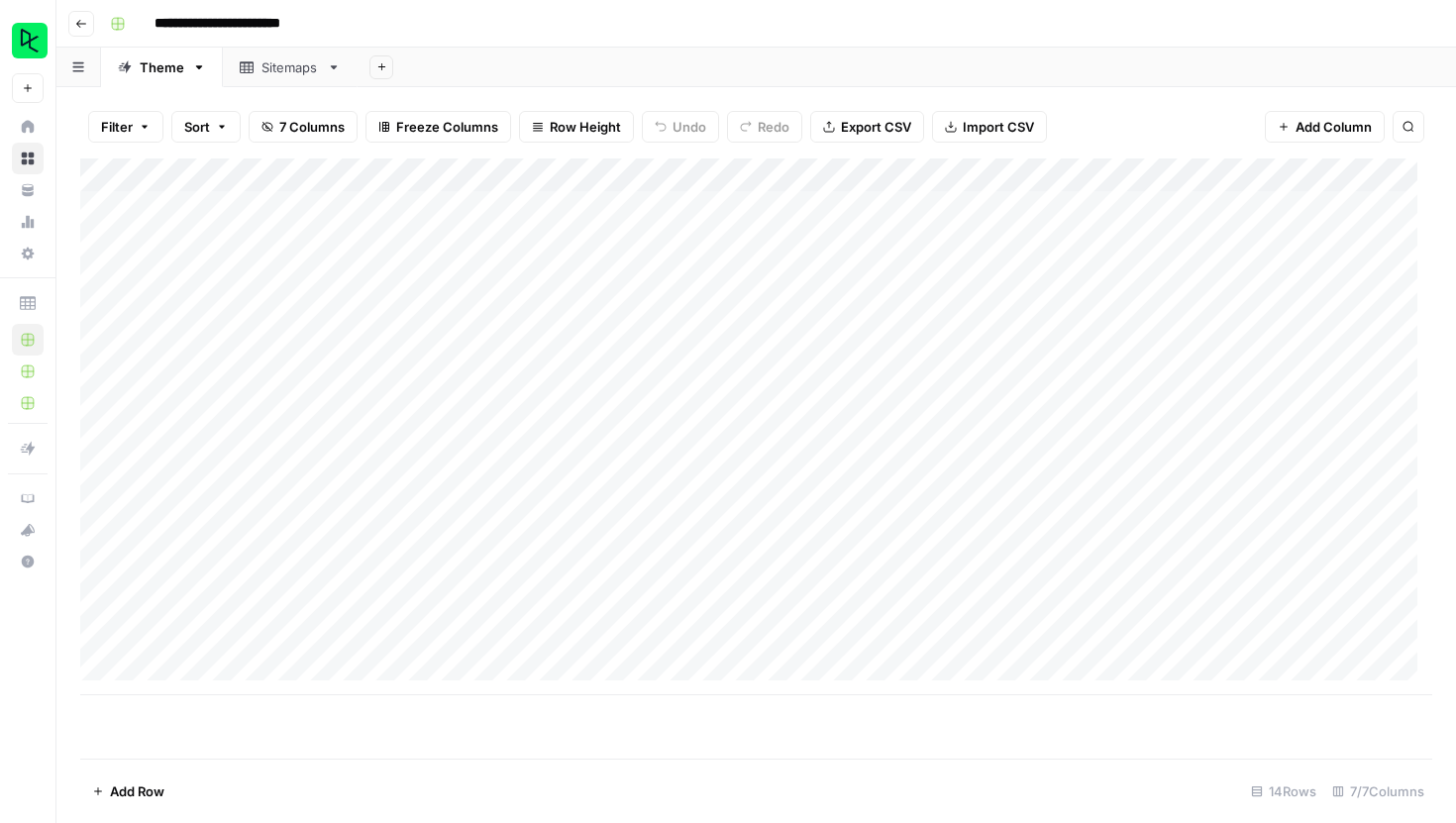 click on "Add Column" at bounding box center (756, 427) 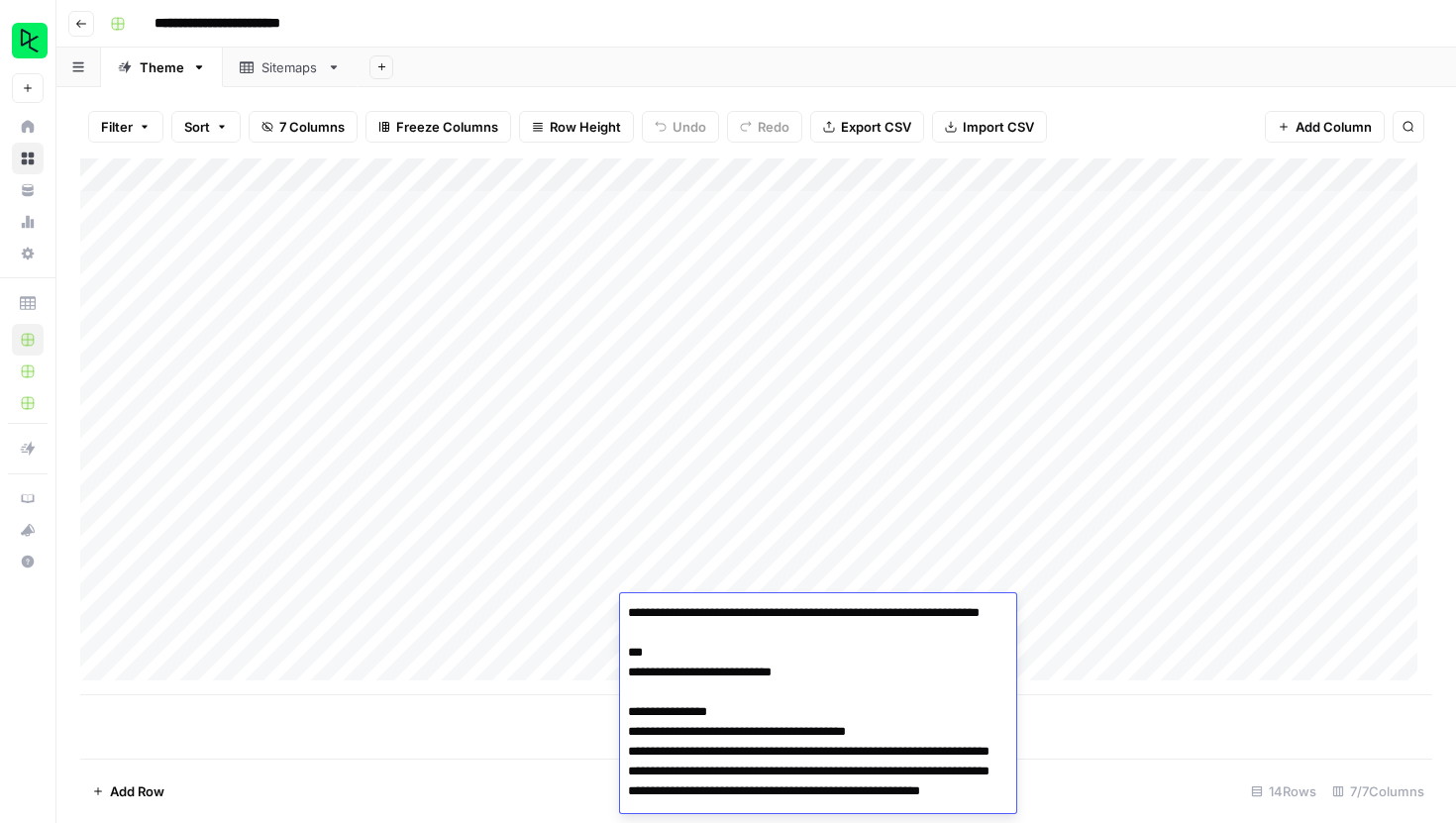 scroll, scrollTop: 3498, scrollLeft: 0, axis: vertical 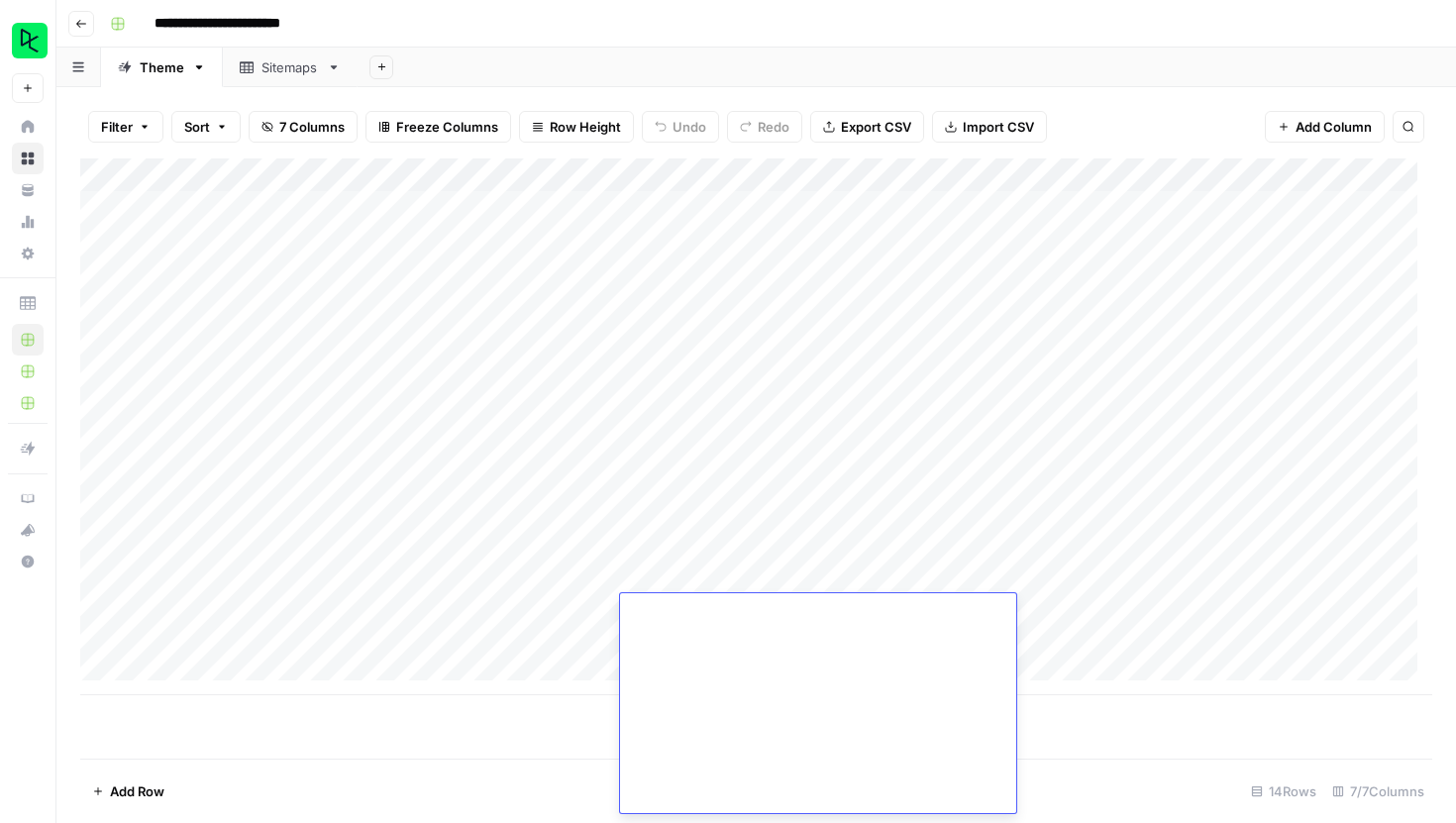 click on "Add Column" at bounding box center [756, 459] 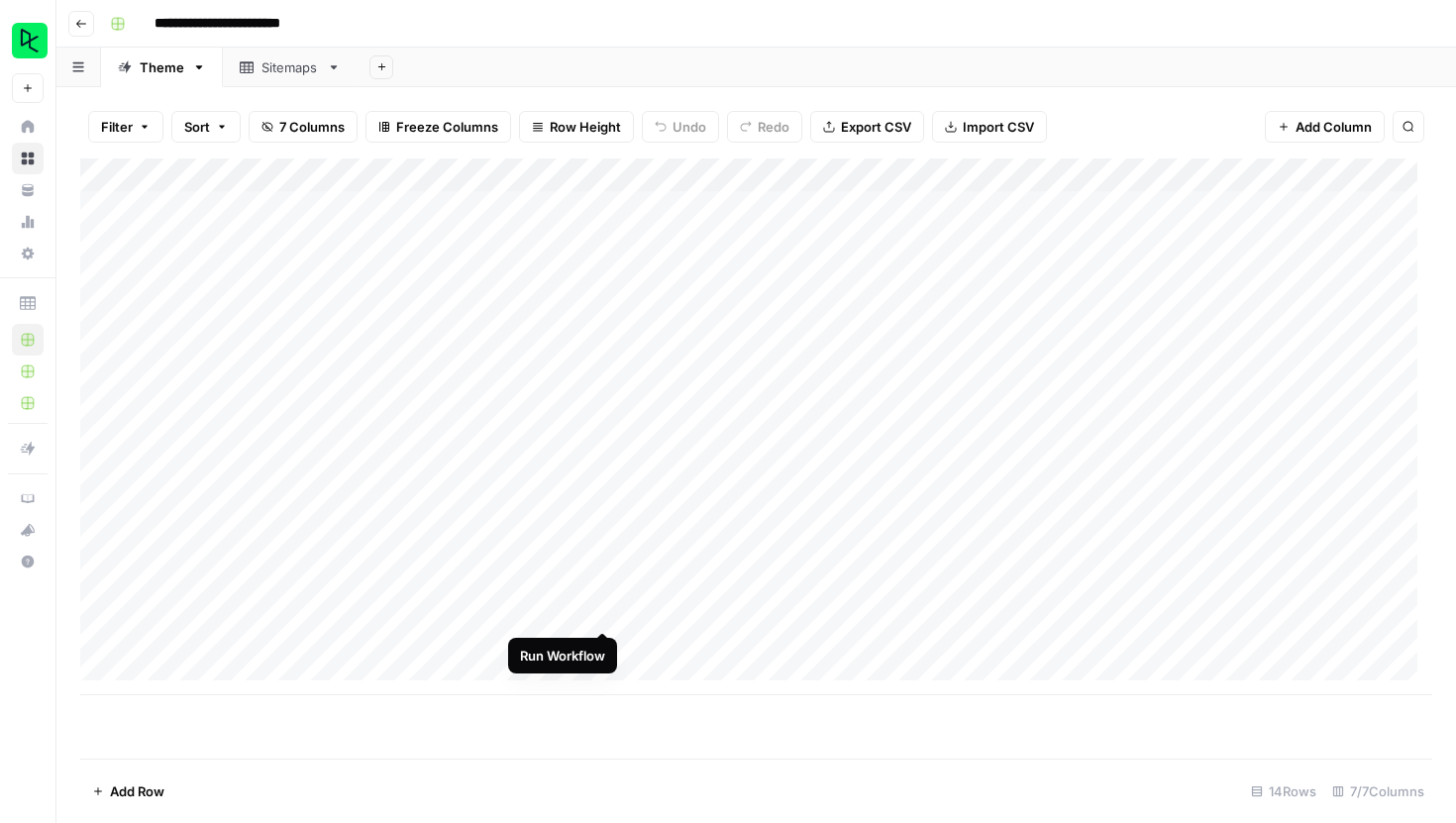 click on "Add Column" at bounding box center (756, 427) 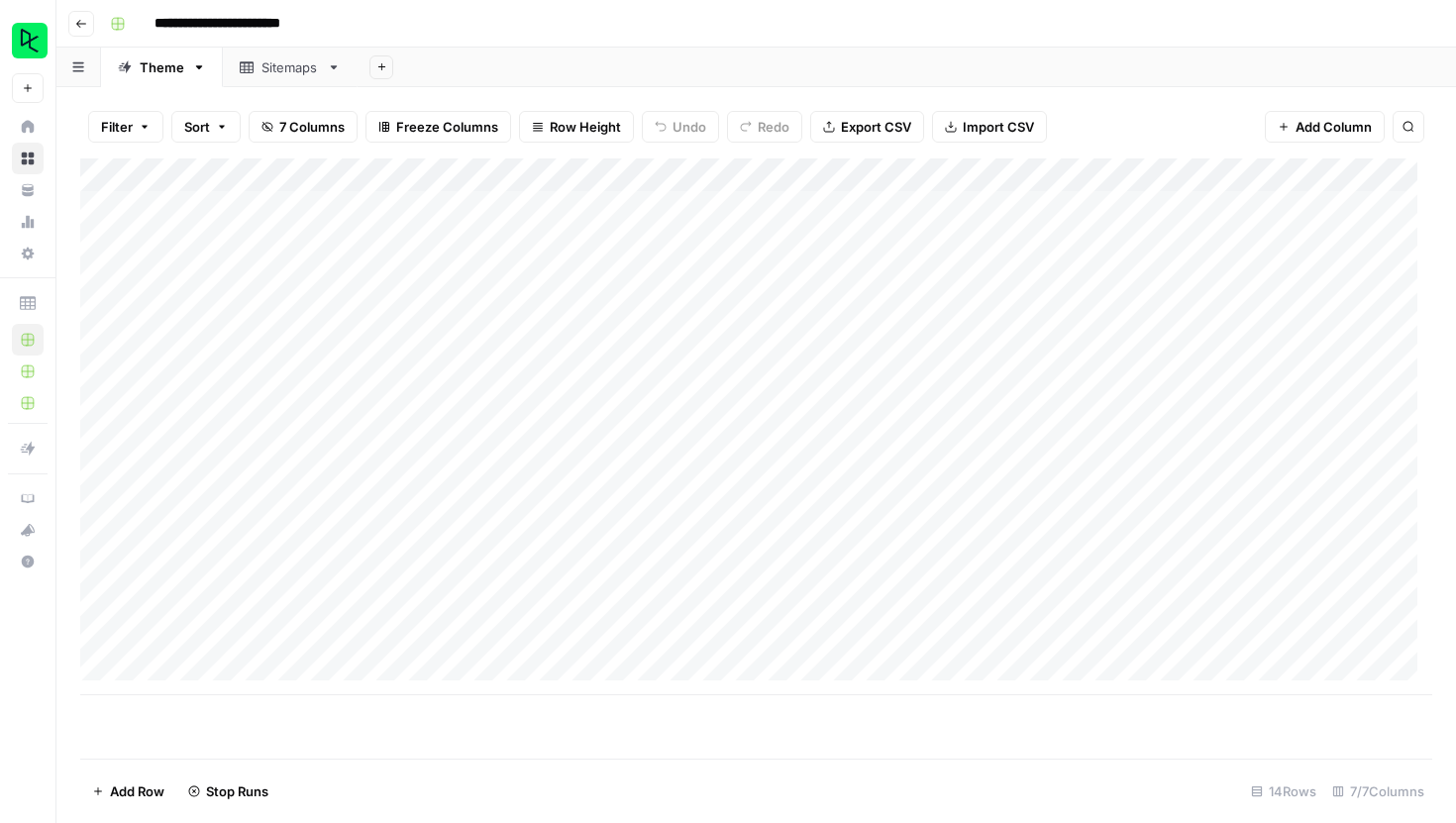 click on "Add Column" at bounding box center (756, 427) 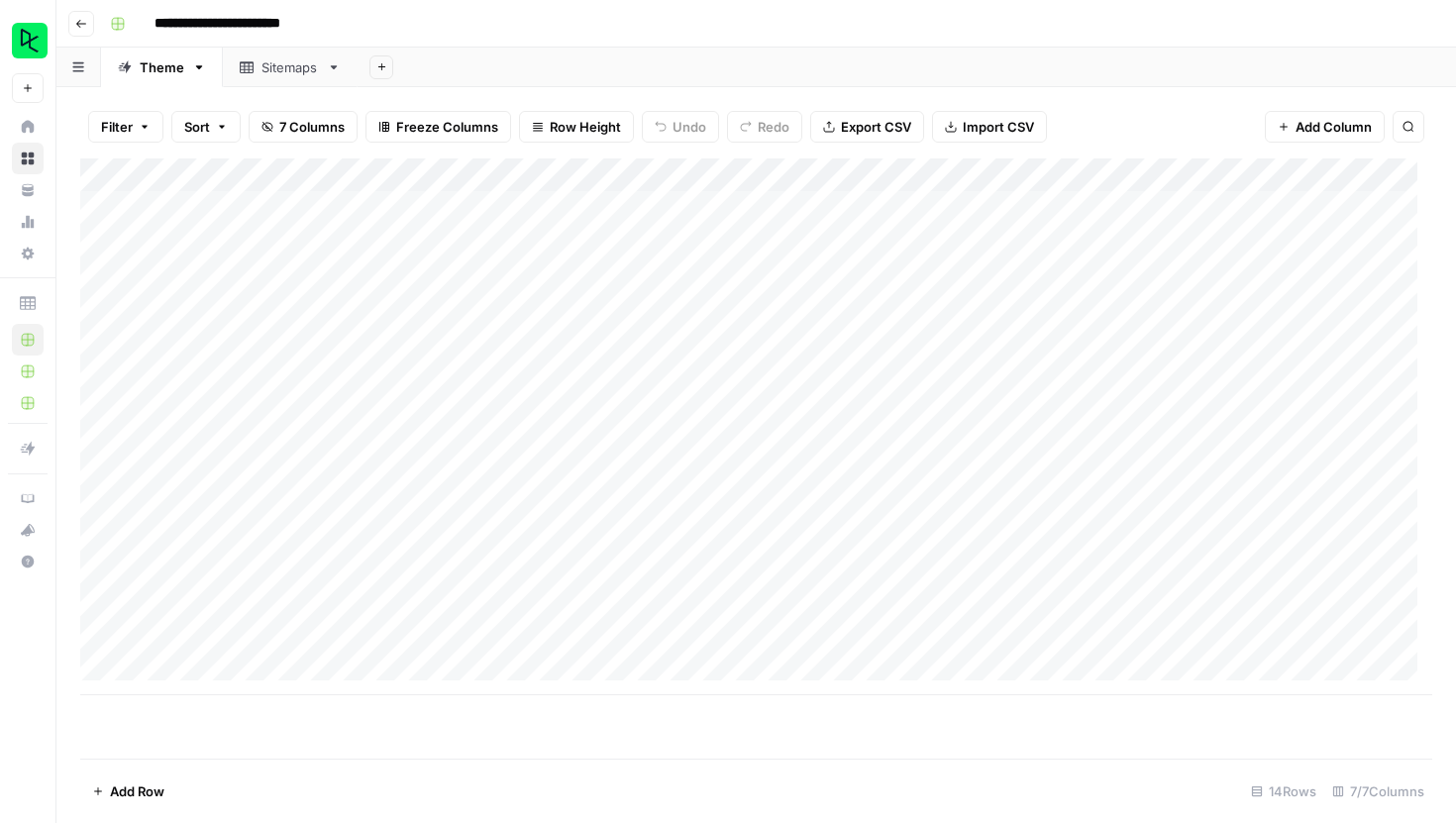 click on "Add Column" at bounding box center [756, 427] 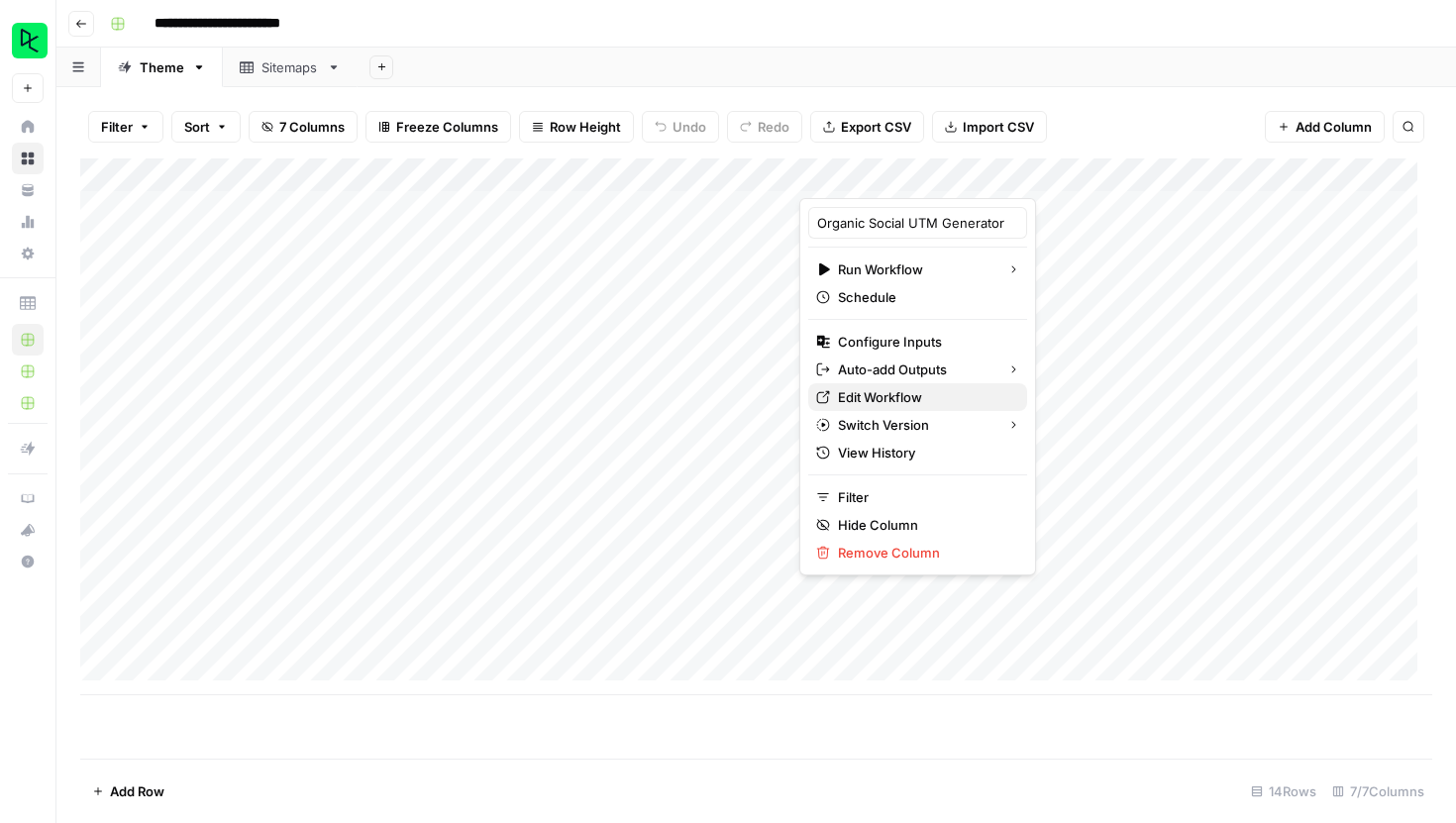 click on "Edit Workflow" at bounding box center [924, 397] 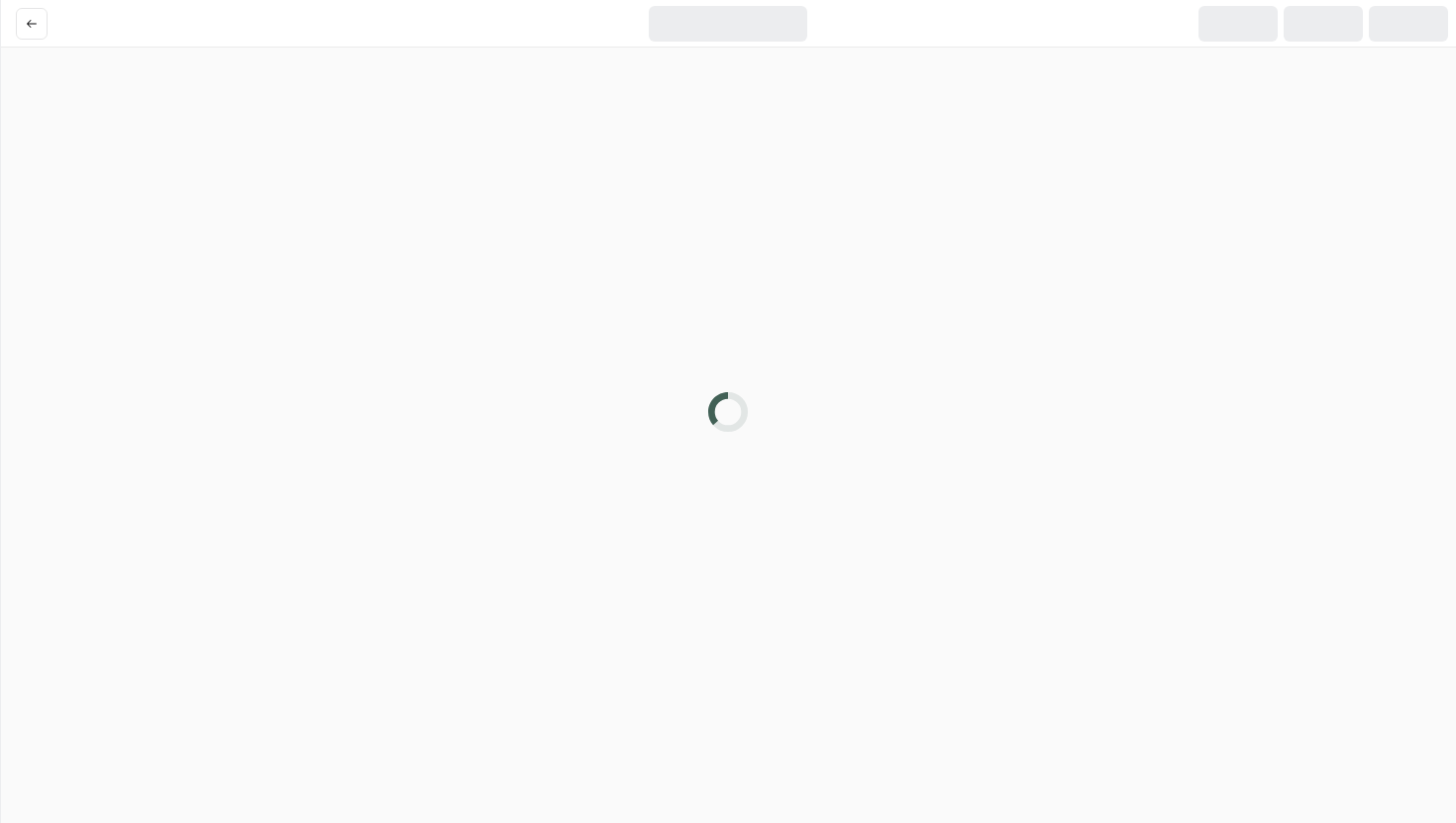 scroll, scrollTop: 0, scrollLeft: 0, axis: both 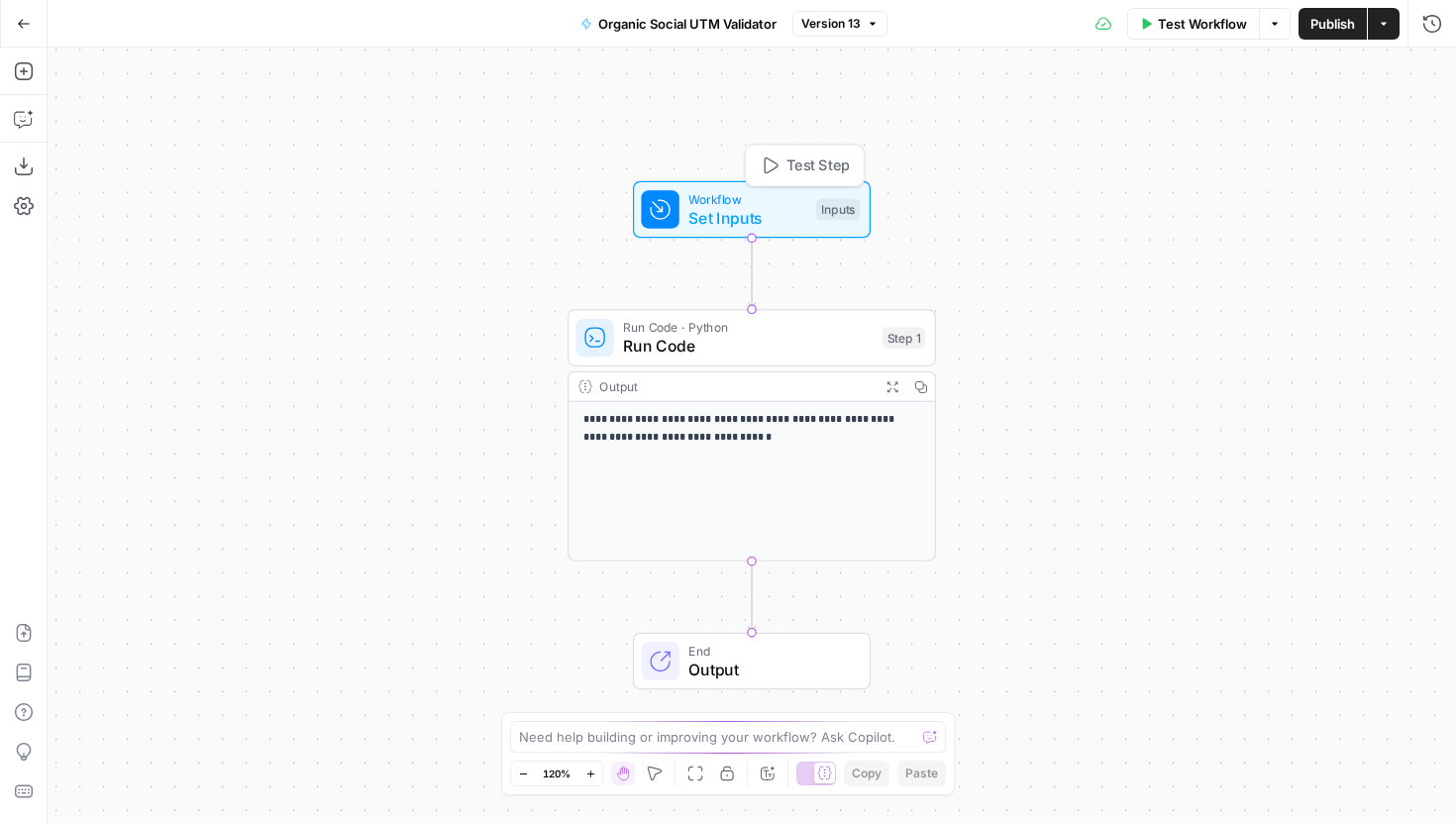click on "Workflow Set Inputs Inputs Test Step" at bounding box center (750, 209) 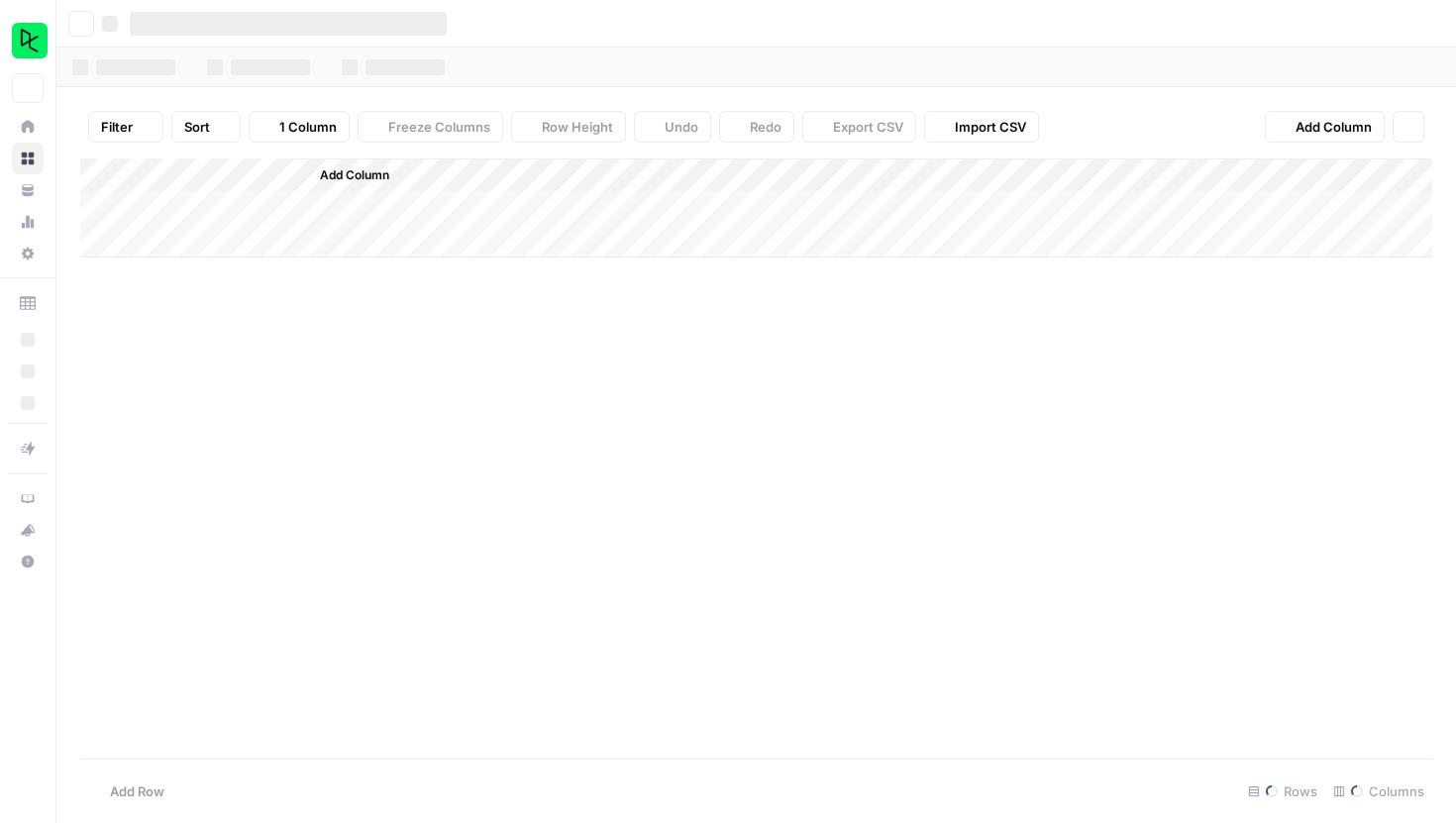 scroll, scrollTop: 0, scrollLeft: 0, axis: both 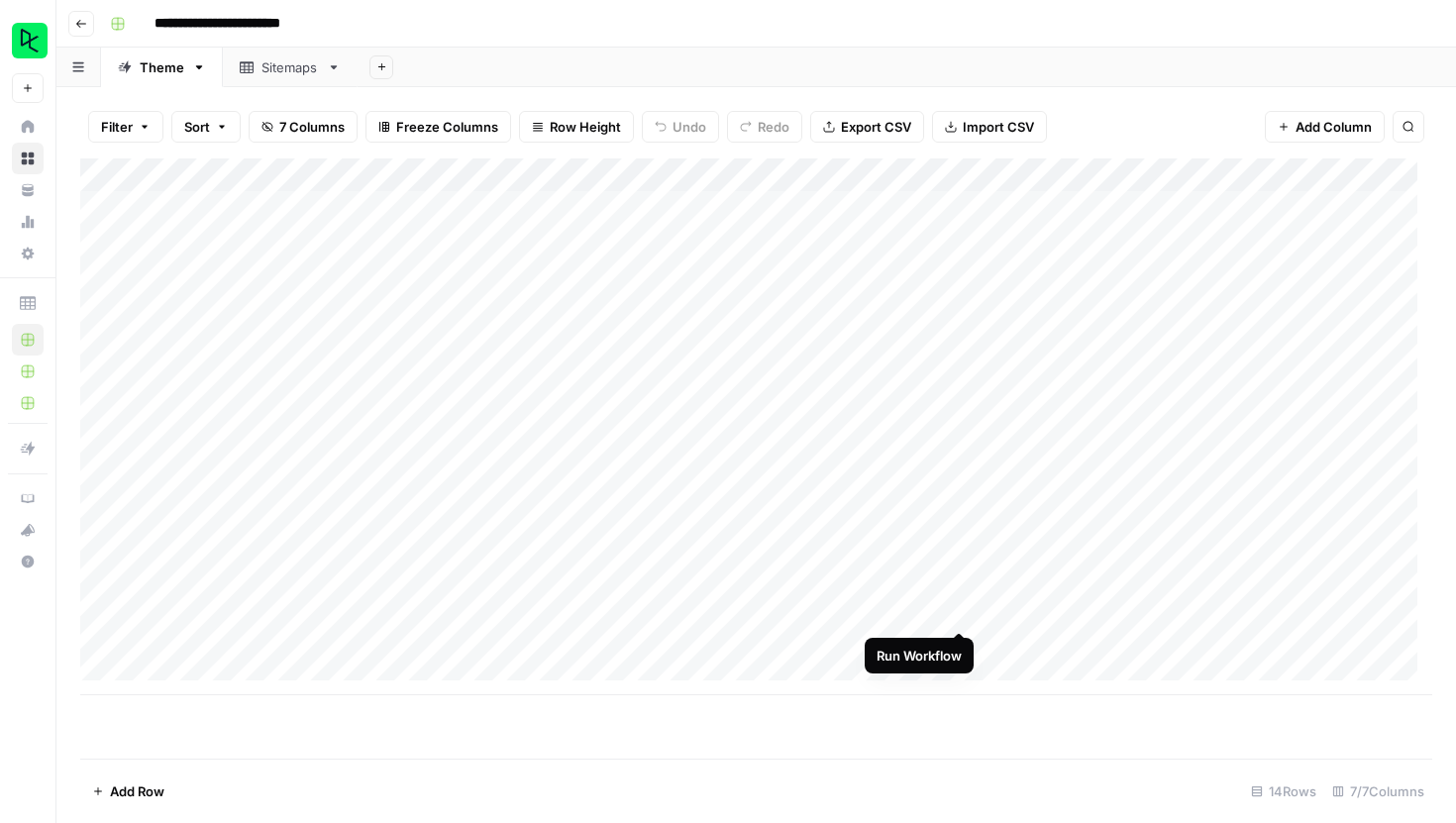 click on "Add Column" at bounding box center [756, 427] 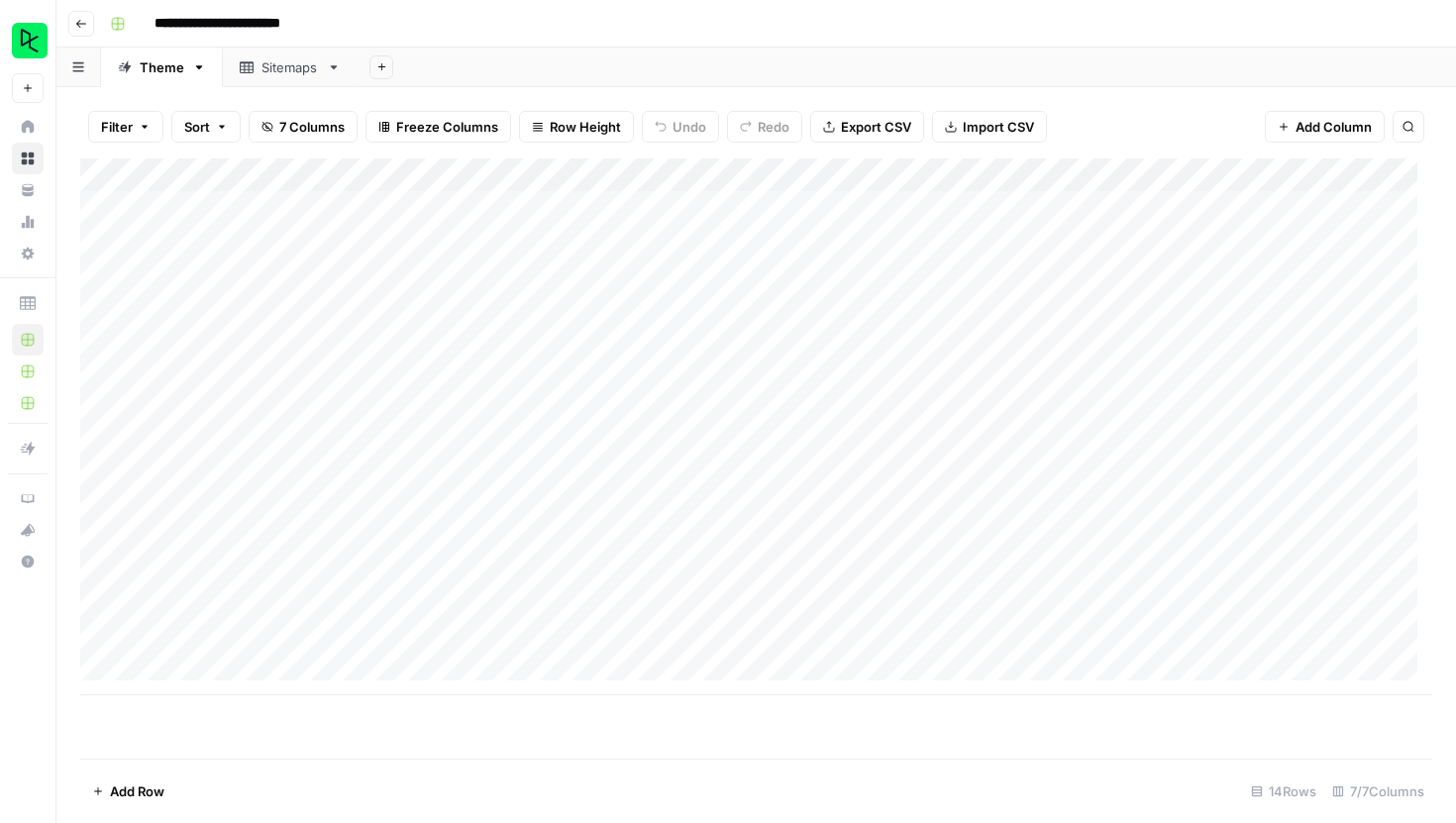 click on "Add Column" at bounding box center (756, 427) 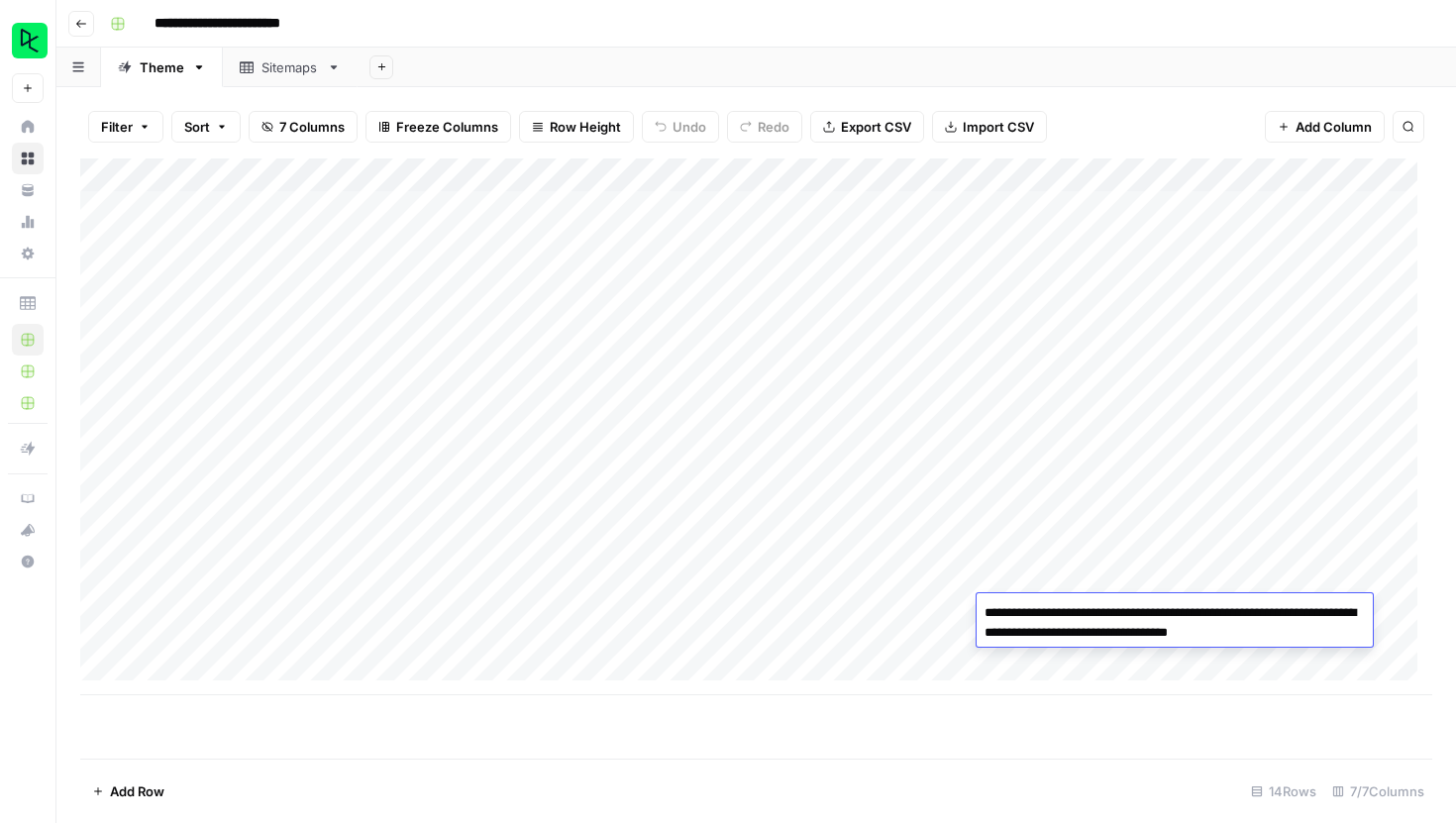 drag, startPoint x: 1129, startPoint y: 615, endPoint x: 1057, endPoint y: 635, distance: 74.726167 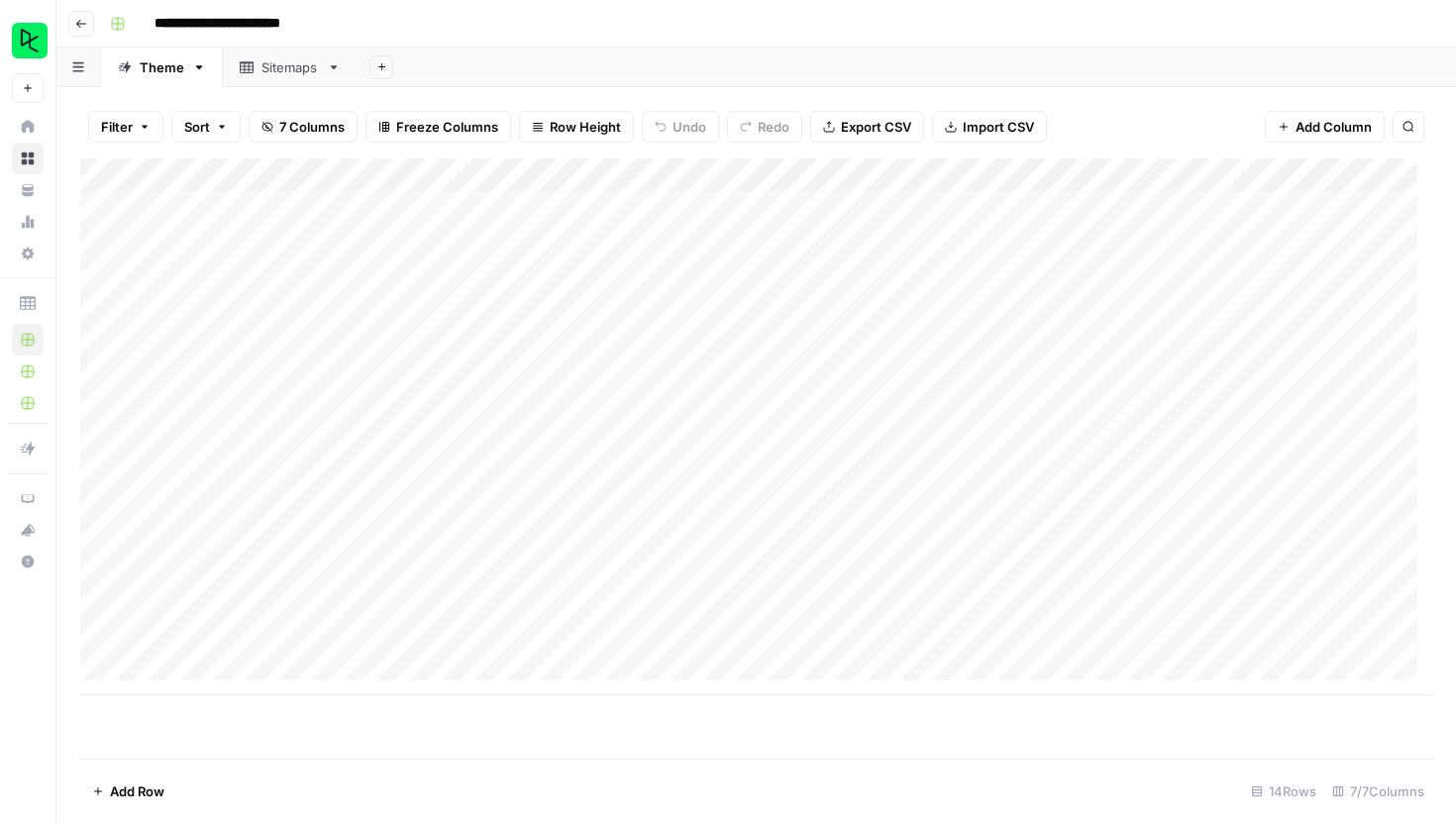 click on "Add Row 14  Rows 7/7  Columns" at bounding box center [756, 790] 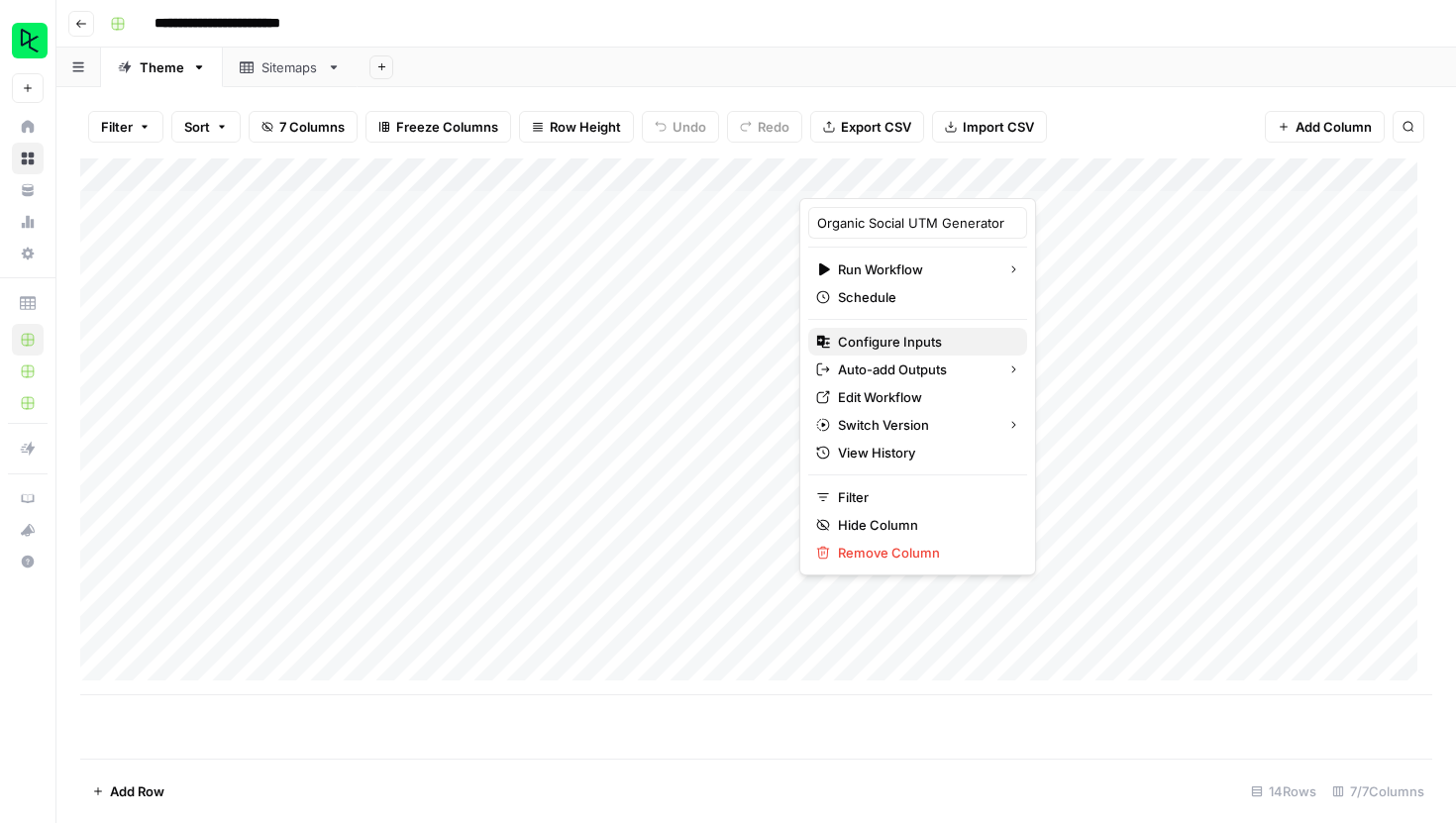 click on "Configure Inputs" at bounding box center (924, 342) 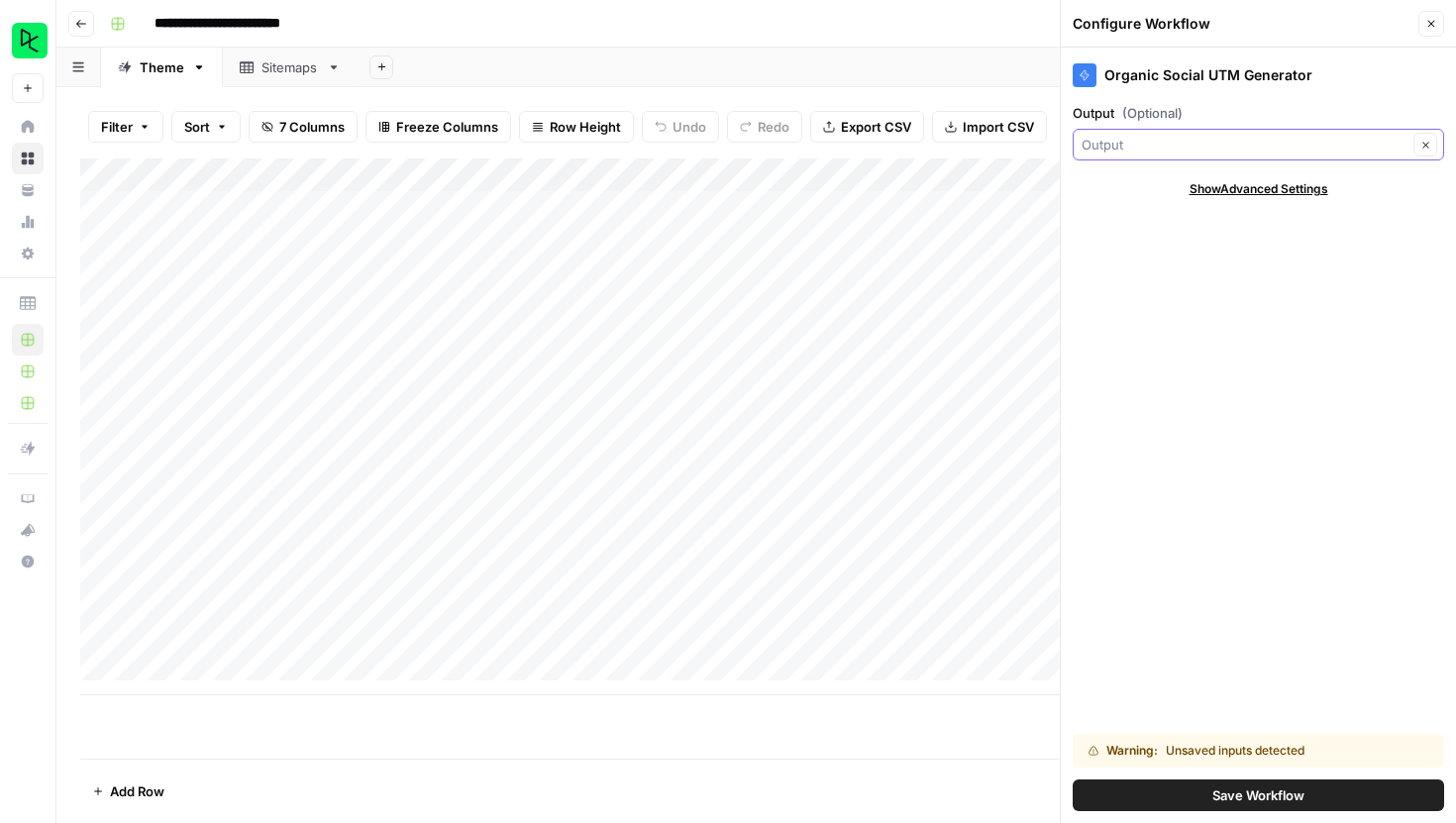 click on "Output   (Optional)" at bounding box center (1244, 145) 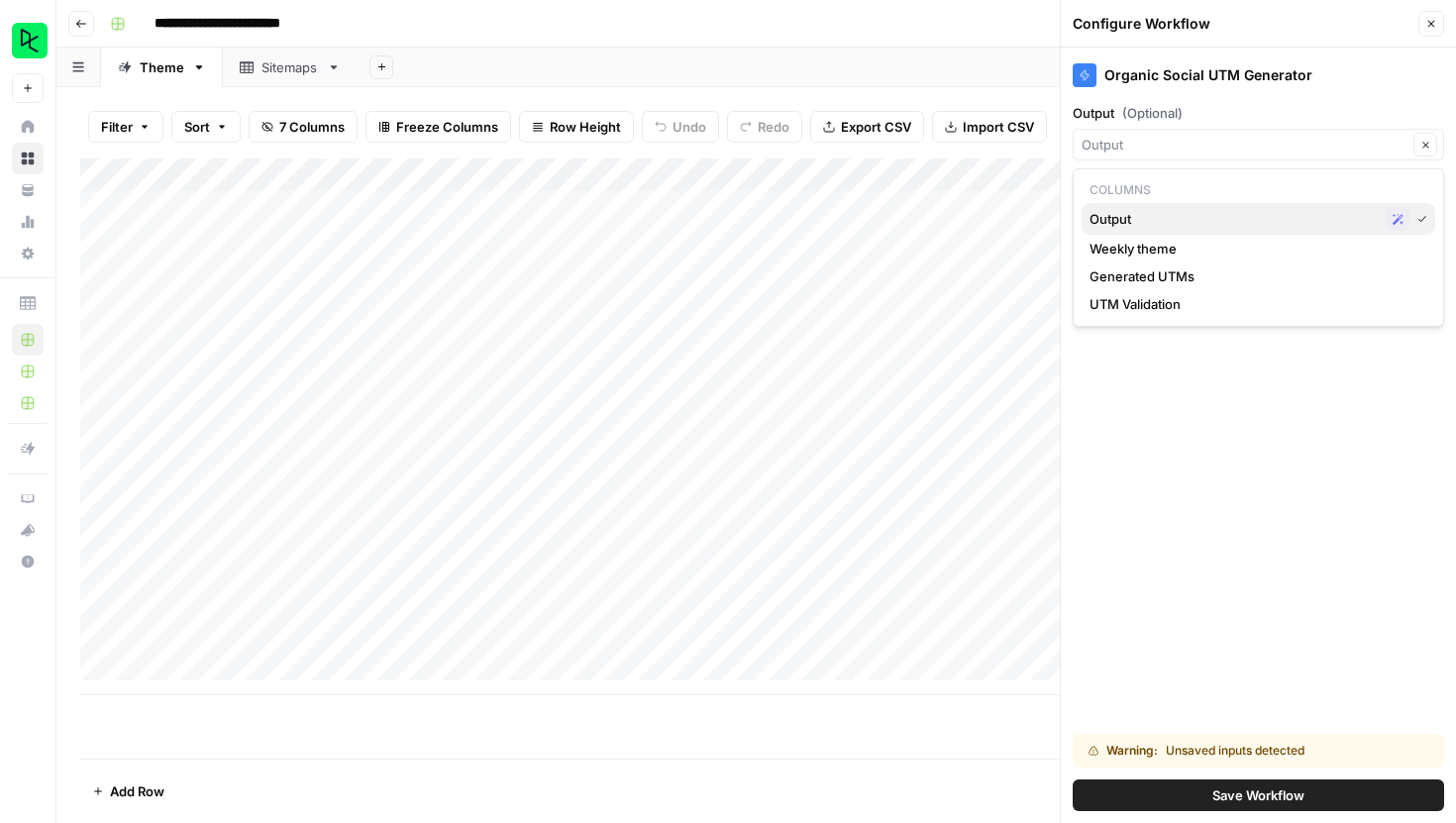 click on "Output" at bounding box center (1233, 219) 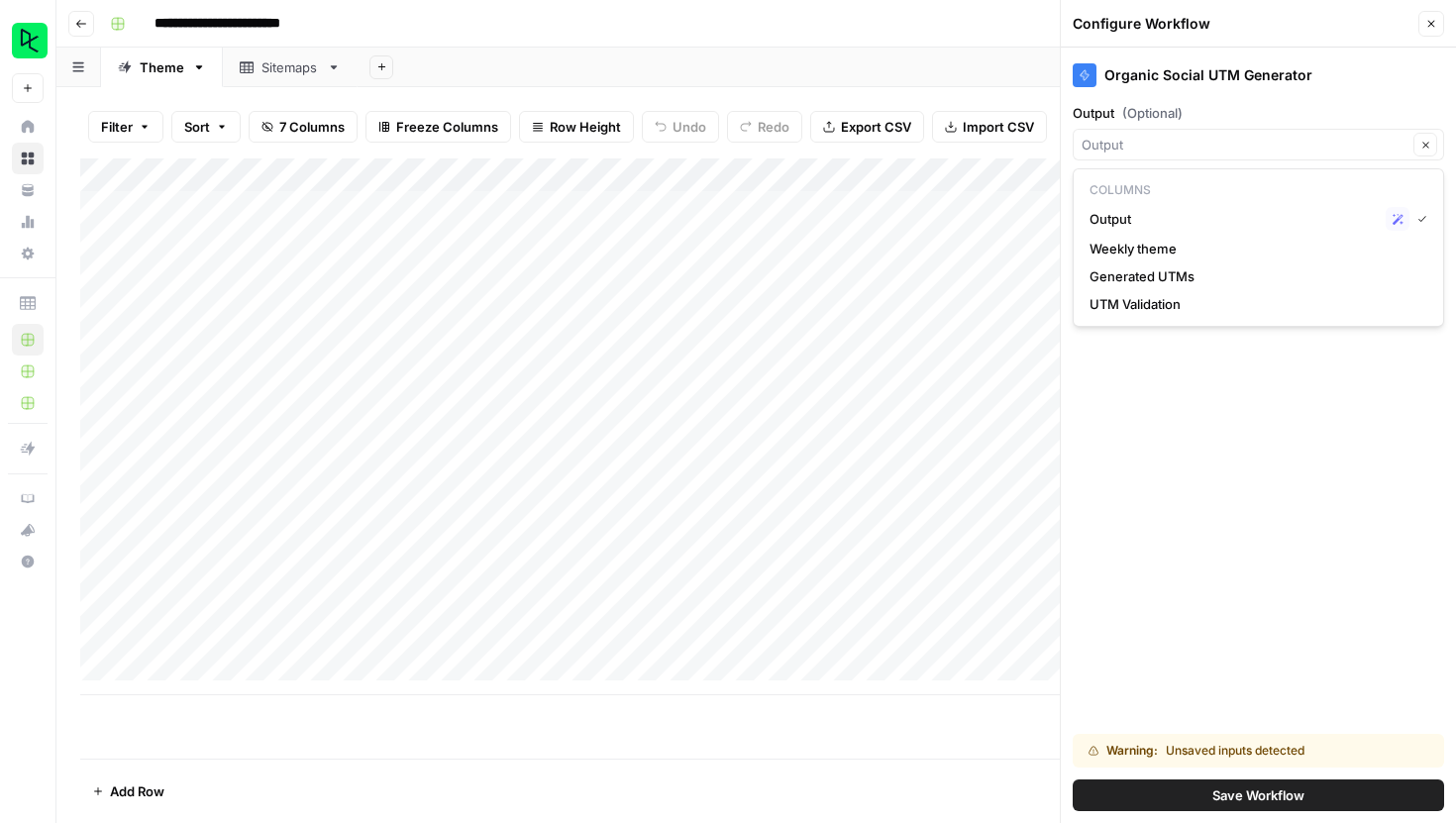 type on "Output" 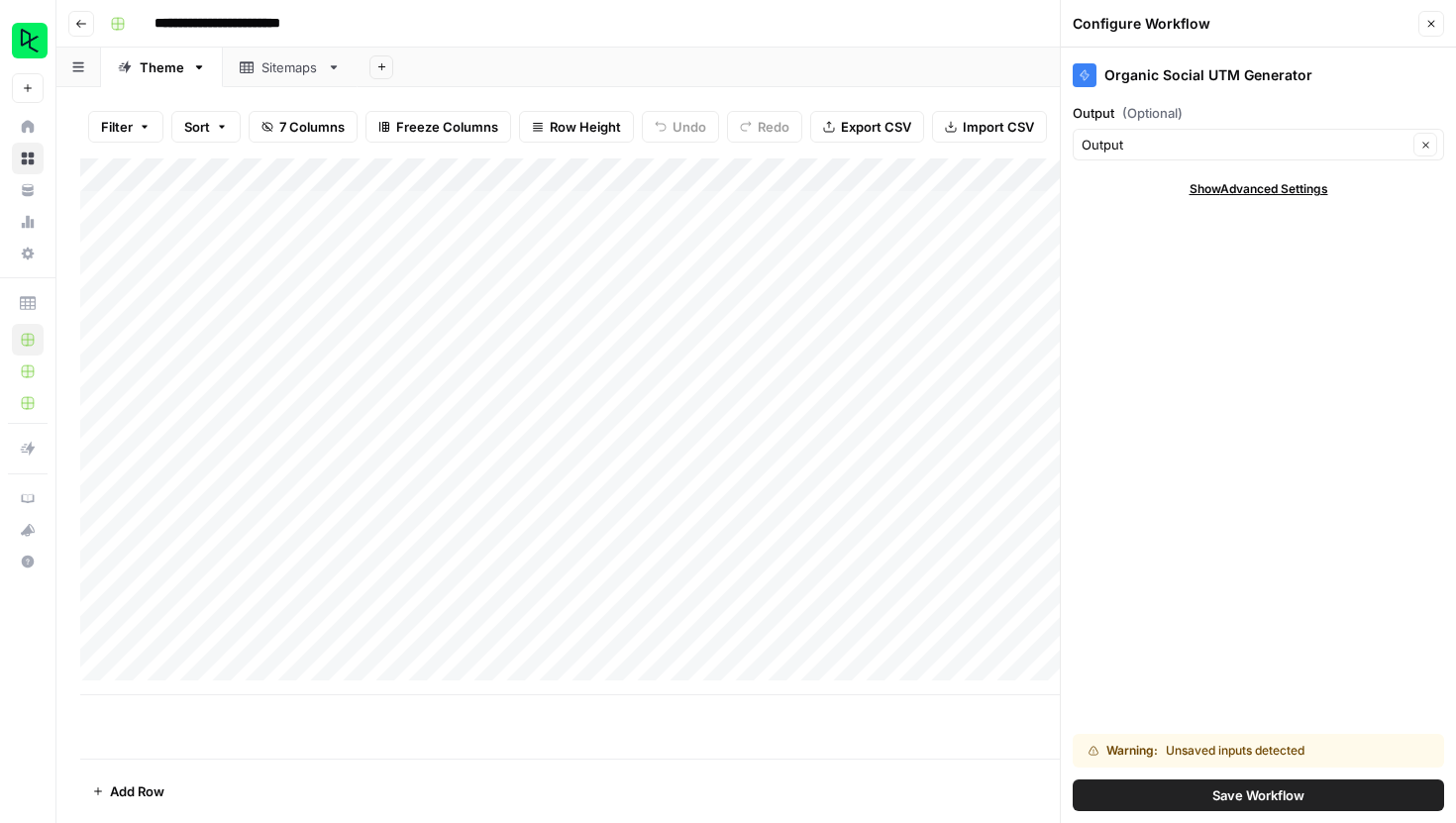 click on "Save Workflow" at bounding box center [1258, 795] 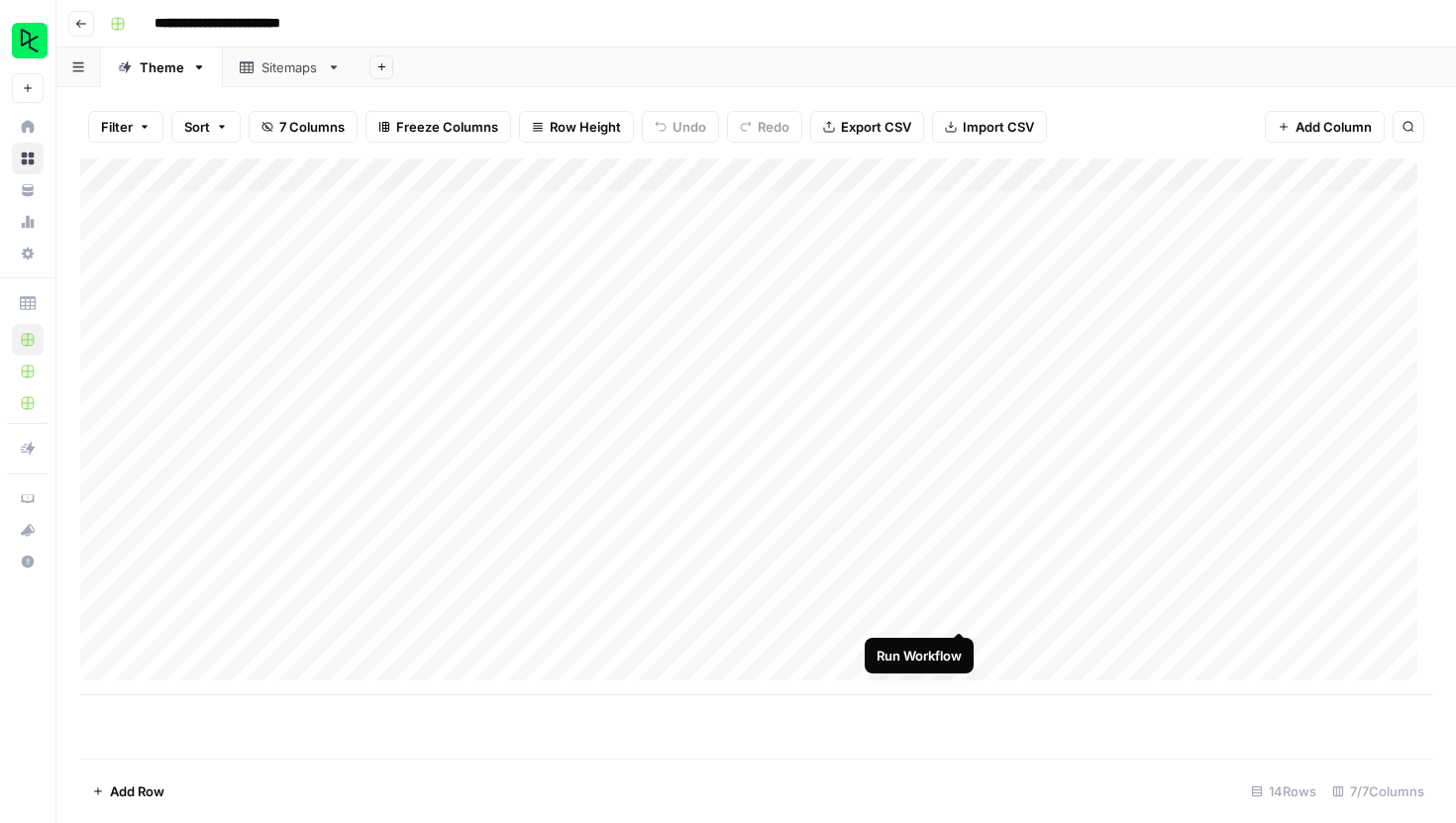 click on "Add Column" at bounding box center [756, 427] 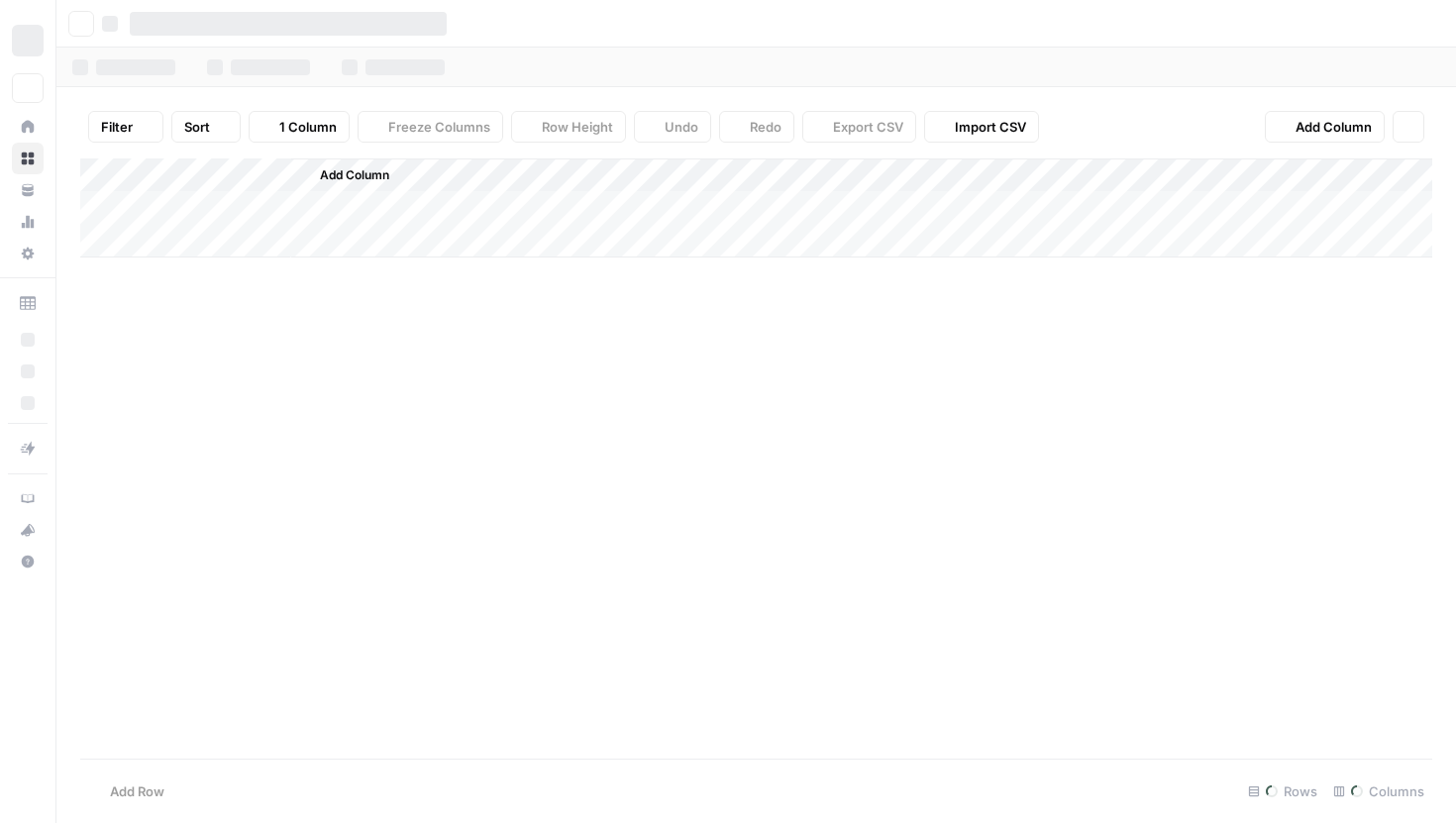 scroll, scrollTop: 0, scrollLeft: 0, axis: both 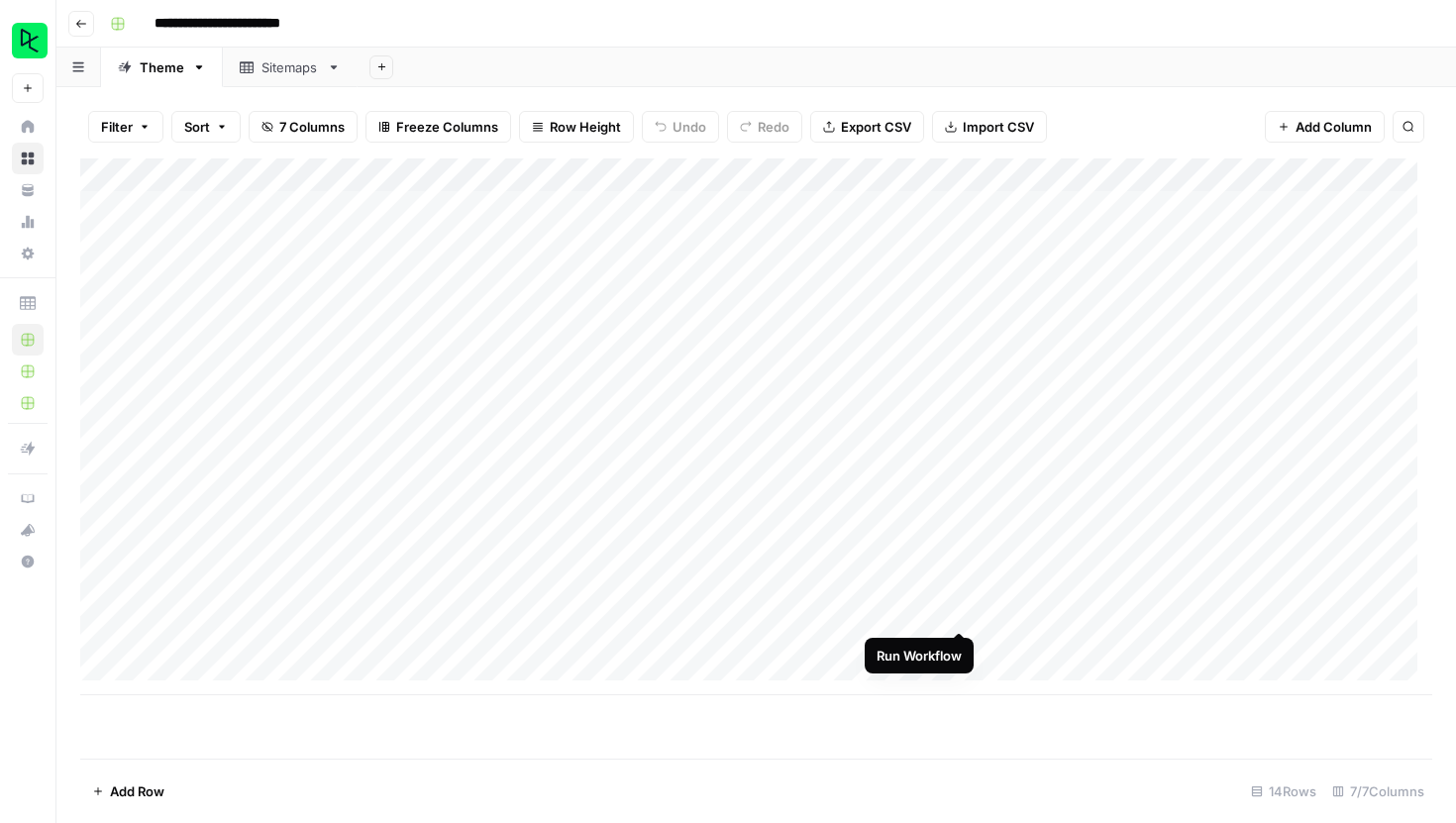 click on "Add Column" at bounding box center (756, 427) 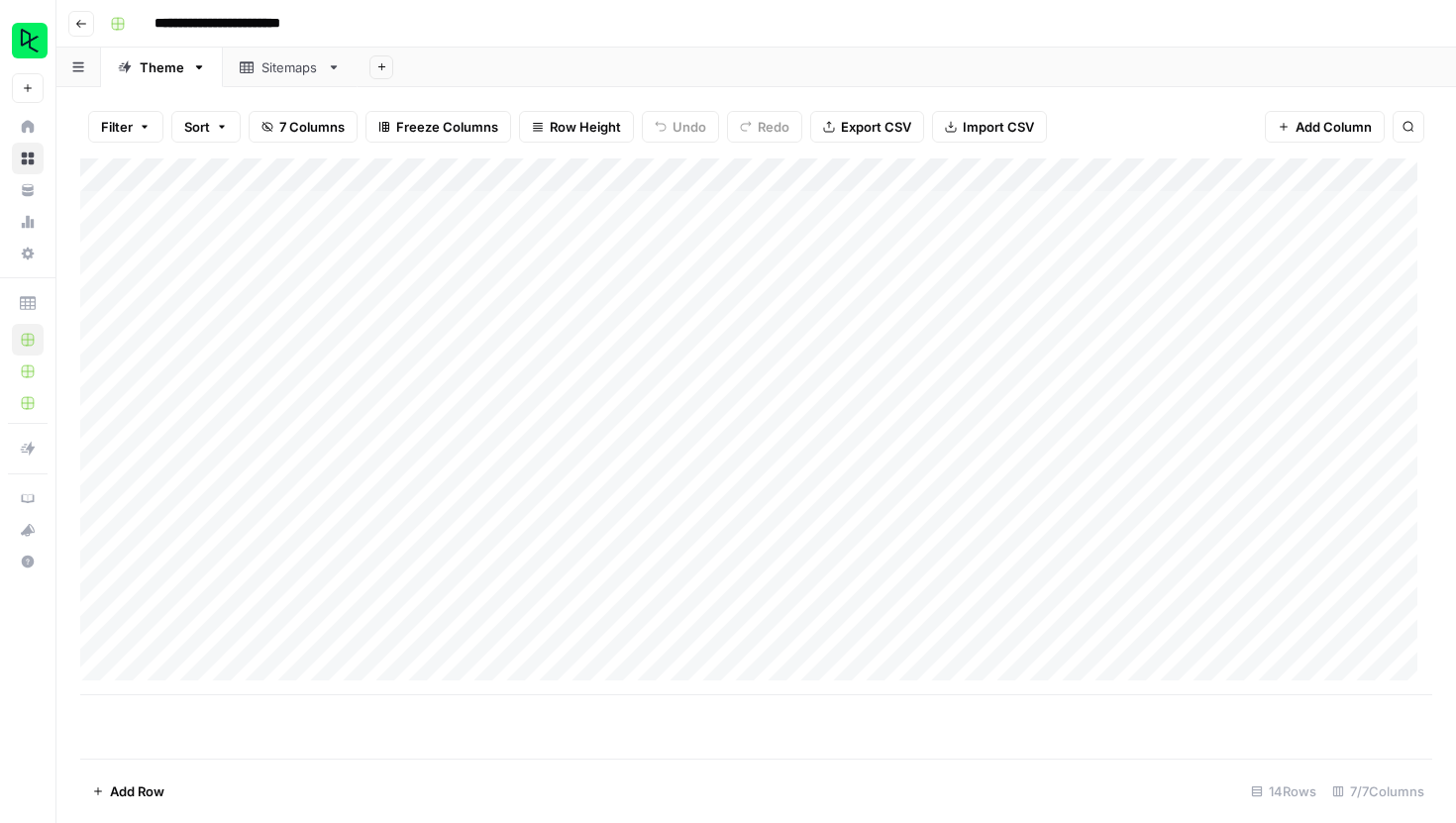 click on "Add Column" at bounding box center [756, 427] 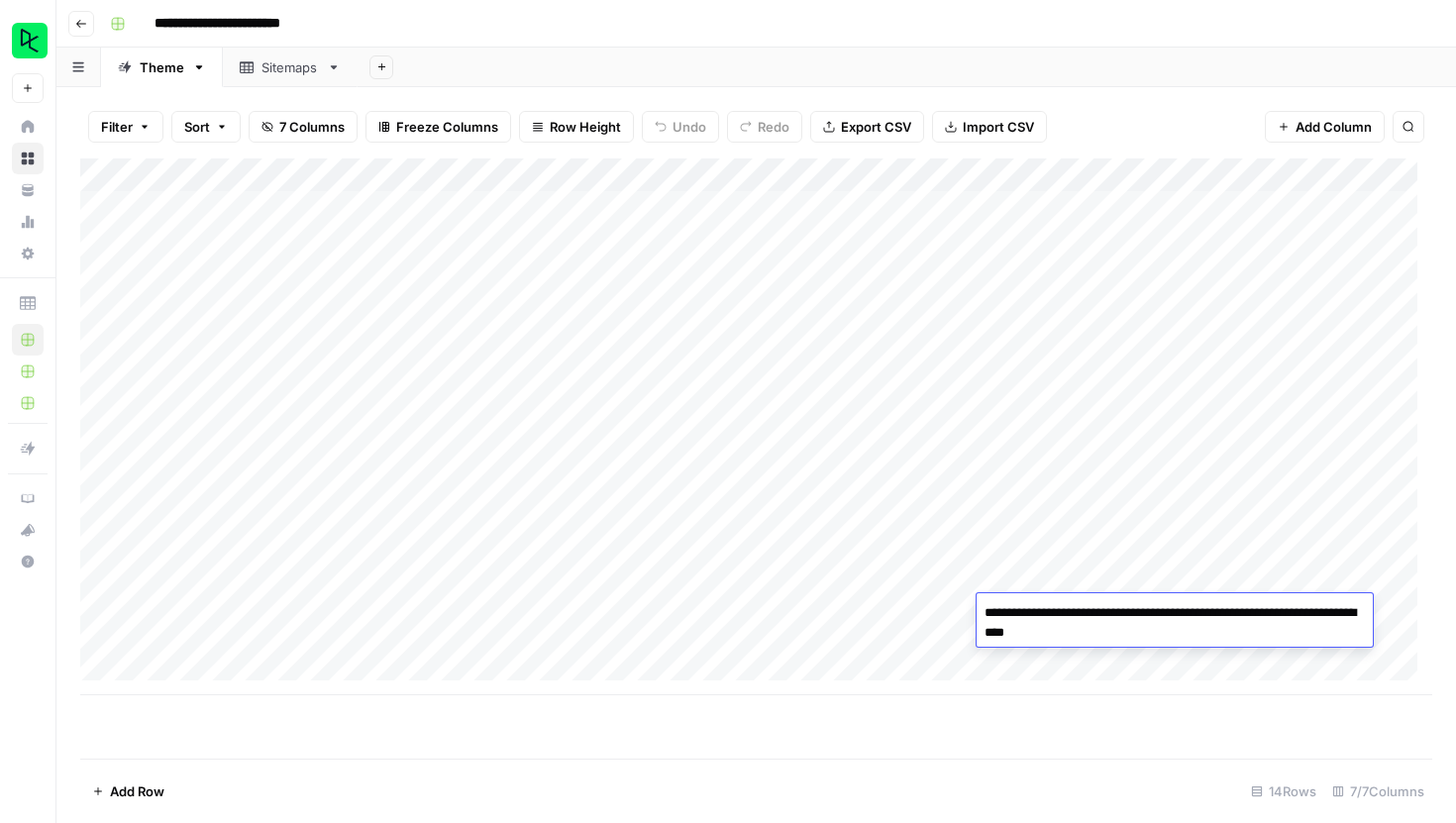 click on "Add Column" at bounding box center (756, 459) 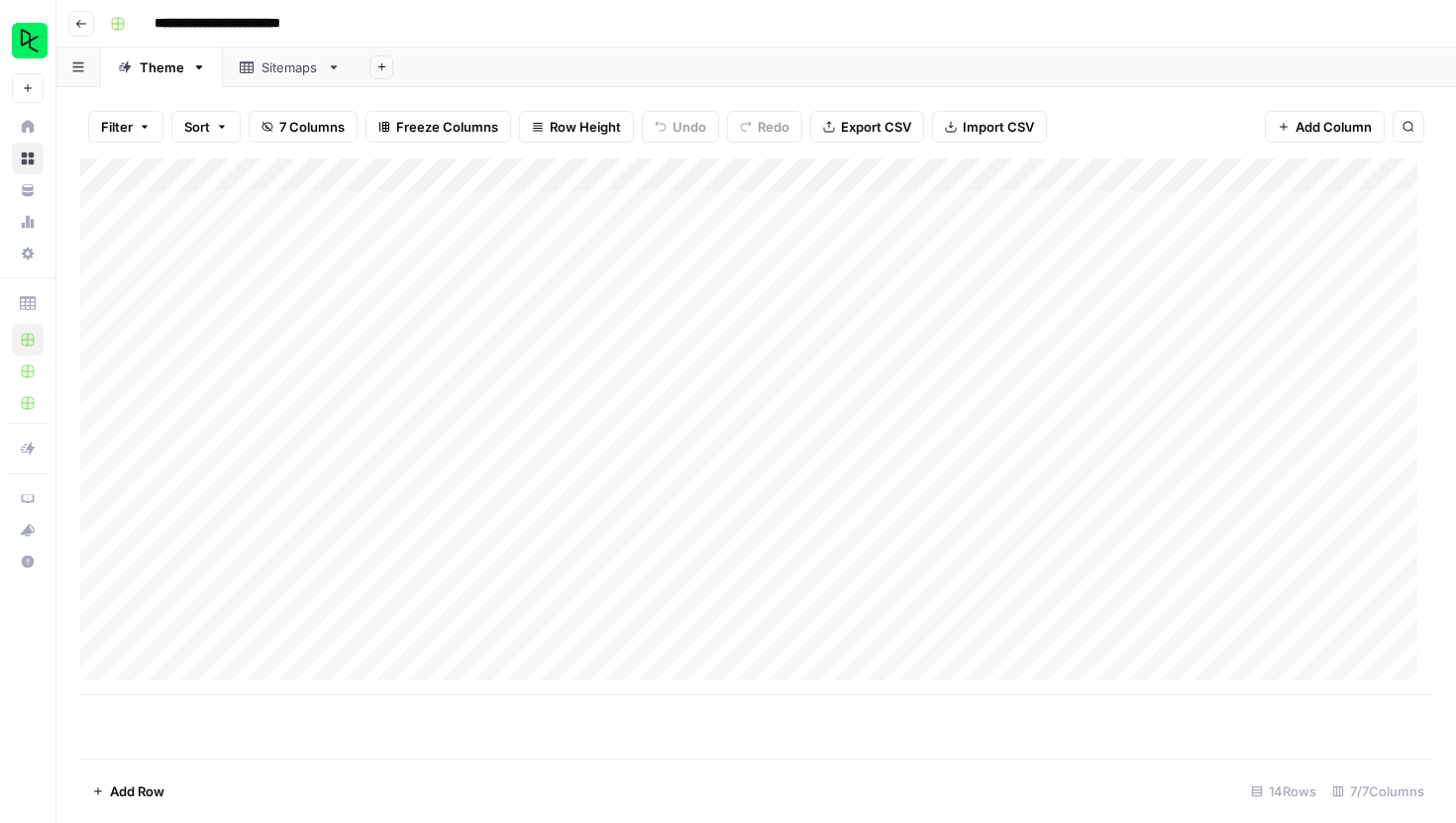 click on "Add Column" at bounding box center [756, 427] 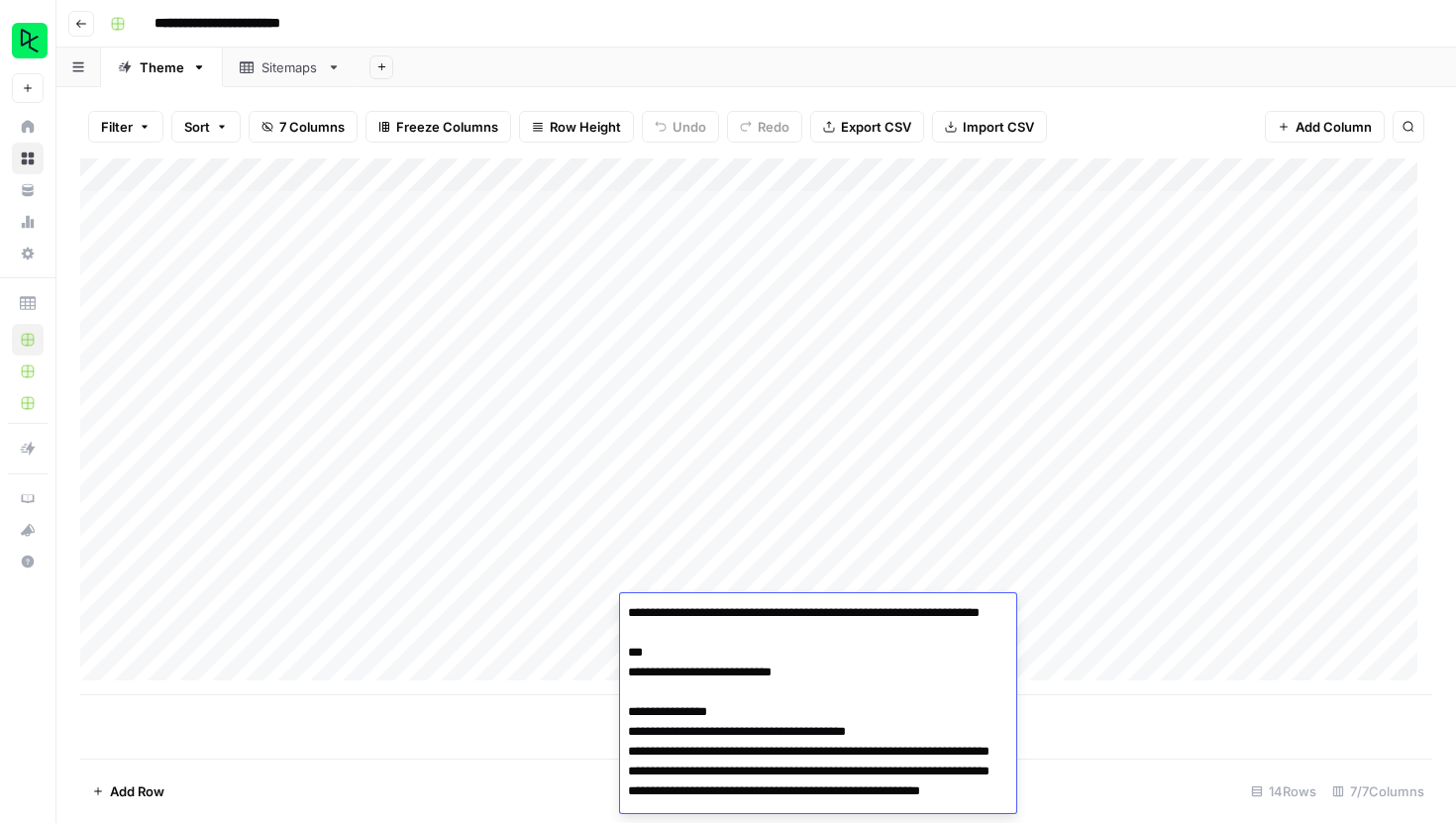 scroll, scrollTop: 3498, scrollLeft: 0, axis: vertical 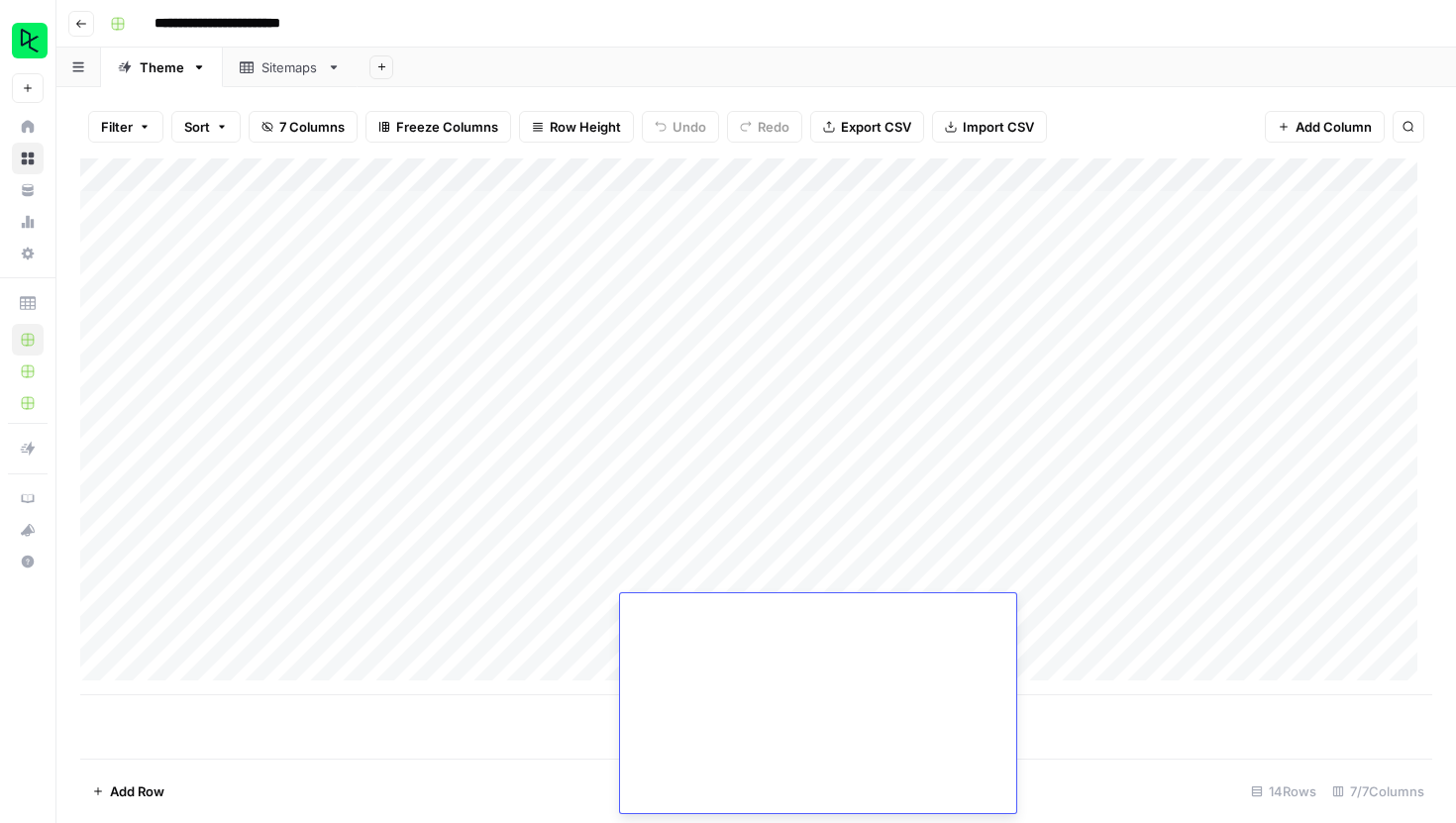 click at bounding box center (810, -1043) 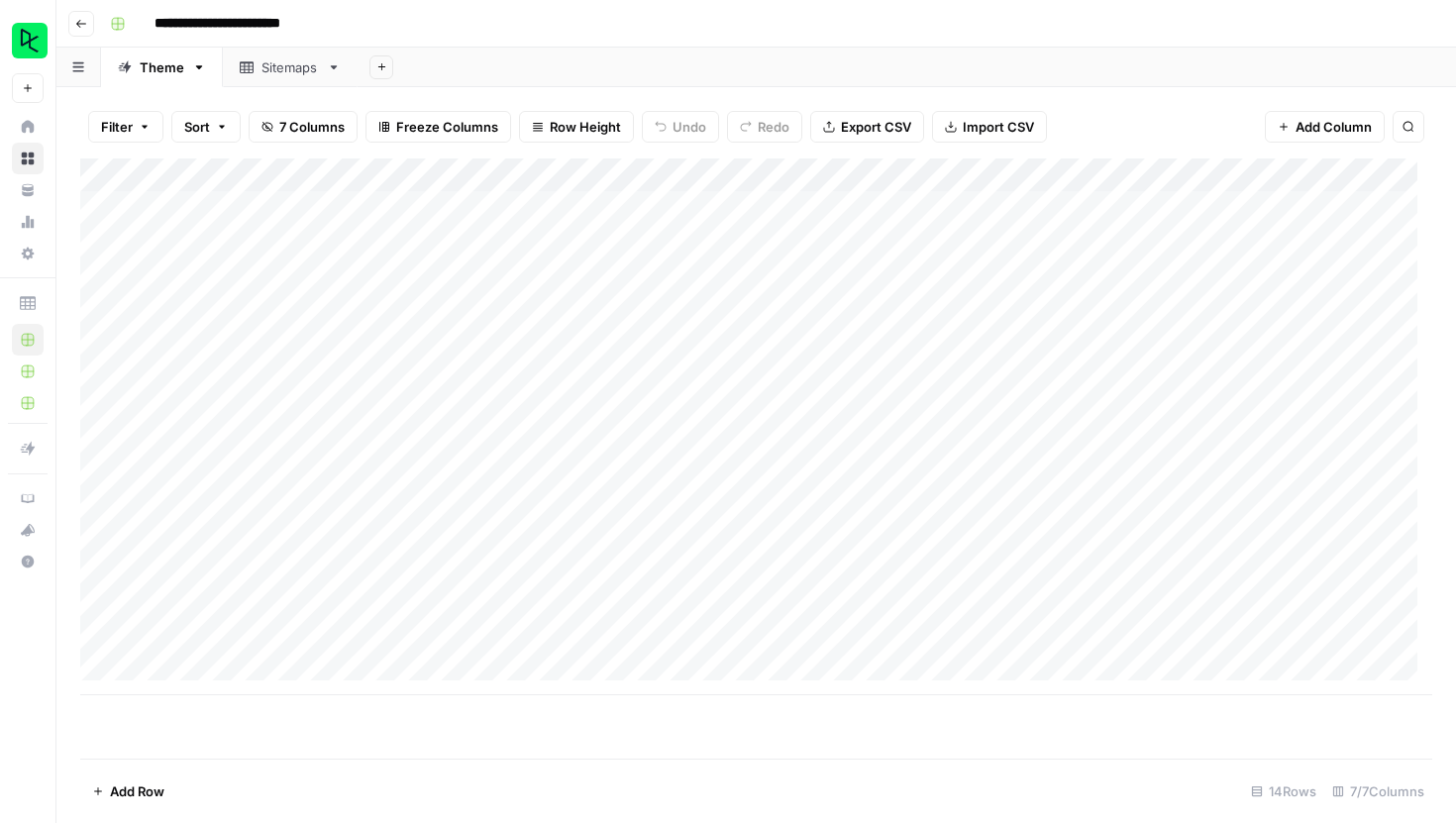scroll, scrollTop: 0, scrollLeft: 0, axis: both 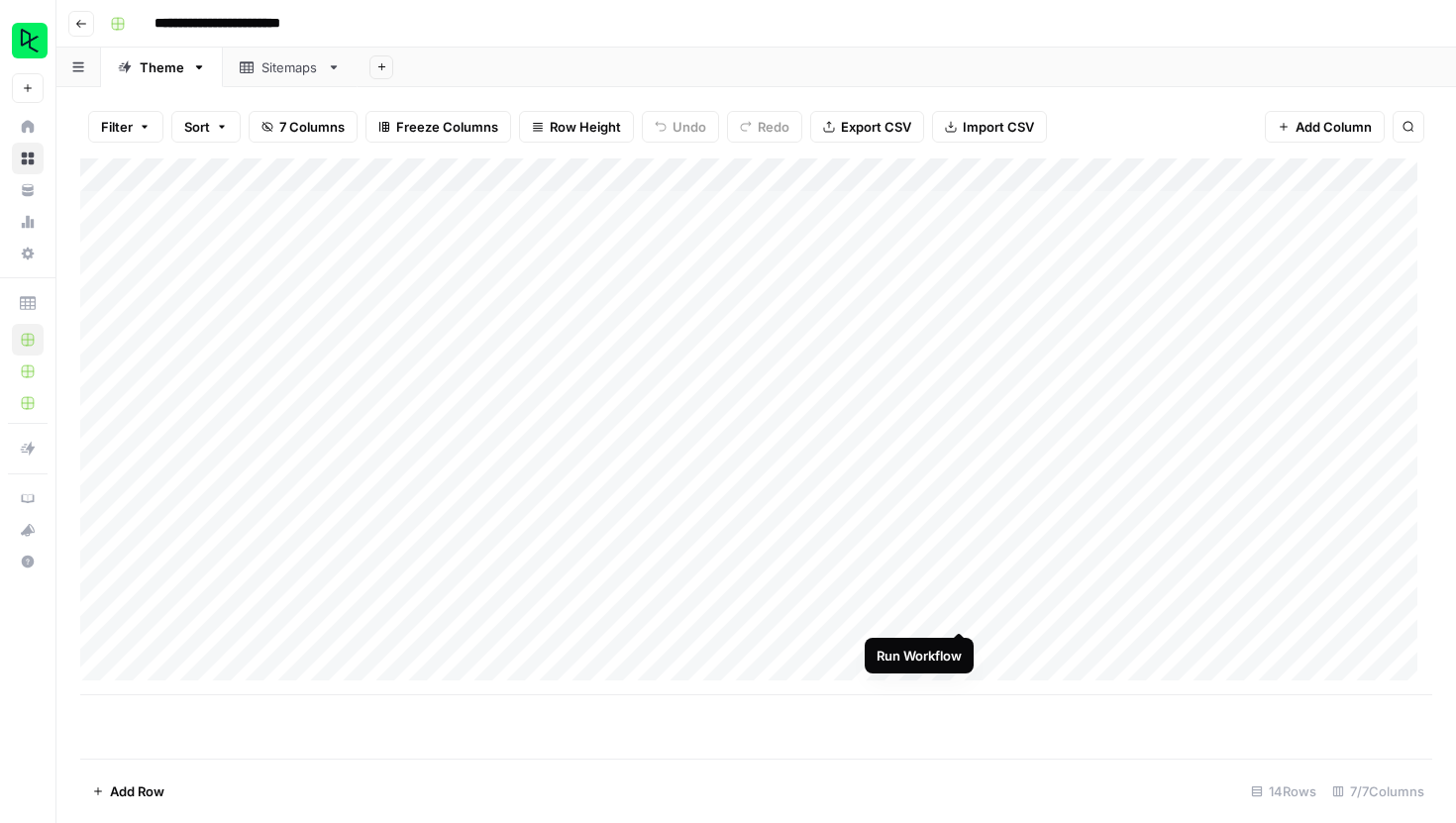 click on "Add Column" at bounding box center [756, 427] 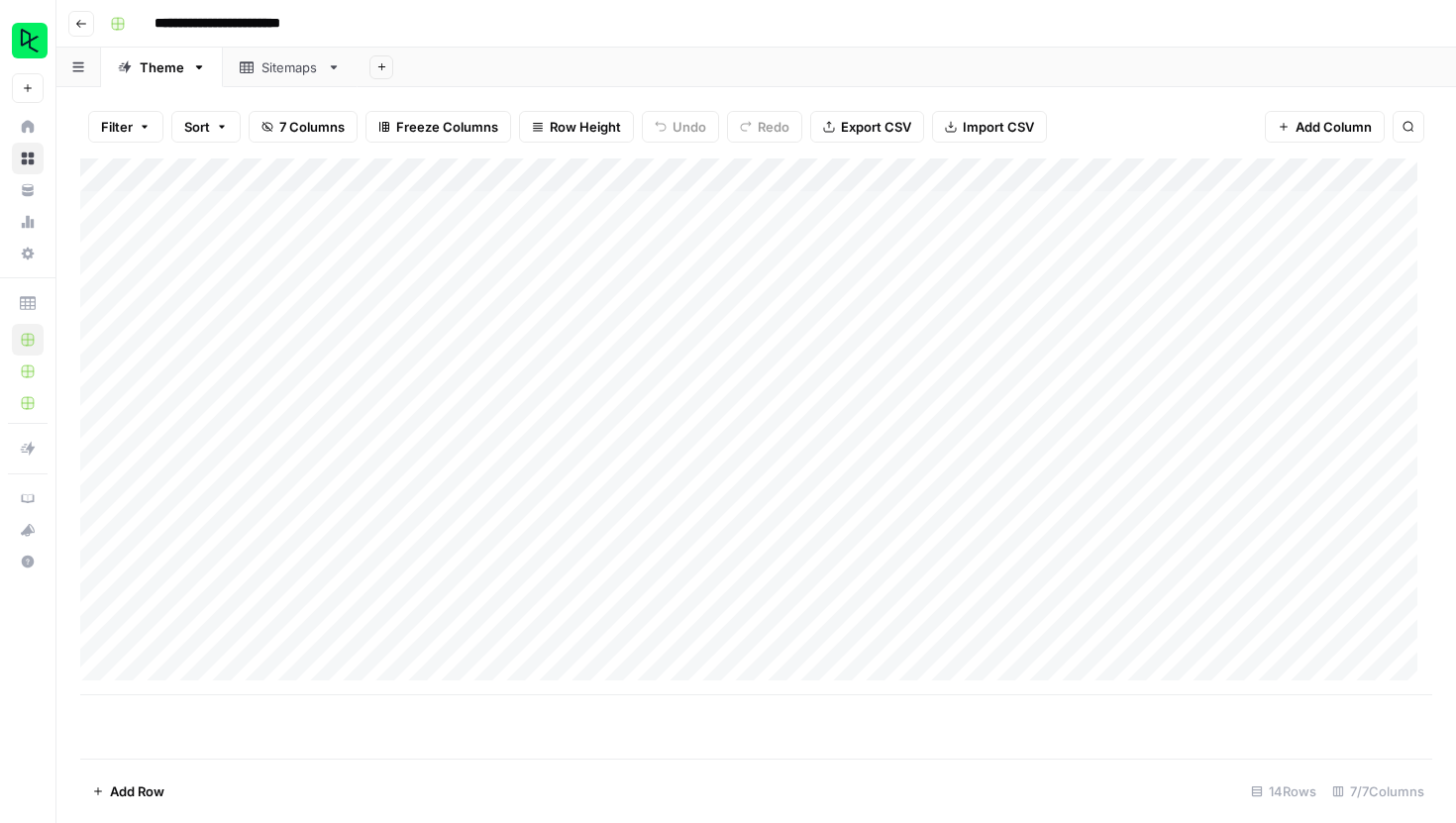 click on "Add Column" at bounding box center (756, 427) 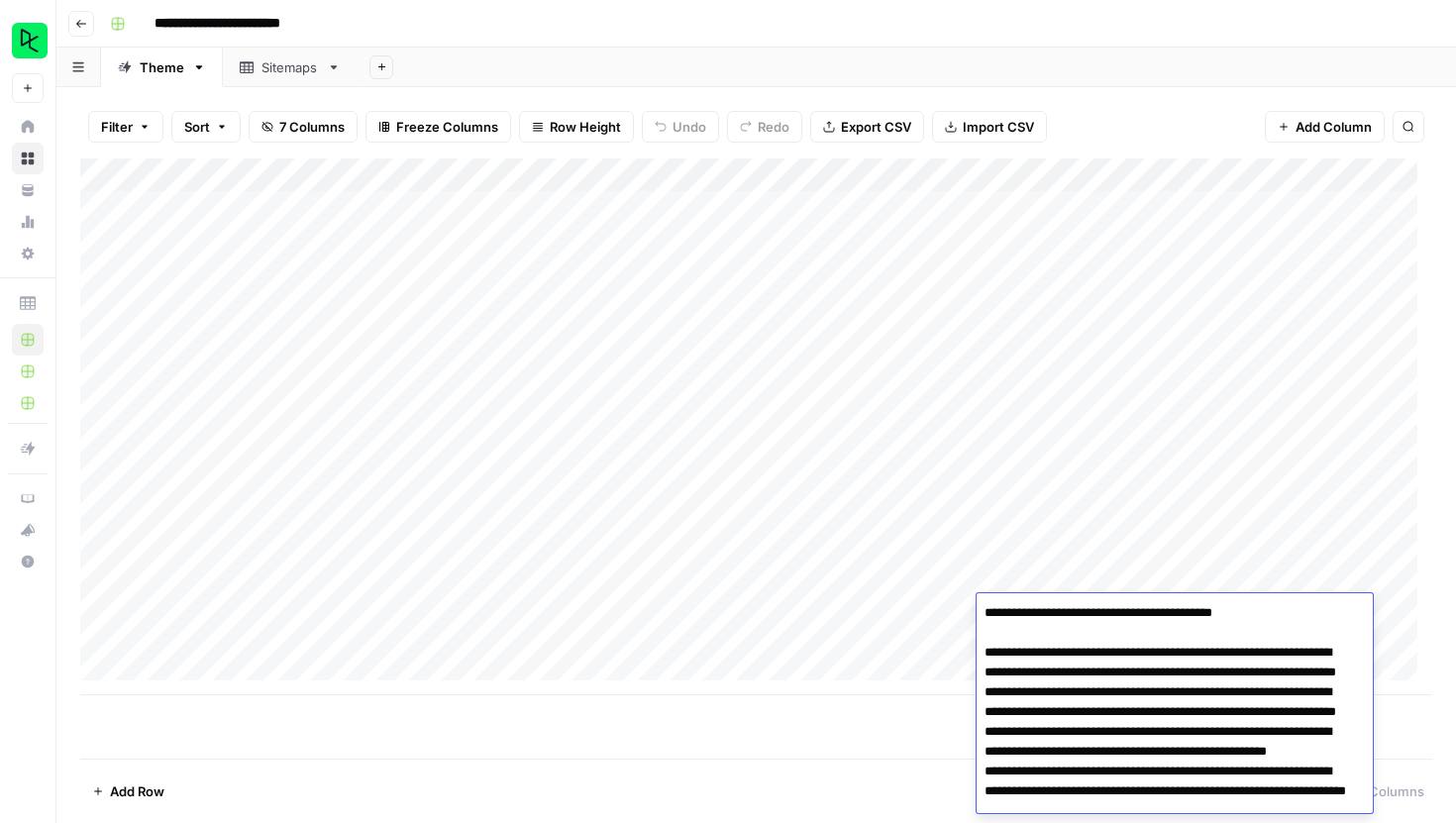 scroll, scrollTop: 71, scrollLeft: 0, axis: vertical 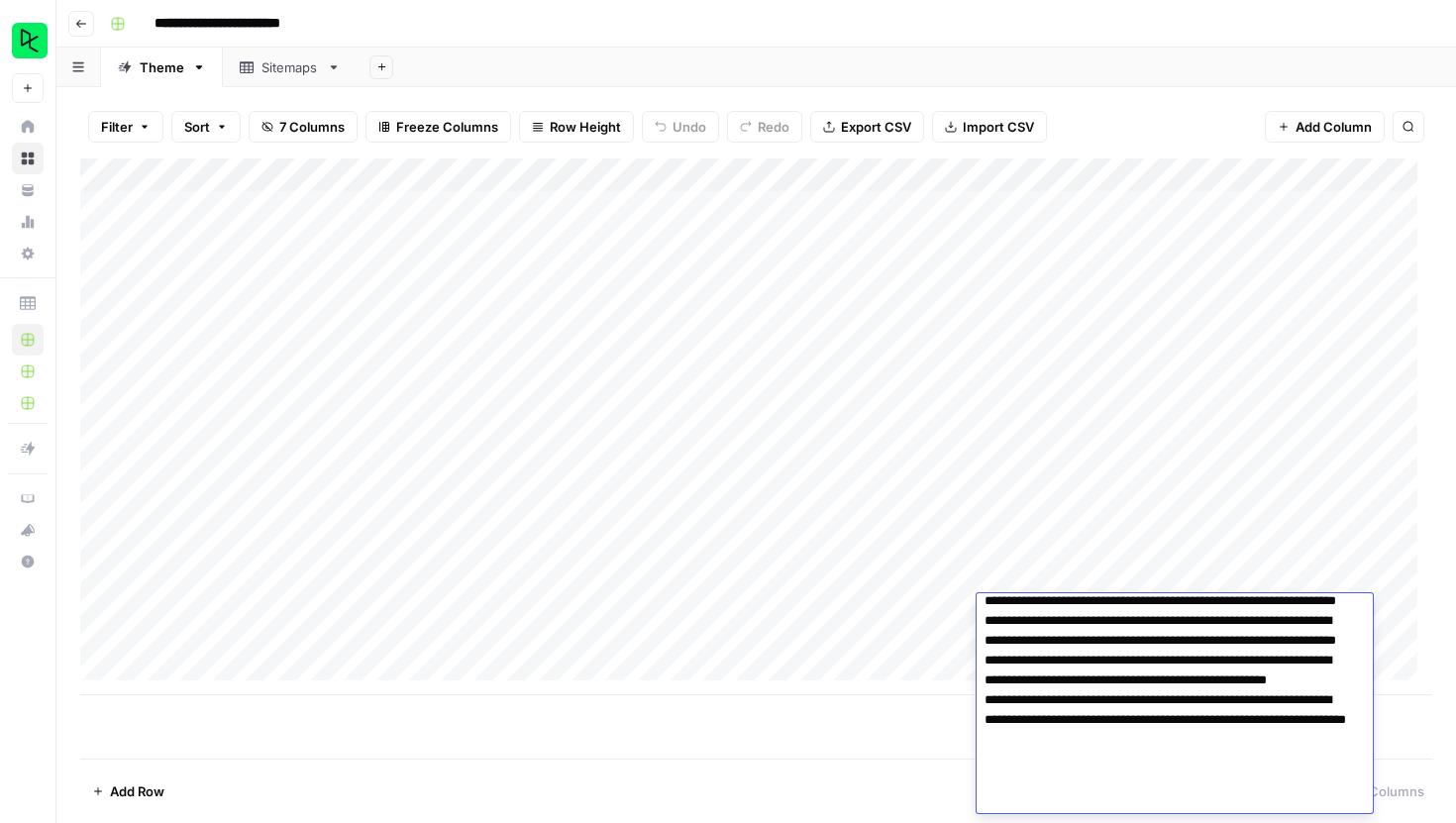 click on "Add Column" at bounding box center [756, 459] 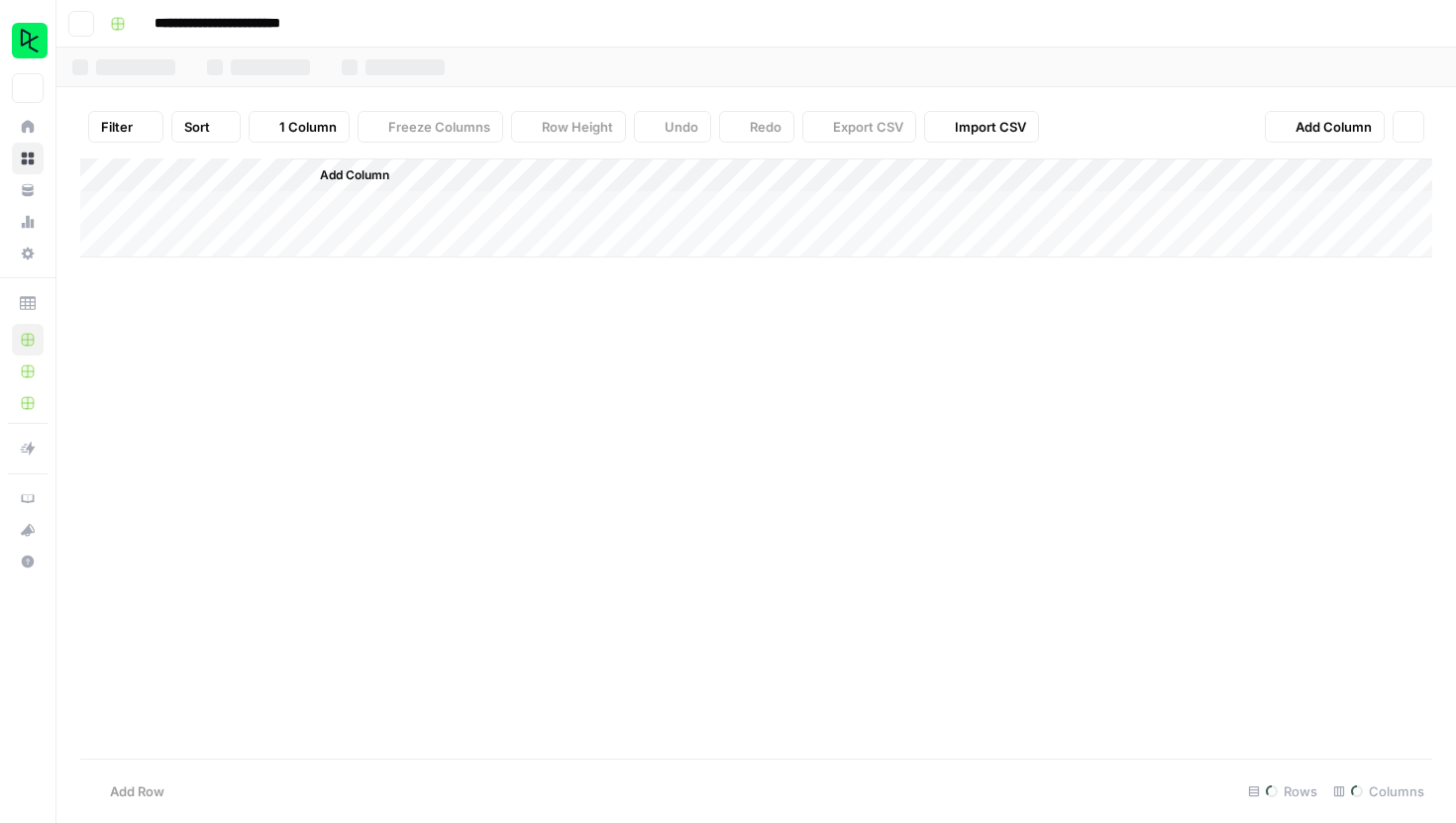 scroll, scrollTop: 0, scrollLeft: 0, axis: both 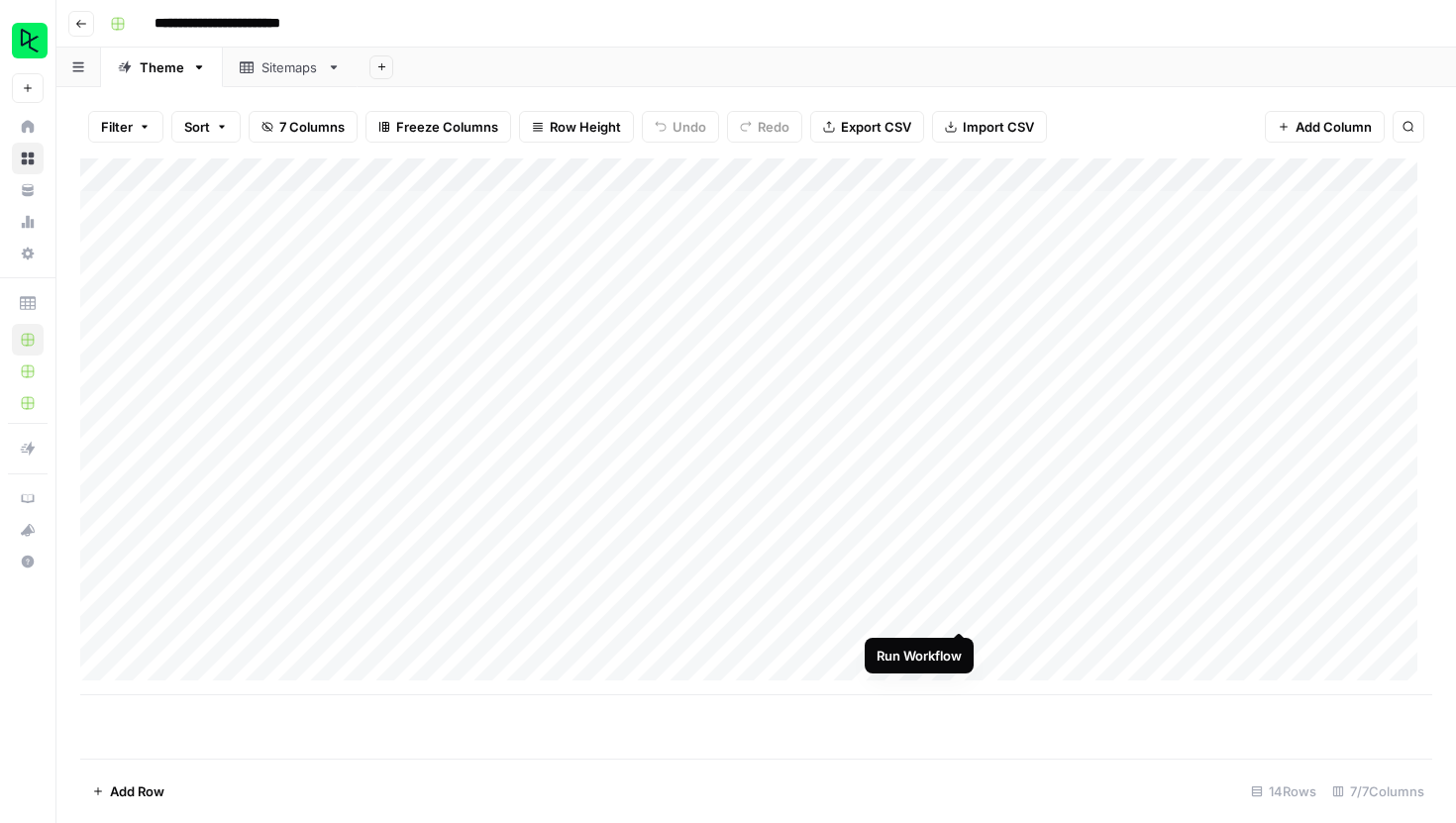 click on "Add Column" at bounding box center [756, 427] 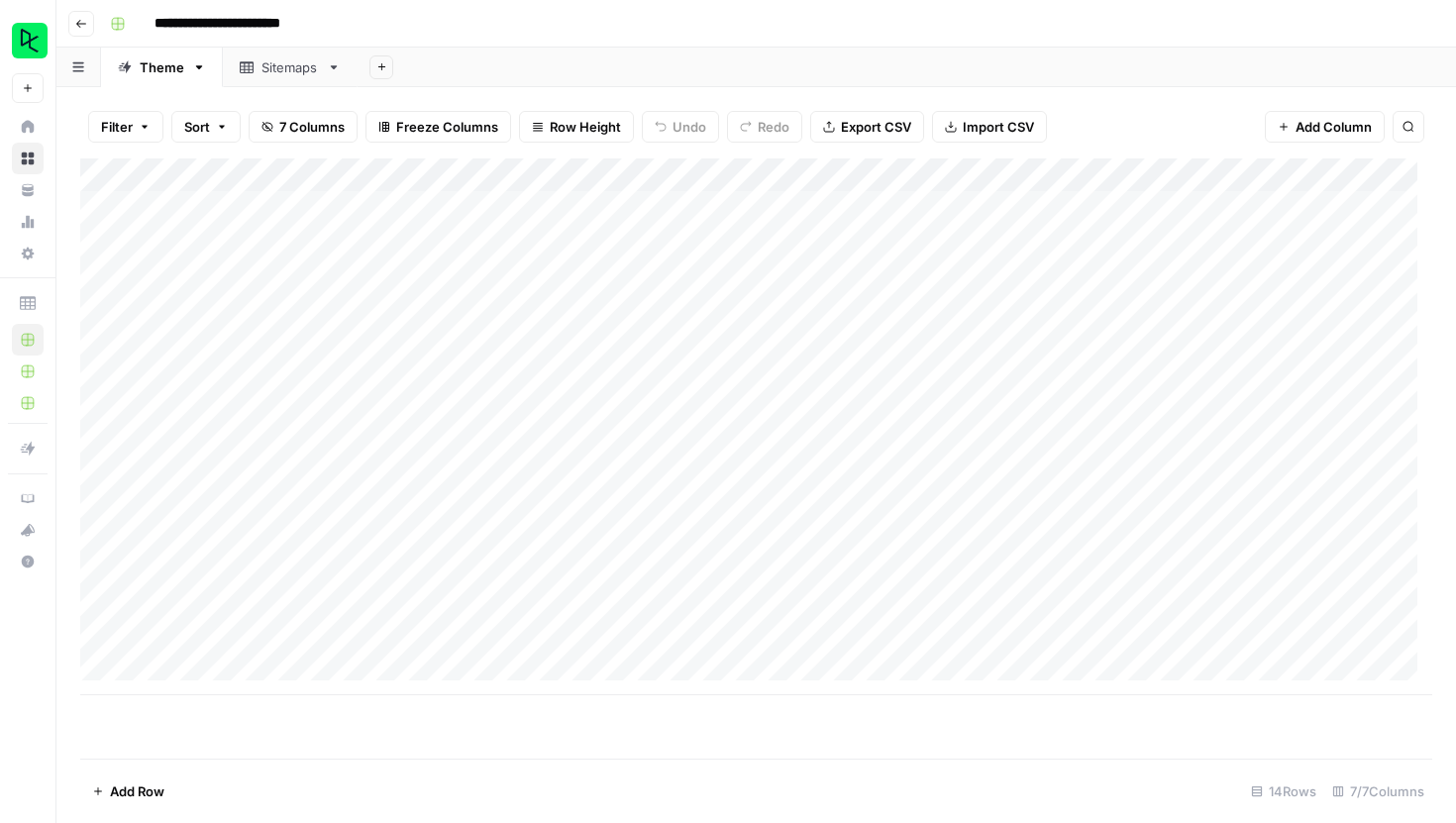 click on "Add Column" at bounding box center (756, 427) 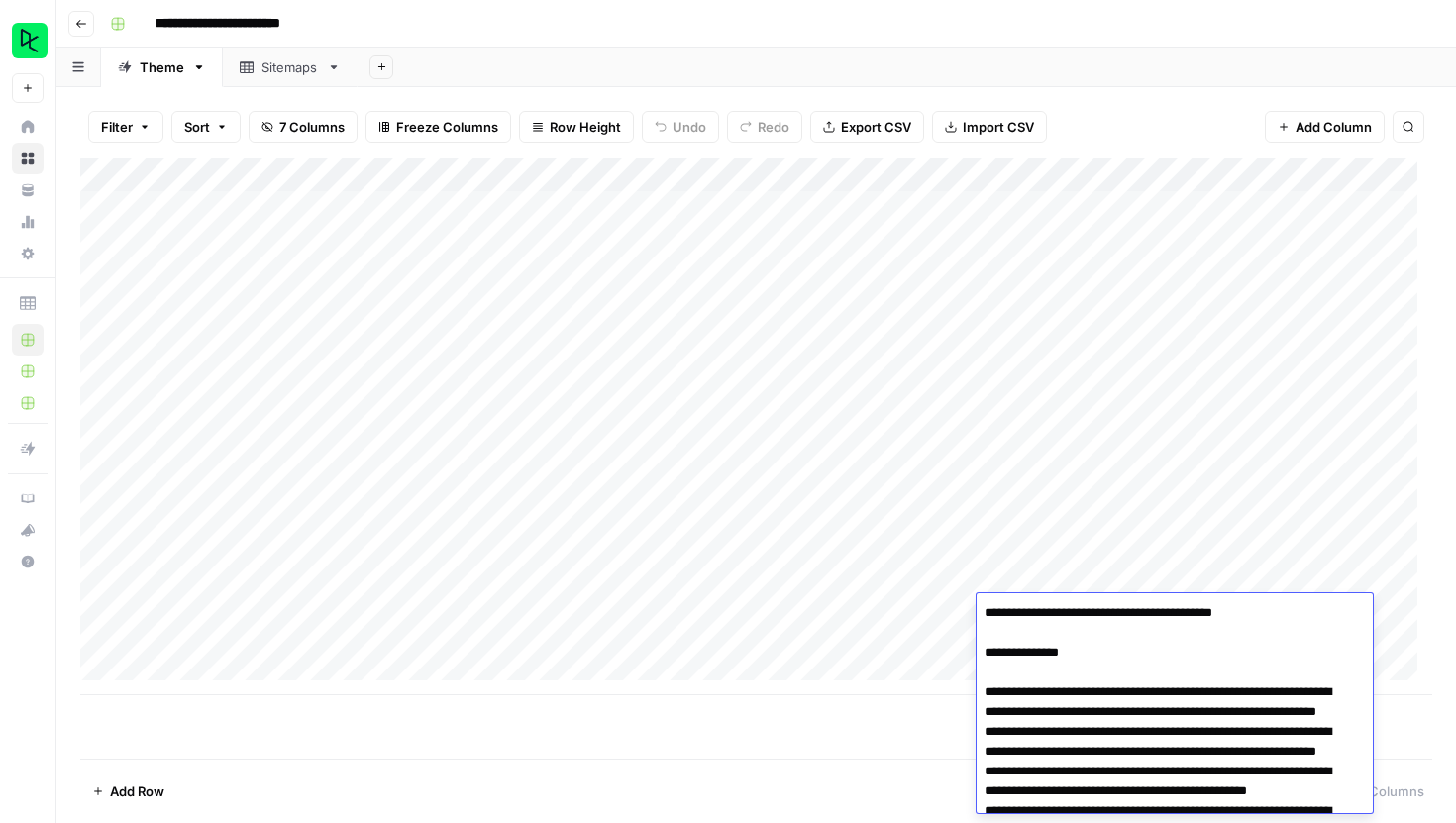 scroll, scrollTop: 111, scrollLeft: 0, axis: vertical 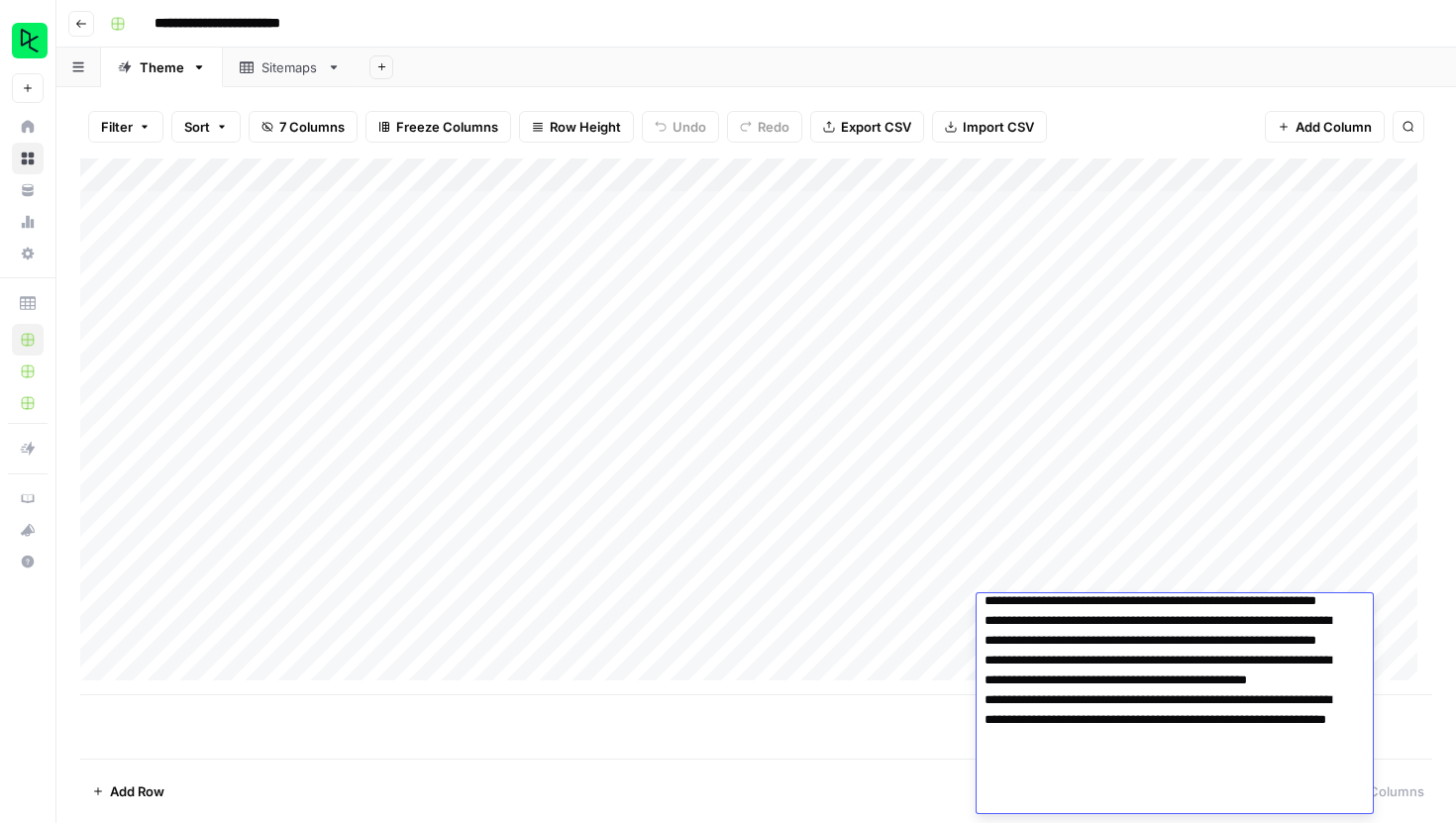 click on "**********" at bounding box center [1167, 651] 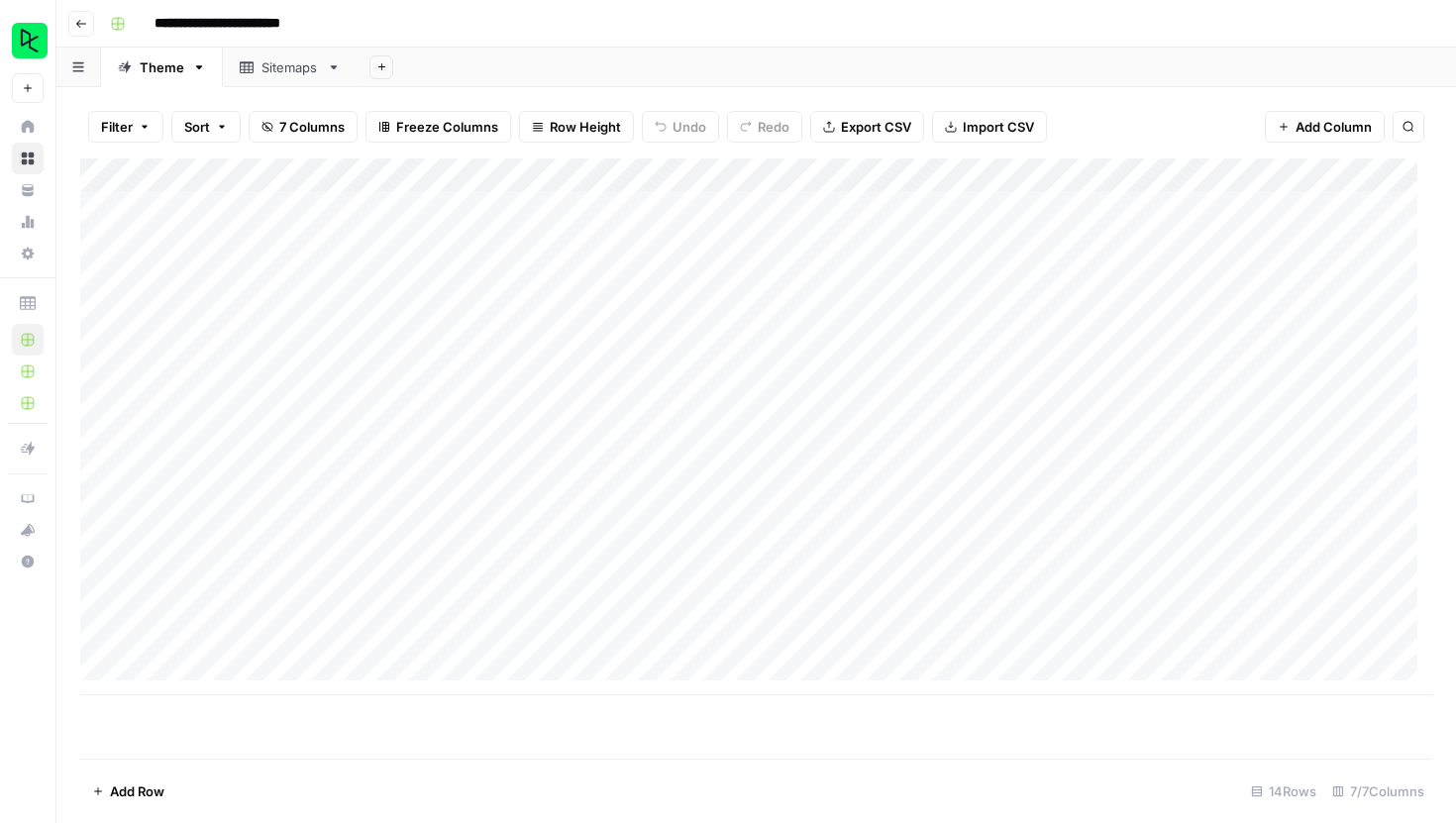 click on "Add Column" at bounding box center (756, 427) 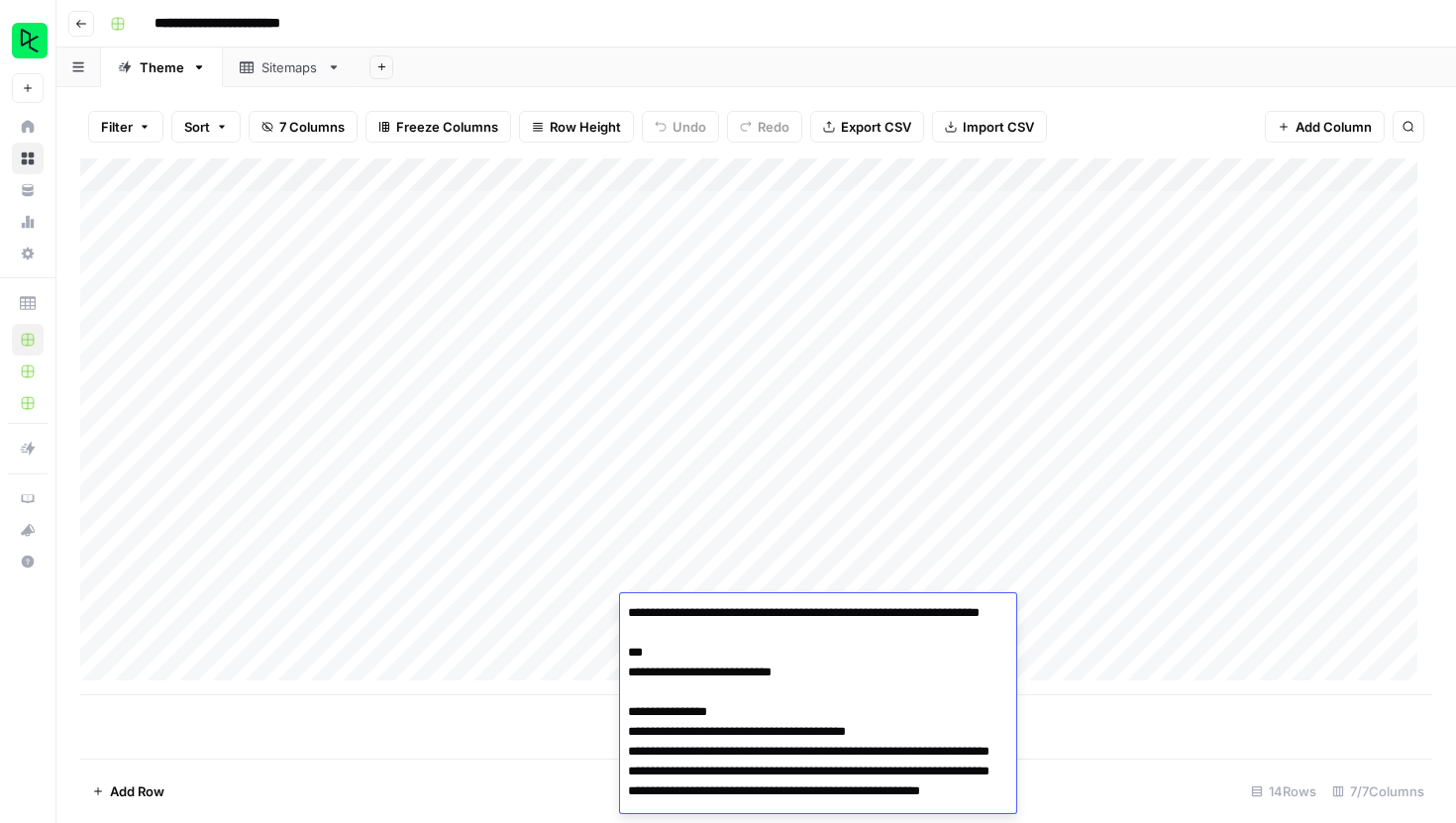 click at bounding box center (810, 2455) 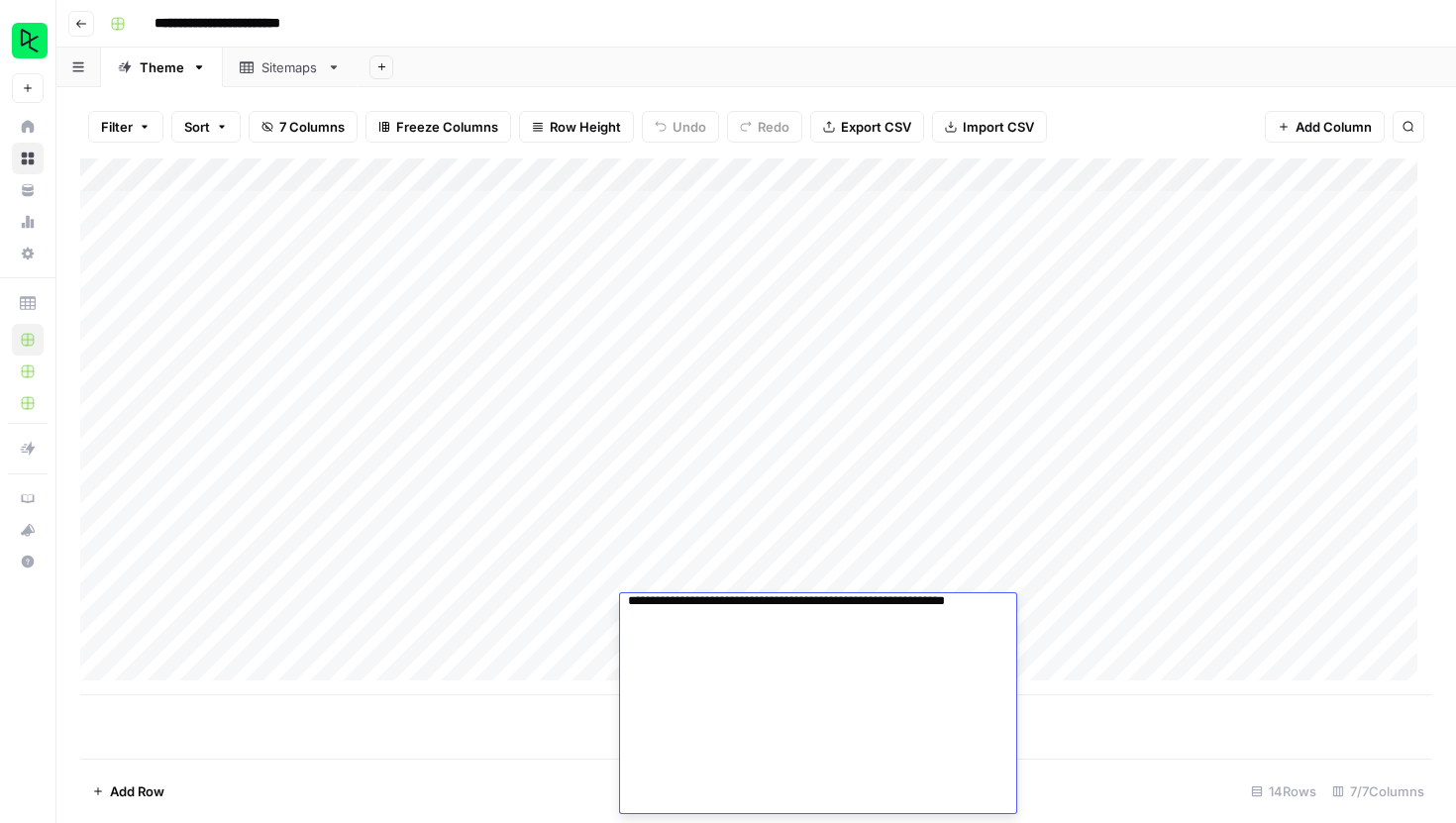 scroll, scrollTop: 3177, scrollLeft: 0, axis: vertical 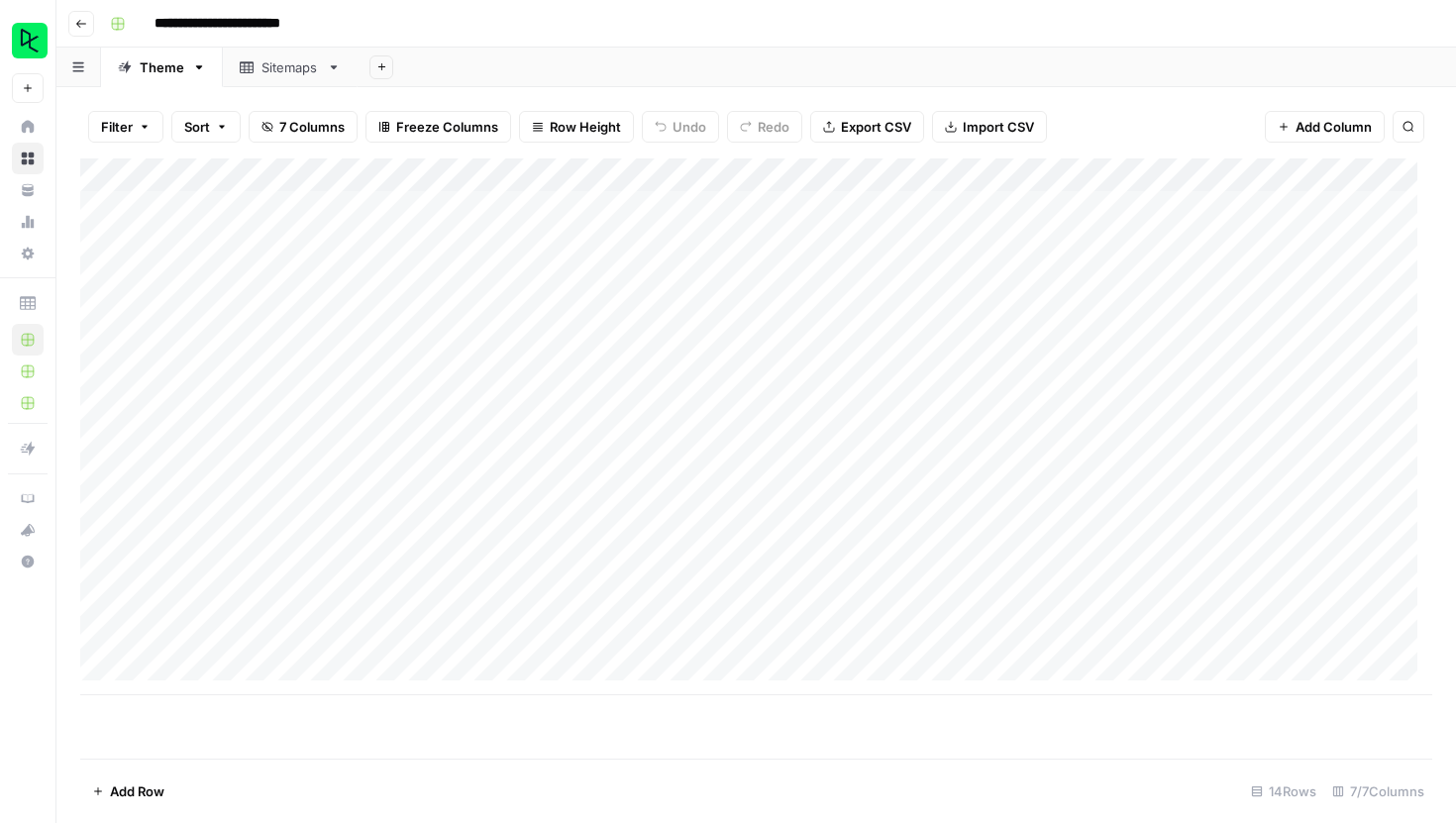 click on "Add Column" at bounding box center (756, 459) 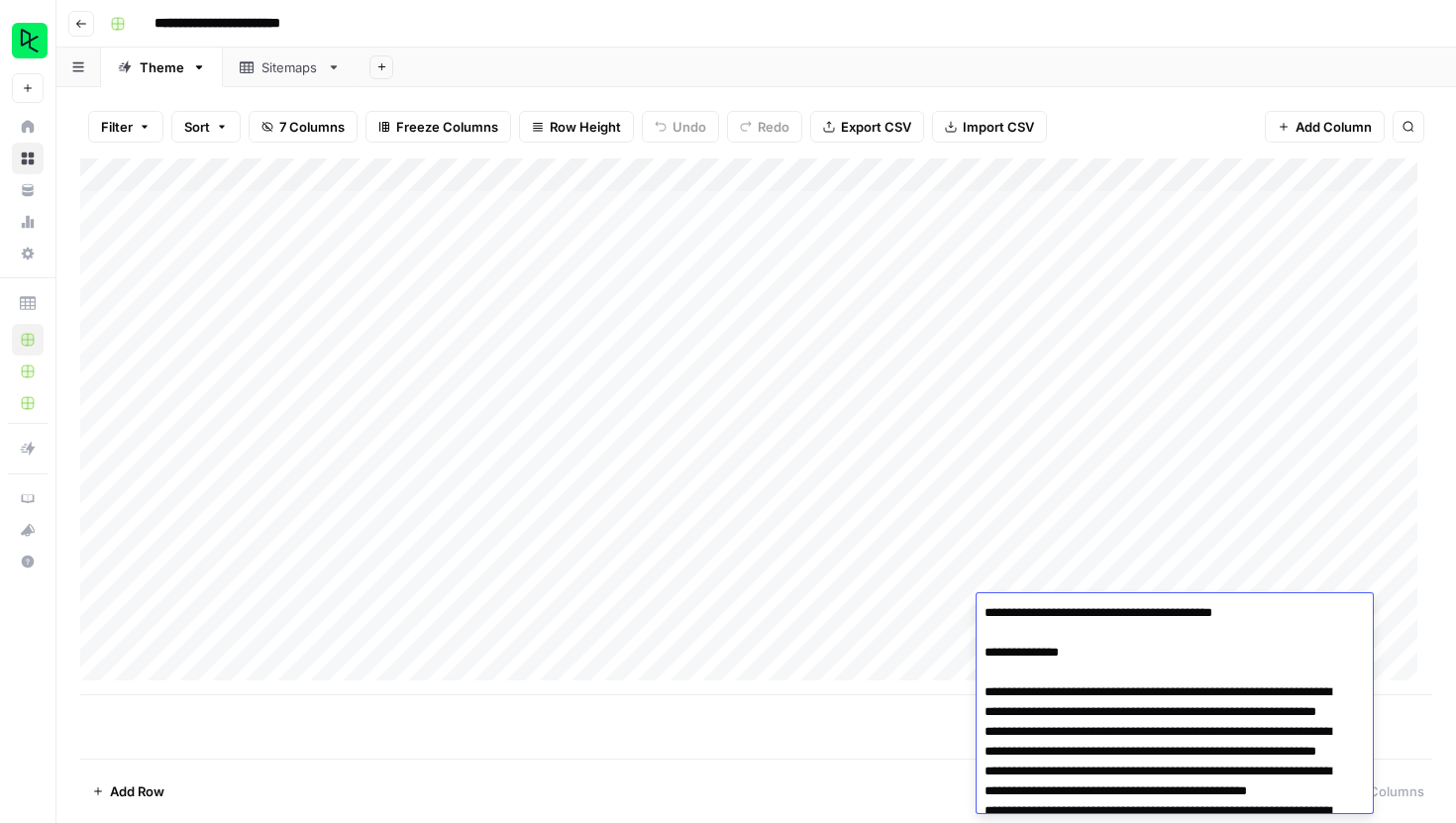 scroll, scrollTop: 111, scrollLeft: 0, axis: vertical 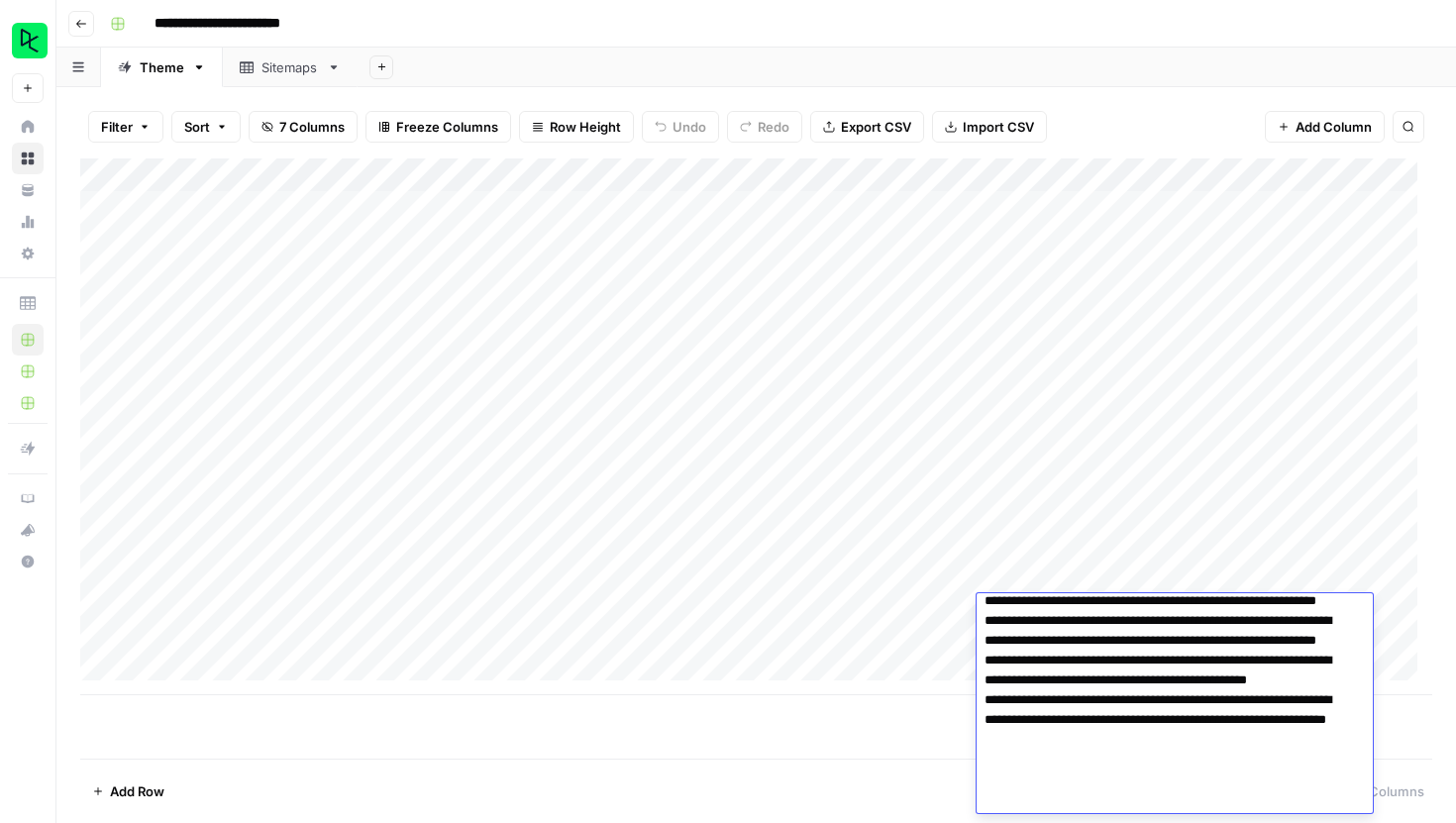 click on "**********" at bounding box center [1167, 651] 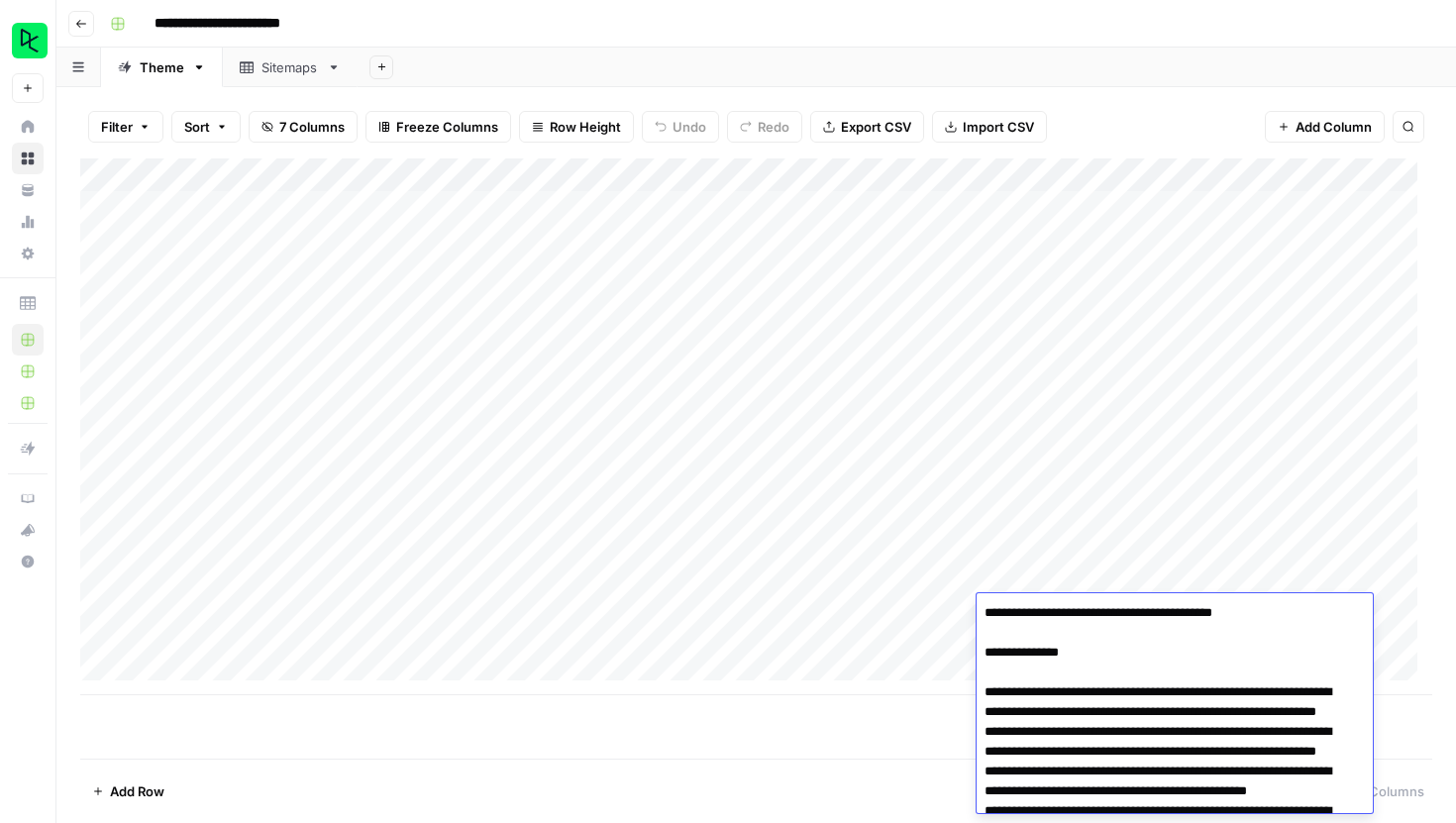 click on "Add Row 14  Rows 7/7  Columns" at bounding box center [756, 790] 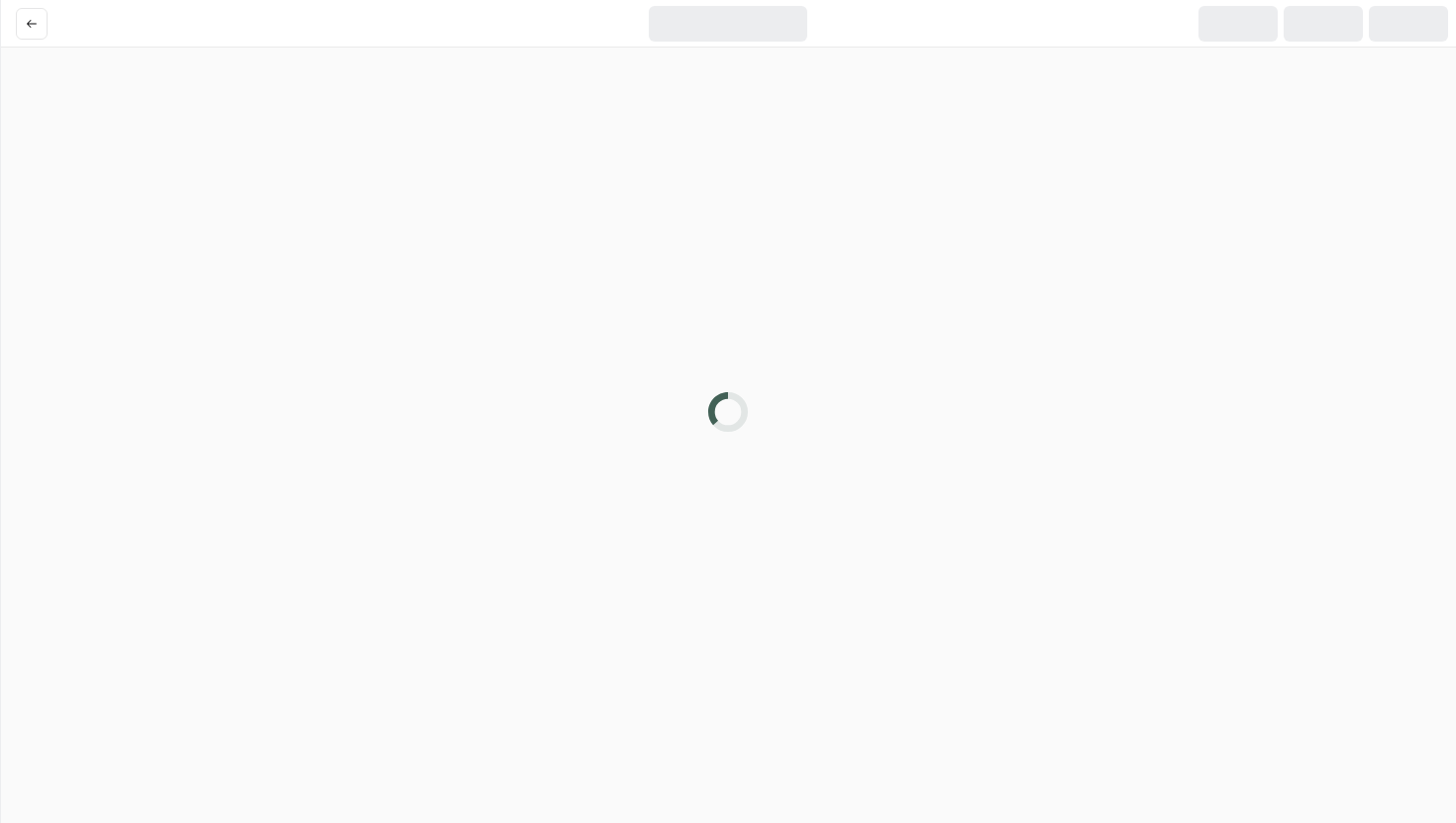 scroll, scrollTop: 0, scrollLeft: 0, axis: both 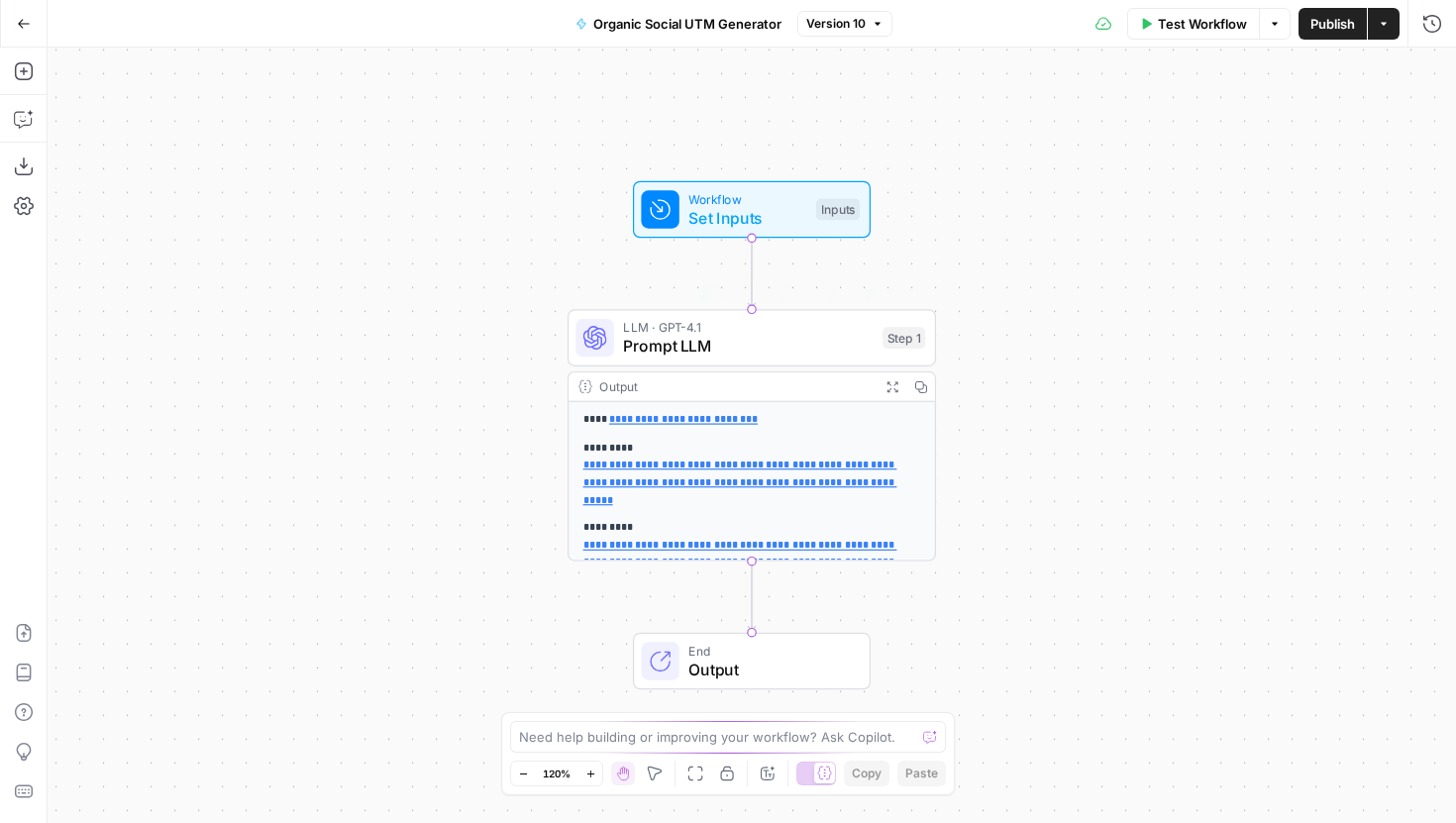 click on "LLM · GPT-4.1" at bounding box center [748, 327] 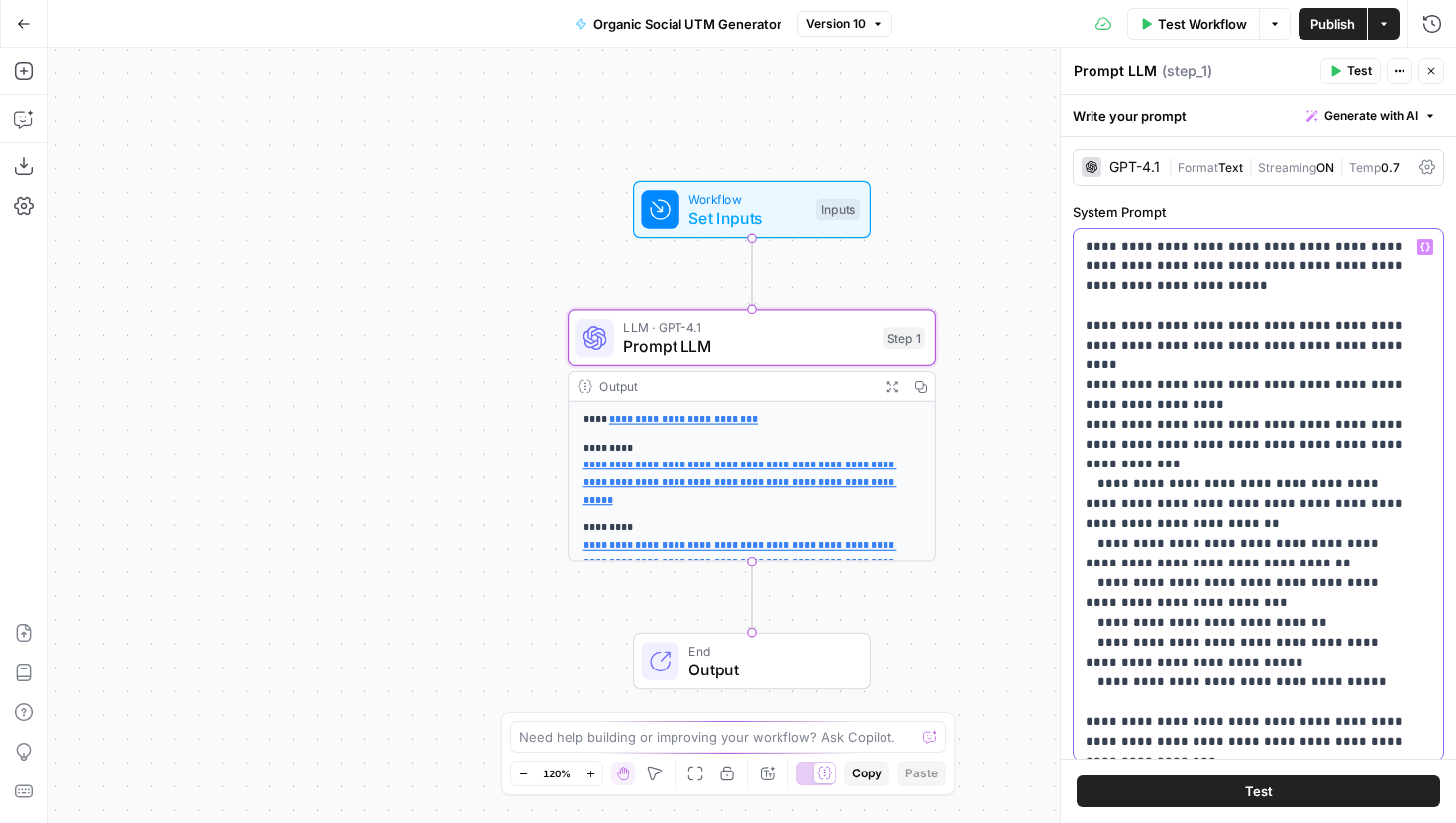 click on "**********" at bounding box center [1251, 494] 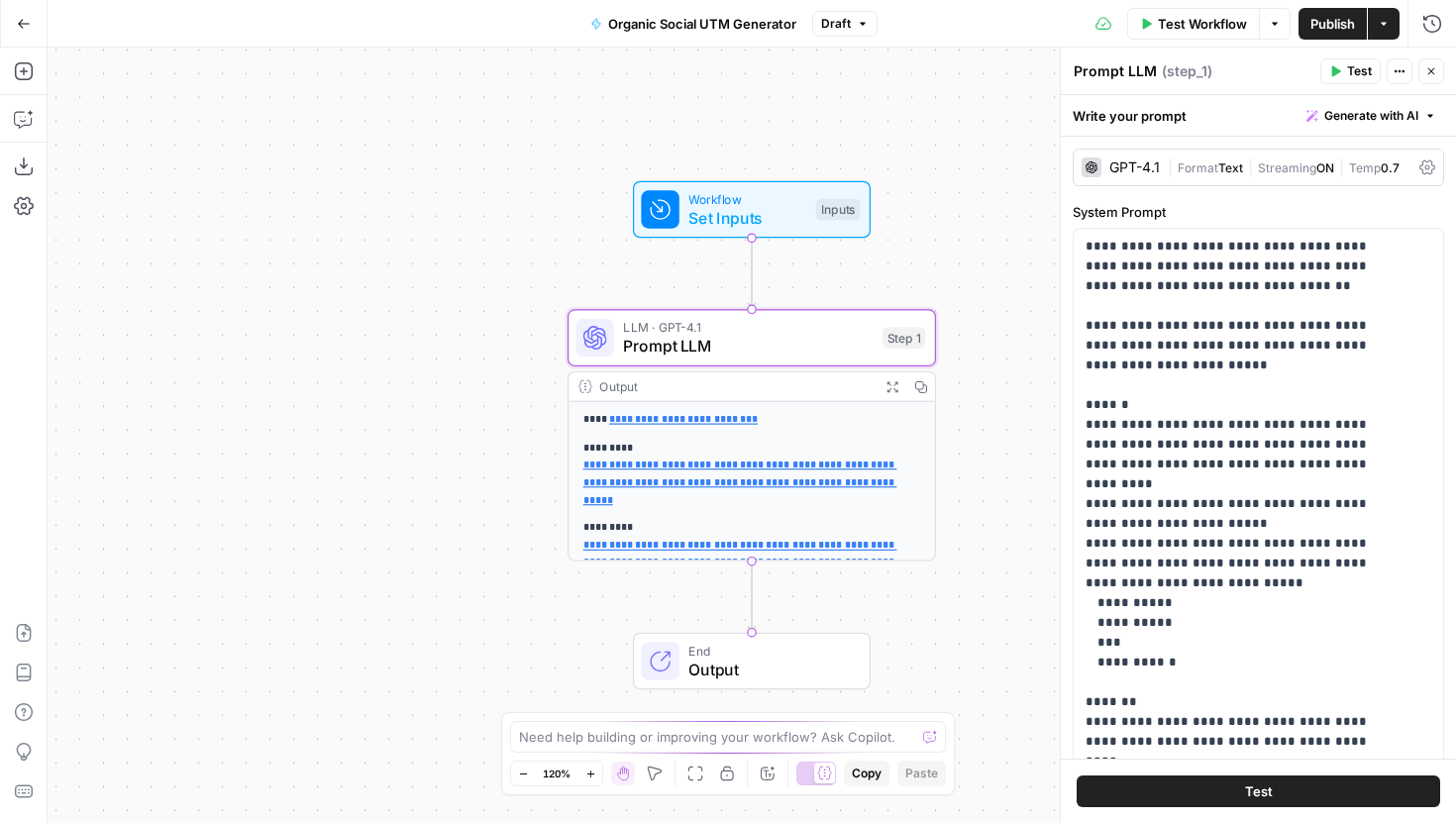 click on "Publish" at bounding box center (1332, 24) 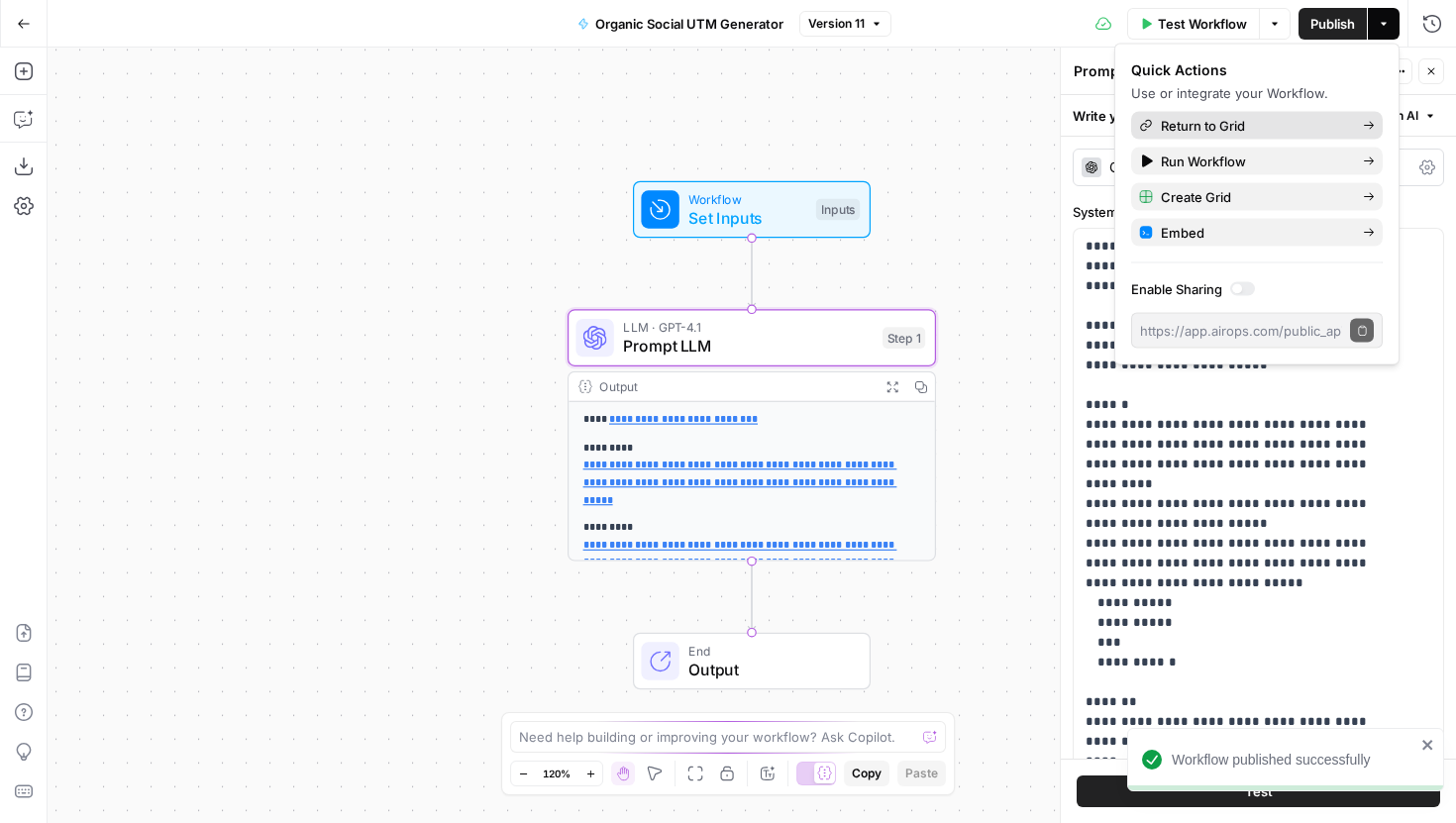 click on "Return to Grid" at bounding box center (1254, 126) 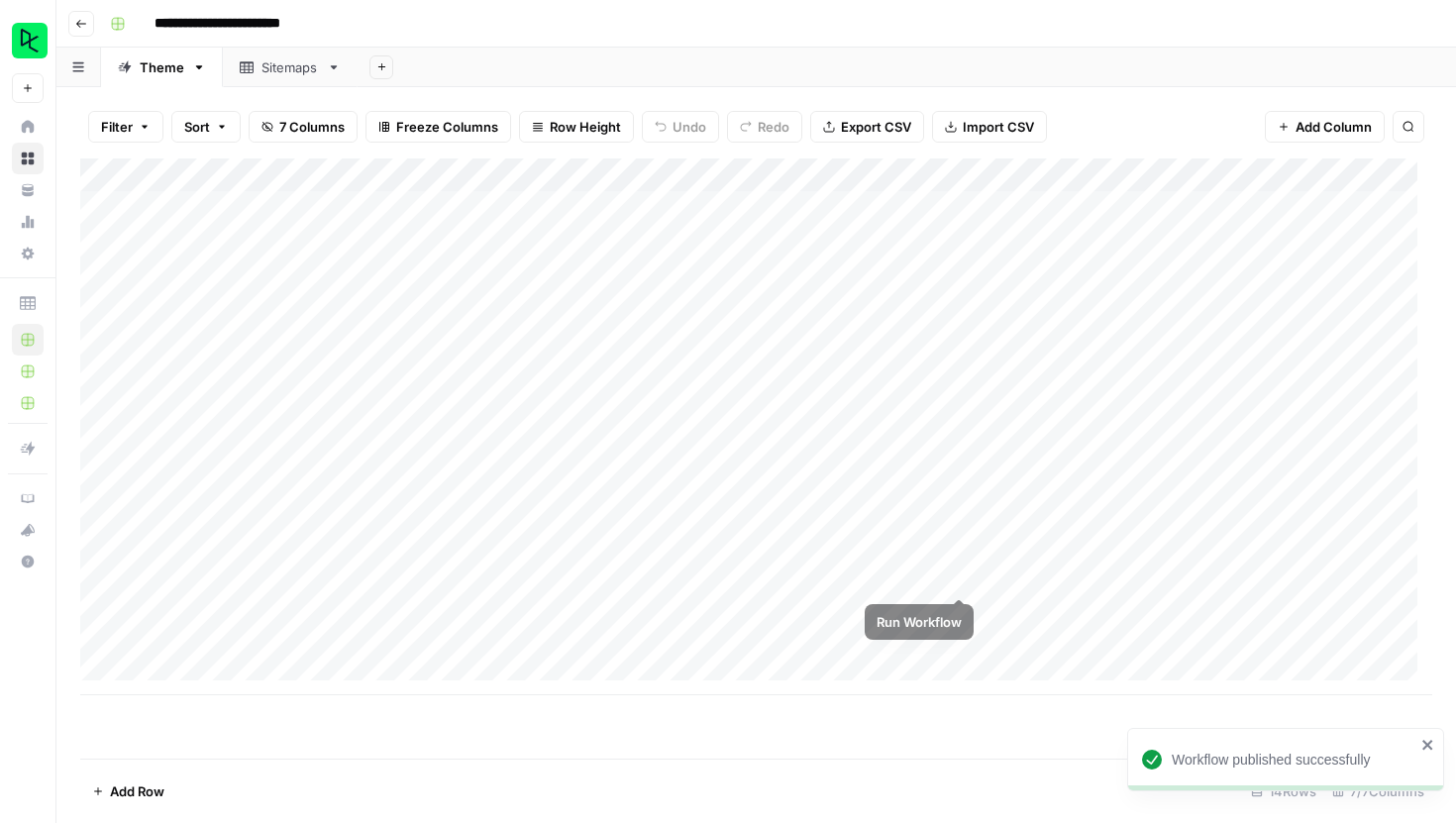 click on "Add Column" at bounding box center (756, 427) 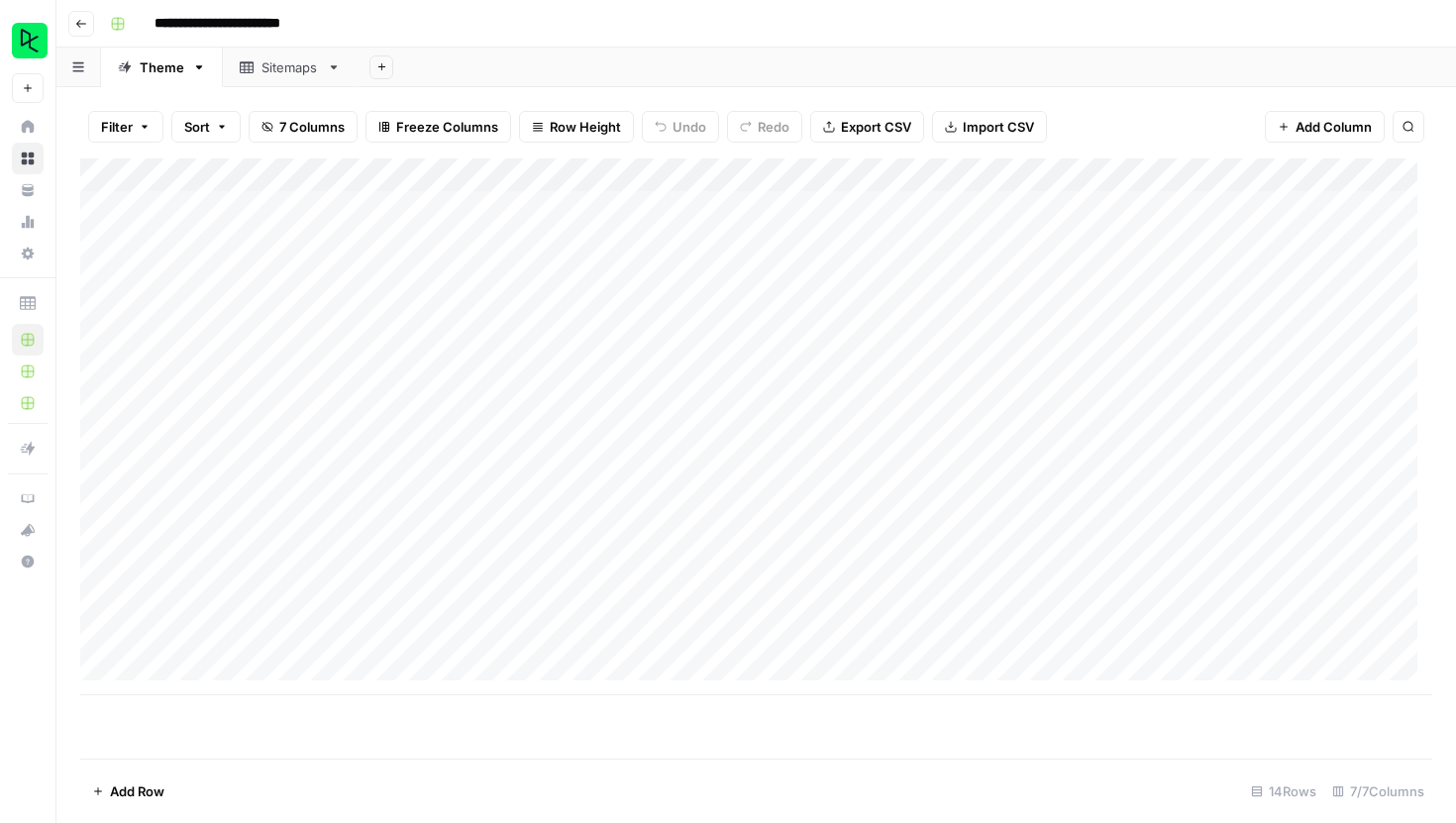 click on "Add Column" at bounding box center [756, 427] 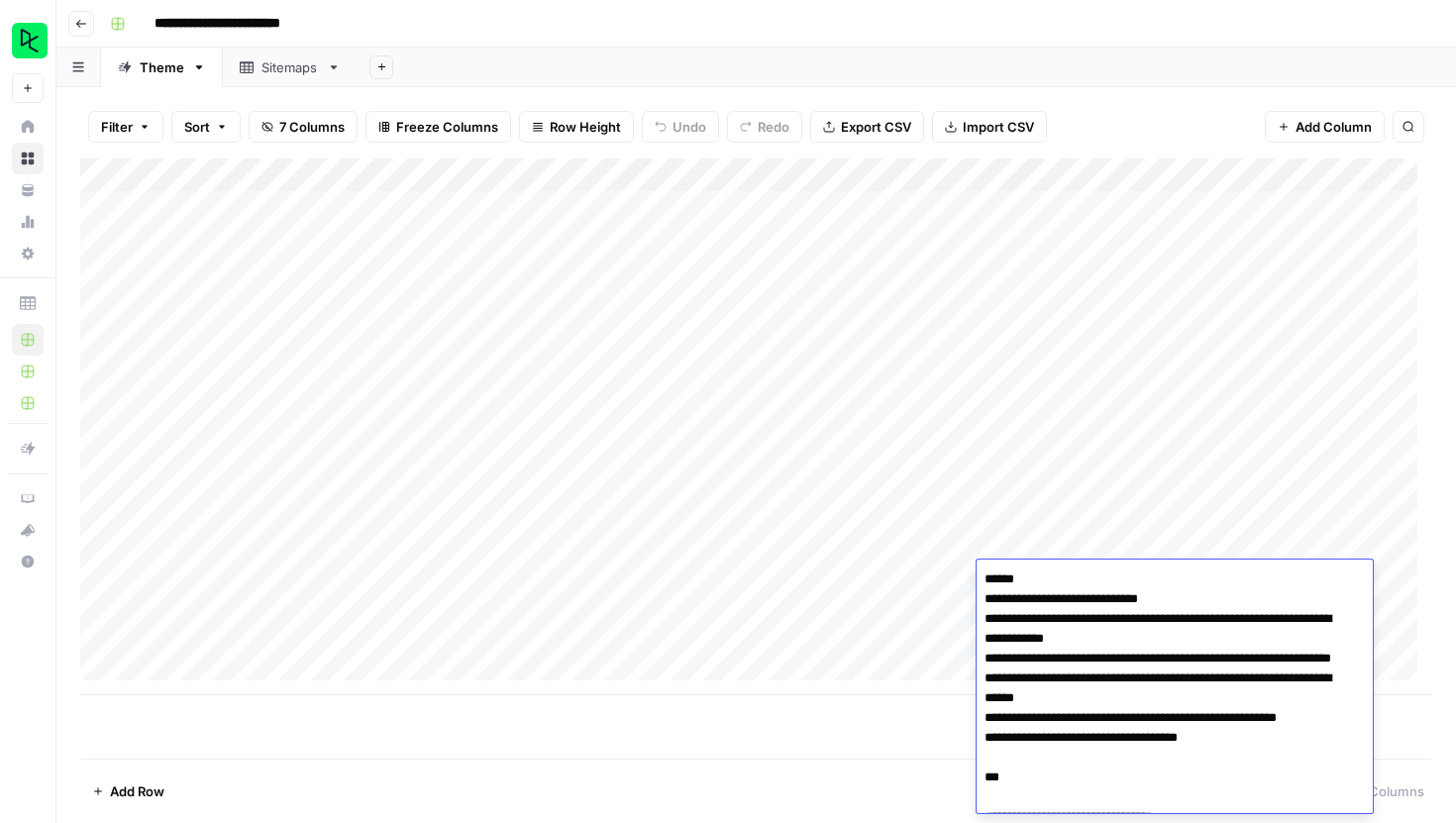 scroll, scrollTop: 2058, scrollLeft: 0, axis: vertical 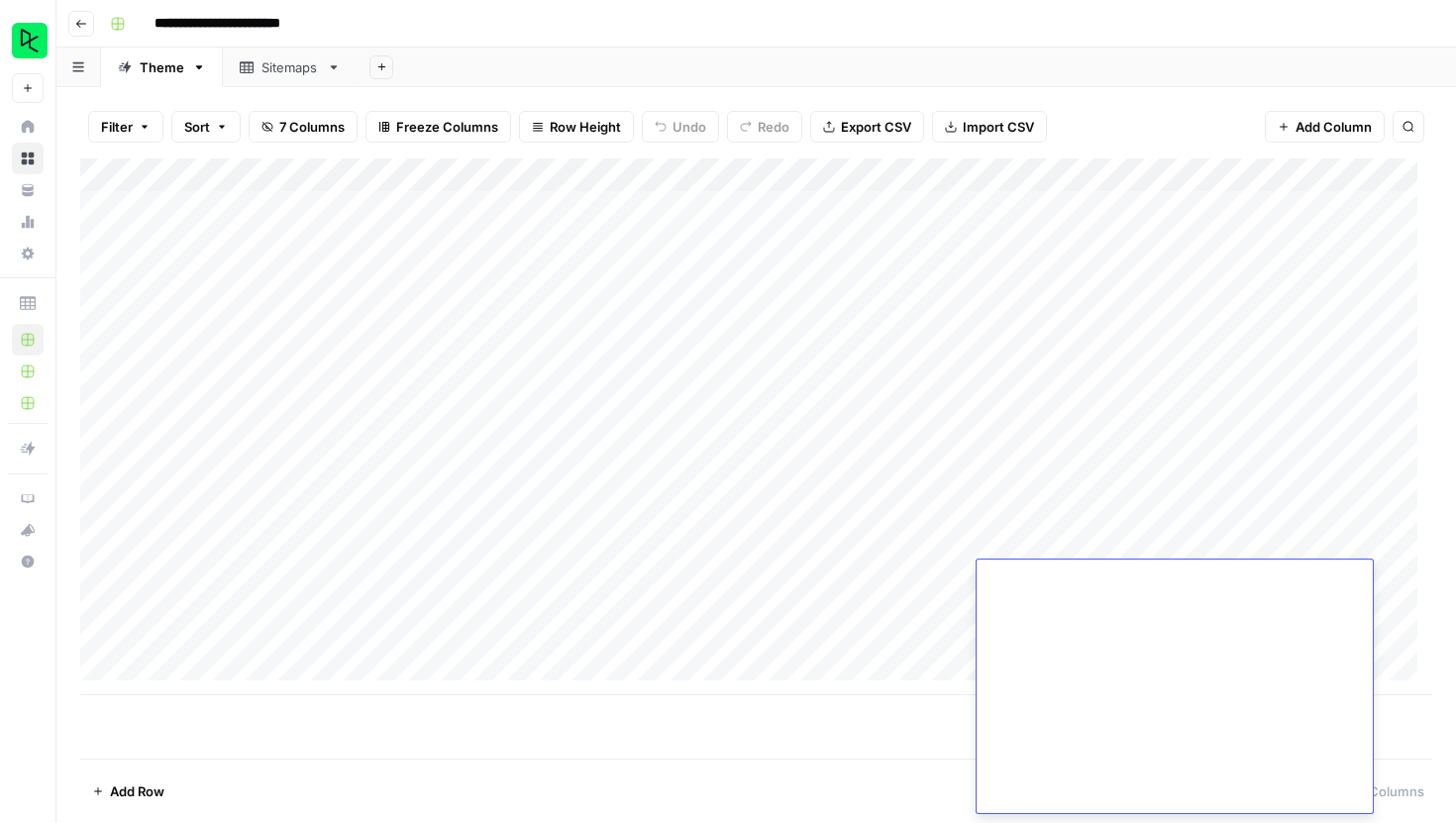click on "Add Row 14  Rows 7/7  Columns" at bounding box center (756, 790) 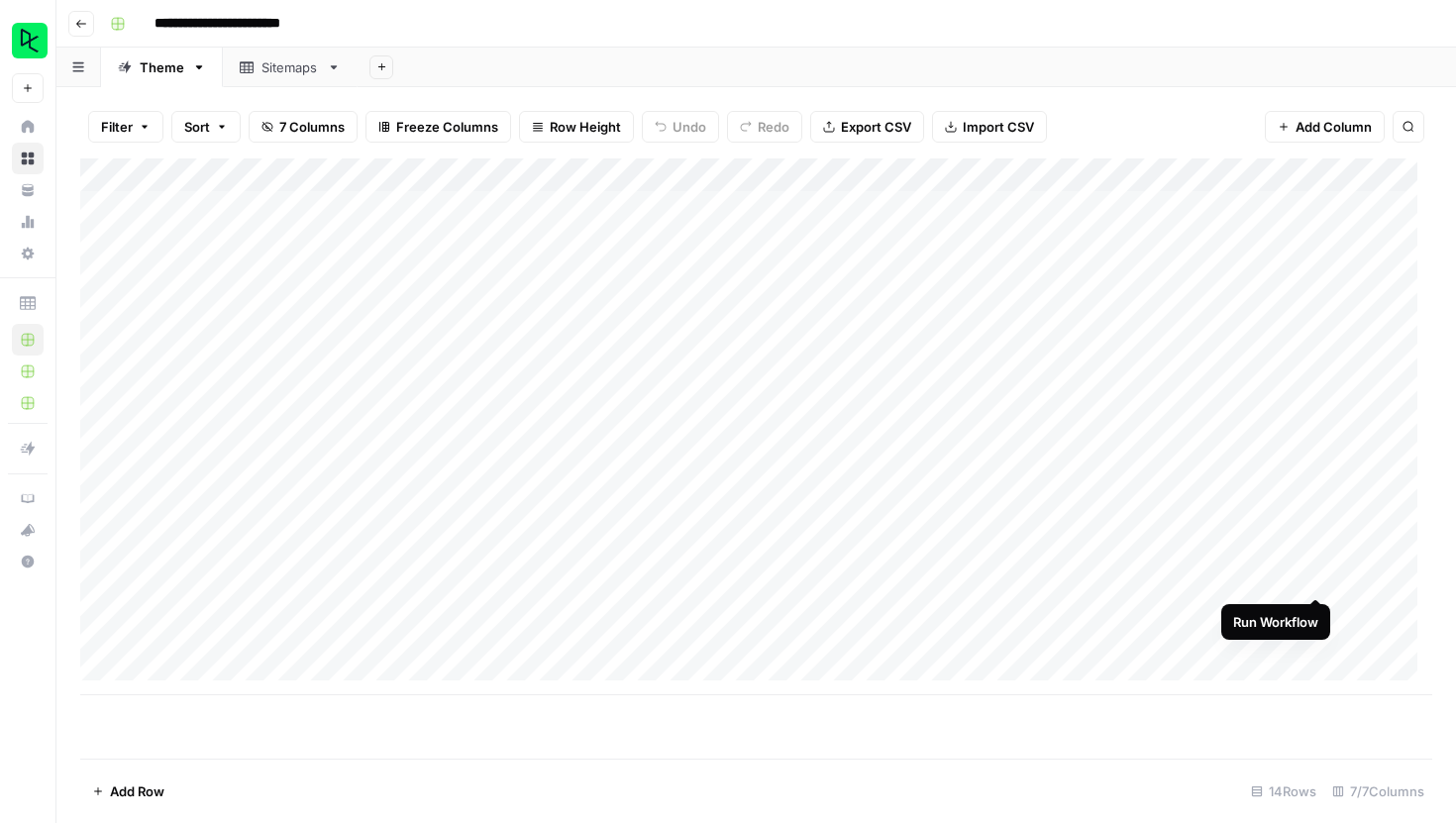 click on "Add Column" at bounding box center (756, 427) 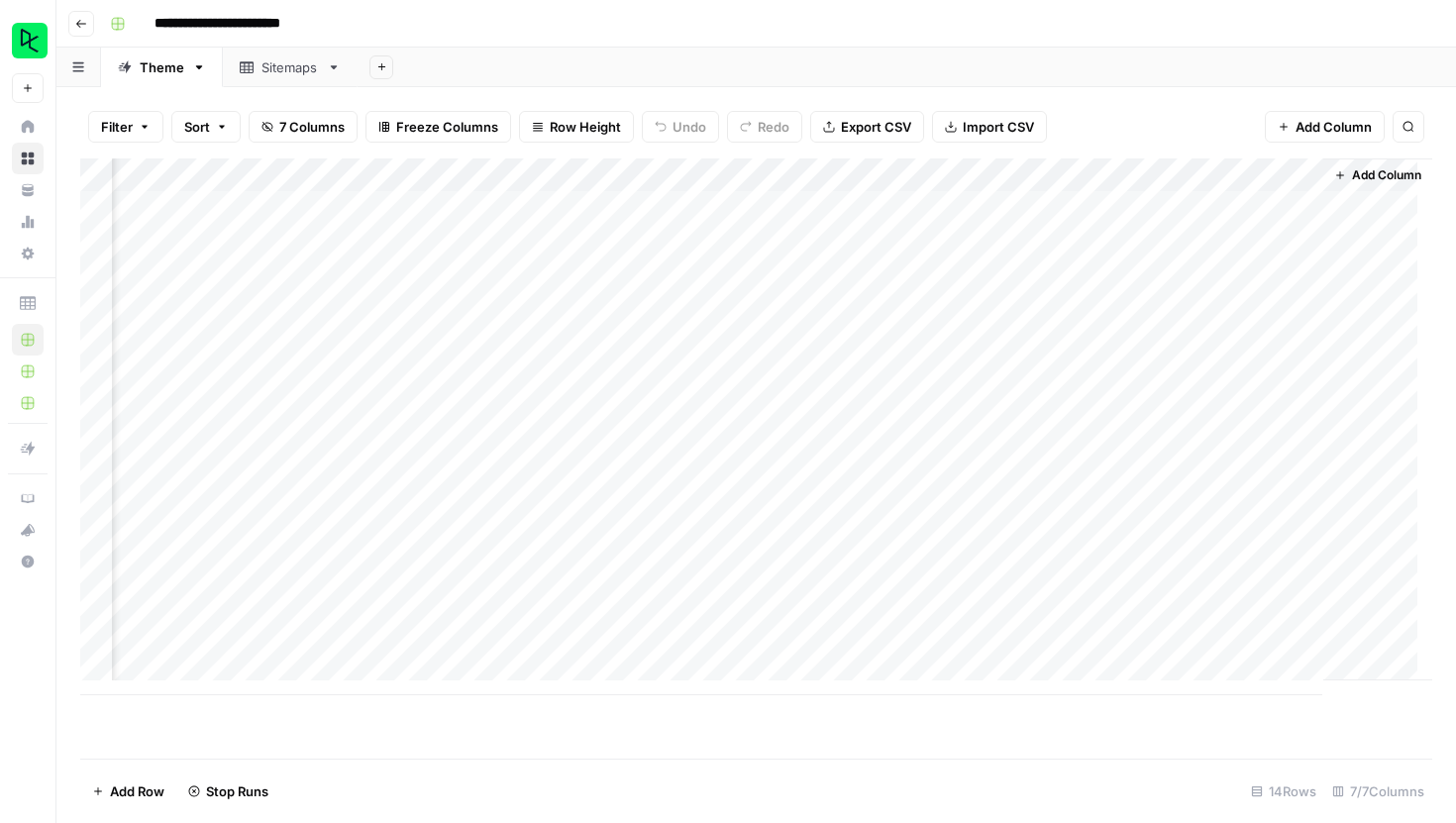 scroll, scrollTop: 0, scrollLeft: 205, axis: horizontal 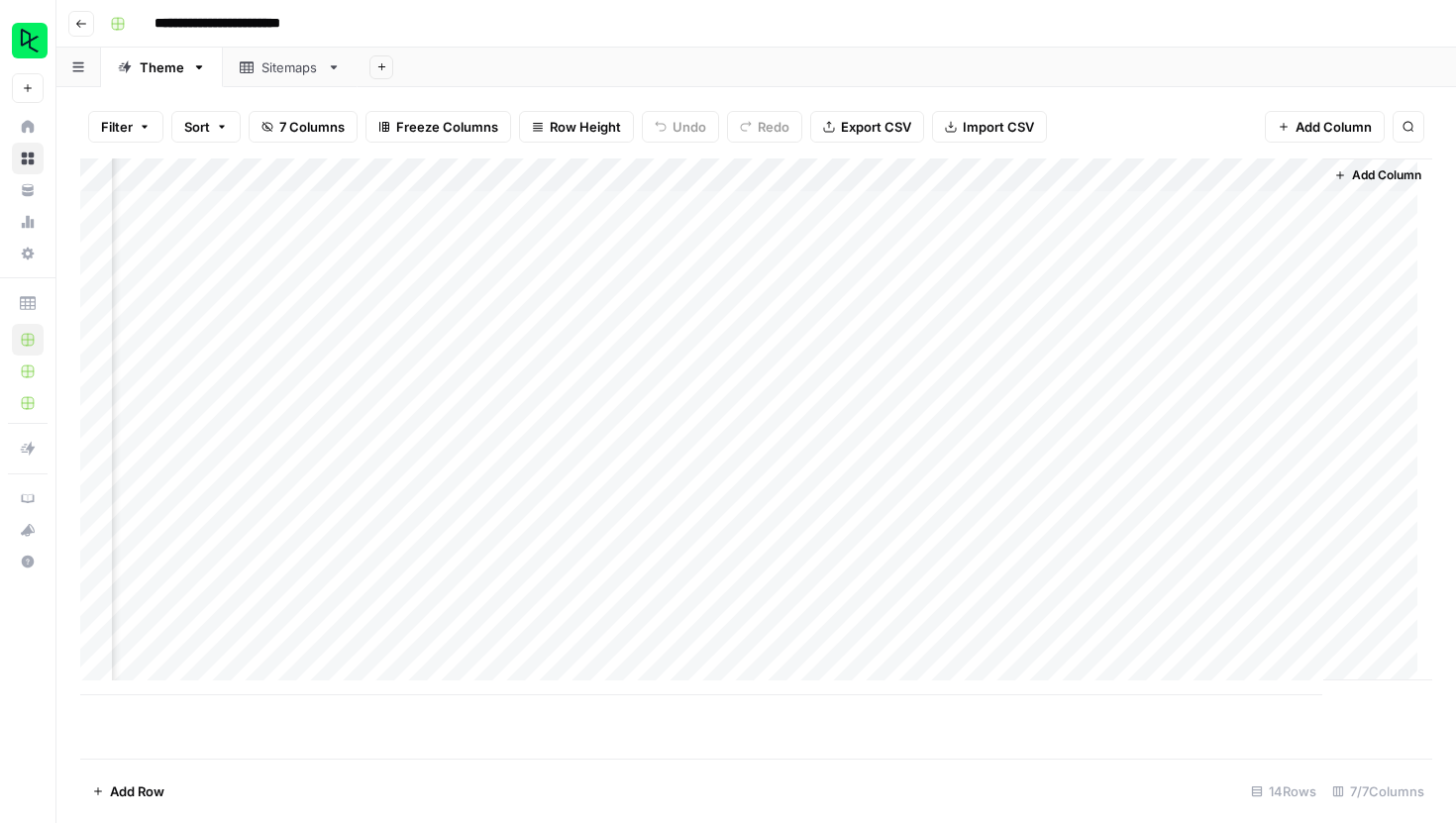 click on "Add Column" at bounding box center [756, 427] 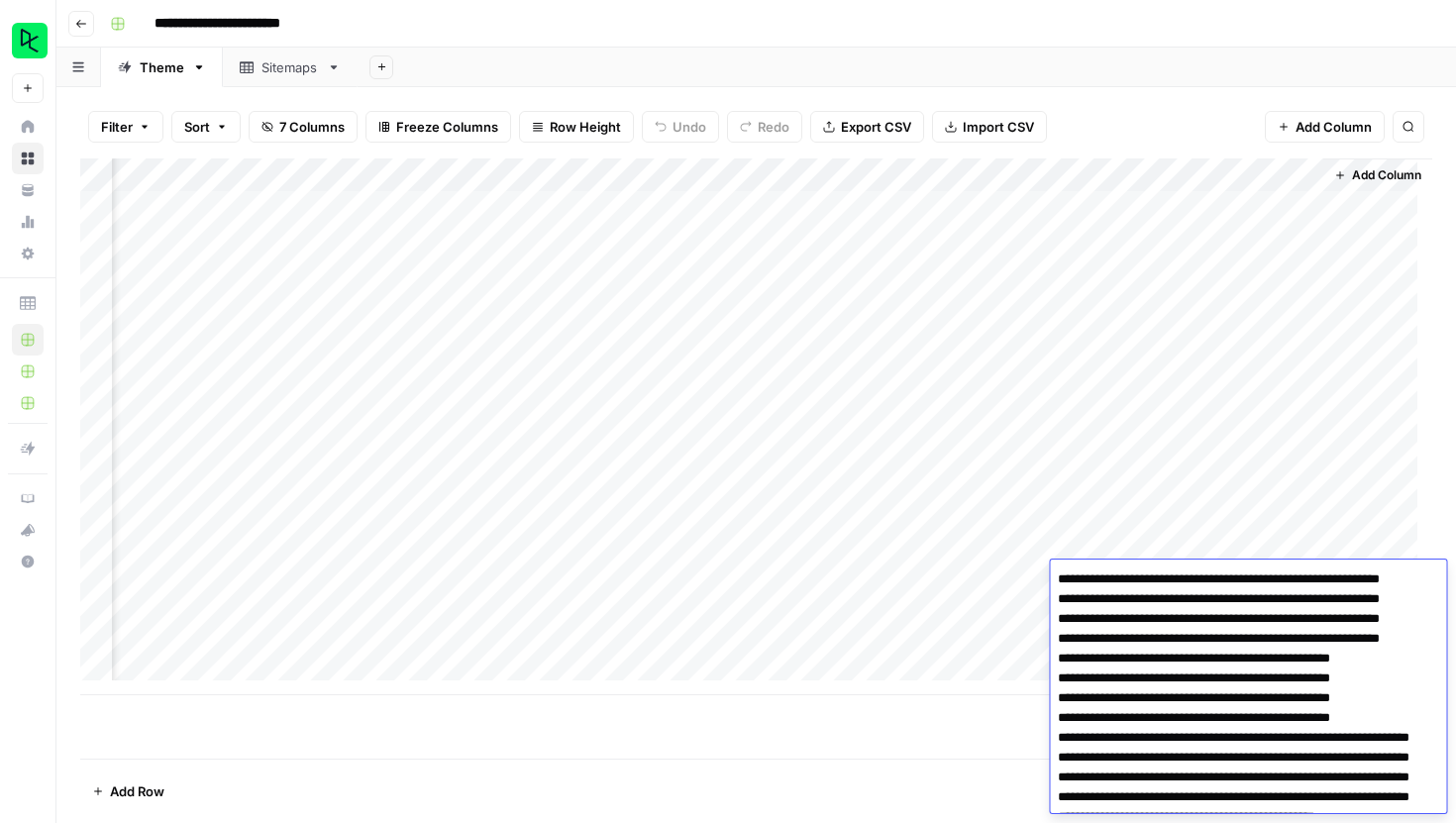 scroll, scrollTop: 236, scrollLeft: 0, axis: vertical 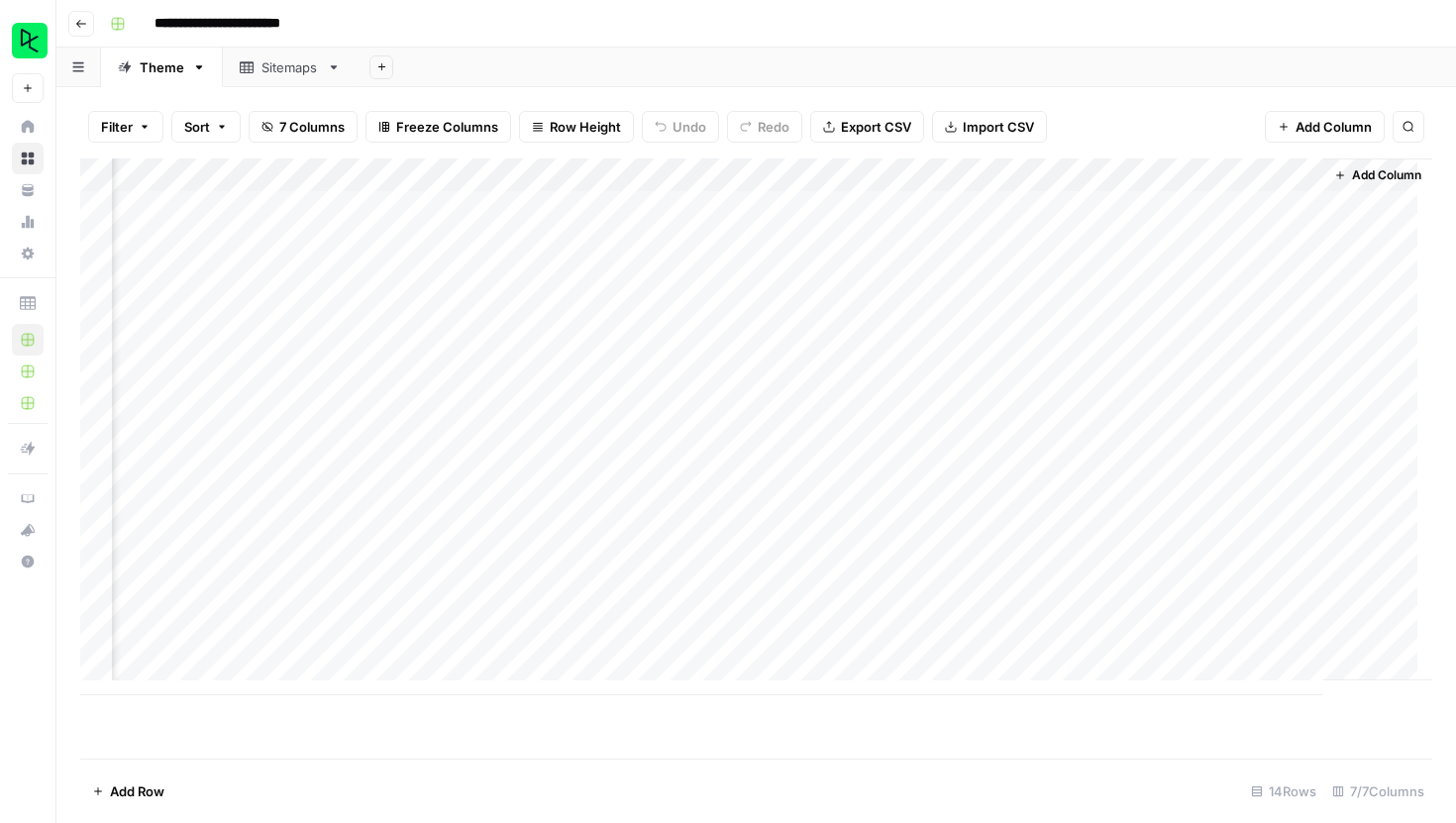 click on "Add Row 14  Rows 7/7  Columns" at bounding box center [756, 790] 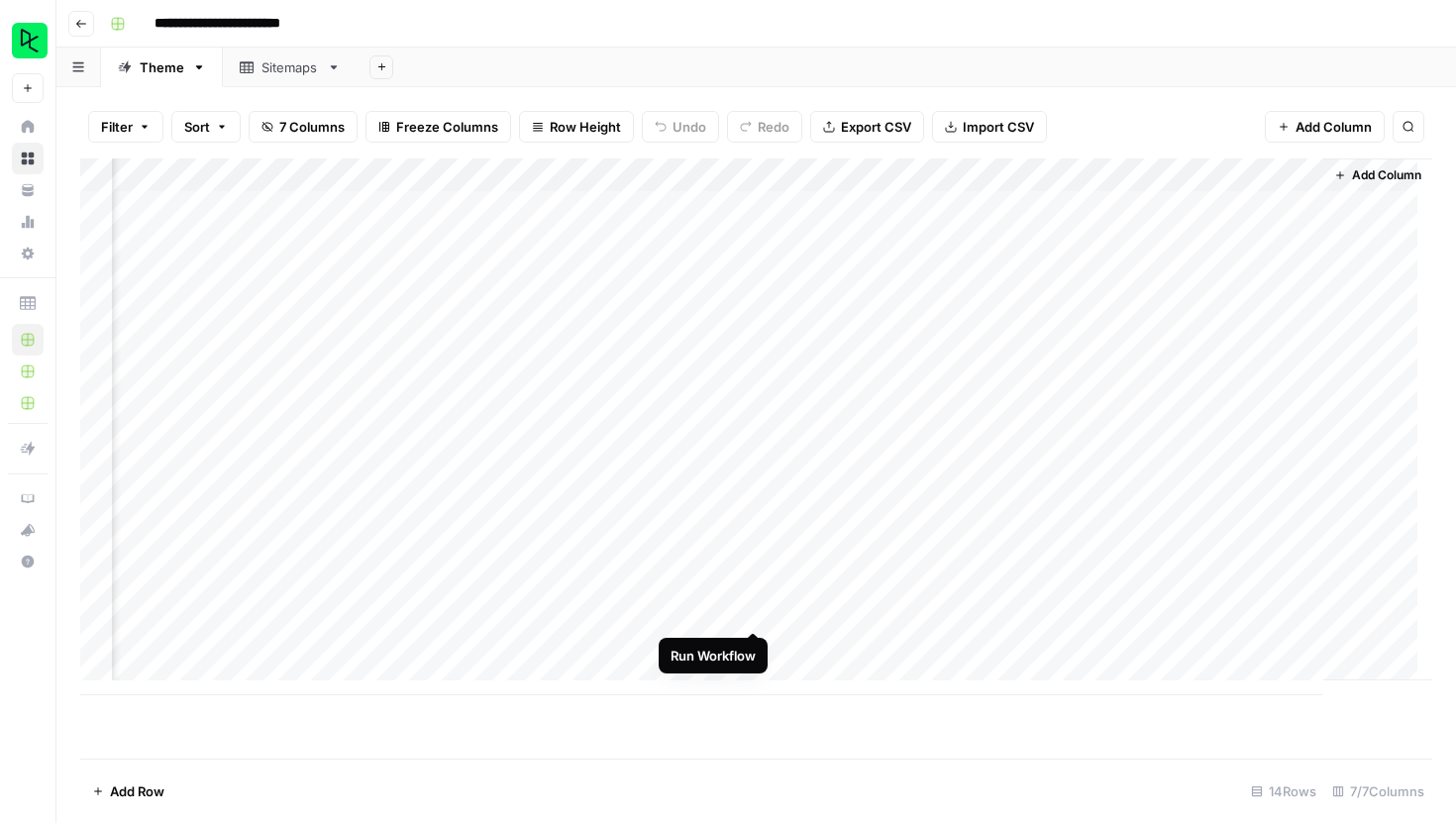 click on "Add Column" at bounding box center [756, 427] 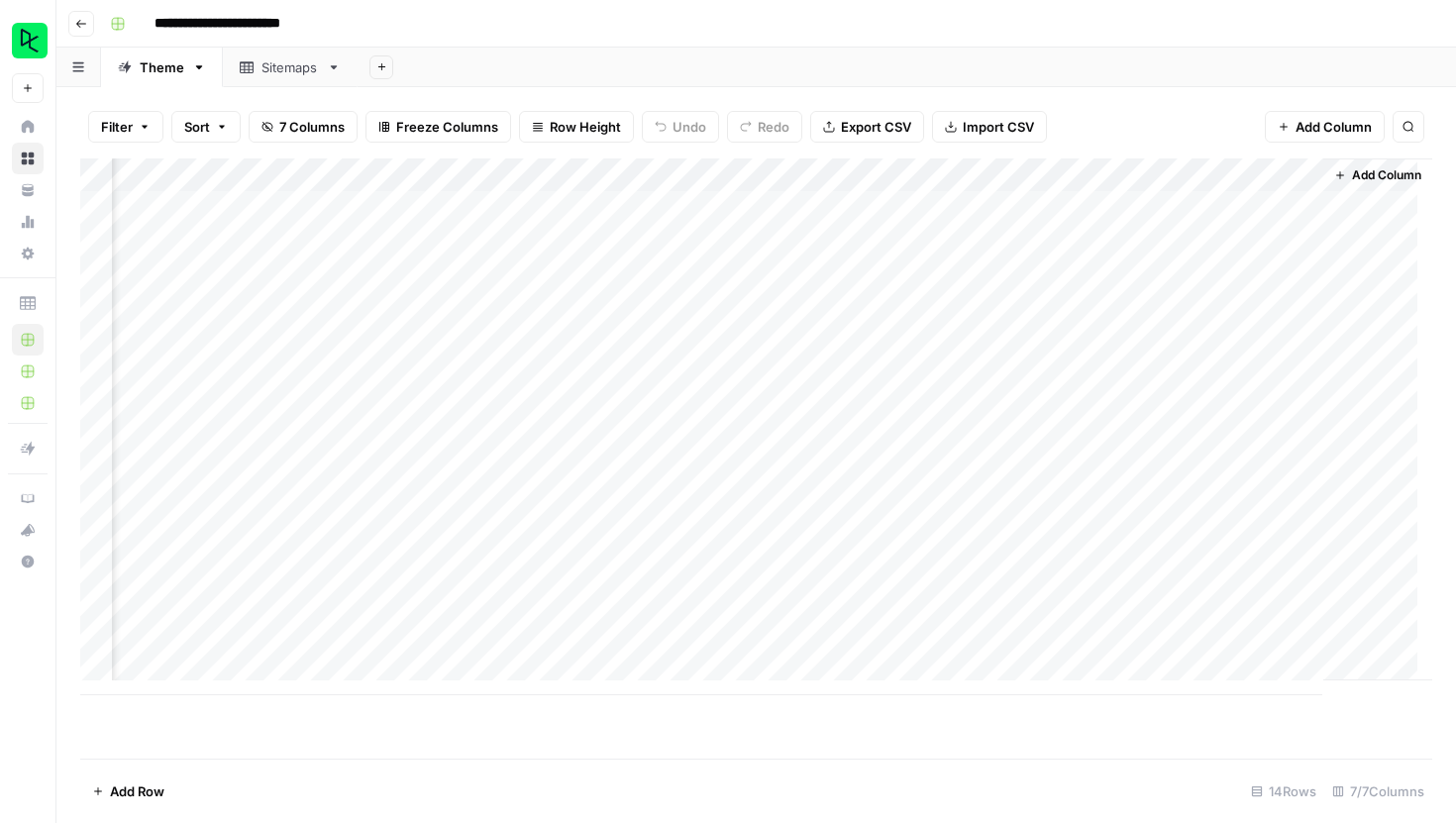 click on "Add Column" at bounding box center [756, 427] 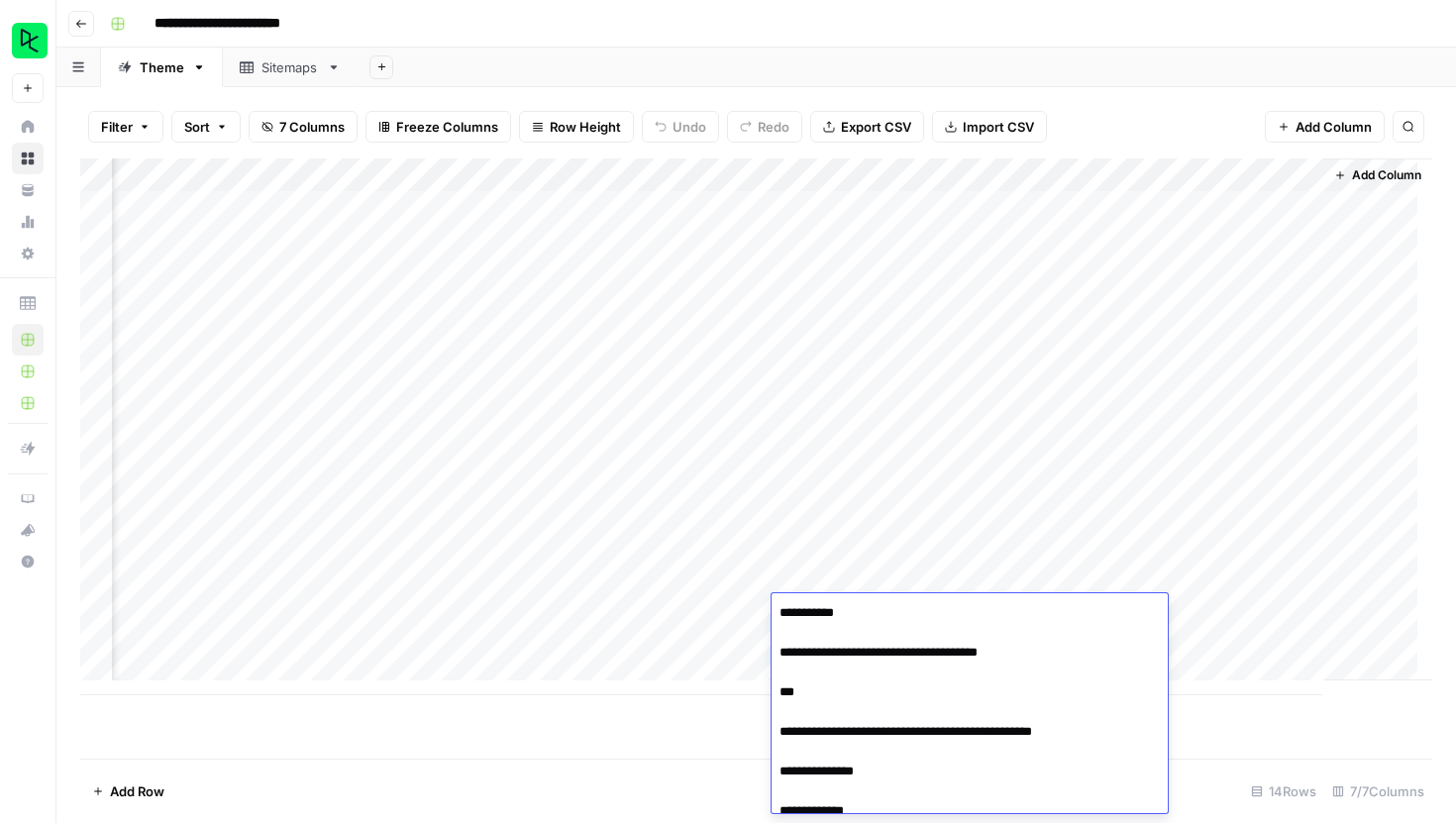 scroll, scrollTop: 368, scrollLeft: 0, axis: vertical 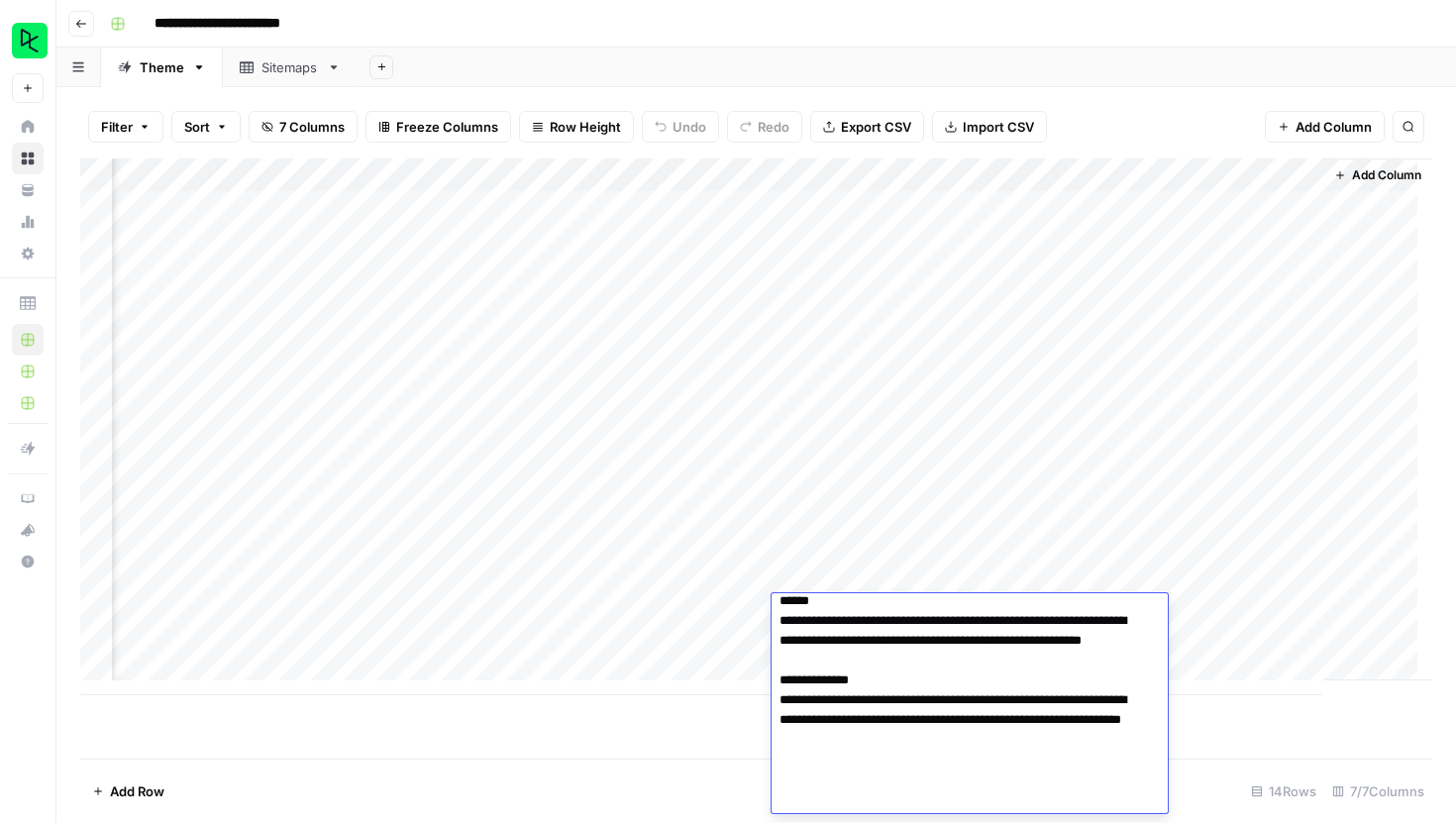 click on "Add Column" at bounding box center (756, 459) 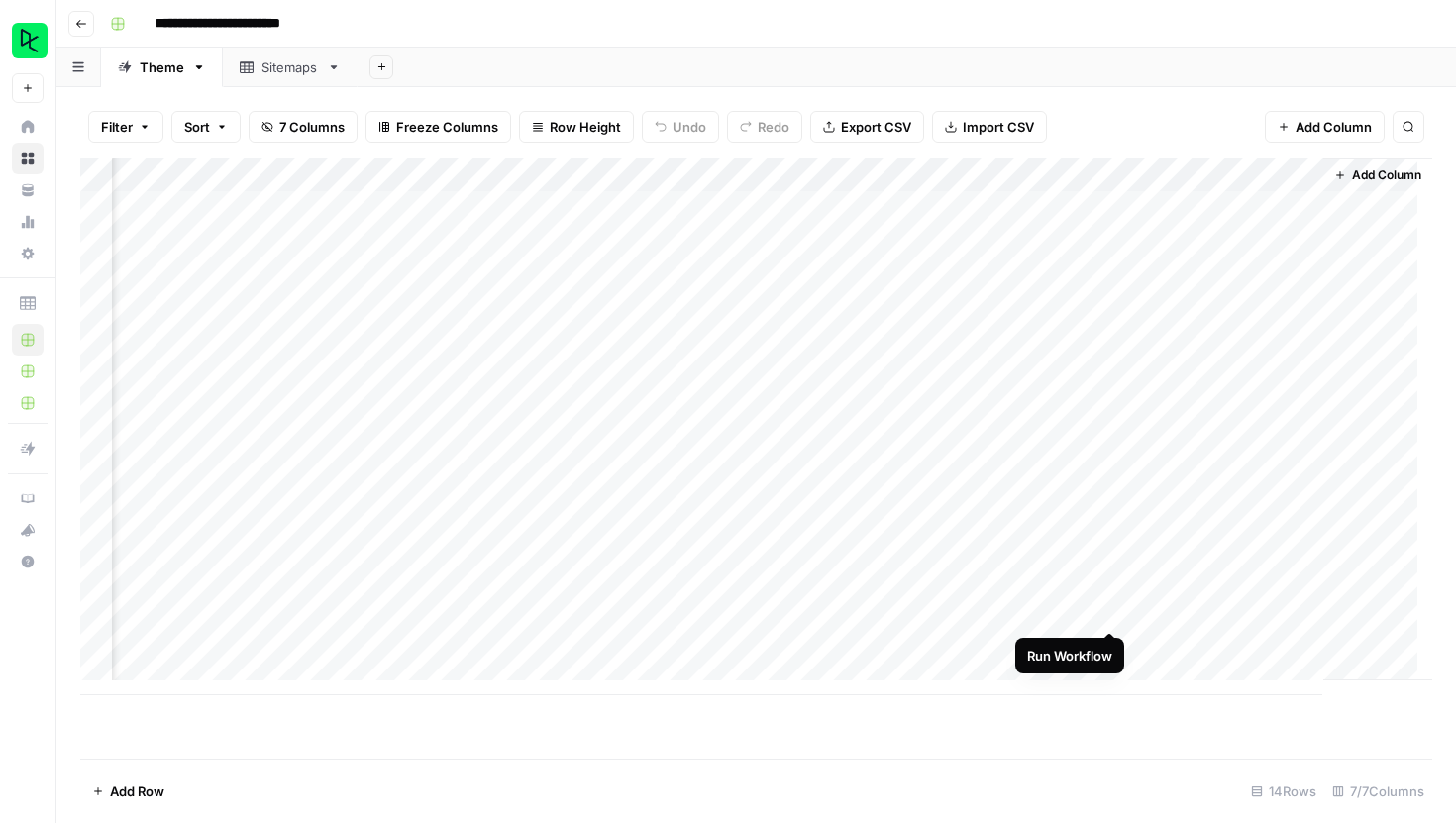 click on "Add Column" at bounding box center [756, 427] 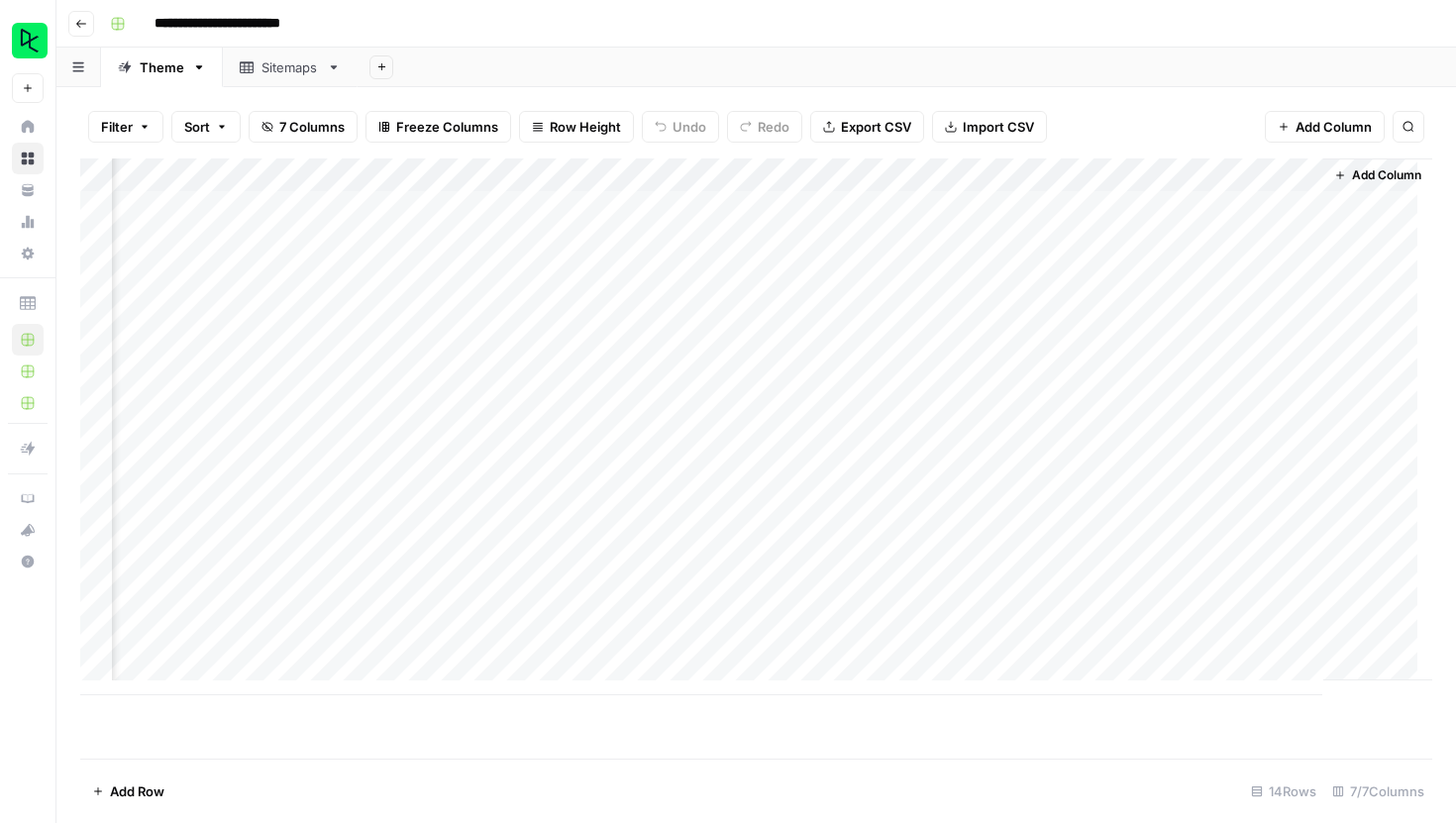 click on "Add Column" at bounding box center (756, 427) 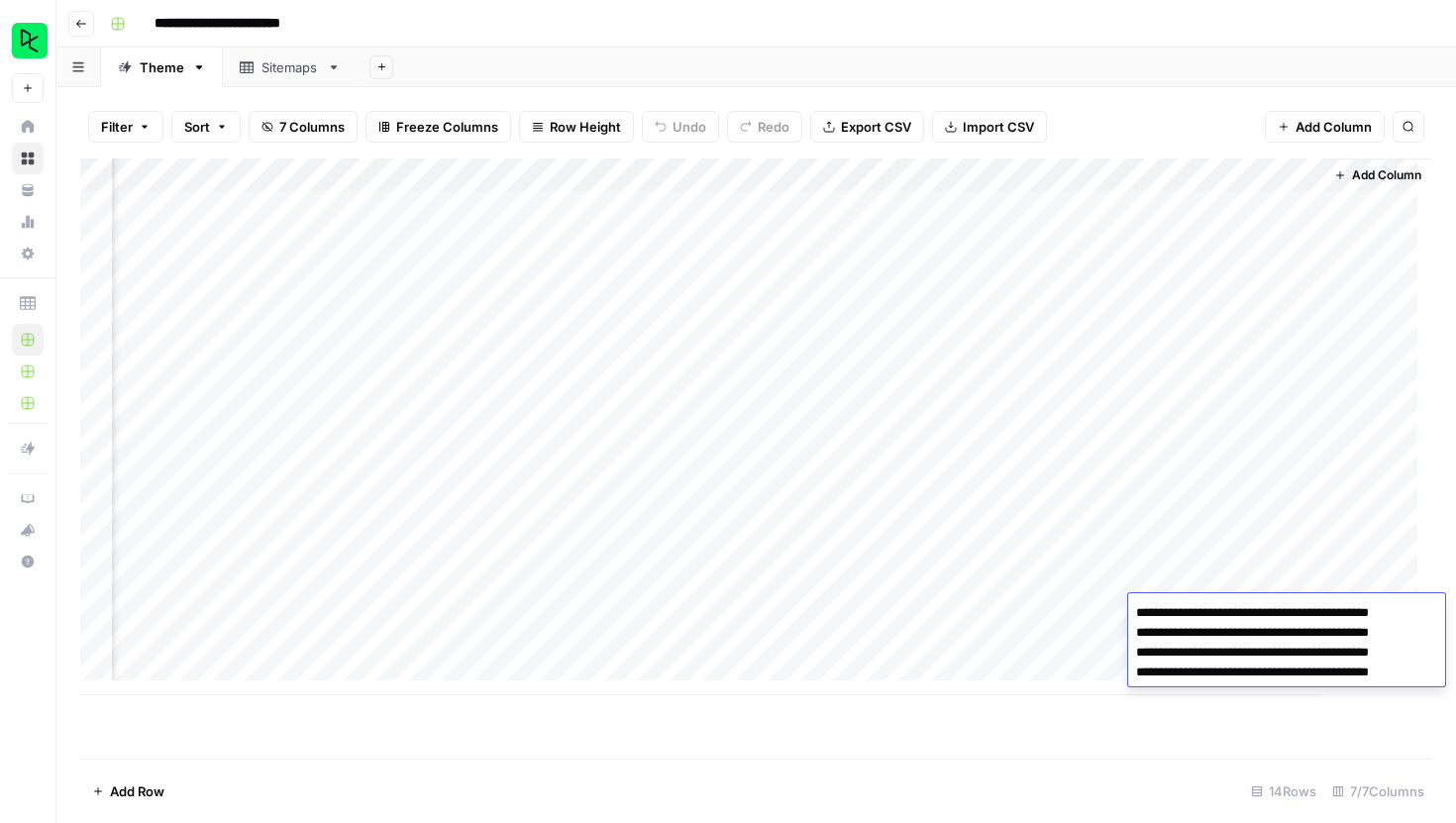 click on "Add Row 14  Rows 7/7  Columns" at bounding box center (756, 790) 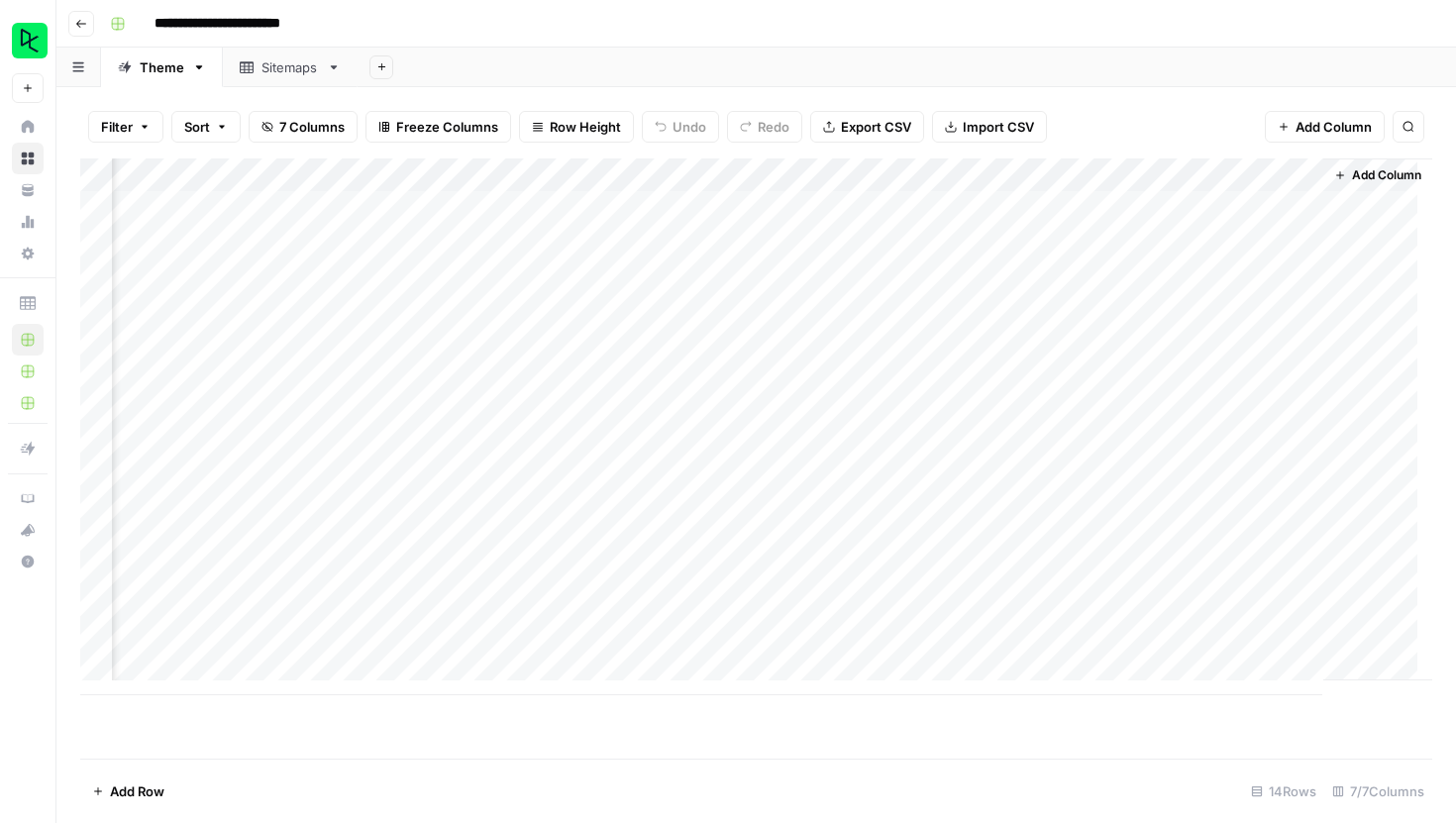 click on "Add Column" at bounding box center (756, 427) 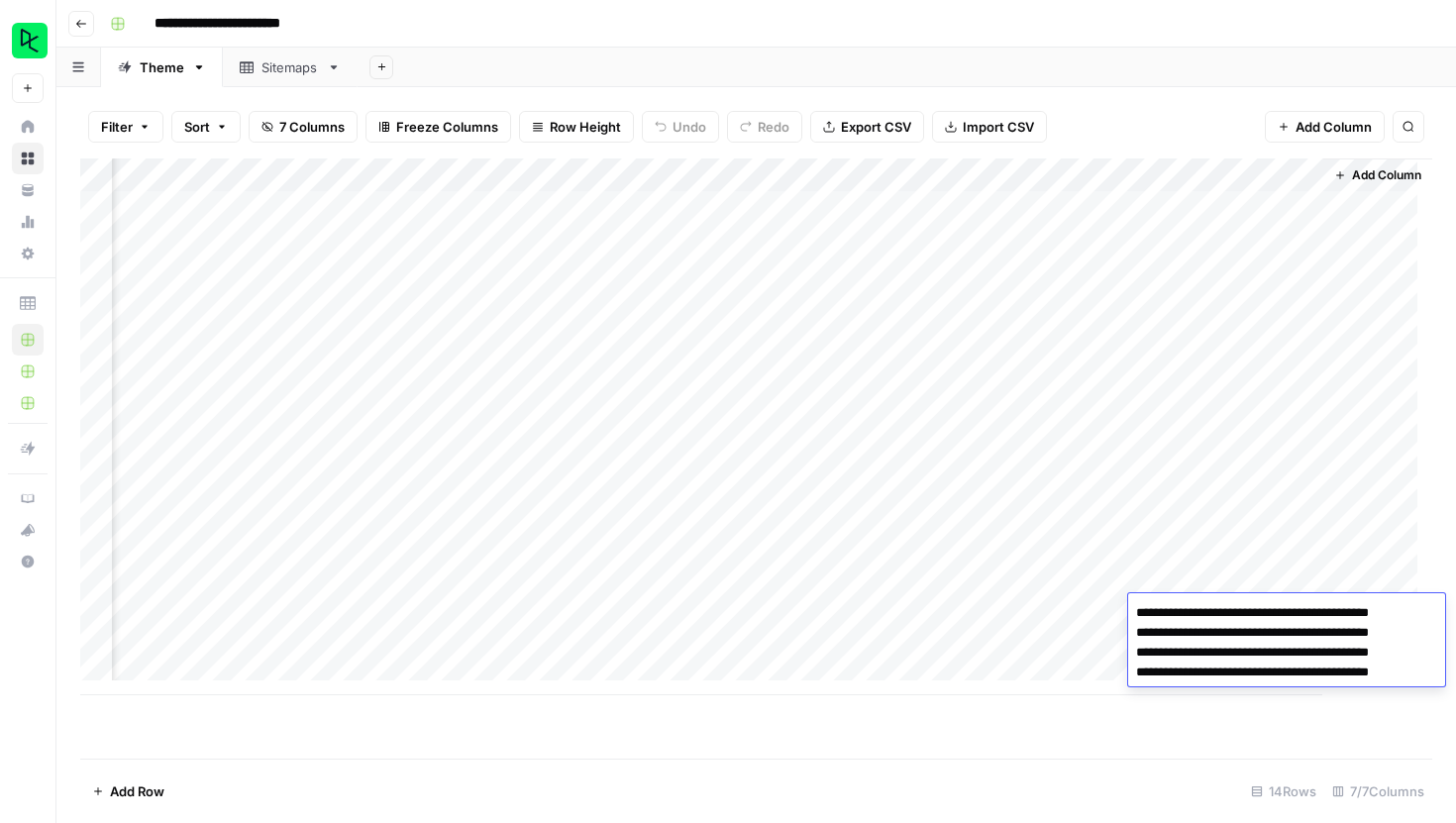 click on "**********" at bounding box center (1287, 643) 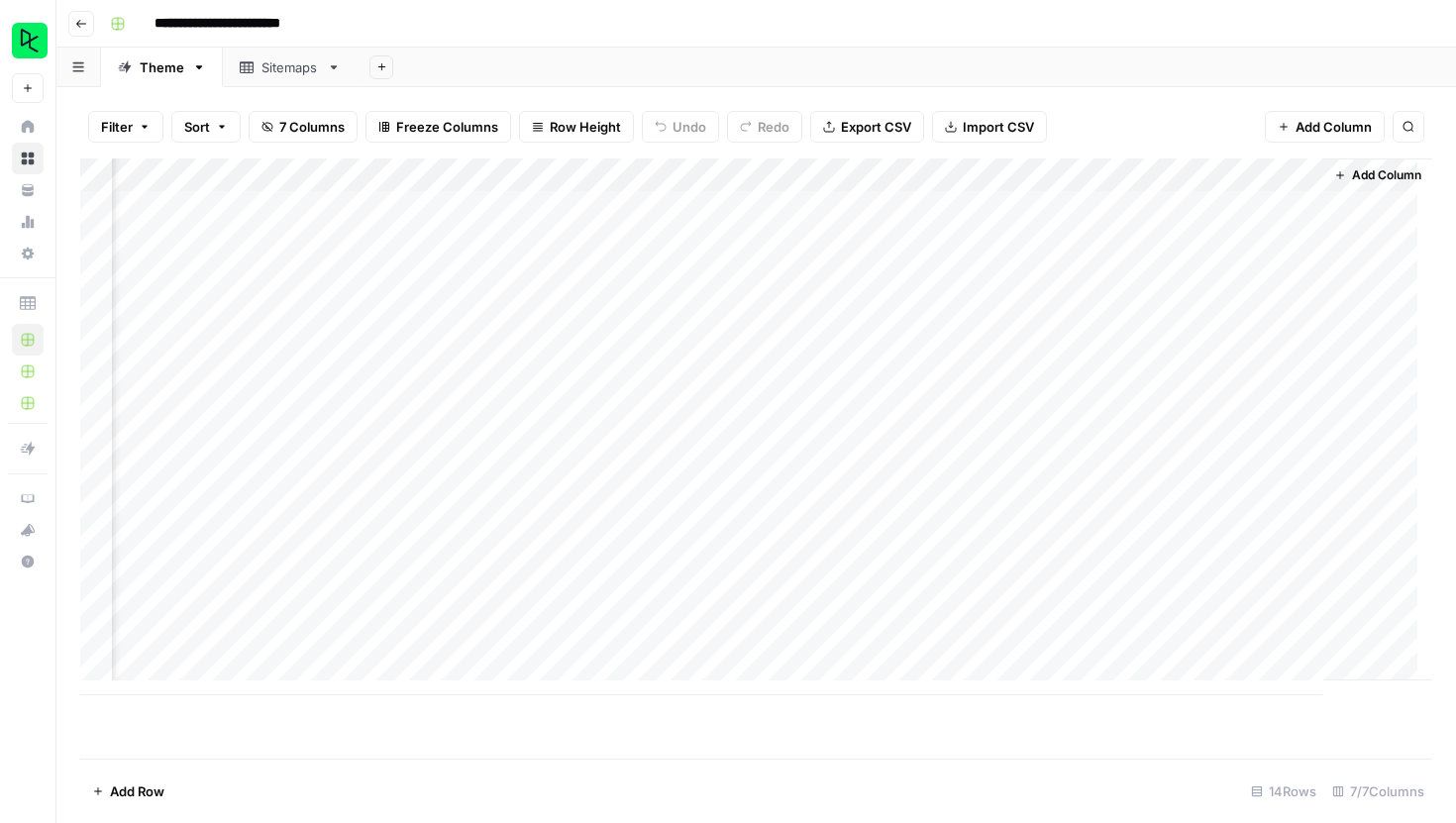 click on "Add Column" at bounding box center (756, 427) 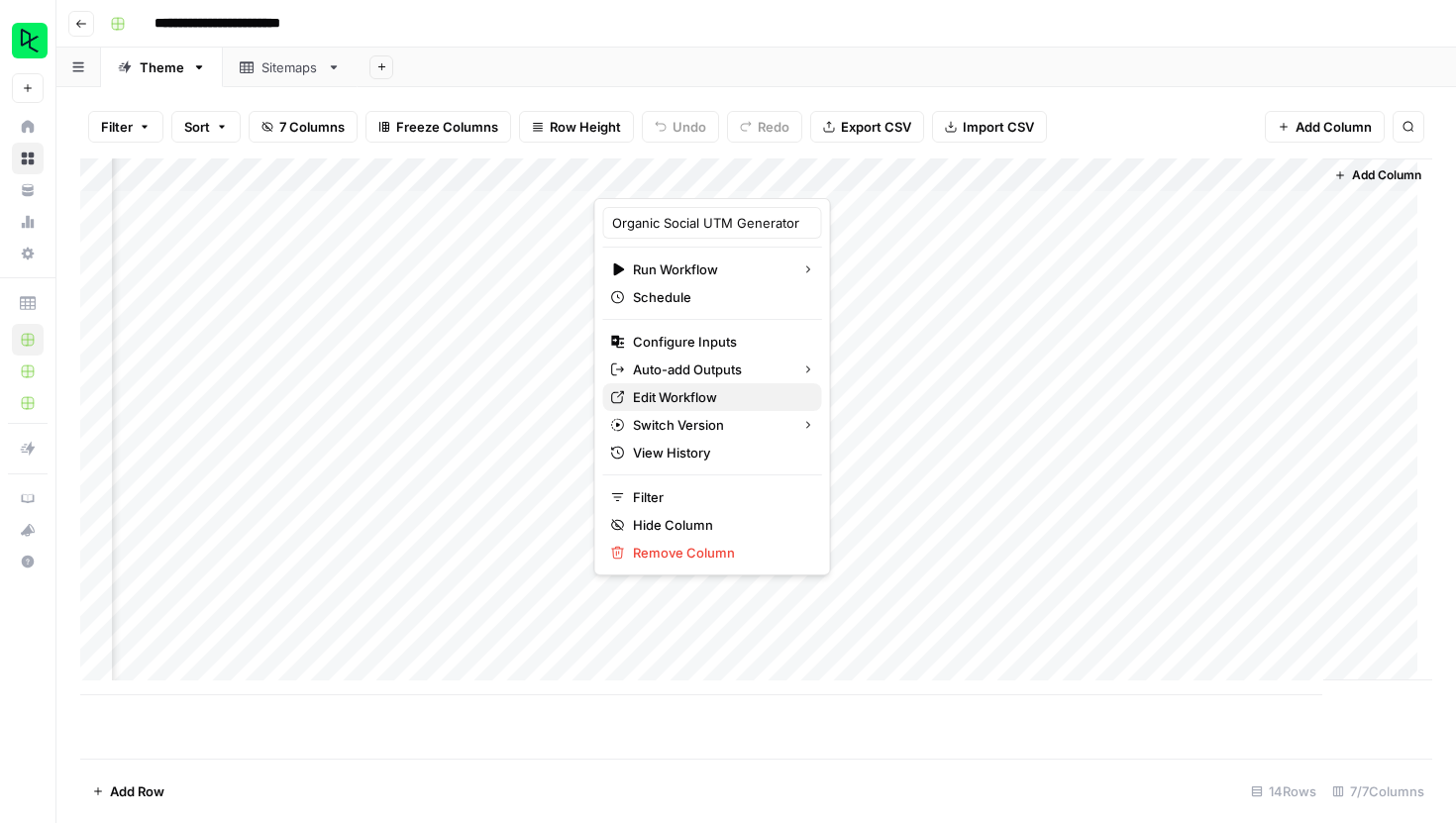 click on "Edit Workflow" at bounding box center [712, 397] 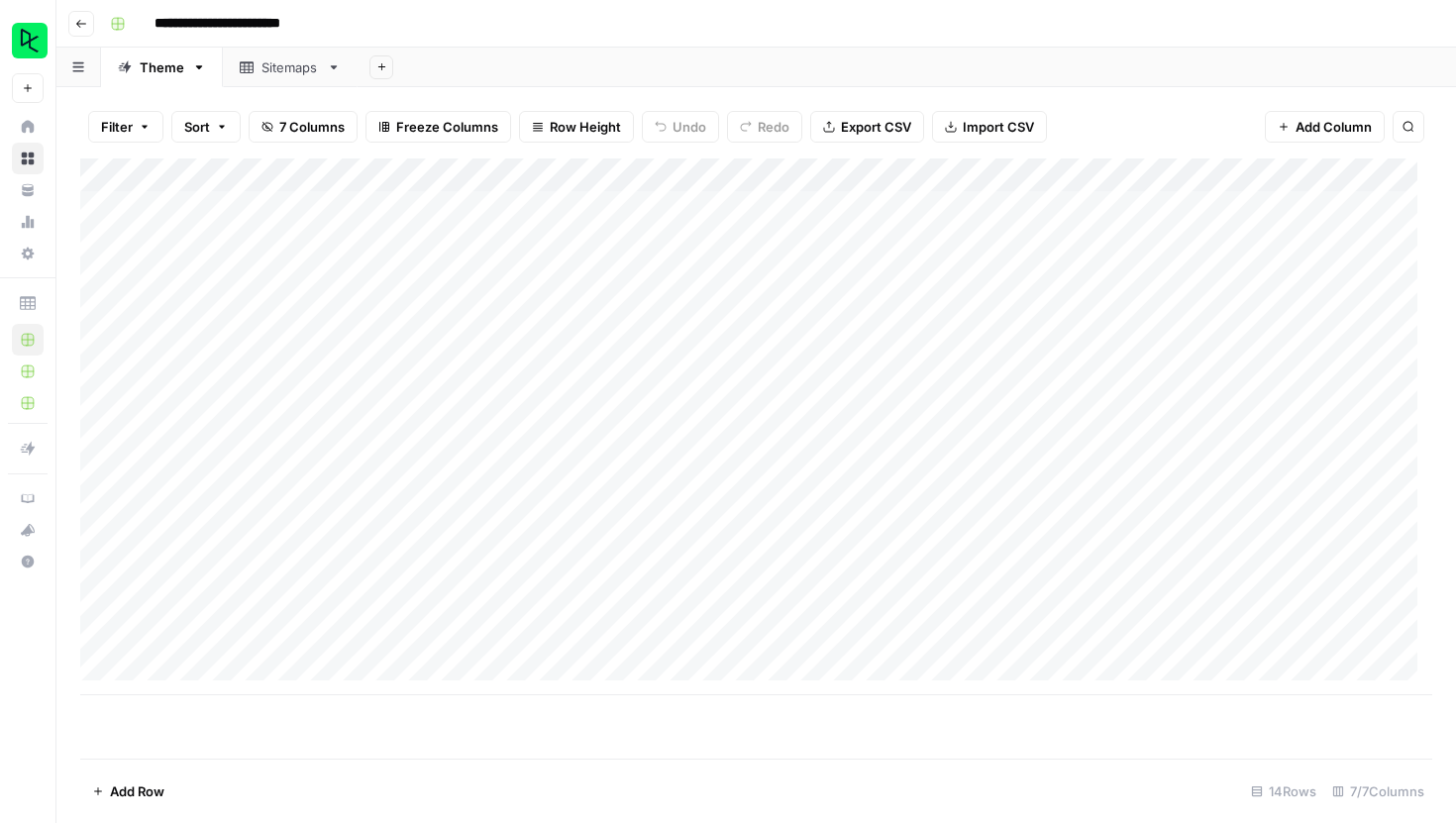 scroll, scrollTop: 0, scrollLeft: 0, axis: both 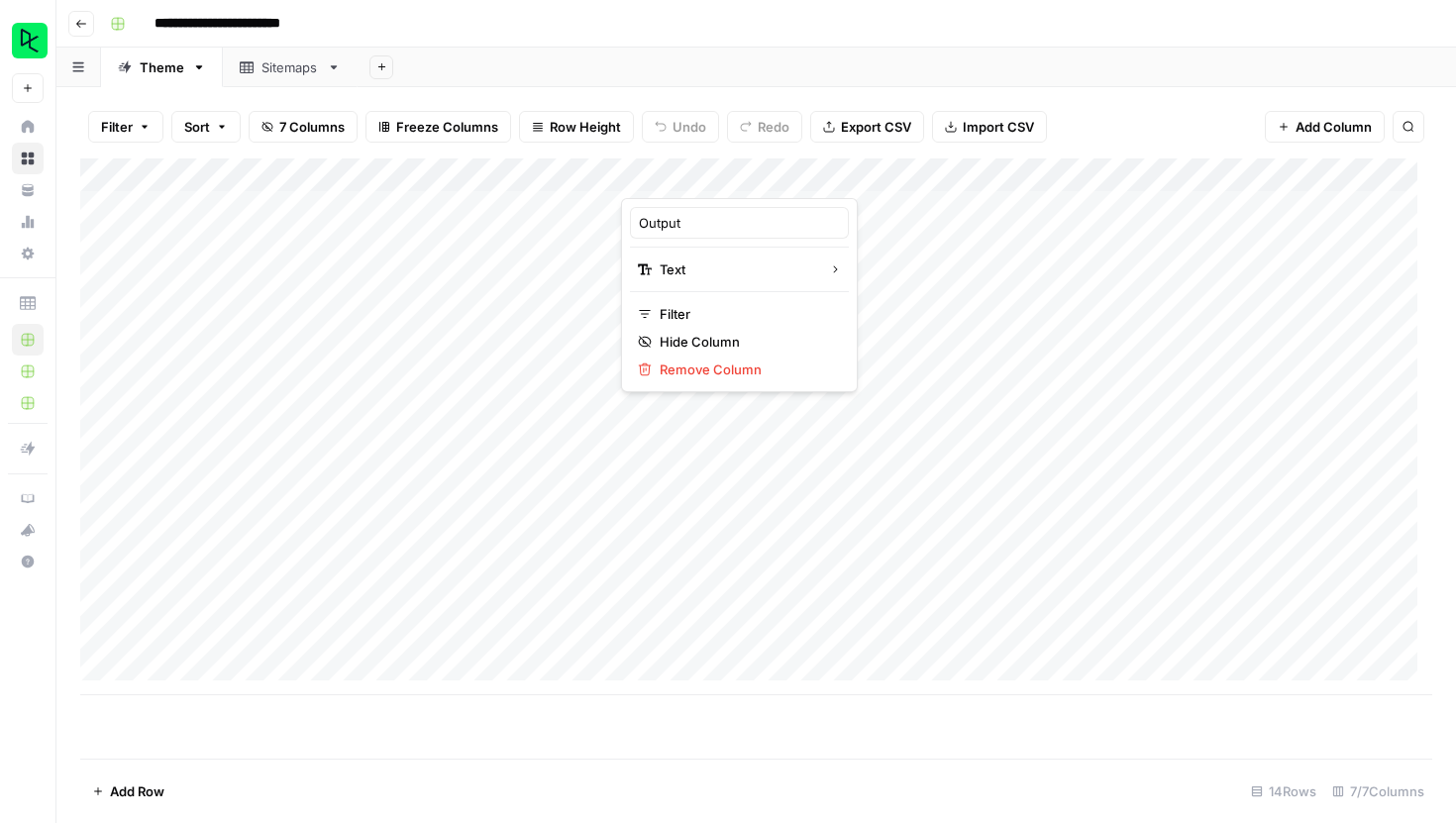 click on "Add Sheet" at bounding box center (906, 67) 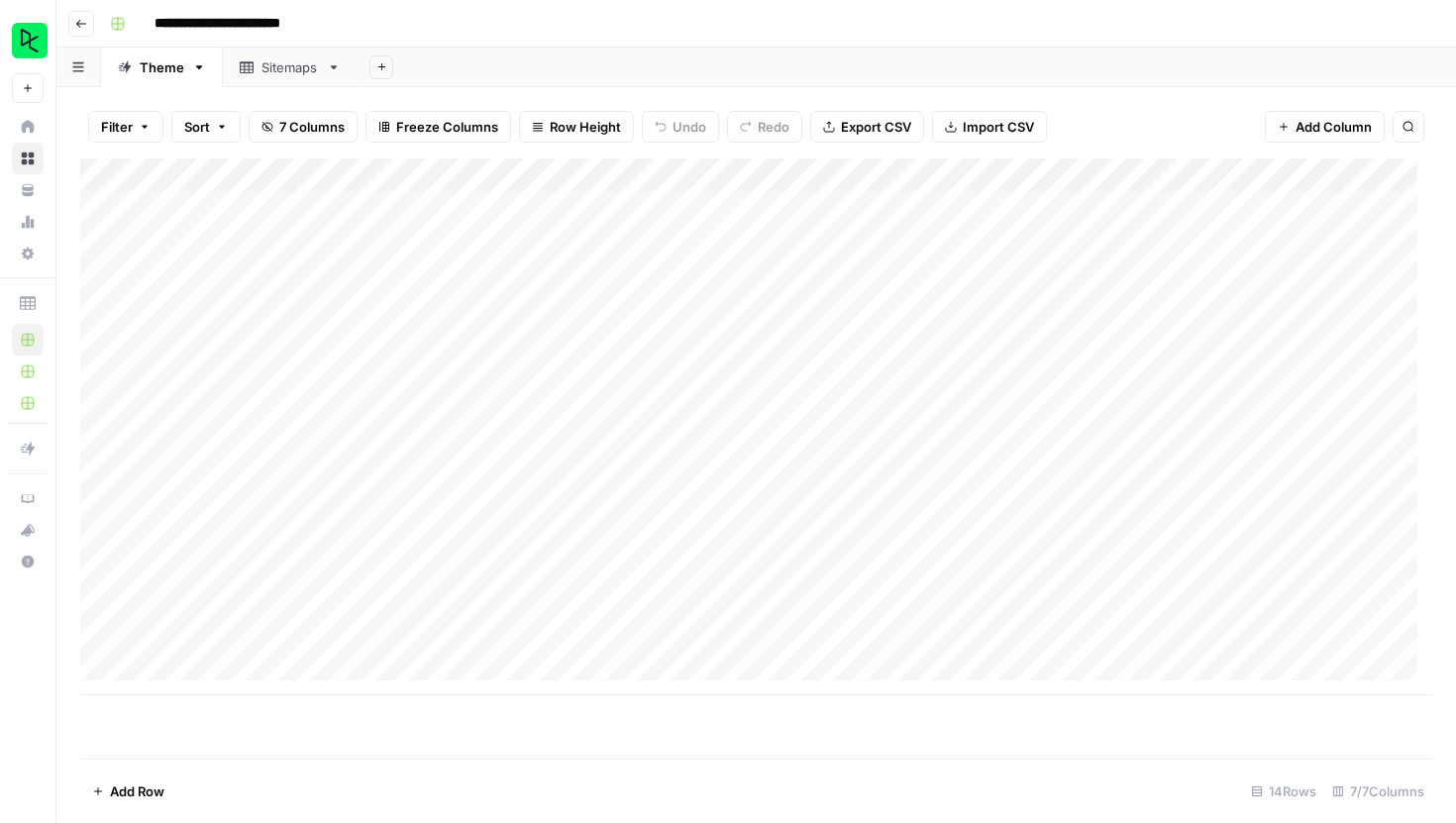 click on "Add Column" at bounding box center [756, 427] 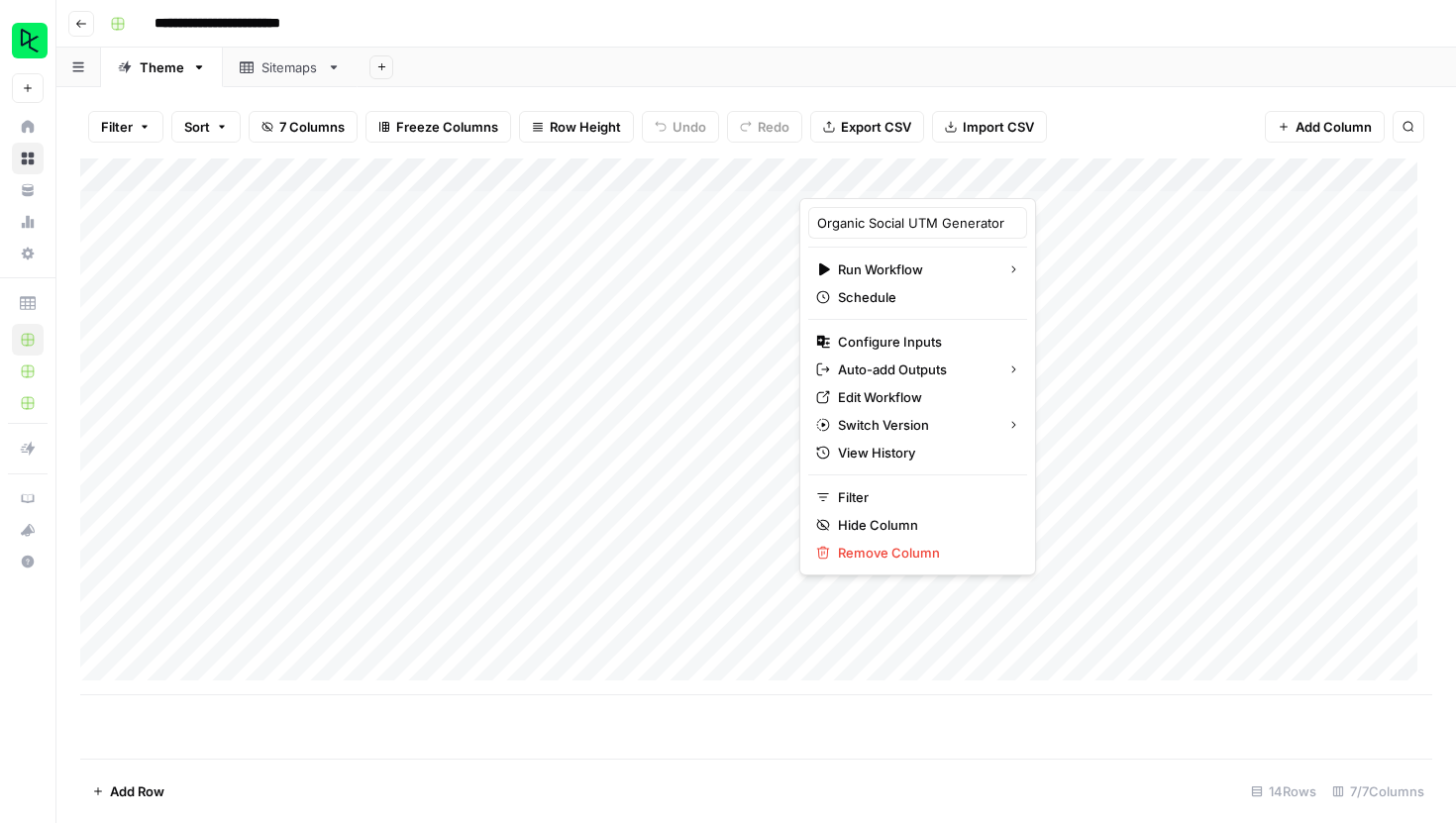 click on "Add Sheet" at bounding box center [906, 67] 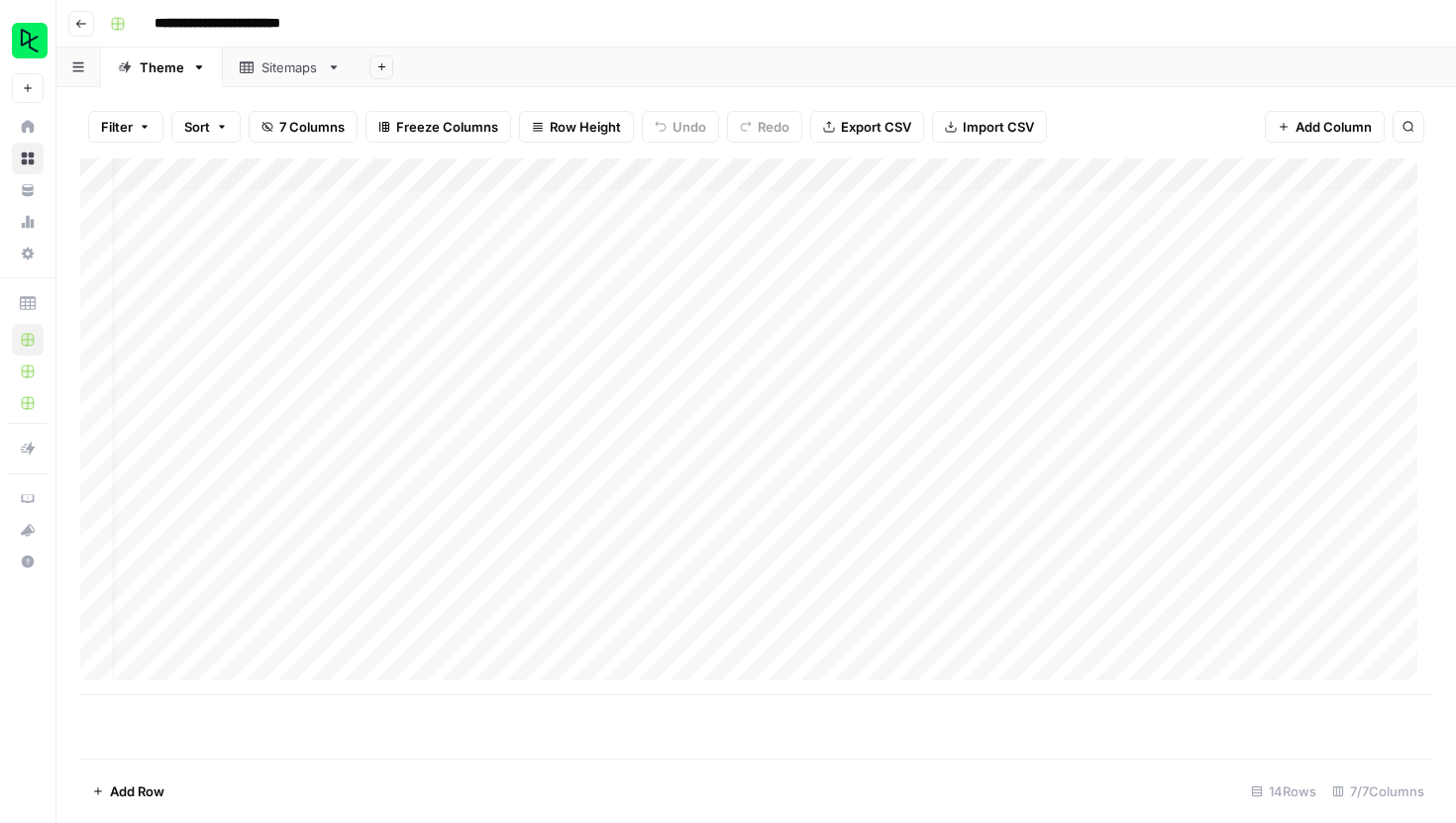 scroll, scrollTop: 0, scrollLeft: 206, axis: horizontal 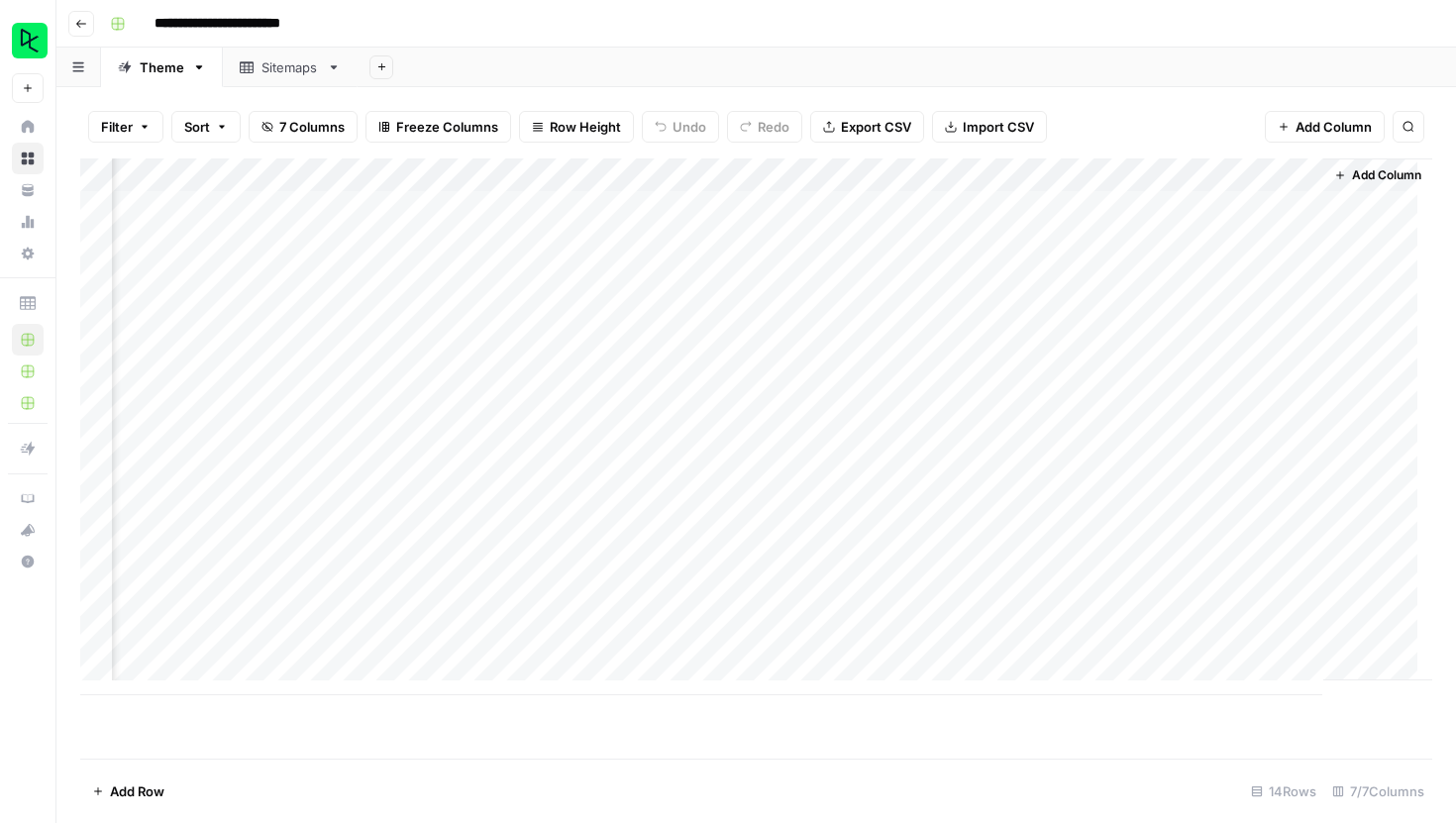 click on "Add Column" at bounding box center [1387, 175] 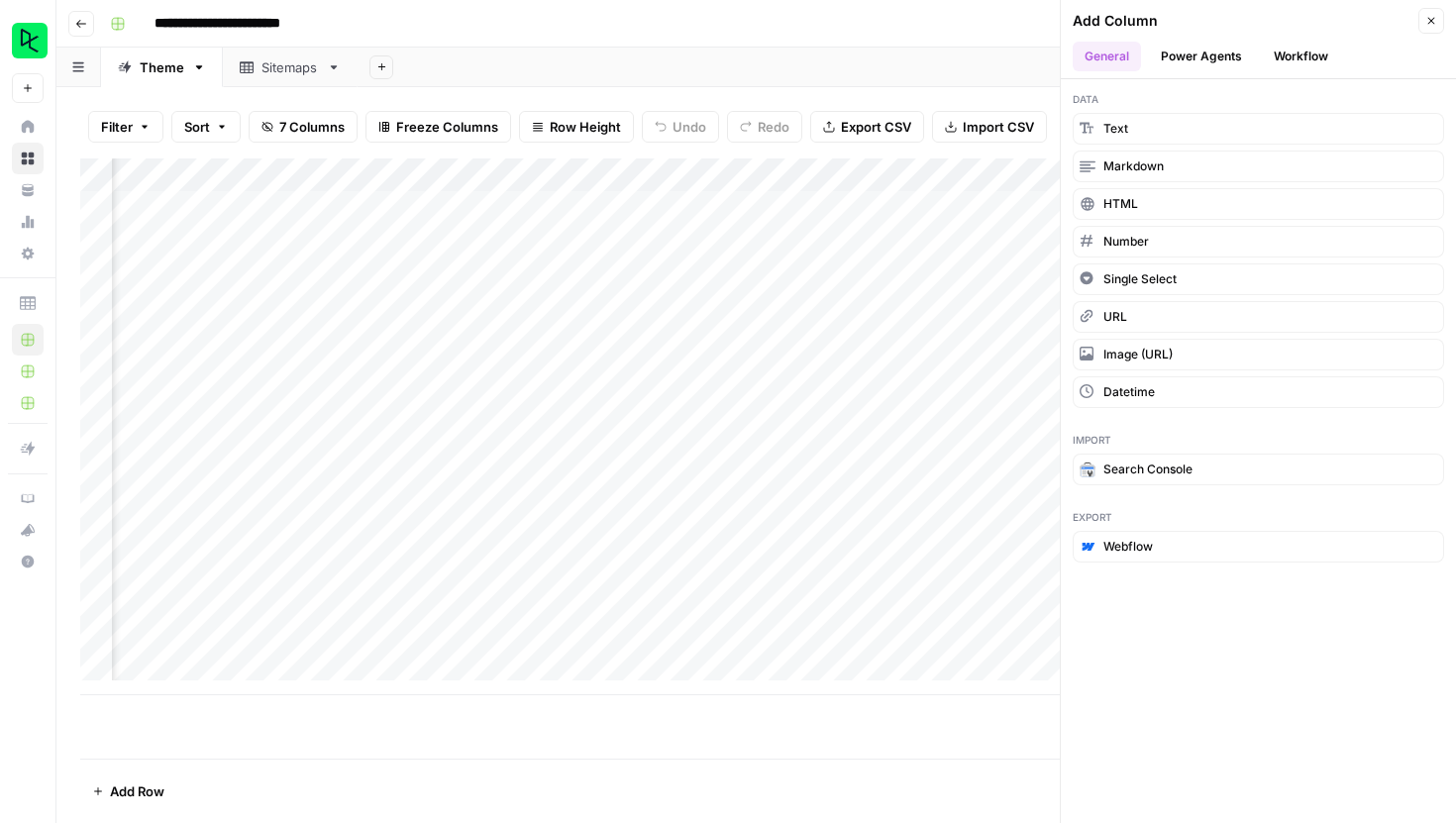 click on "Add Row 14  Rows 7/7  Columns" at bounding box center [756, 790] 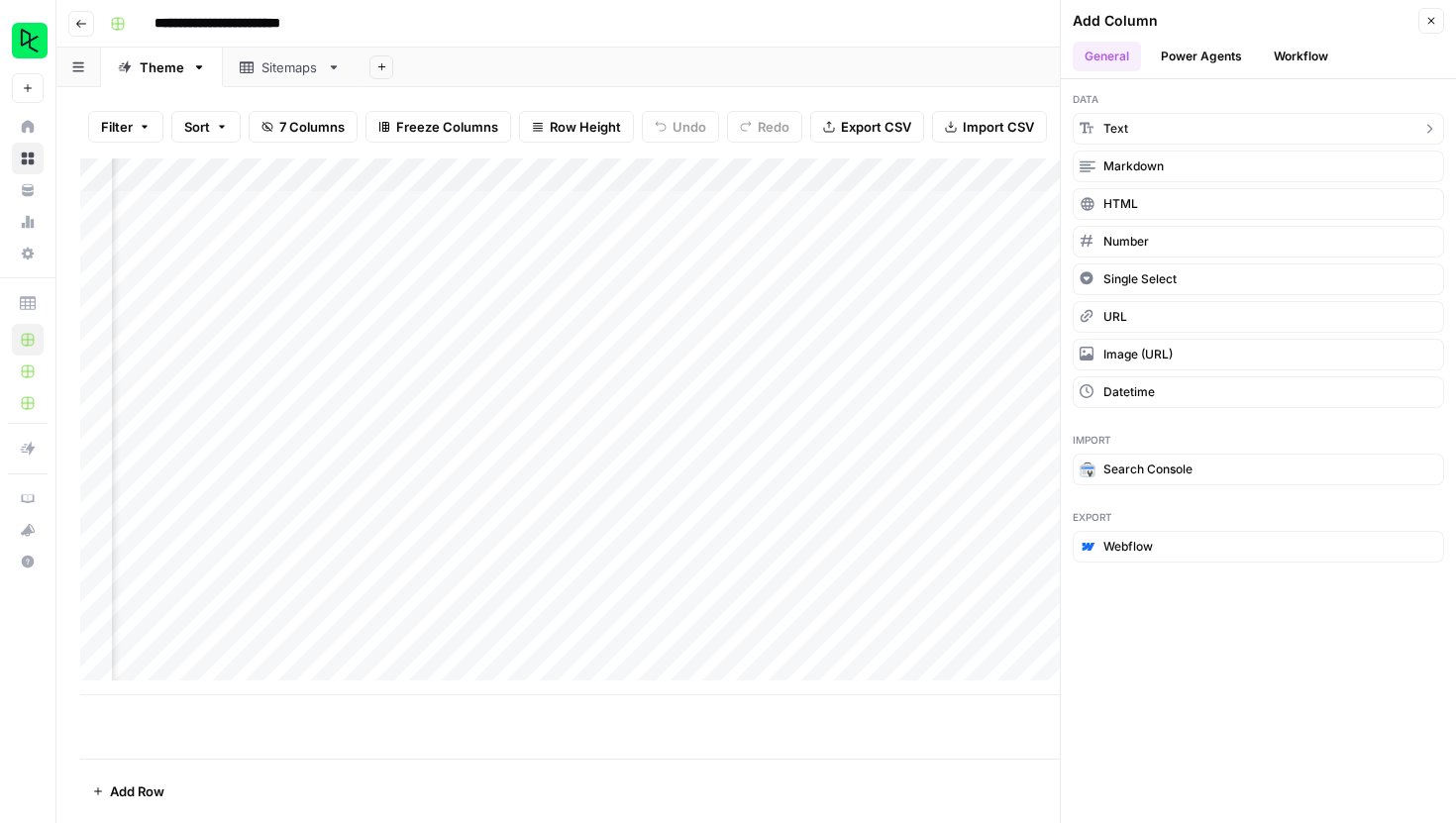 click on "text" at bounding box center [1258, 129] 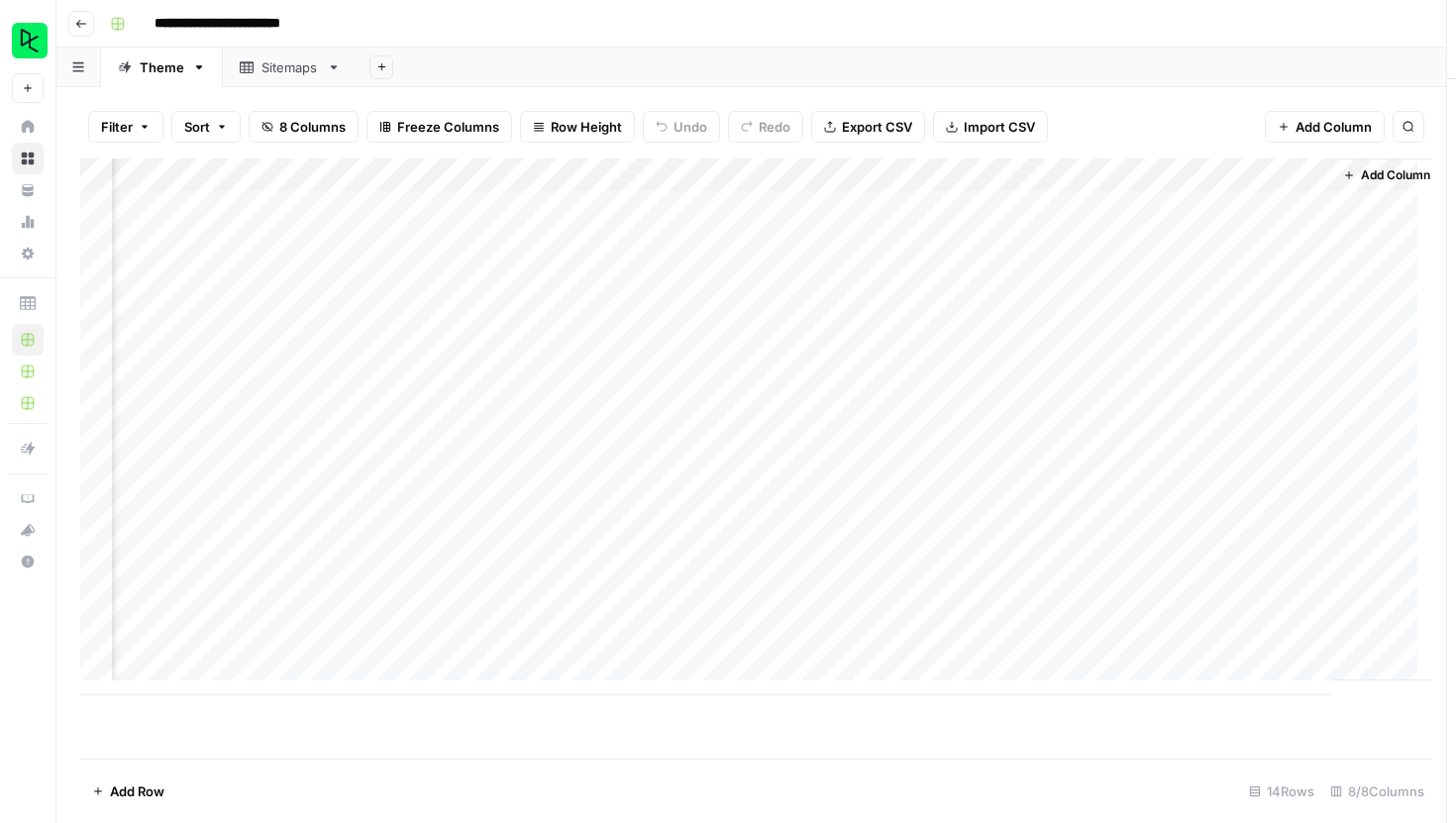 scroll, scrollTop: 0, scrollLeft: 384, axis: horizontal 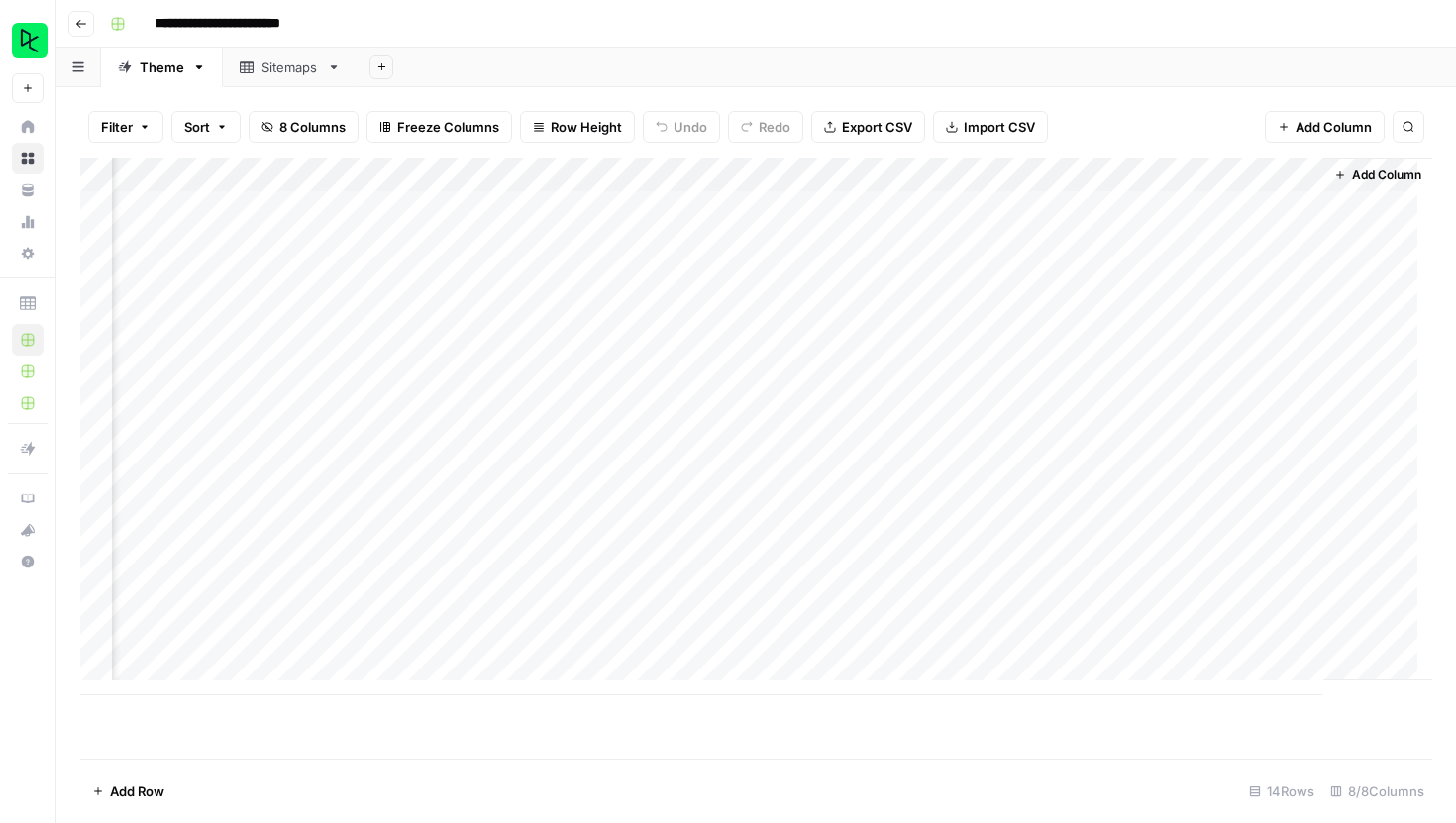 drag, startPoint x: 1374, startPoint y: 173, endPoint x: 1199, endPoint y: 176, distance: 175.02571 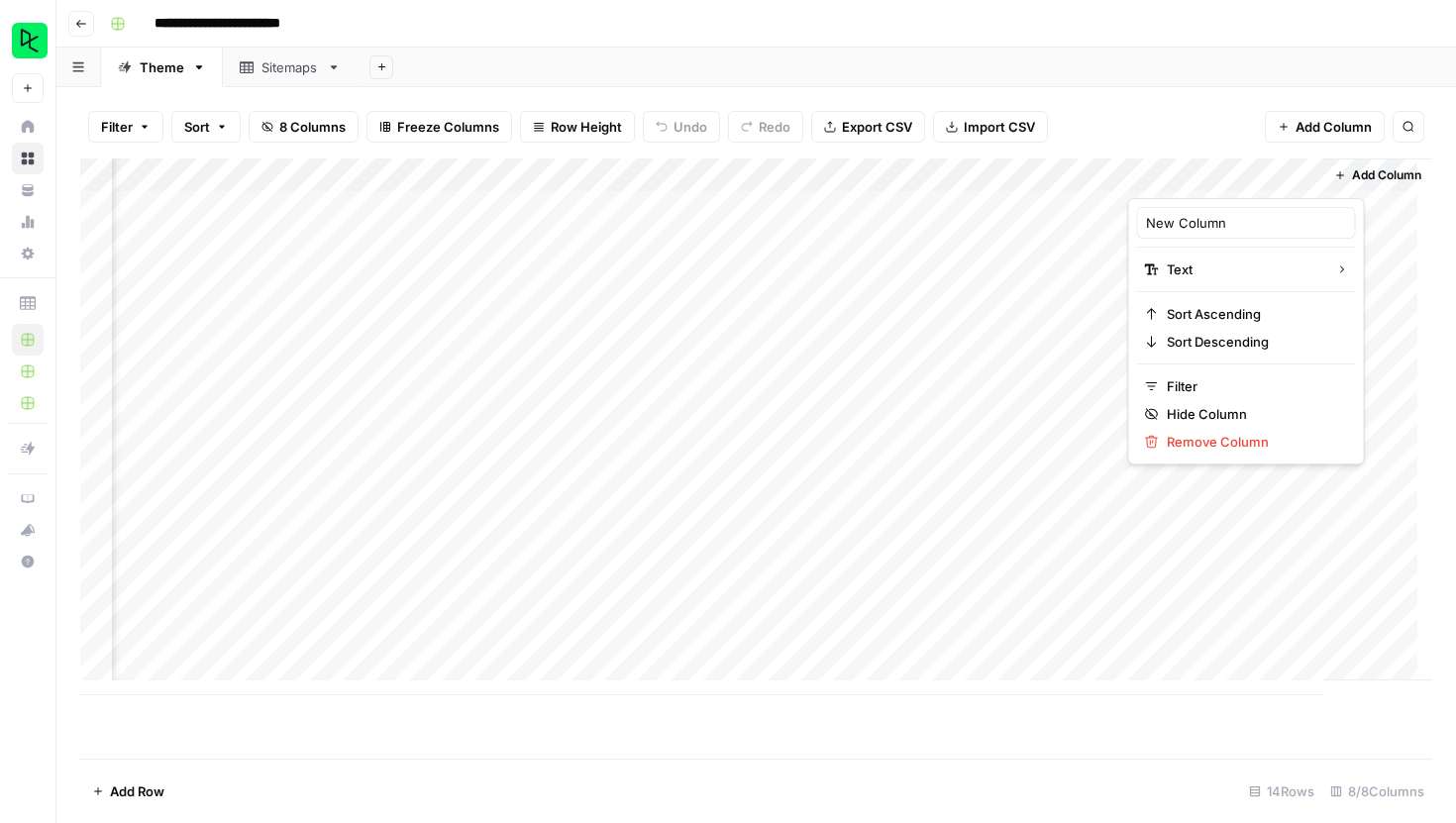 click at bounding box center [1217, 178] 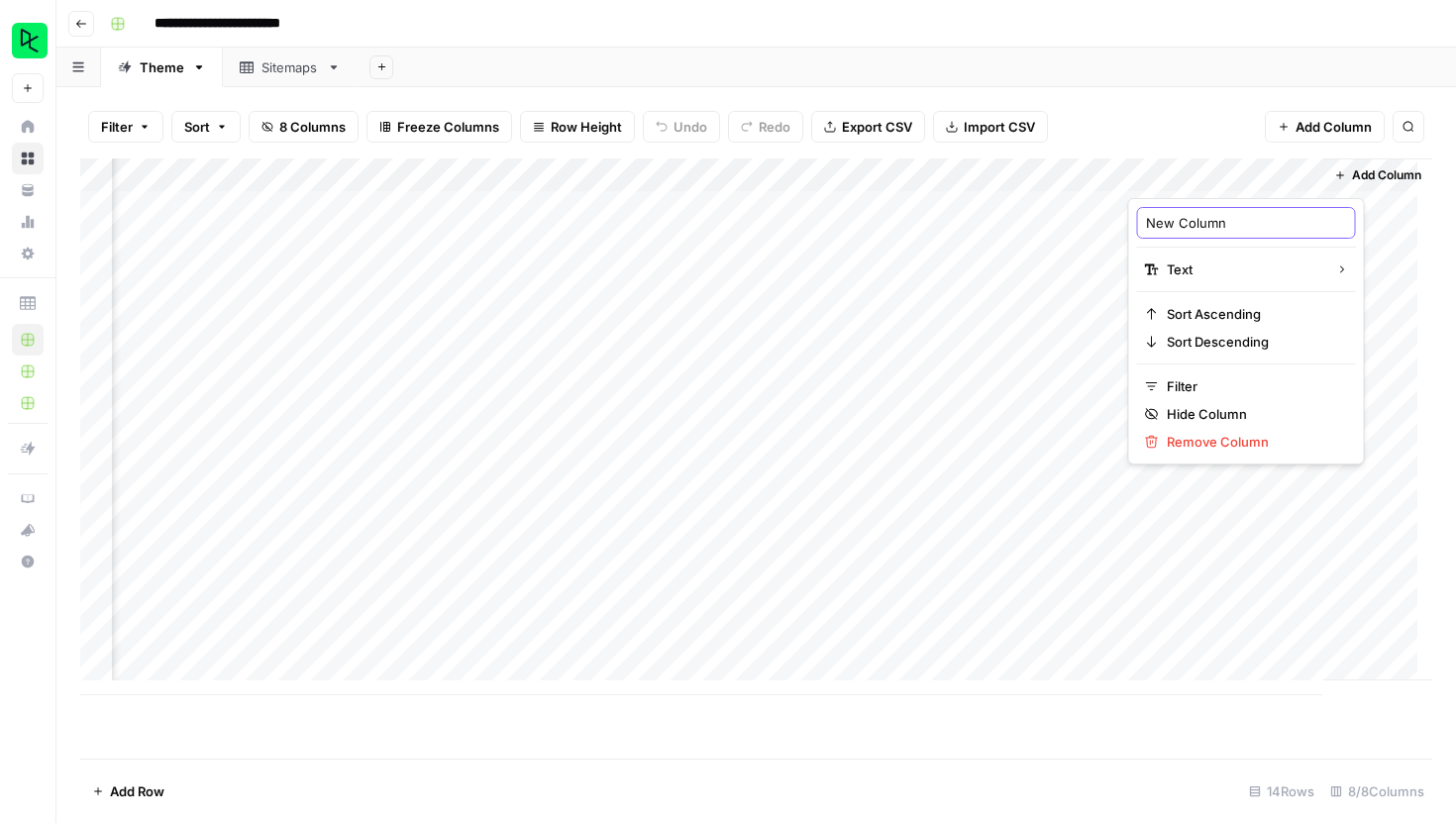 click on "New Column" at bounding box center [1246, 223] 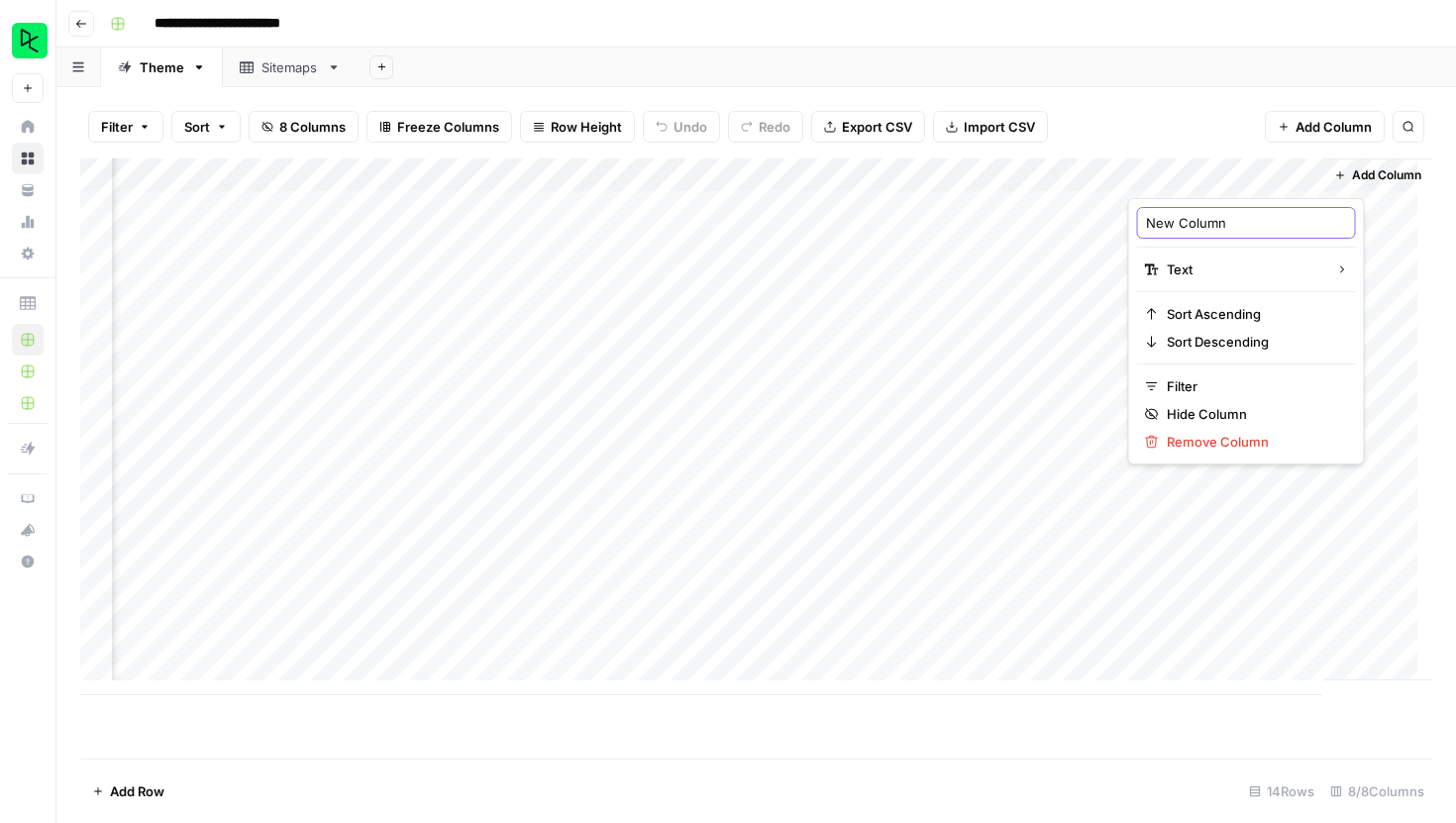 click on "New Column" at bounding box center (1246, 223) 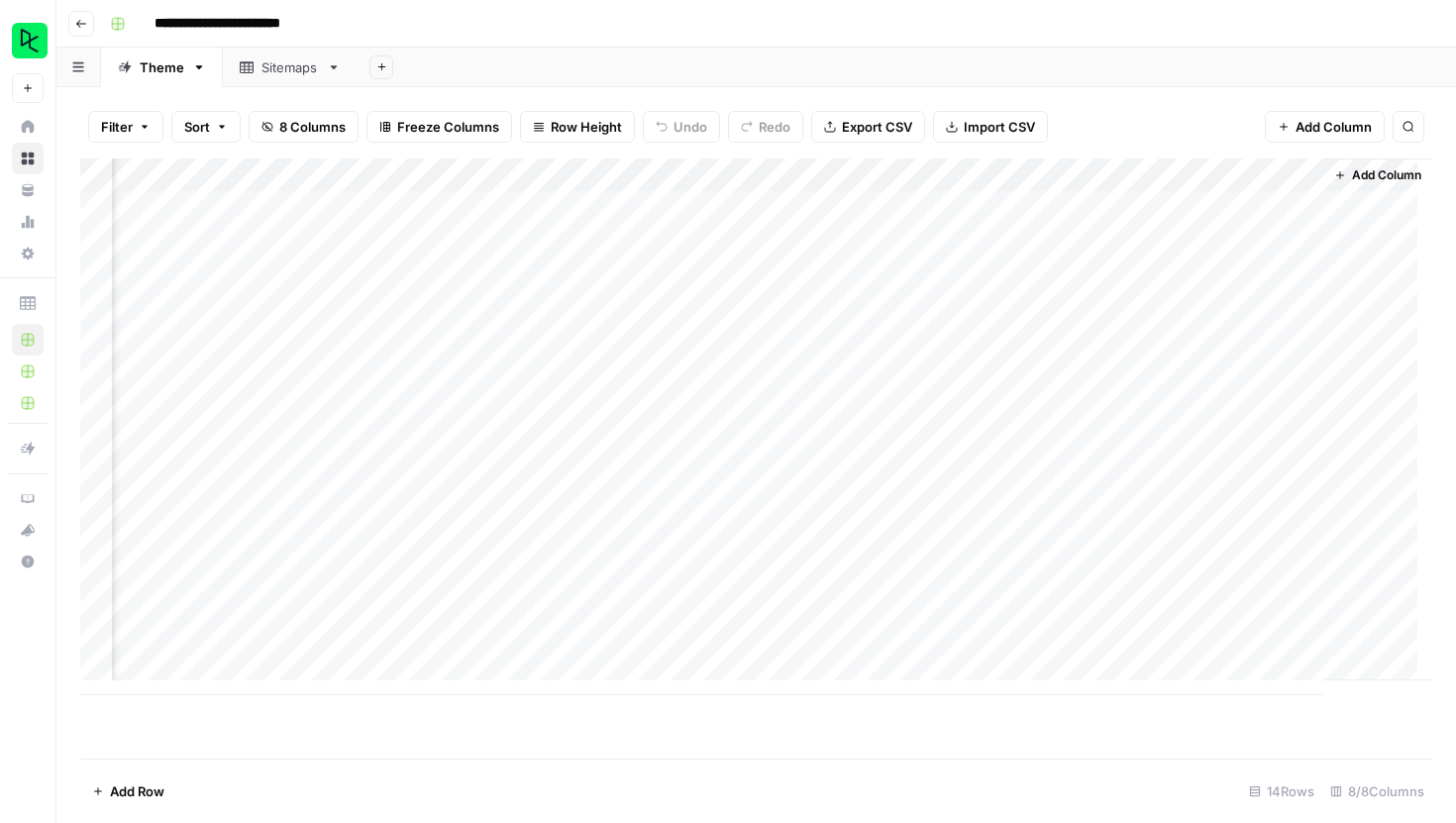 click on "Add Column" at bounding box center (756, 427) 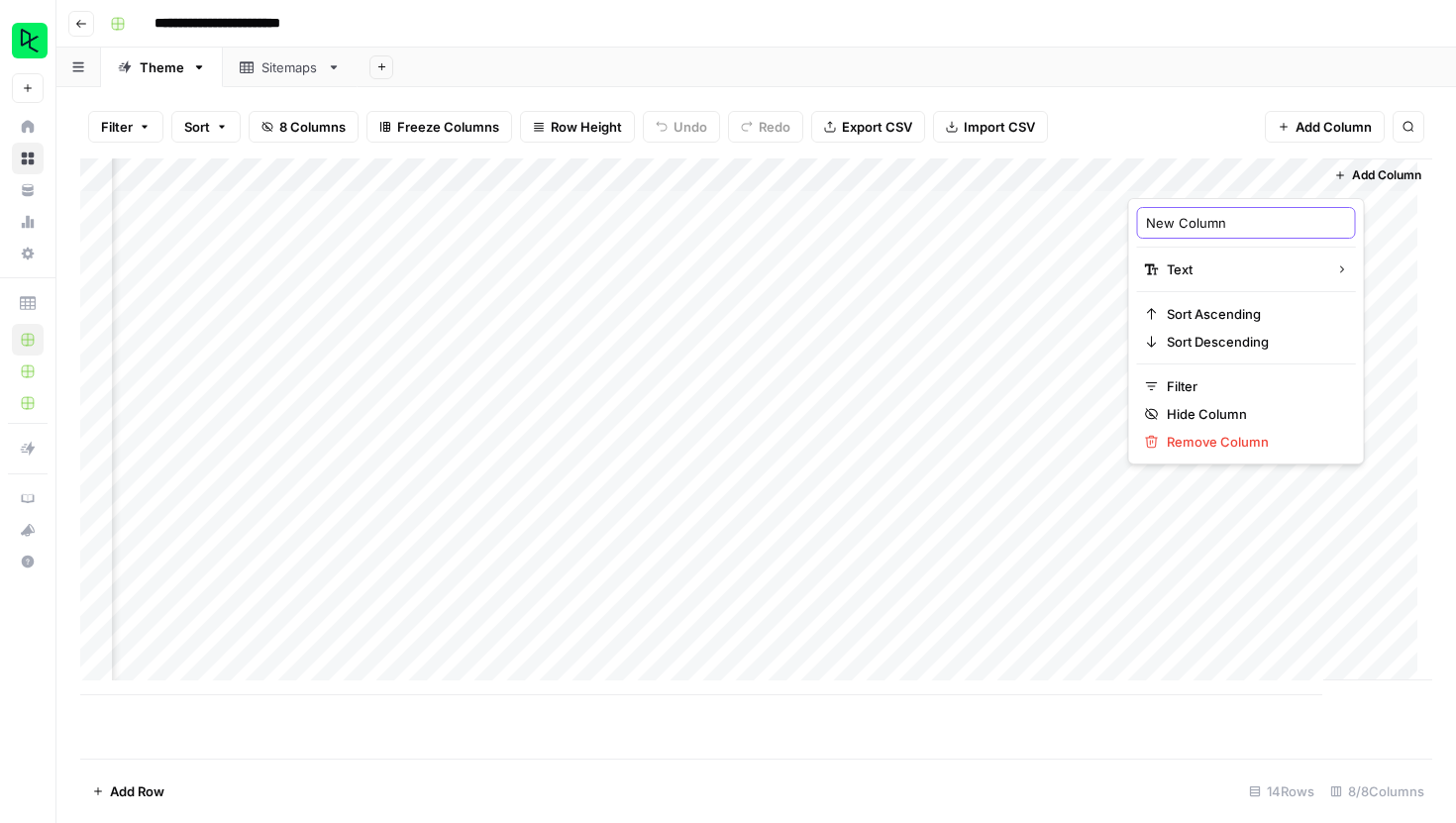 click on "New Column" at bounding box center [1246, 223] 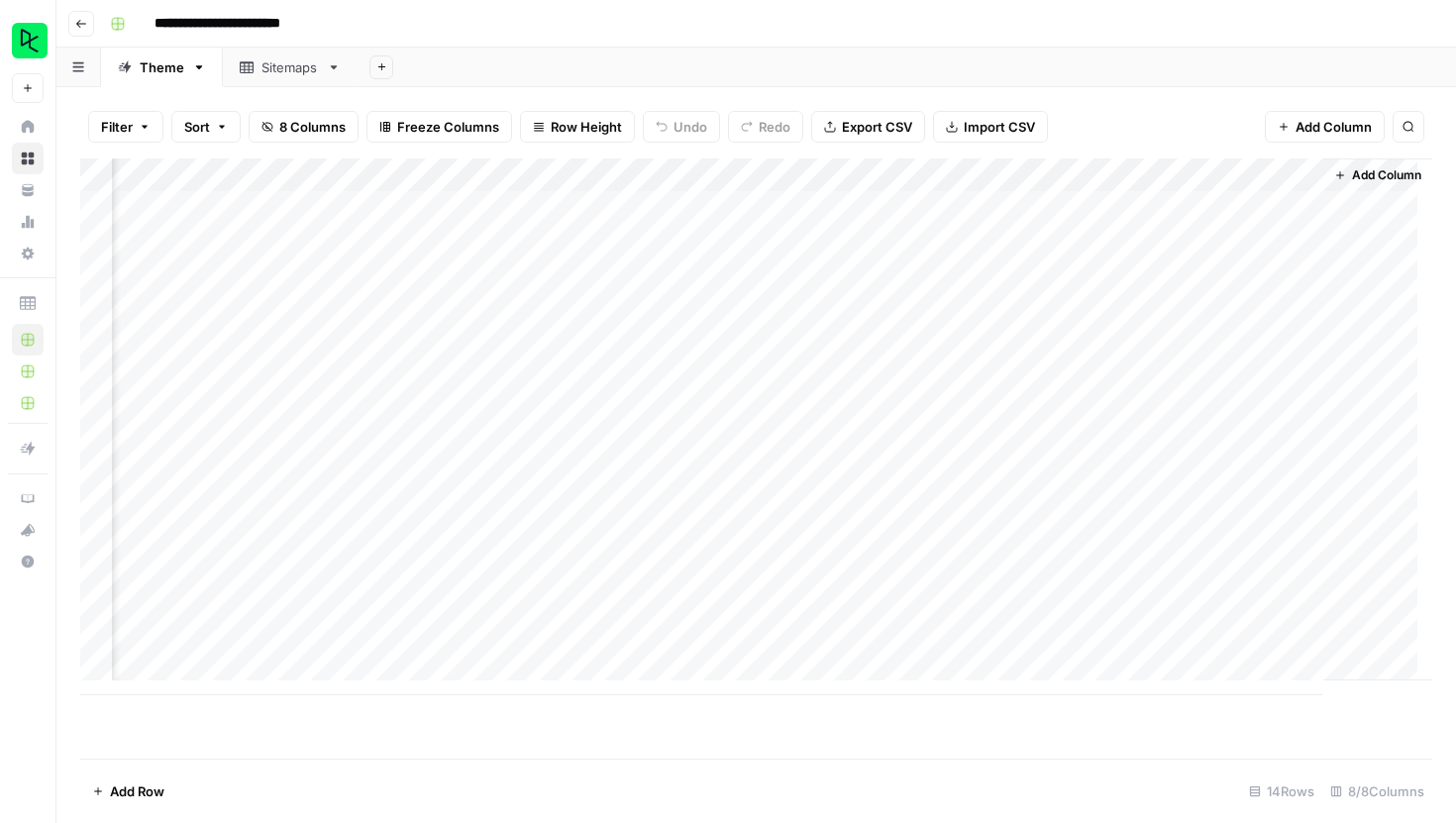 click on "Add Column" at bounding box center [756, 427] 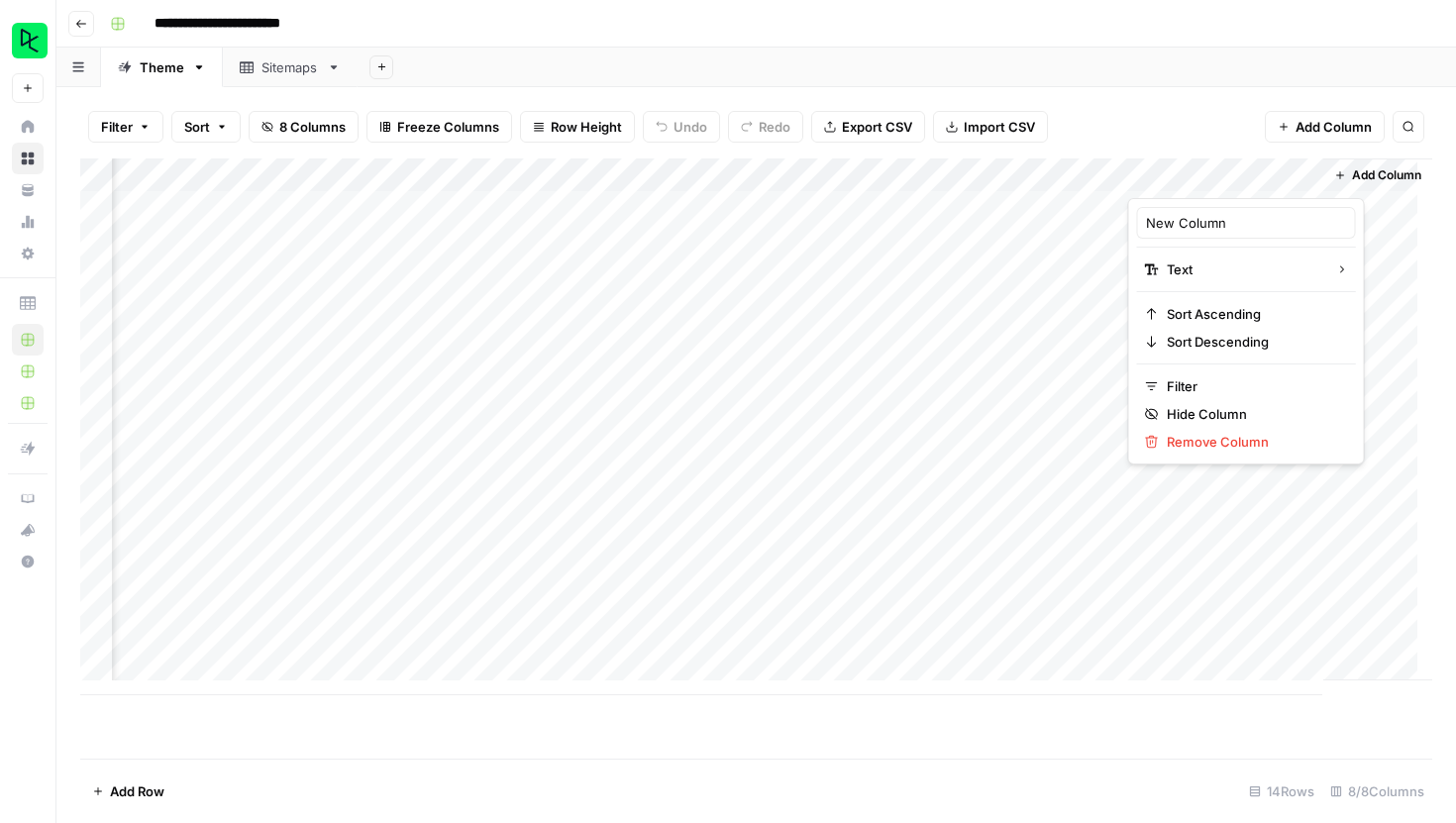 click on "New Column
Text Sort Ascending Sort Descending Filter Hide Column Remove Column" at bounding box center (1246, 331) 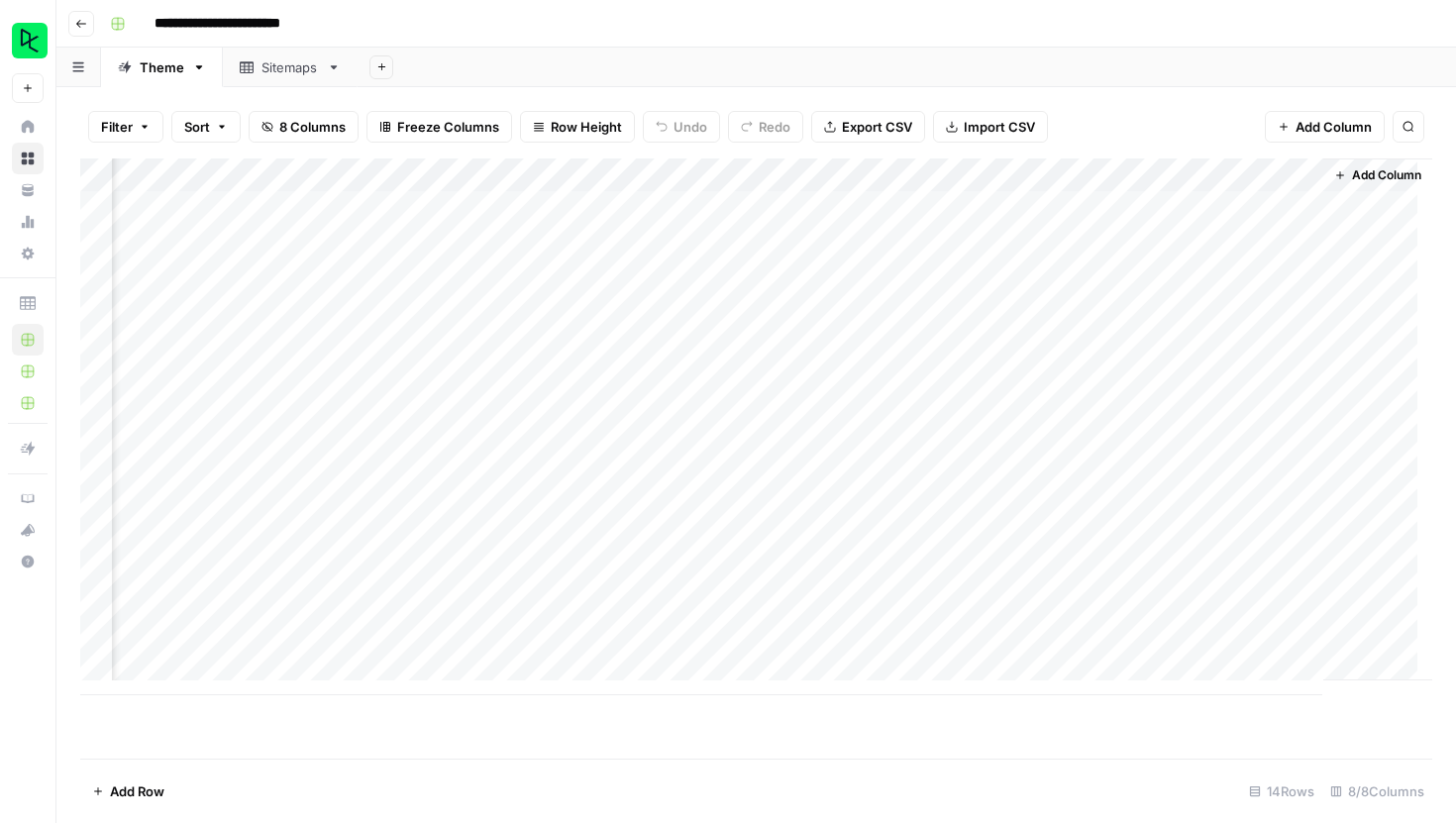 click on "Add Column" at bounding box center [756, 427] 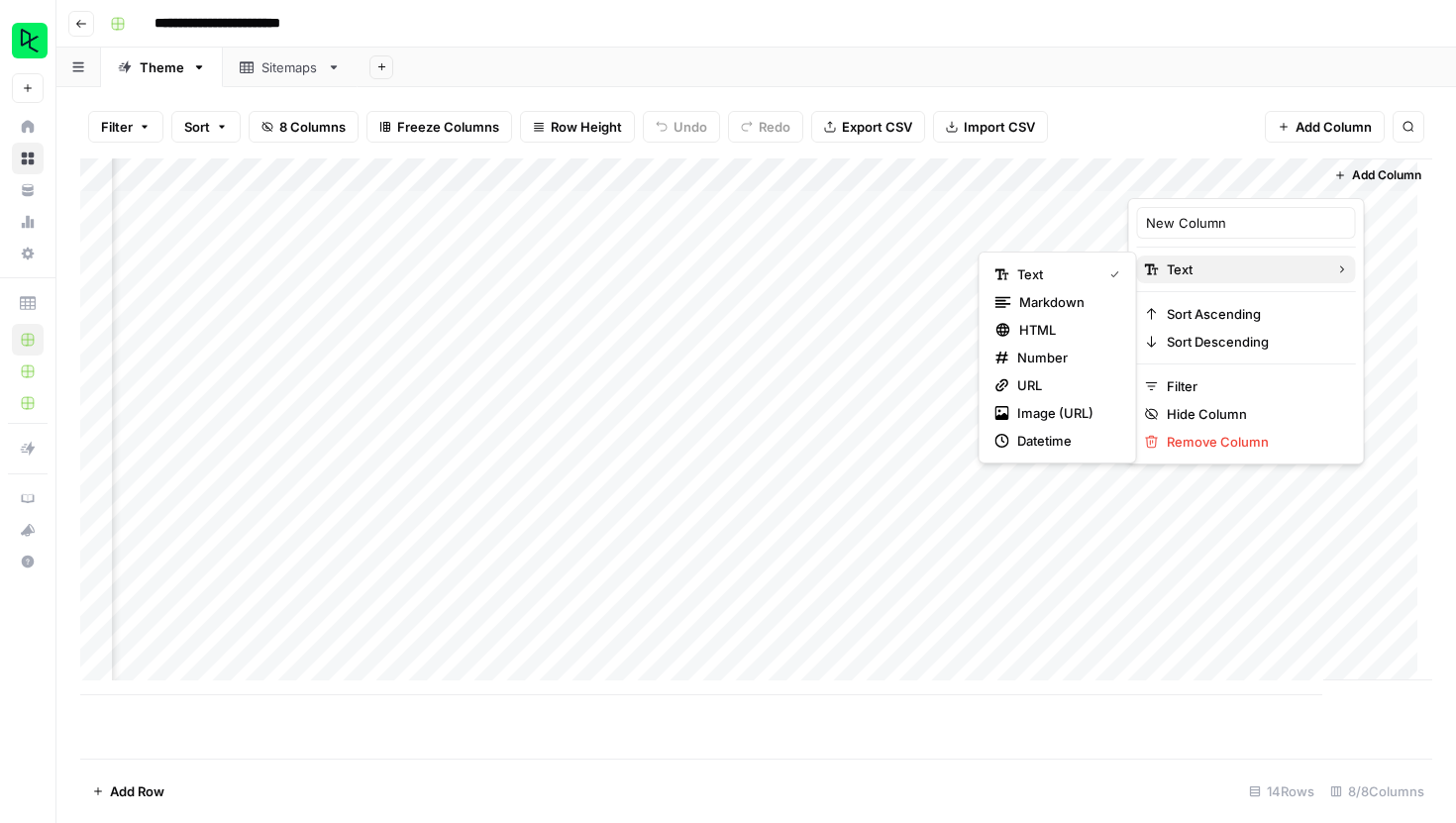click on "Text" at bounding box center [1246, 269] 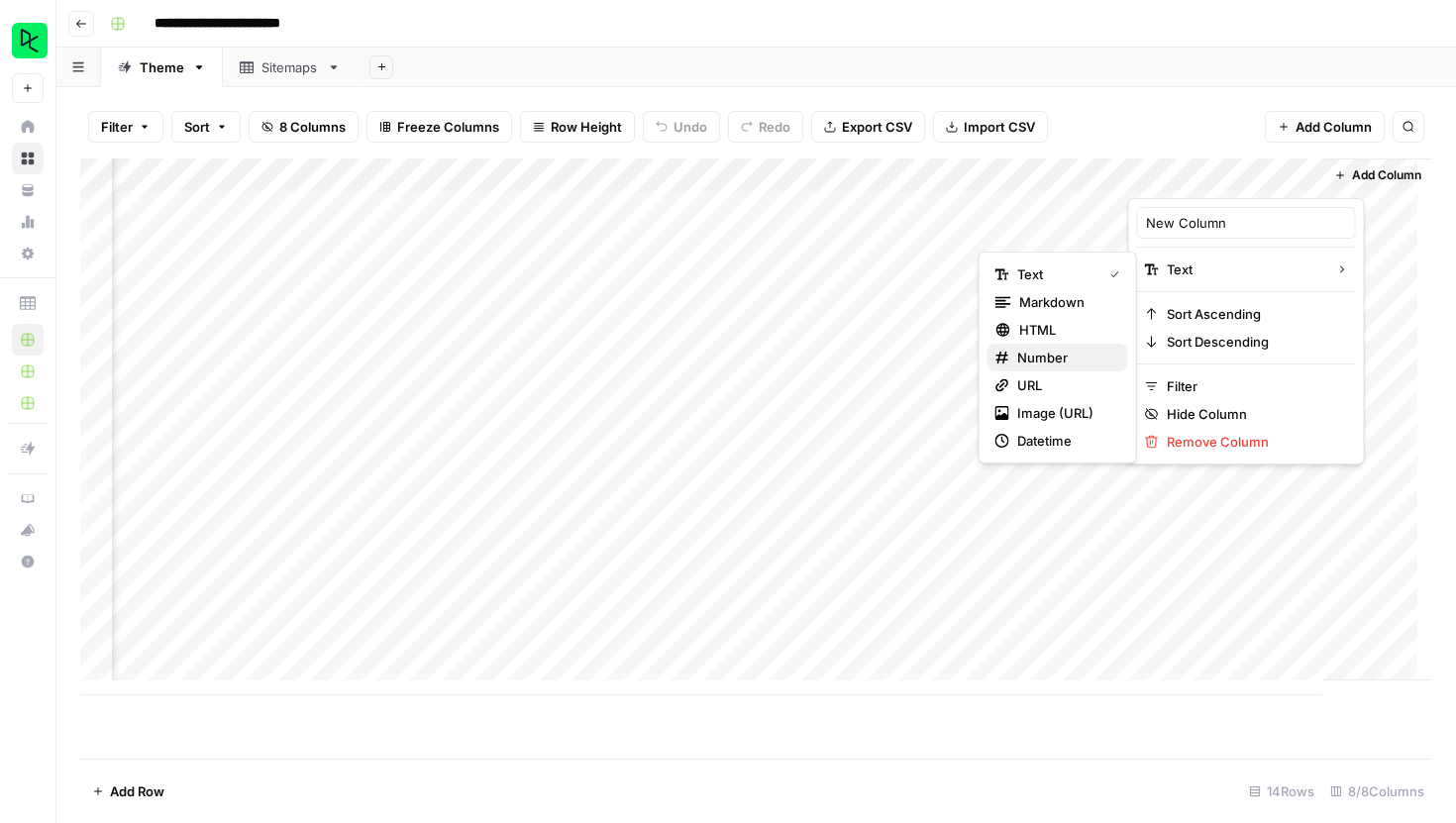click on "number" at bounding box center (1065, 358) 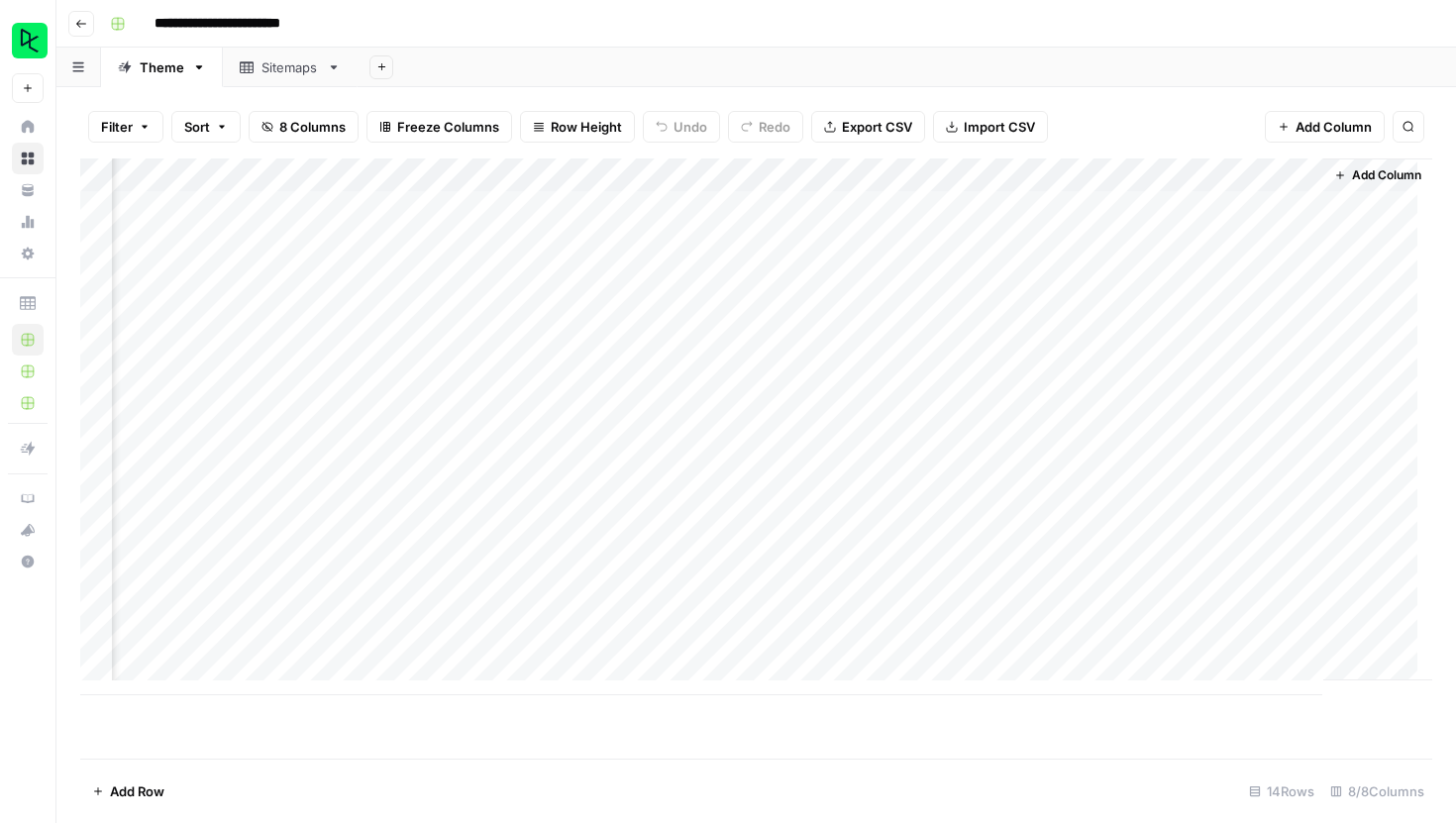 click on "Add Column" at bounding box center [756, 427] 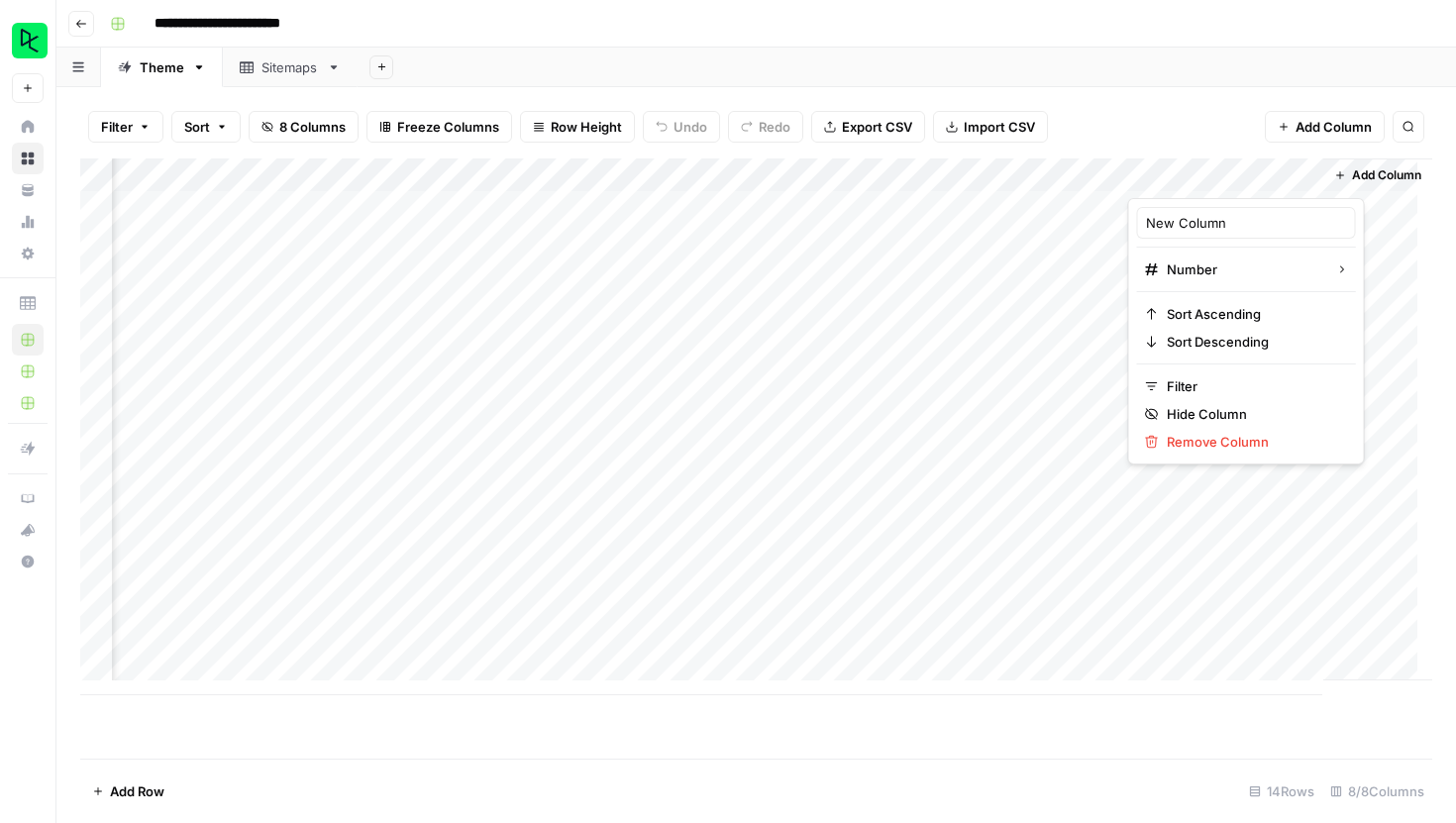 click at bounding box center (1217, 178) 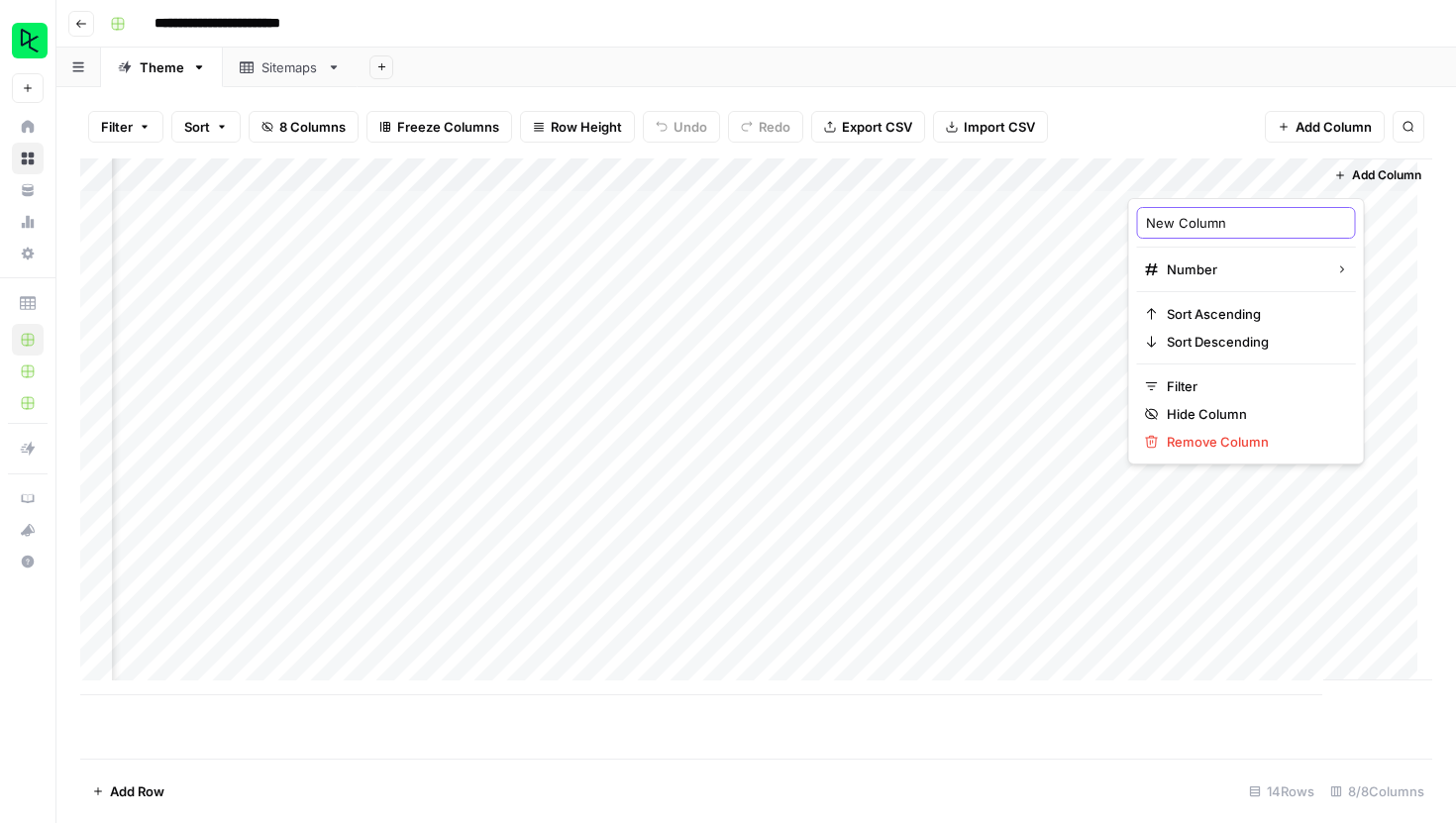 click on "New Column" at bounding box center [1246, 223] 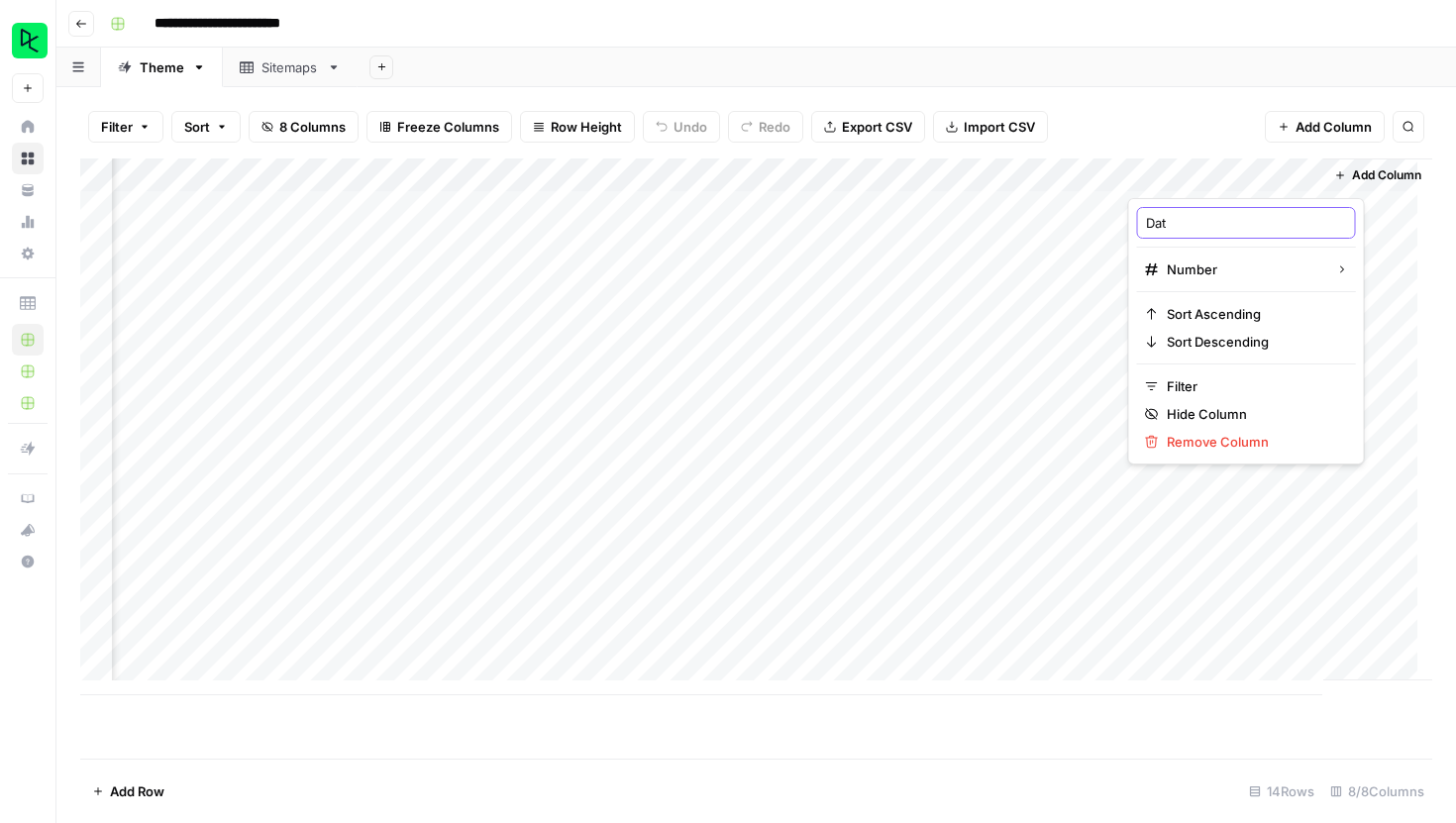 type on "Date" 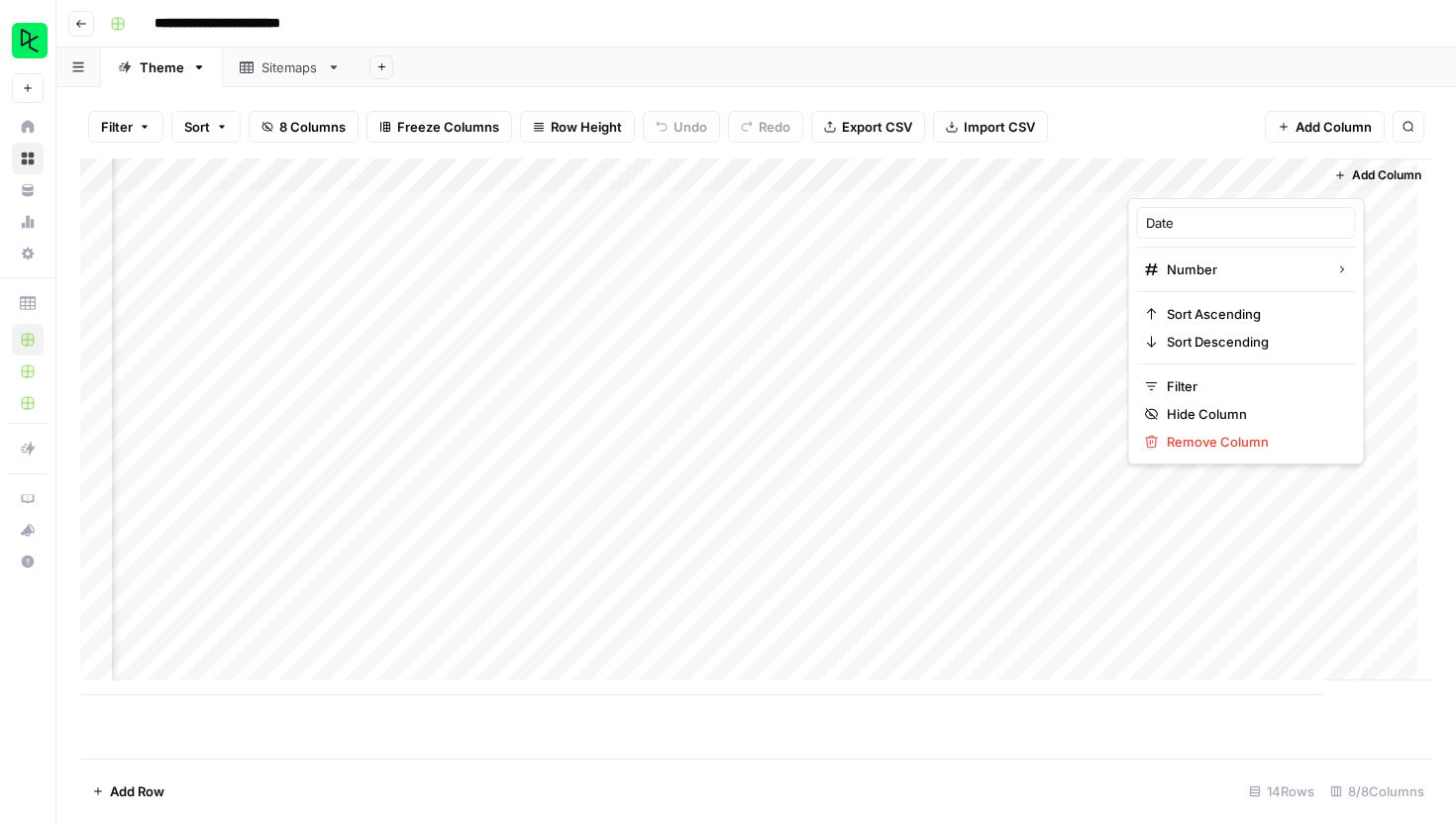 click on "Filter Sort 8 Columns Freeze Columns Row Height Undo Redo Export CSV Import CSV Add Column Search" at bounding box center (756, 127) 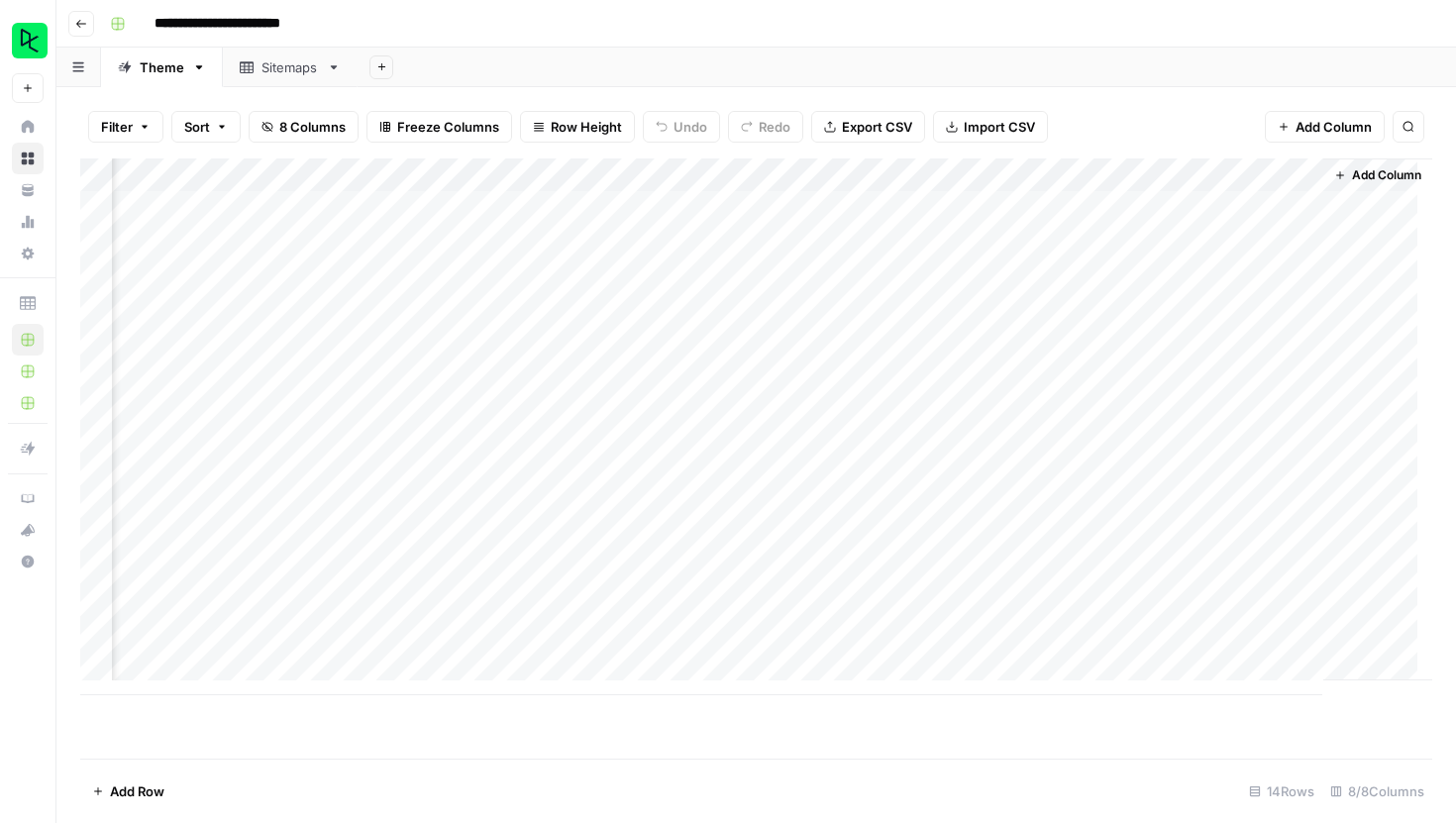 click on "Add Column" at bounding box center (756, 427) 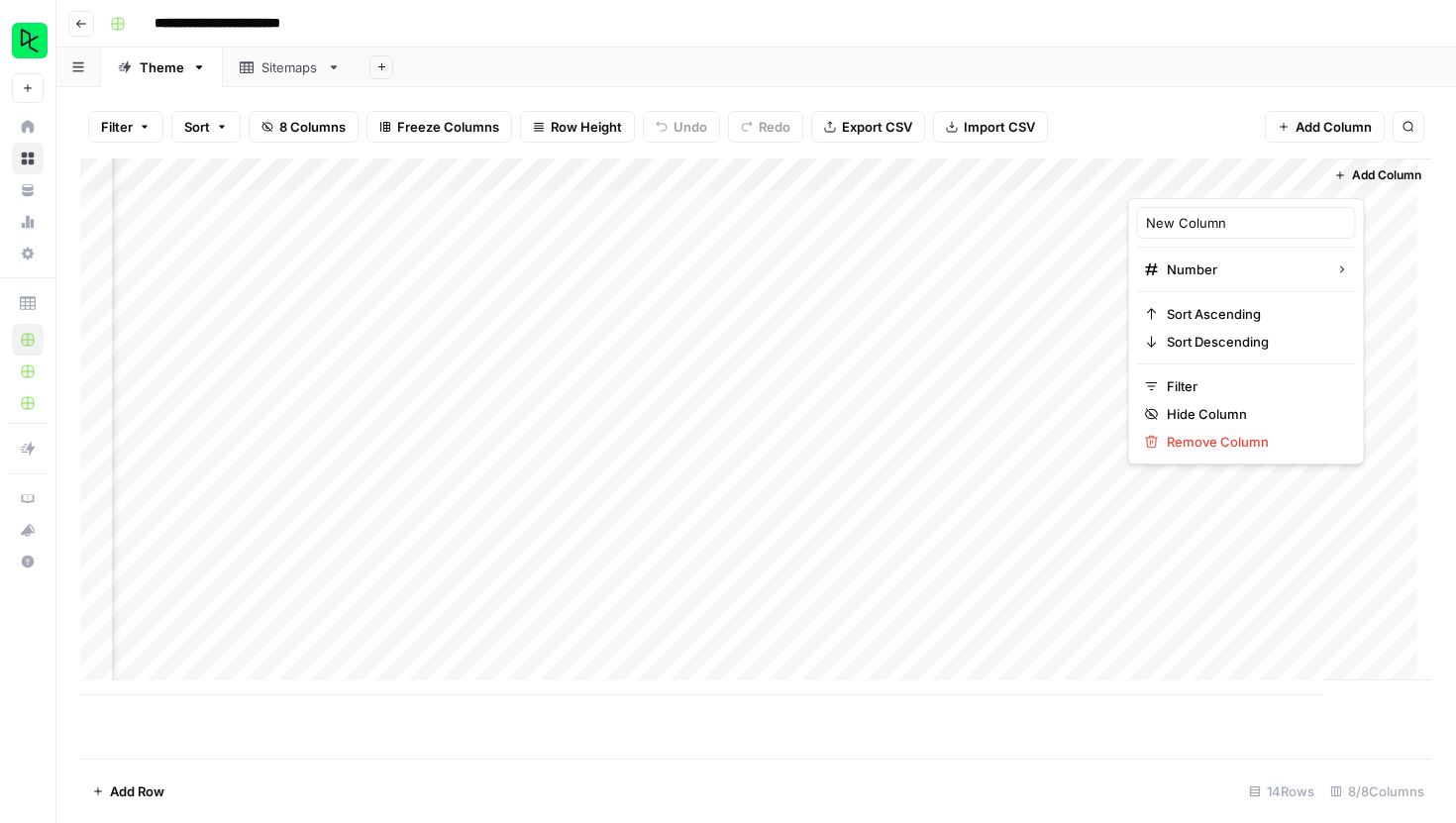 click on "New Column" at bounding box center [1246, 223] 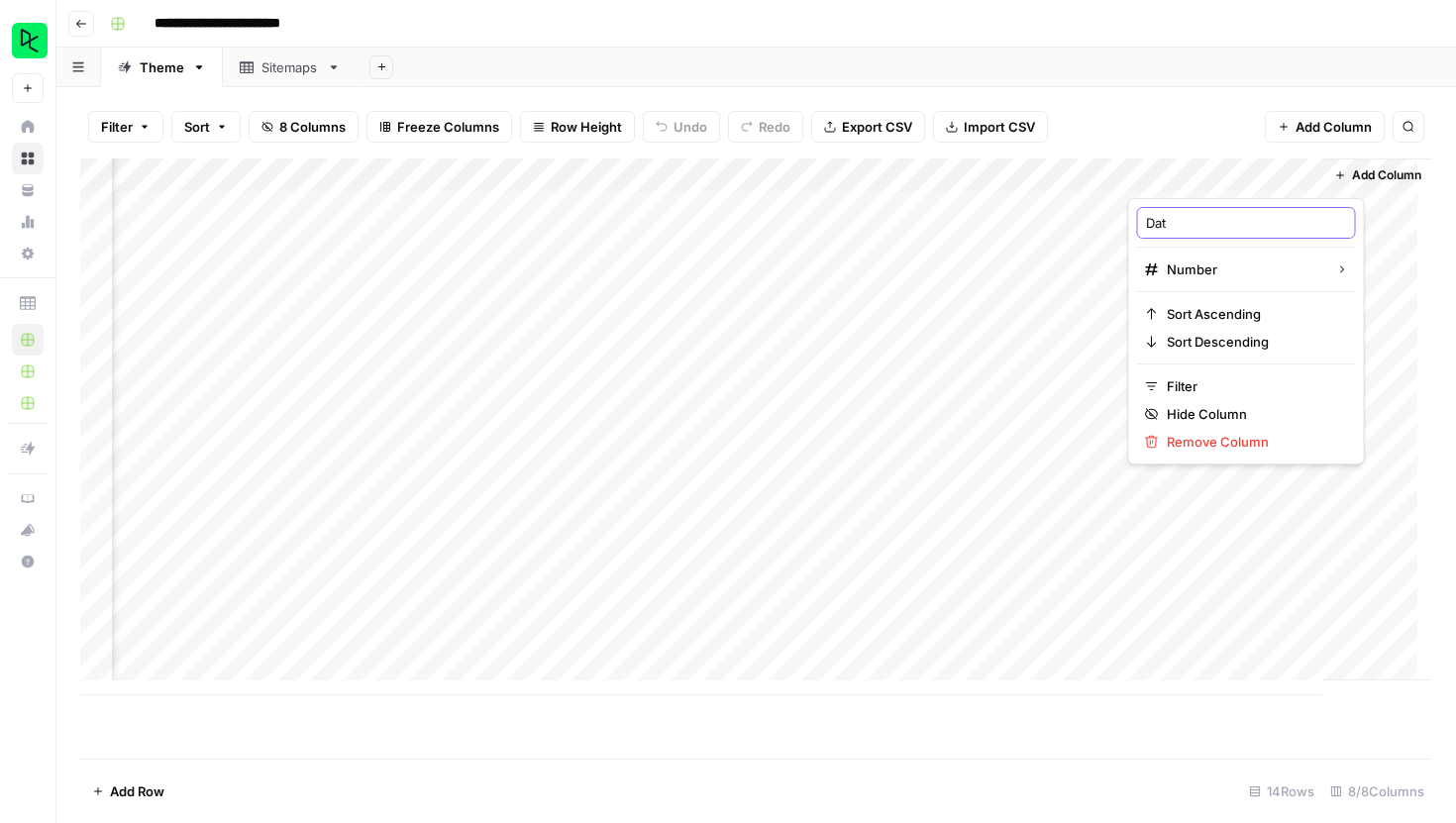 type on "Date" 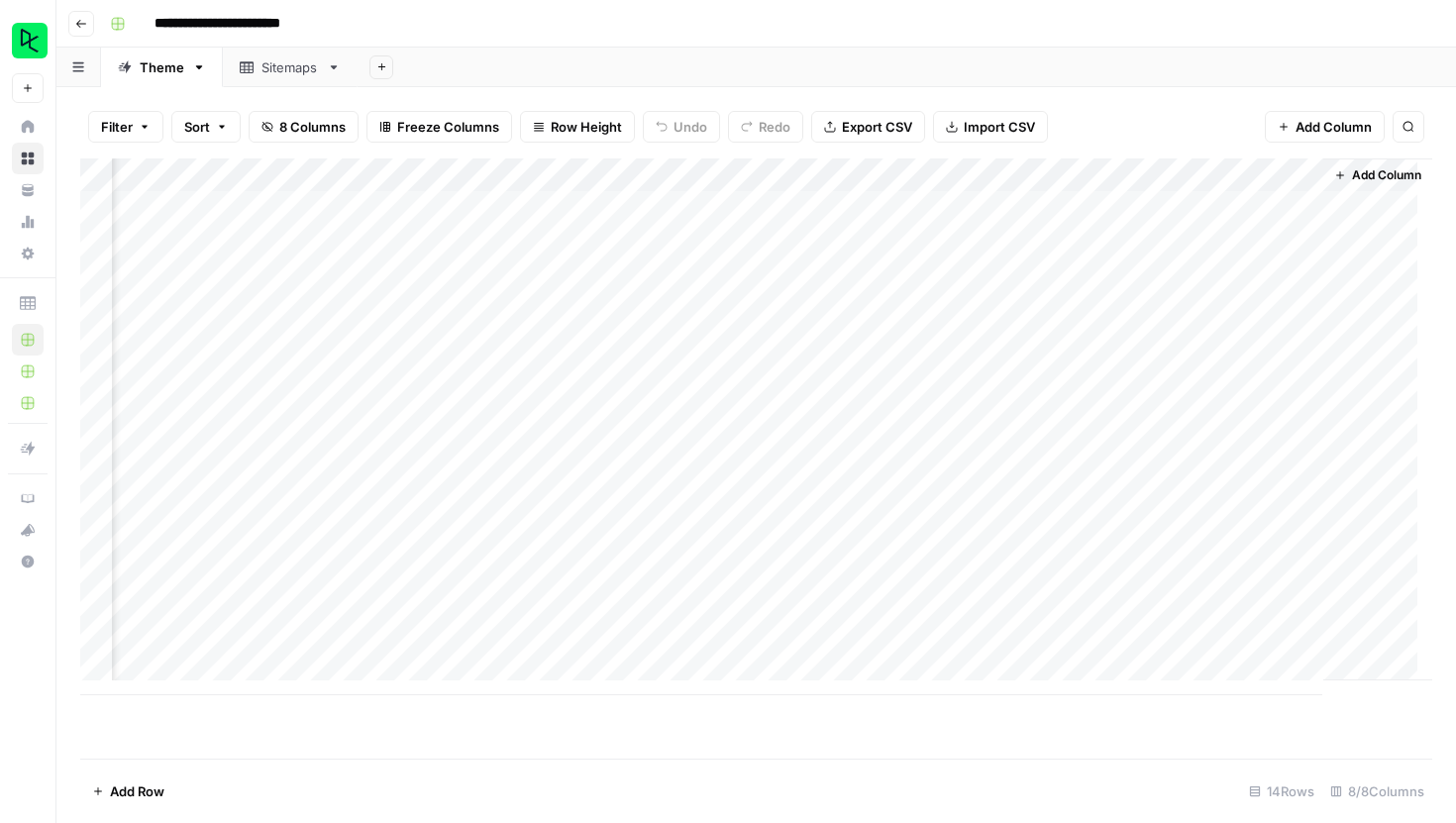 drag, startPoint x: 1179, startPoint y: 178, endPoint x: 517, endPoint y: 203, distance: 662.47189 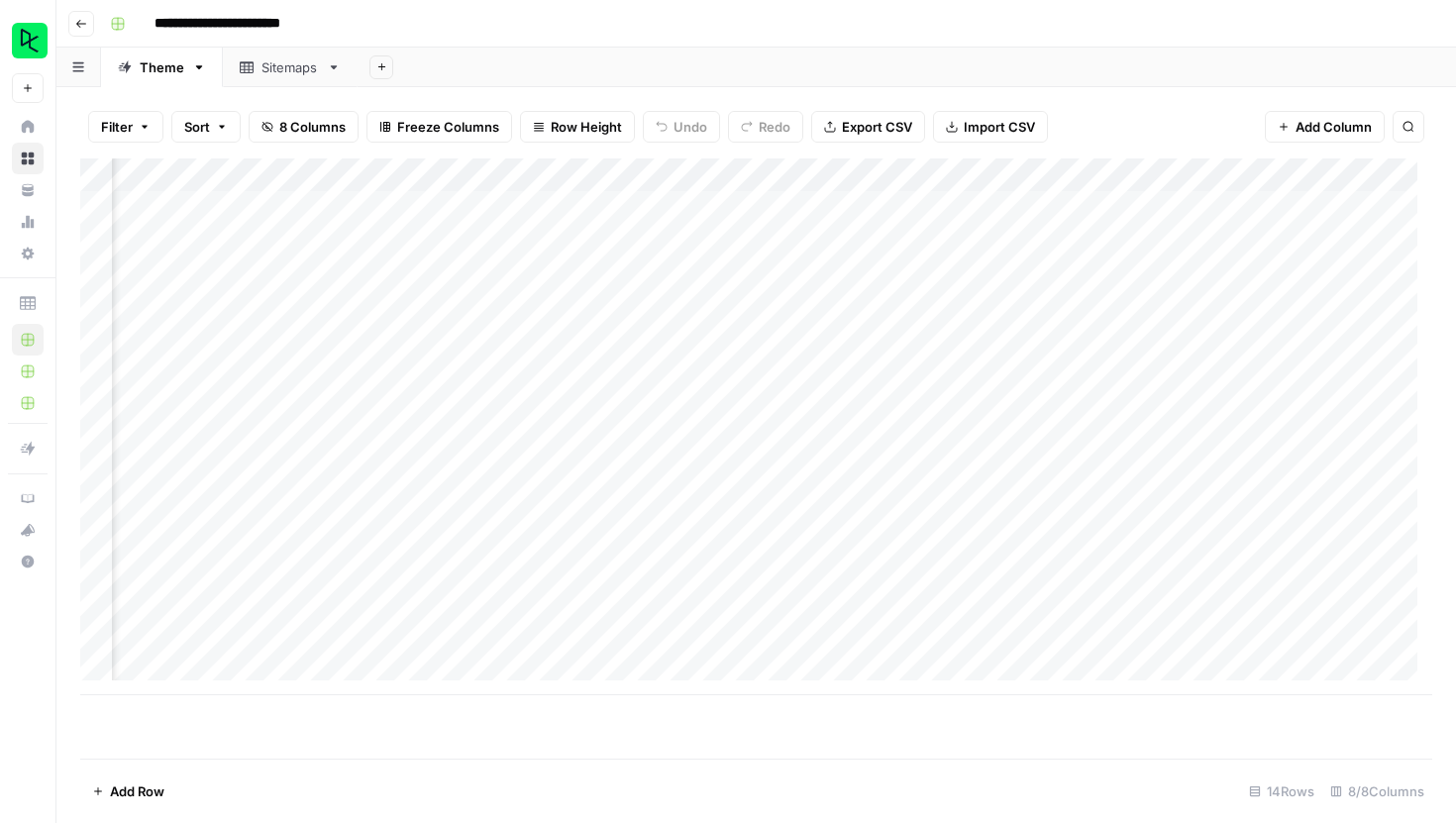 scroll, scrollTop: 0, scrollLeft: 133, axis: horizontal 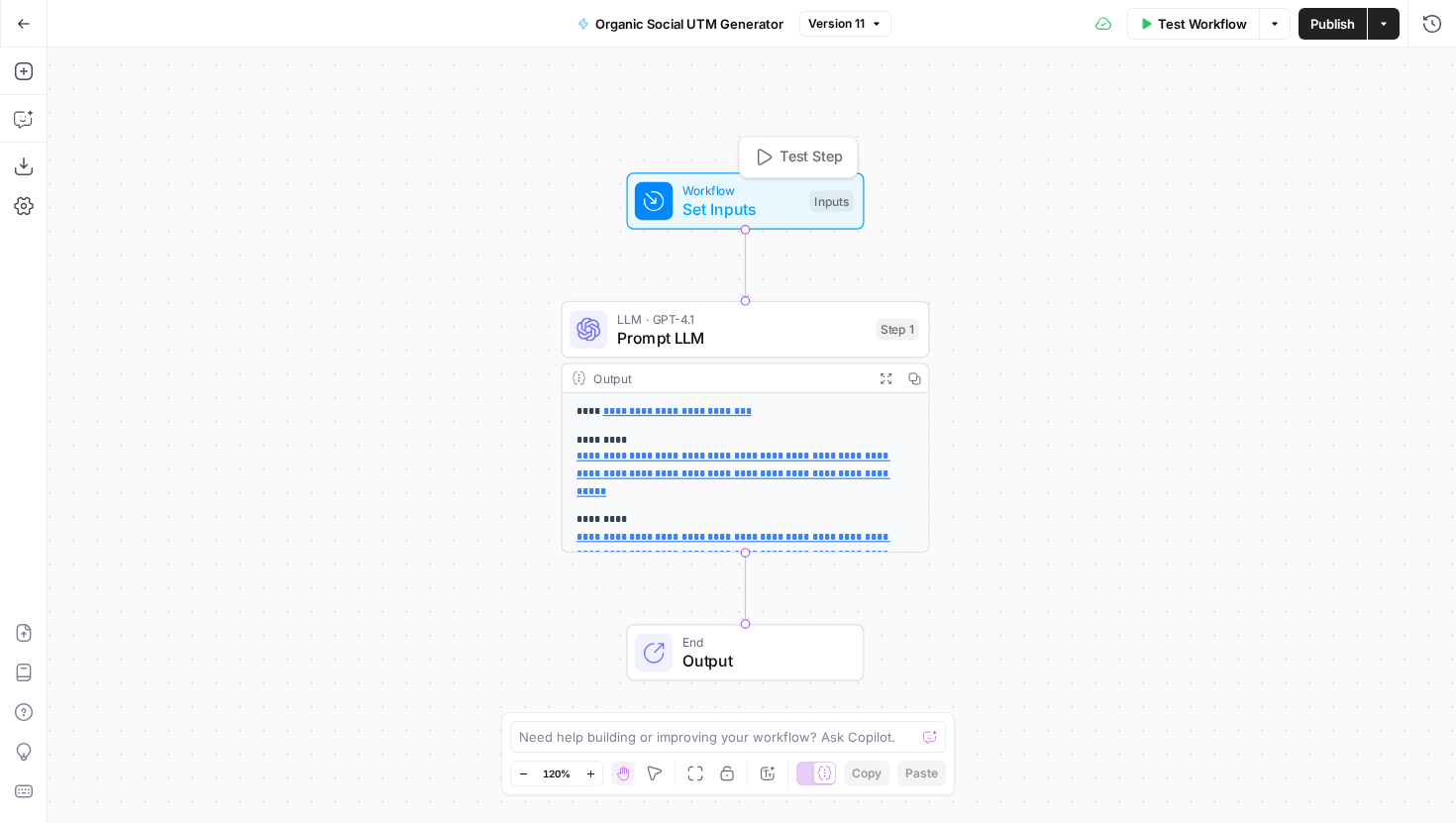 click on "Set Inputs" at bounding box center (741, 209) 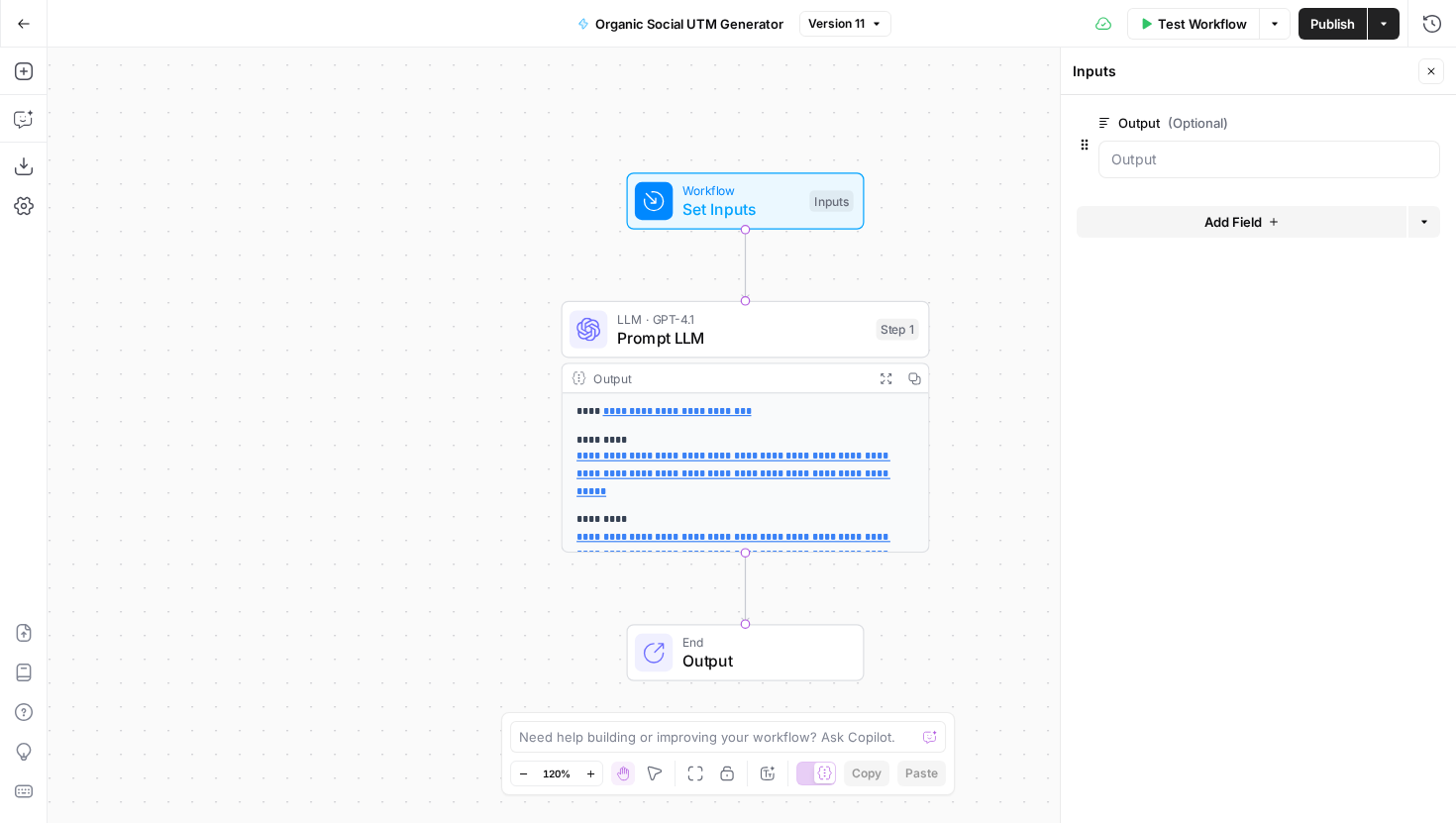 click on "Add Field" at bounding box center (1233, 222) 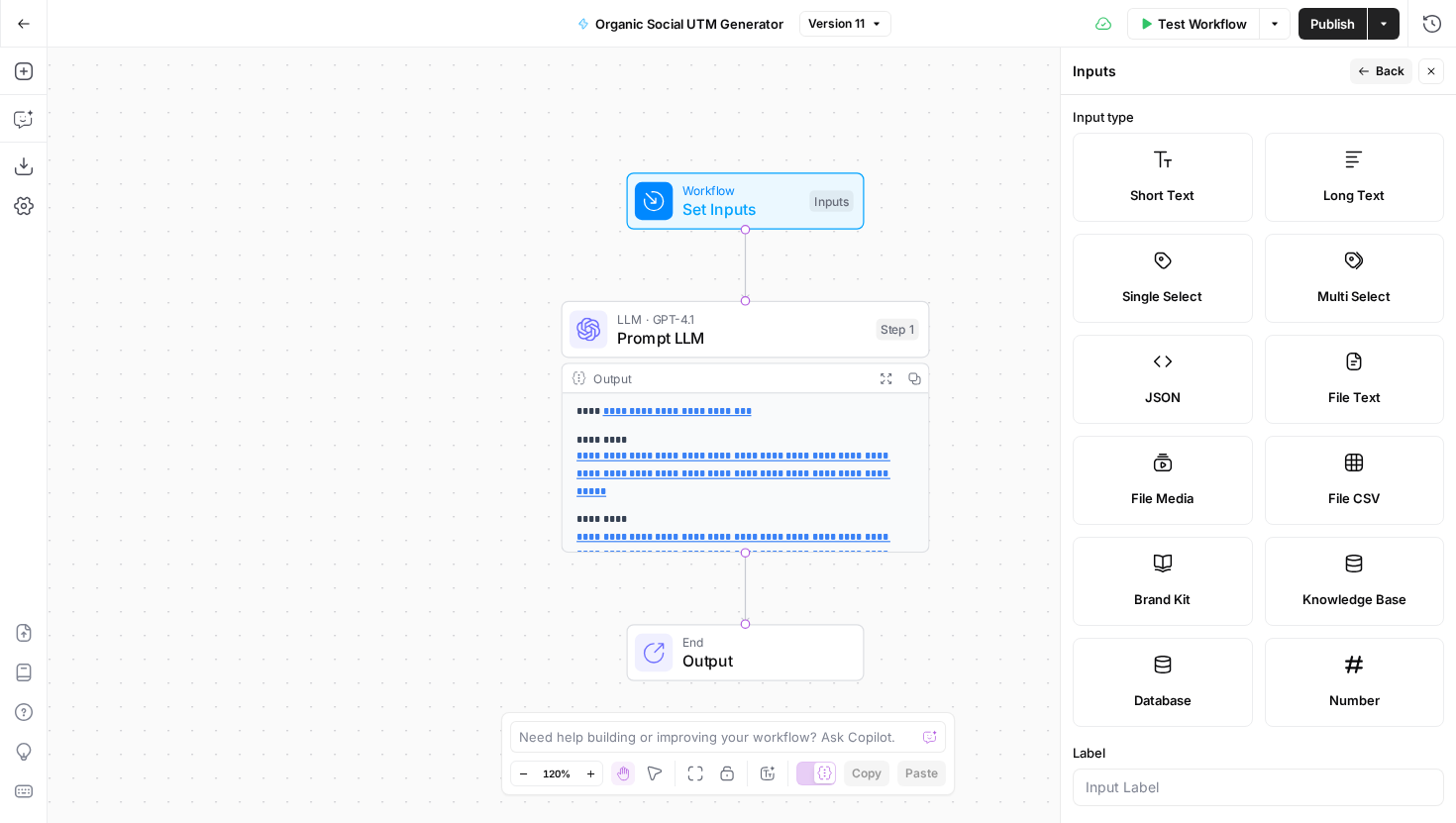 click on "Number" at bounding box center [1355, 682] 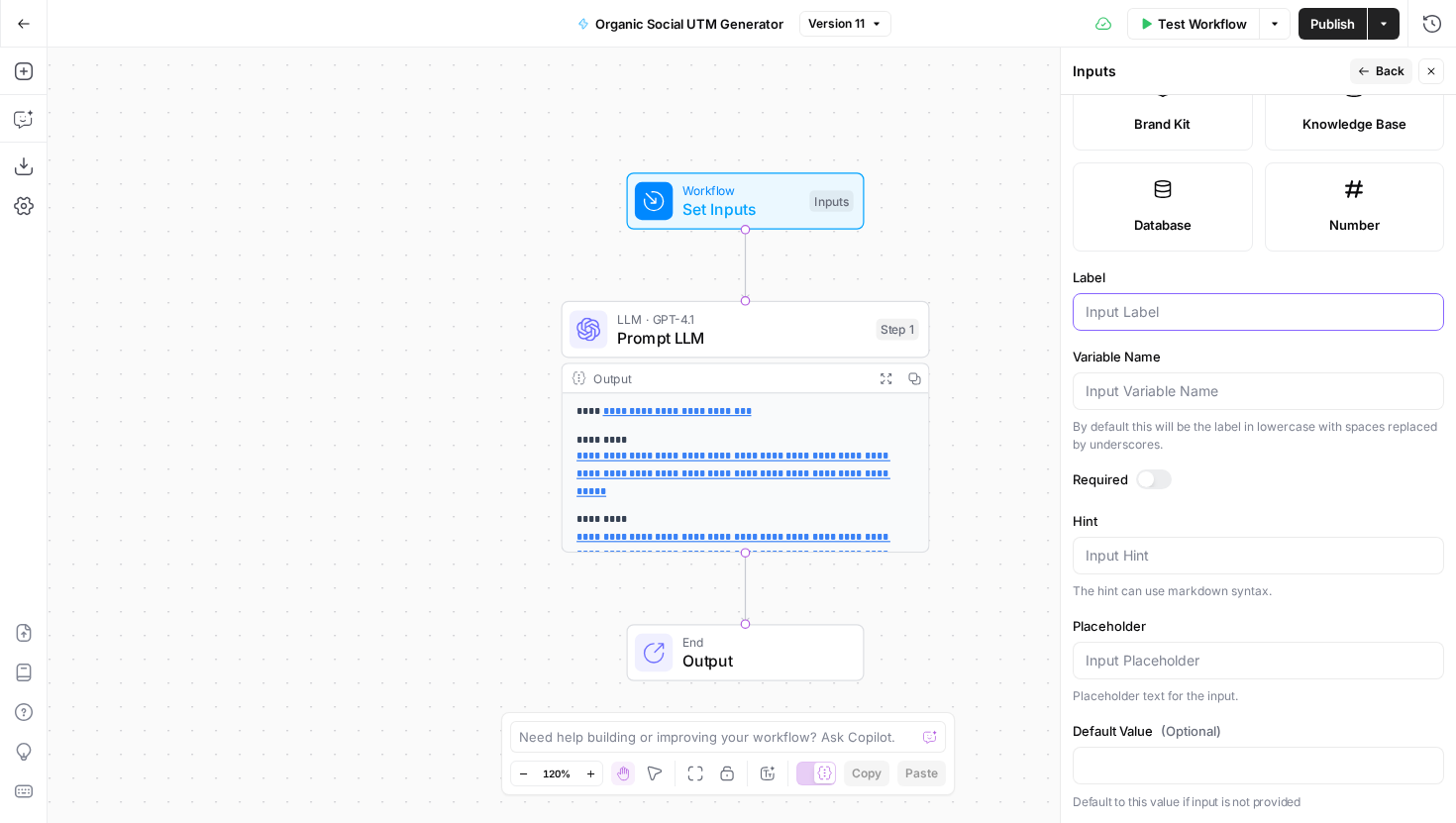 click on "Label" at bounding box center [1258, 312] 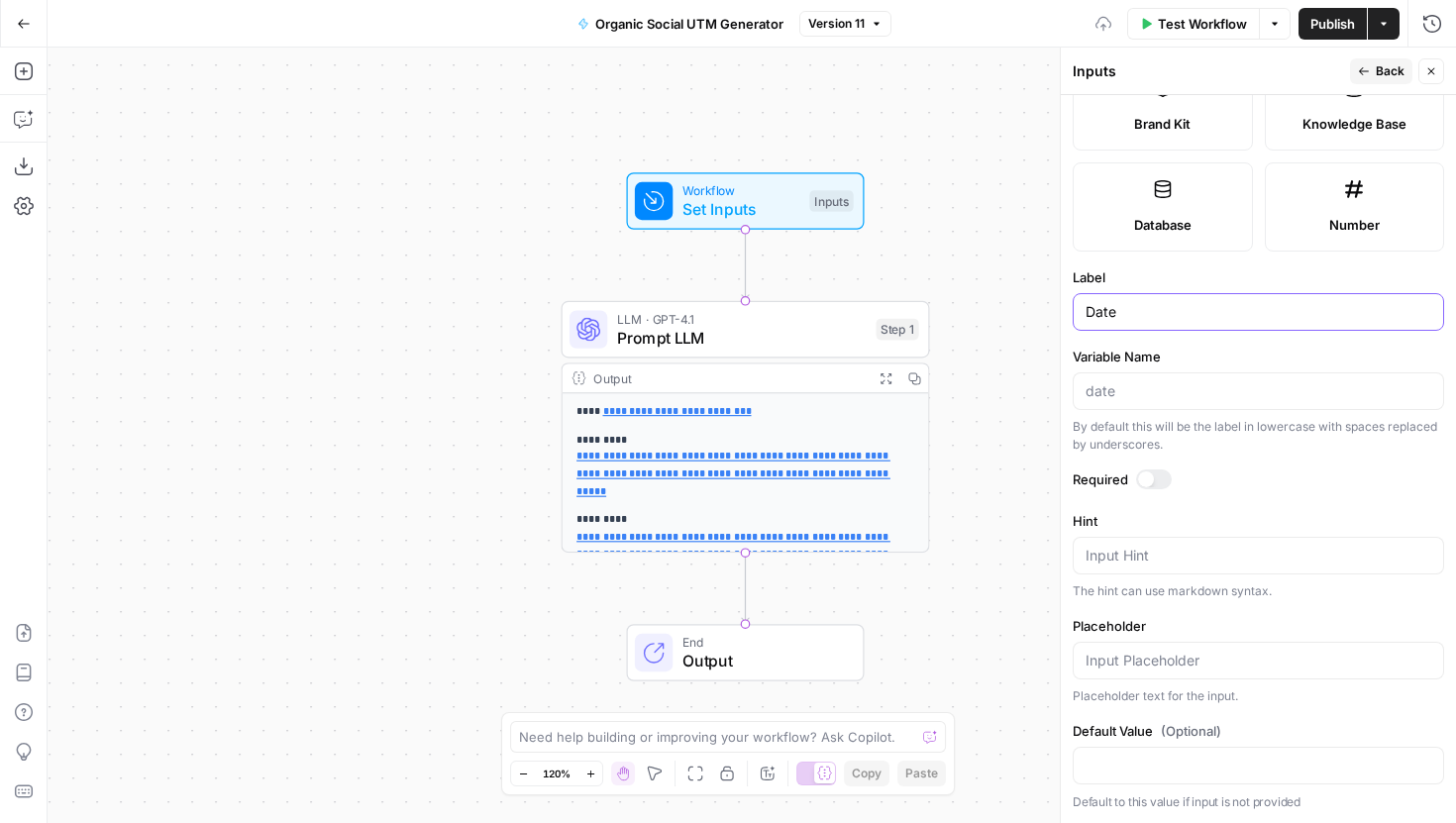 type on "Date" 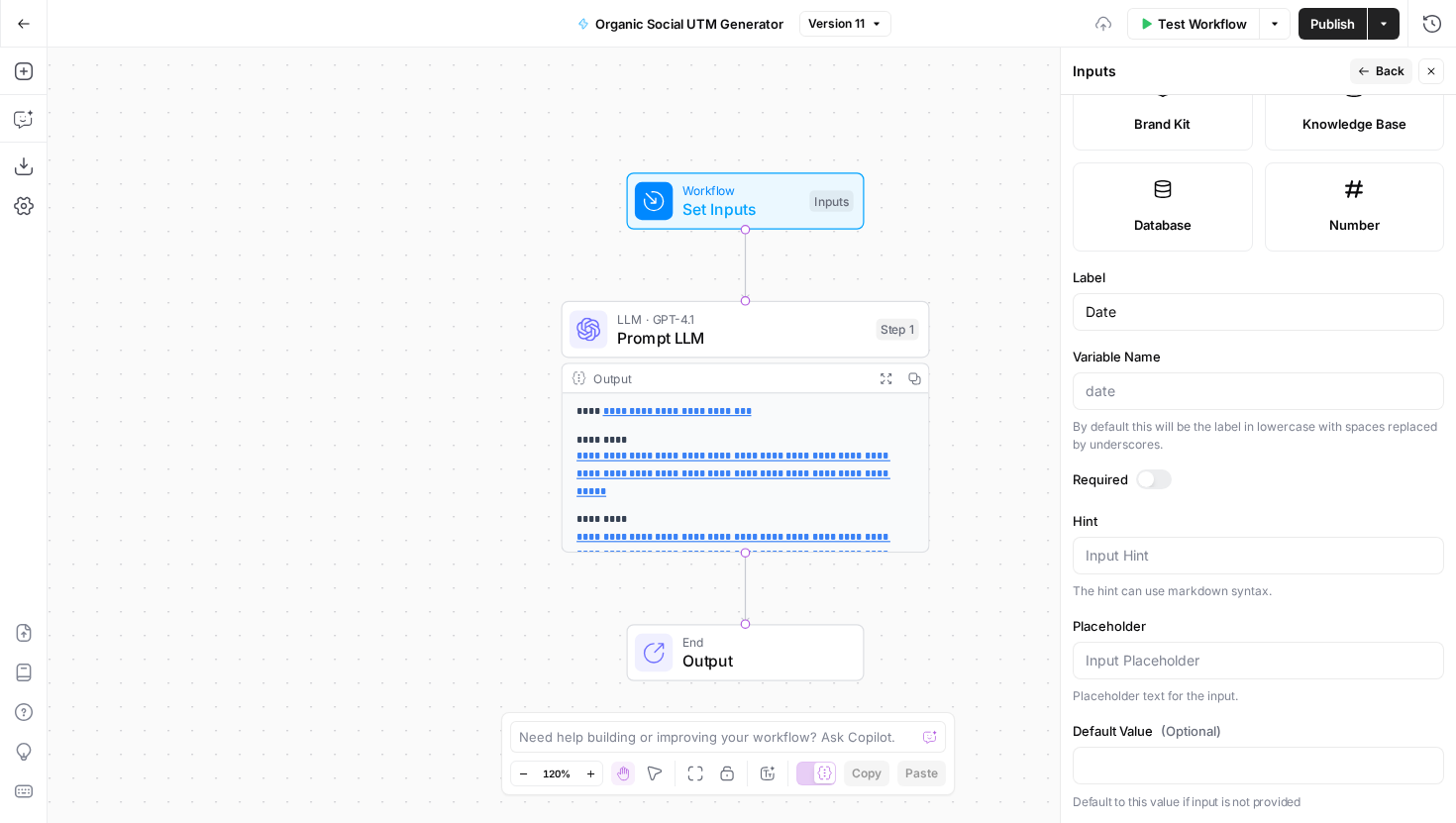 click on "**********" at bounding box center (752, 435) 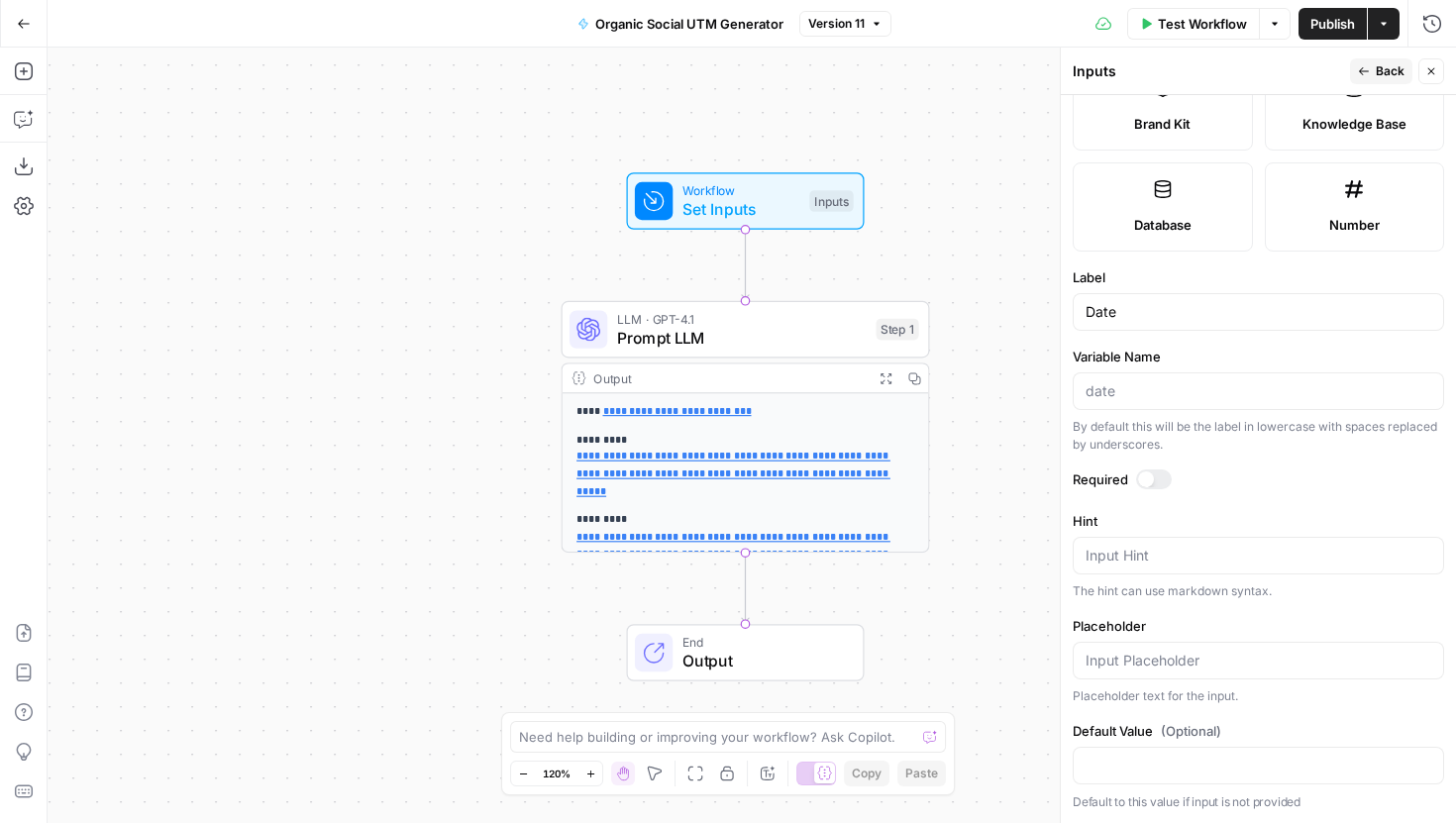 click 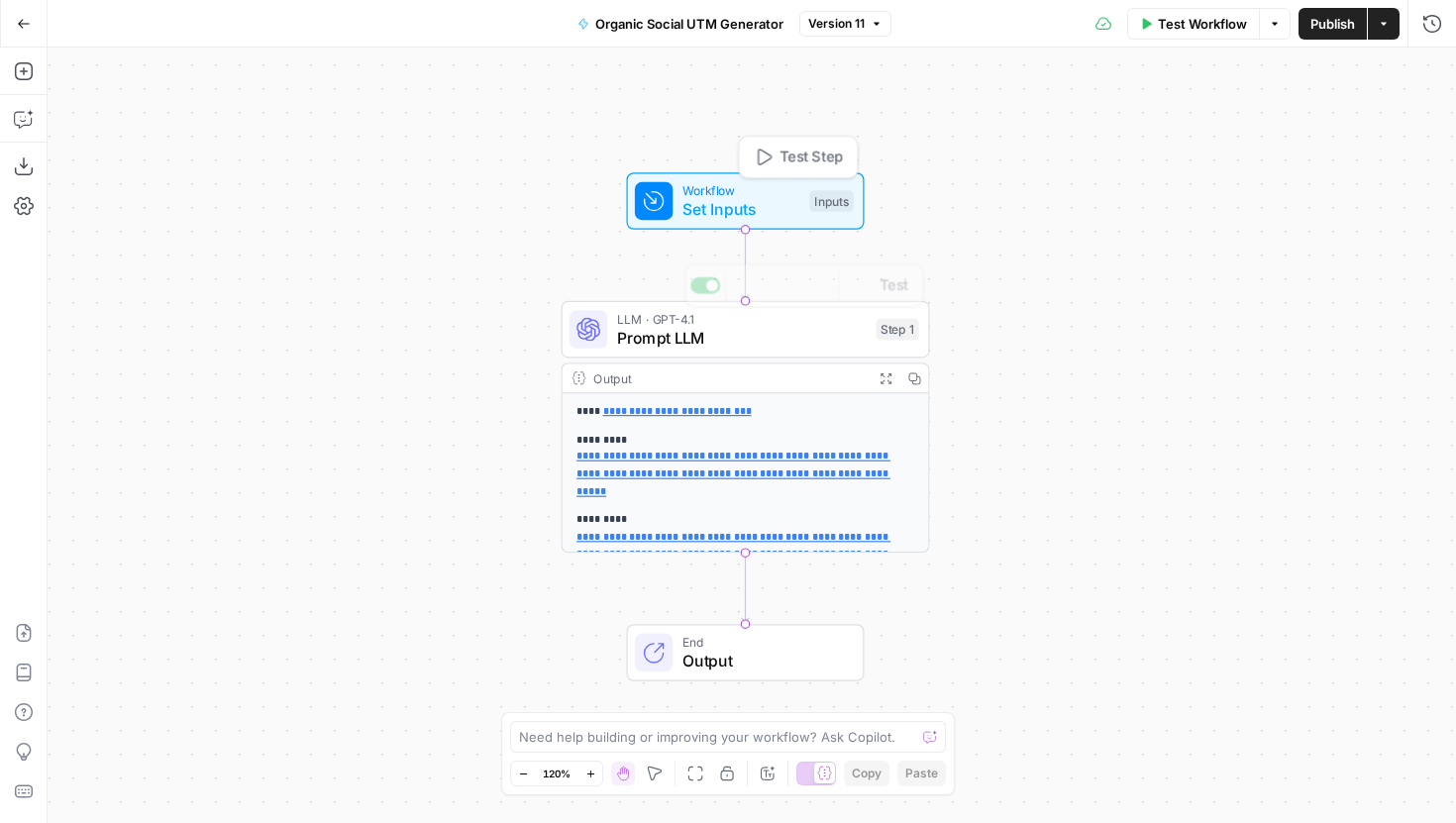 click on "Set Inputs" at bounding box center (741, 209) 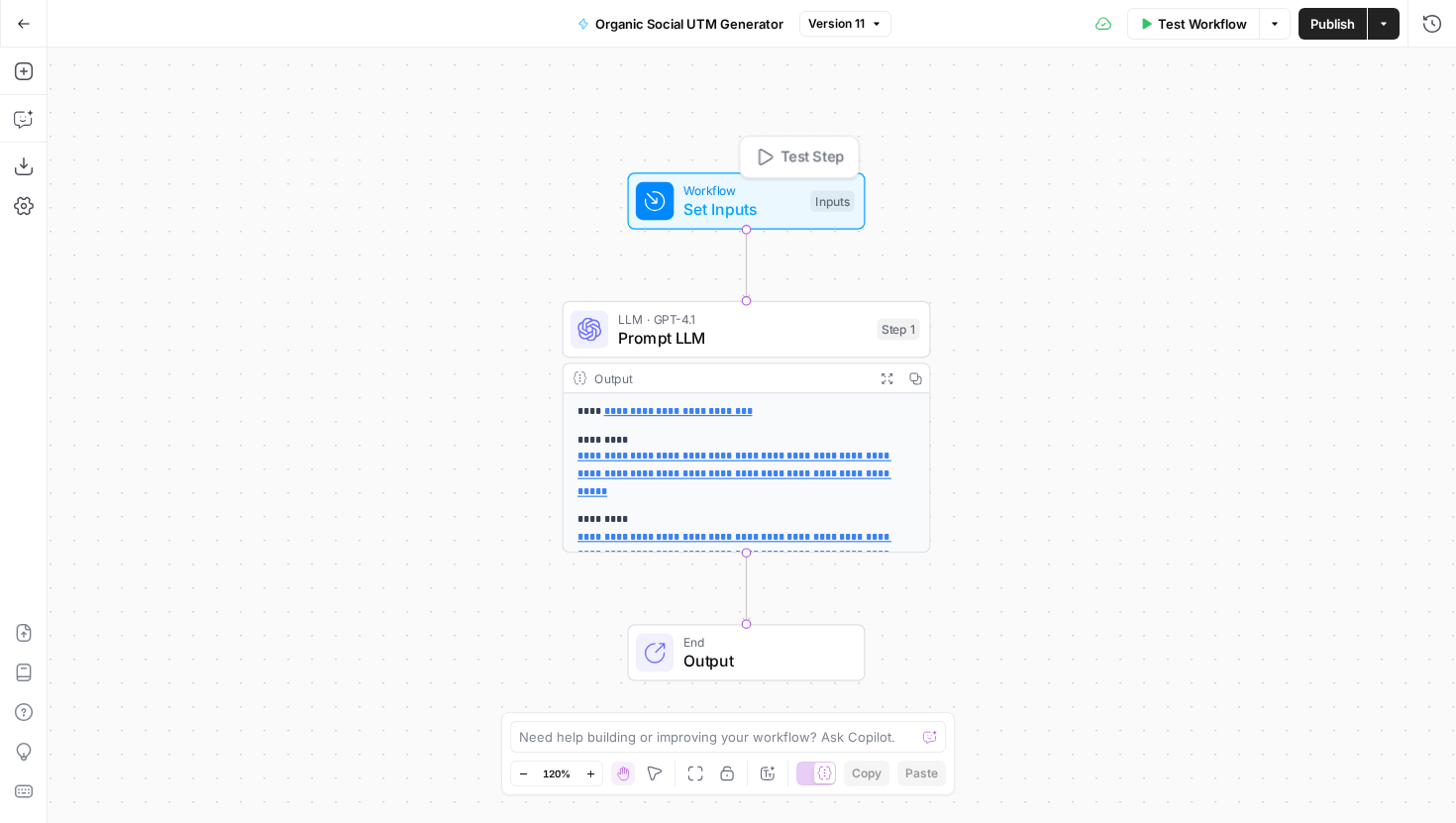 click on "Set Inputs" at bounding box center [742, 209] 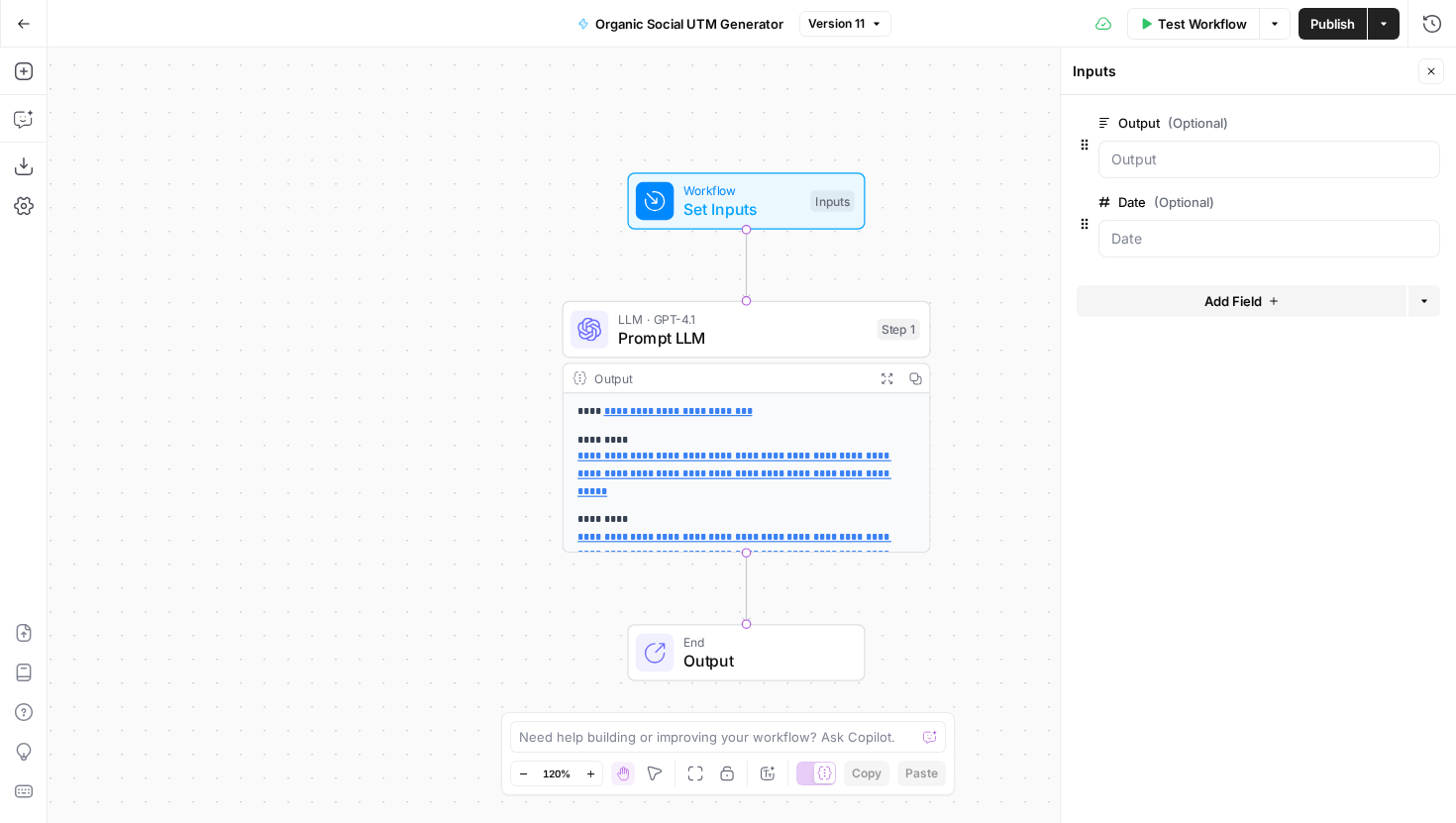 click on "Publish" at bounding box center (1332, 24) 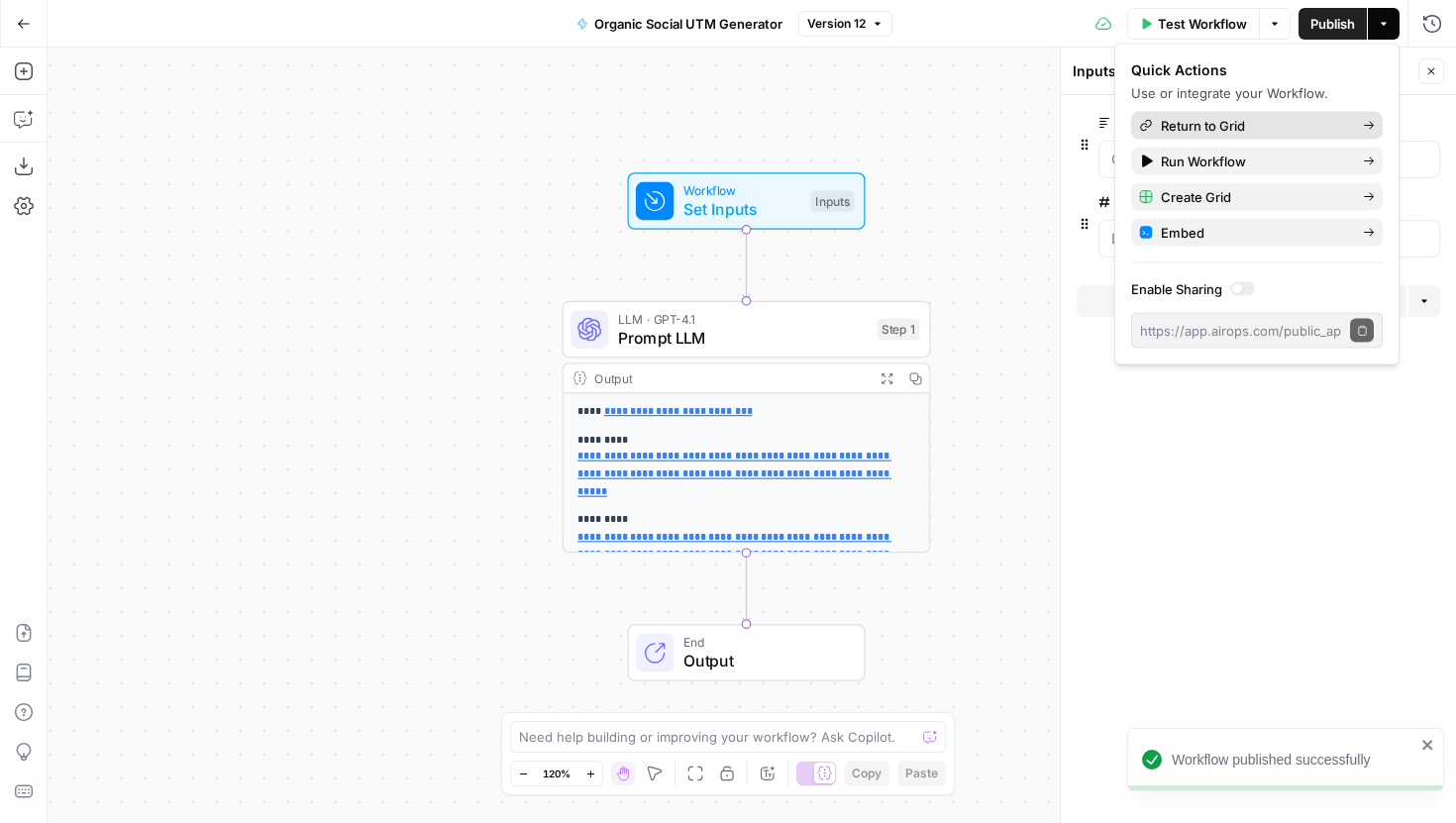 click on "Return to Grid" at bounding box center (1254, 126) 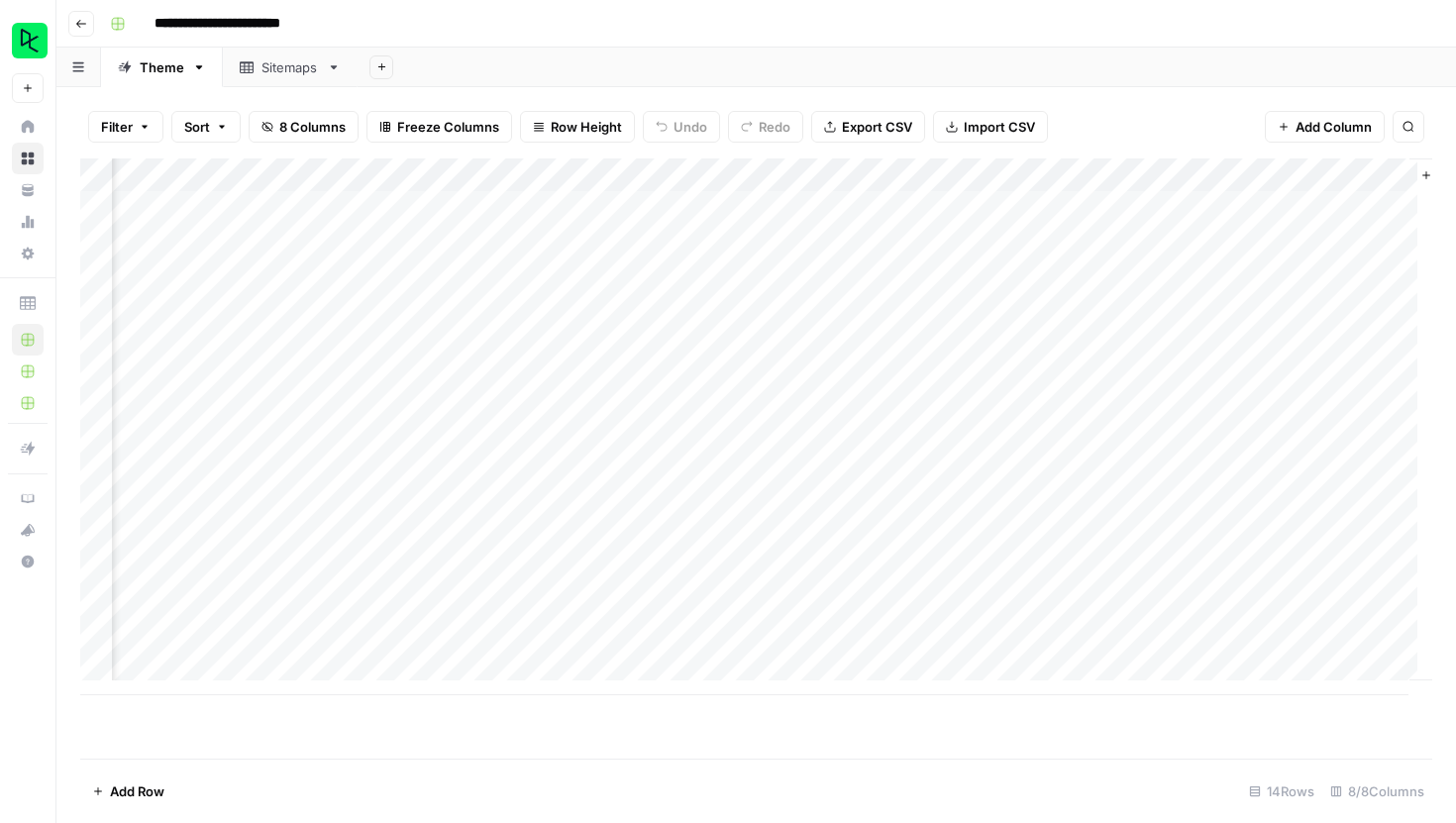 scroll, scrollTop: 0, scrollLeft: 285, axis: horizontal 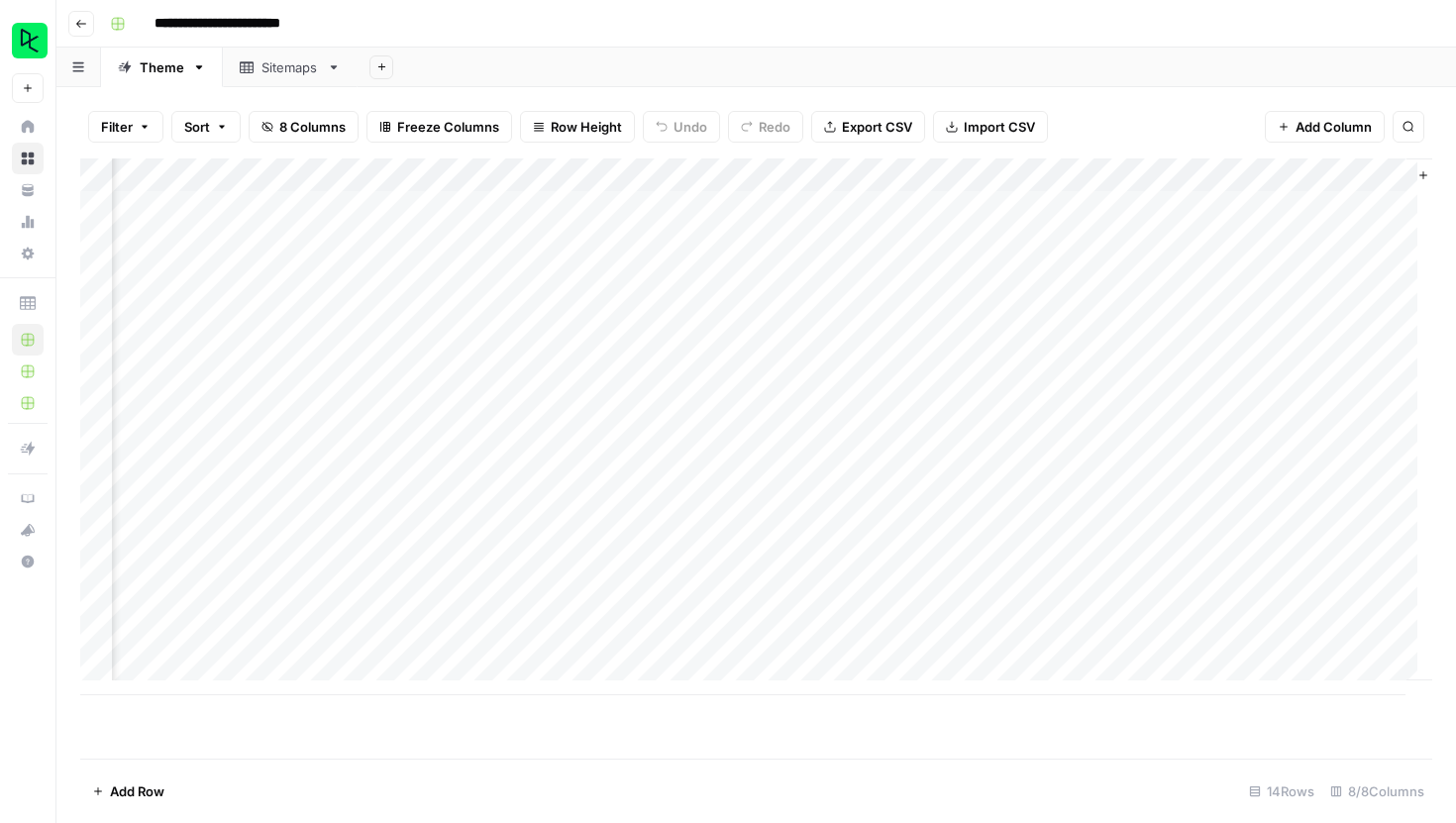 click on "Add Column" at bounding box center (756, 427) 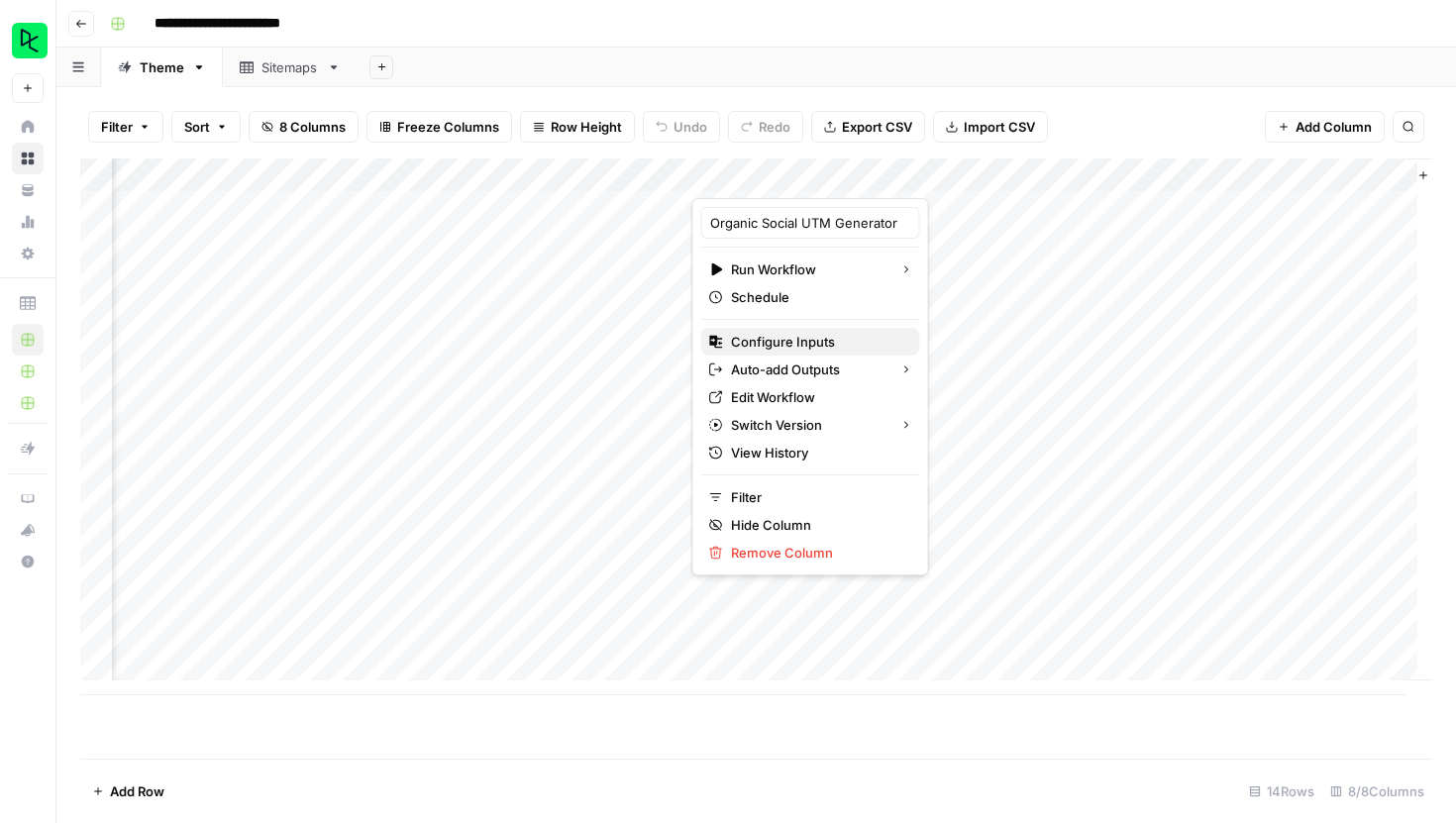 click on "Configure Inputs" at bounding box center [817, 342] 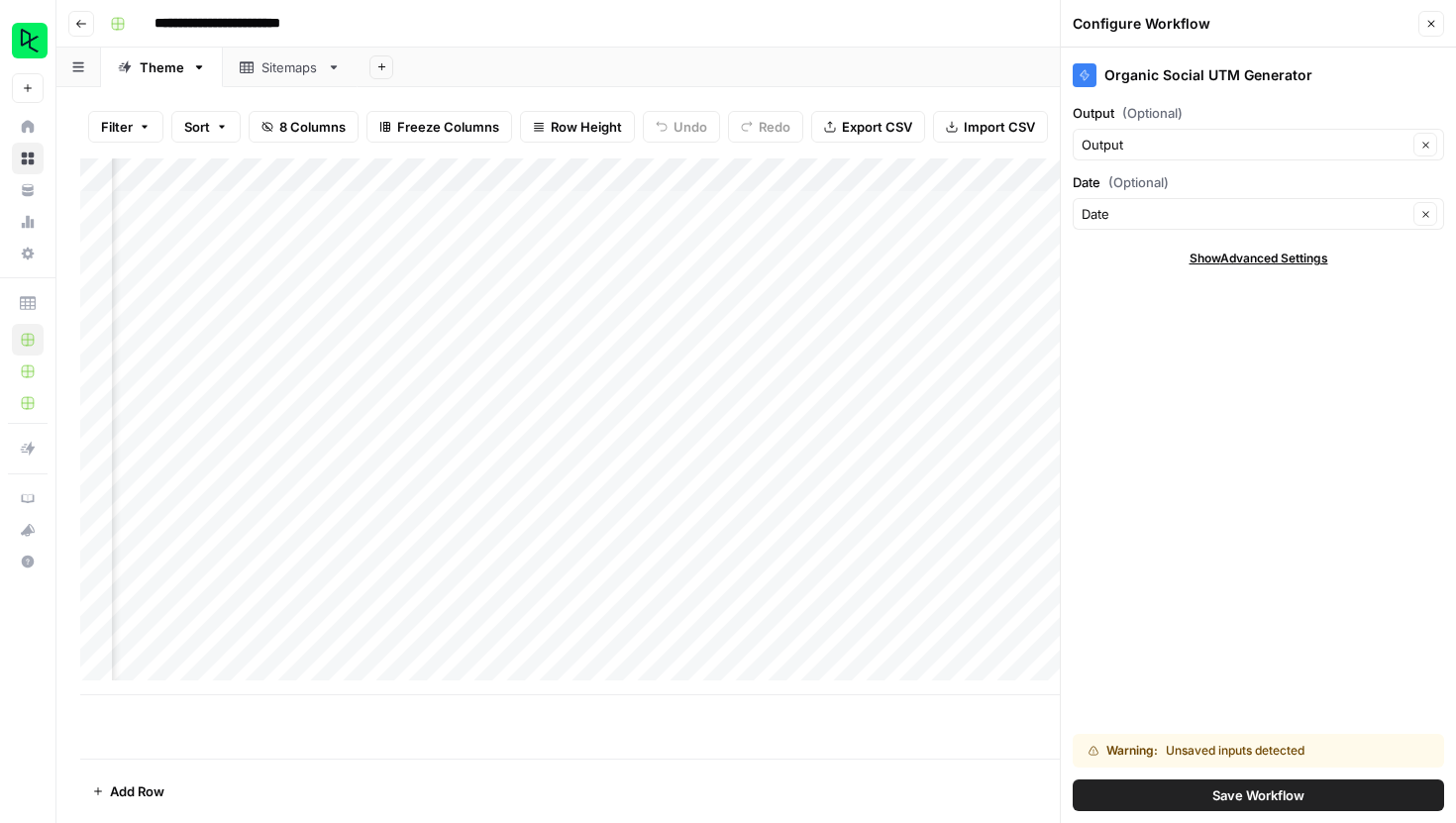 click on "Date Clear" at bounding box center (1258, 214) 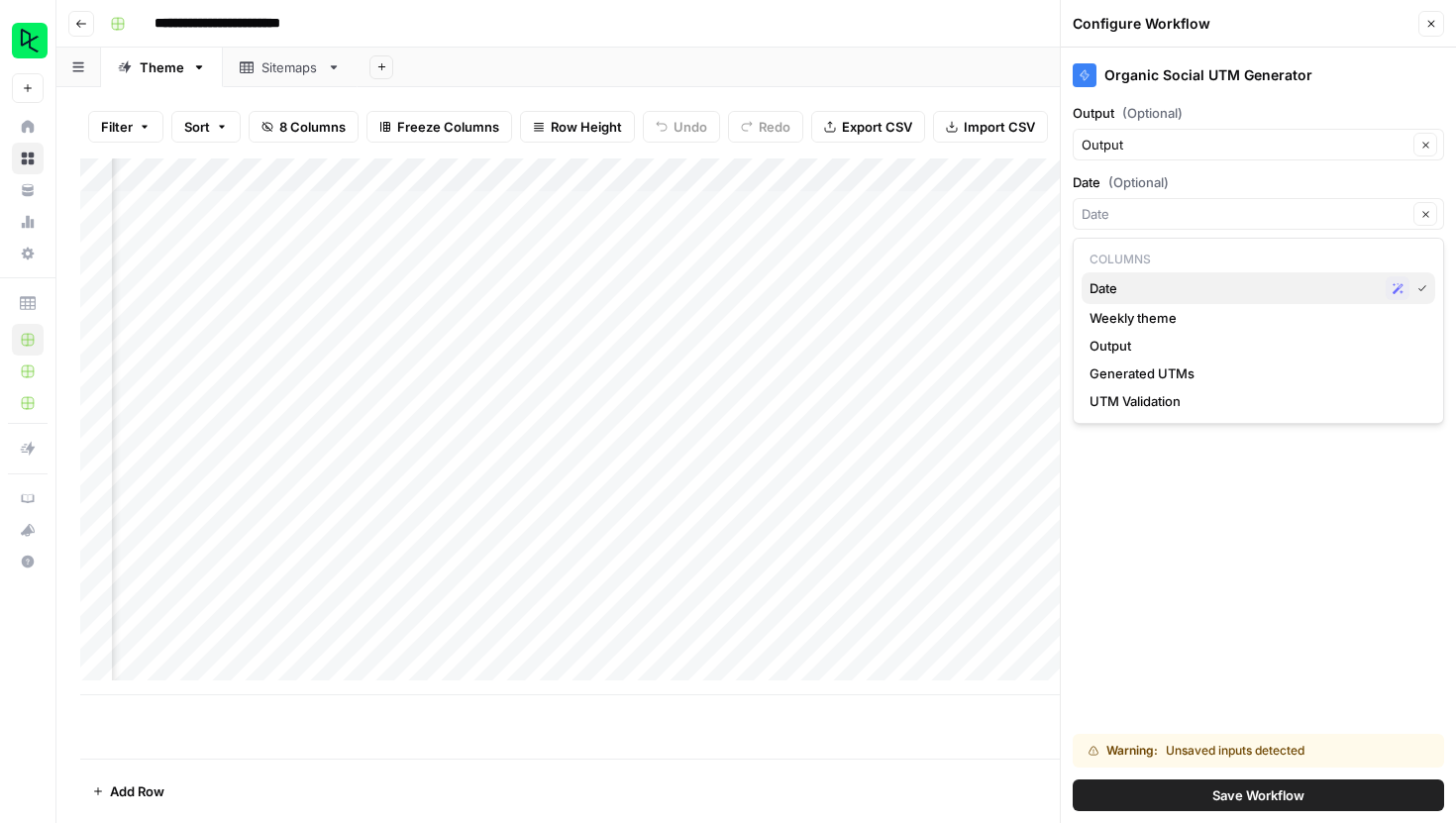 click on "Date" at bounding box center (1233, 288) 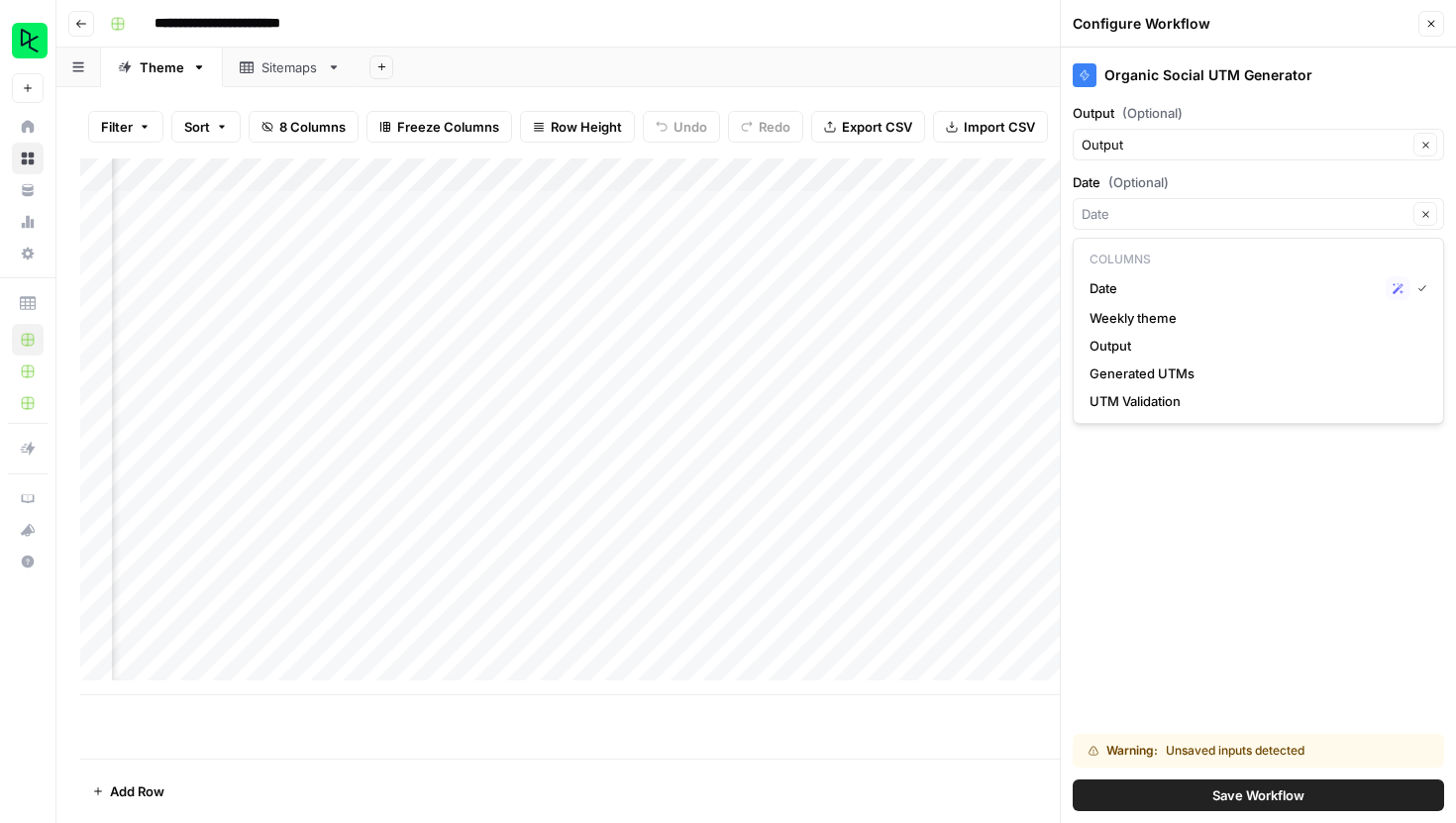 type on "Date" 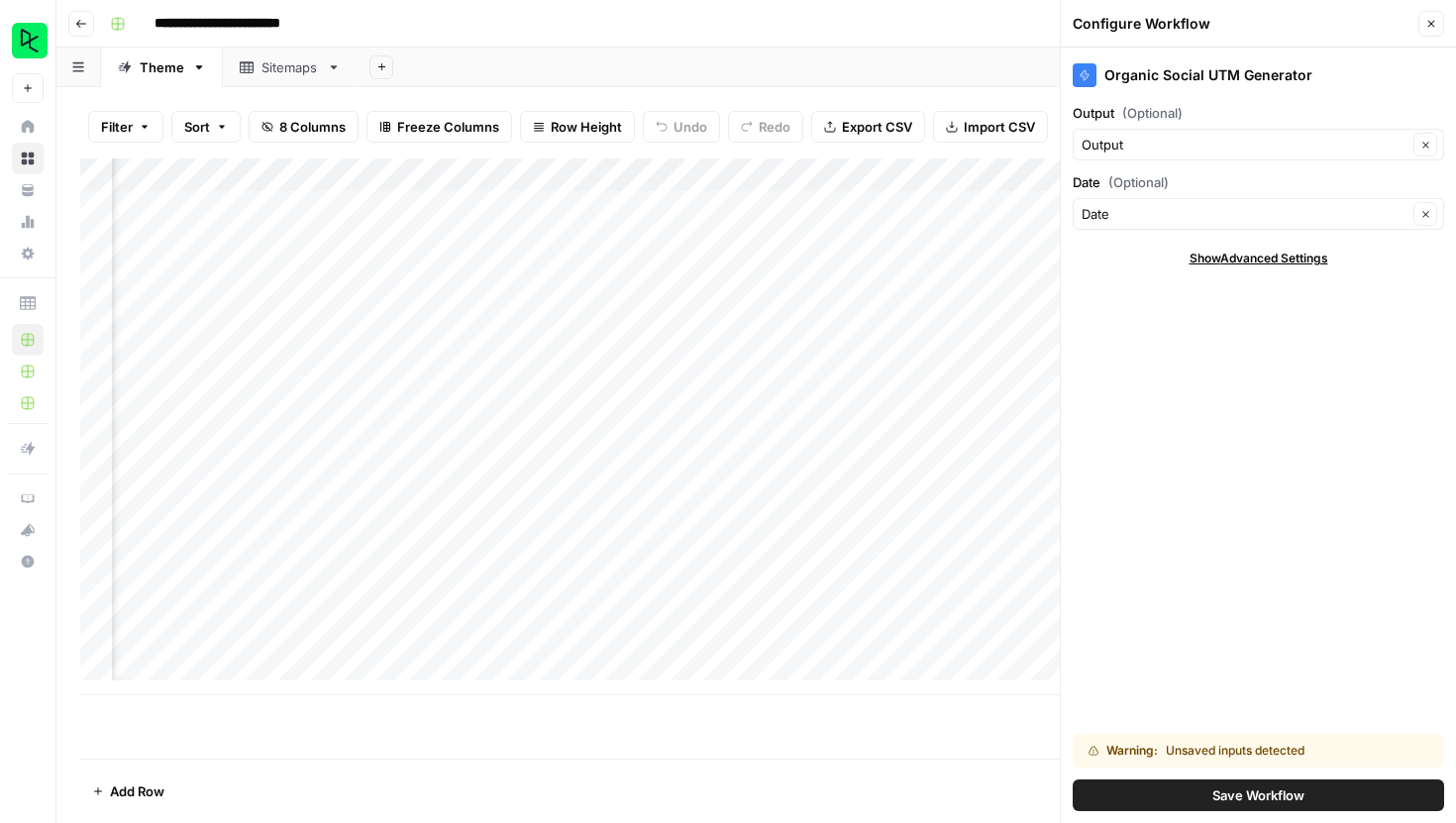 click on "Save Workflow" at bounding box center (1258, 795) 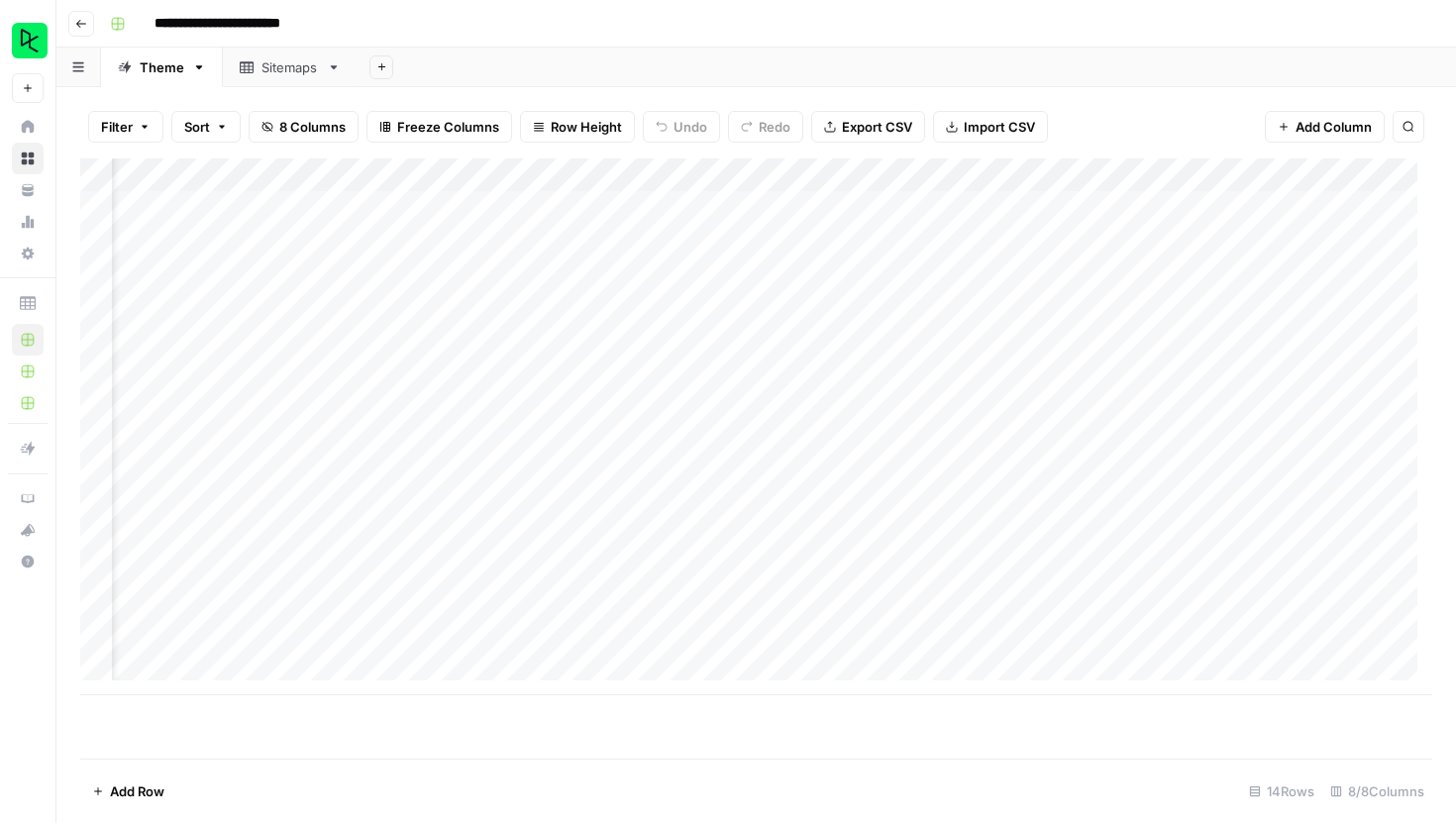 scroll, scrollTop: 0, scrollLeft: 72, axis: horizontal 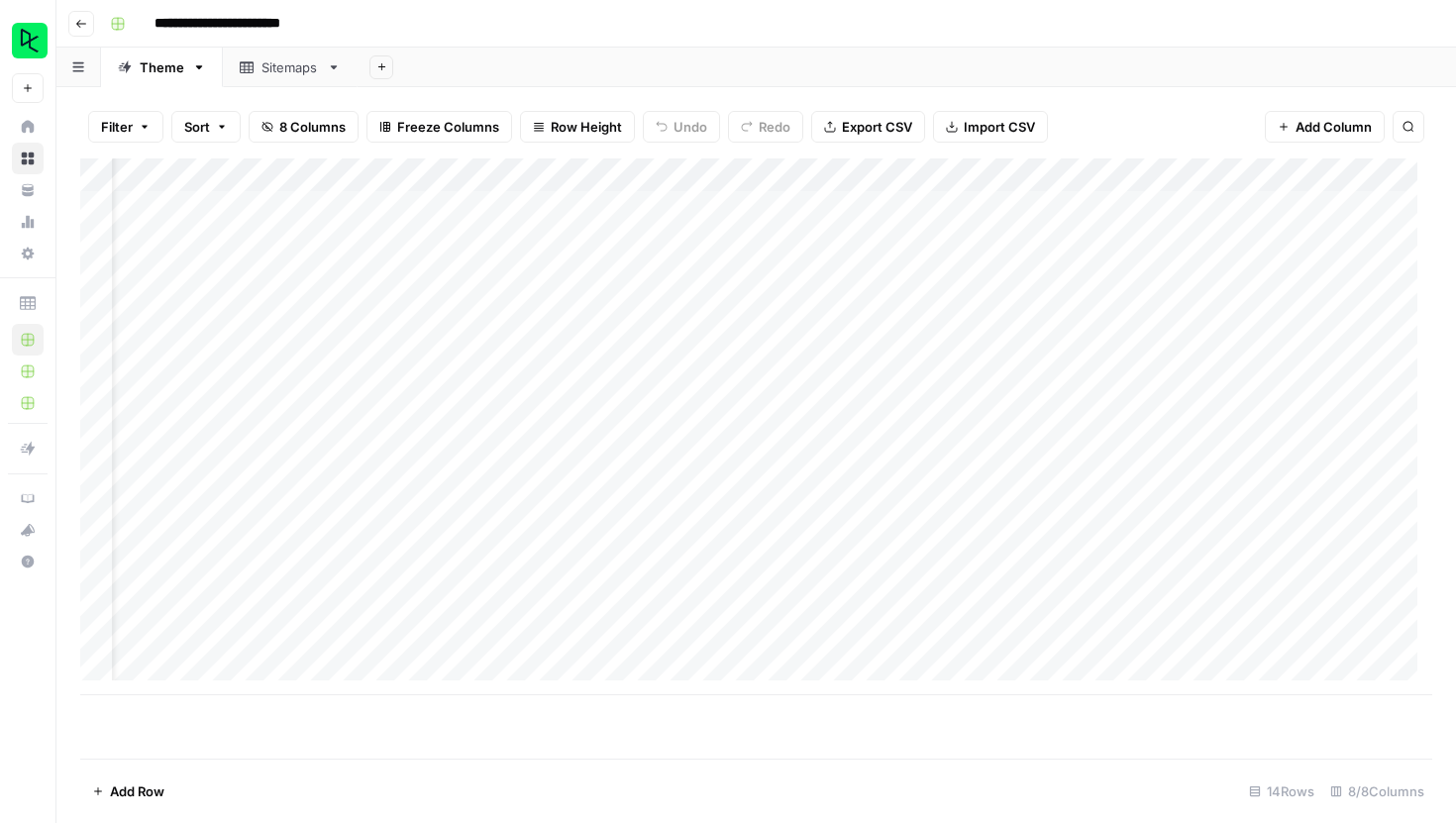 click on "Add Column" at bounding box center (756, 427) 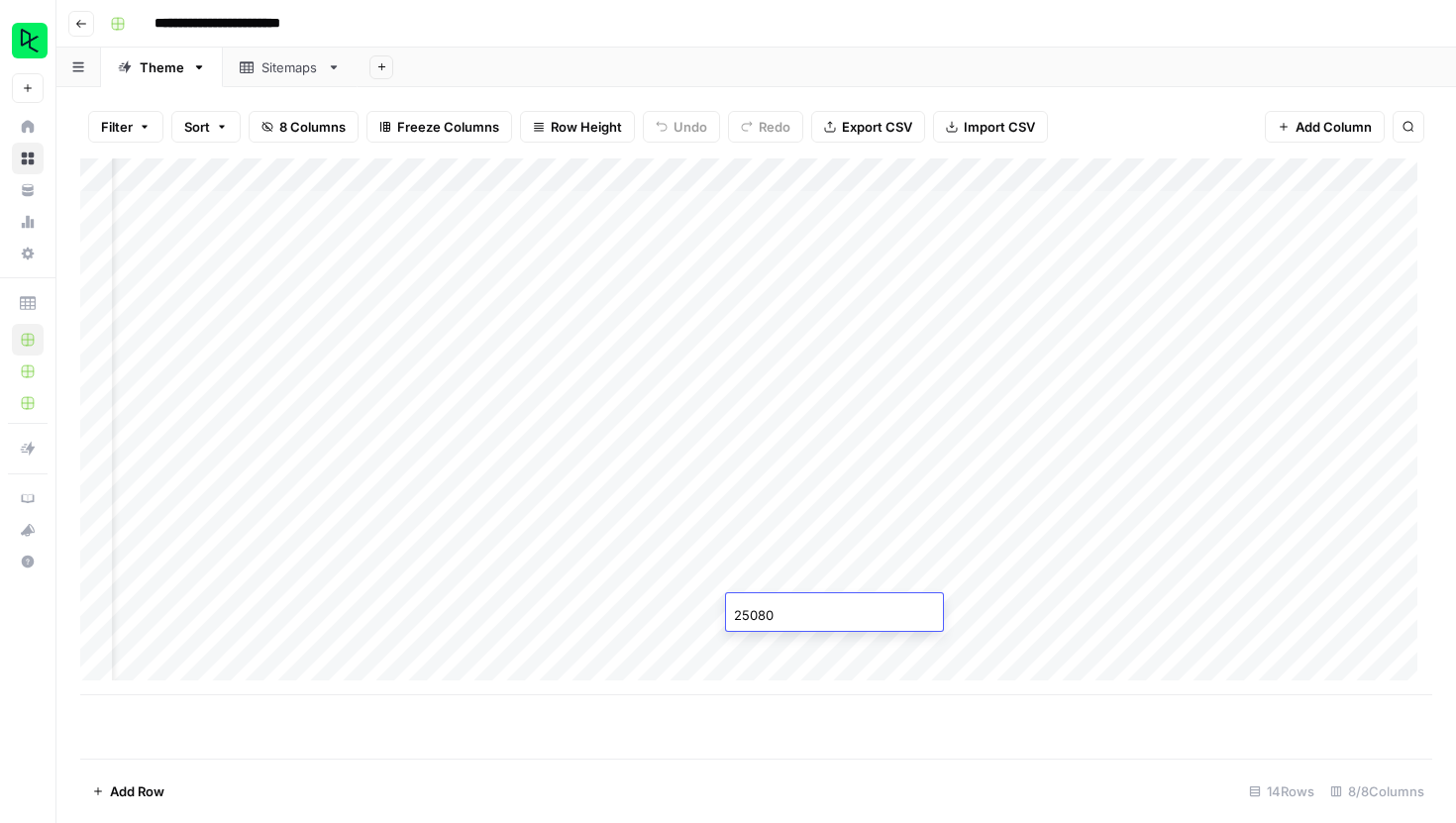 type on "250801" 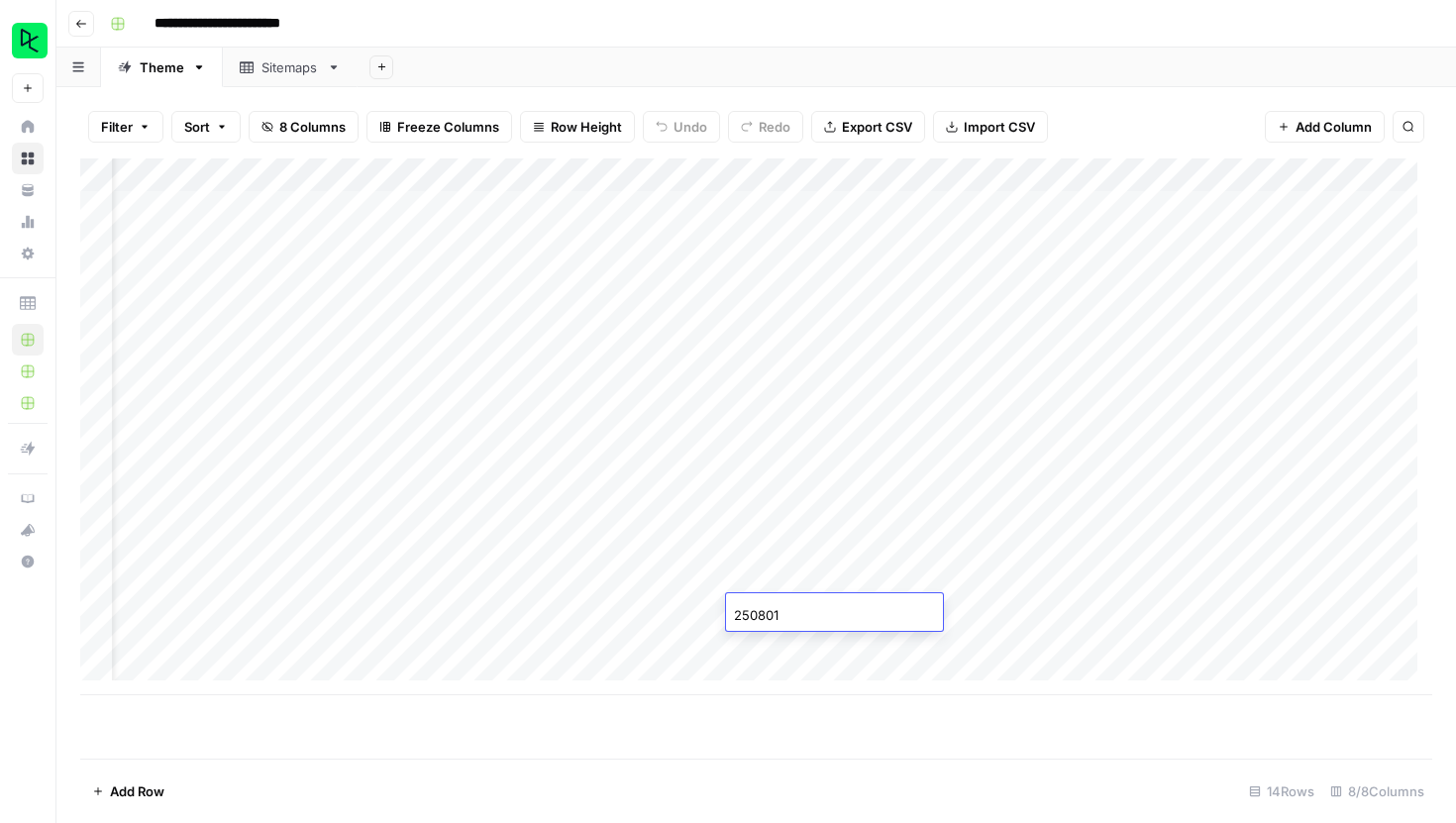 click on "Add Column" at bounding box center [756, 459] 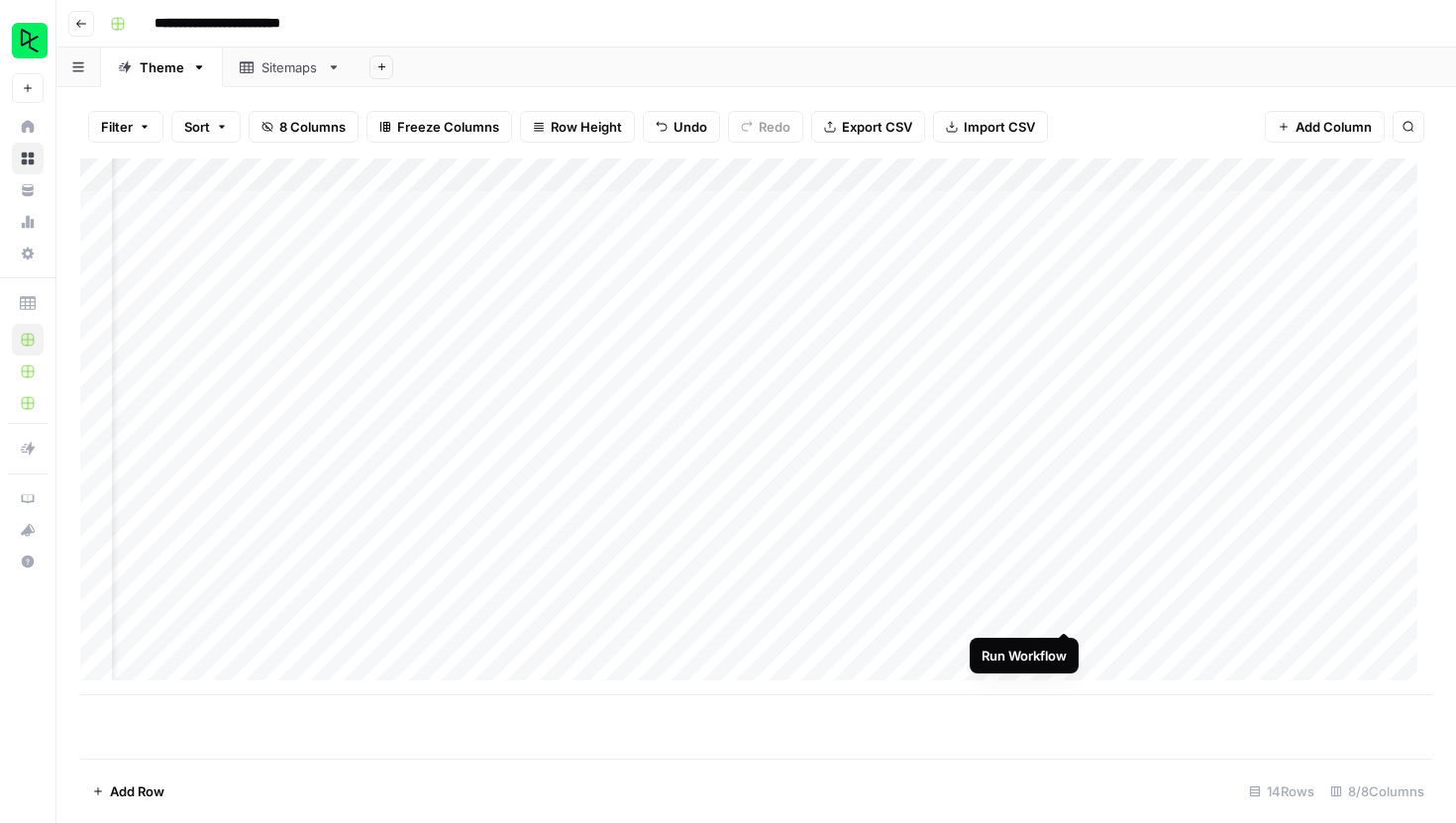 click on "Add Column" at bounding box center [756, 427] 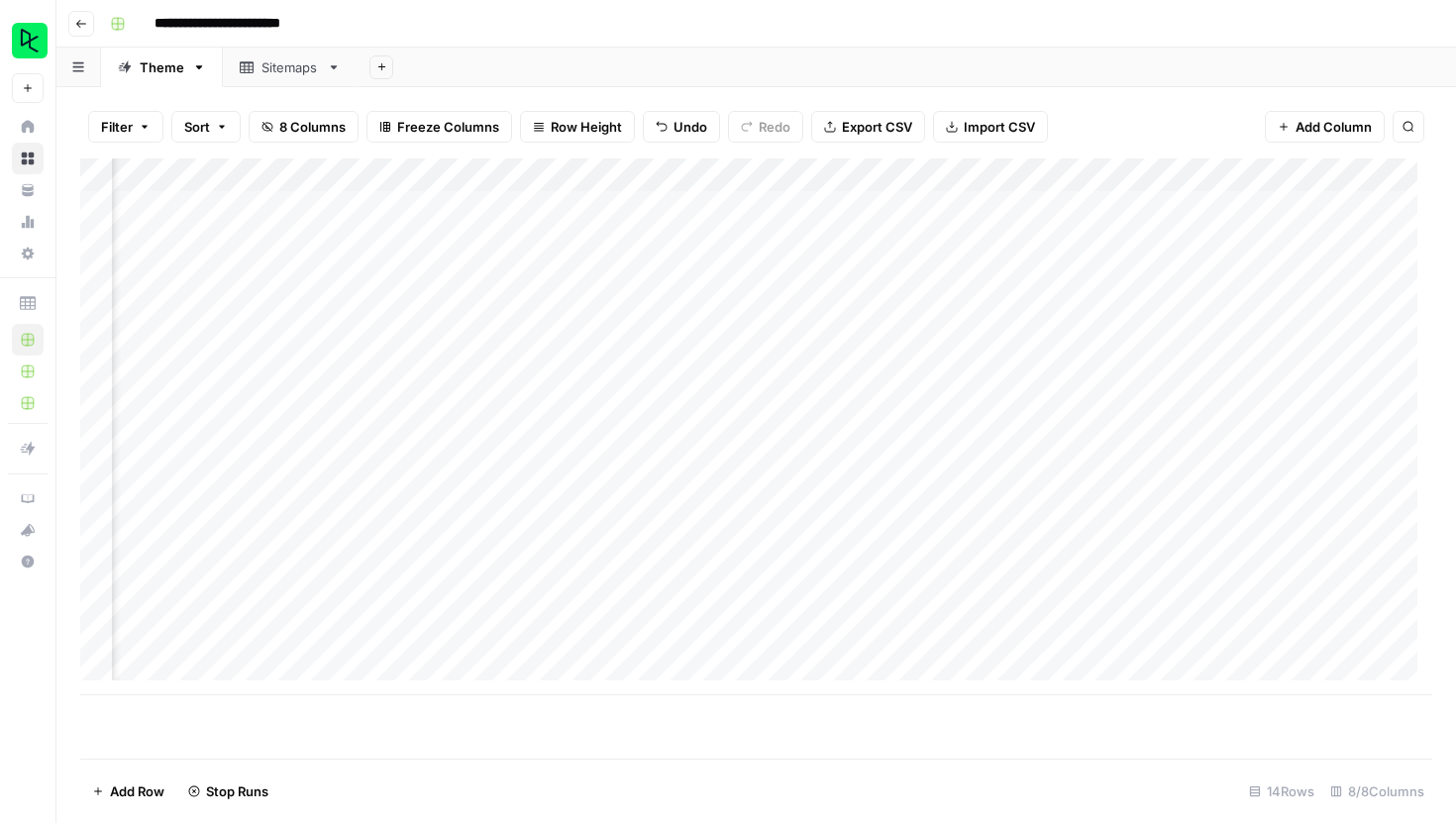 scroll, scrollTop: 0, scrollLeft: 240, axis: horizontal 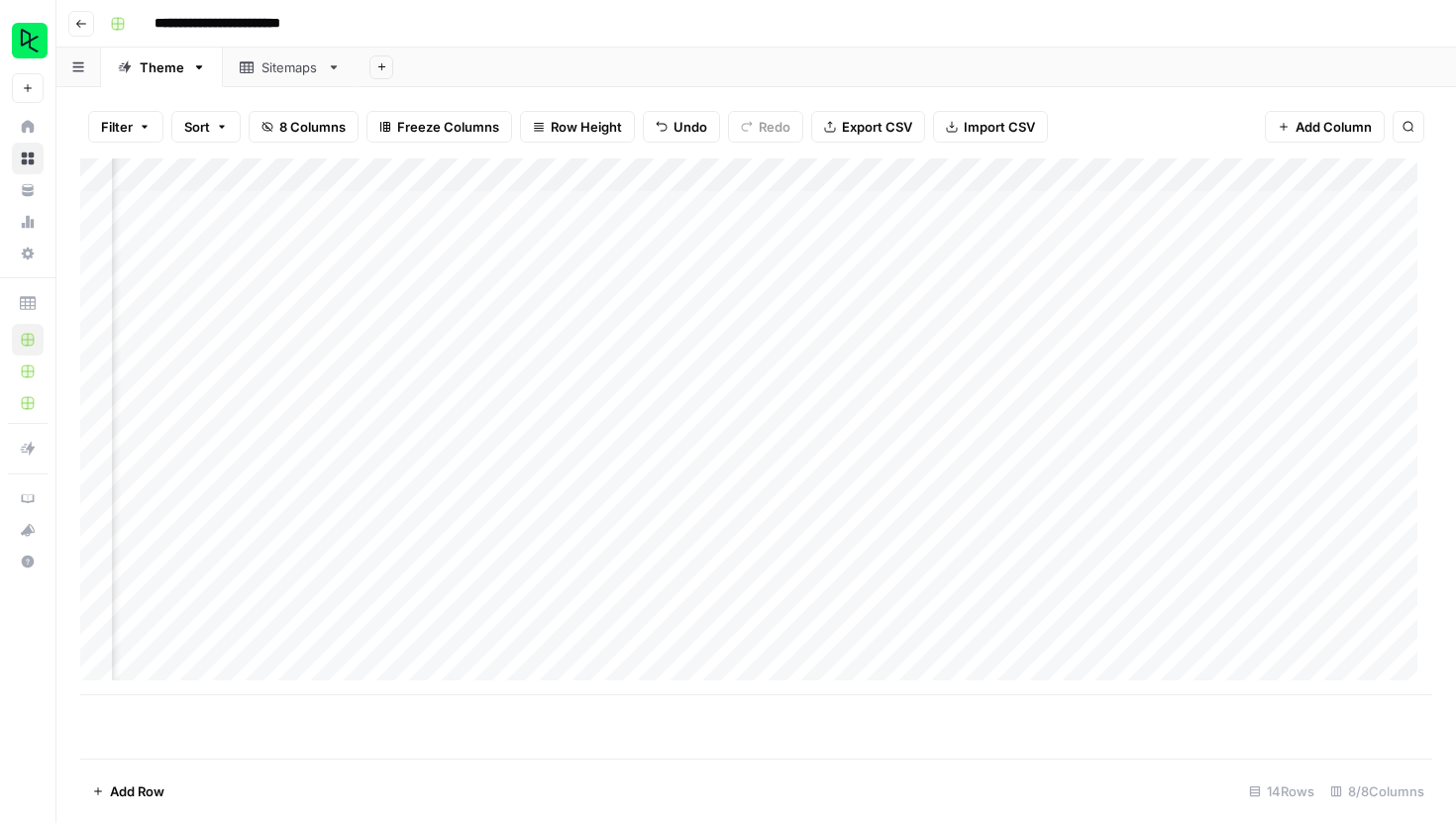 click on "Add Column" at bounding box center (756, 427) 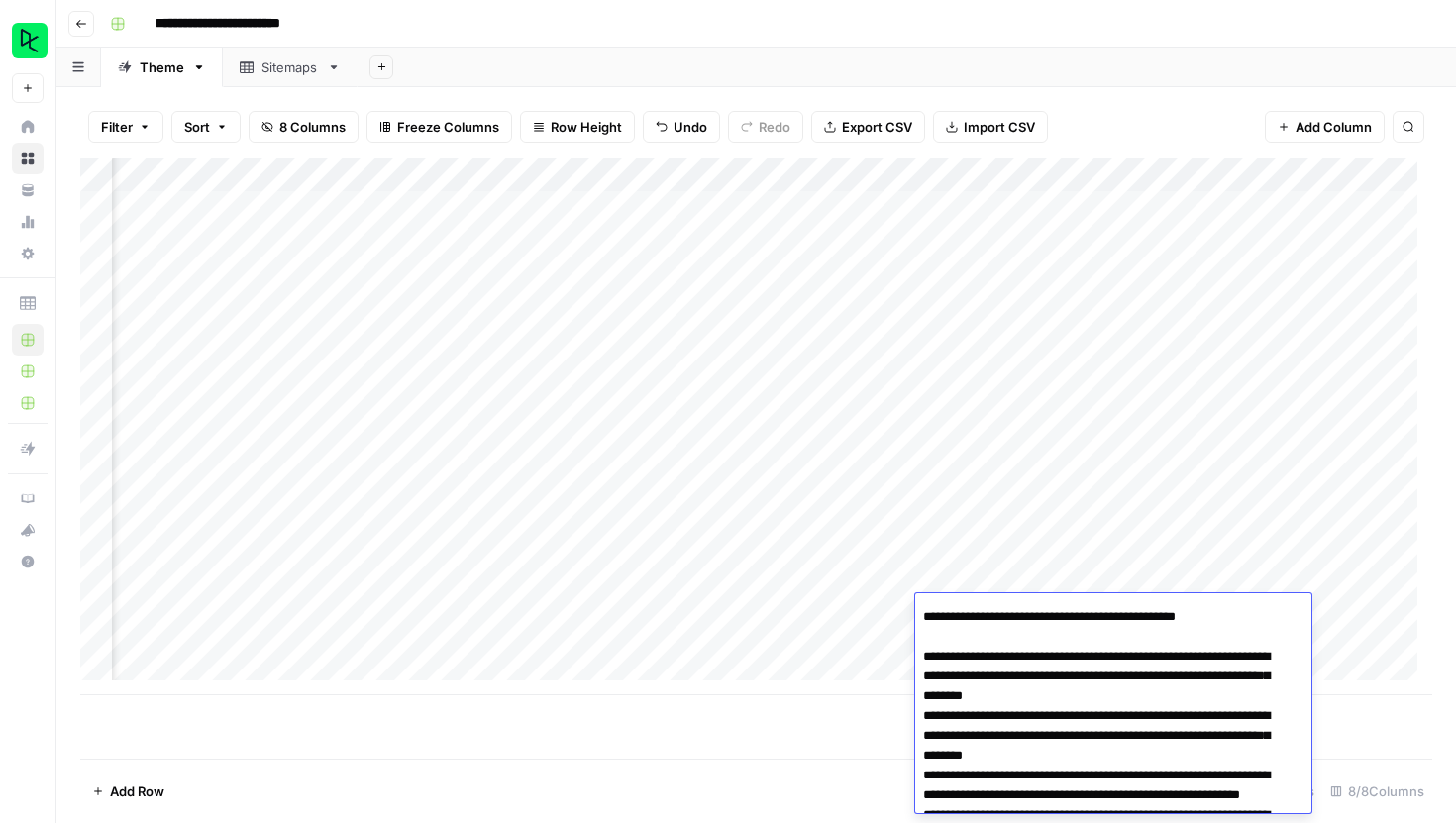 scroll, scrollTop: 145, scrollLeft: 0, axis: vertical 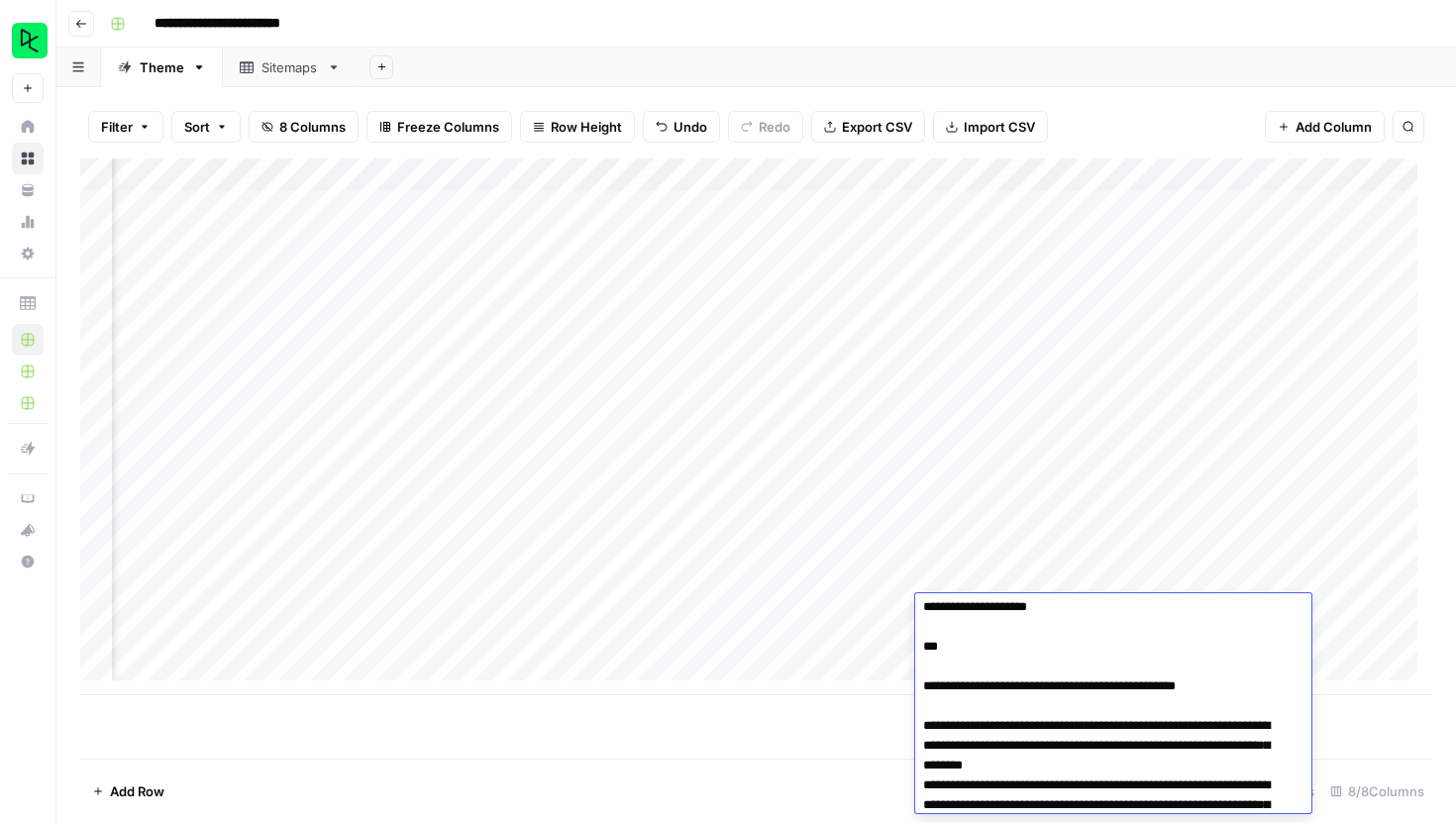 click on "Add Column" at bounding box center (756, 459) 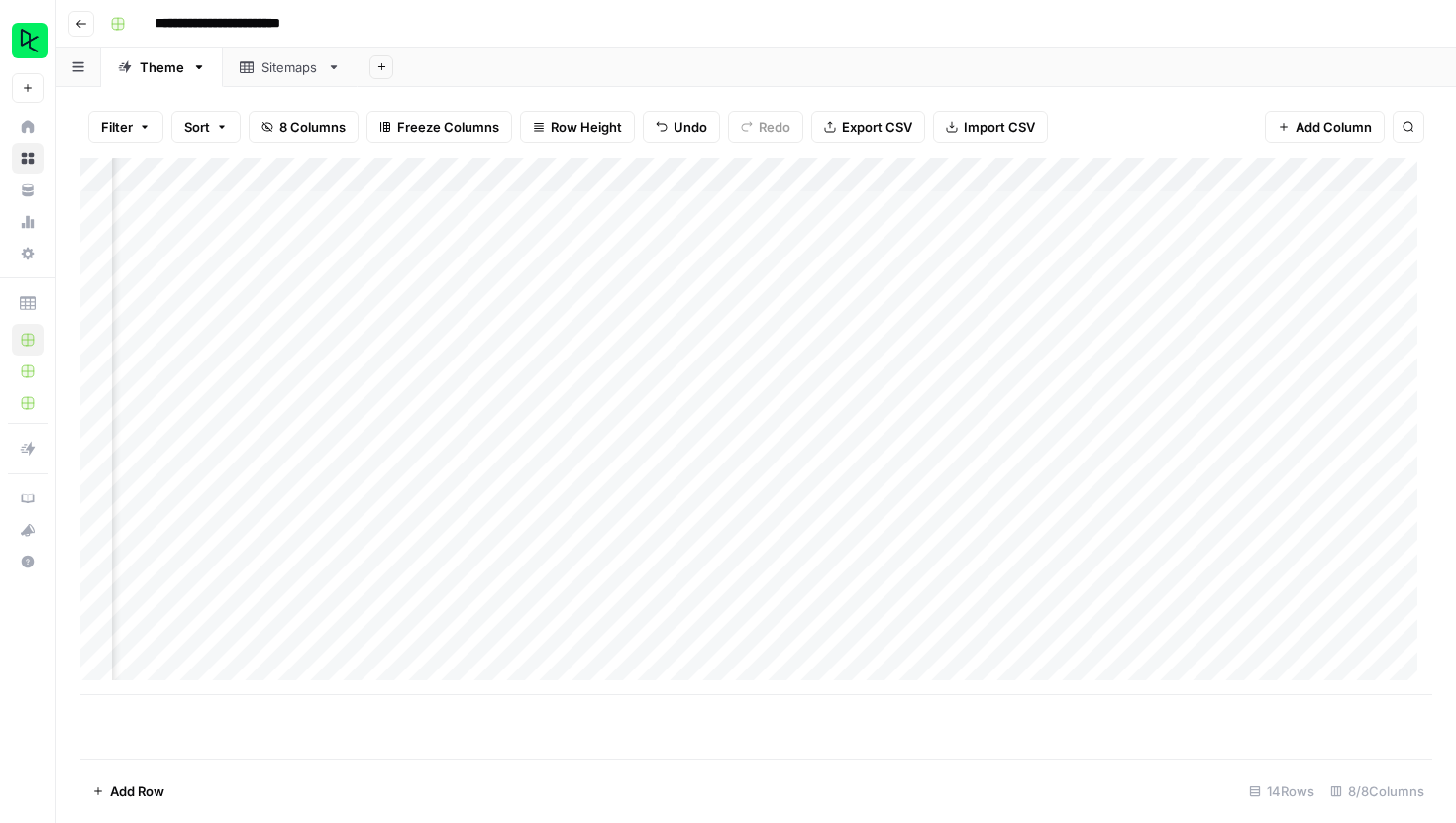 click on "Add Column" at bounding box center [756, 427] 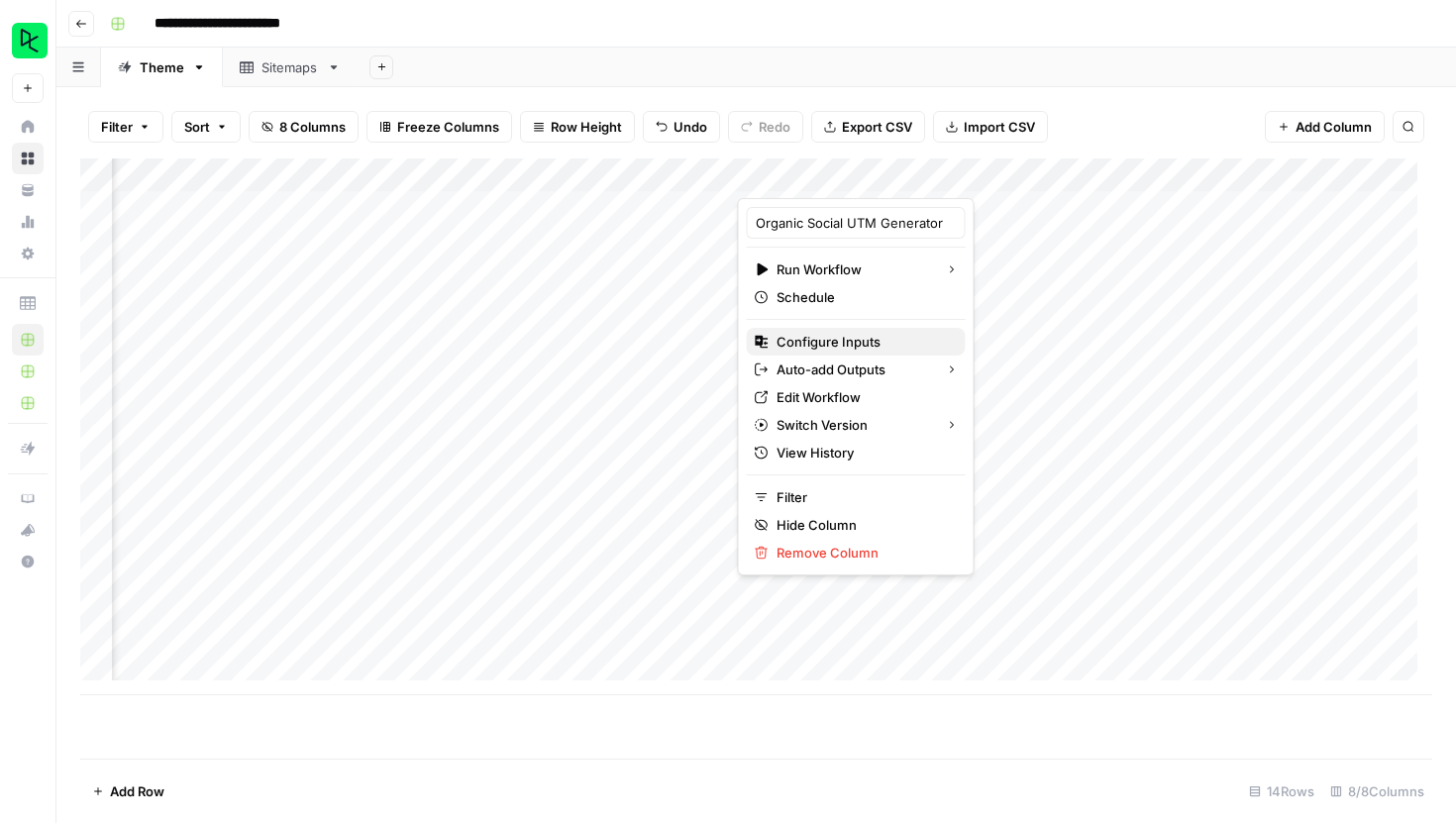 click on "Configure Inputs" at bounding box center [863, 342] 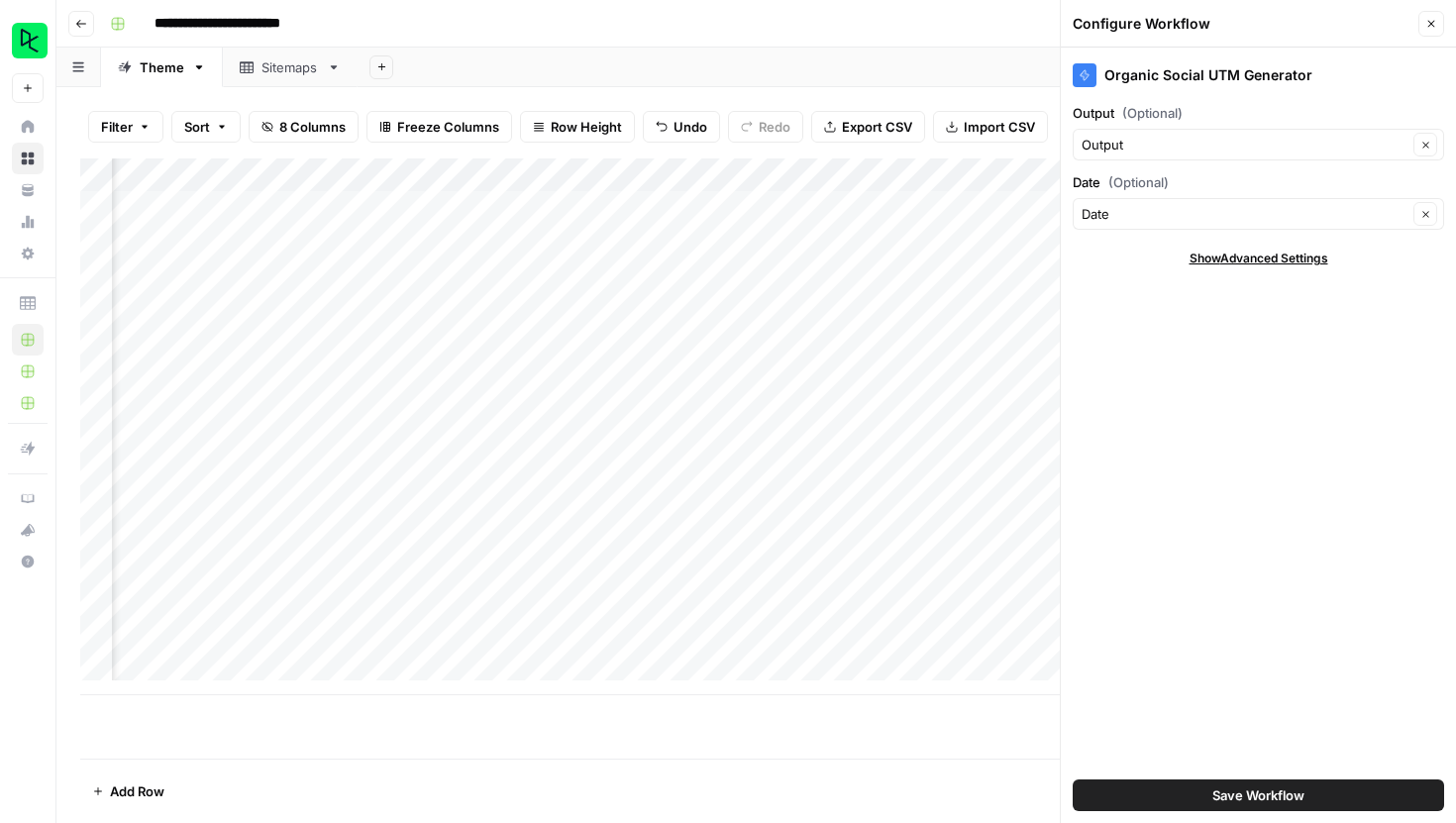 click on "Save Workflow" at bounding box center (1258, 795) 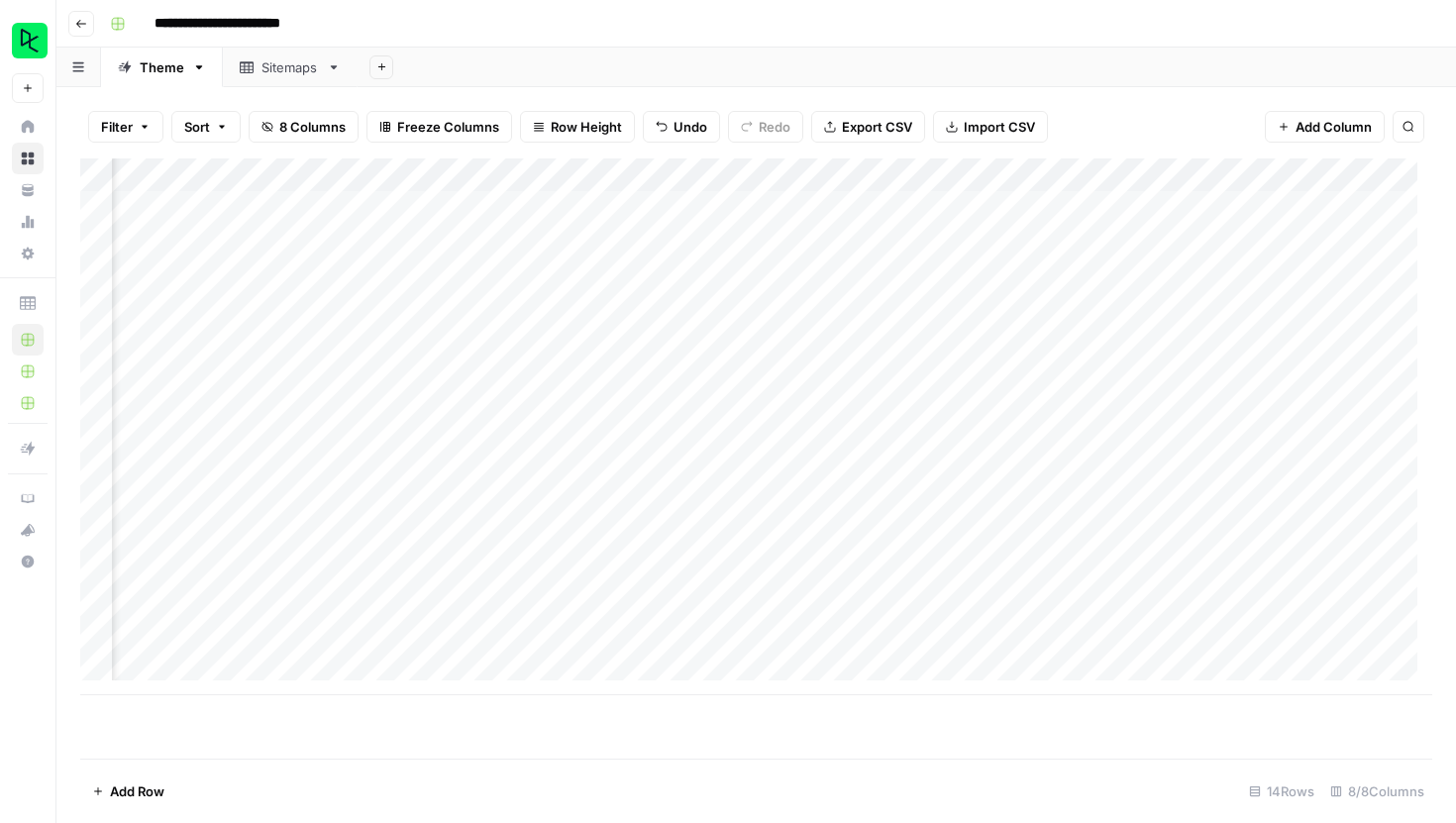 click on "Add Column" at bounding box center (756, 427) 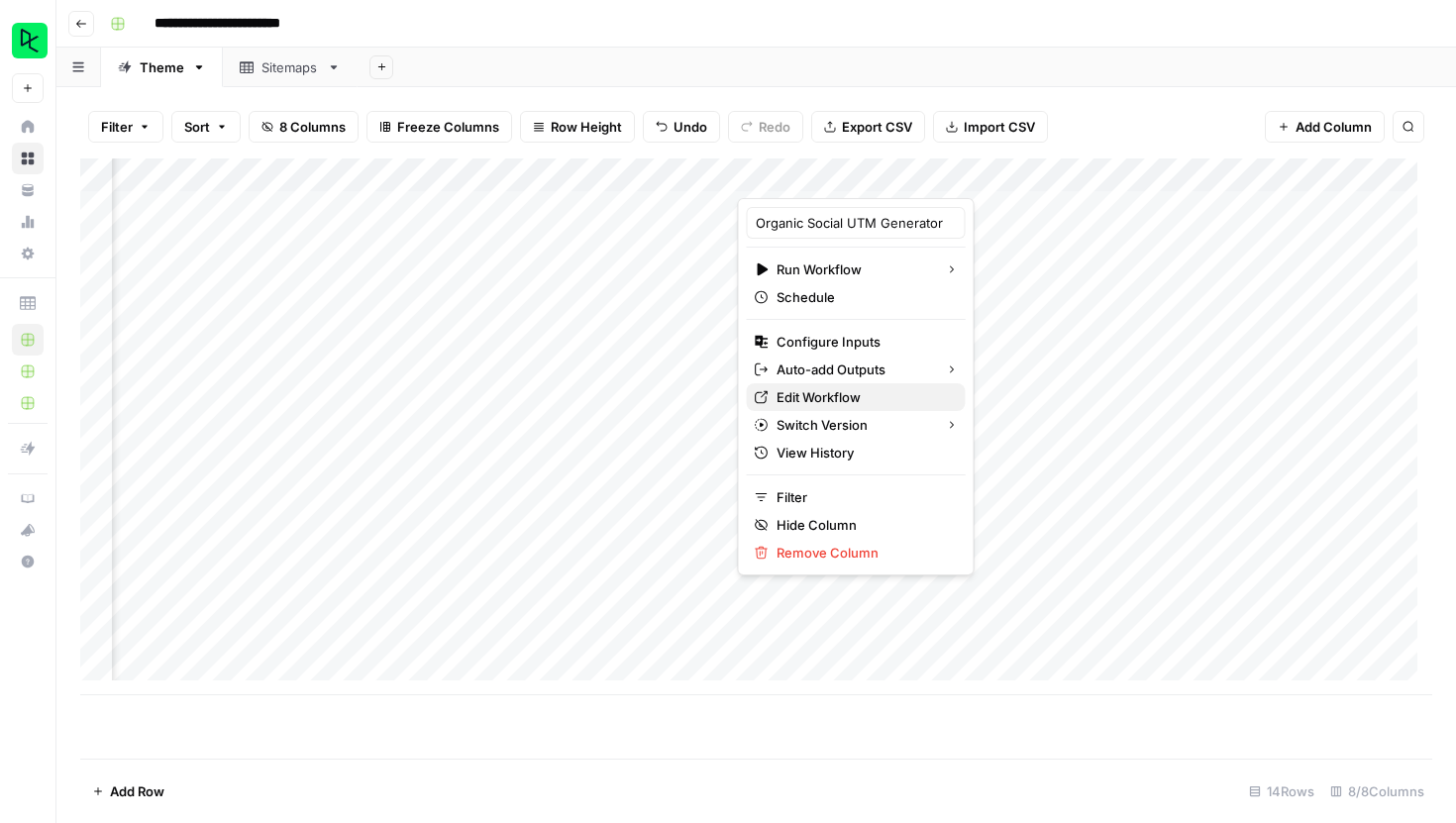 click on "Edit Workflow" at bounding box center (863, 397) 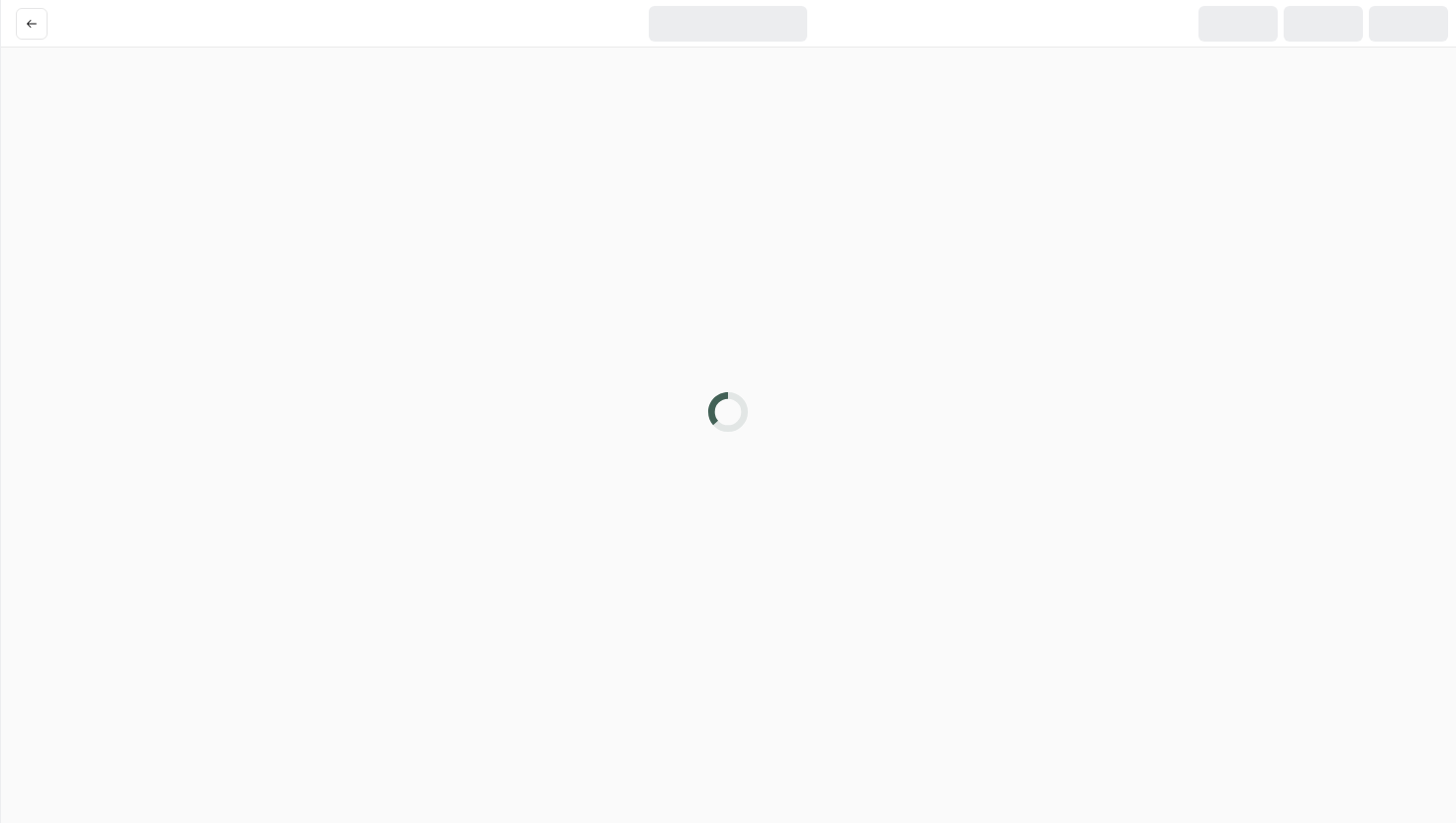 scroll, scrollTop: 0, scrollLeft: 0, axis: both 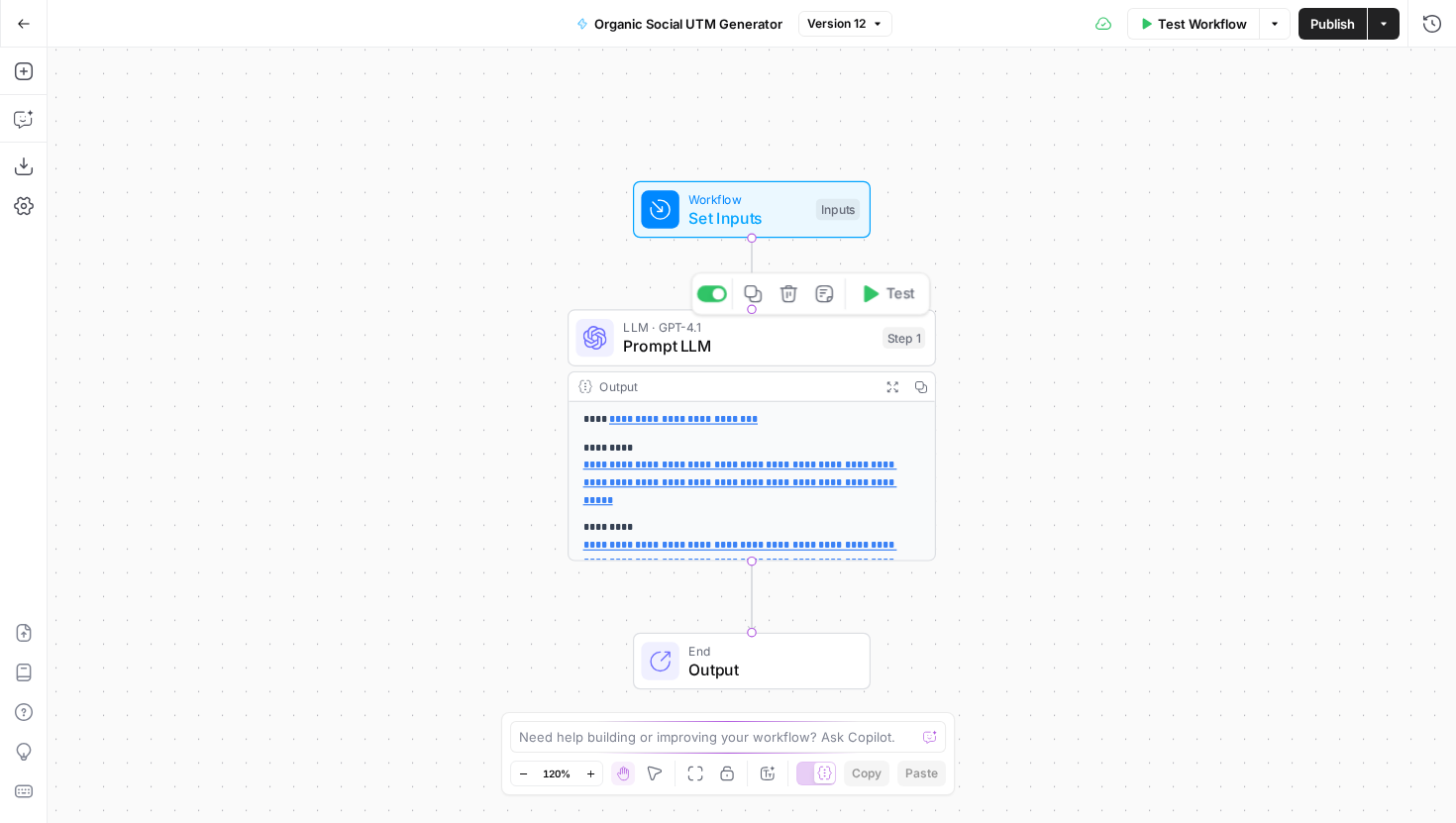 click on "Prompt LLM" at bounding box center [748, 347] 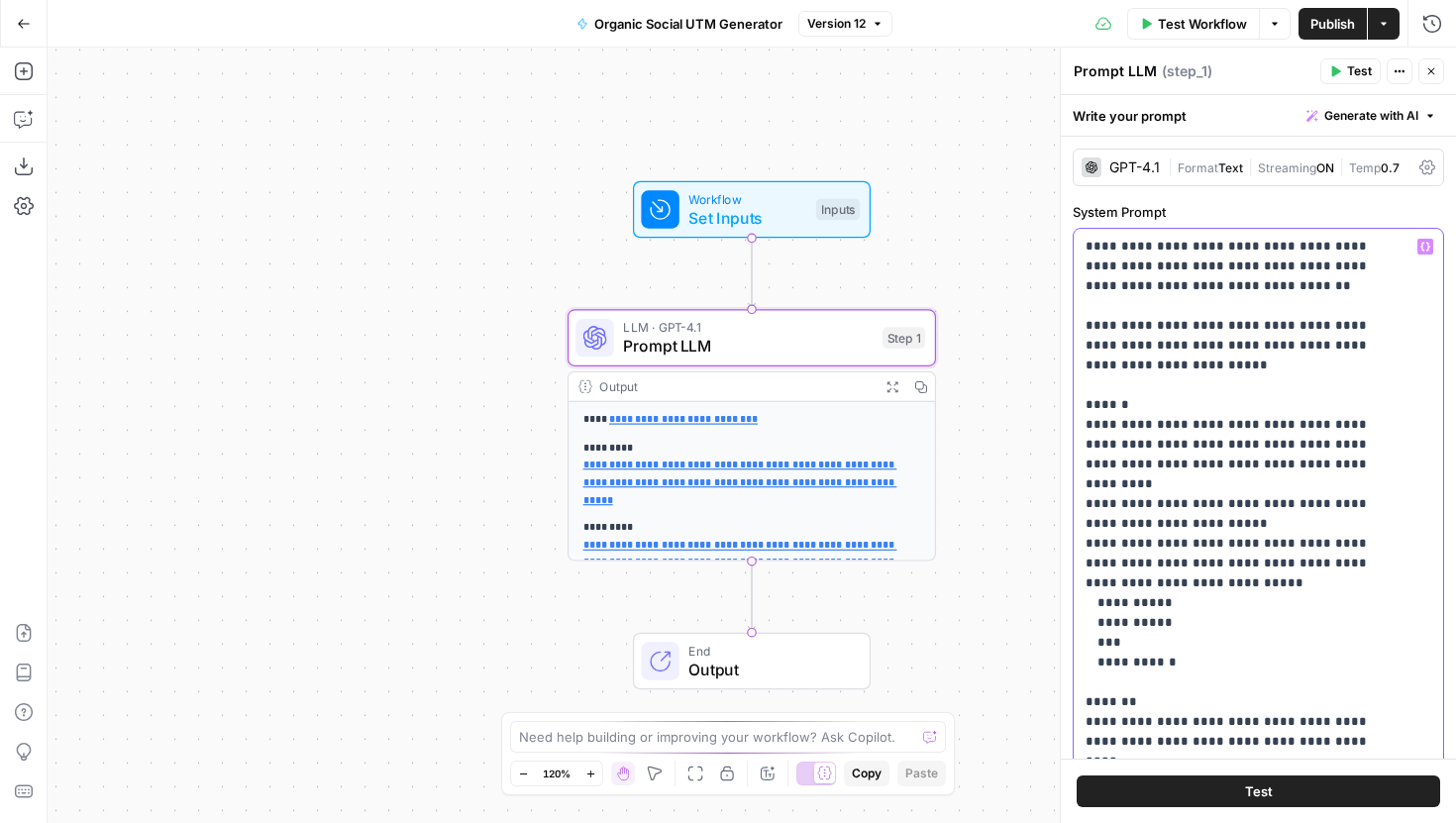 click on "**********" at bounding box center [1243, 663] 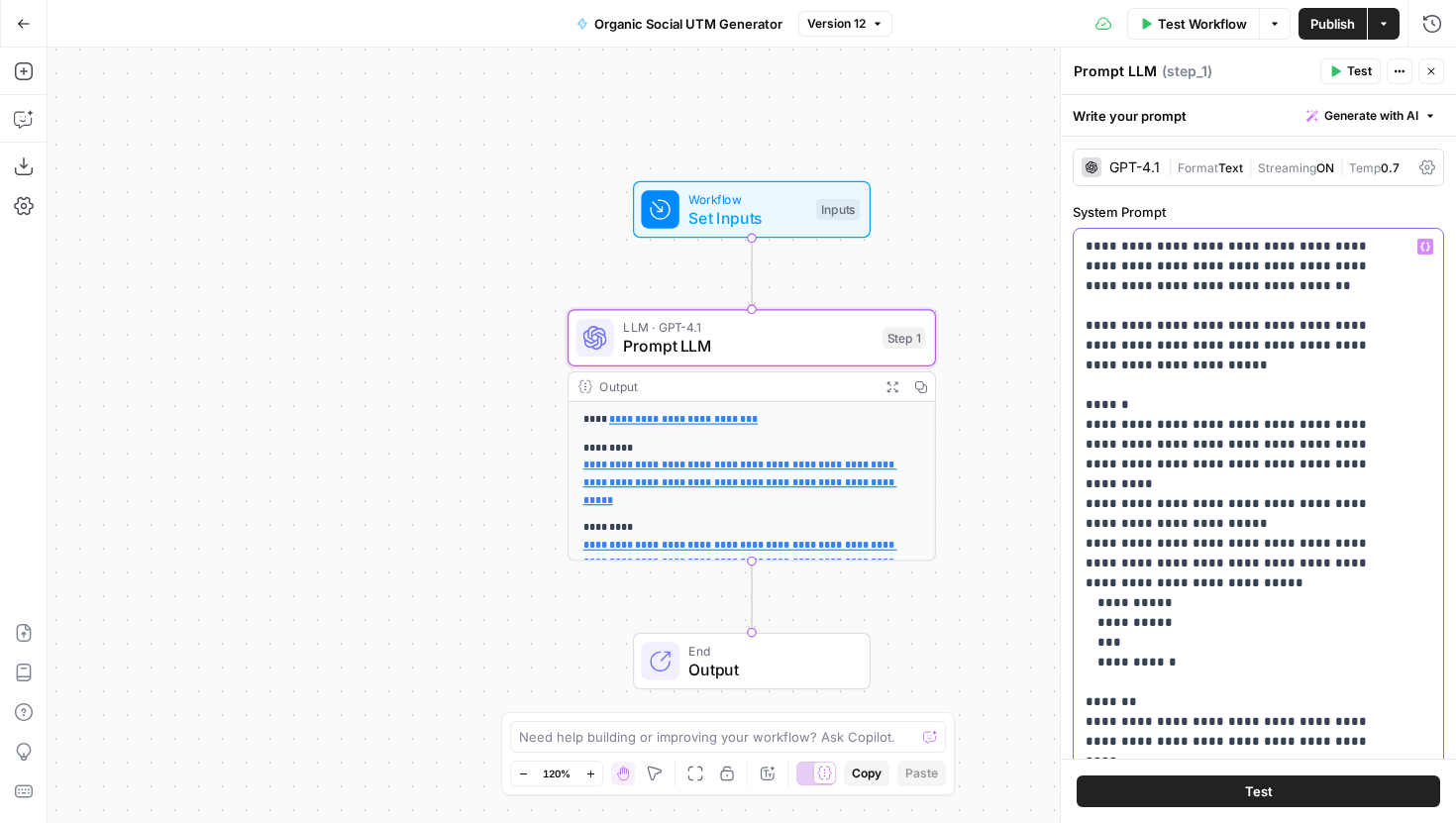 scroll, scrollTop: 60, scrollLeft: 0, axis: vertical 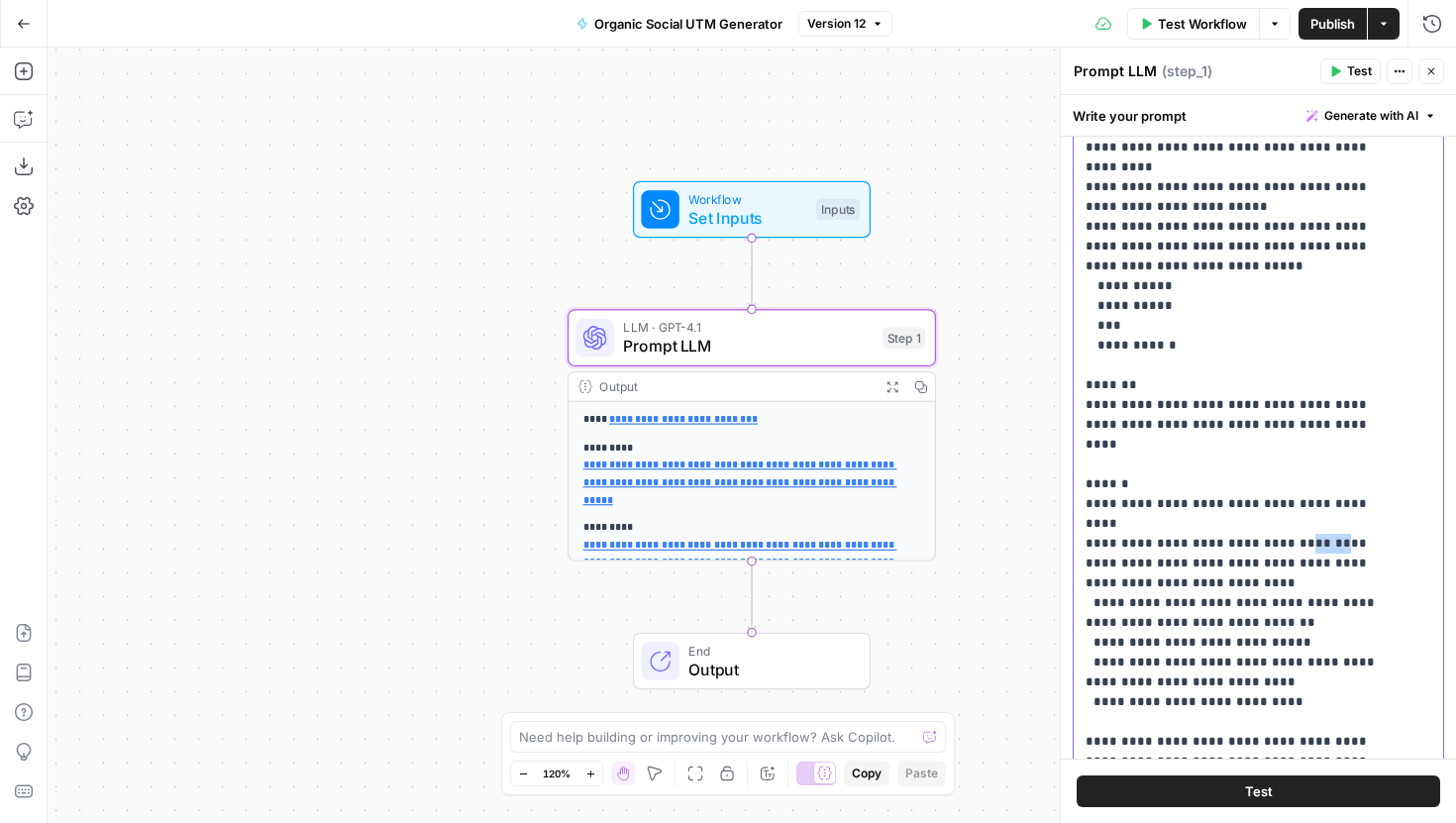 drag, startPoint x: 1322, startPoint y: 522, endPoint x: 1283, endPoint y: 522, distance: 39 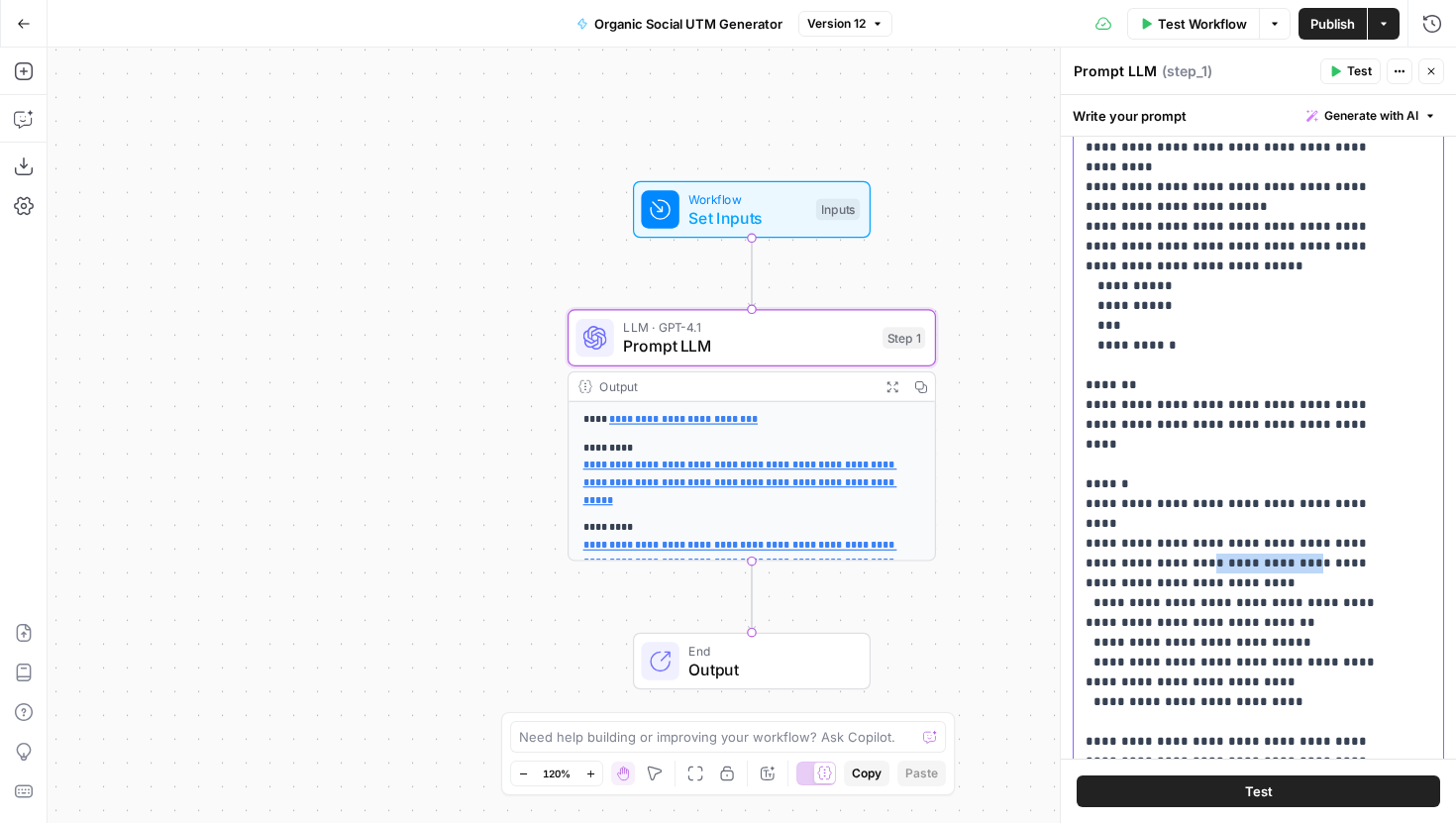 drag, startPoint x: 1137, startPoint y: 544, endPoint x: 1231, endPoint y: 549, distance: 94.132885 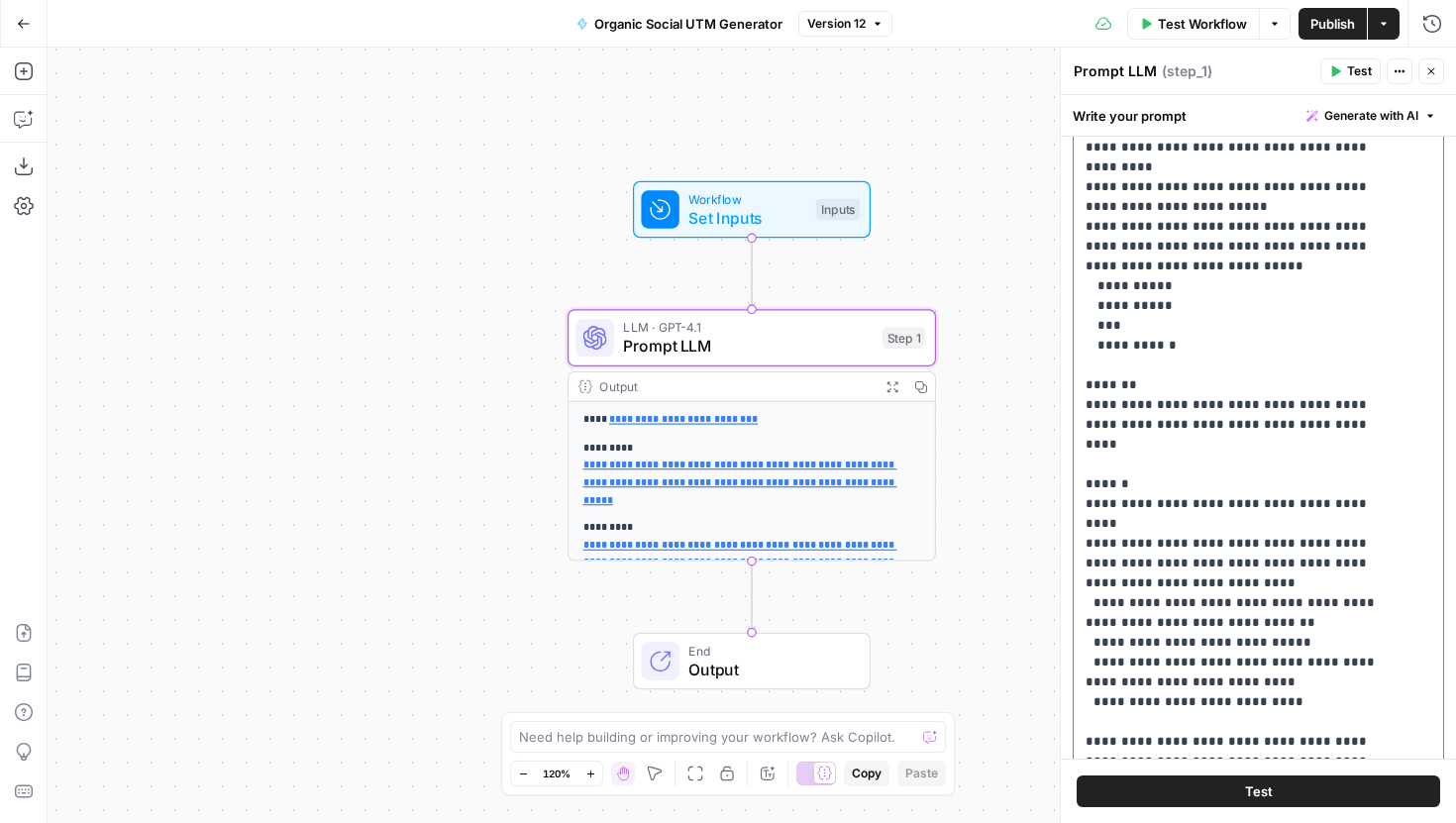 click on "**********" at bounding box center [1243, 346] 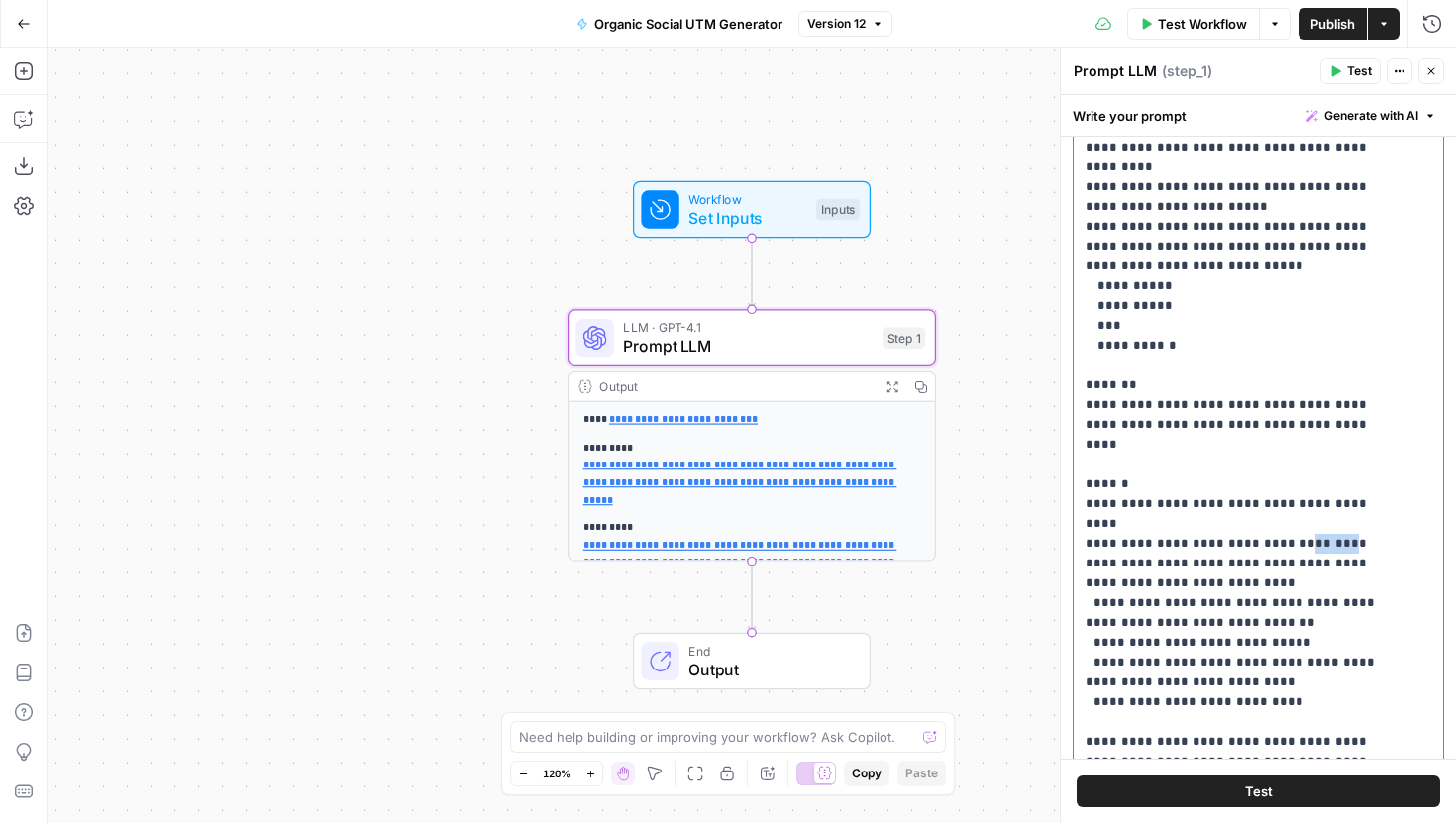 drag, startPoint x: 1285, startPoint y: 525, endPoint x: 1326, endPoint y: 522, distance: 41.10961 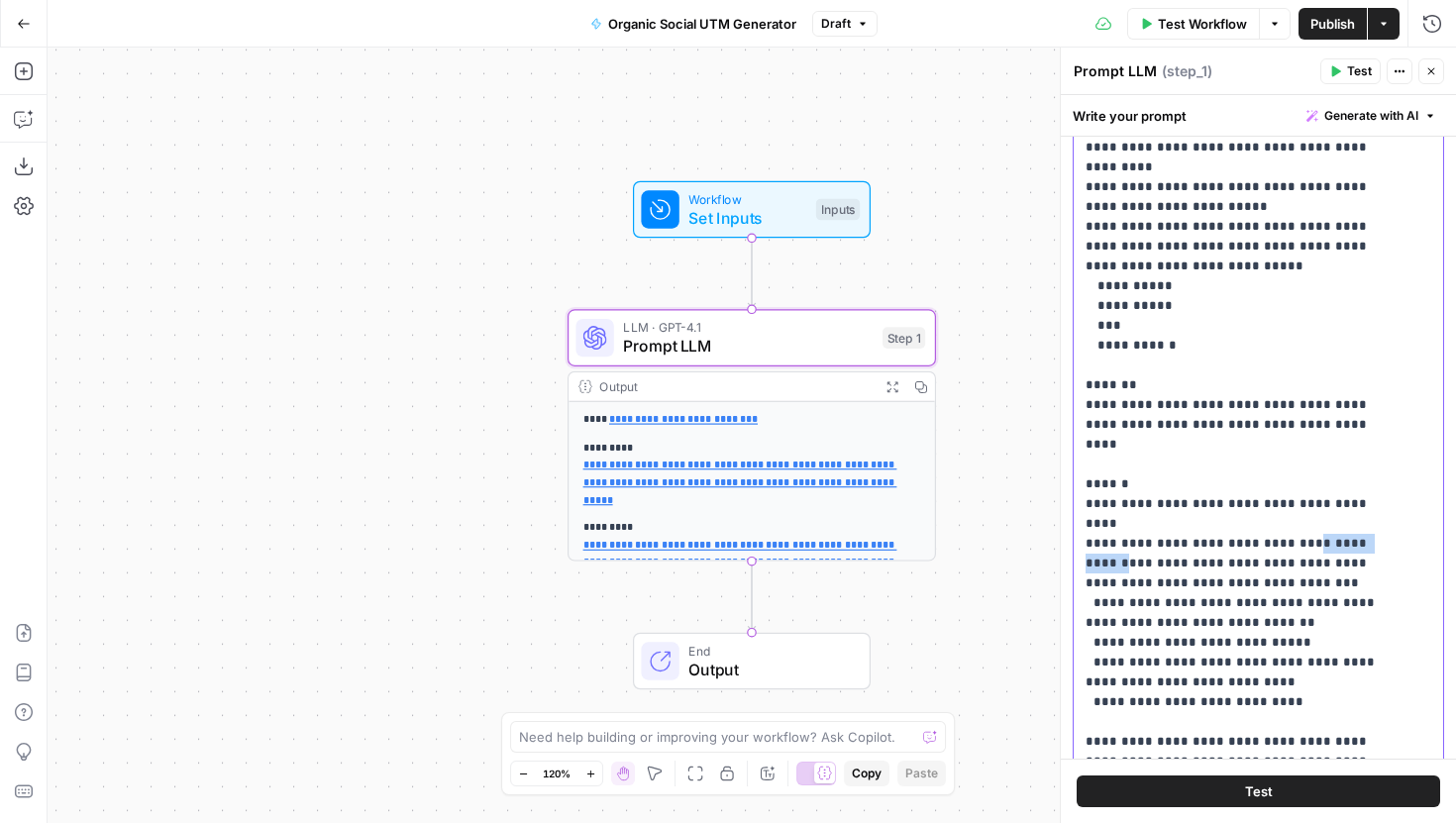 drag, startPoint x: 1368, startPoint y: 524, endPoint x: 1288, endPoint y: 529, distance: 80.156098 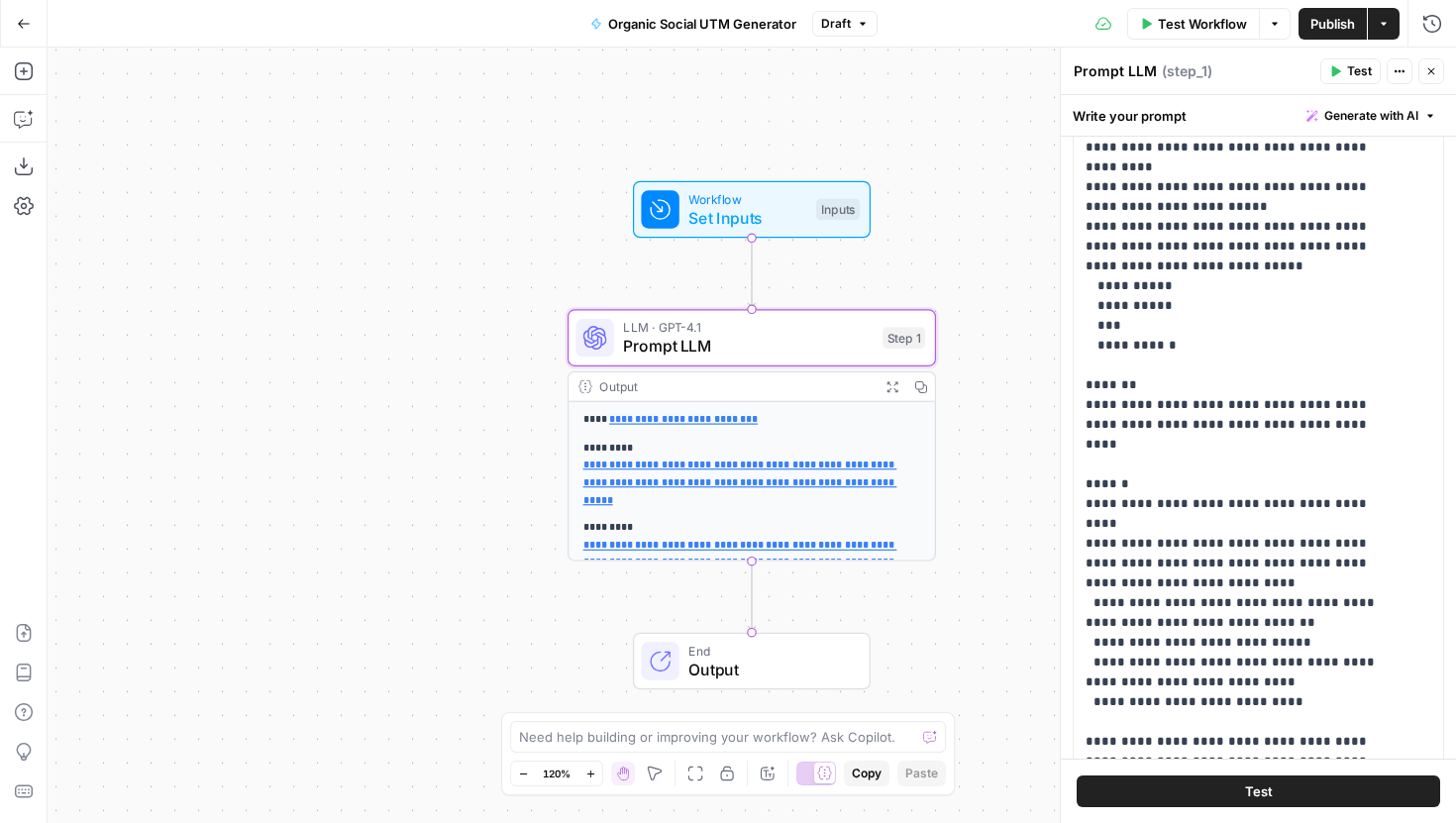 click on "Publish" at bounding box center (1332, 24) 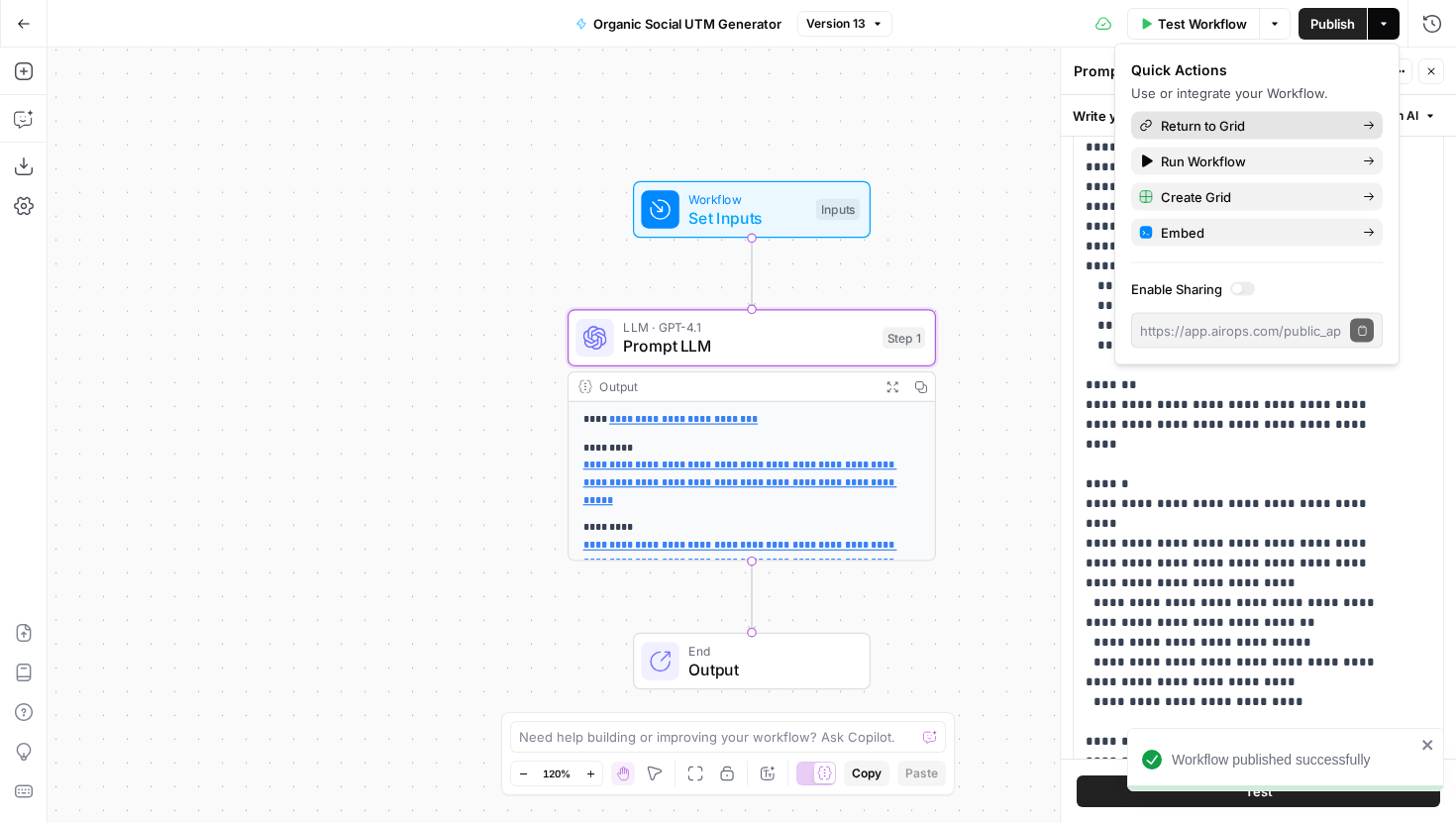 click on "Return to Grid" at bounding box center (1254, 126) 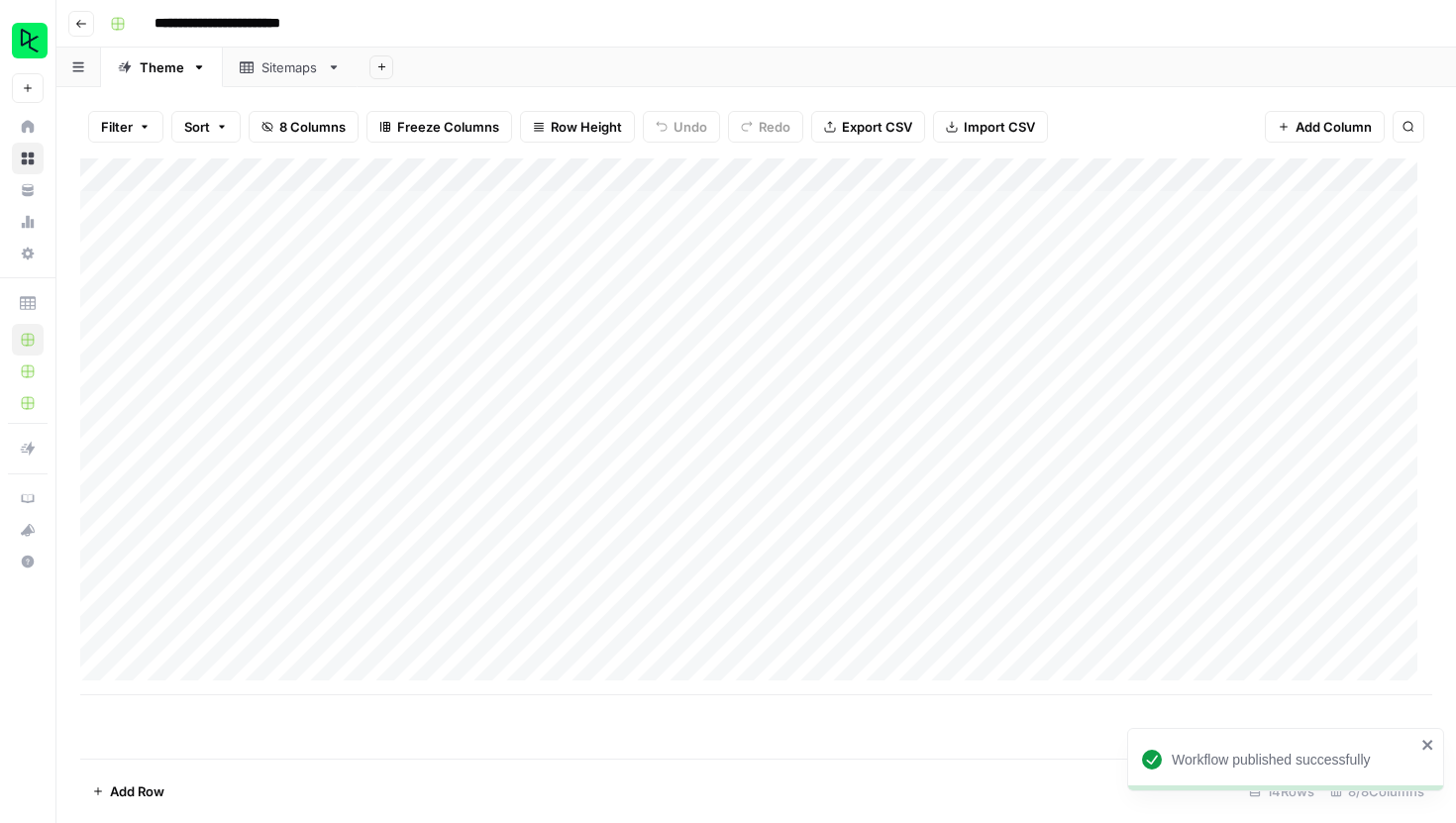 click on "Add Column" at bounding box center [756, 427] 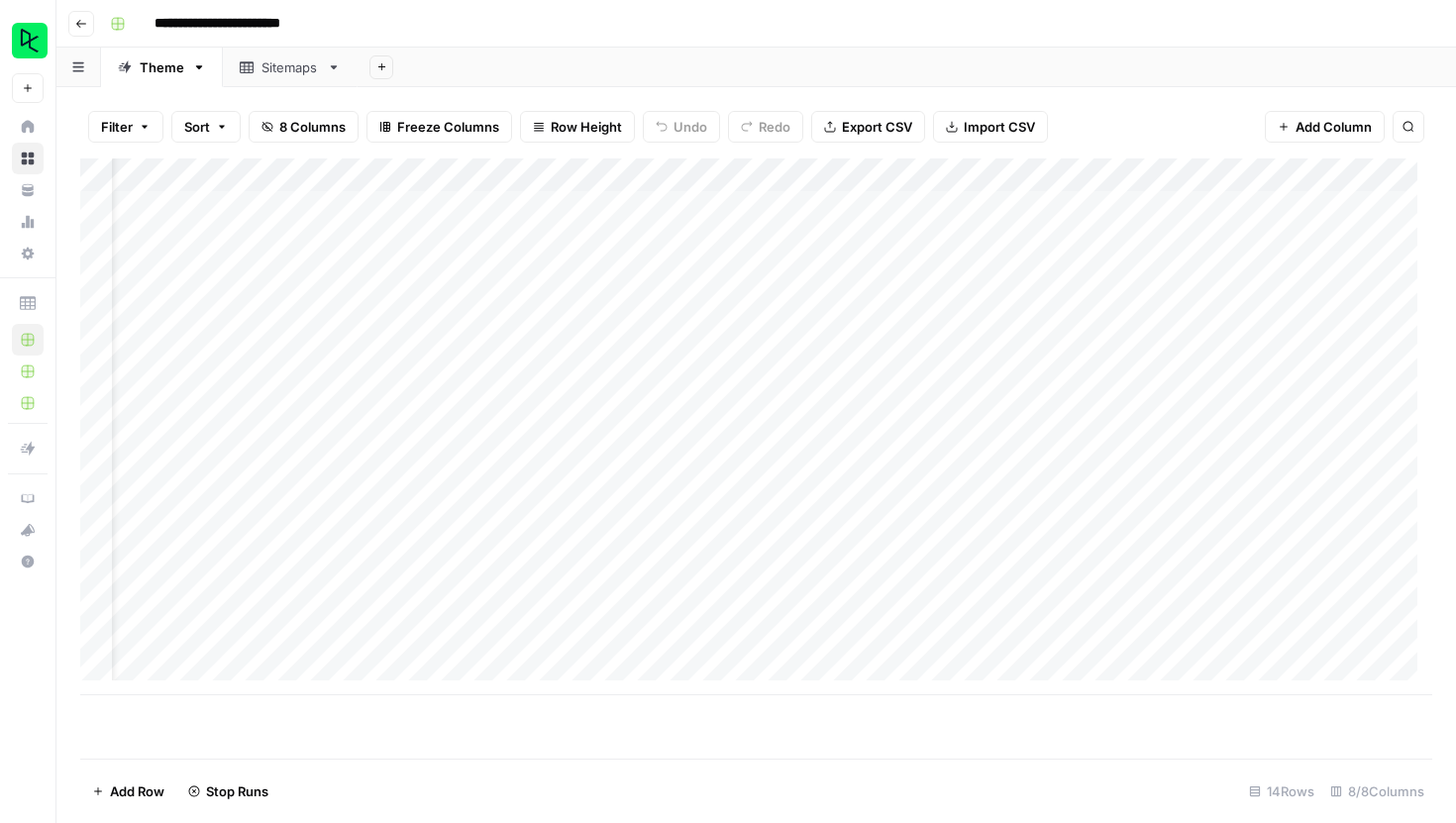 scroll, scrollTop: 1, scrollLeft: 157, axis: both 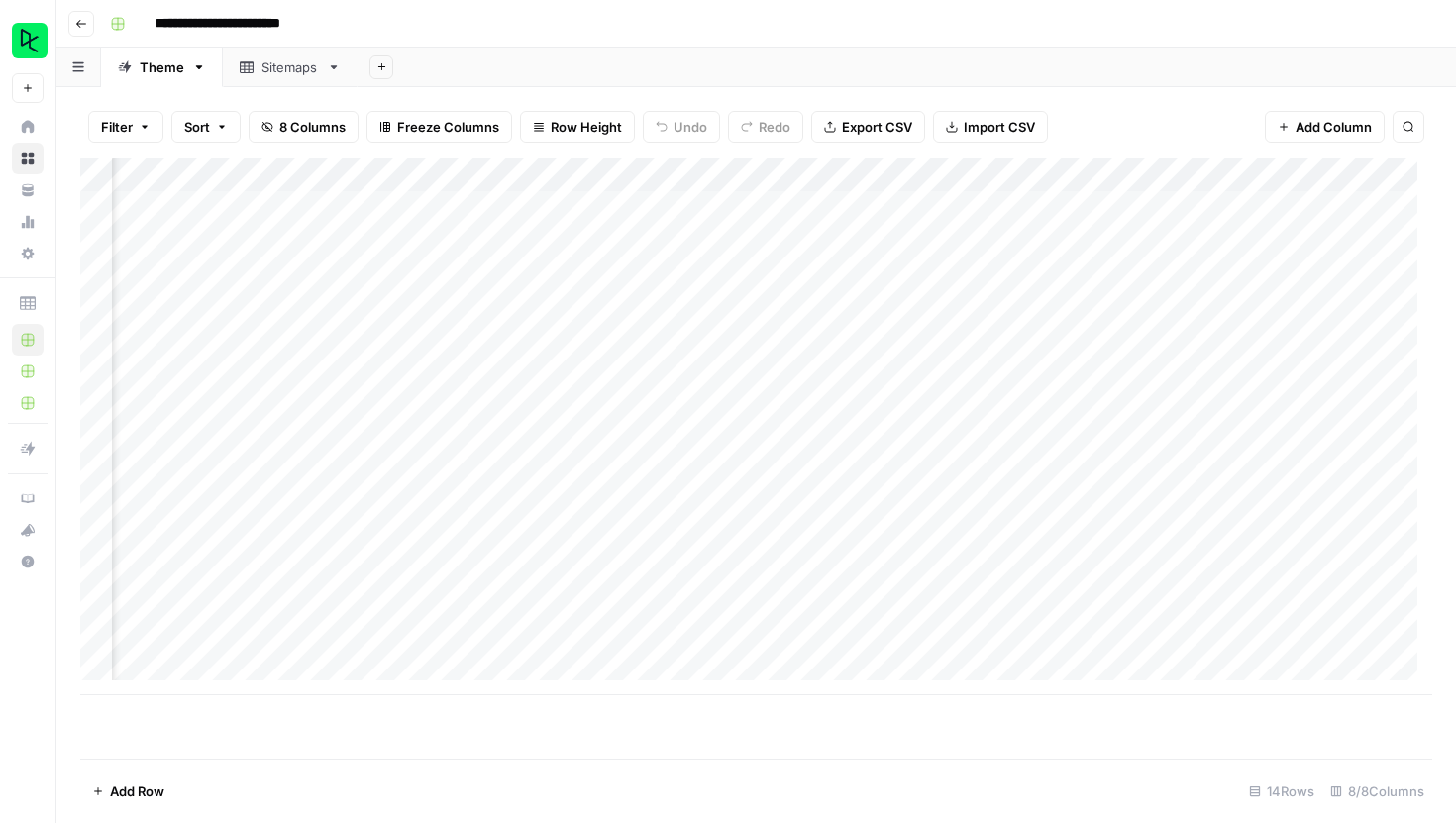 click on "Add Column" at bounding box center (756, 427) 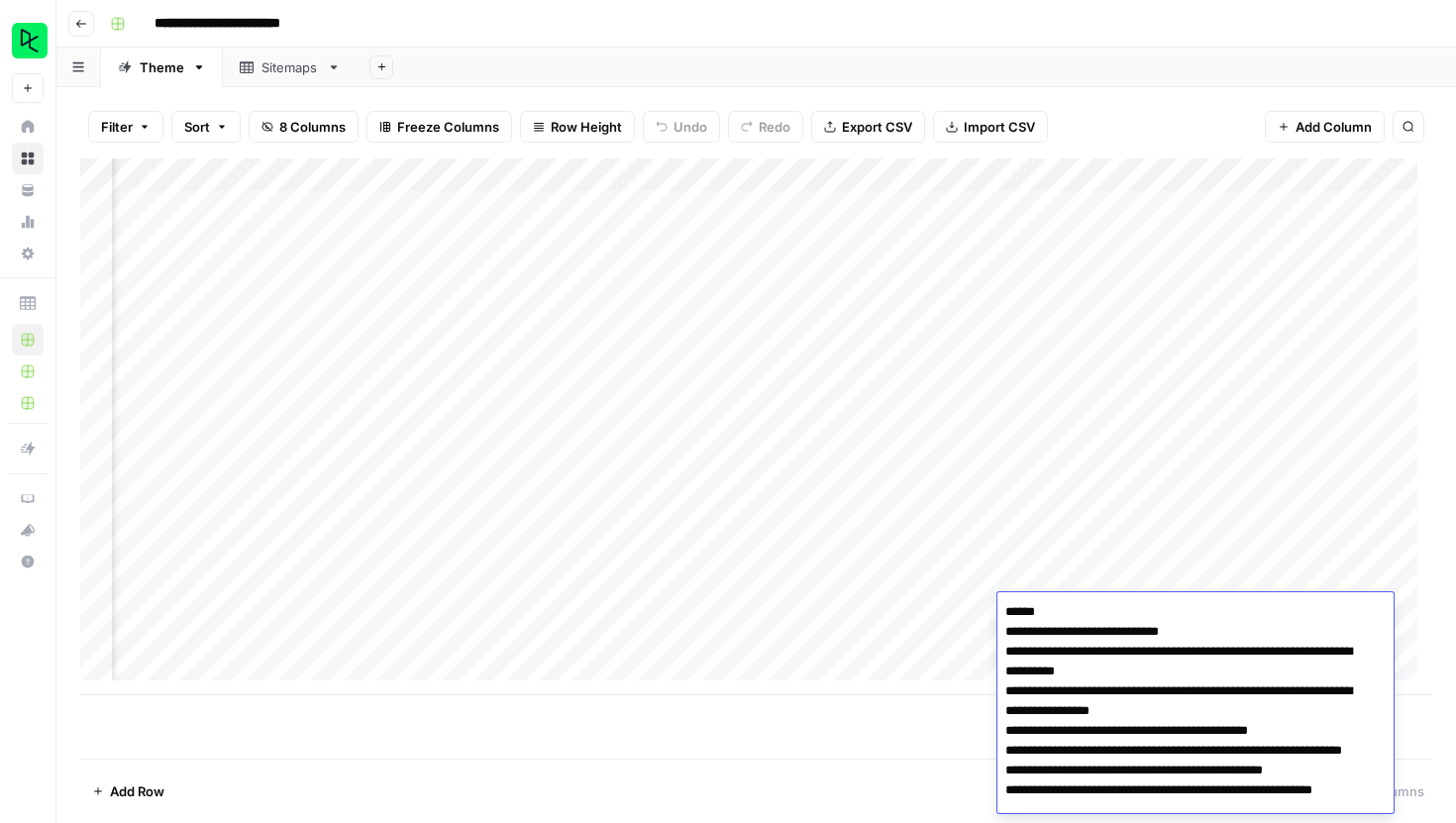 scroll, scrollTop: 2487, scrollLeft: 0, axis: vertical 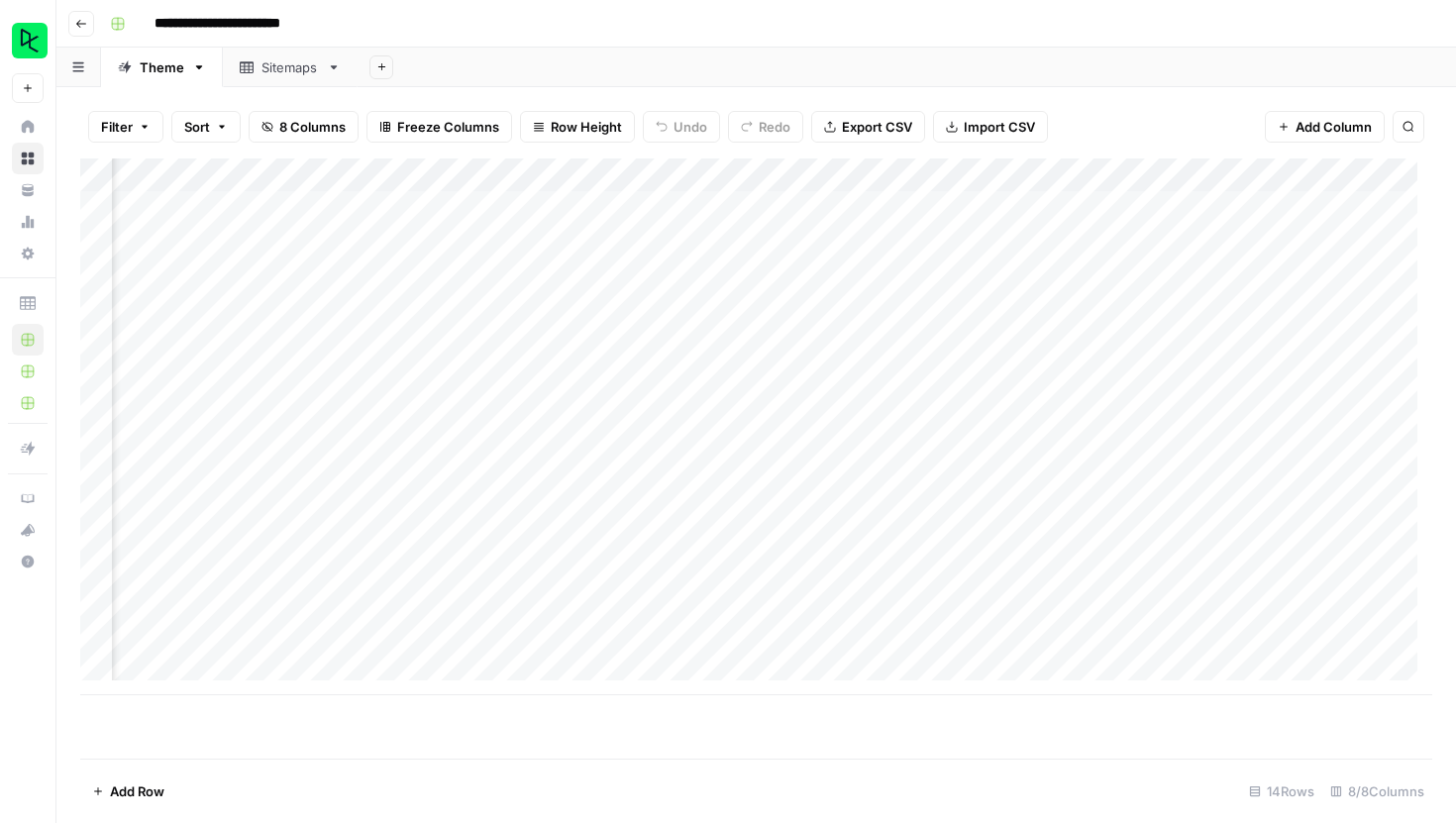 click on "Add Column" at bounding box center [756, 427] 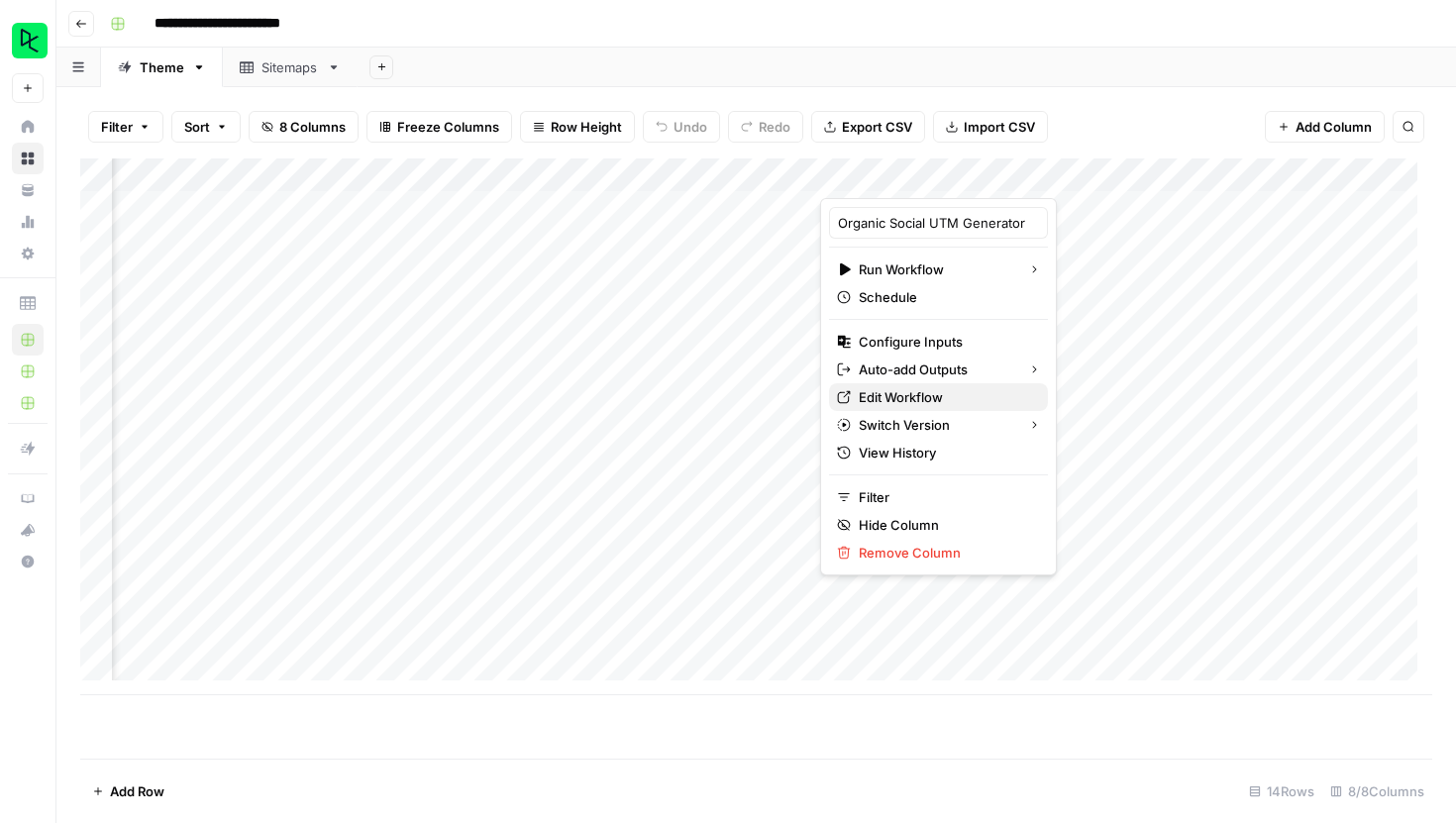click on "Edit Workflow" at bounding box center (945, 397) 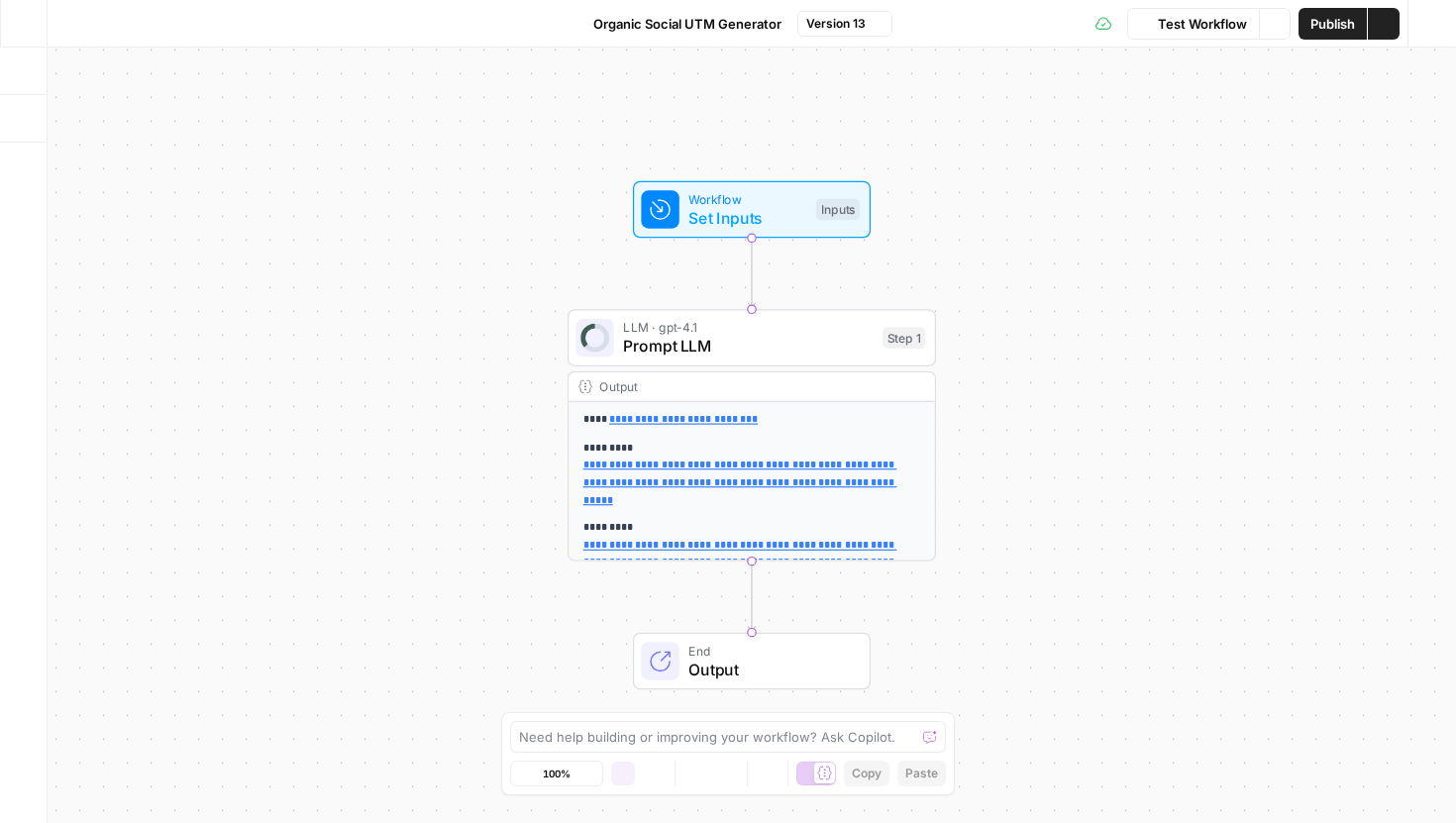scroll, scrollTop: 0, scrollLeft: 0, axis: both 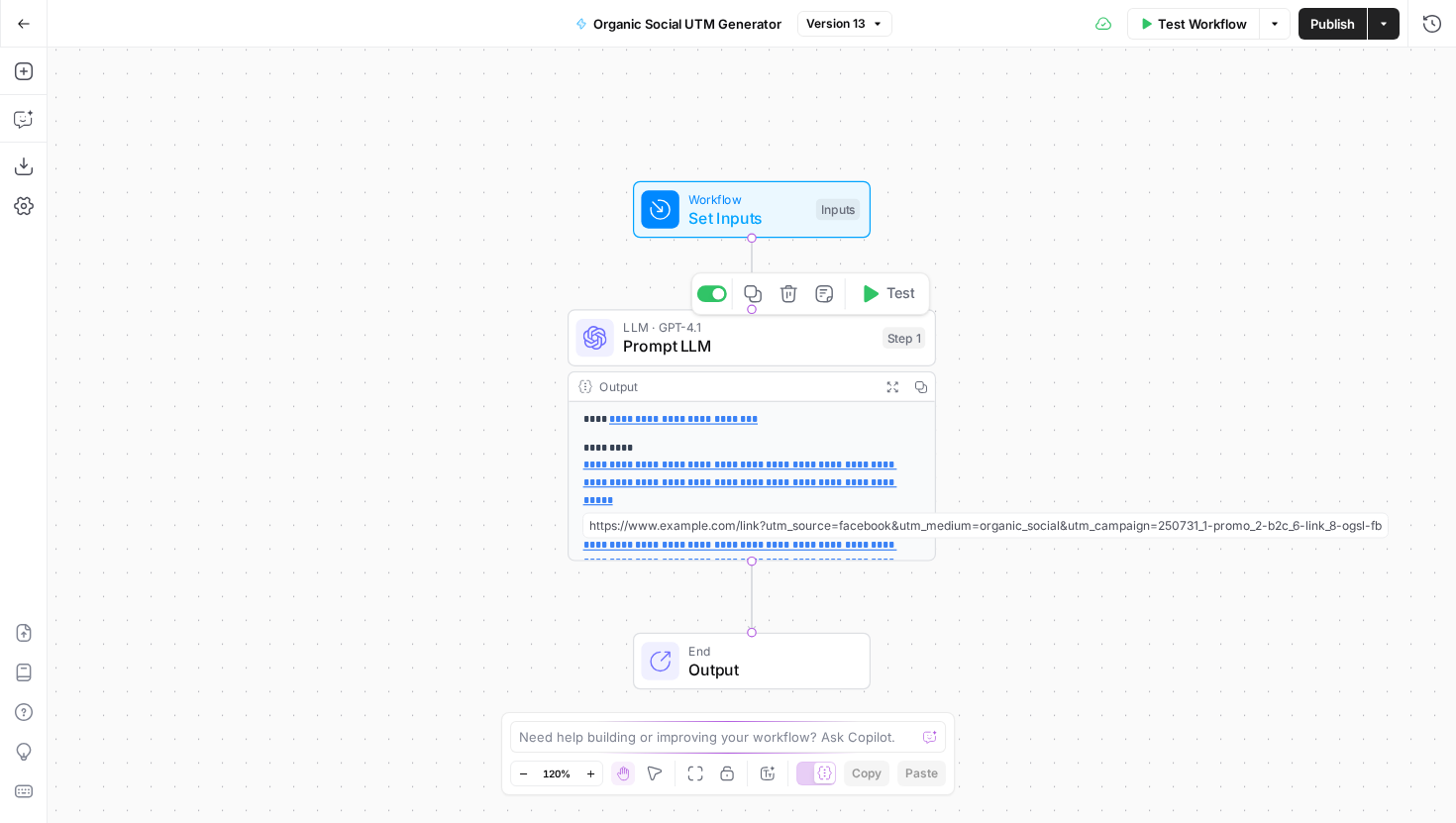 click on "LLM · GPT-4.1" at bounding box center (748, 327) 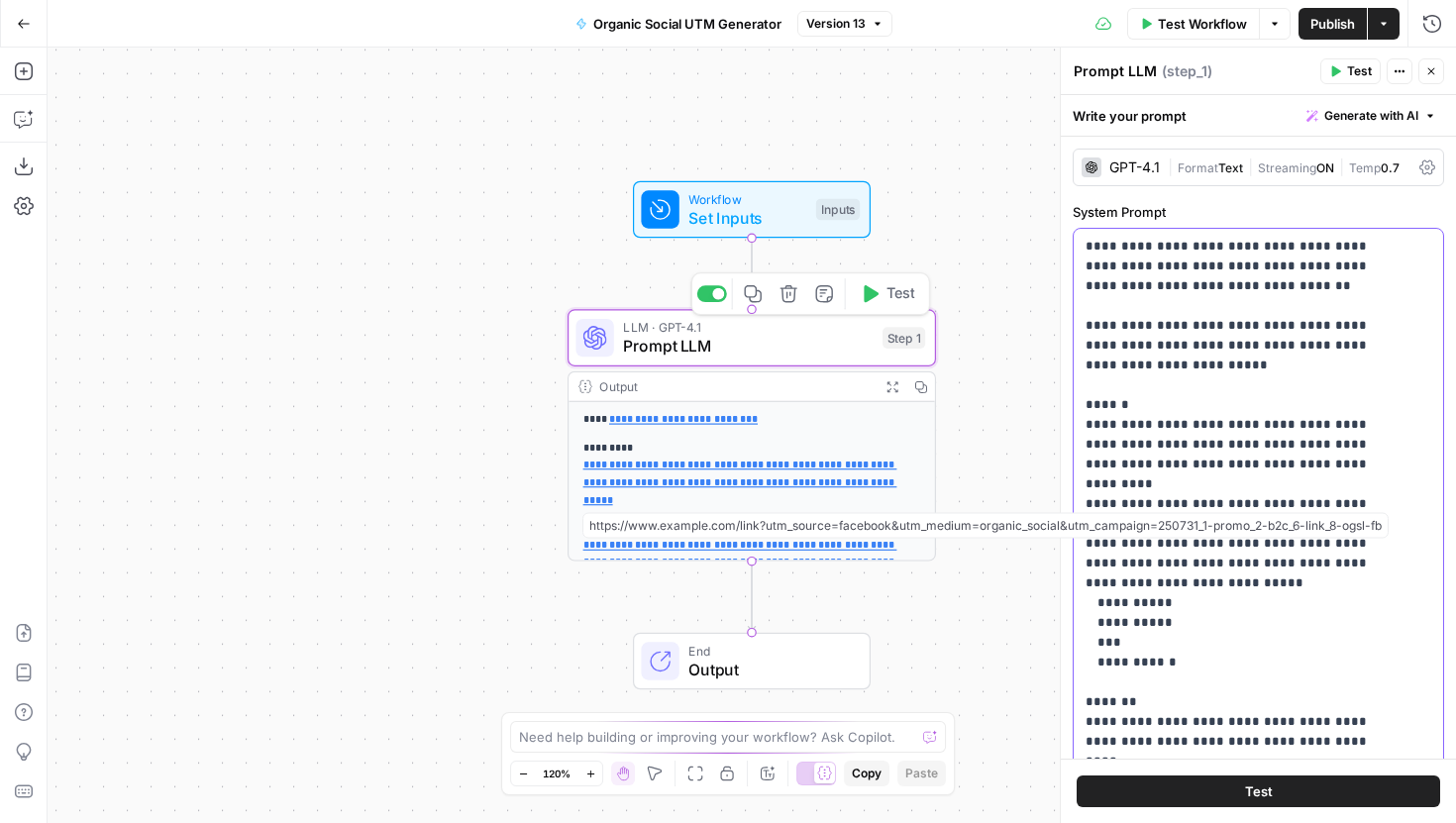 click on "**********" at bounding box center (1243, 663) 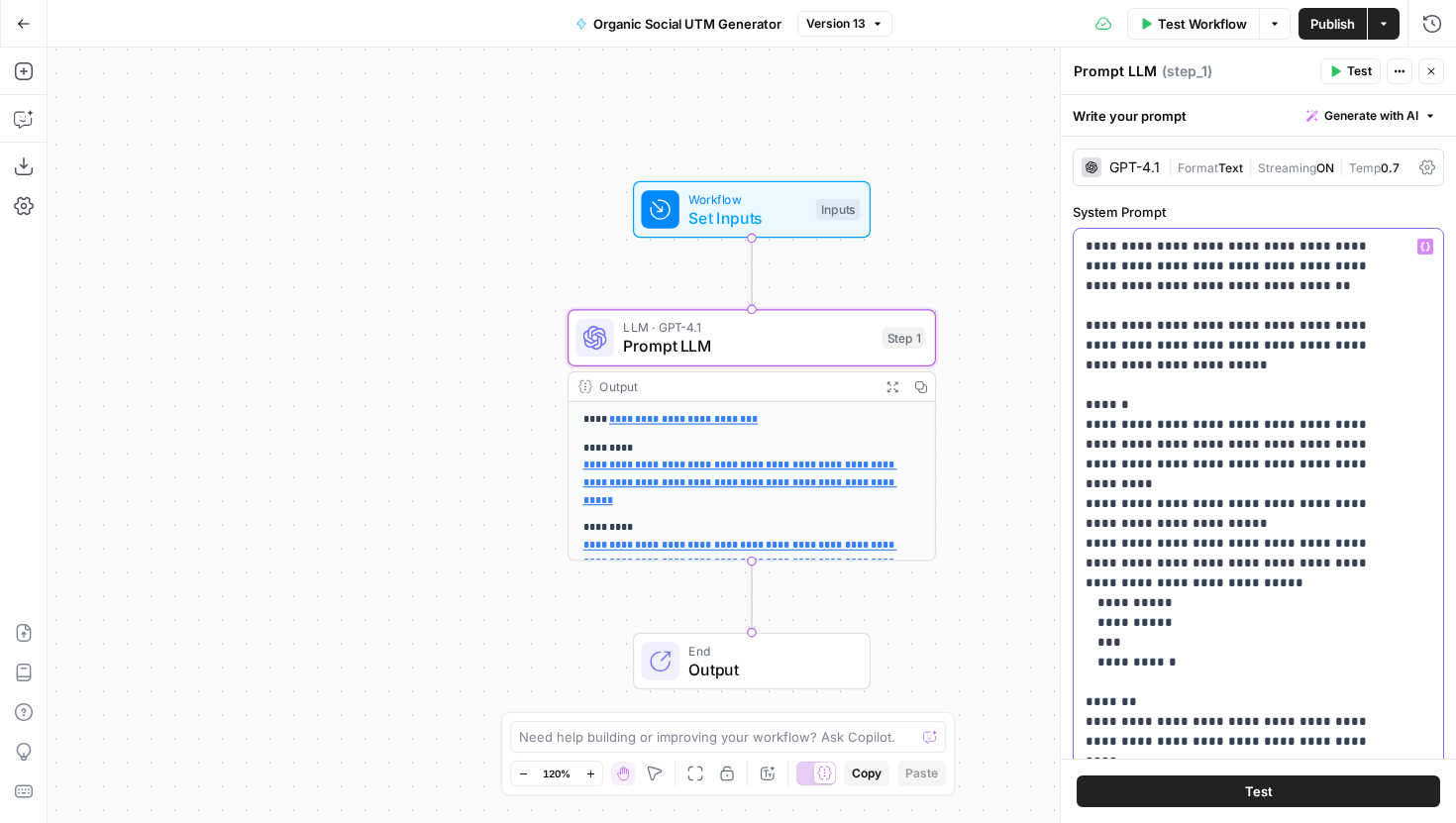 click on "**********" at bounding box center [1243, 663] 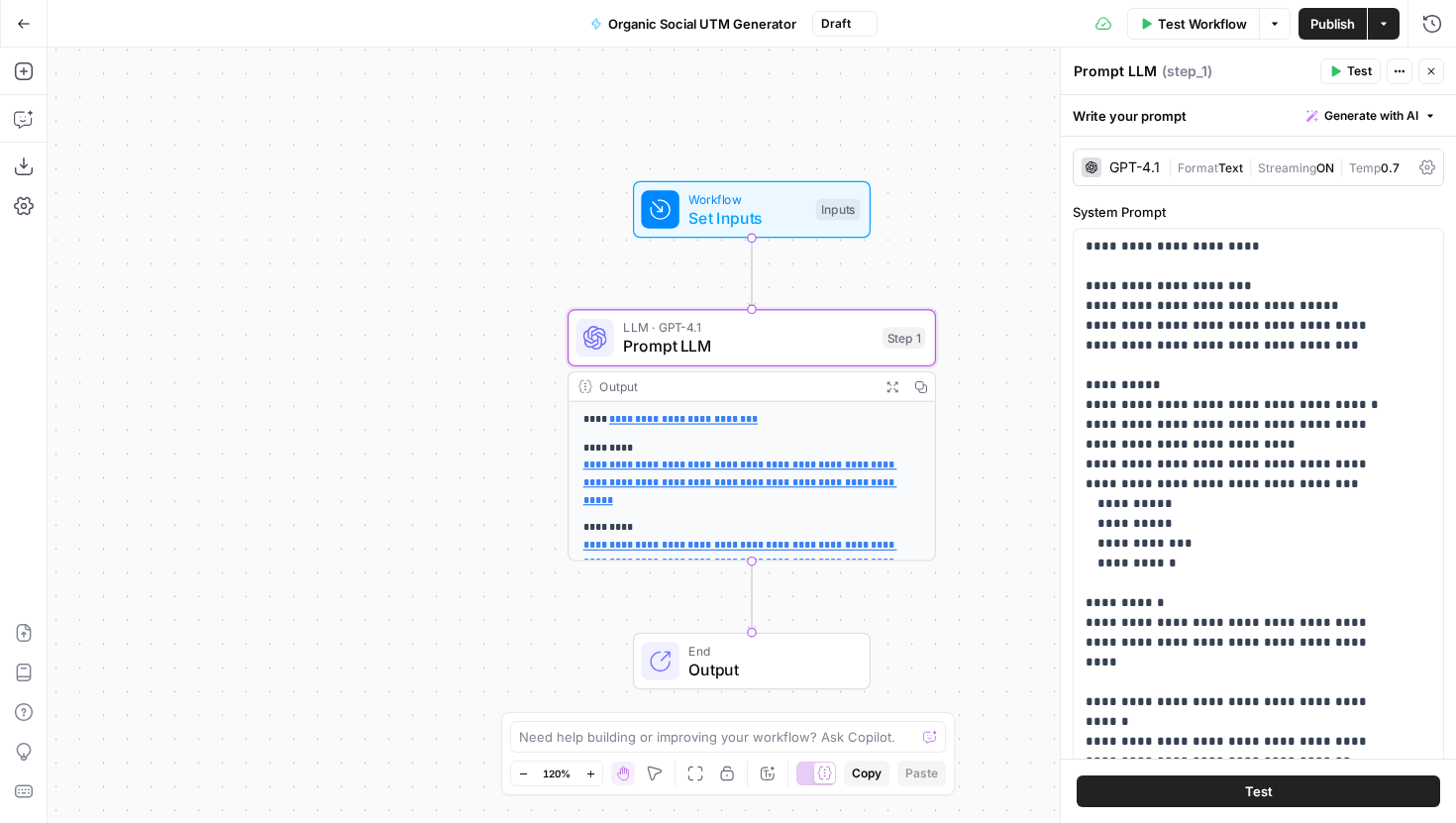 click on "Publish" at bounding box center (1332, 24) 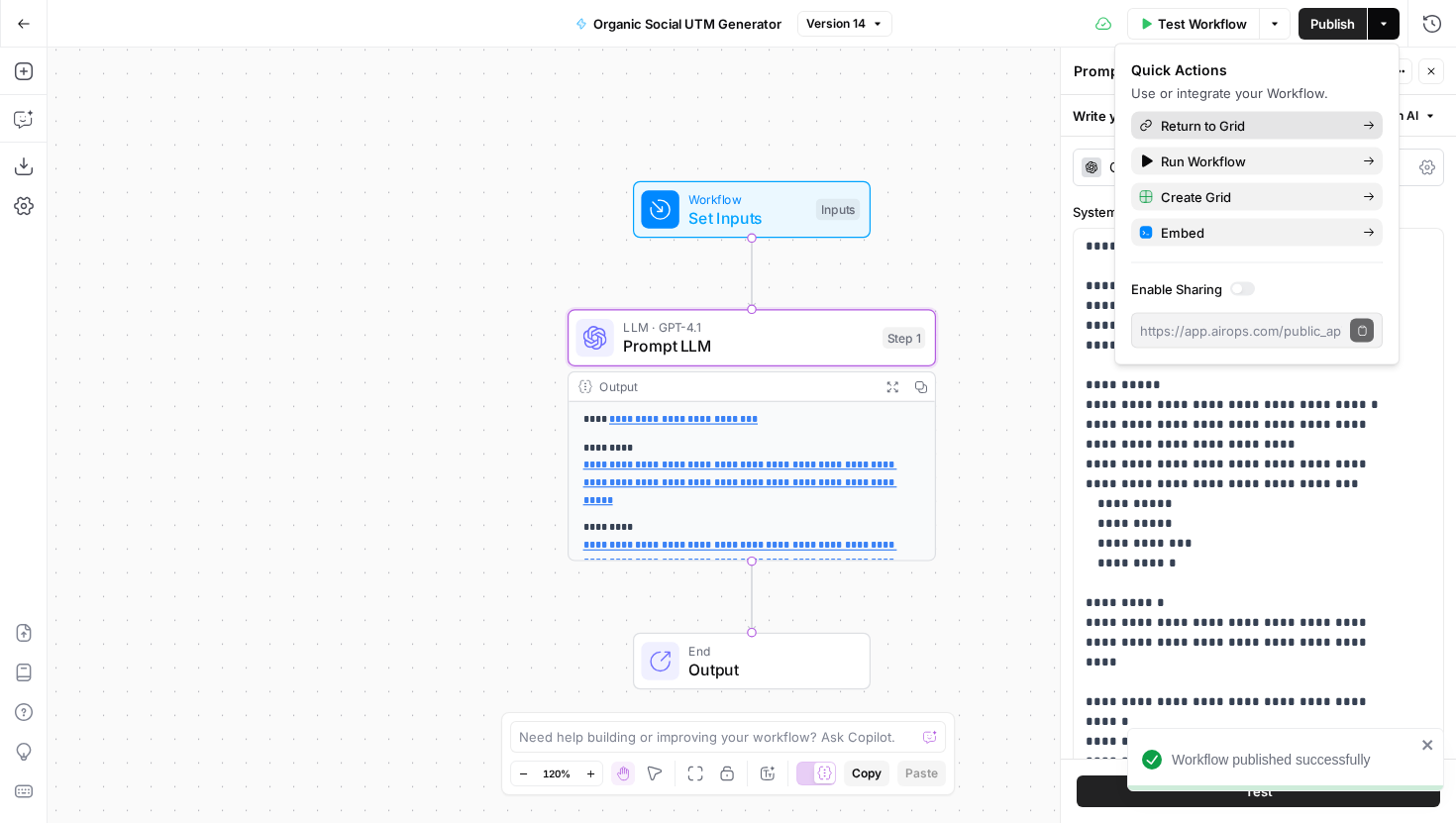 click on "Return to Grid" at bounding box center [1257, 126] 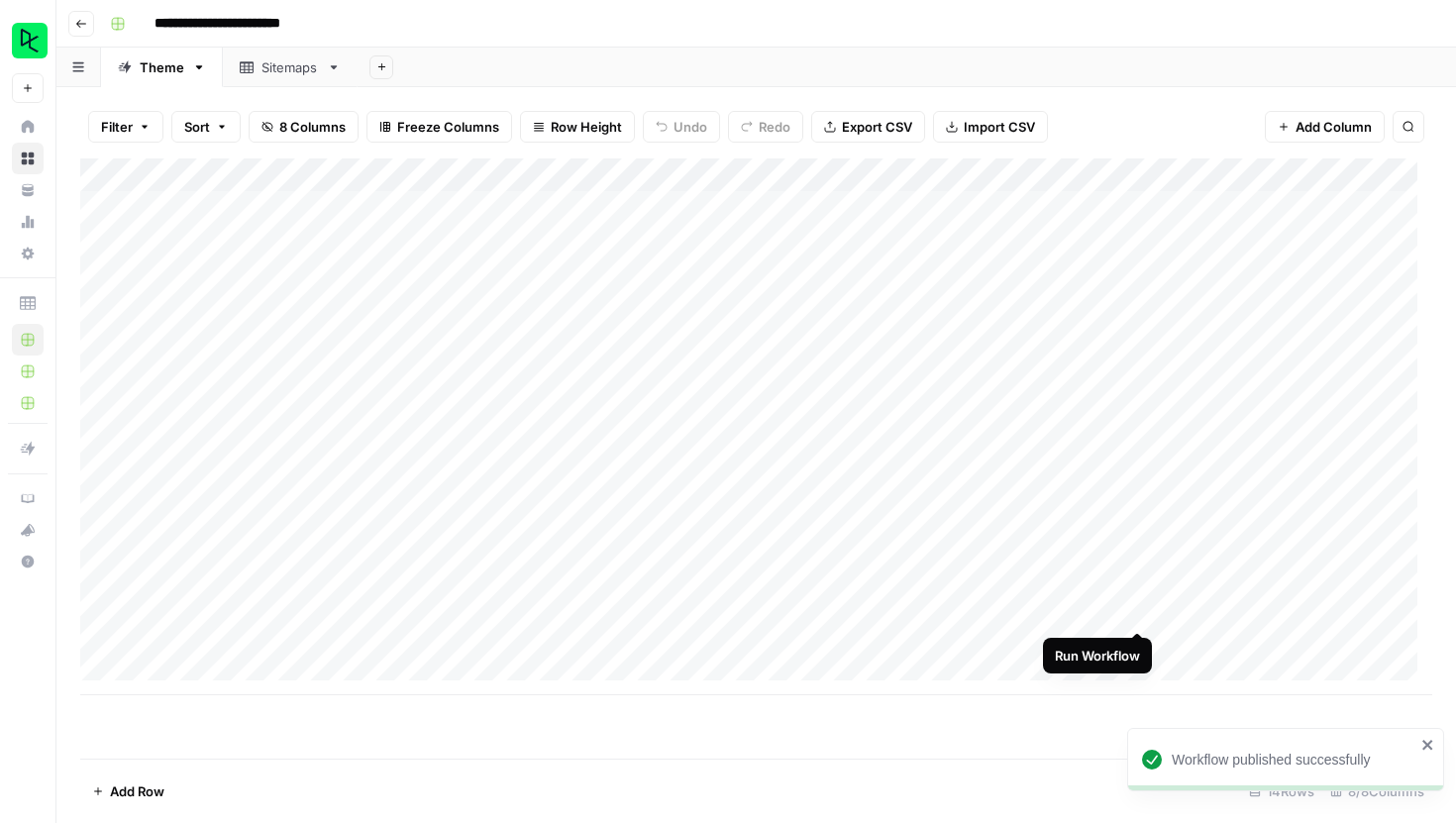click on "Add Column" at bounding box center [756, 427] 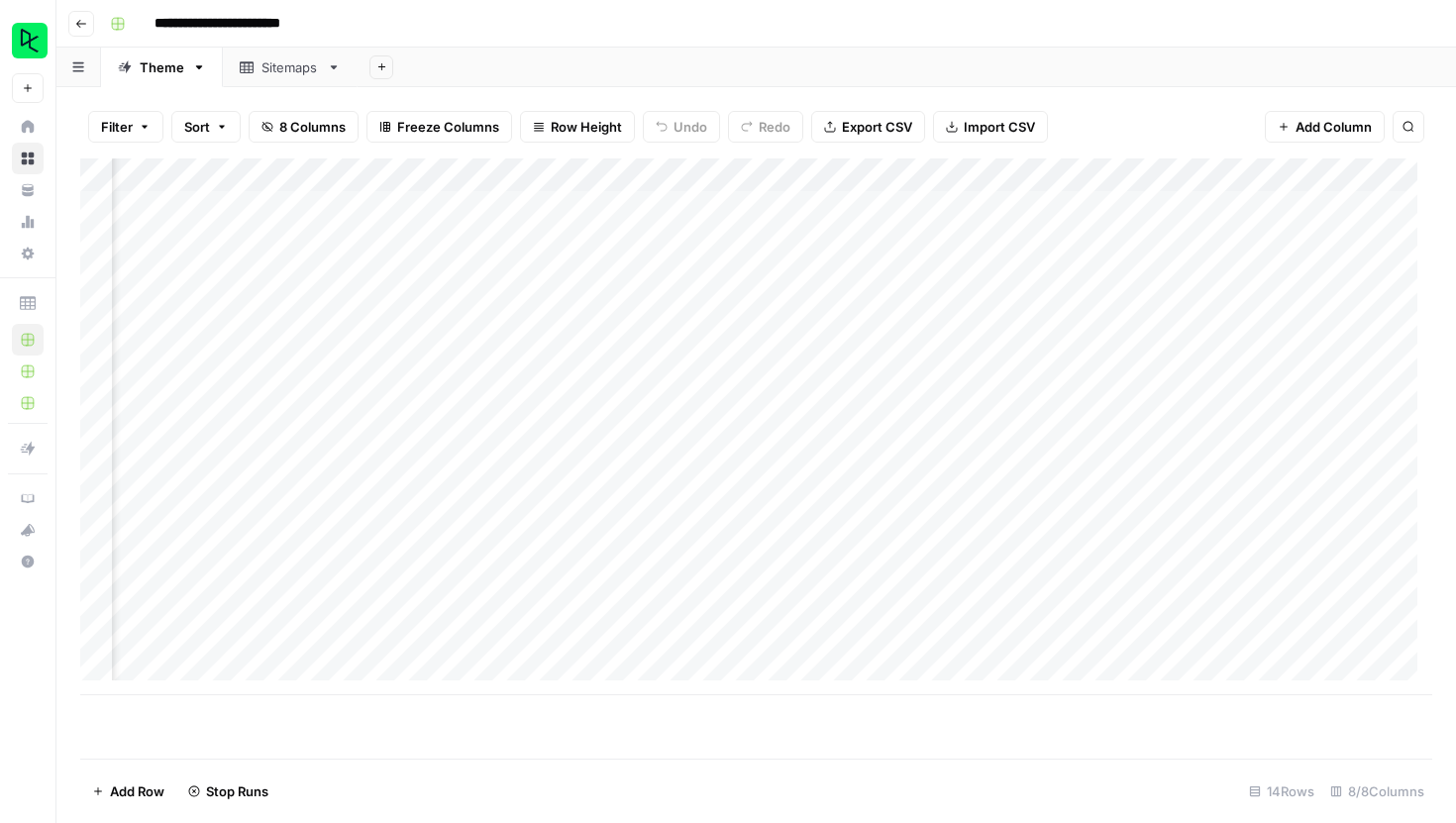 scroll, scrollTop: 0, scrollLeft: 241, axis: horizontal 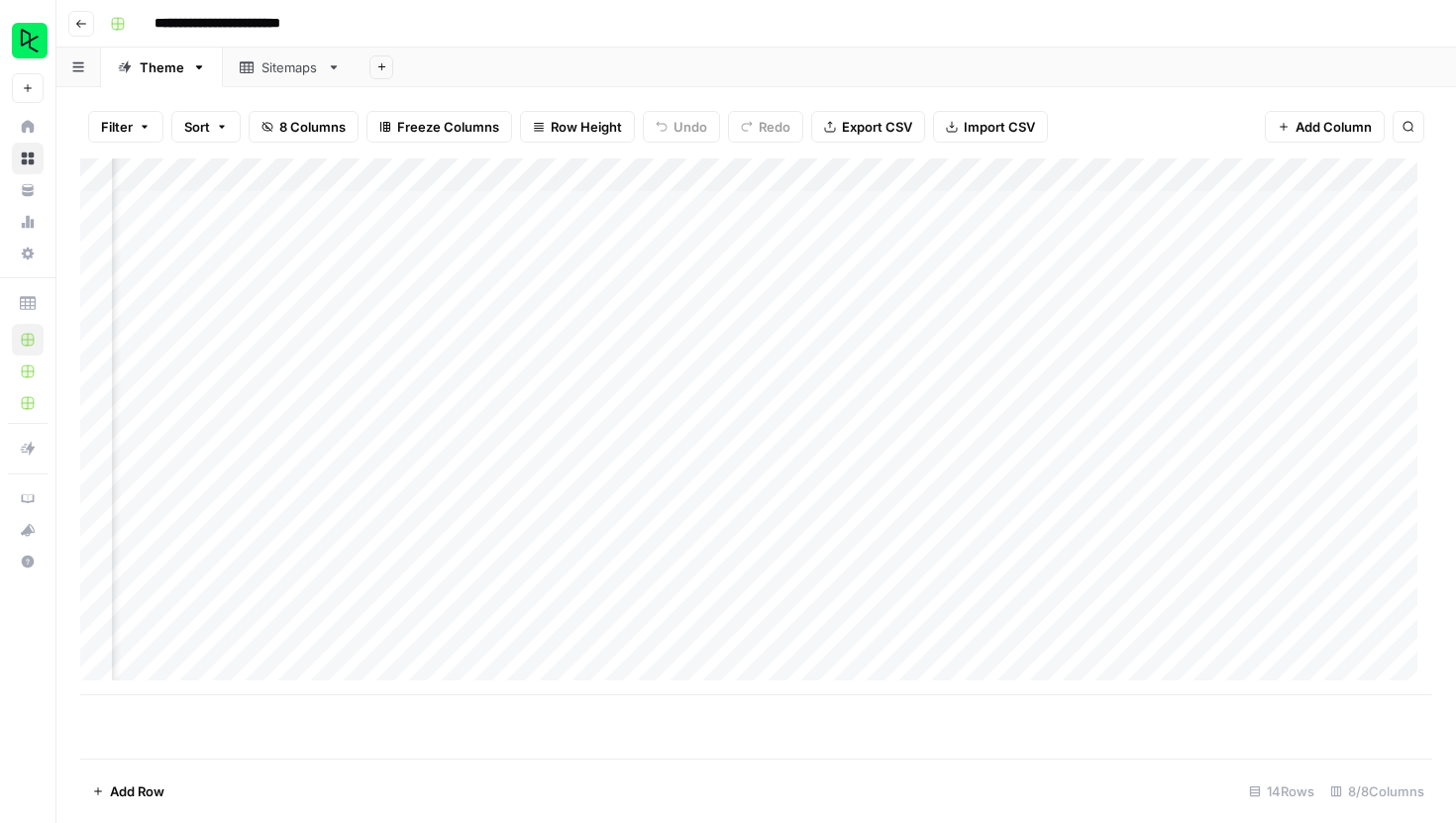 click on "Add Column" at bounding box center [756, 427] 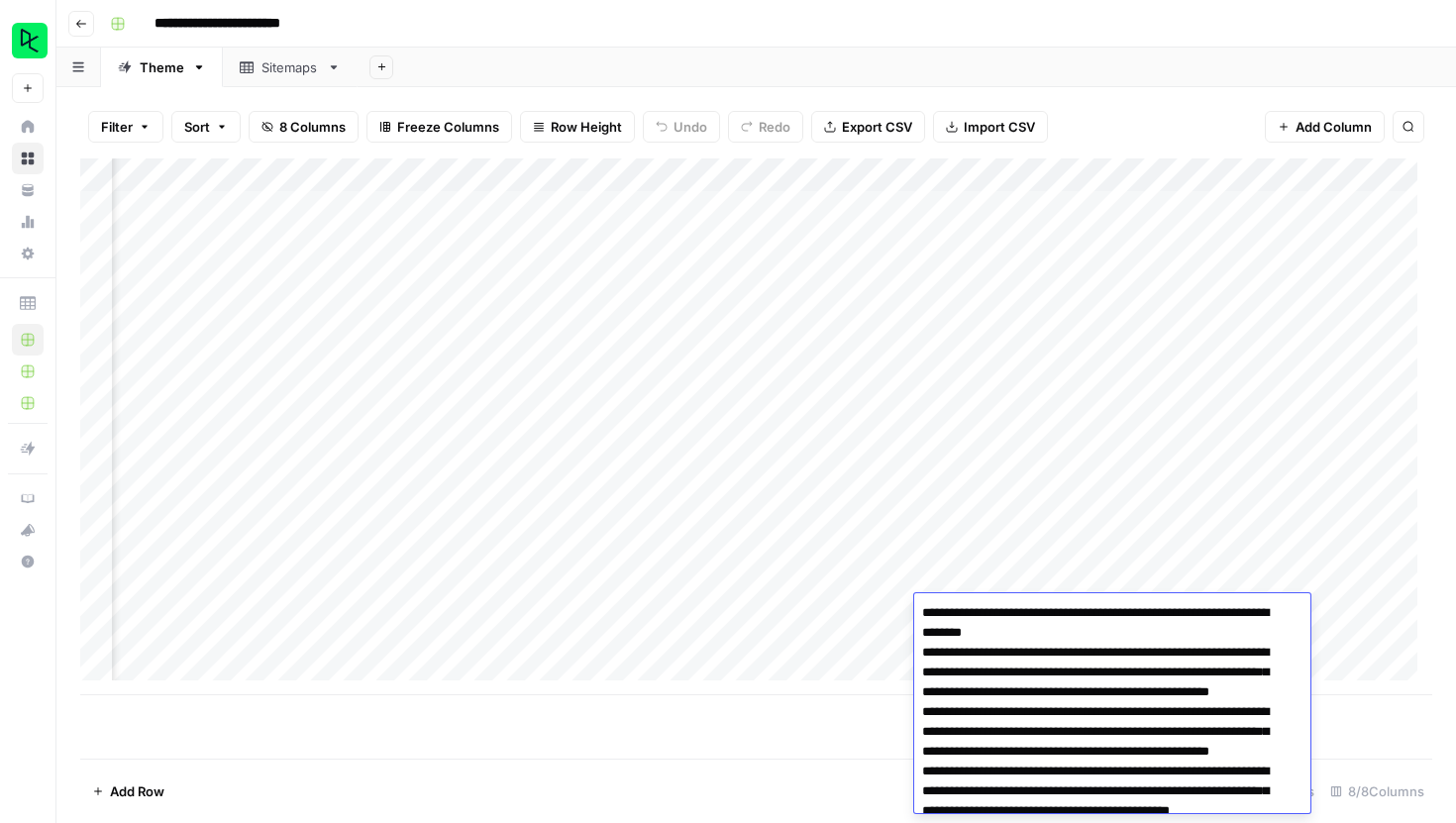 click at bounding box center [1104, 1069] 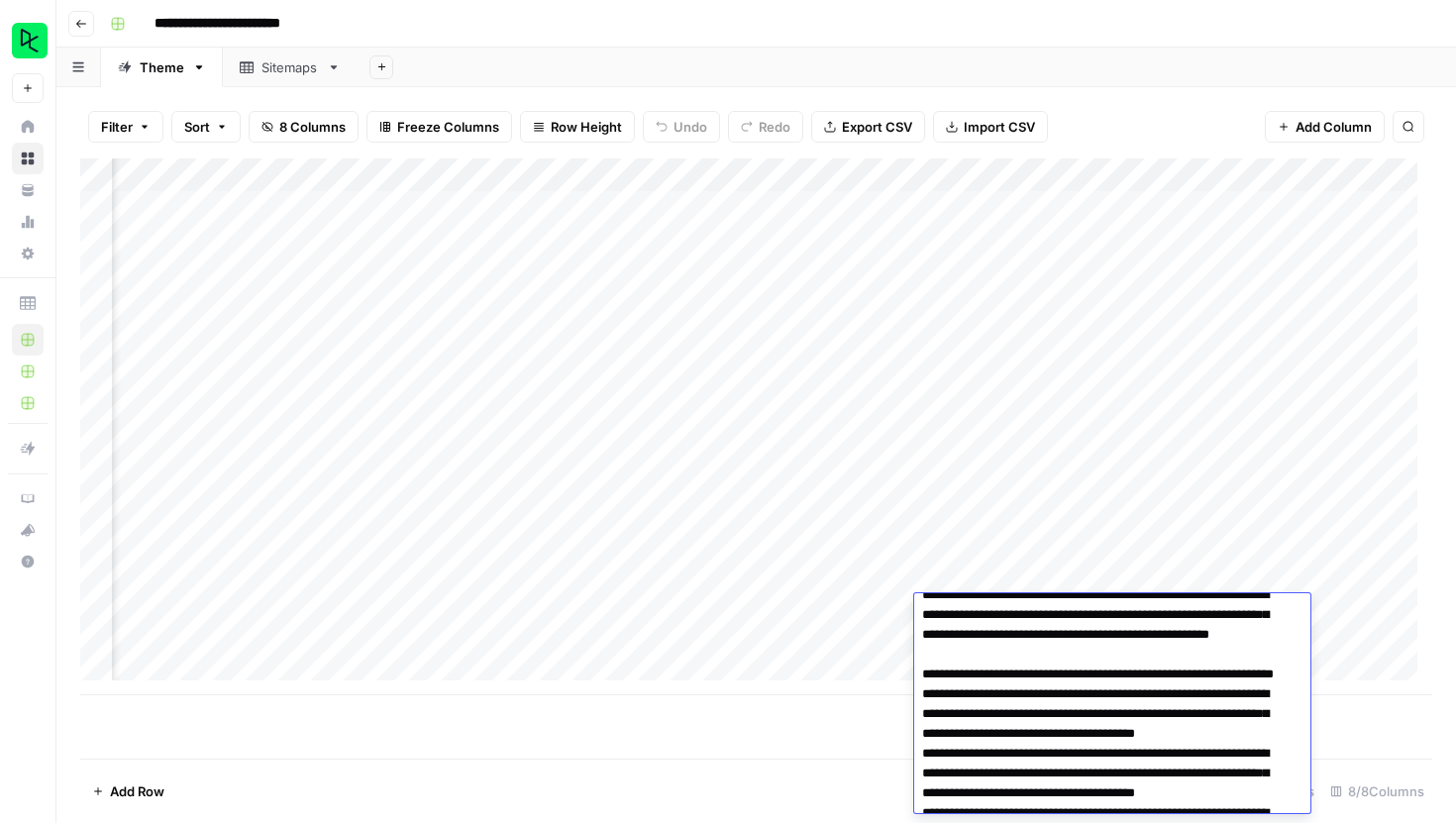 scroll, scrollTop: 0, scrollLeft: 0, axis: both 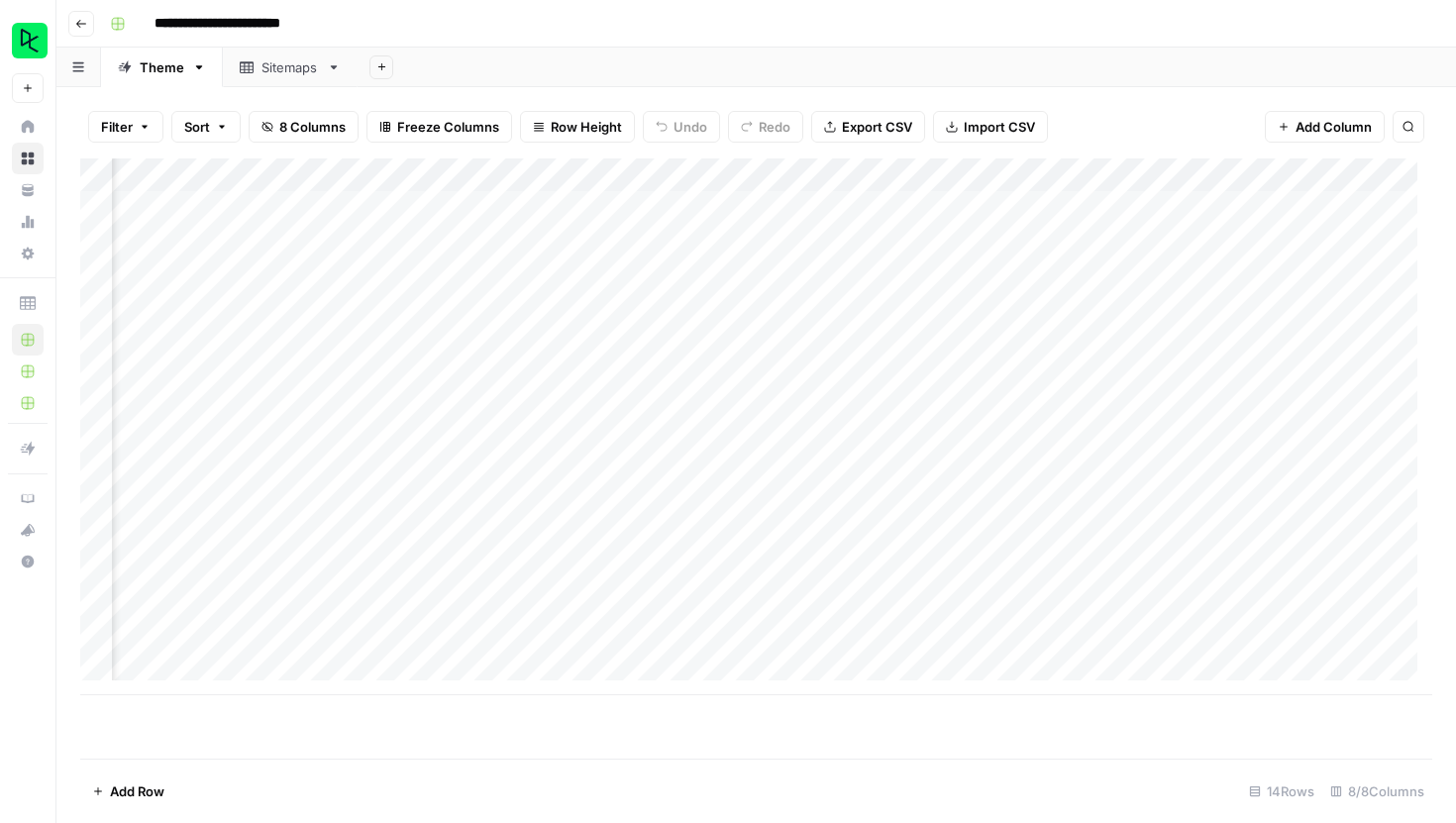 click on "Add Column" at bounding box center [756, 459] 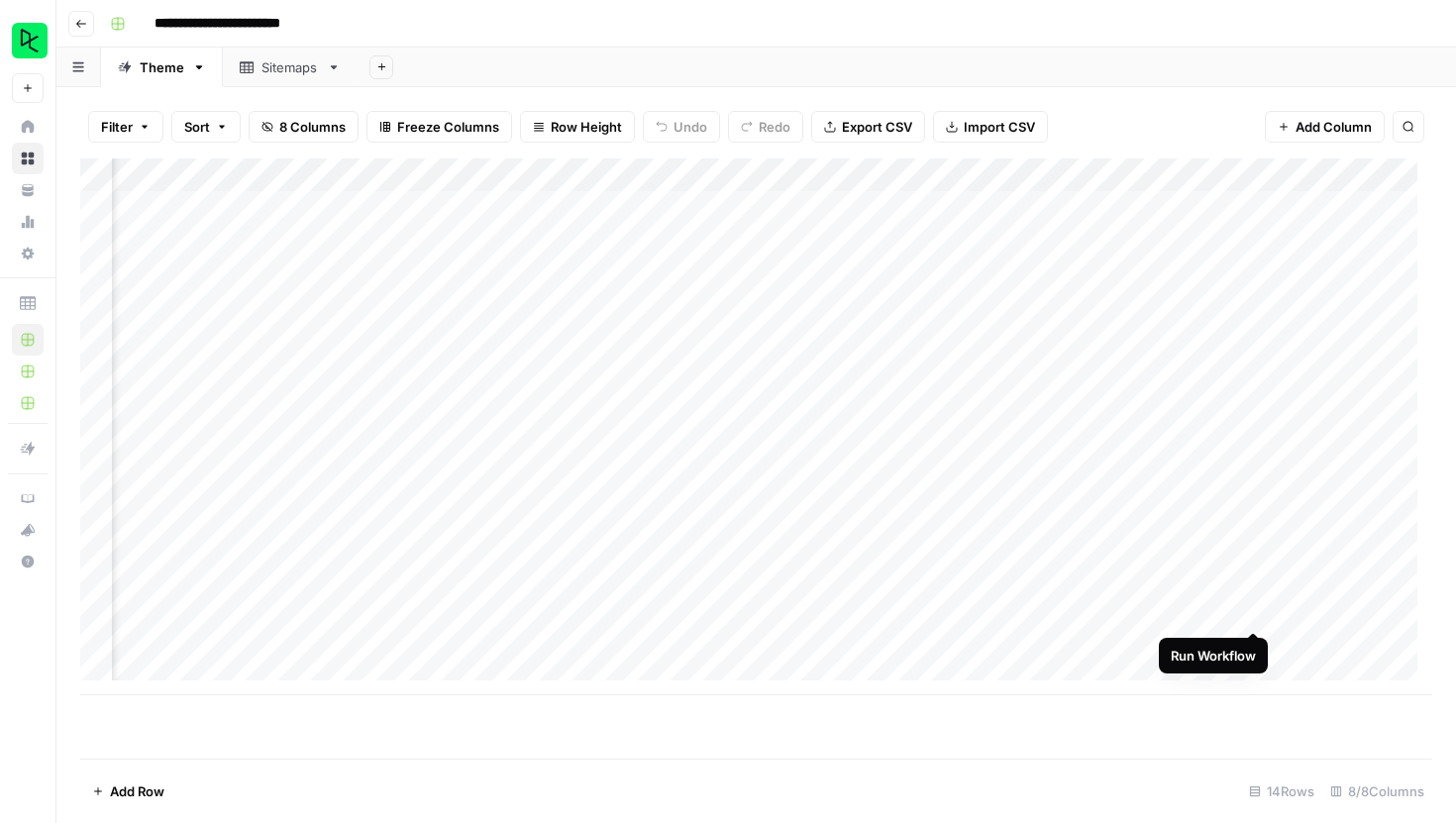 click on "Add Column" at bounding box center [756, 427] 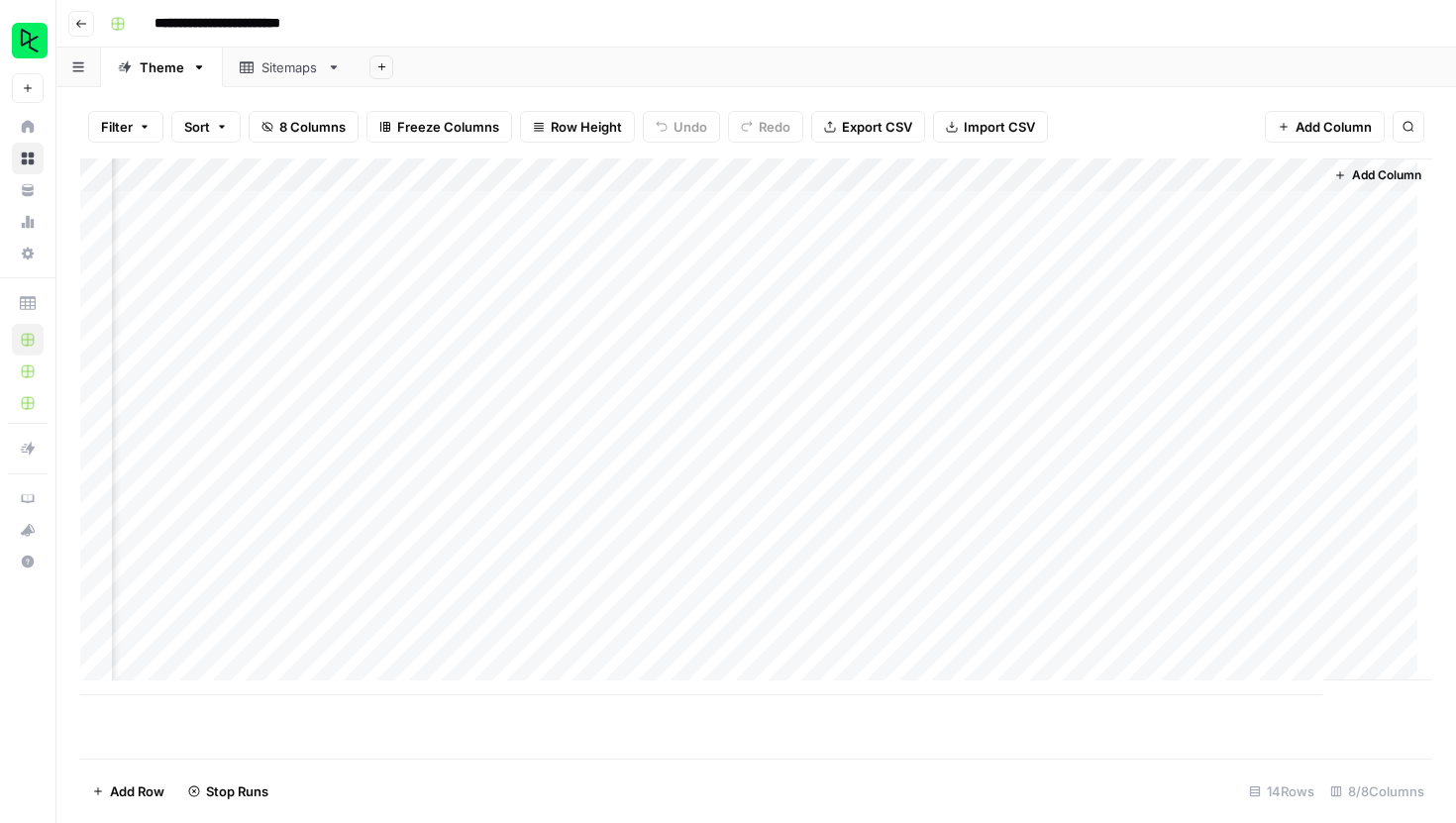 scroll, scrollTop: 0, scrollLeft: 383, axis: horizontal 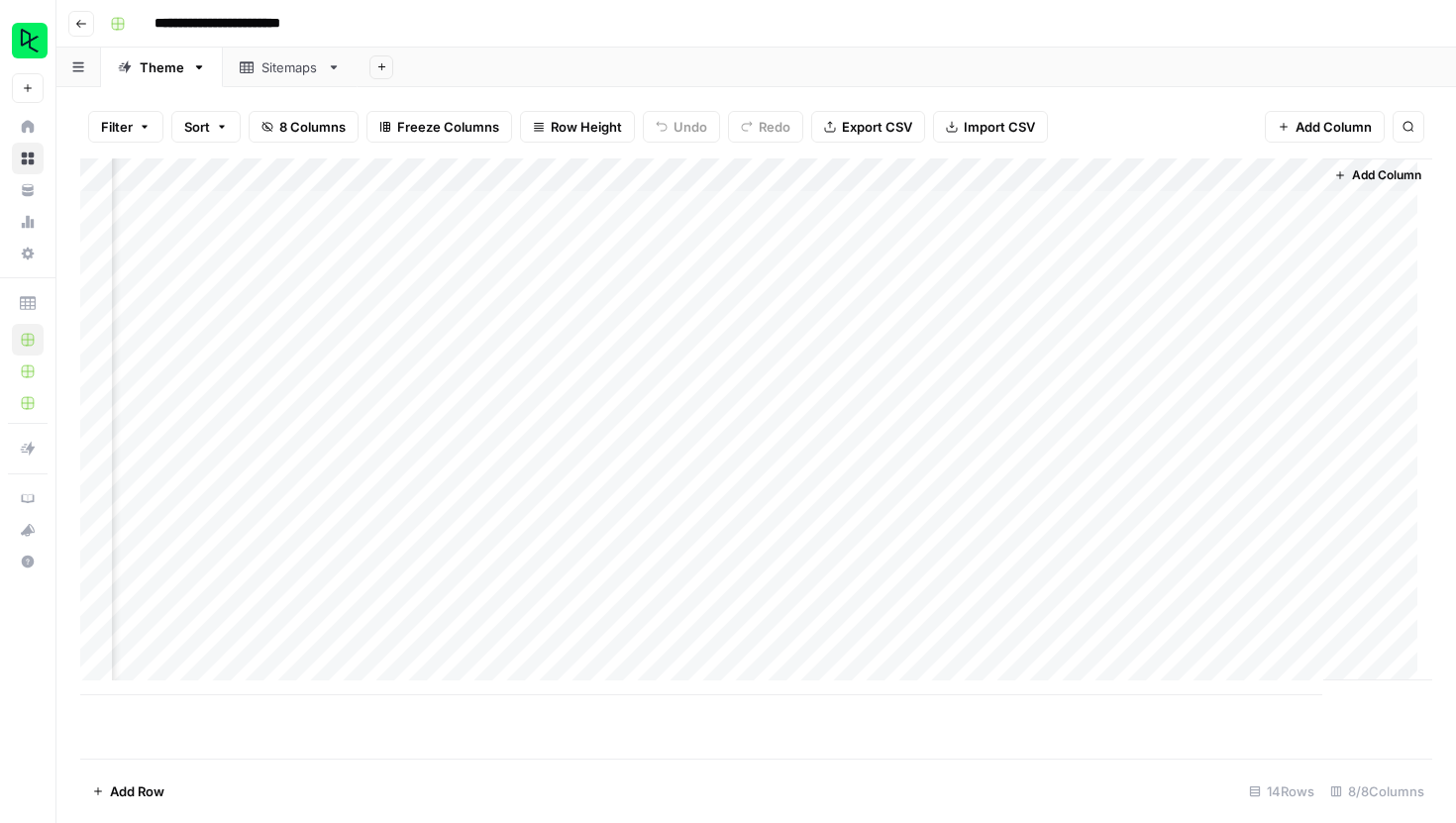 click on "Add Column" at bounding box center [756, 427] 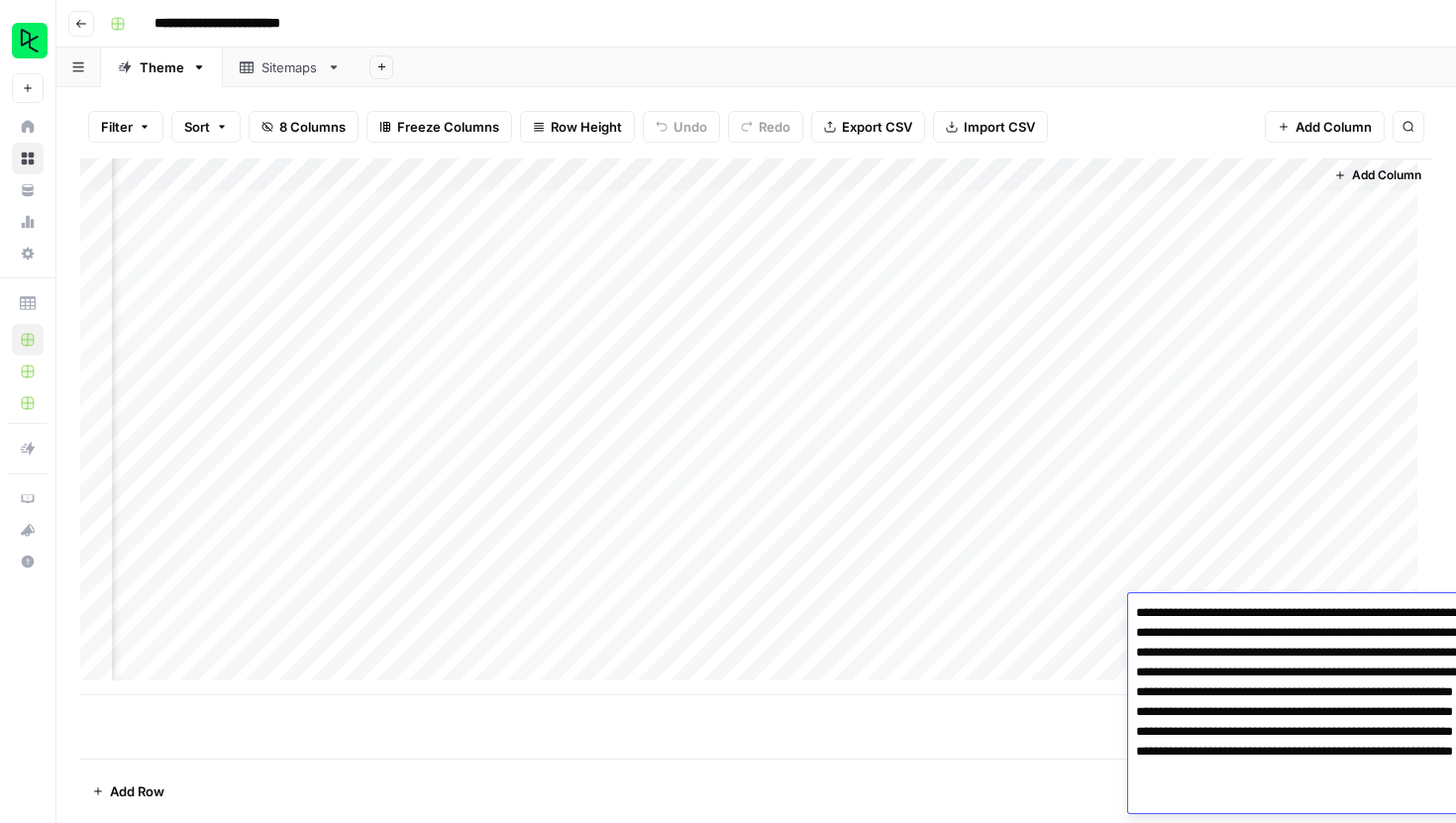 scroll, scrollTop: 111, scrollLeft: 0, axis: vertical 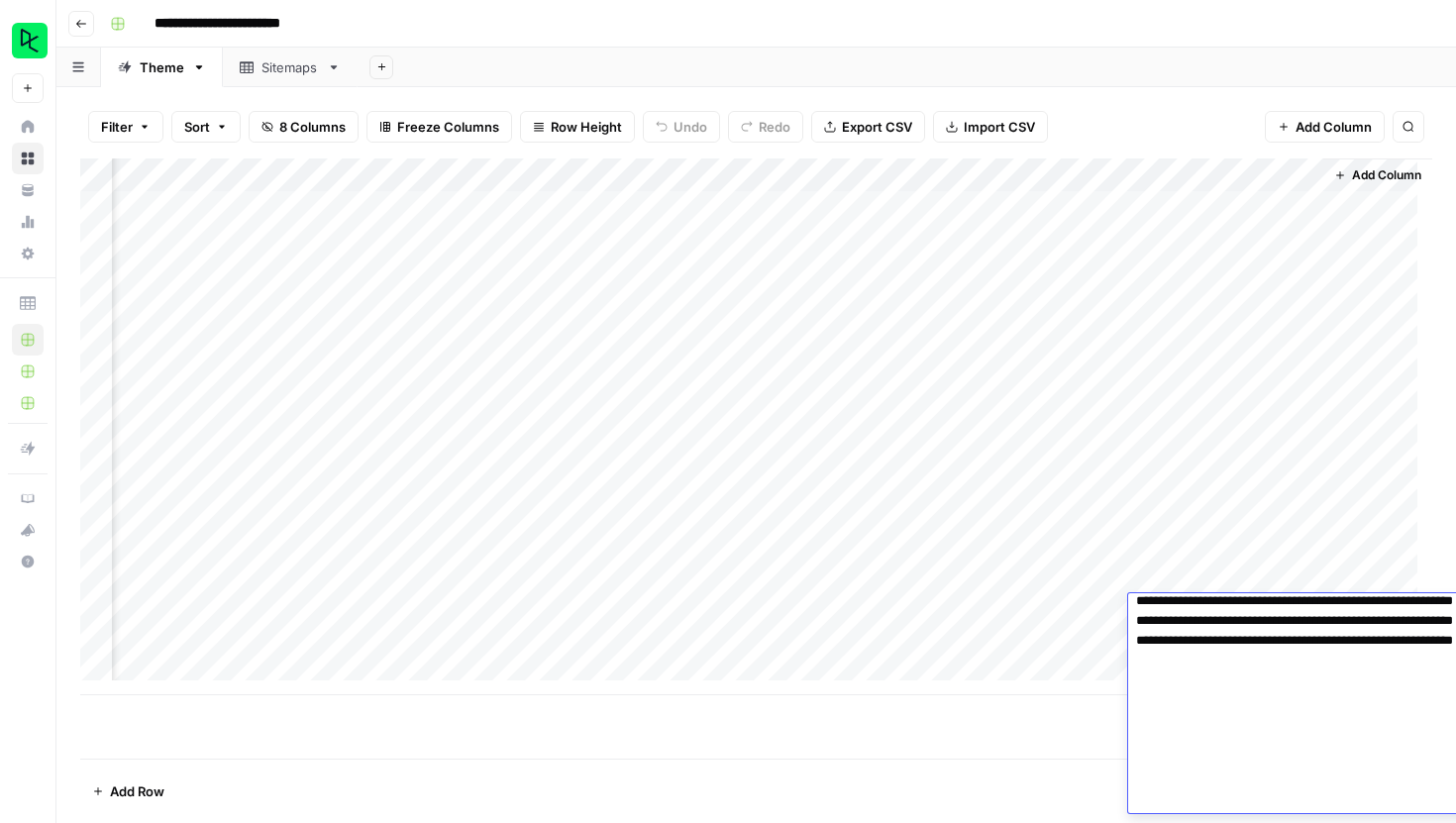 click on "**********" at bounding box center (1318, 651) 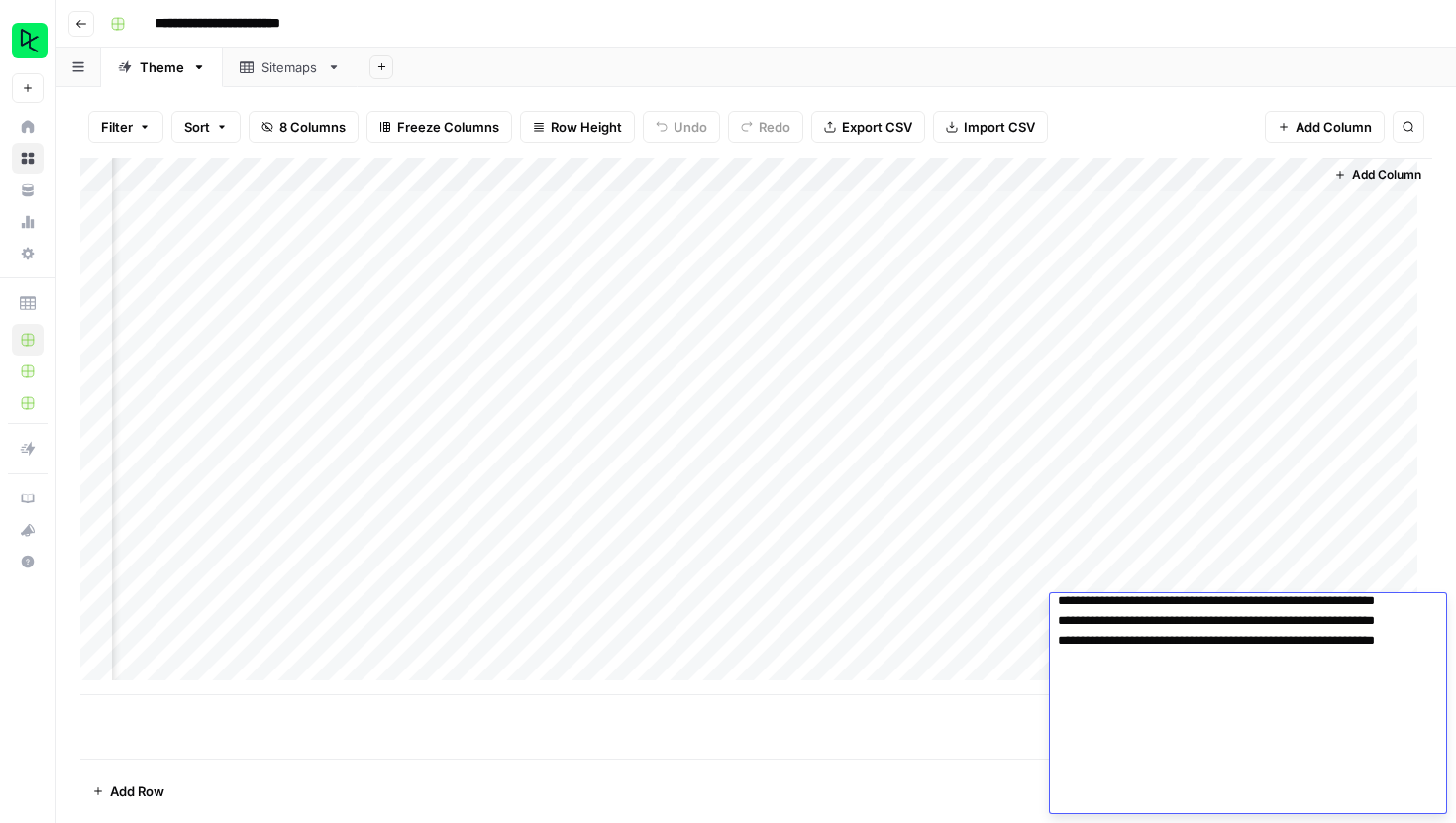 click on "Add Column" at bounding box center [756, 459] 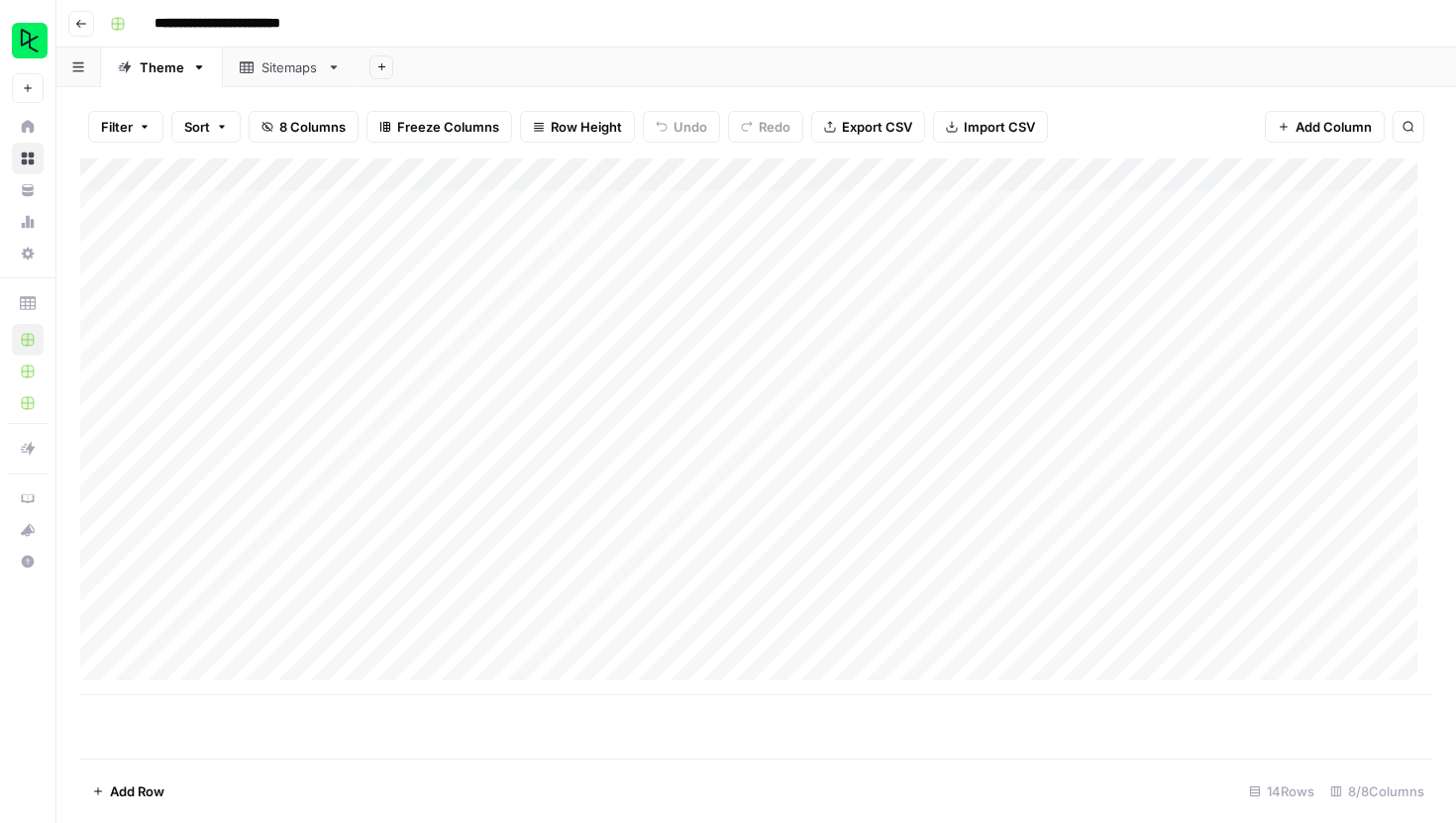 scroll, scrollTop: 0, scrollLeft: 0, axis: both 